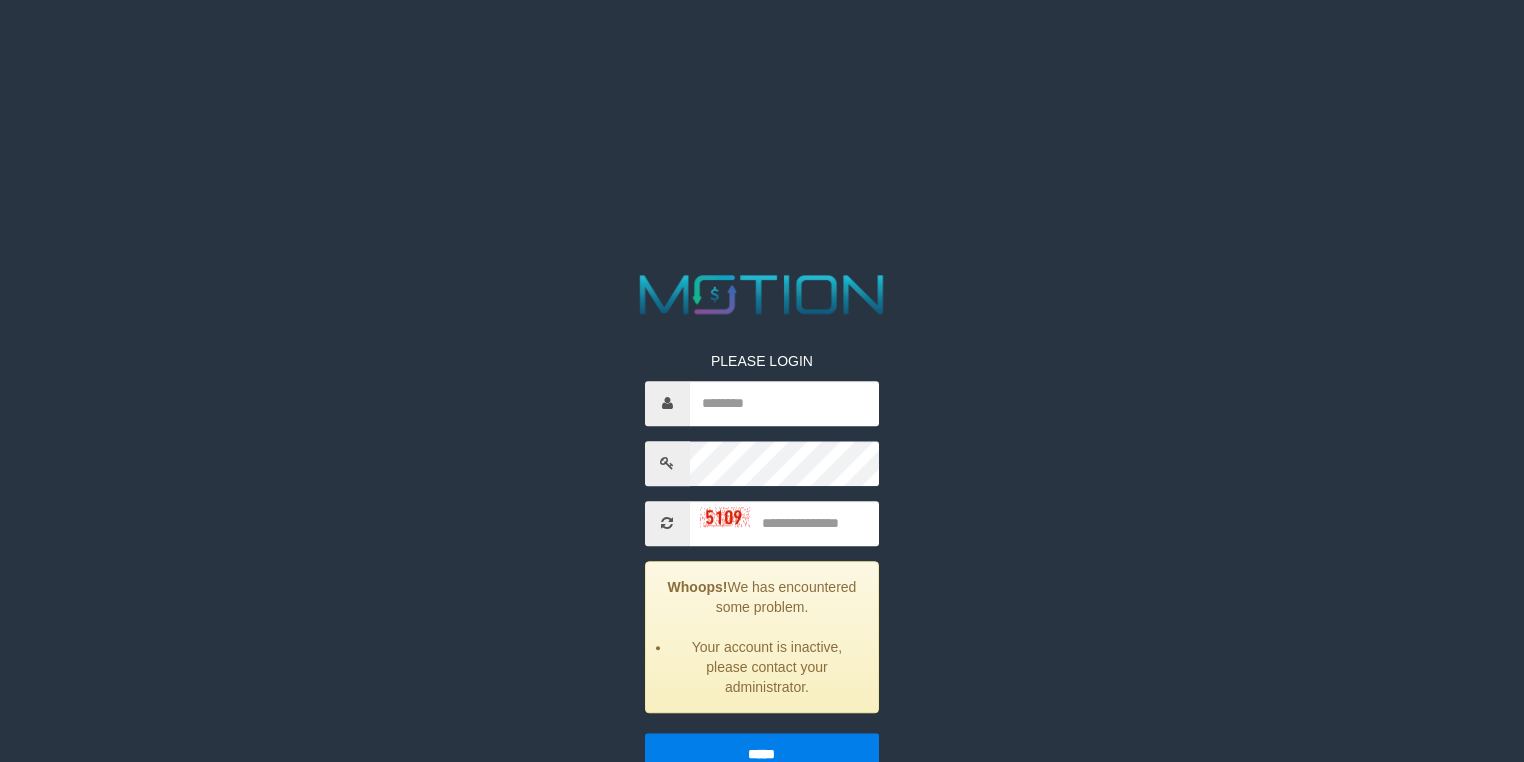 scroll, scrollTop: 0, scrollLeft: 0, axis: both 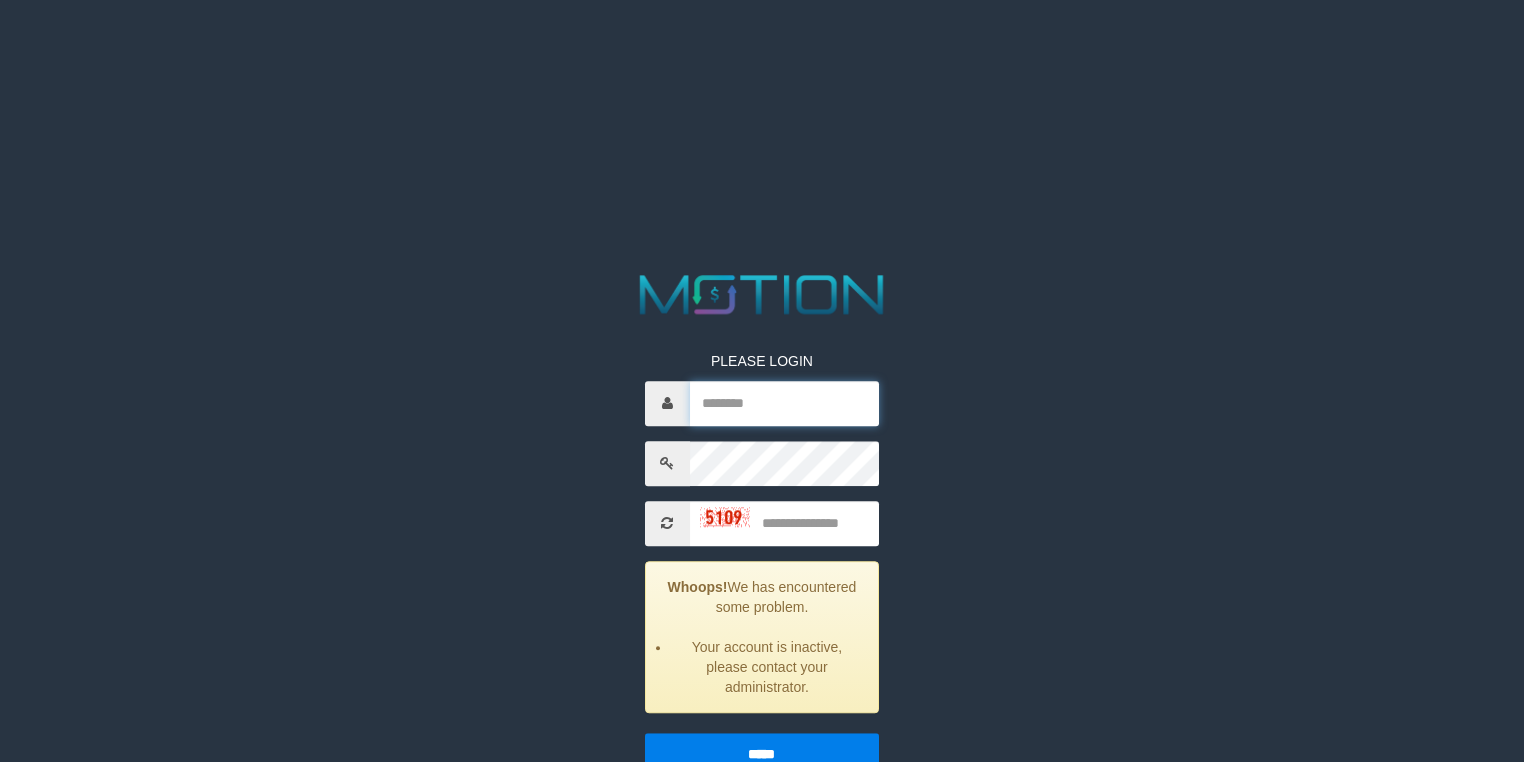 click at bounding box center (784, 403) 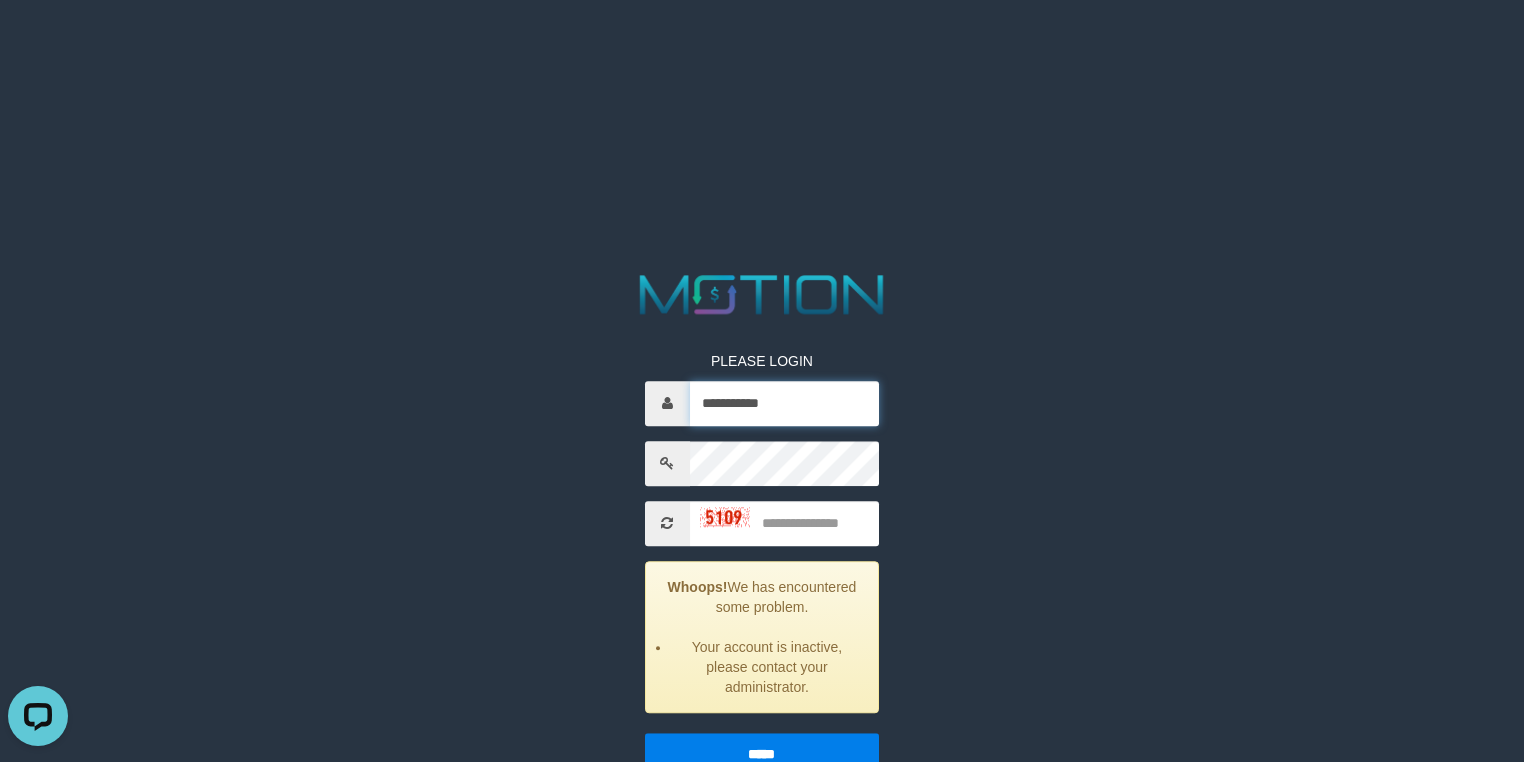 scroll, scrollTop: 0, scrollLeft: 0, axis: both 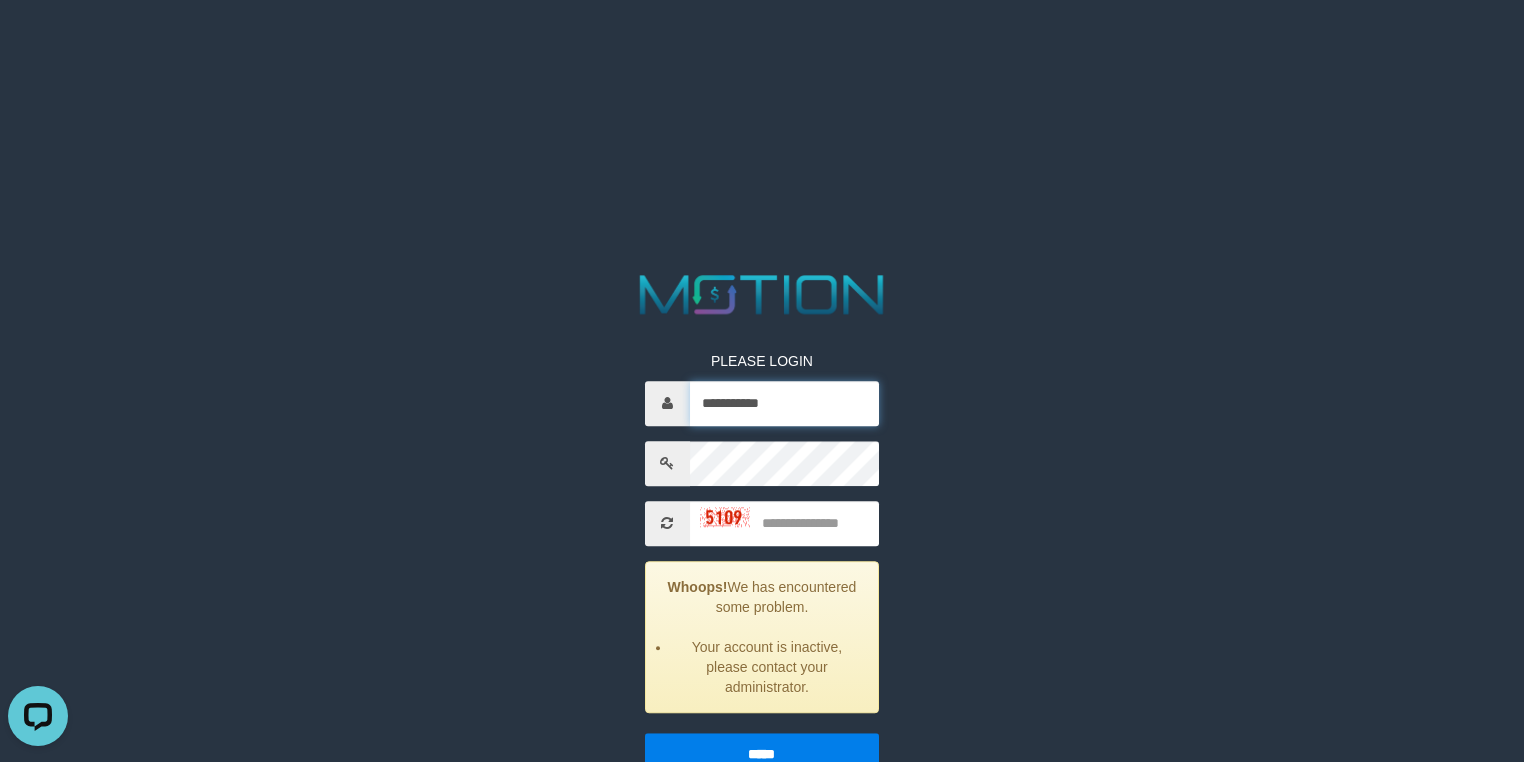 type on "**********" 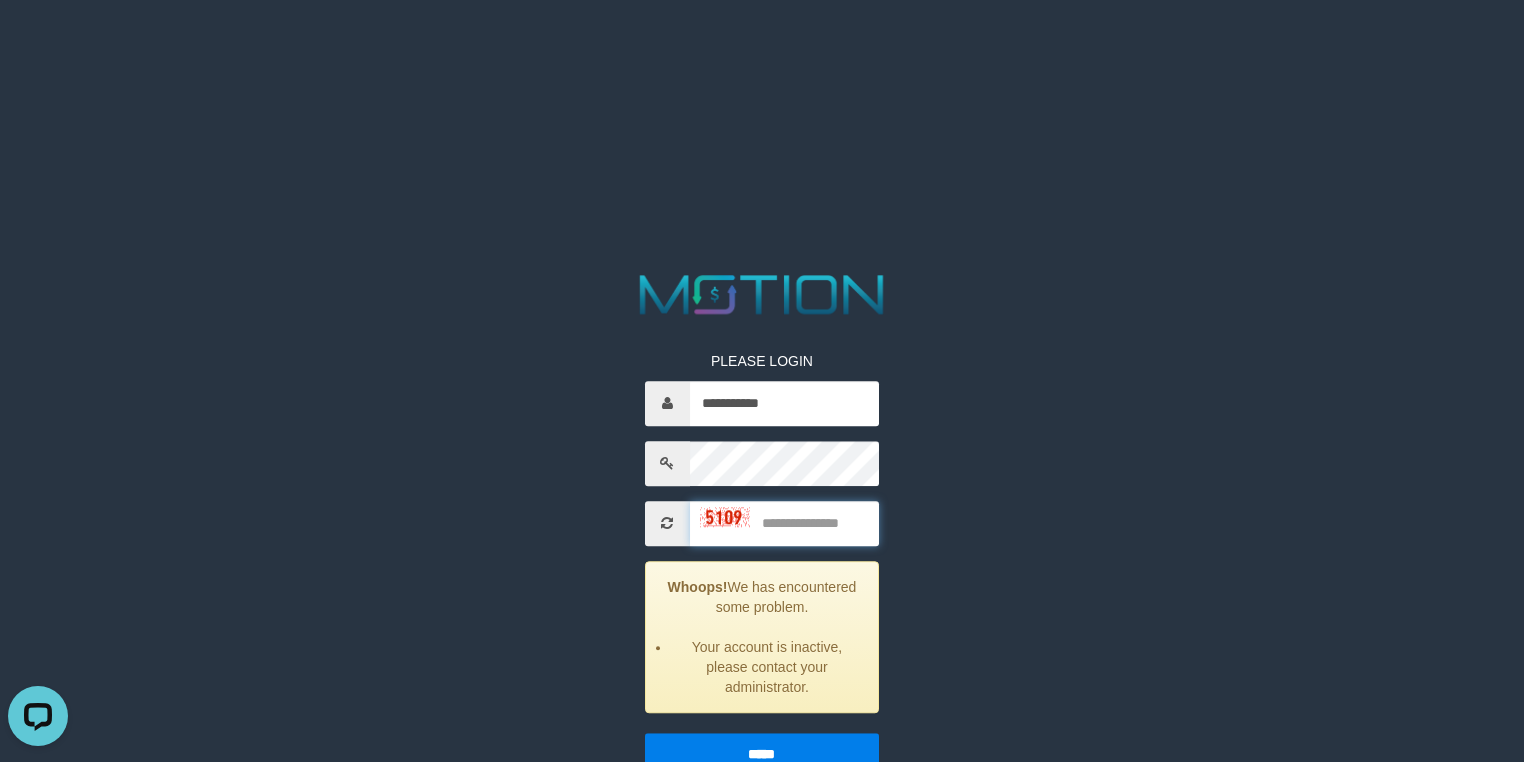click at bounding box center (784, 523) 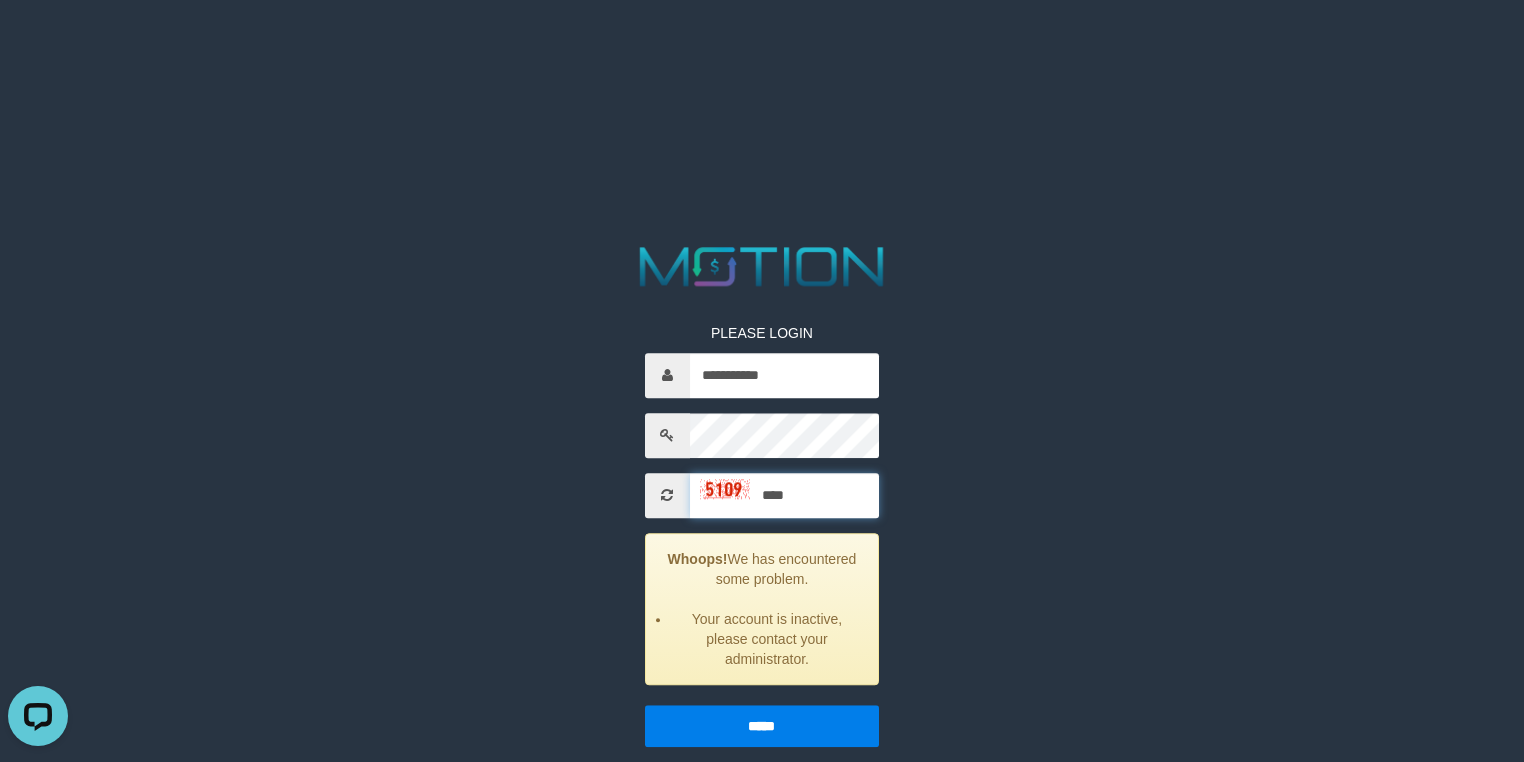 scroll, scrollTop: 41, scrollLeft: 0, axis: vertical 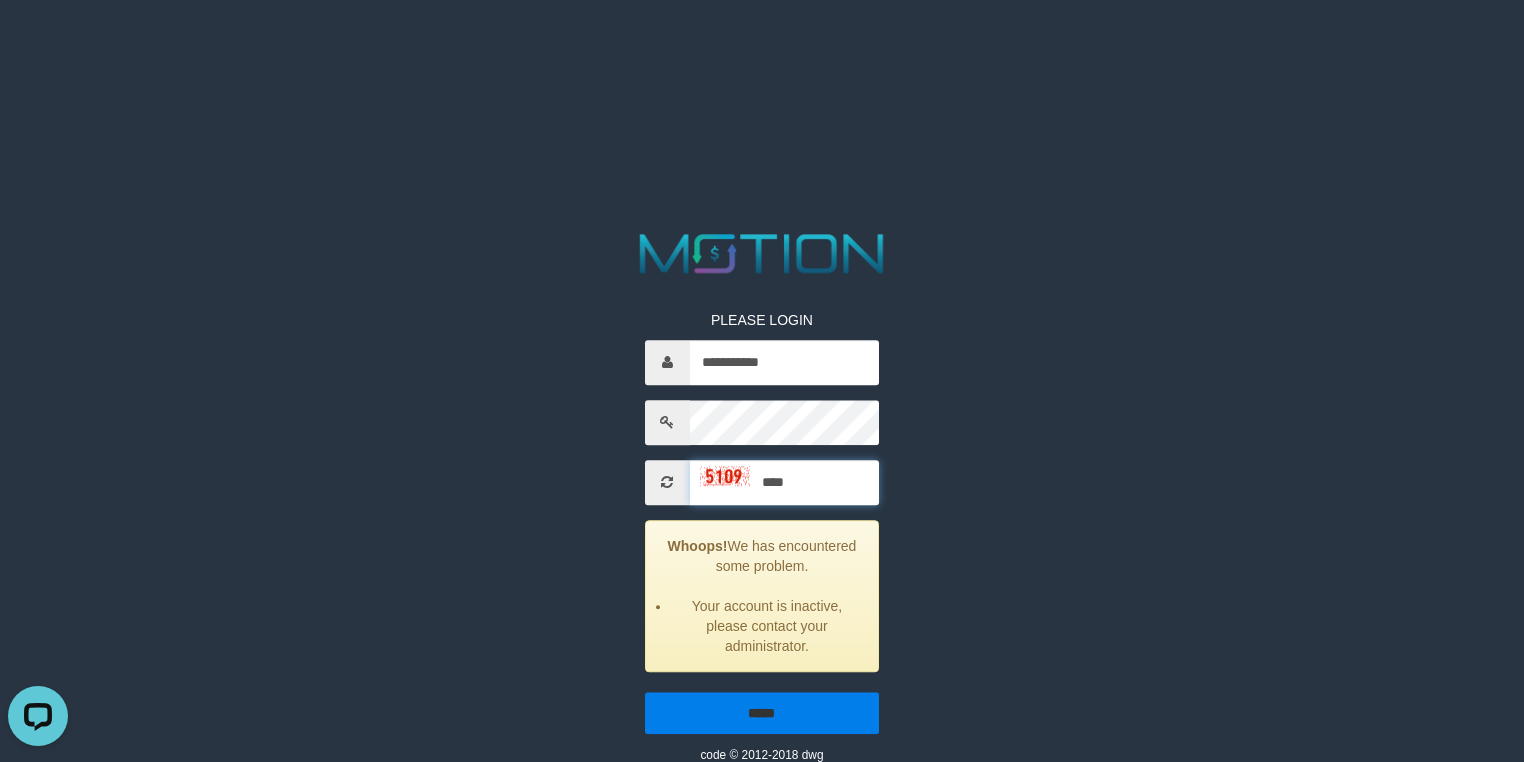 type on "****" 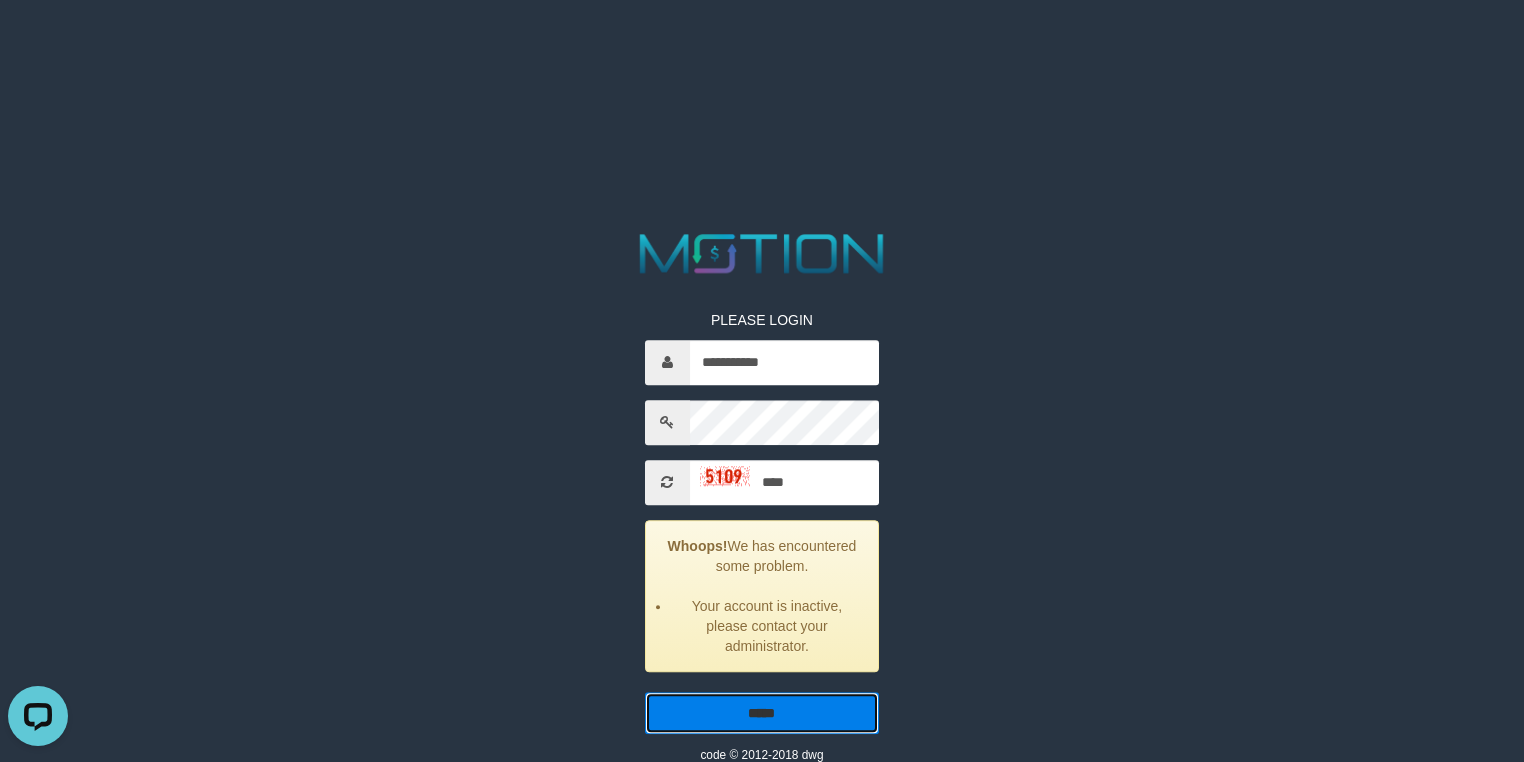 click on "*****" at bounding box center [762, 713] 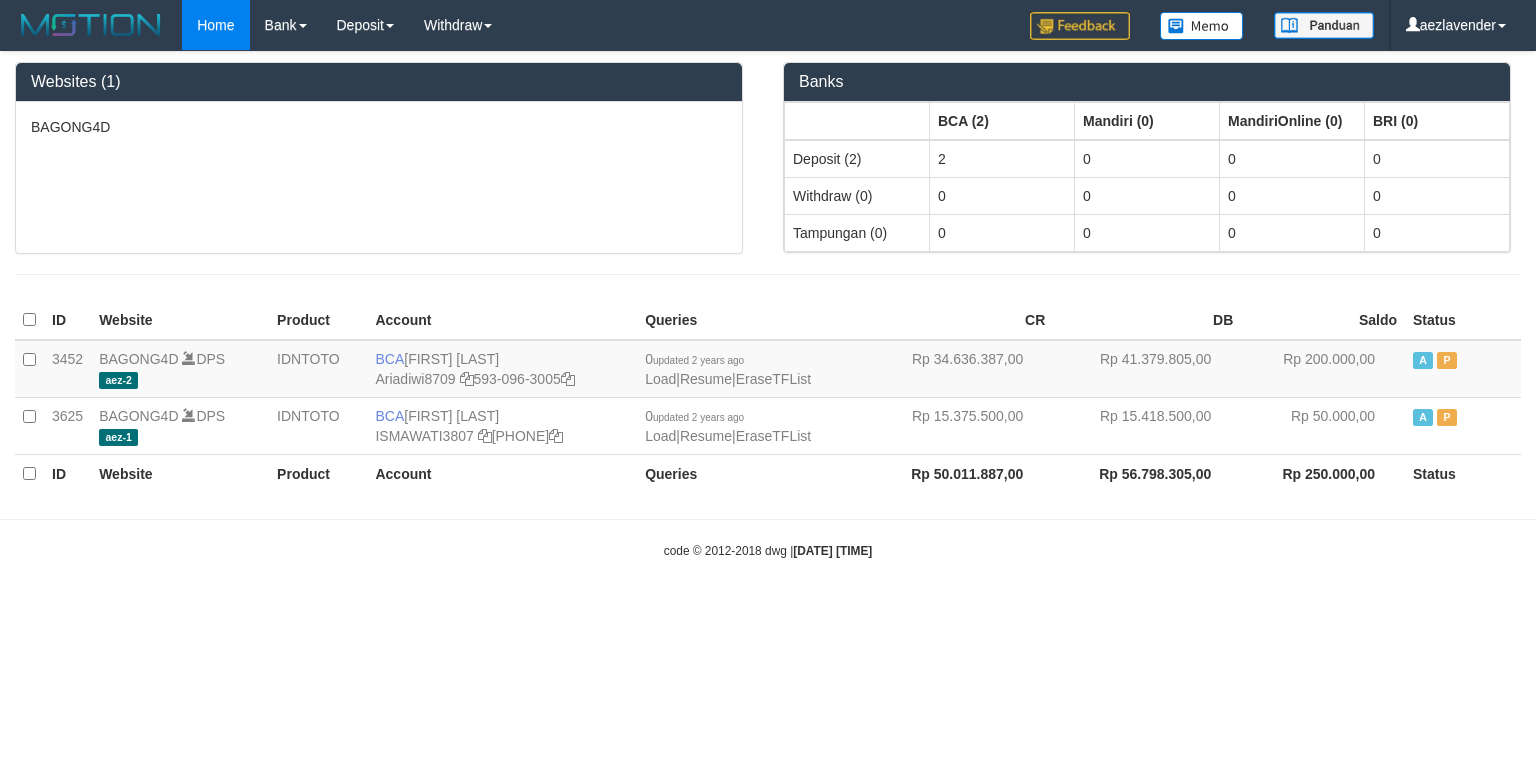 scroll, scrollTop: 0, scrollLeft: 0, axis: both 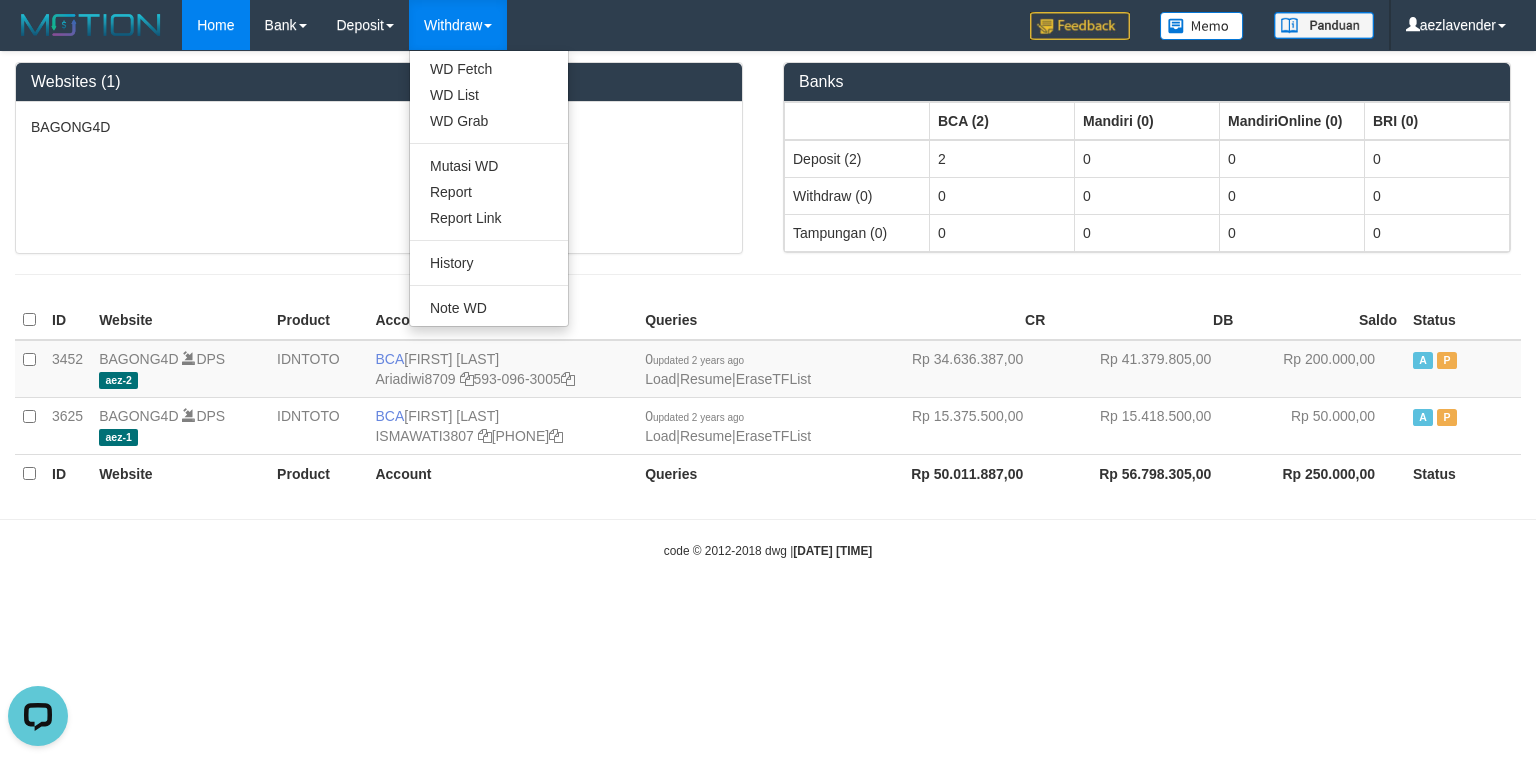 click on "Withdraw" at bounding box center [458, 25] 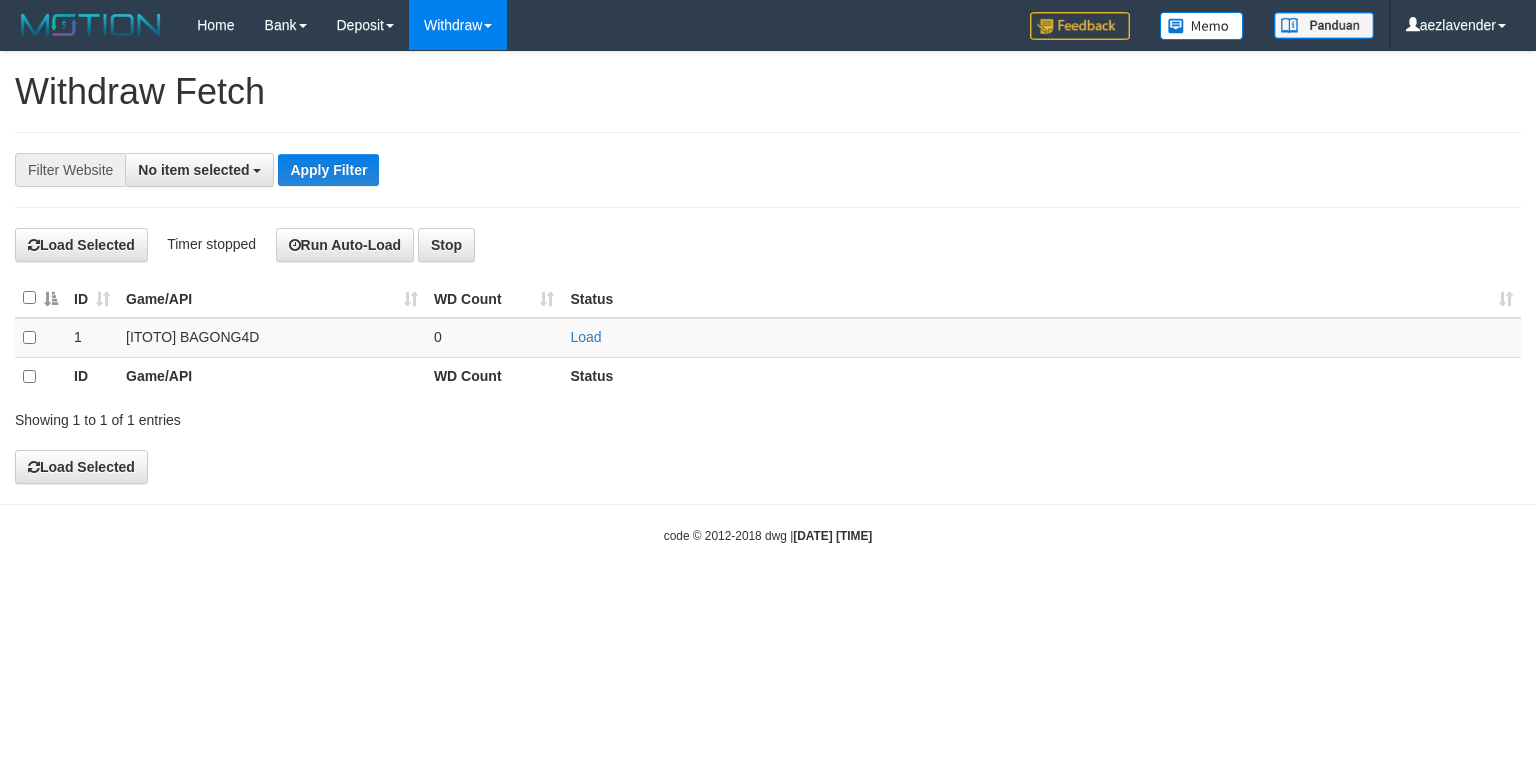 scroll, scrollTop: 0, scrollLeft: 0, axis: both 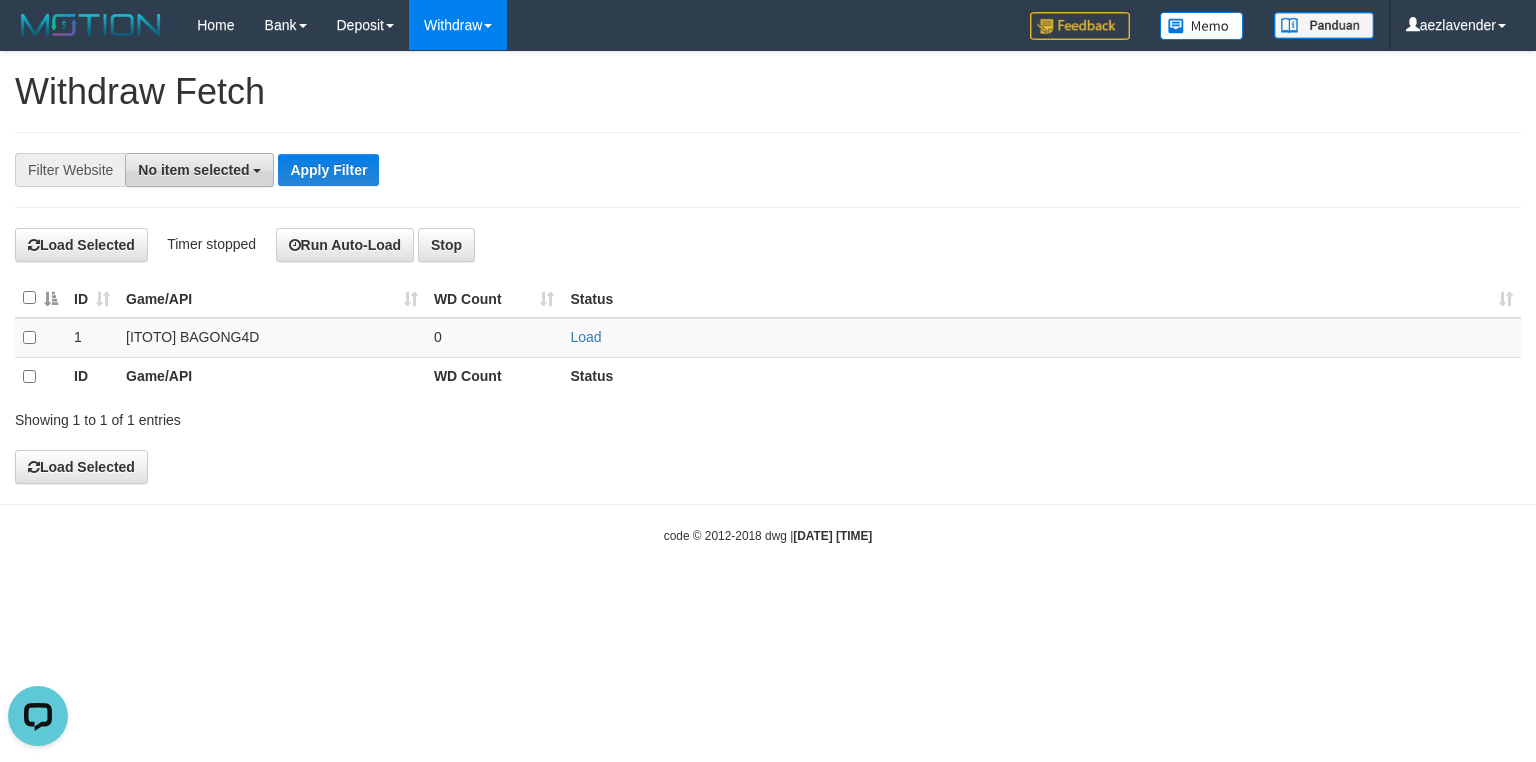 click on "No item selected" at bounding box center (193, 170) 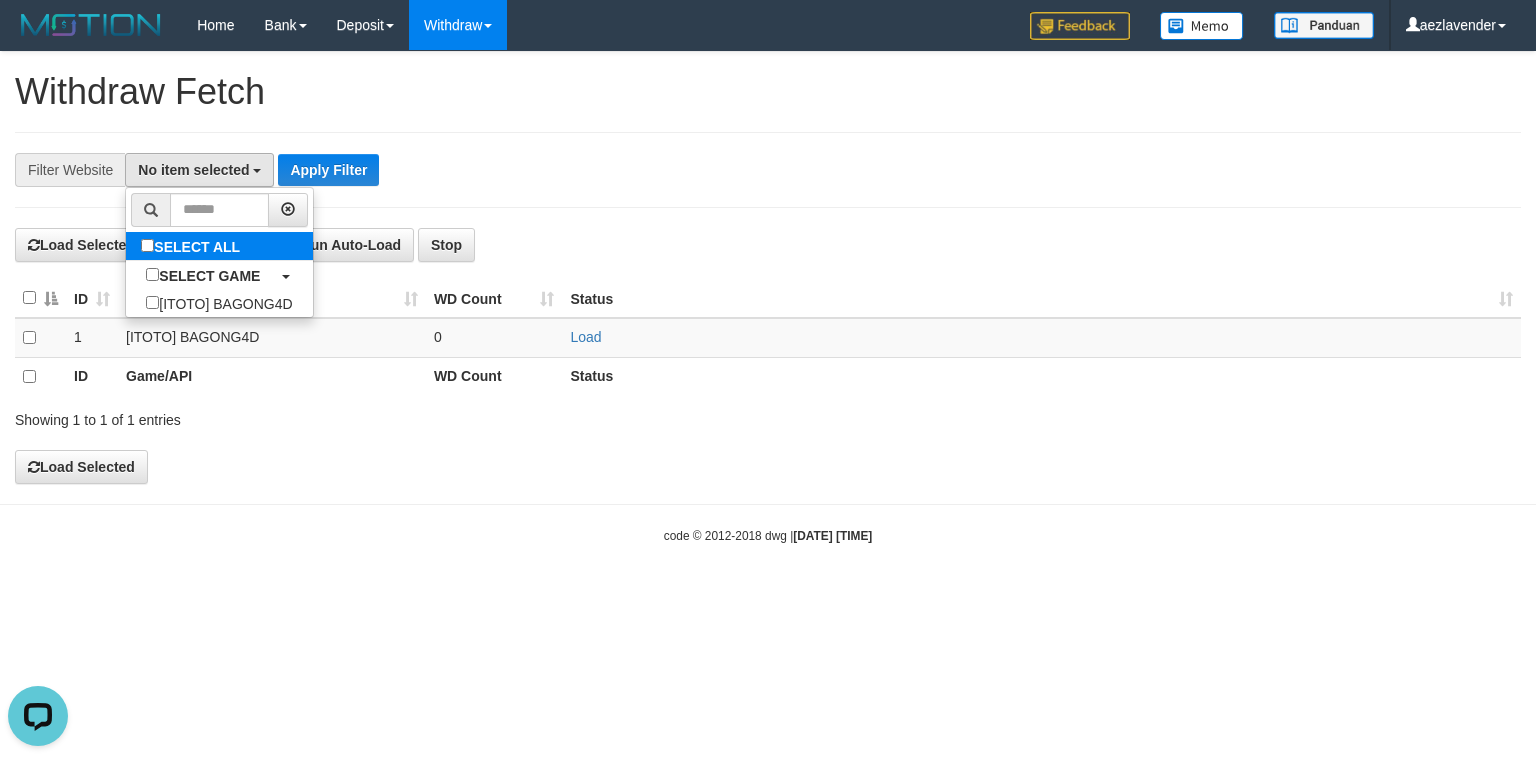 select on "***" 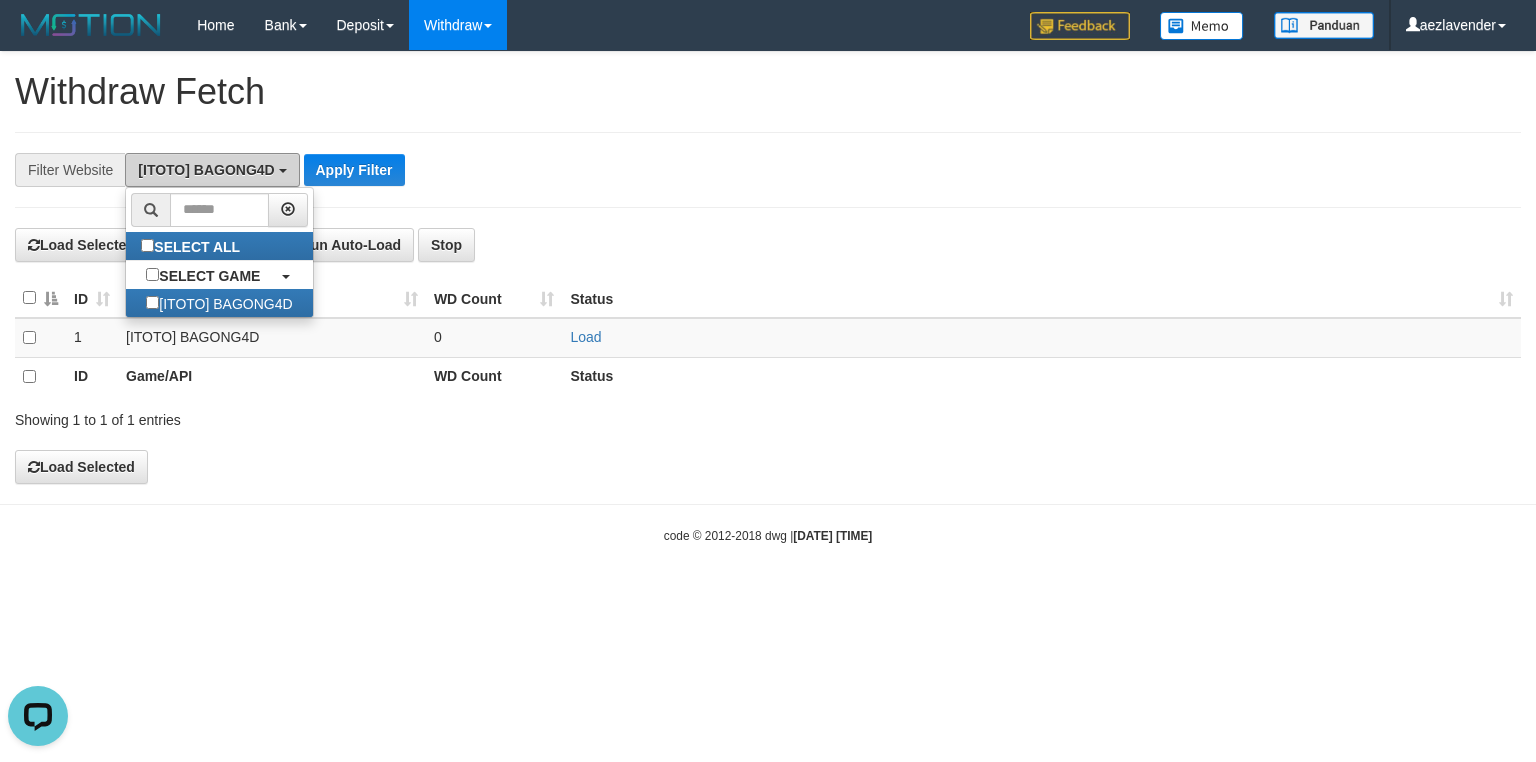 scroll, scrollTop: 17, scrollLeft: 0, axis: vertical 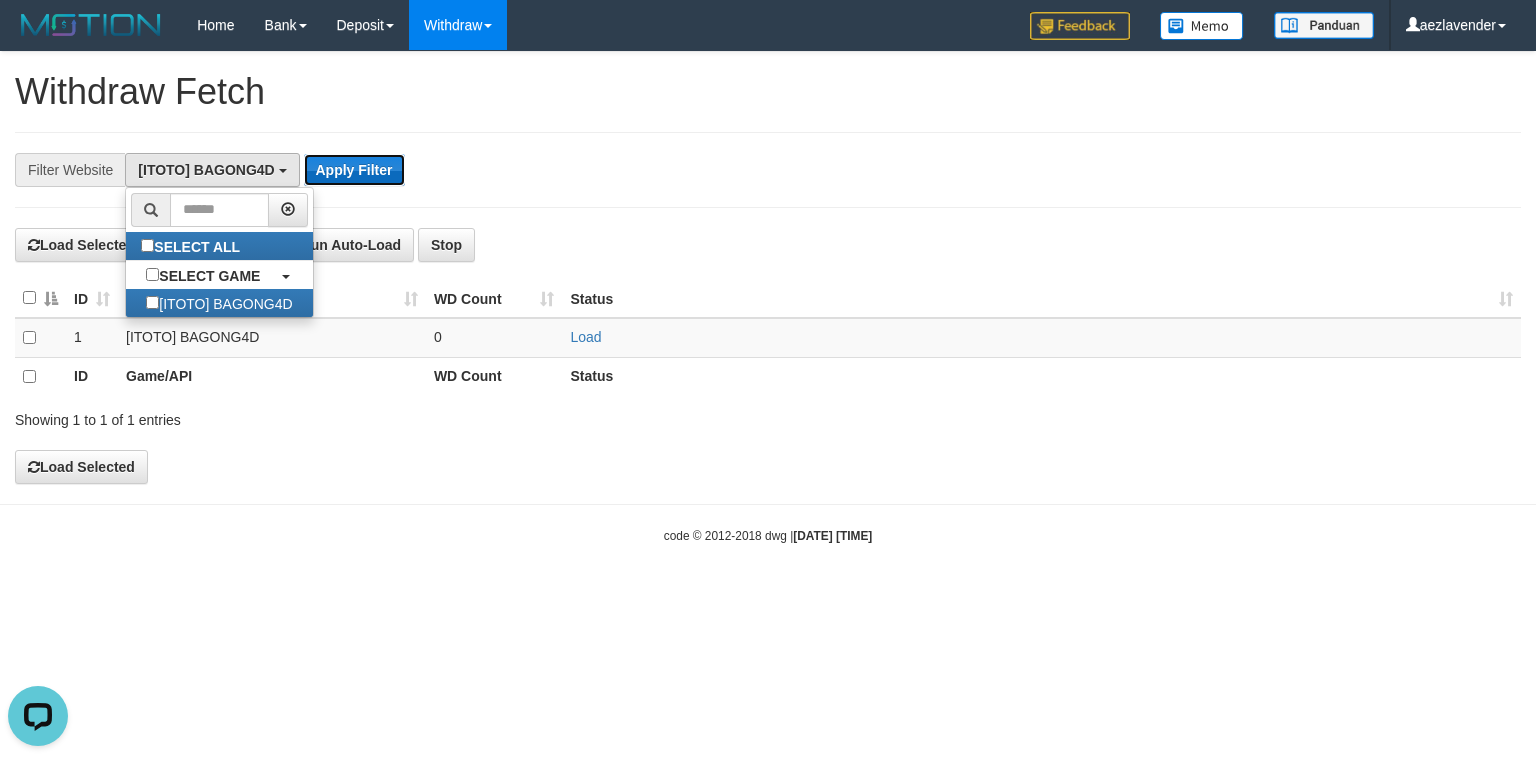 click on "Apply Filter" at bounding box center (354, 170) 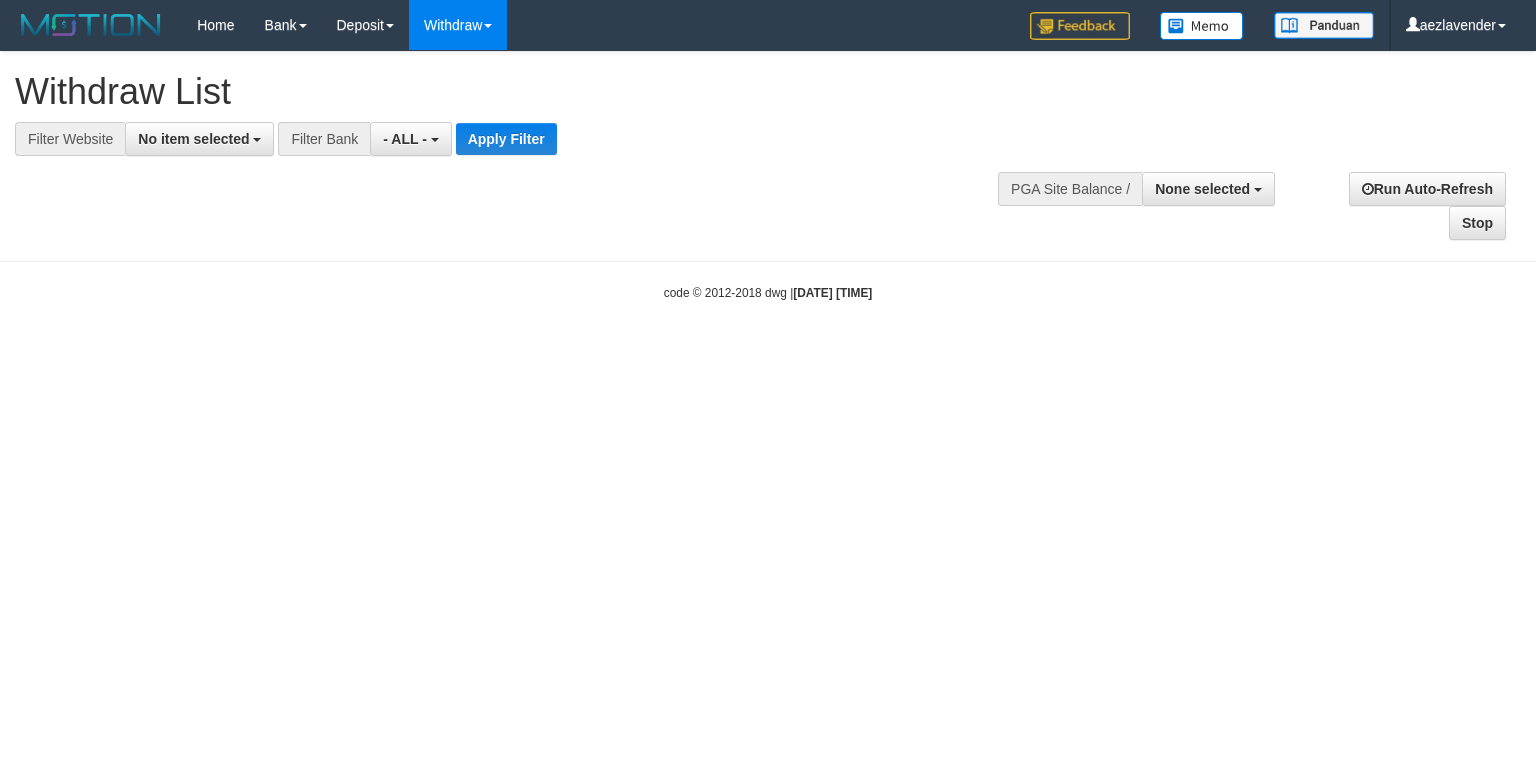 select 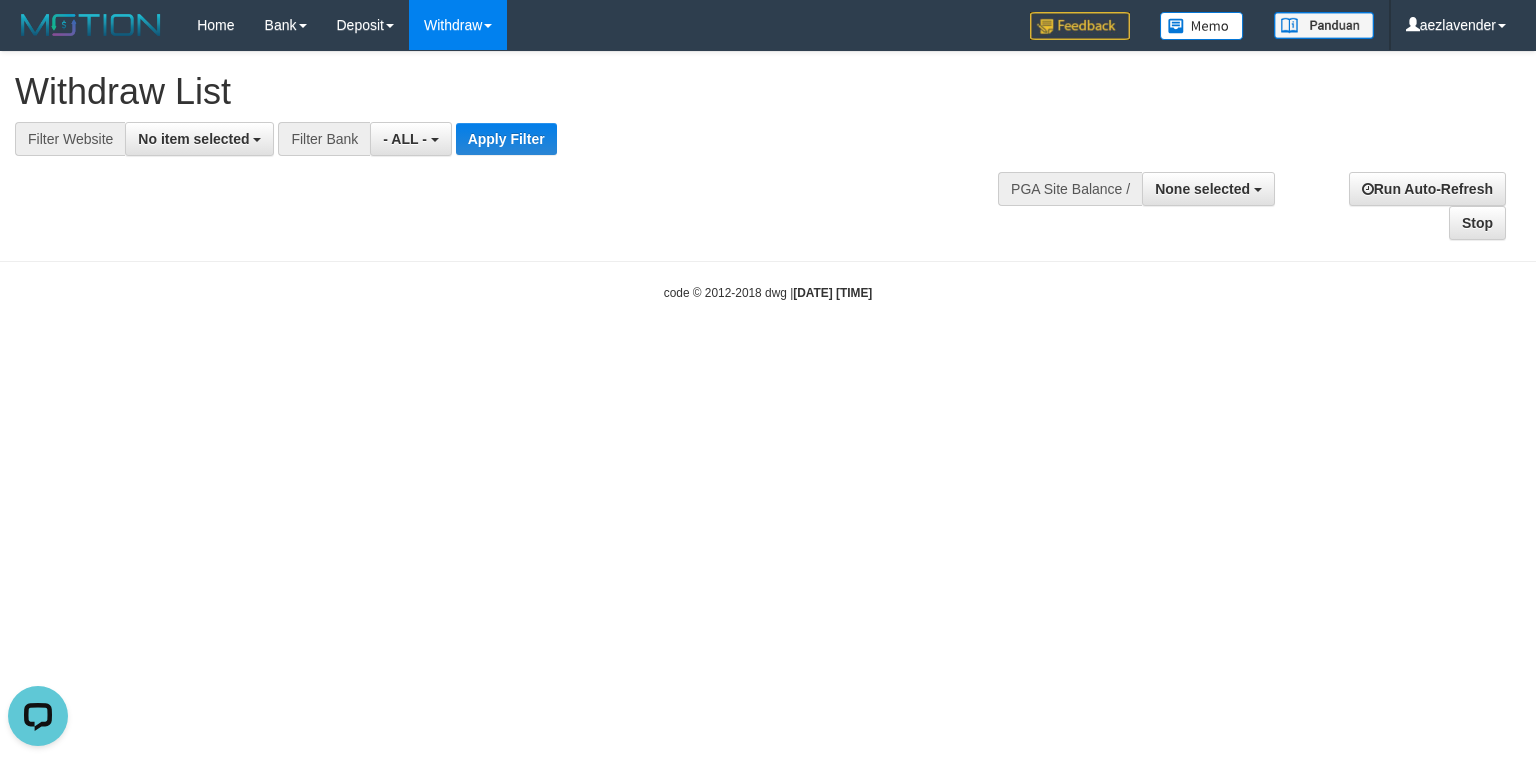 scroll, scrollTop: 0, scrollLeft: 0, axis: both 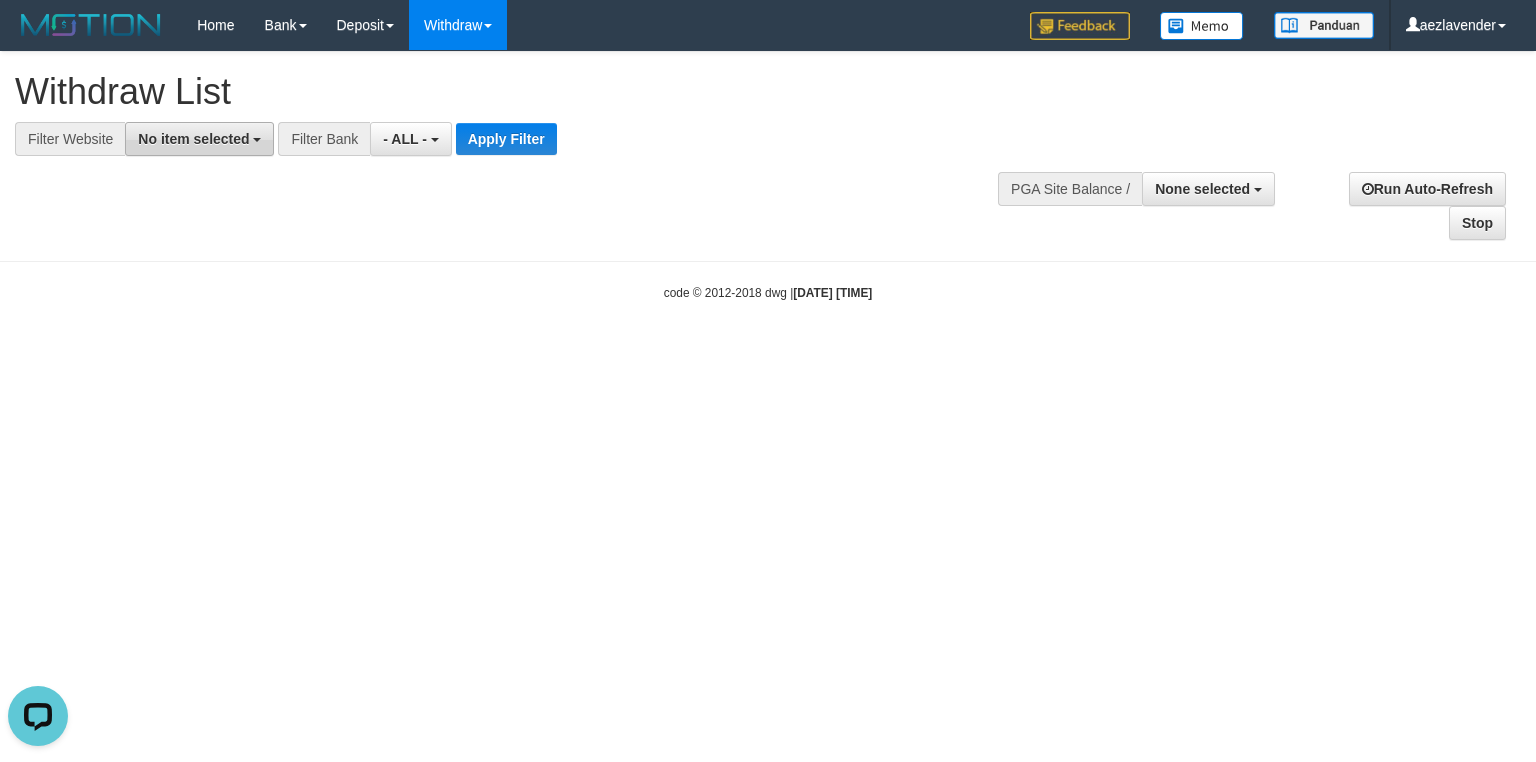 click on "No item selected" at bounding box center [193, 139] 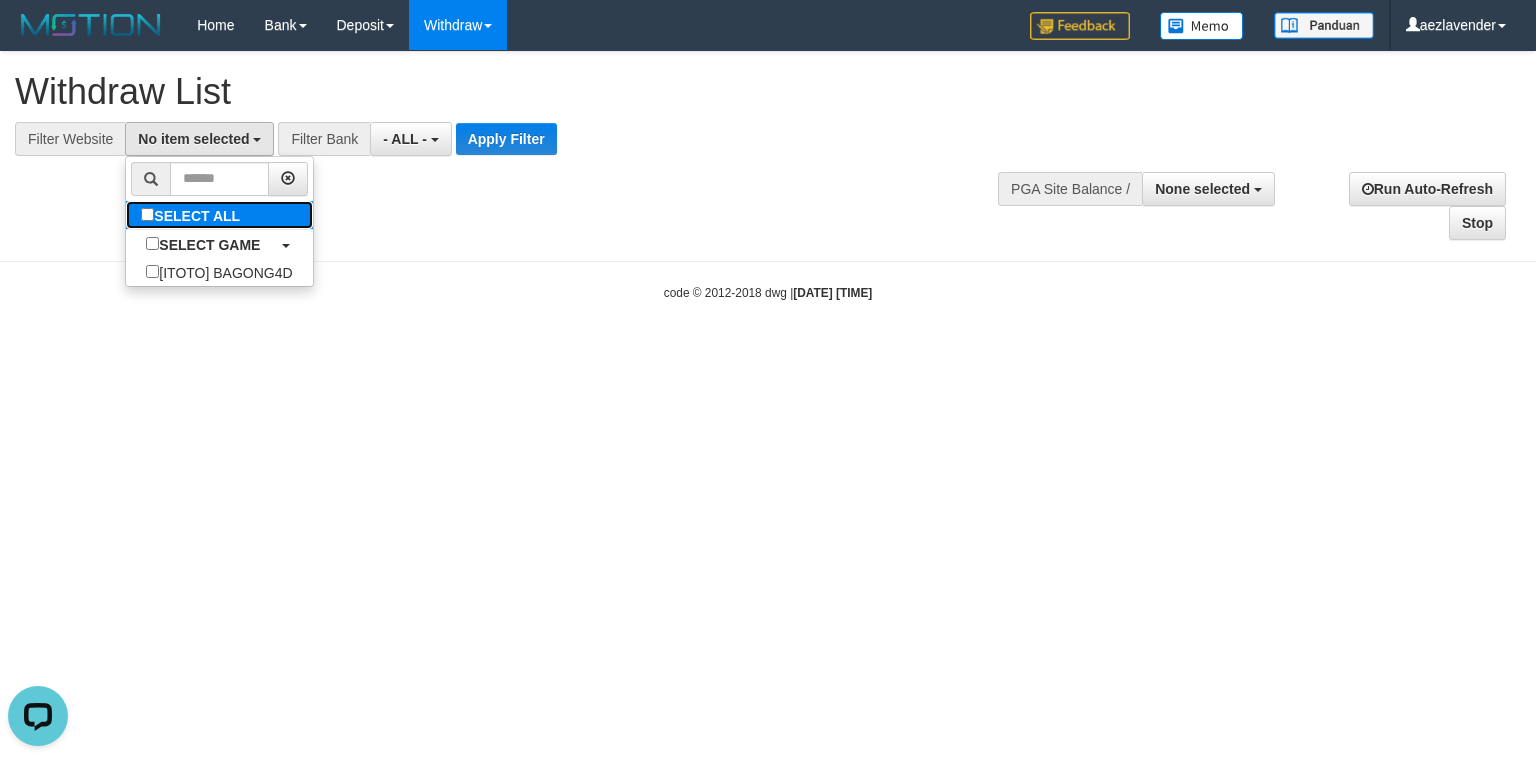 click on "SELECT ALL" at bounding box center (193, 215) 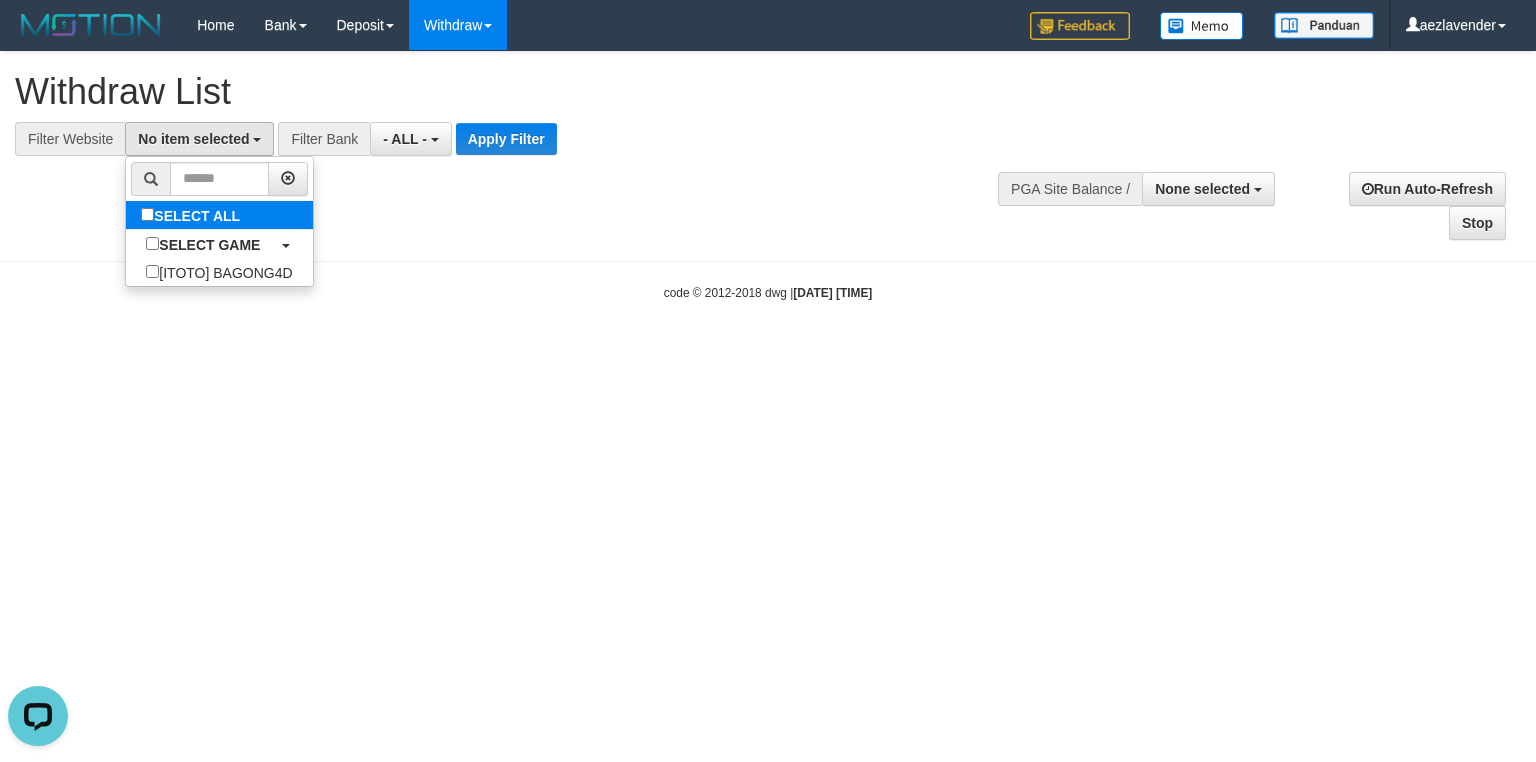 select on "***" 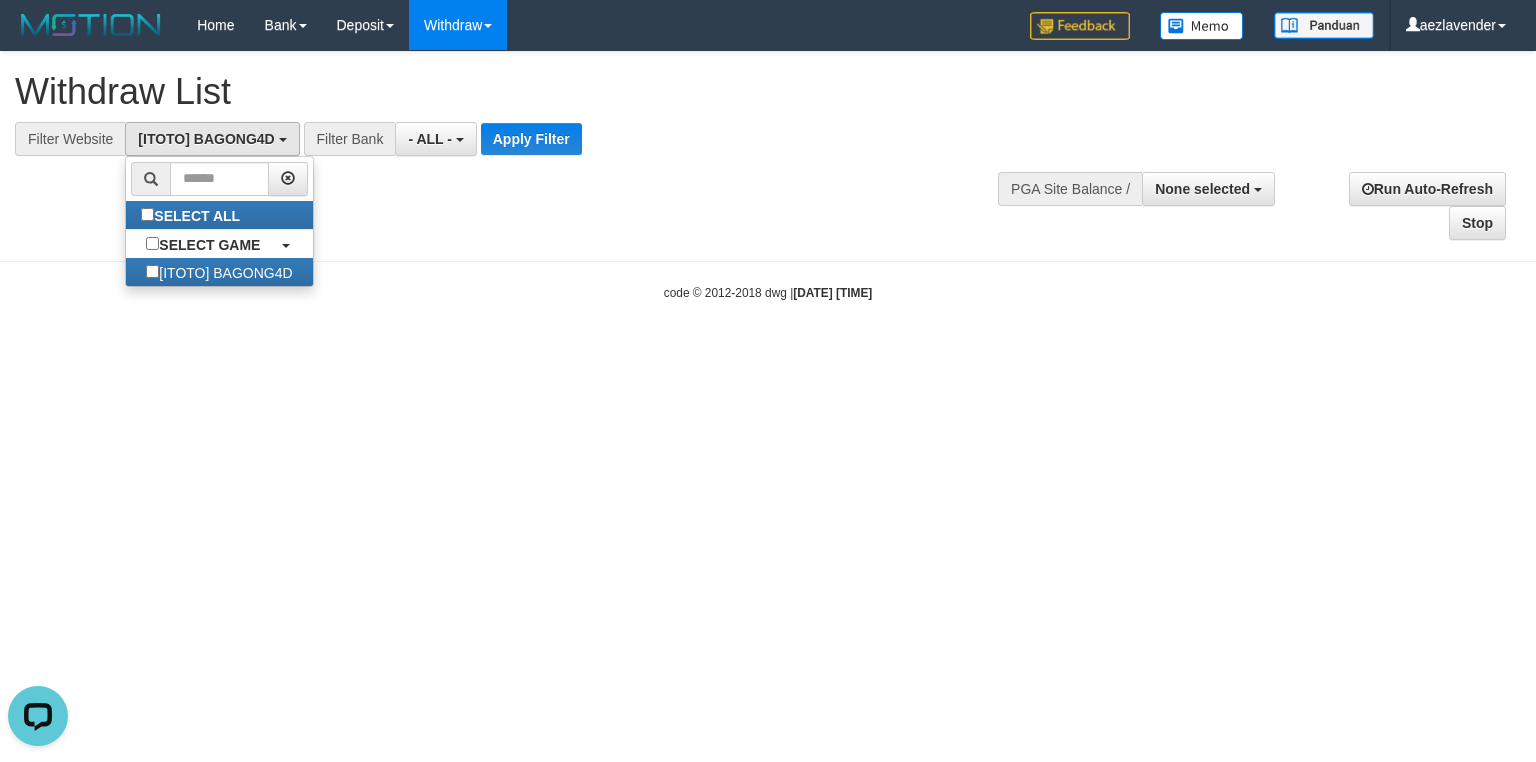 scroll, scrollTop: 17, scrollLeft: 0, axis: vertical 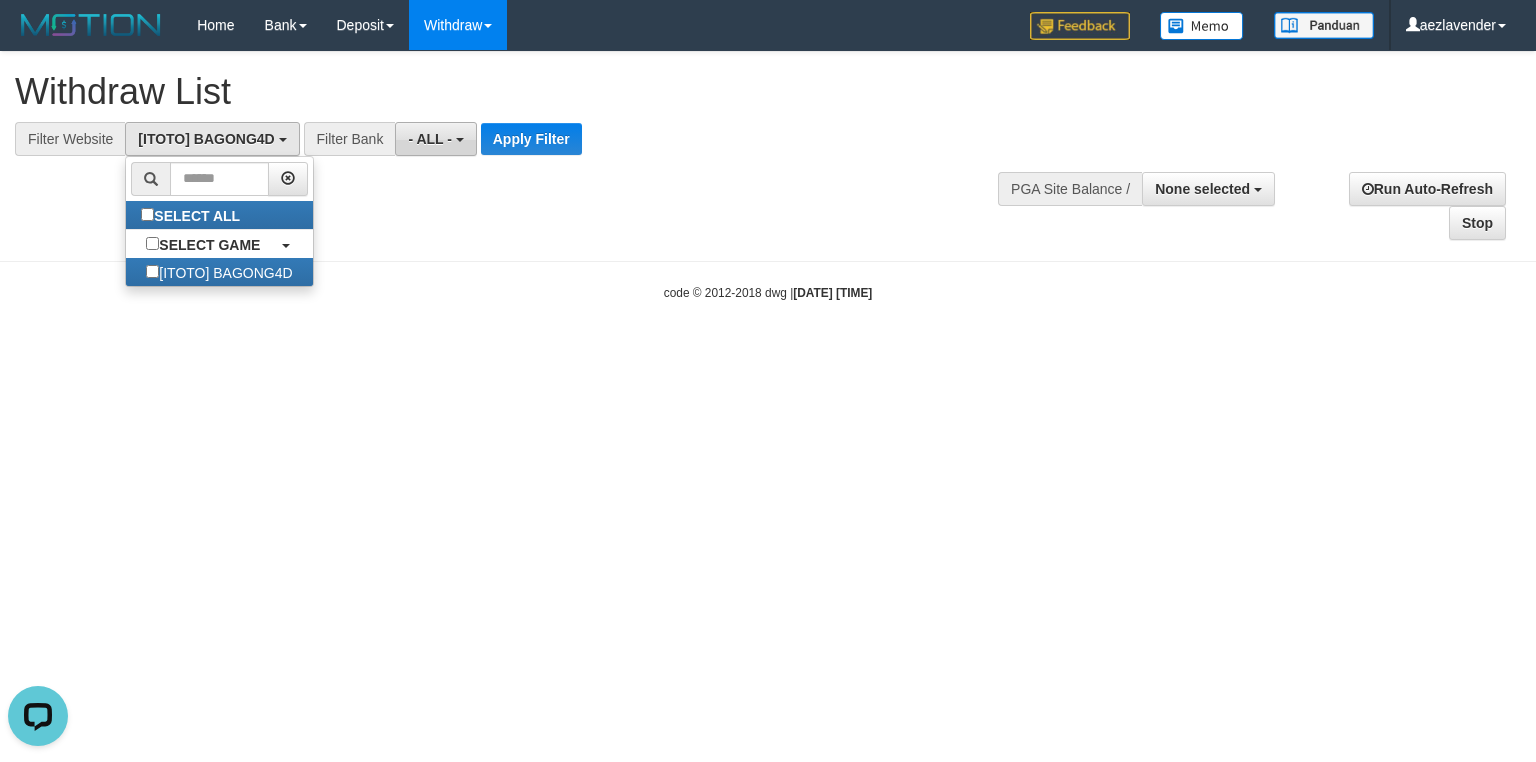 click on "- ALL -" at bounding box center (430, 139) 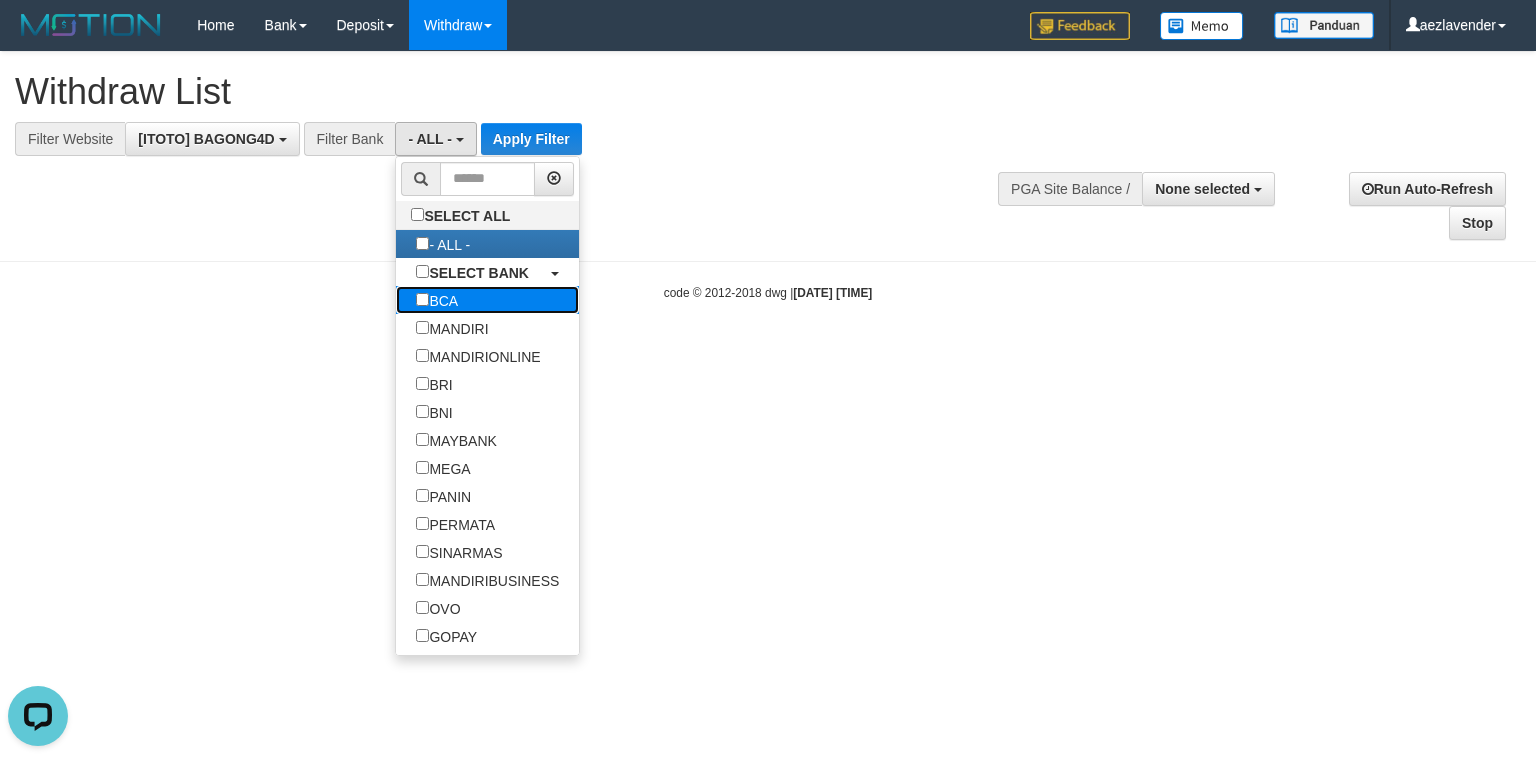 click on "BCA" at bounding box center [437, 300] 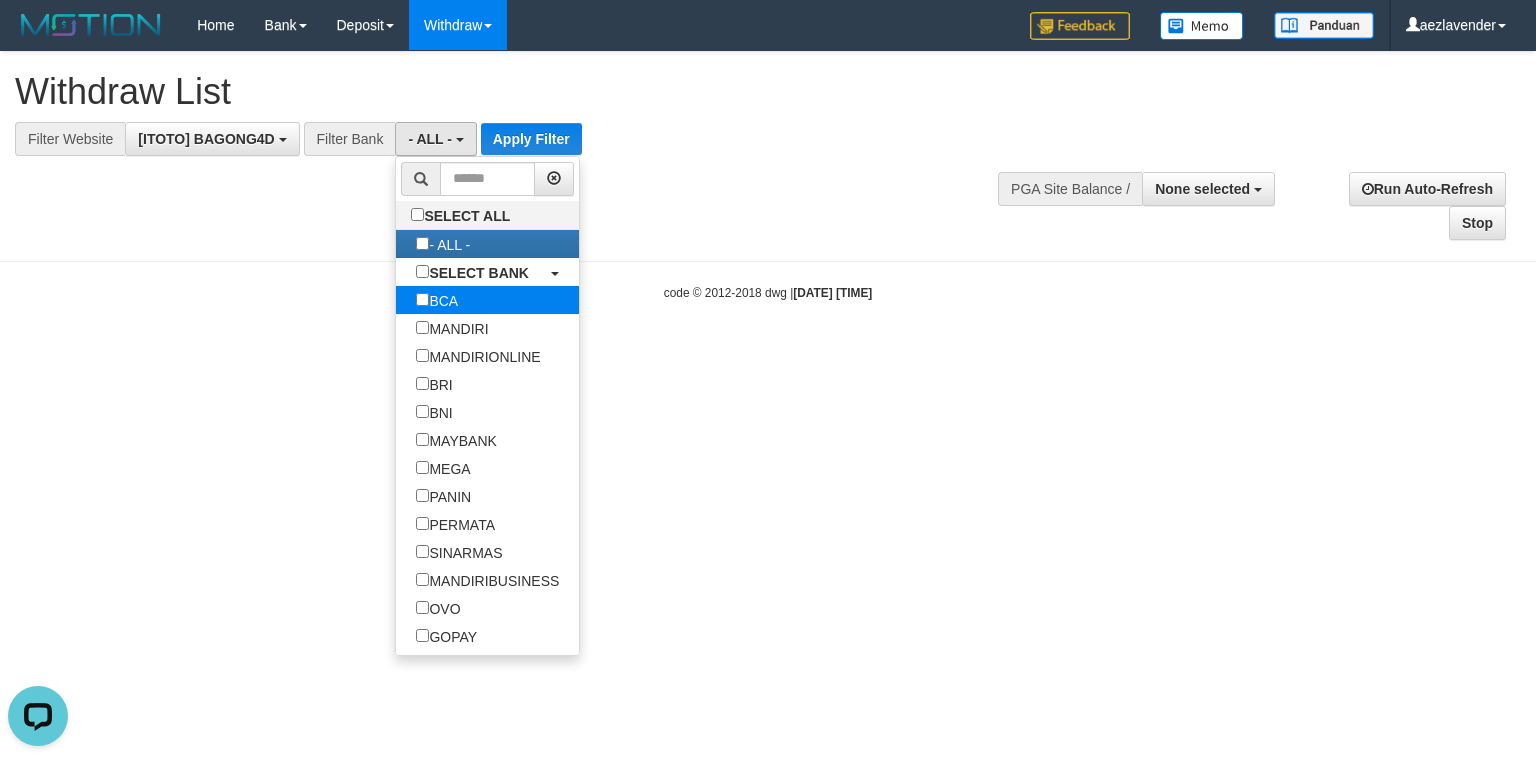 select on "***" 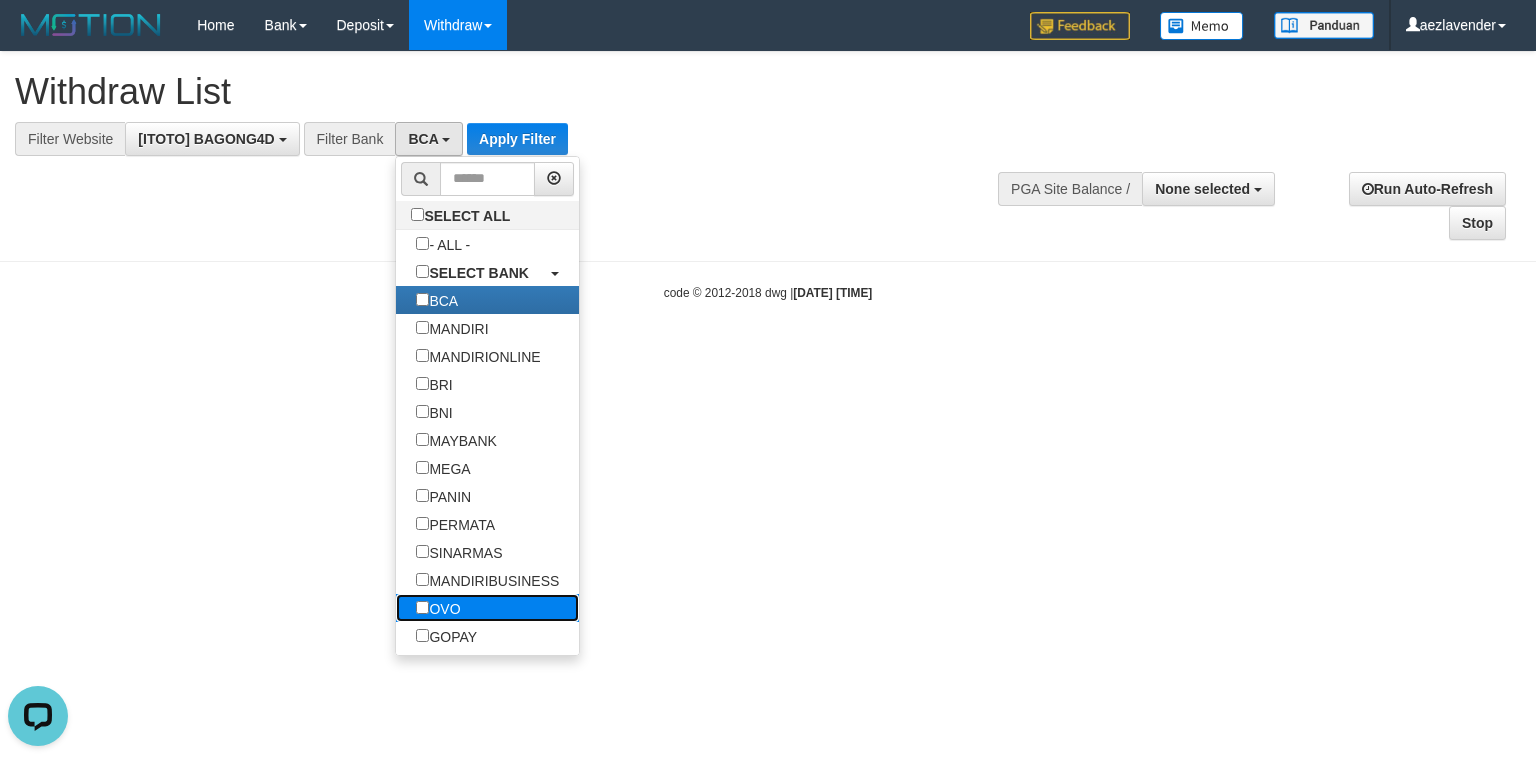 click on "OVO" at bounding box center [438, 608] 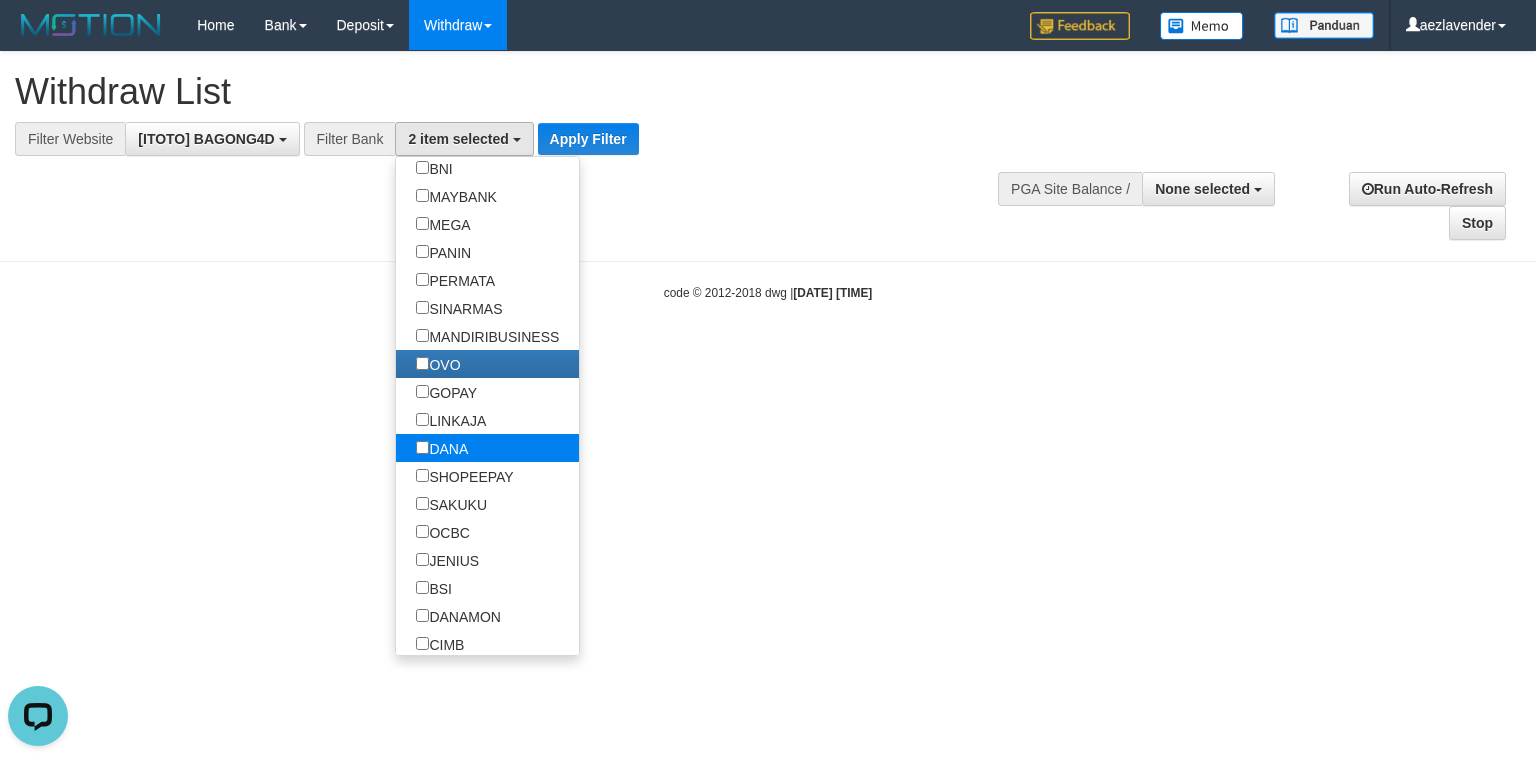 scroll, scrollTop: 266, scrollLeft: 0, axis: vertical 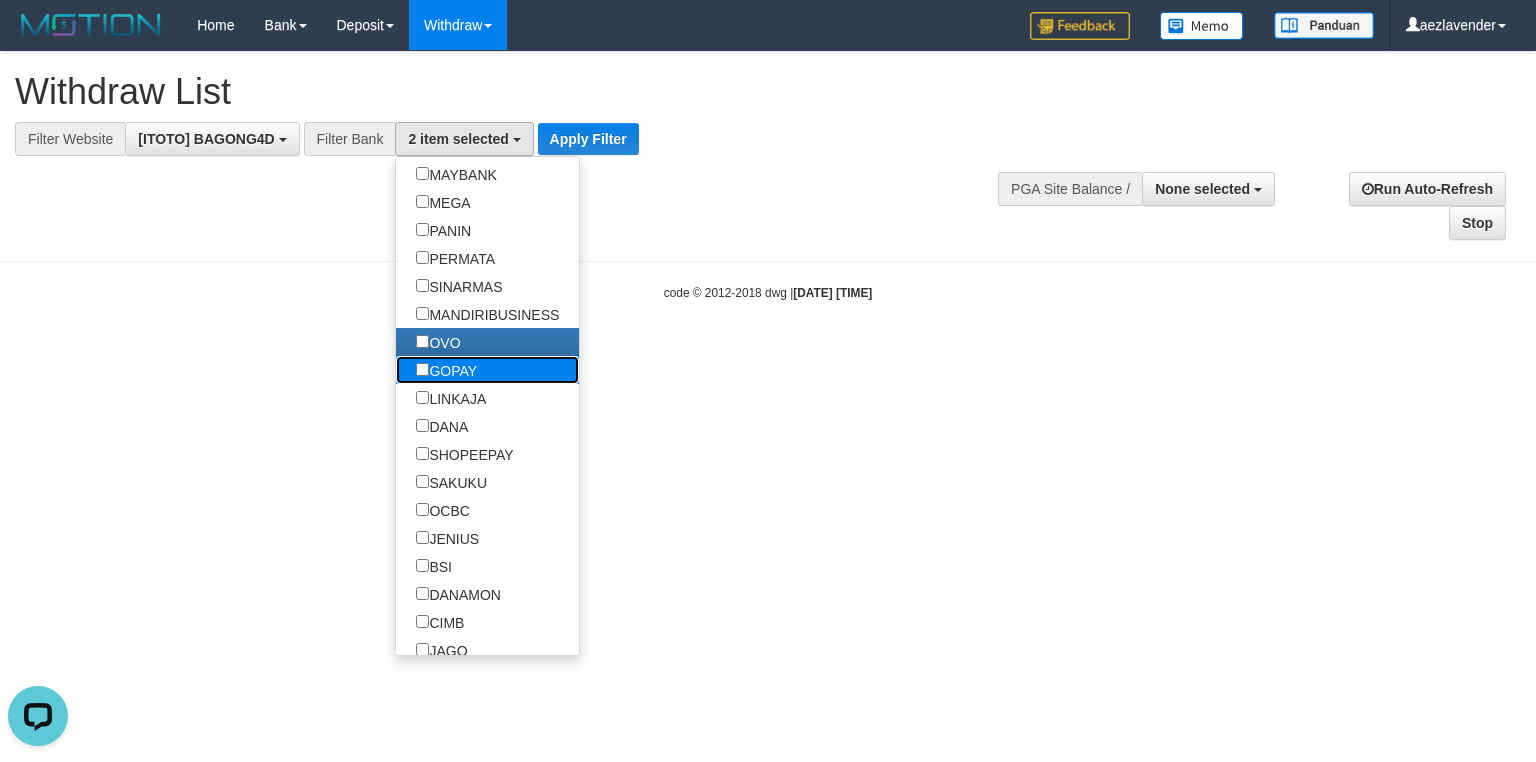 click on "GOPAY" at bounding box center [446, 370] 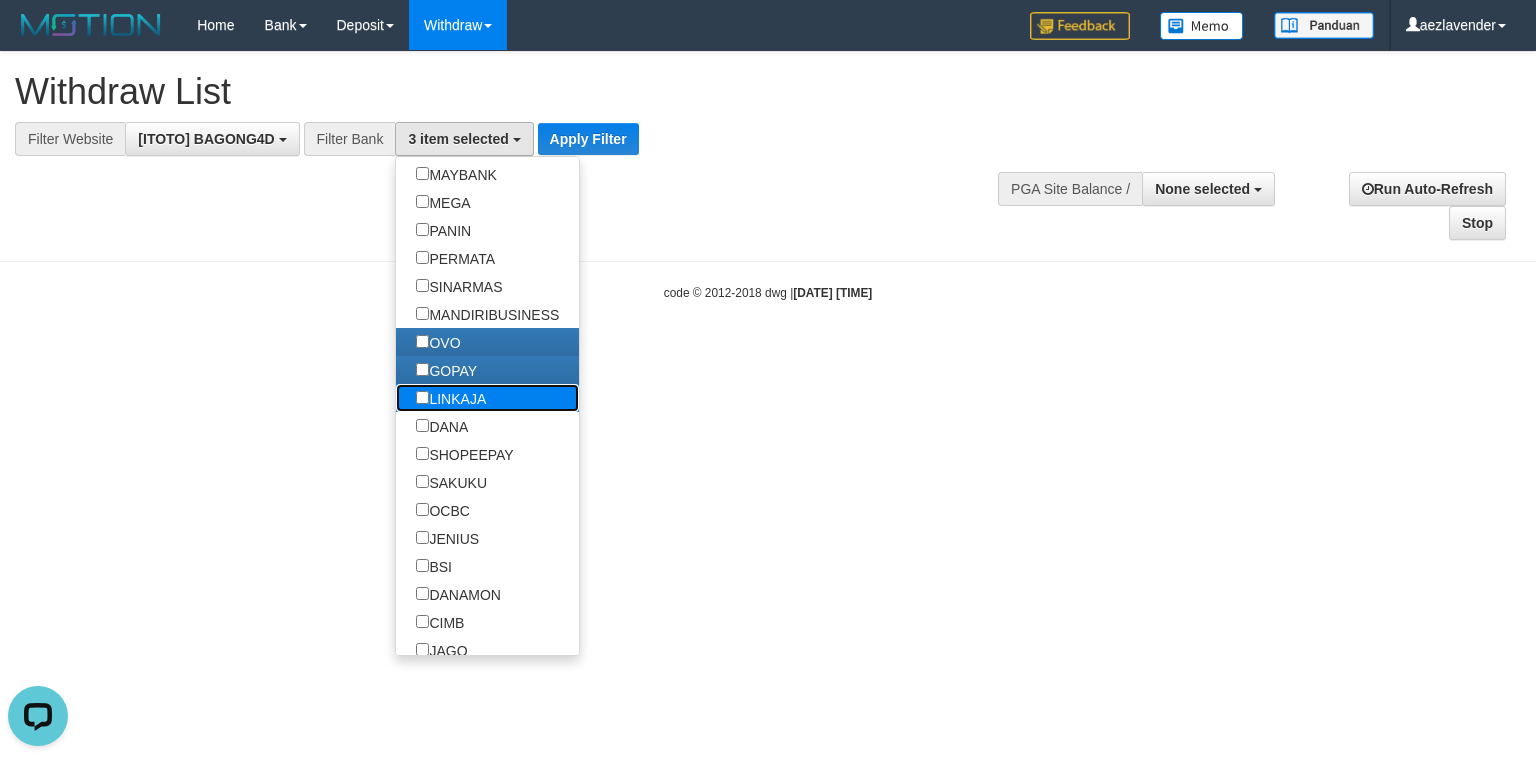 click on "LINKAJA" at bounding box center [451, 398] 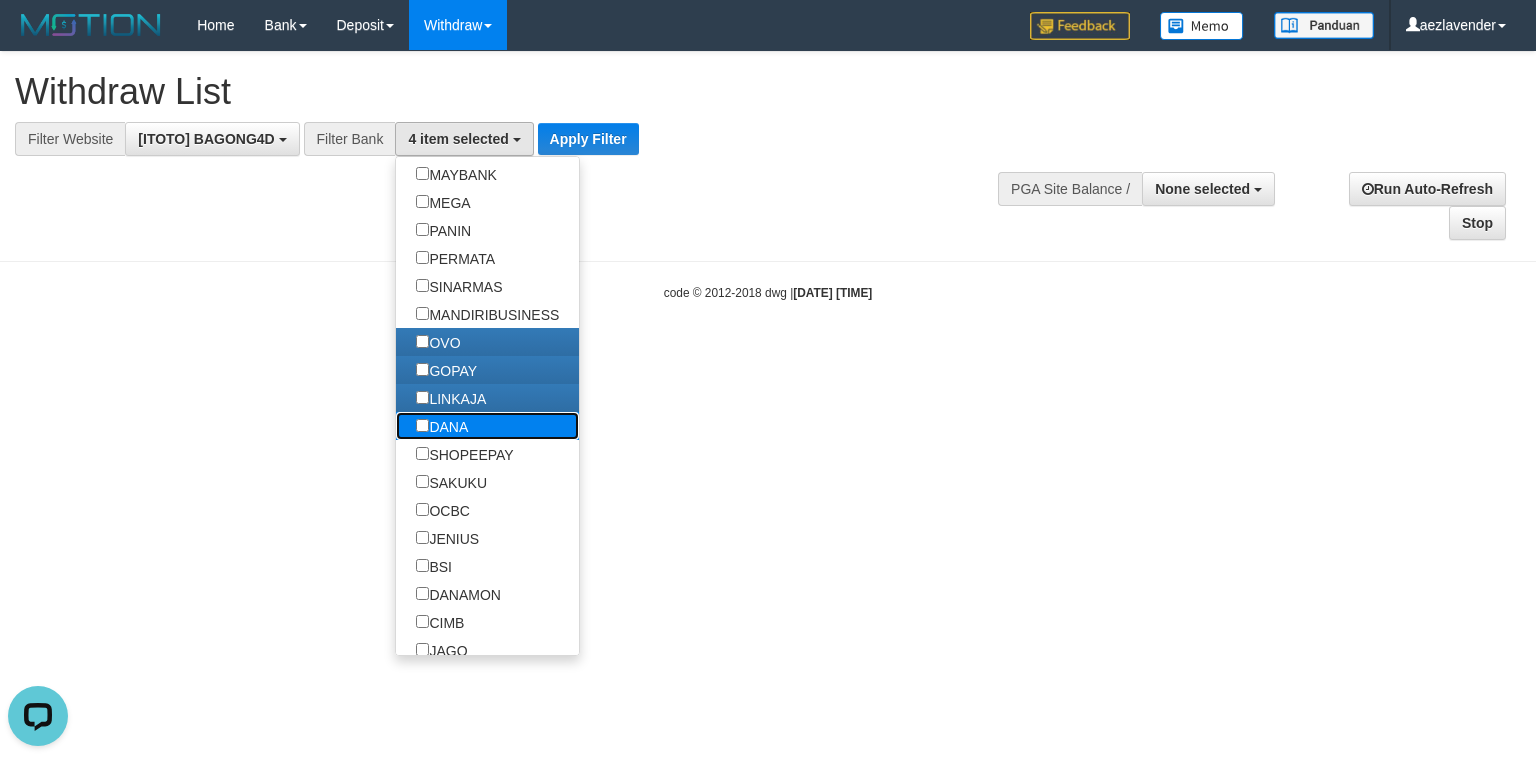 click on "DANA" at bounding box center [442, 426] 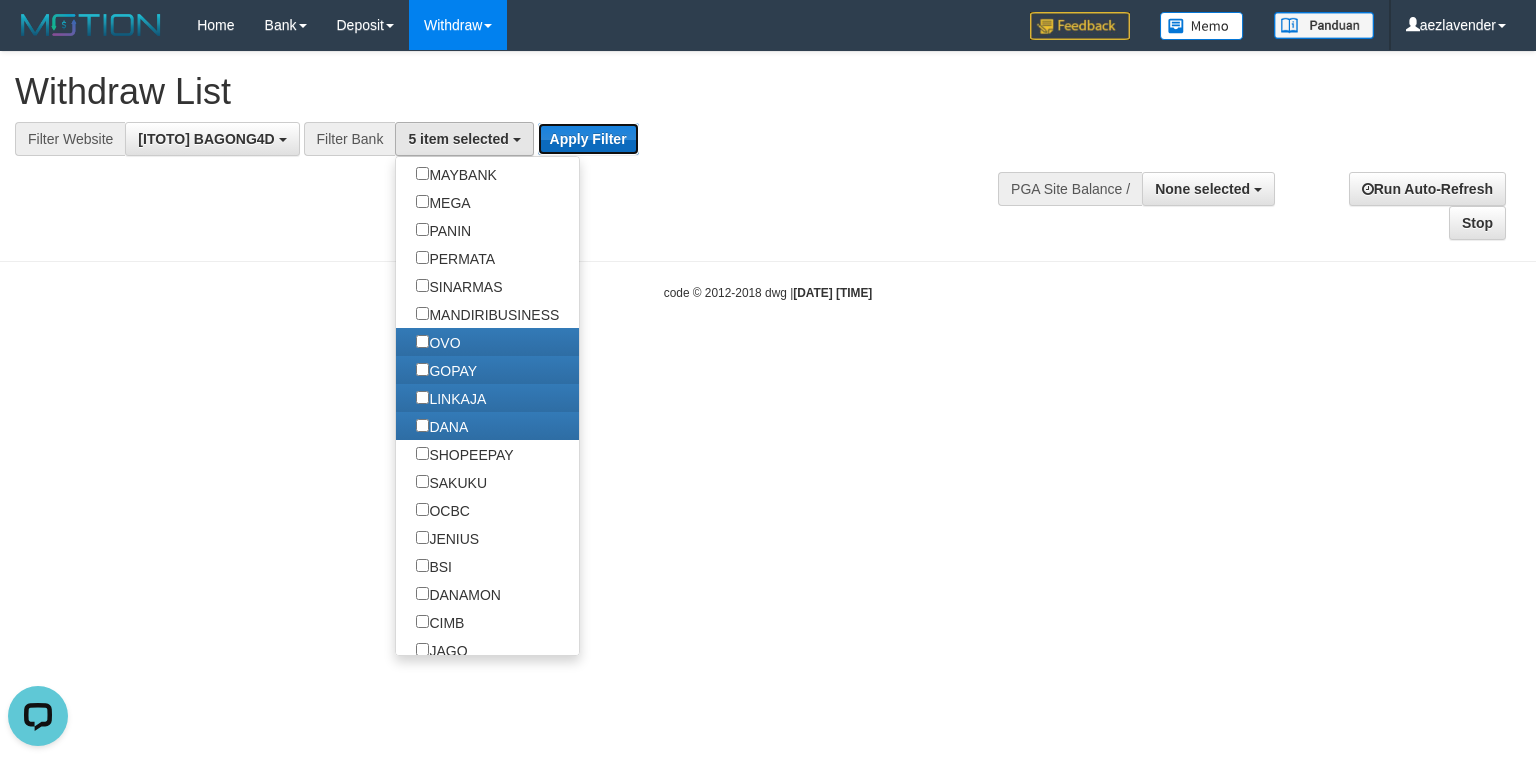click on "Apply Filter" at bounding box center [588, 139] 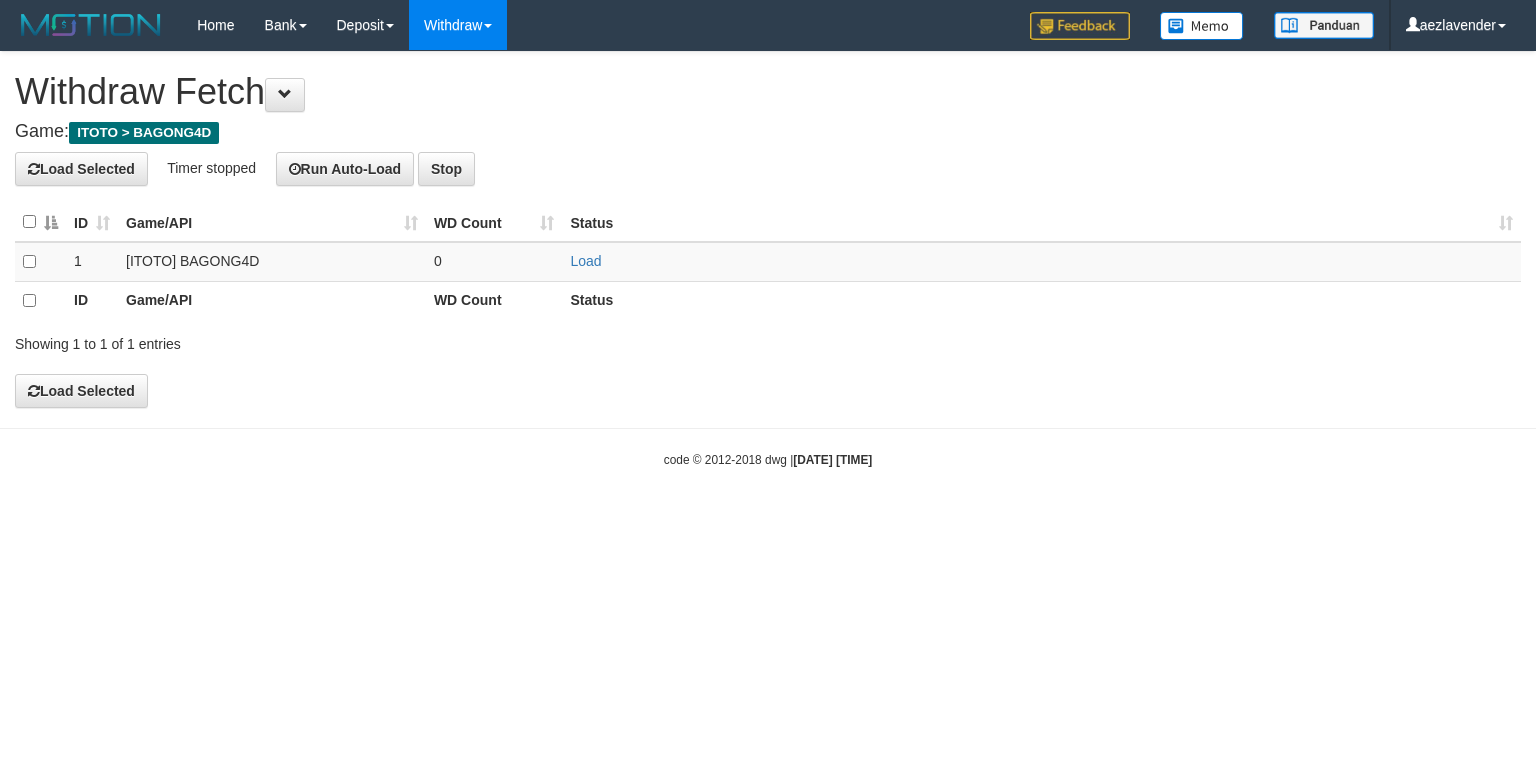 scroll, scrollTop: 0, scrollLeft: 0, axis: both 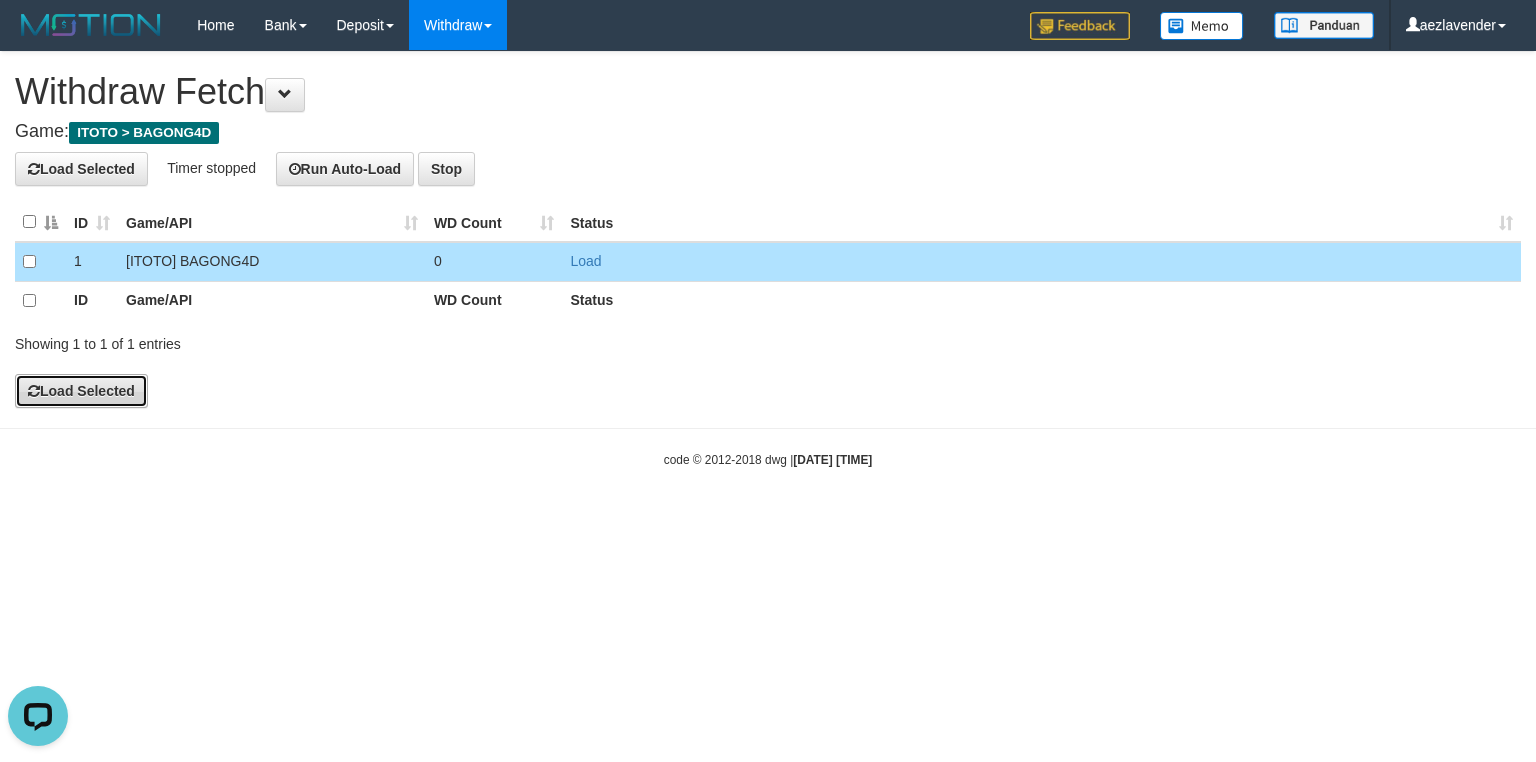 click on "Load Selected" at bounding box center (81, 391) 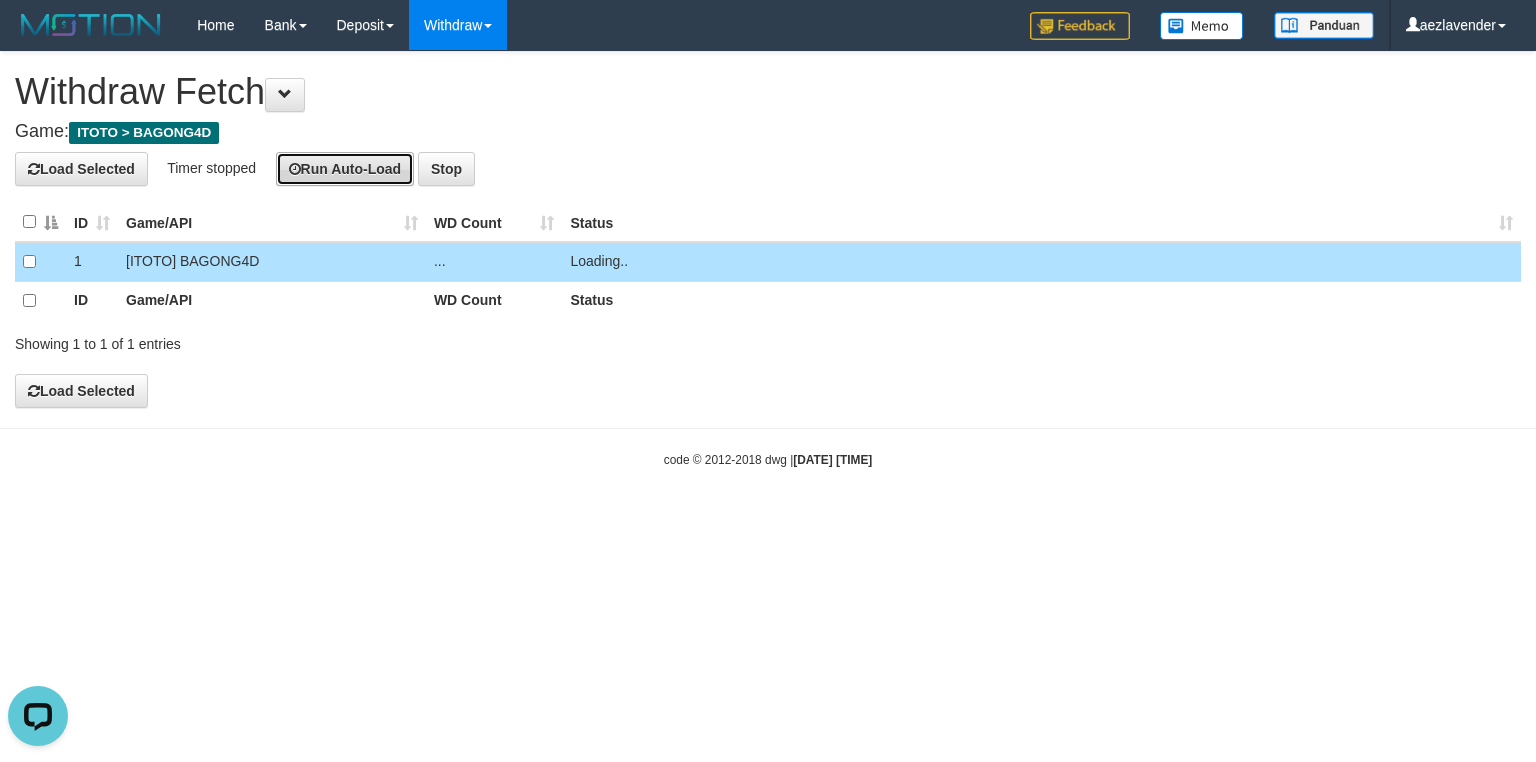 click on "Run Auto-Load" at bounding box center (345, 169) 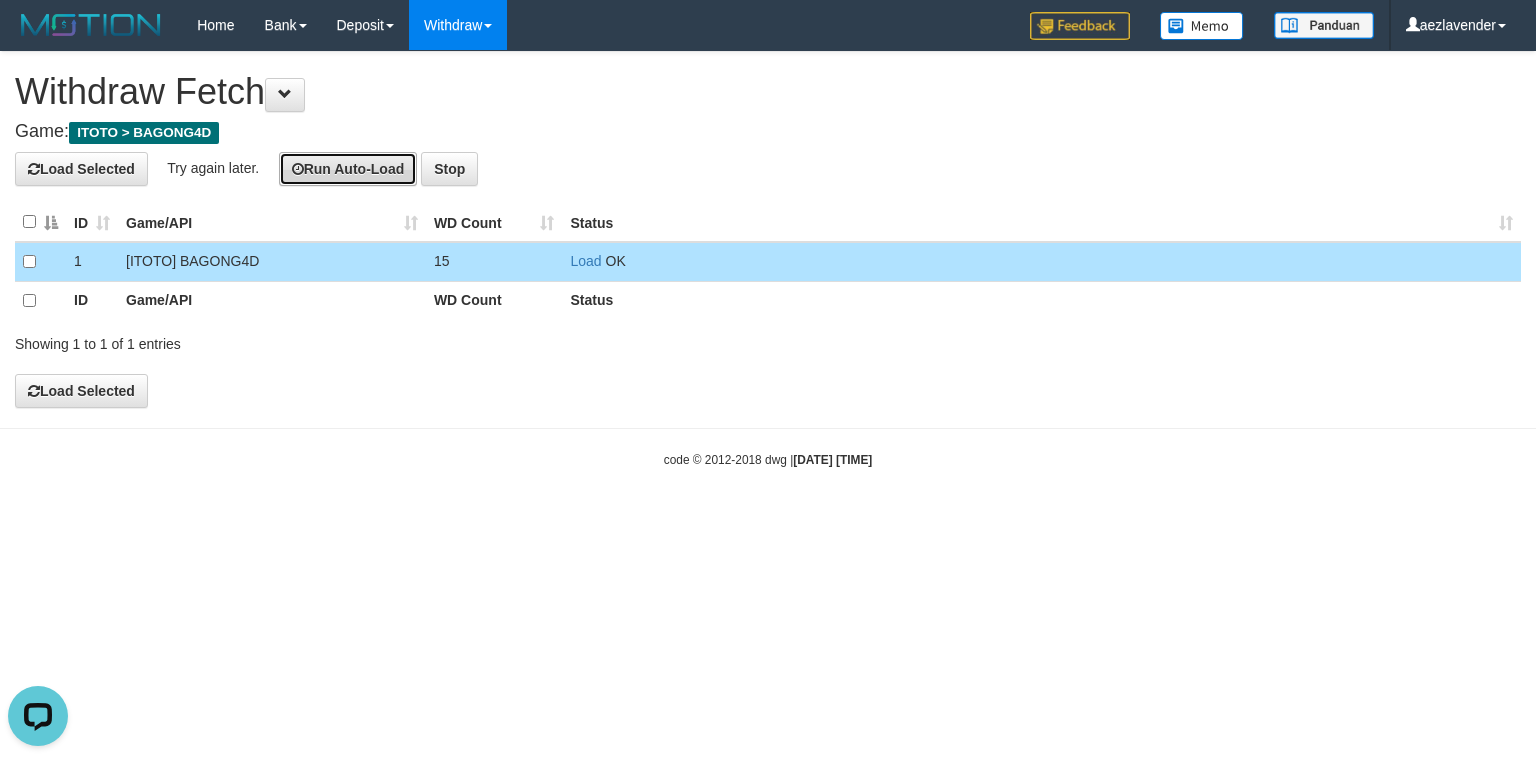 click on "Run Auto-Load" at bounding box center (348, 169) 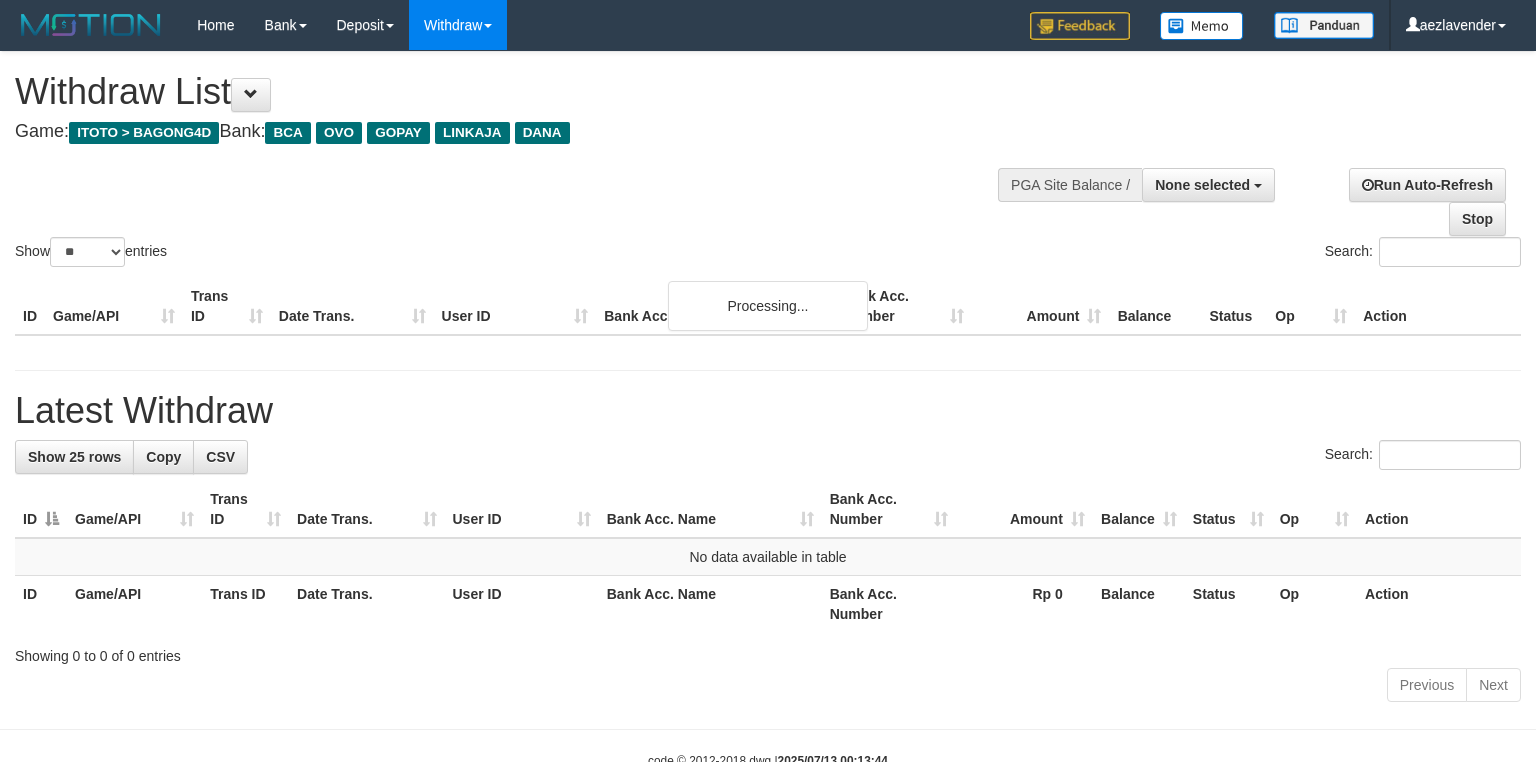 select 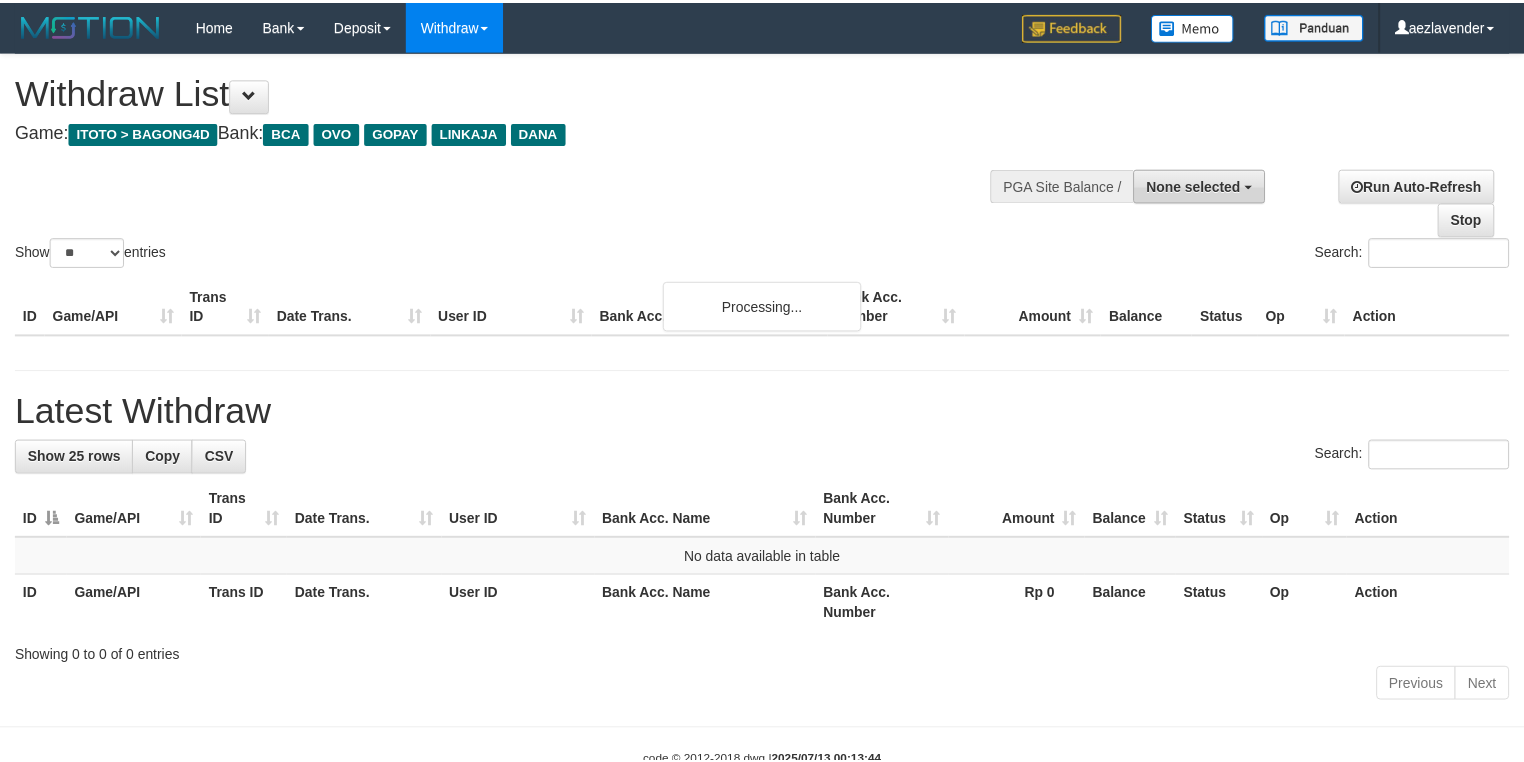 scroll, scrollTop: 0, scrollLeft: 0, axis: both 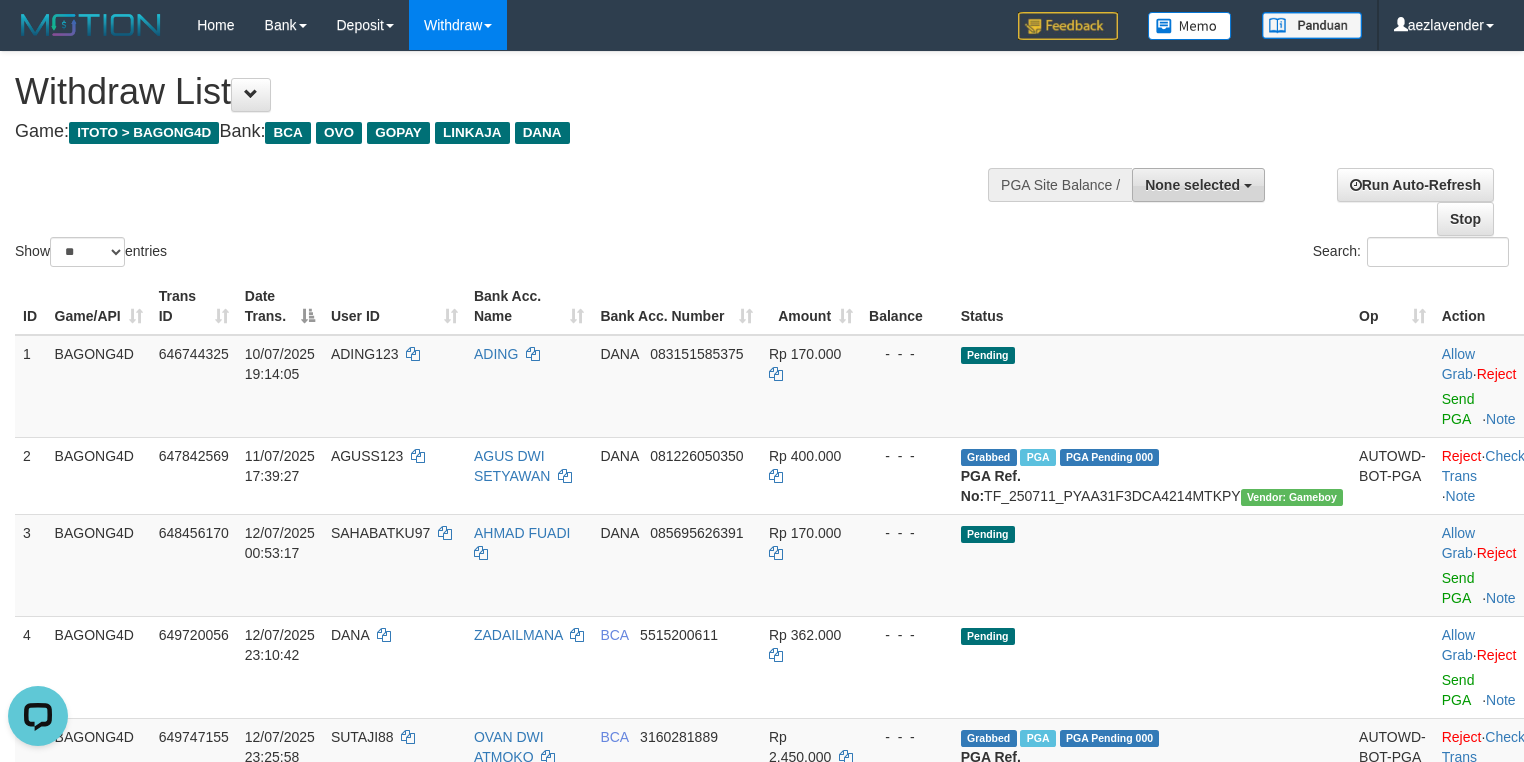 click on "None selected" at bounding box center [1198, 185] 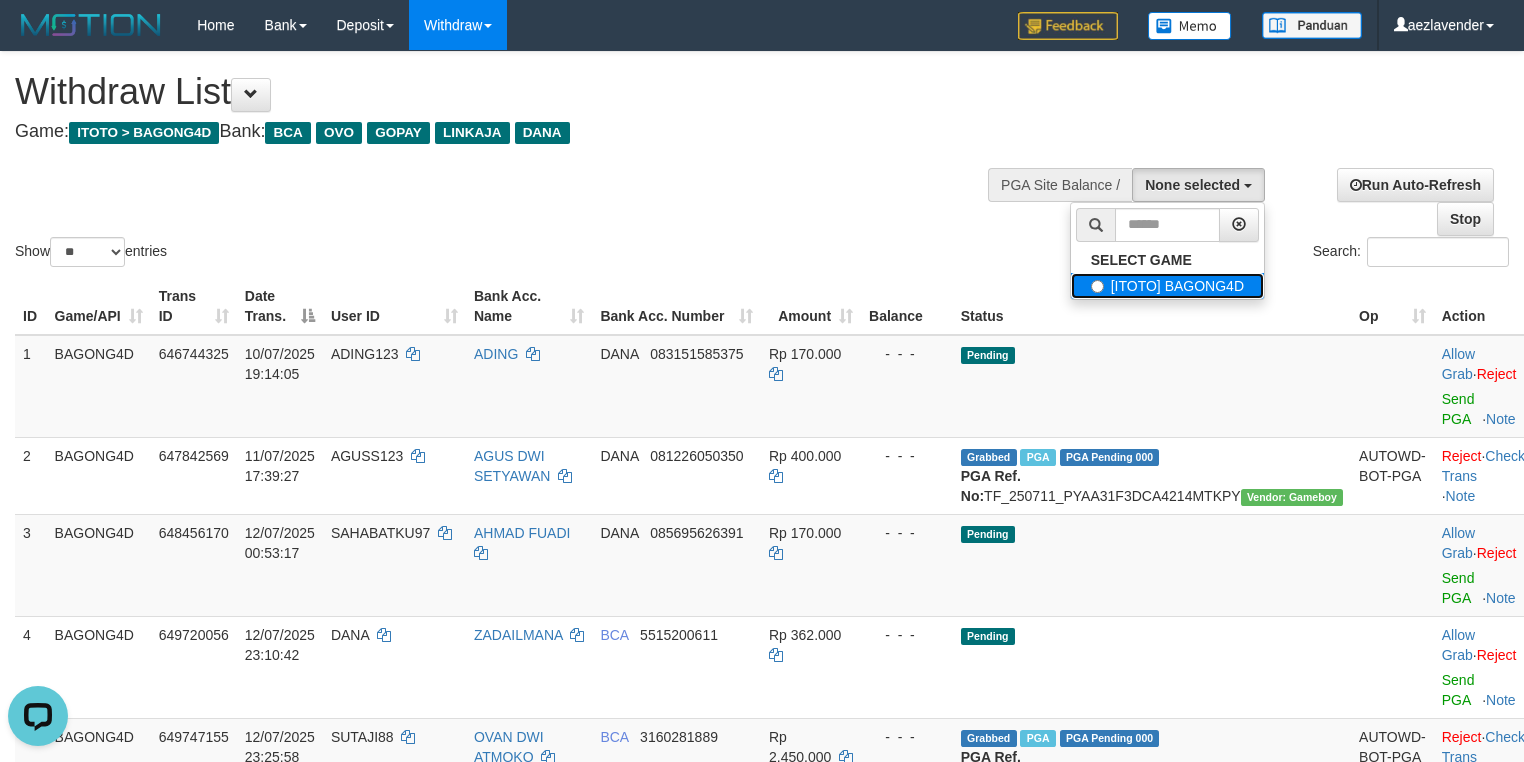 click on "[ITOTO] BAGONG4D" at bounding box center (1167, 286) 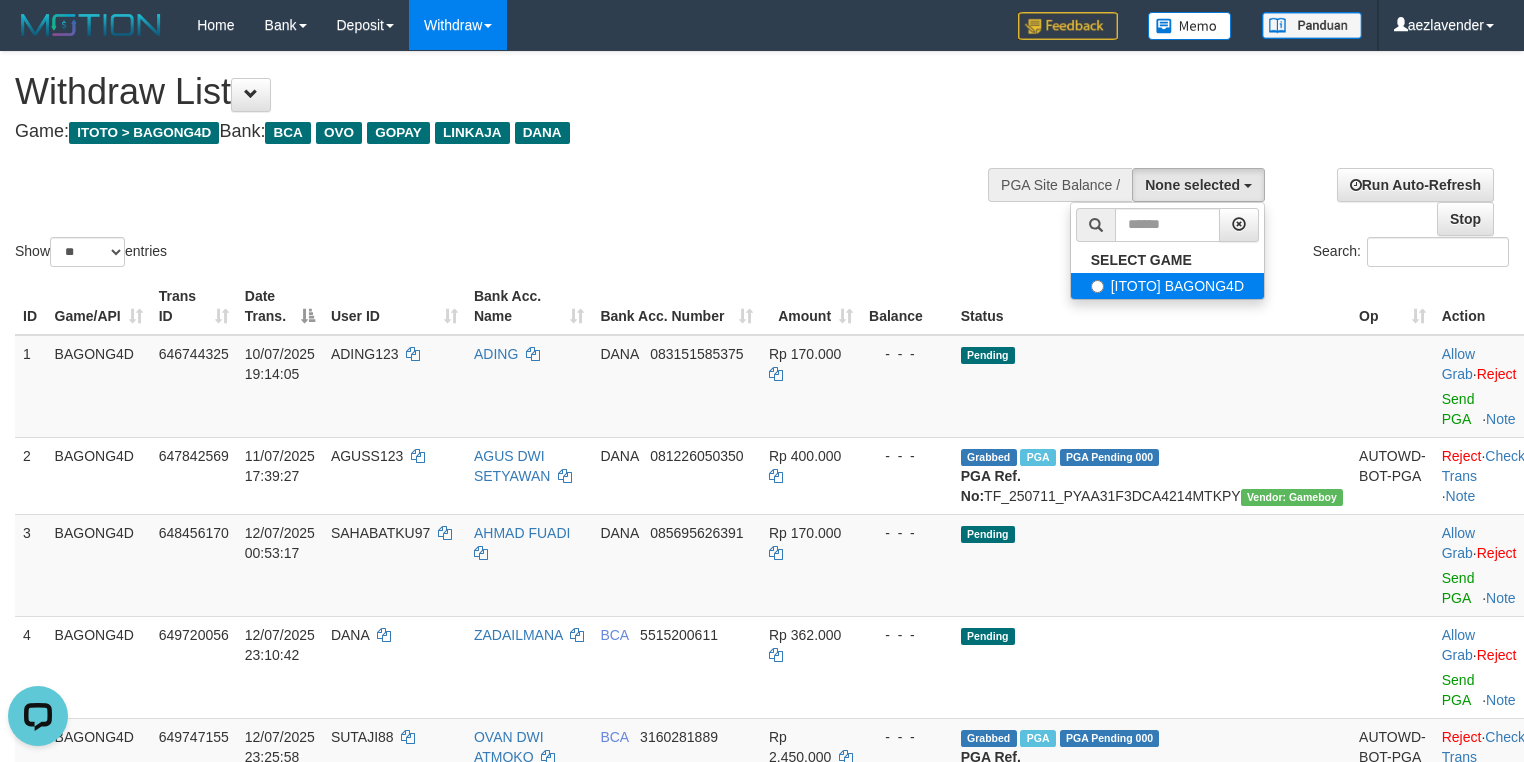select on "***" 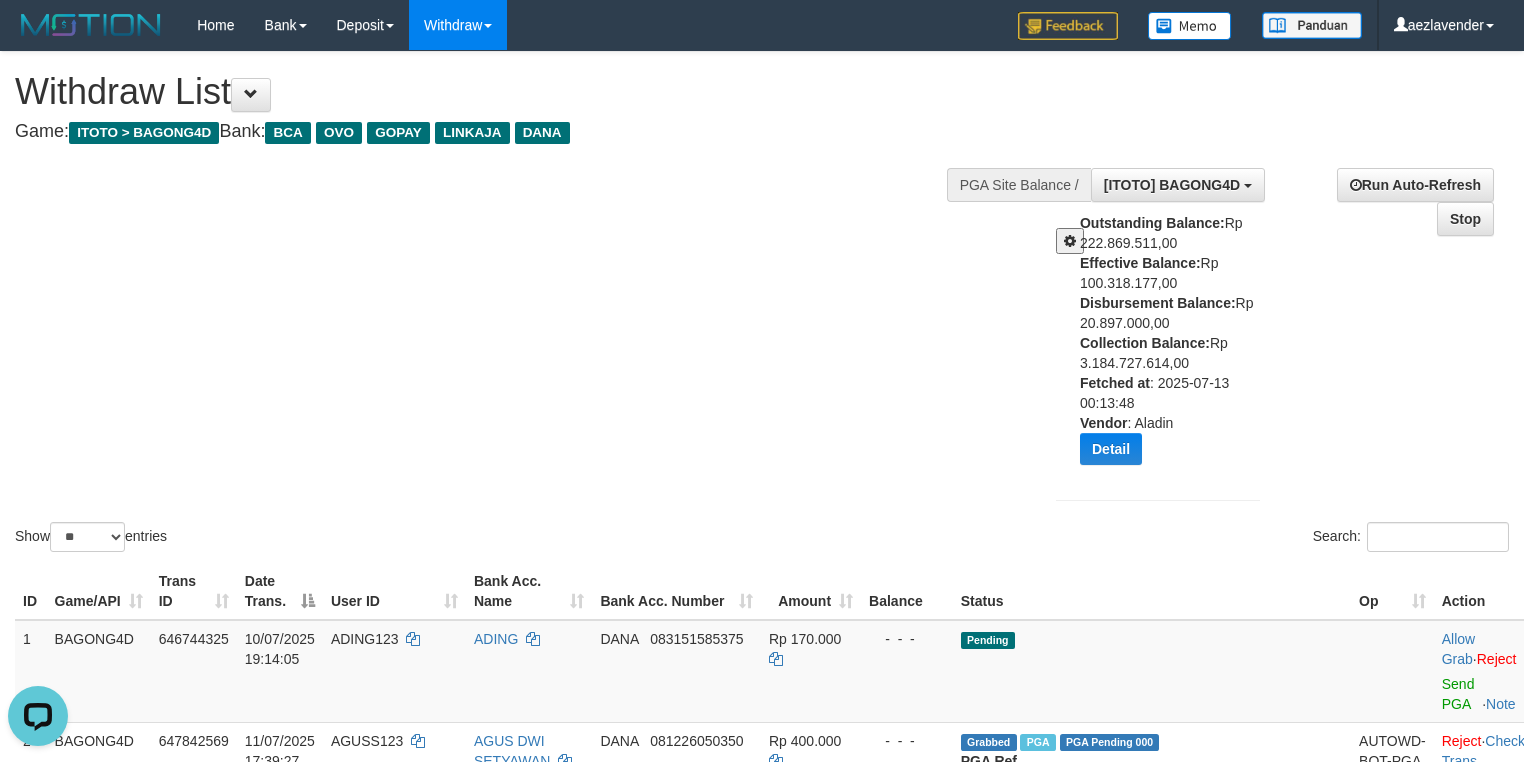 click on "Show  ** ** ** ***  entries Search:" at bounding box center [762, 304] 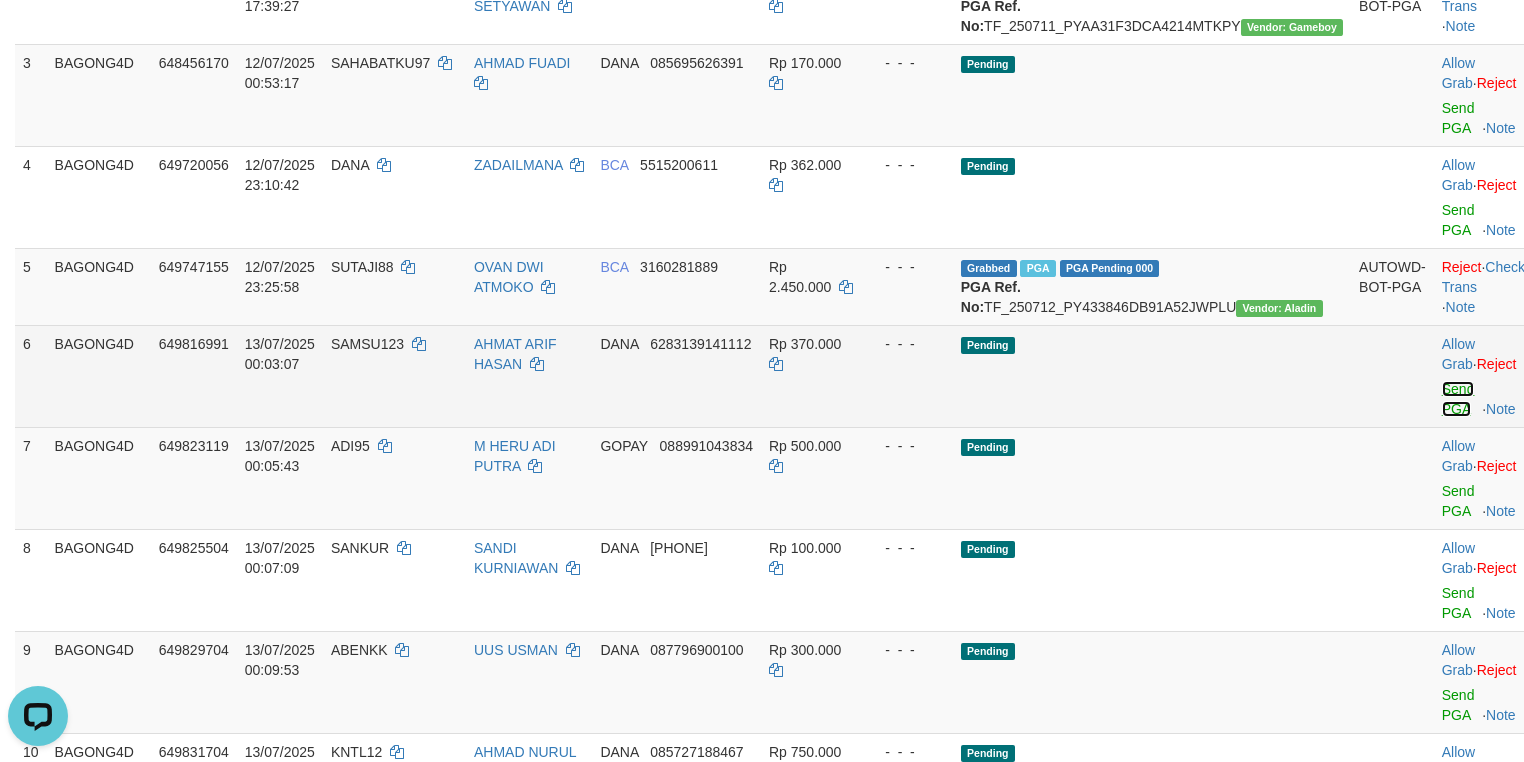 click on "Send PGA" at bounding box center (1458, 399) 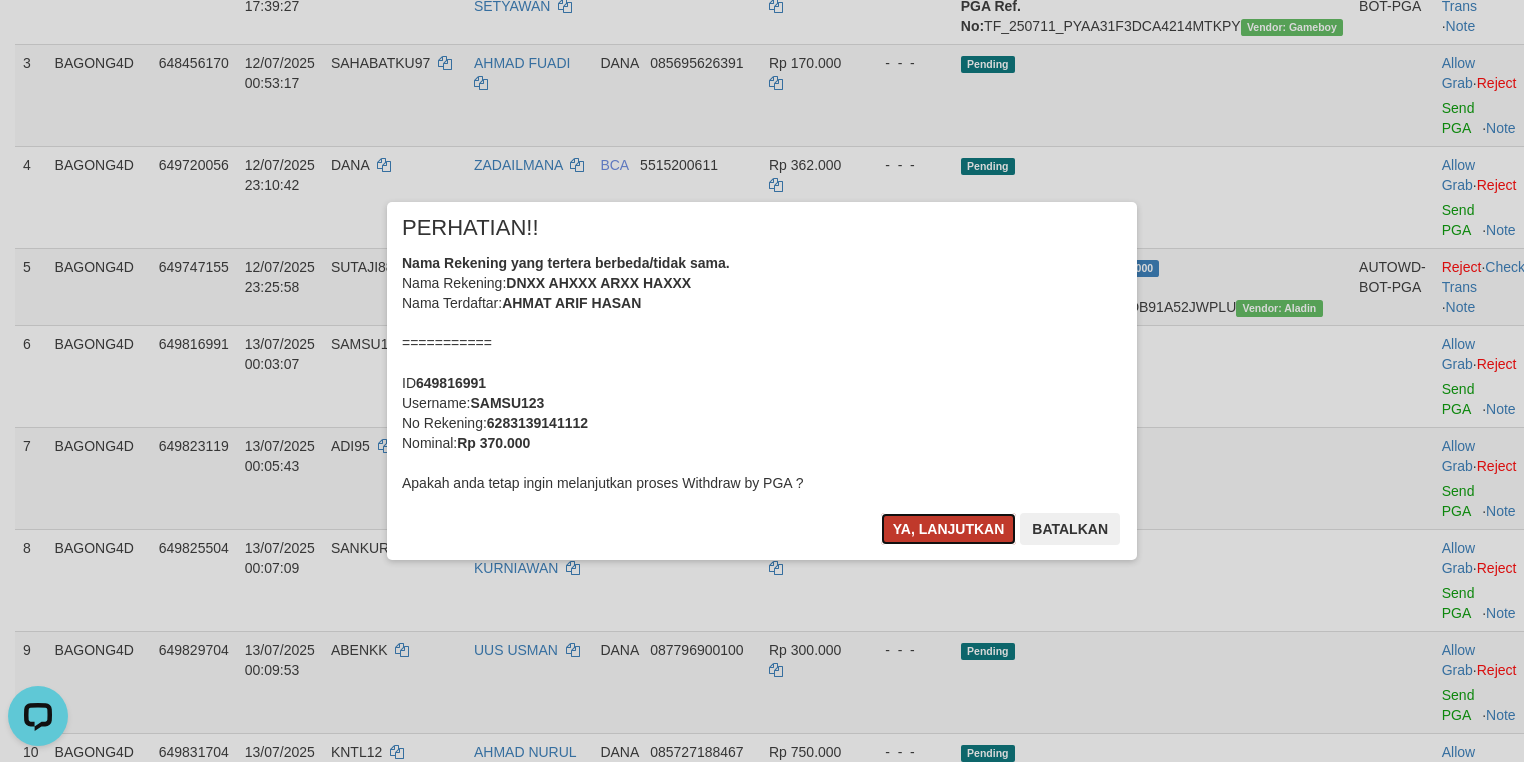 click on "Ya, lanjutkan" at bounding box center (949, 529) 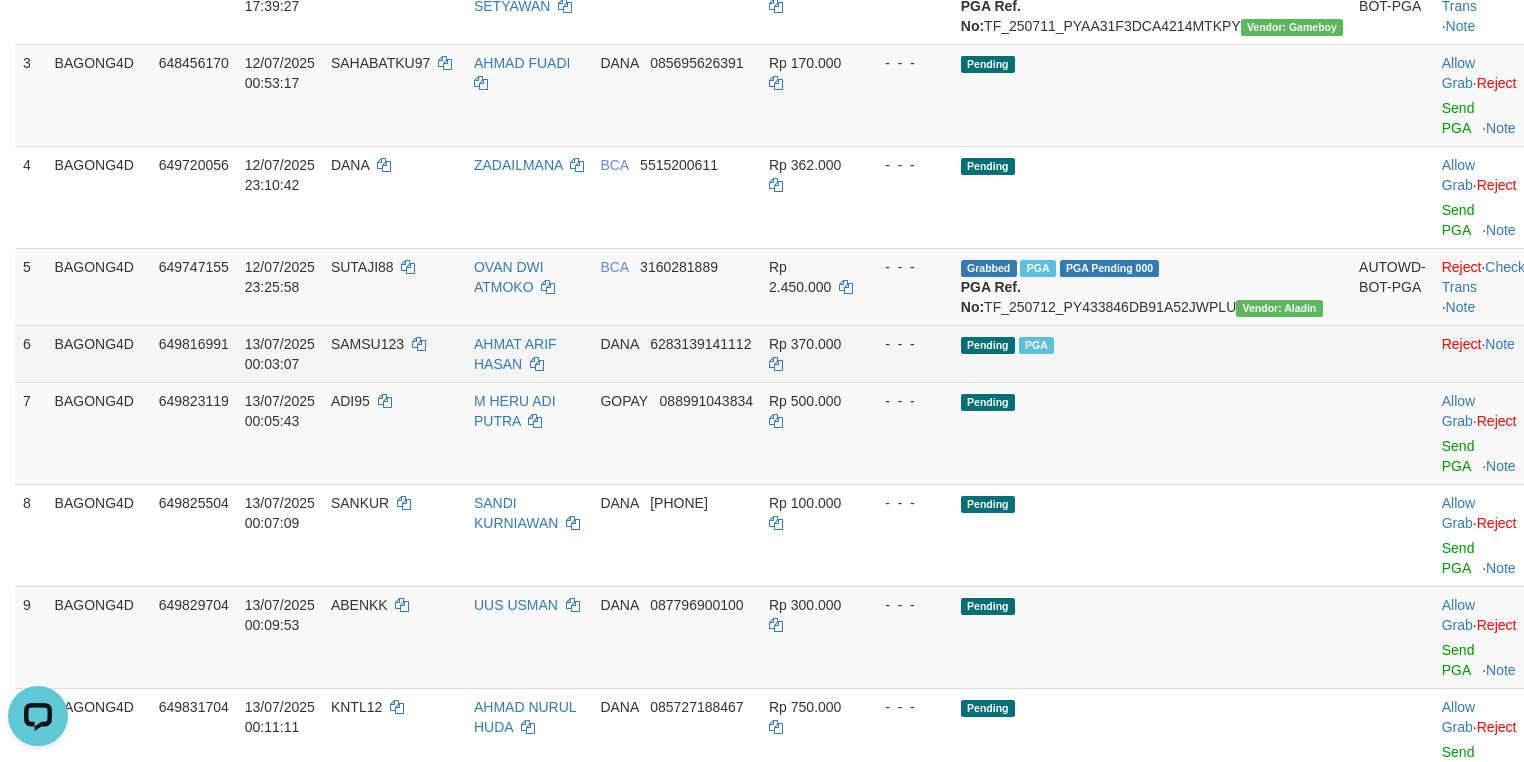 click on "DANA     6283139141112" at bounding box center [676, 353] 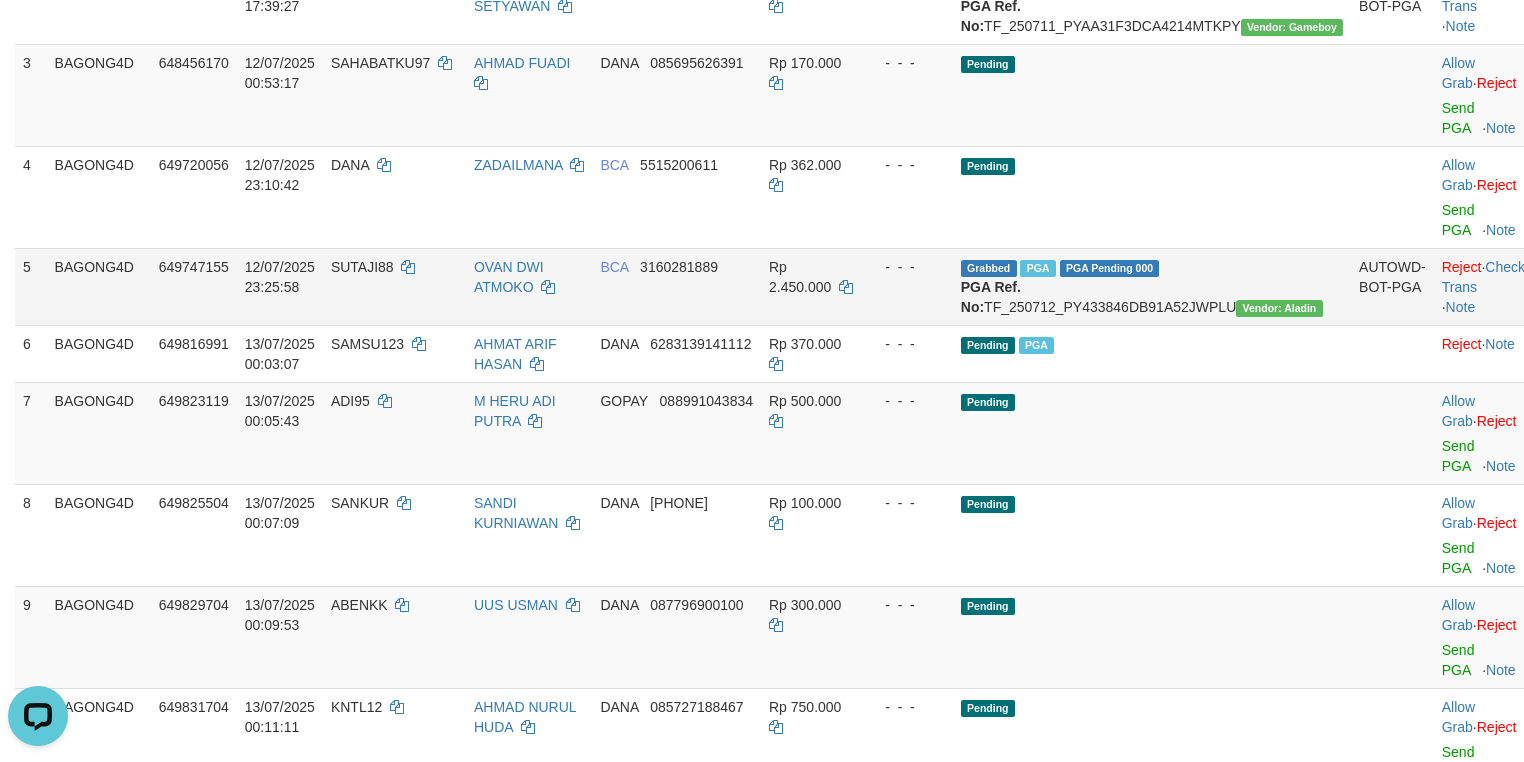 click on "BCA     3160281889" at bounding box center (676, 286) 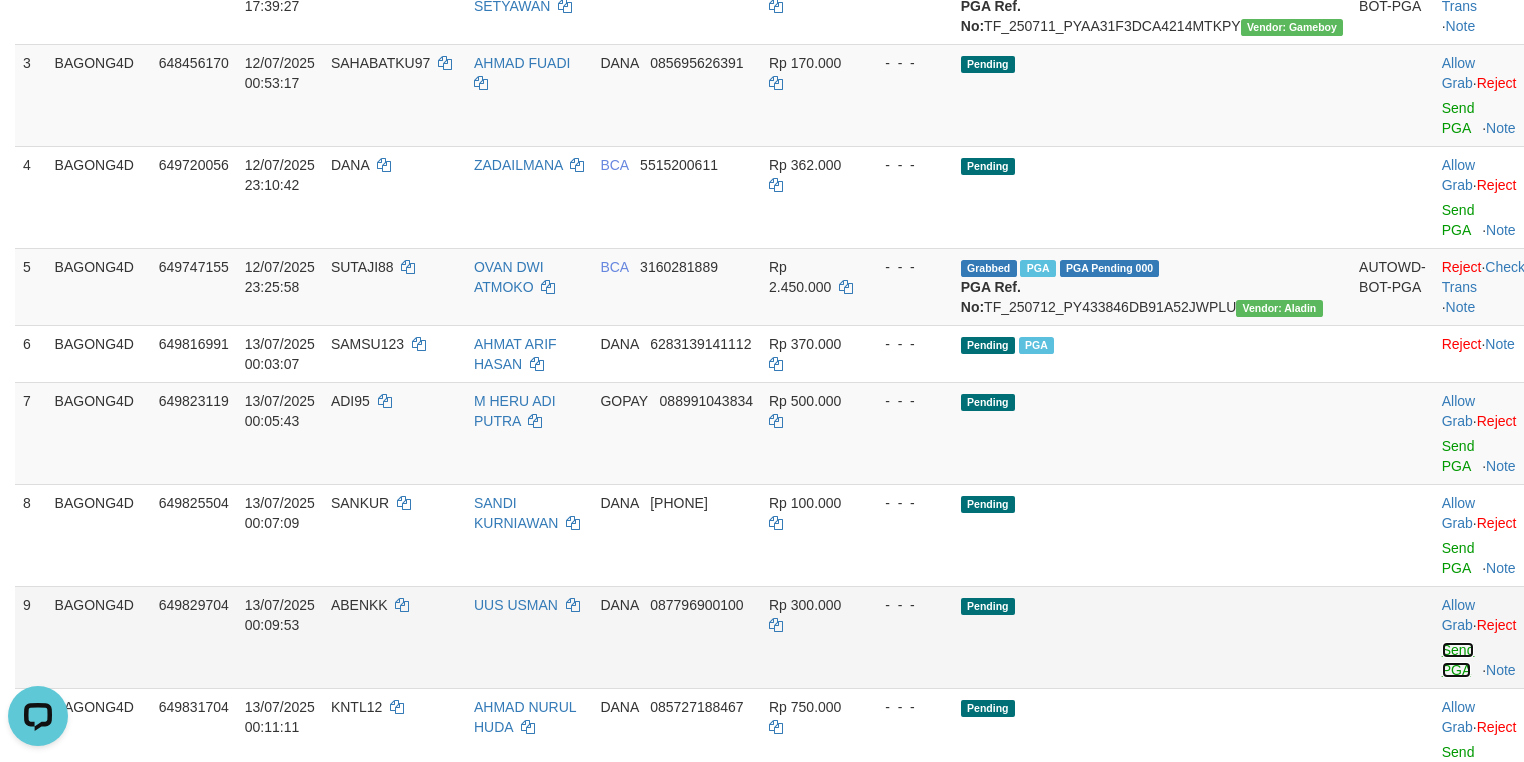 click on "Send PGA" at bounding box center (1458, 660) 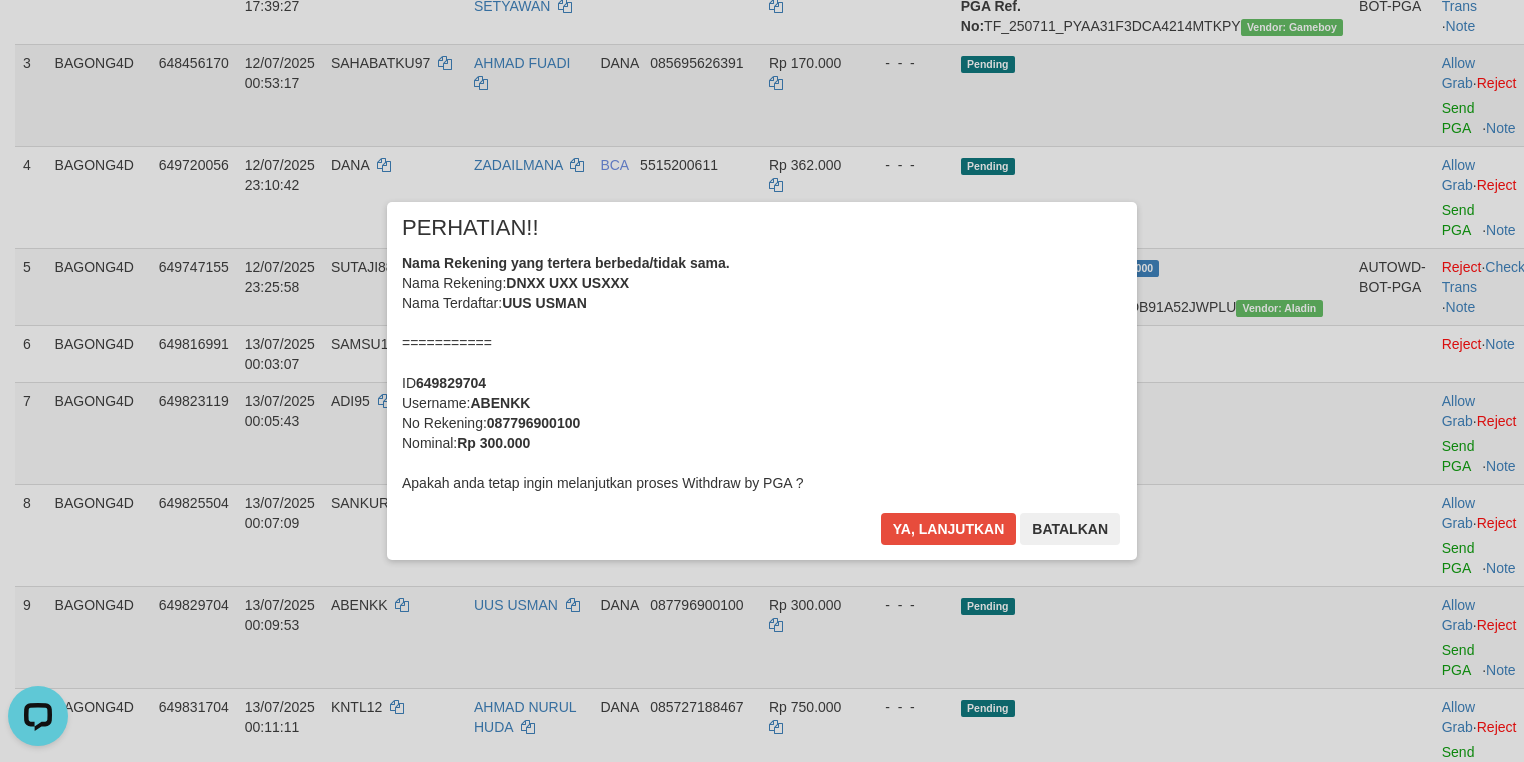 scroll, scrollTop: 0, scrollLeft: 0, axis: both 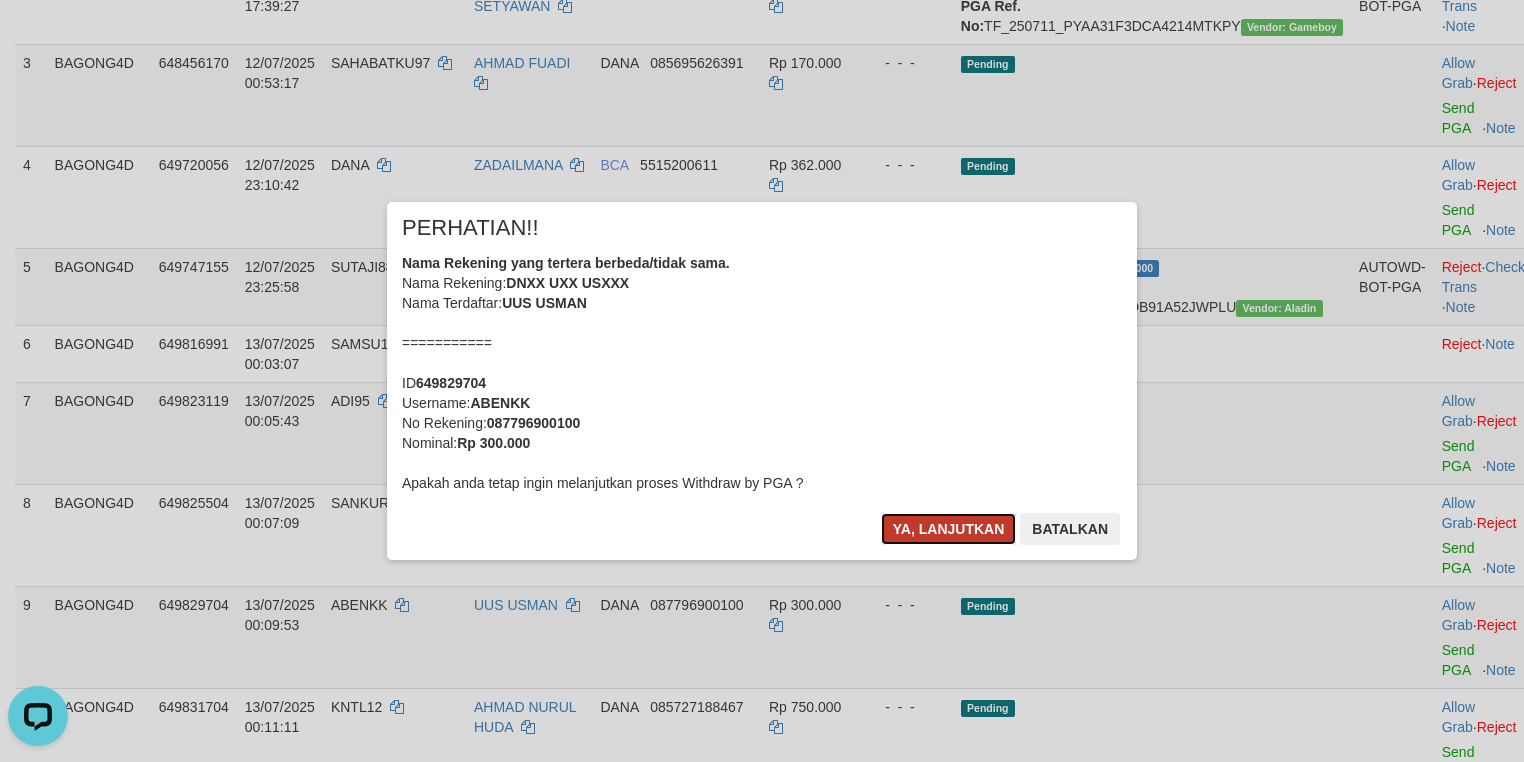 click on "Ya, lanjutkan" at bounding box center [949, 529] 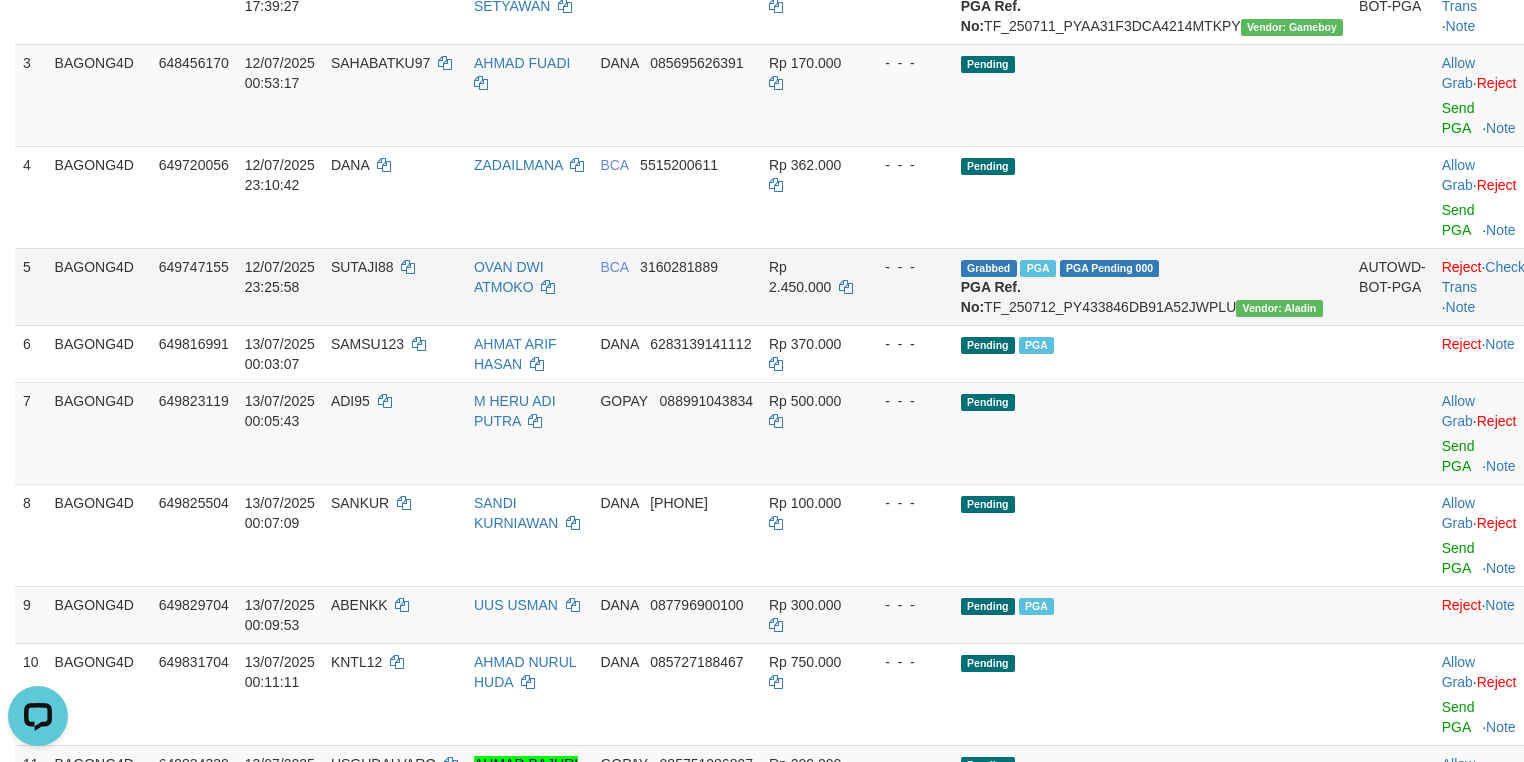 click on "BCA     3160281889" at bounding box center [676, 286] 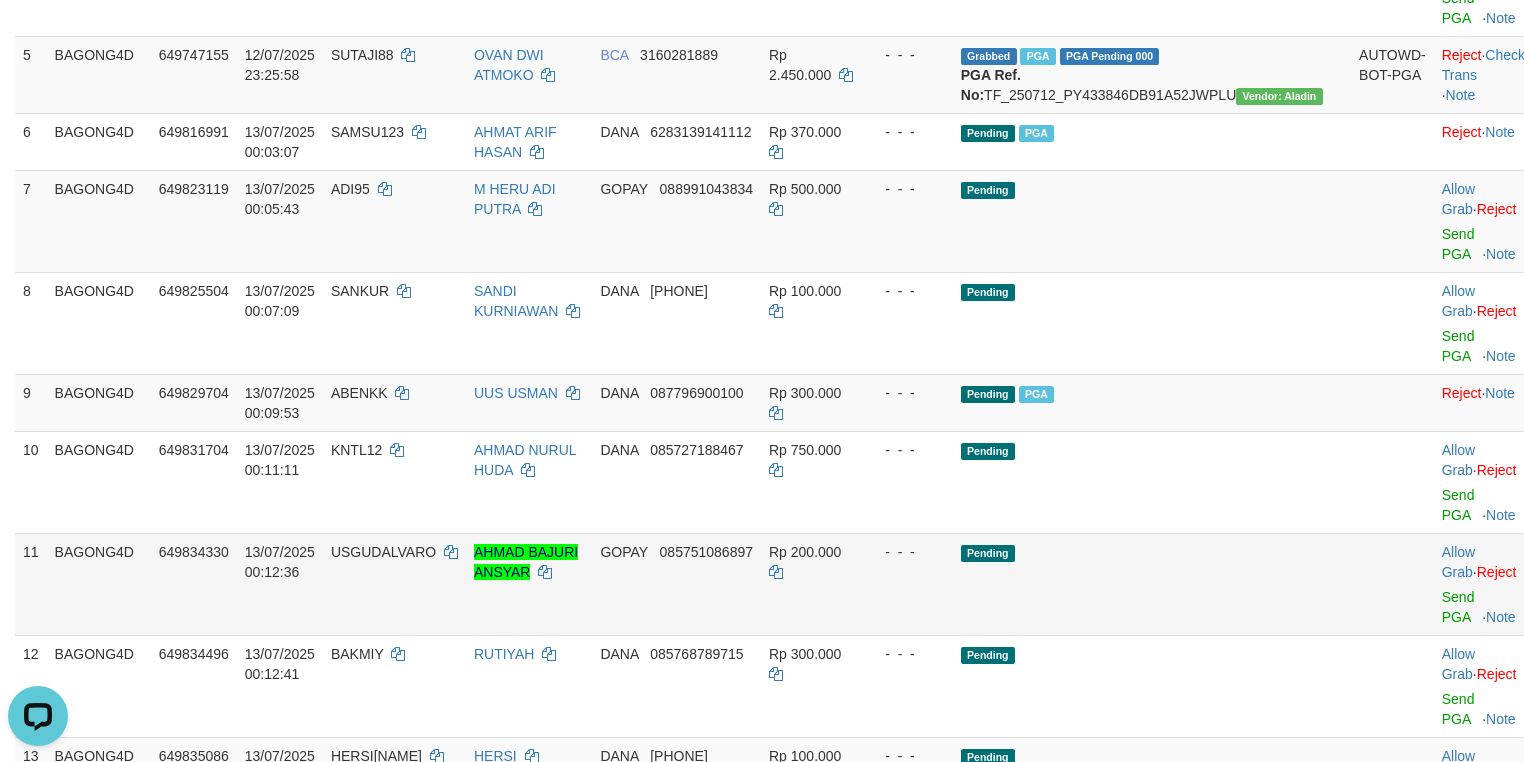 scroll, scrollTop: 1021, scrollLeft: 0, axis: vertical 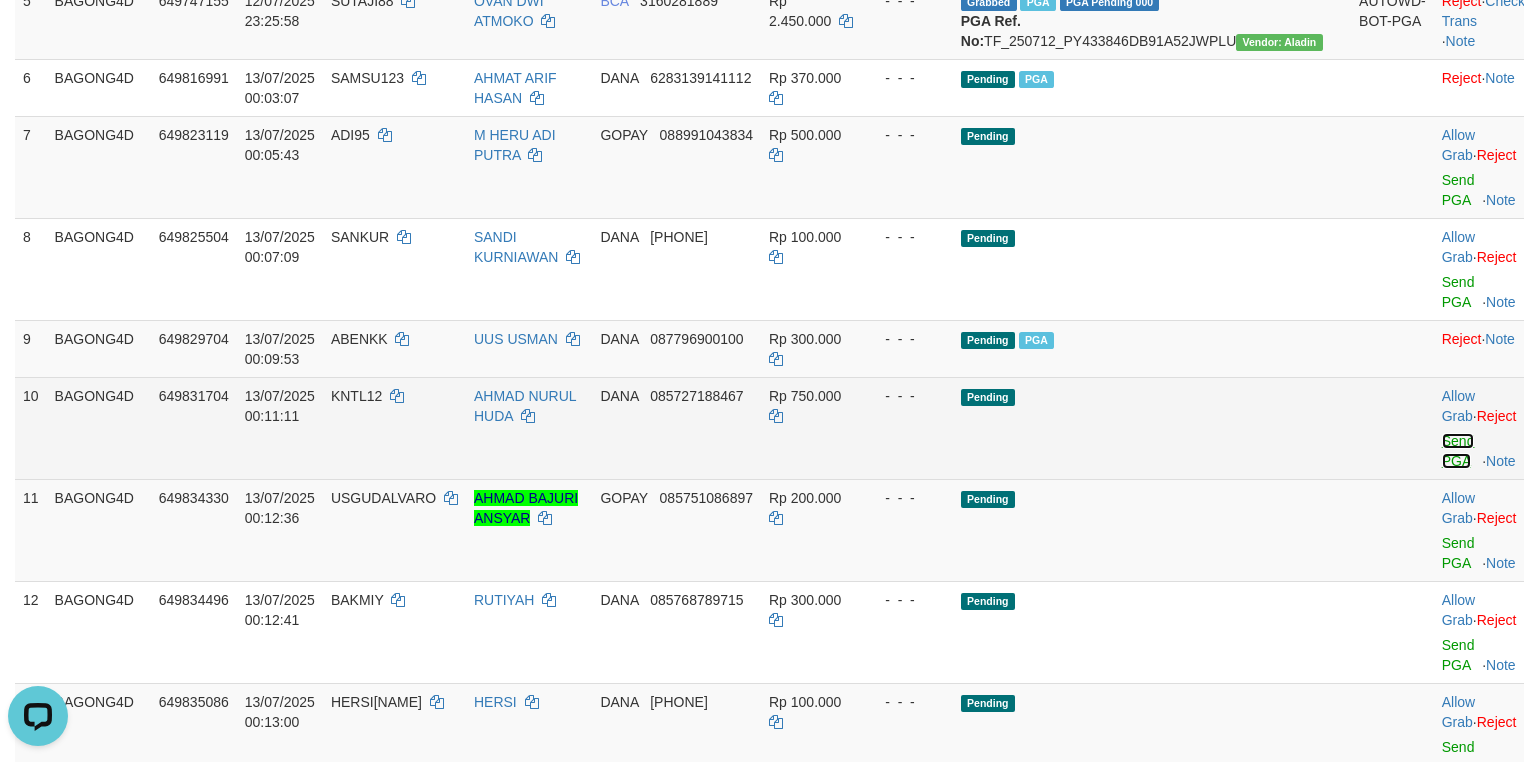 click on "Send PGA" at bounding box center [1458, 451] 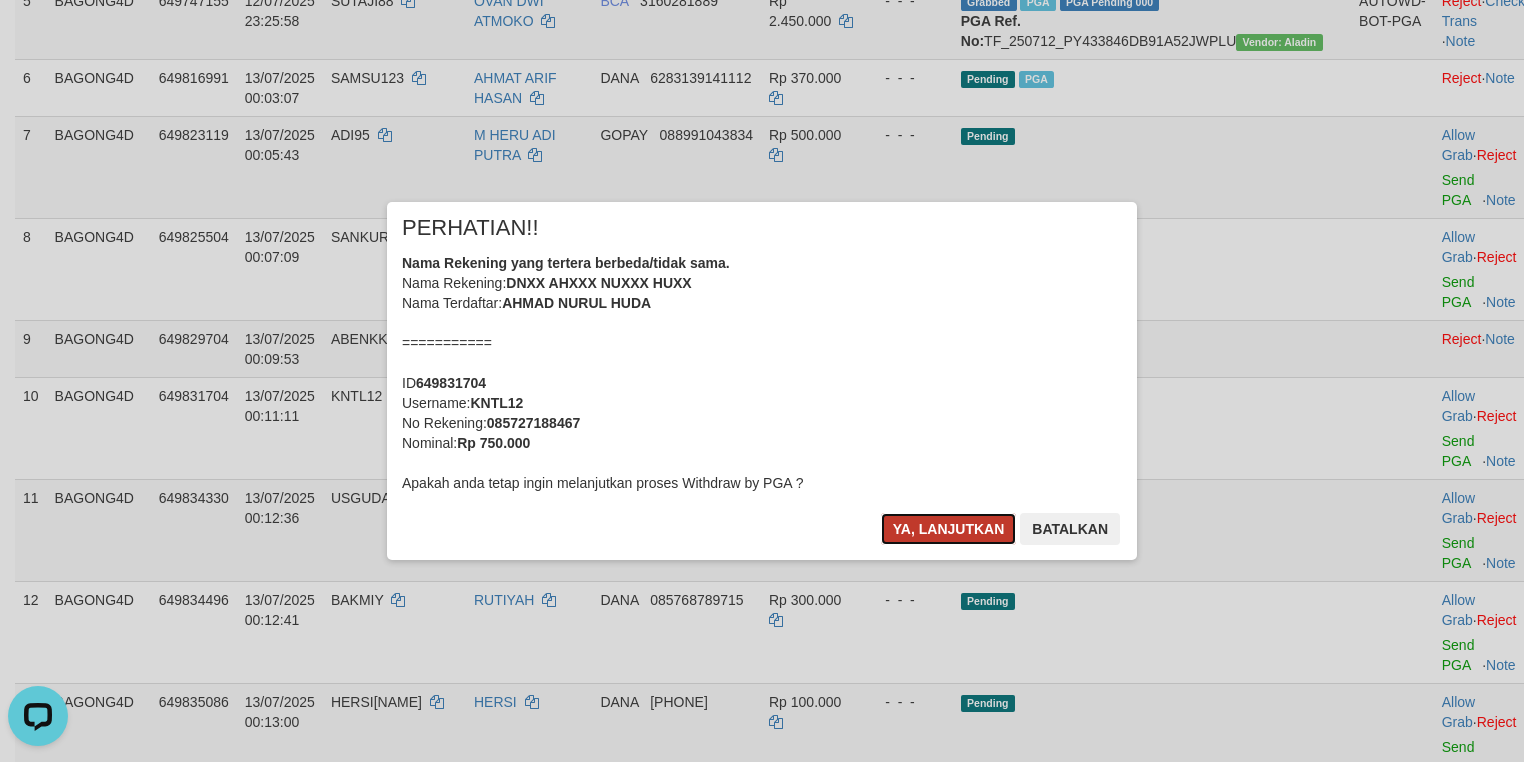 click on "Ya, lanjutkan" at bounding box center [949, 529] 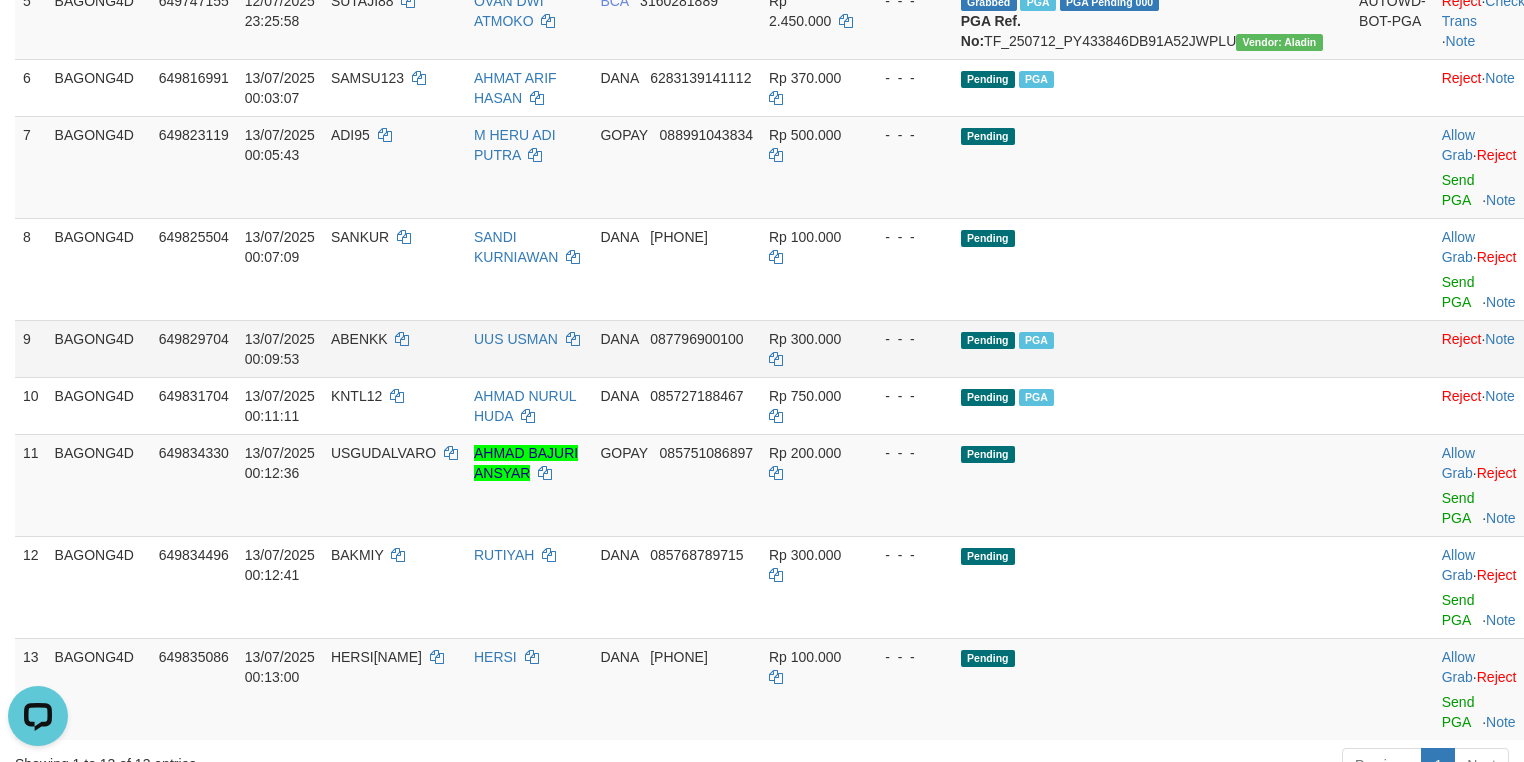 click on "DANA     087796900100" at bounding box center [676, 348] 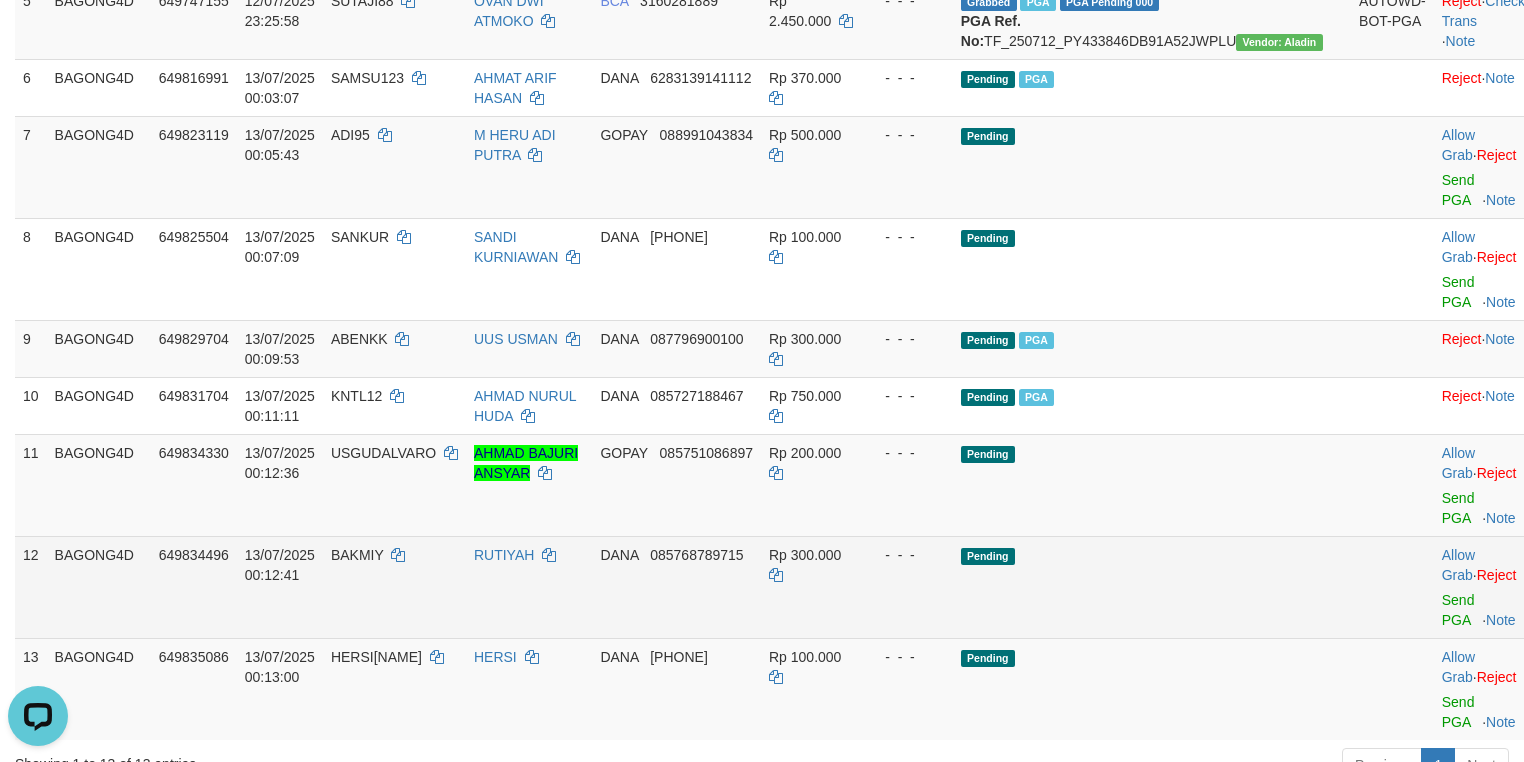 click on "Allow Grab   ·    Reject Send PGA     ·    Note" at bounding box center [1483, 587] 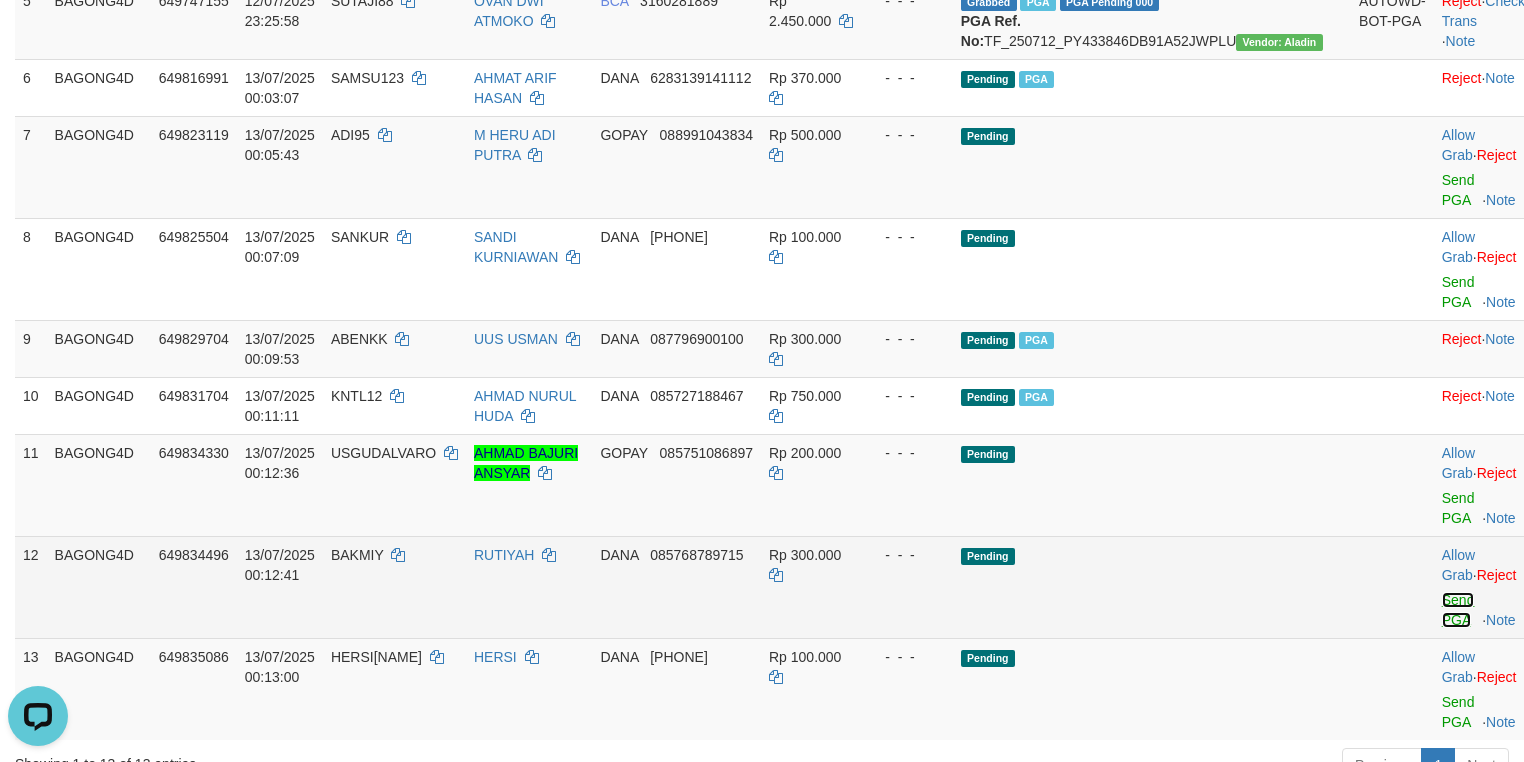 click on "Send PGA" at bounding box center [1458, 610] 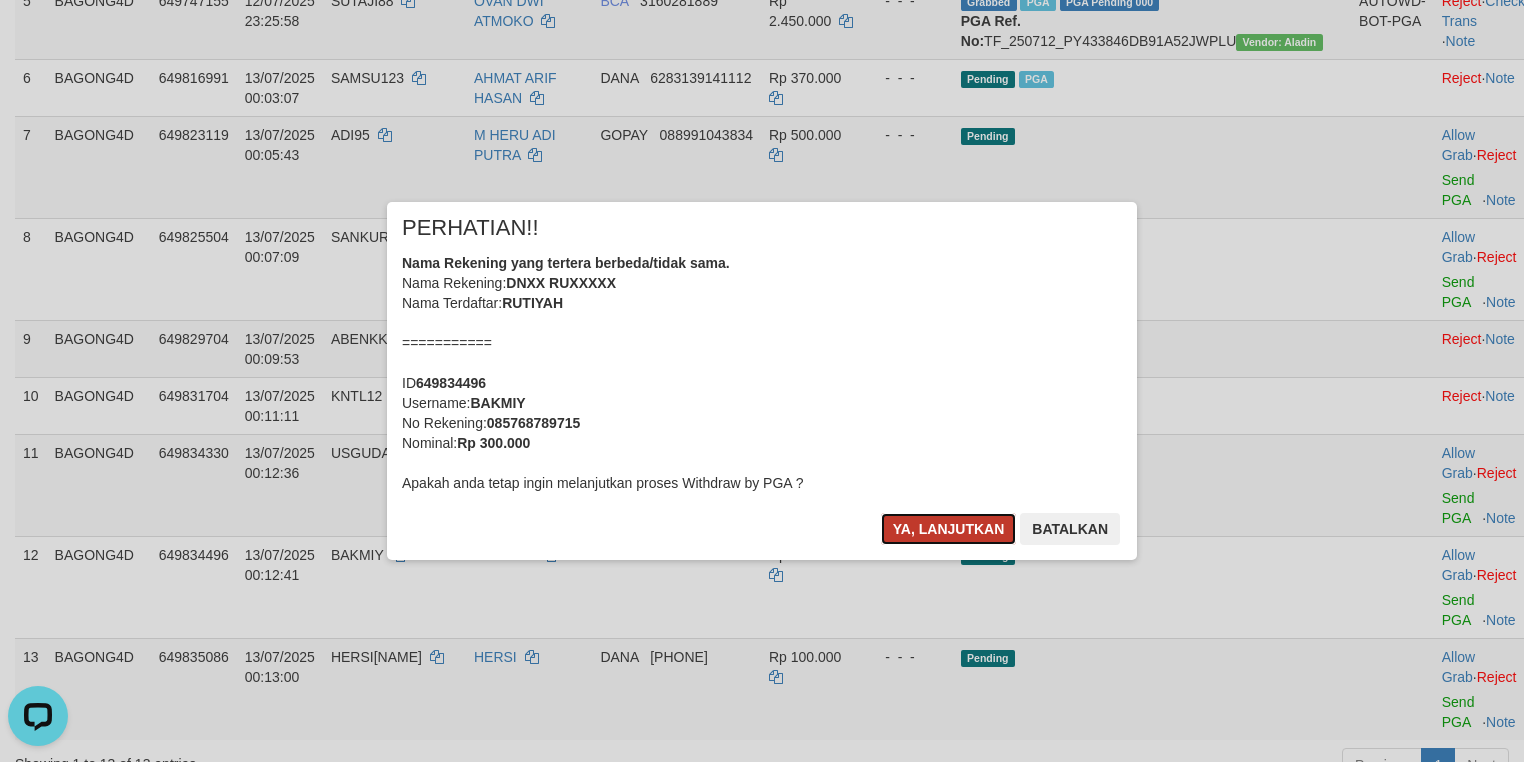 click on "Ya, lanjutkan" at bounding box center (949, 529) 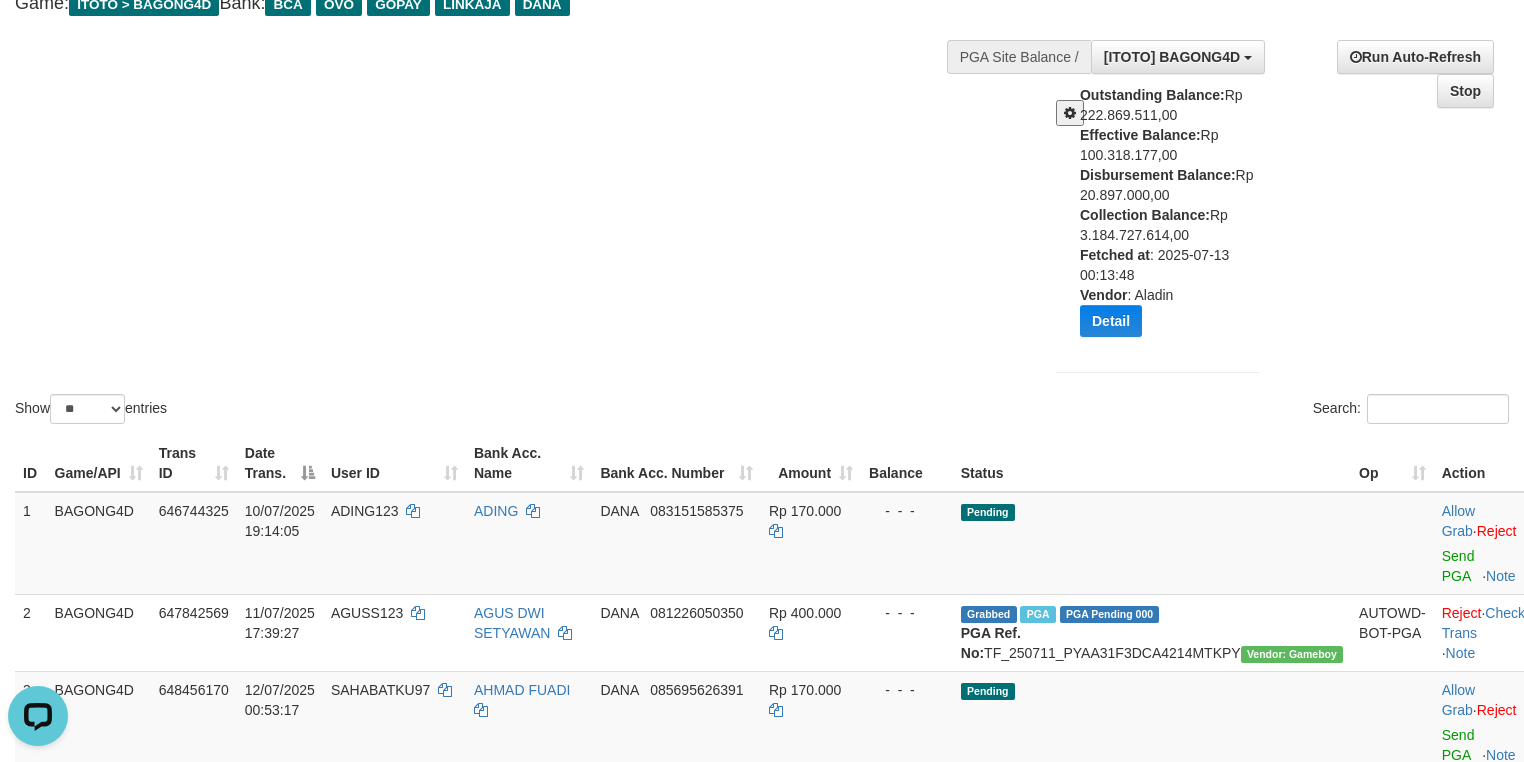 scroll, scrollTop: 0, scrollLeft: 0, axis: both 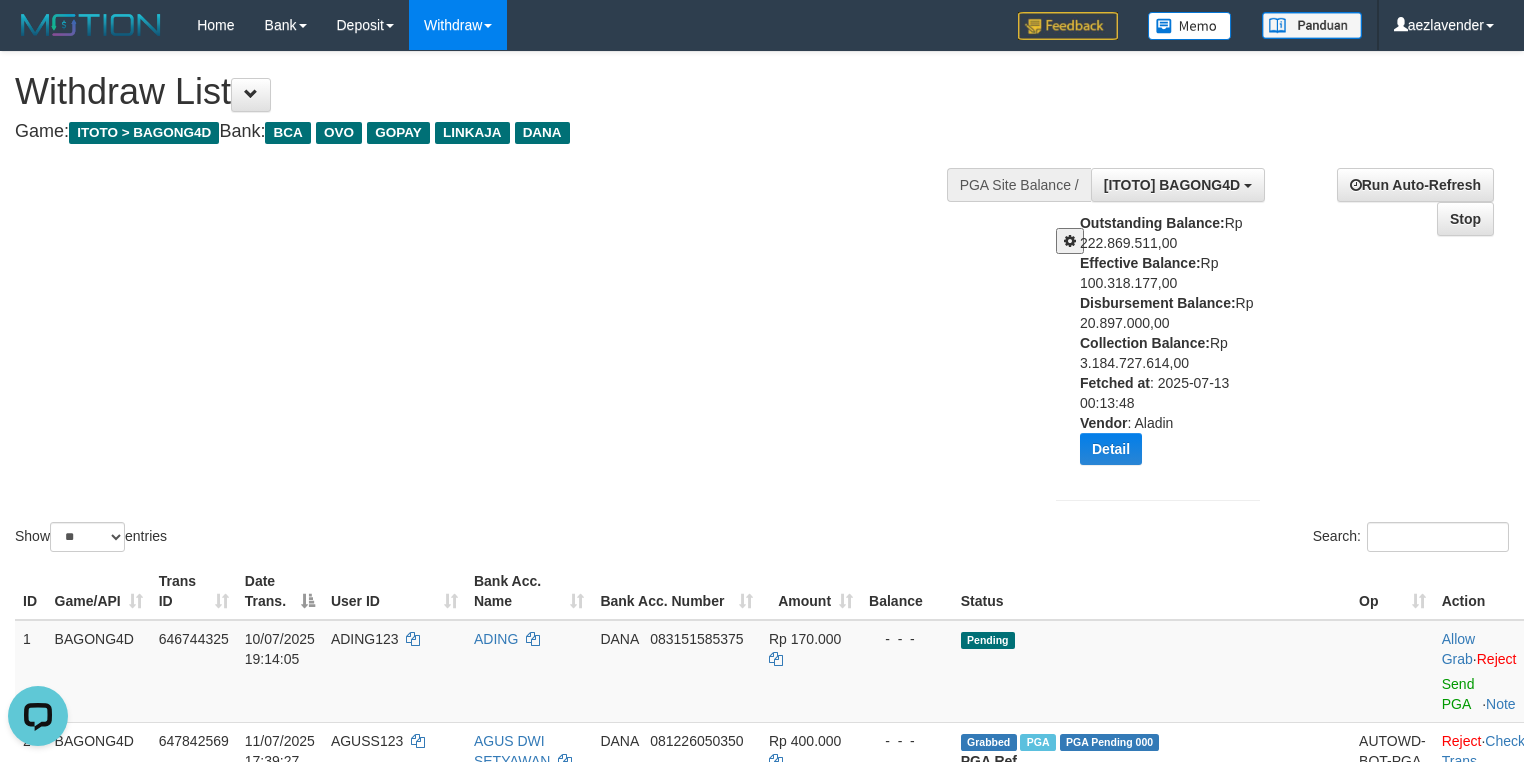 click on "Show  ** ** ** ***  entries Search:" at bounding box center [762, 304] 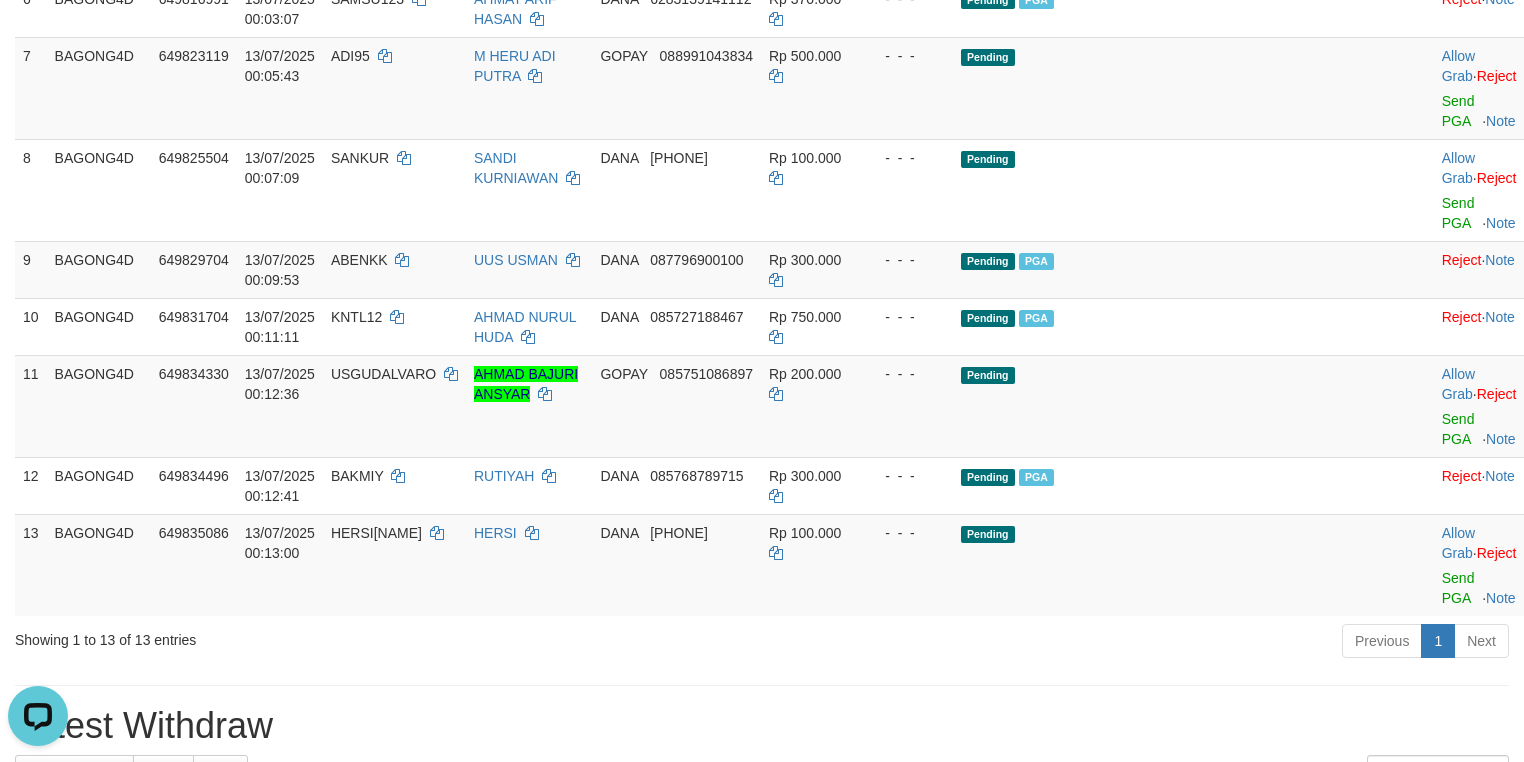 scroll, scrollTop: 945, scrollLeft: 0, axis: vertical 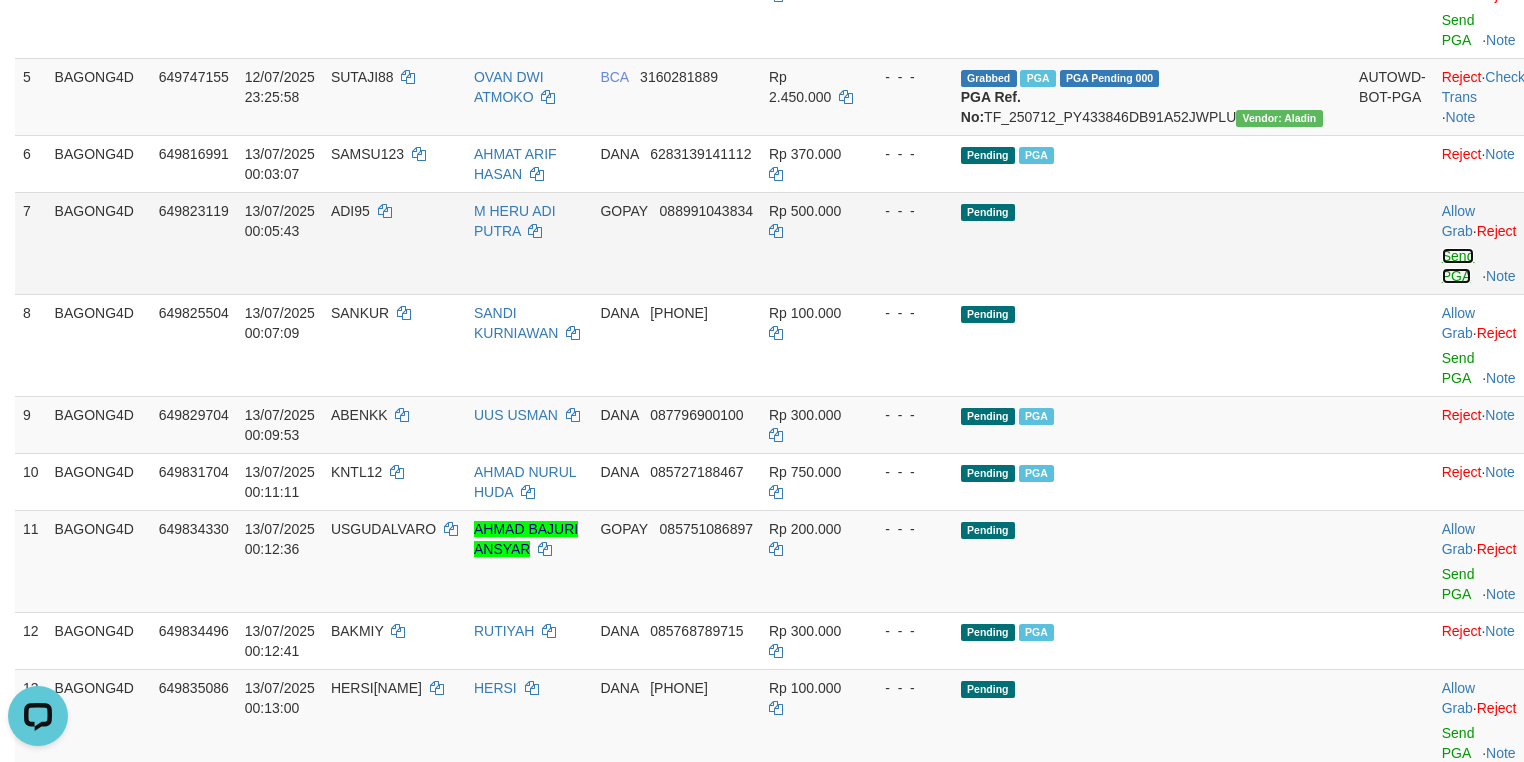 click on "Send PGA" at bounding box center [1458, 266] 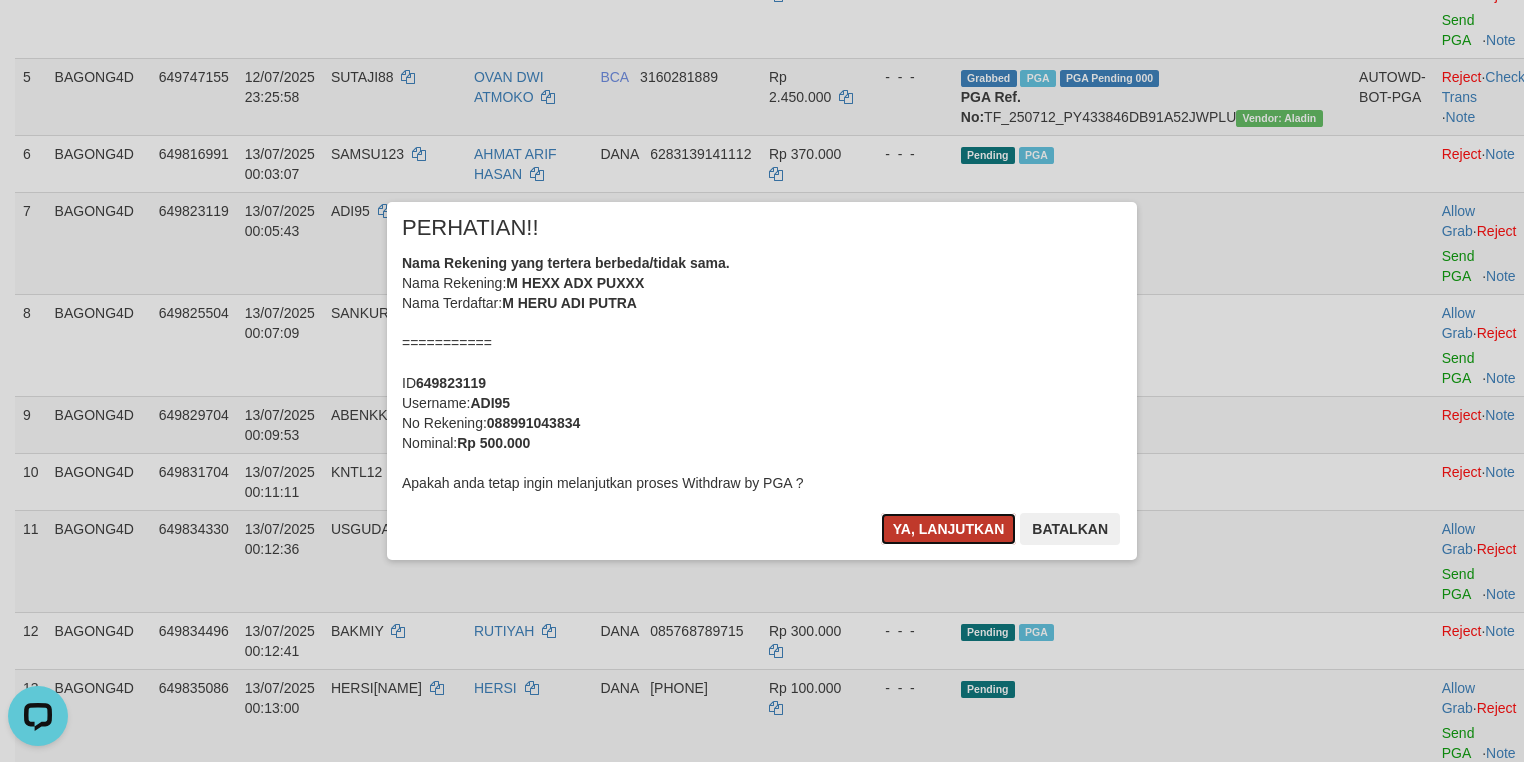 click on "Ya, lanjutkan" at bounding box center [949, 529] 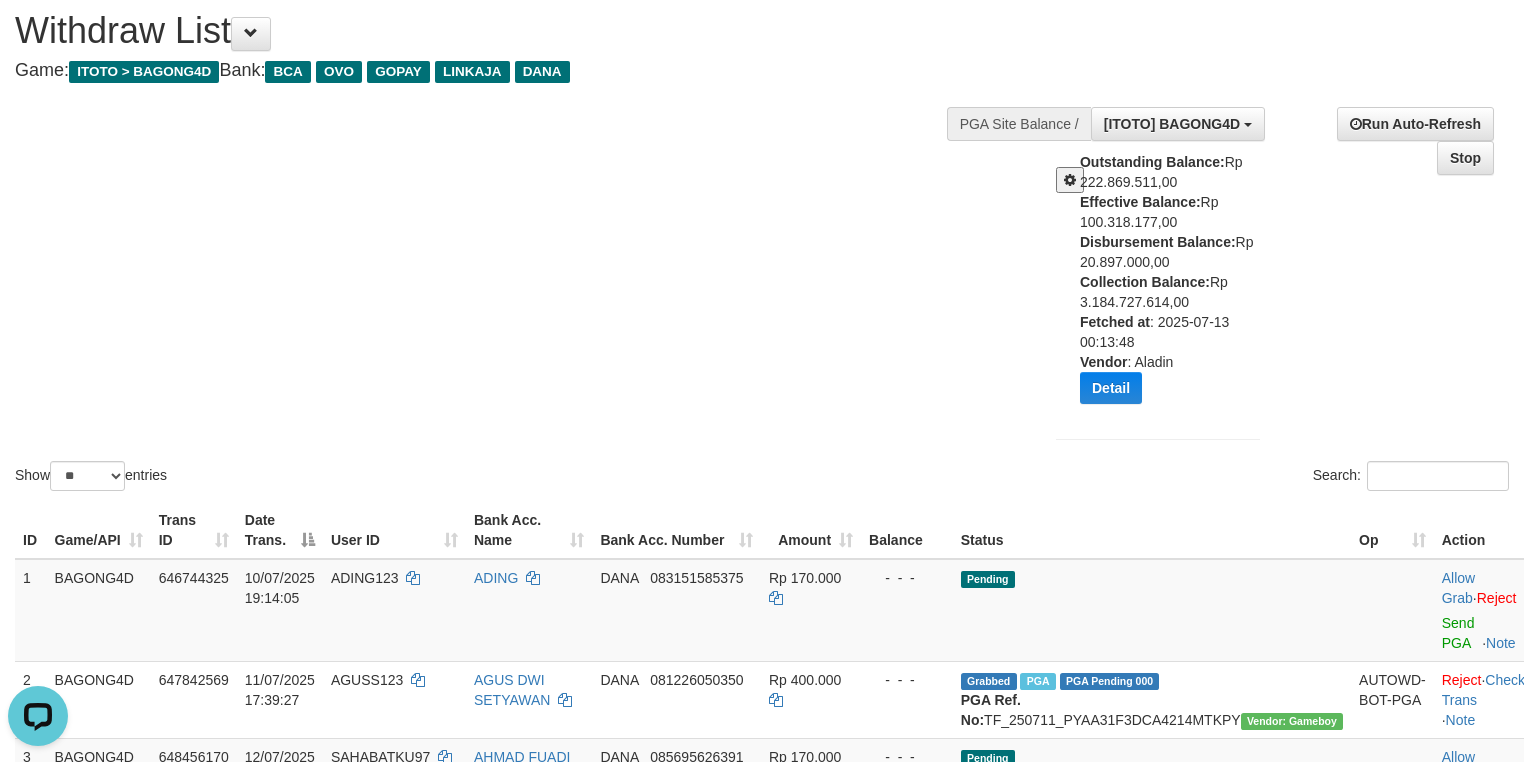 scroll, scrollTop: 0, scrollLeft: 0, axis: both 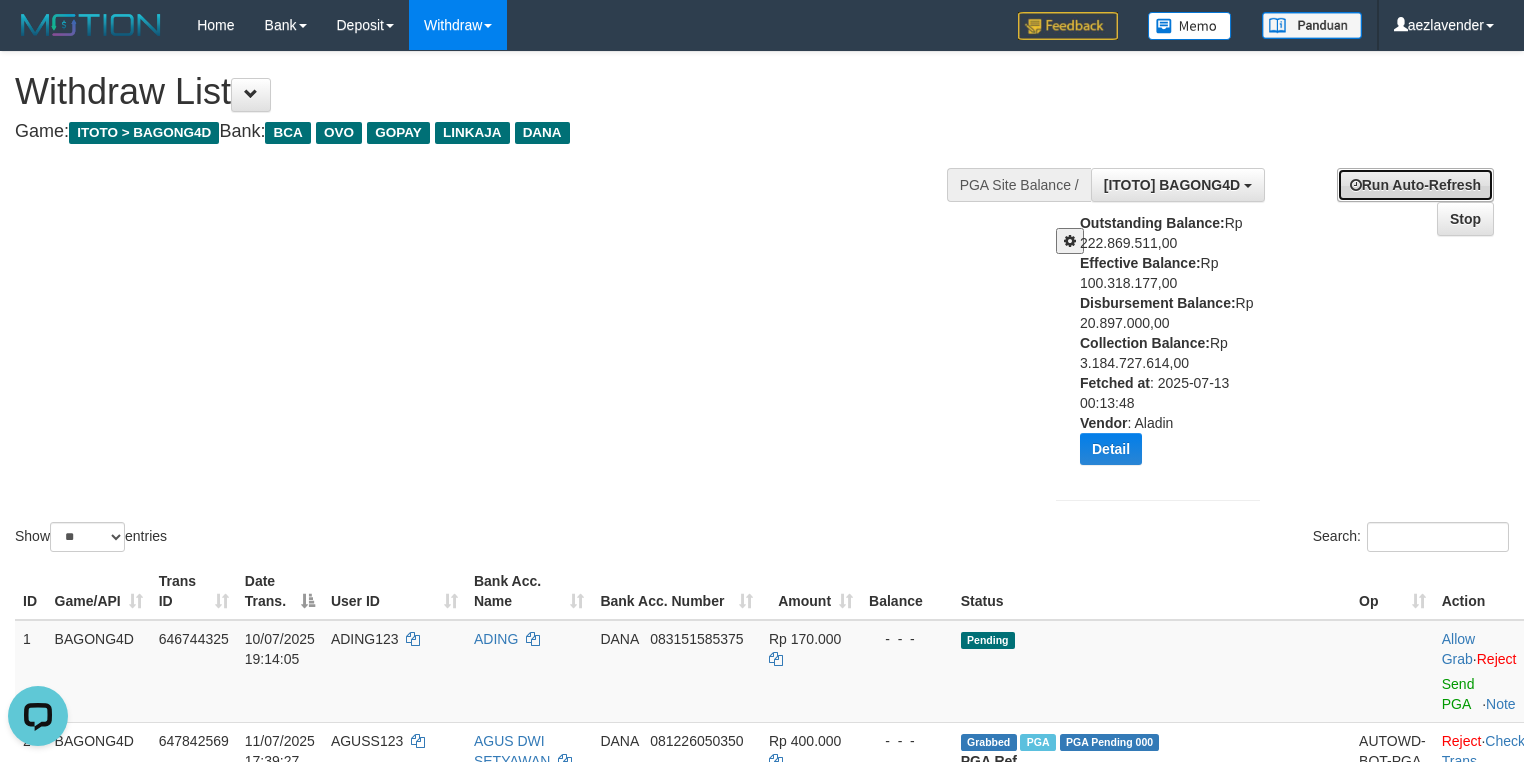 click on "Run Auto-Refresh" at bounding box center (1415, 185) 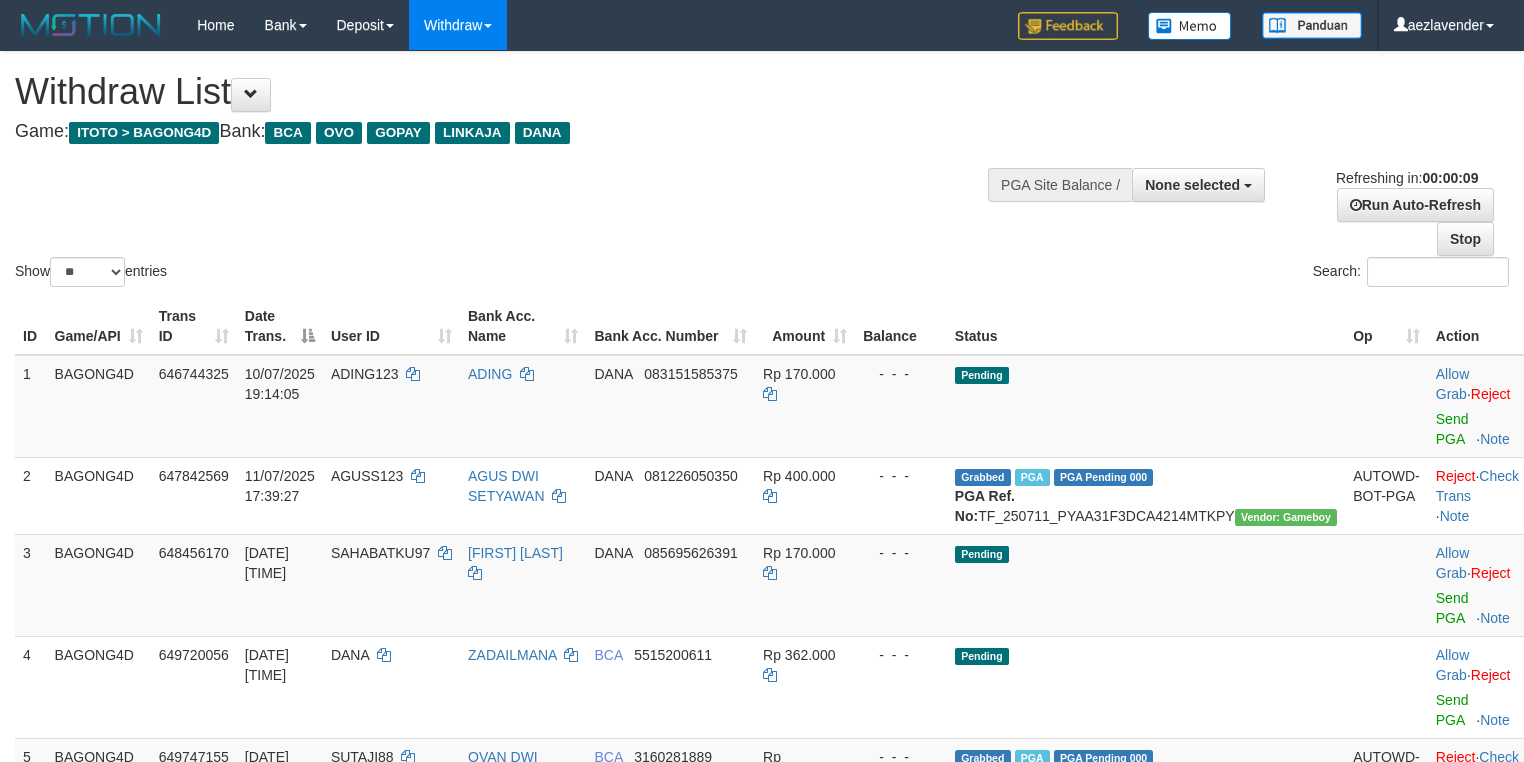 select 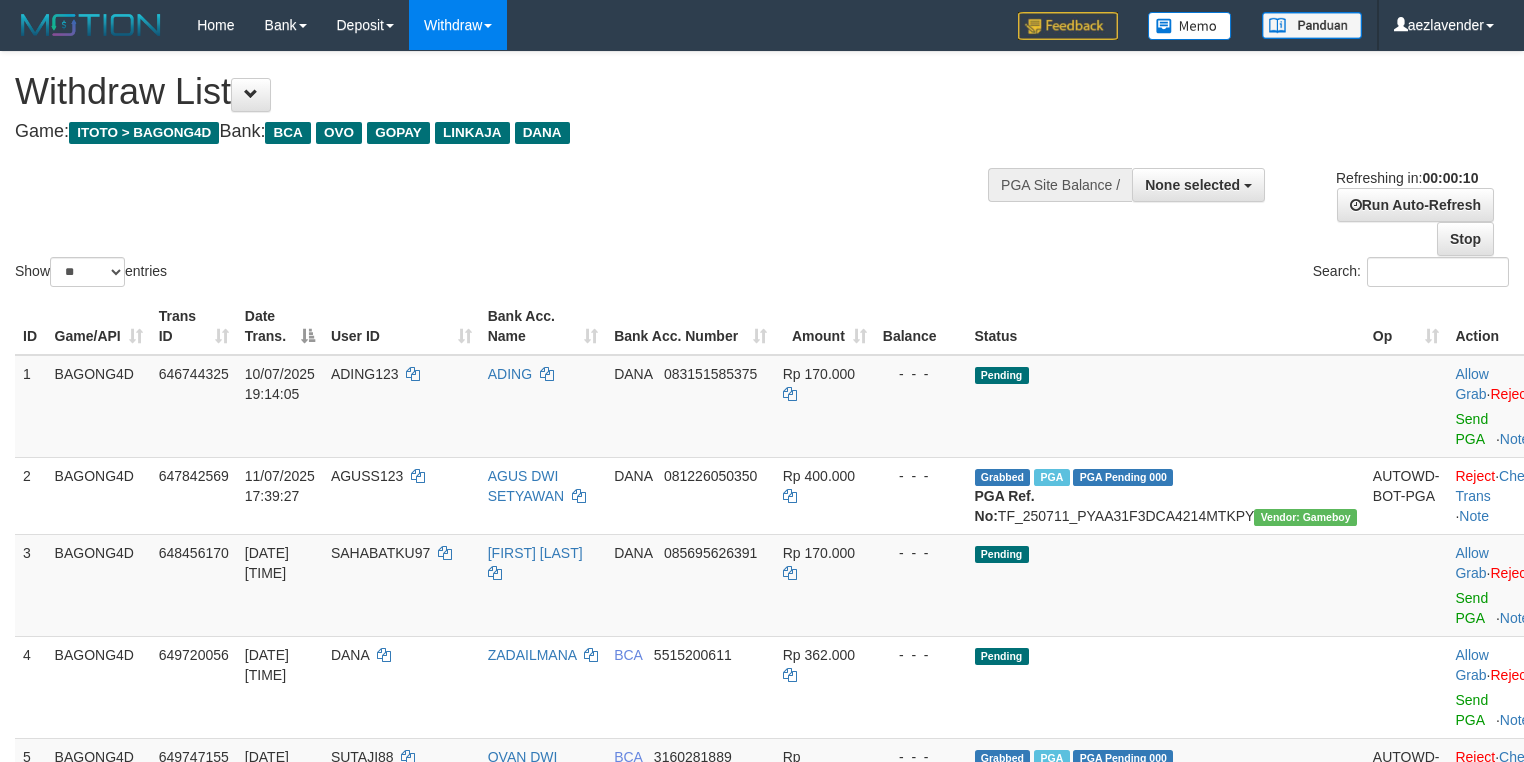 select 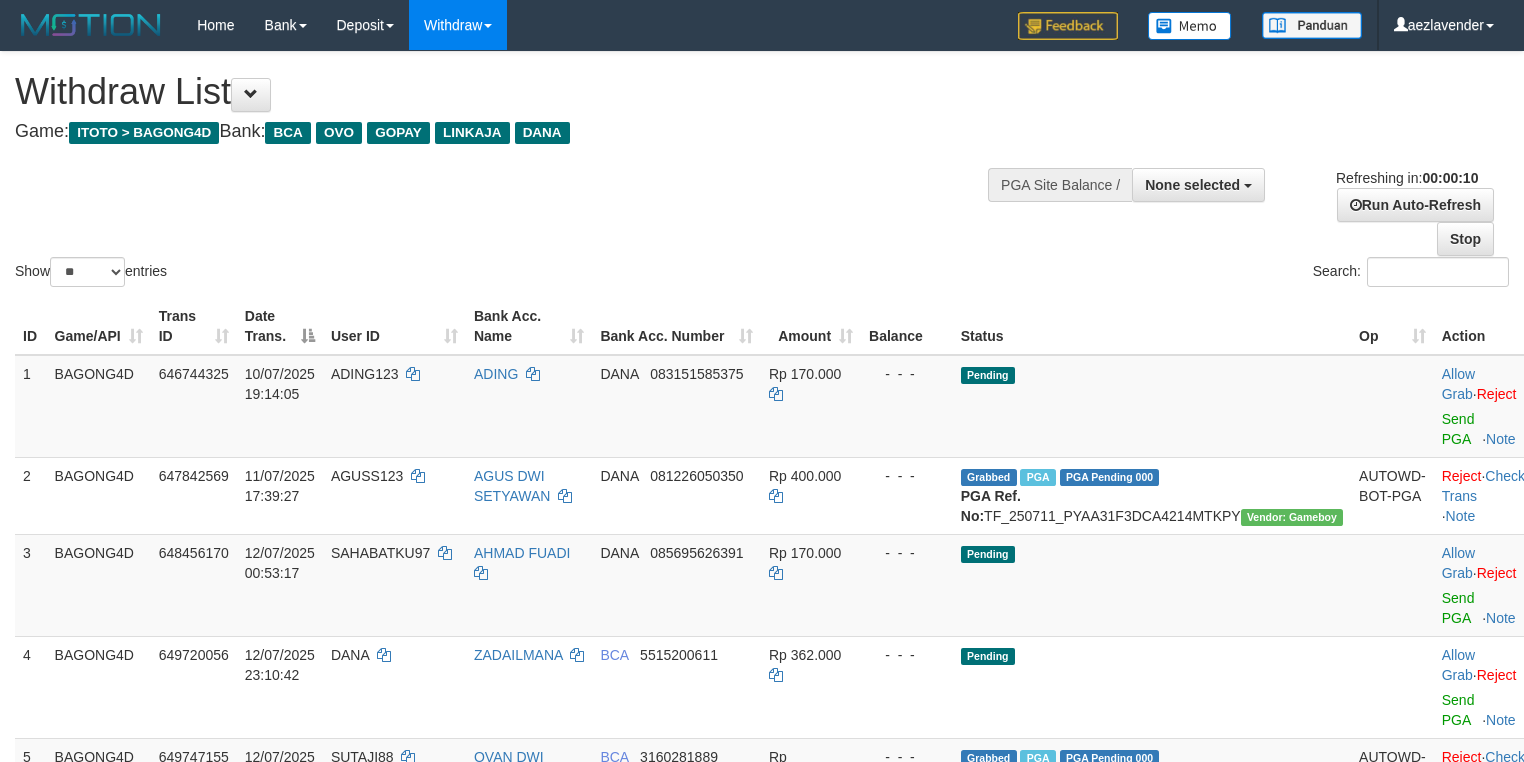select 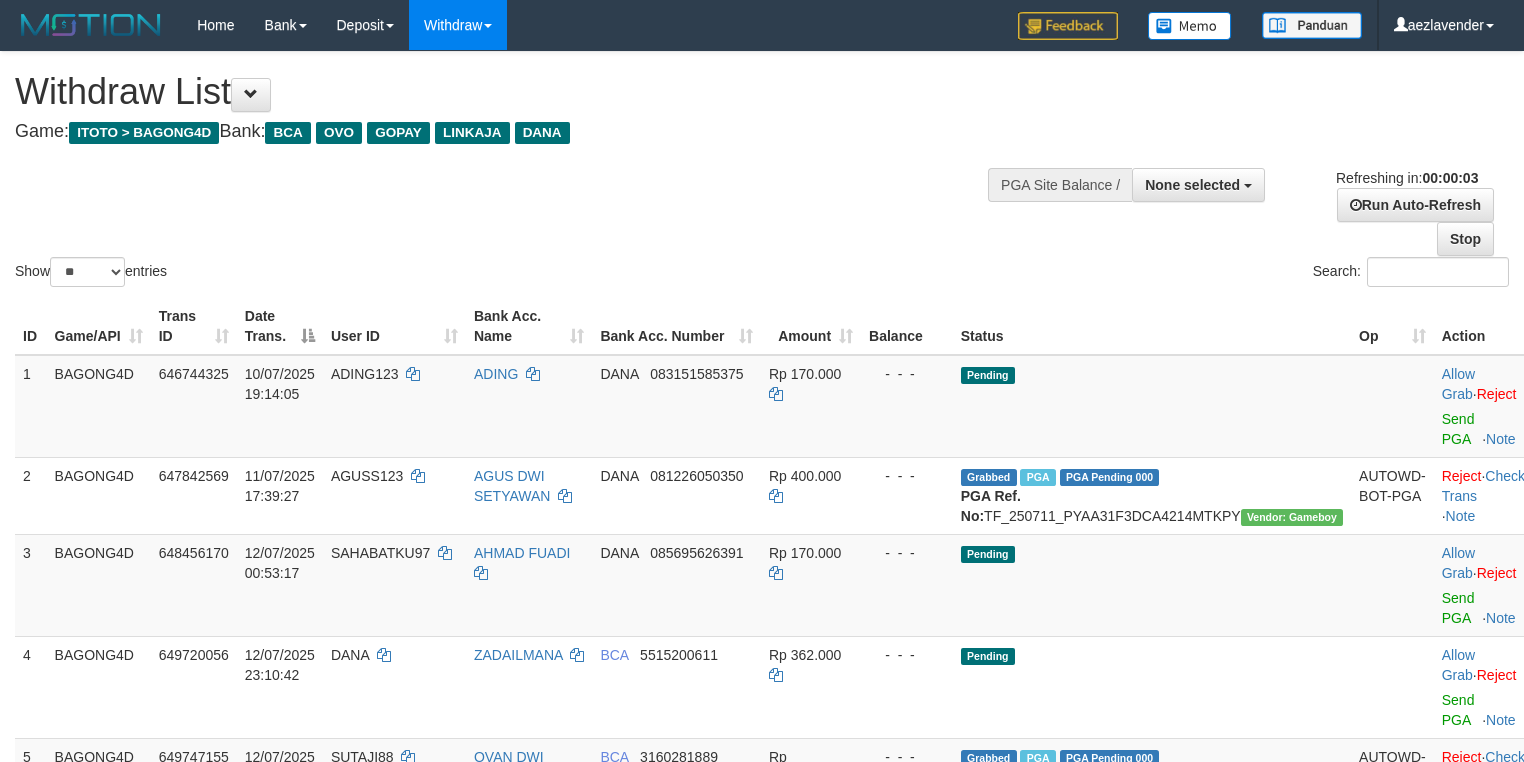 scroll, scrollTop: 546, scrollLeft: 0, axis: vertical 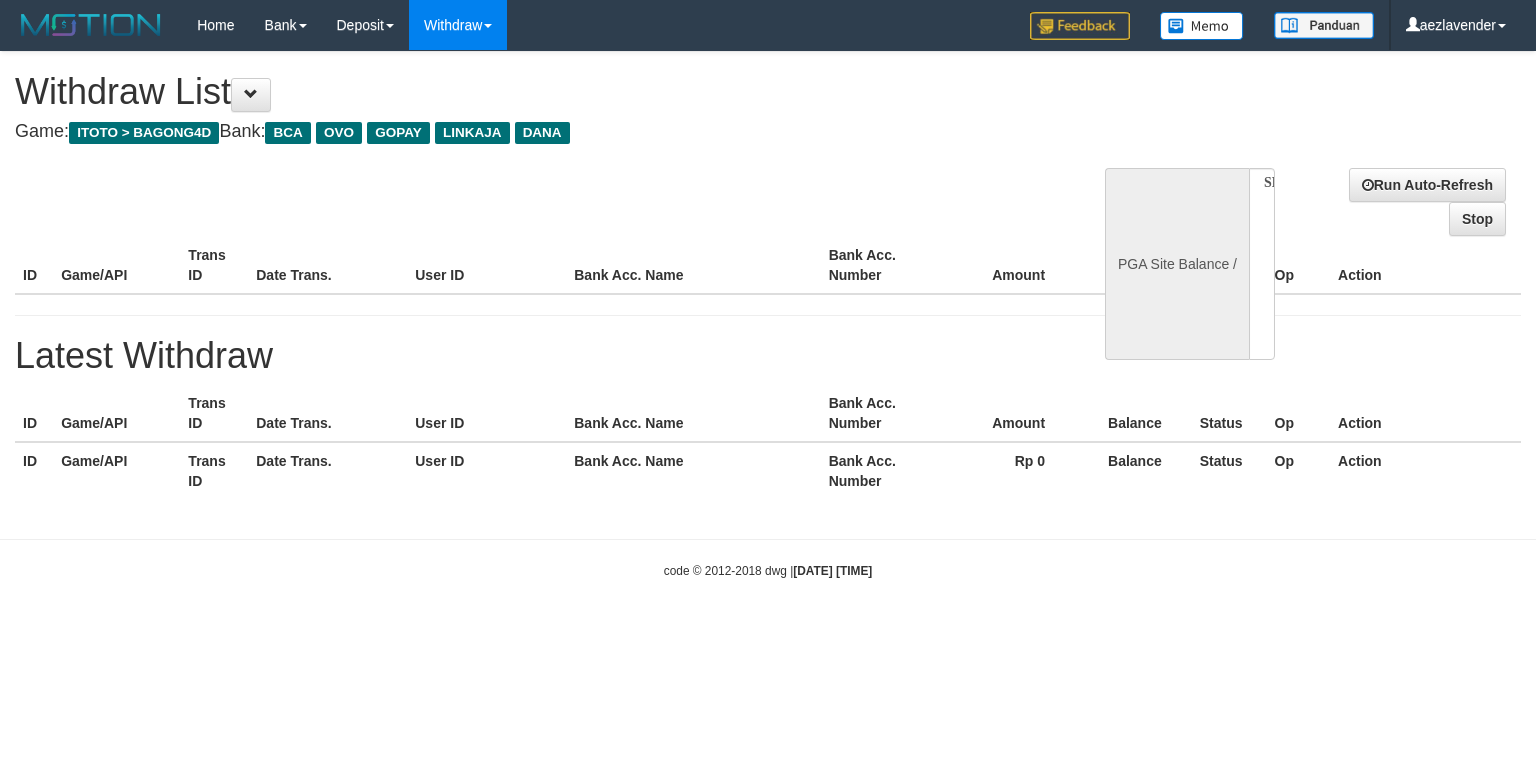 select 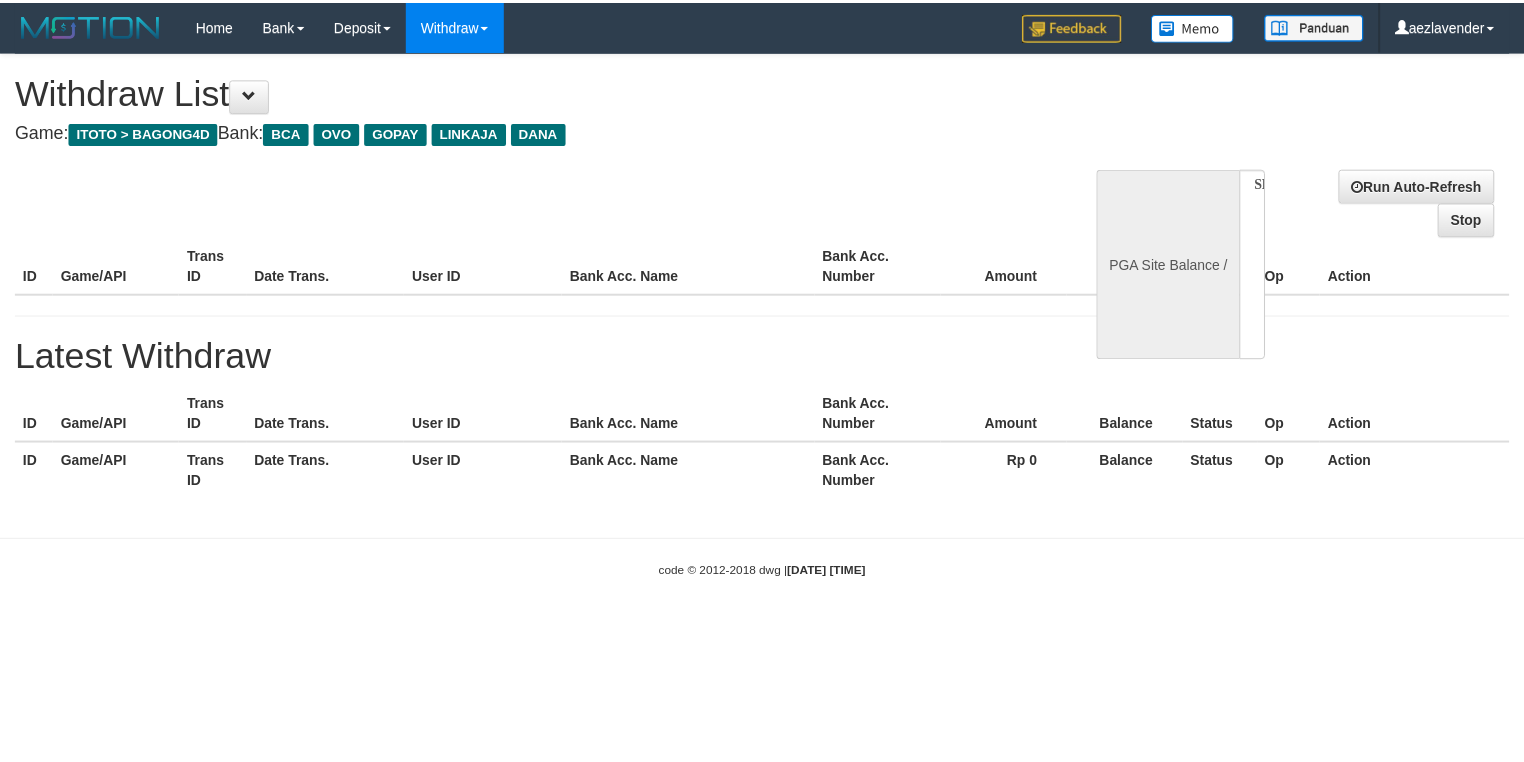 scroll, scrollTop: 0, scrollLeft: 0, axis: both 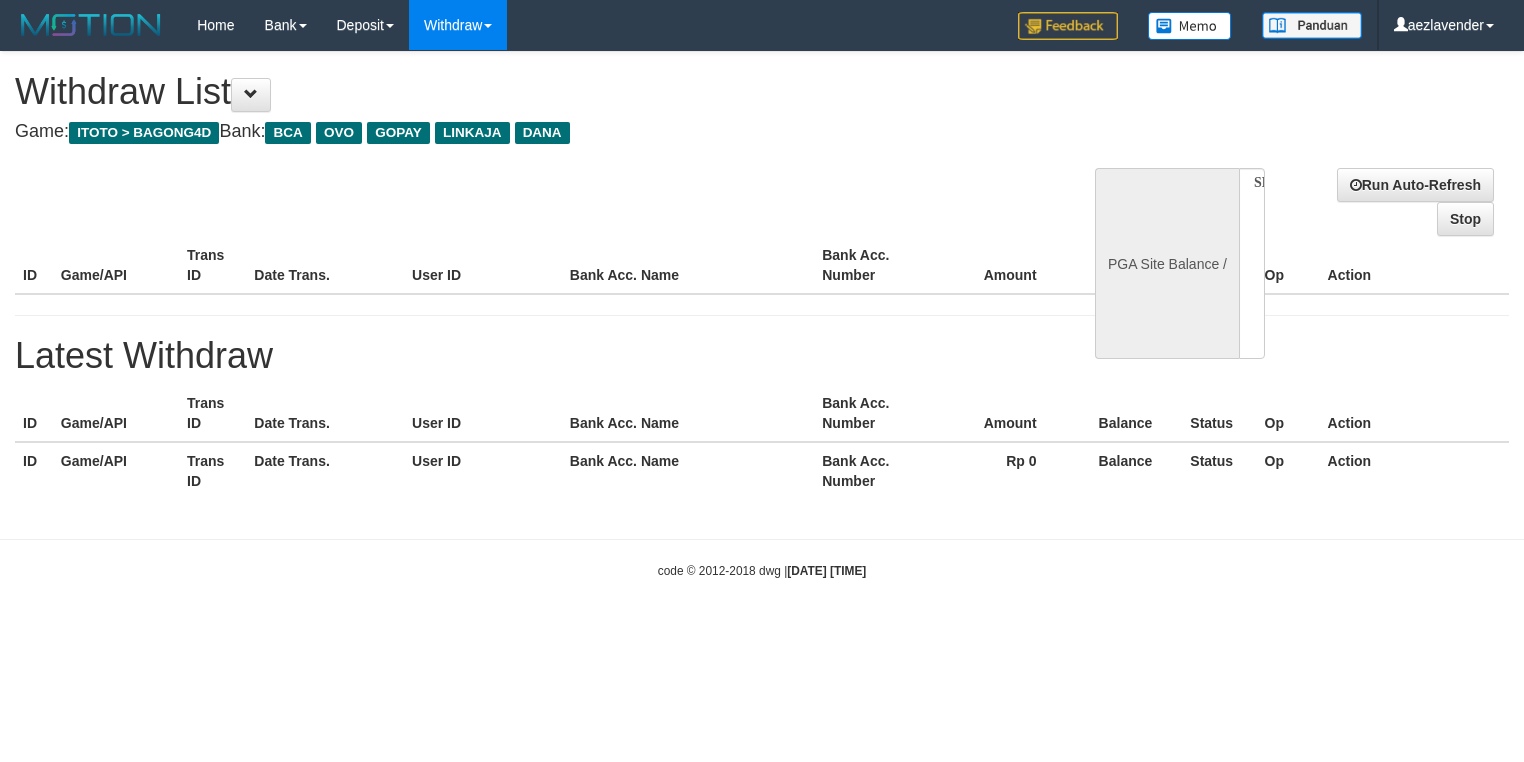 select on "**" 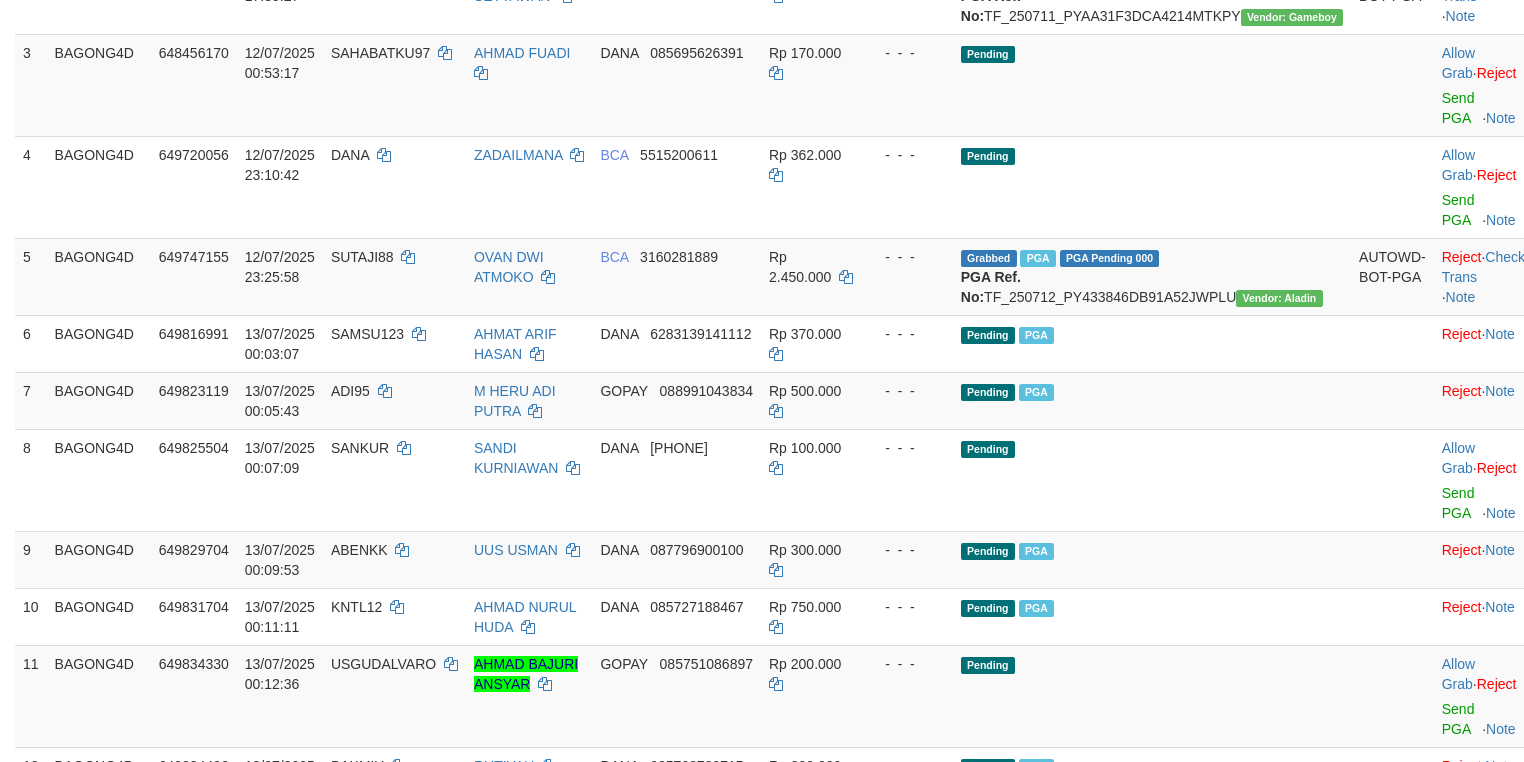scroll, scrollTop: 666, scrollLeft: 0, axis: vertical 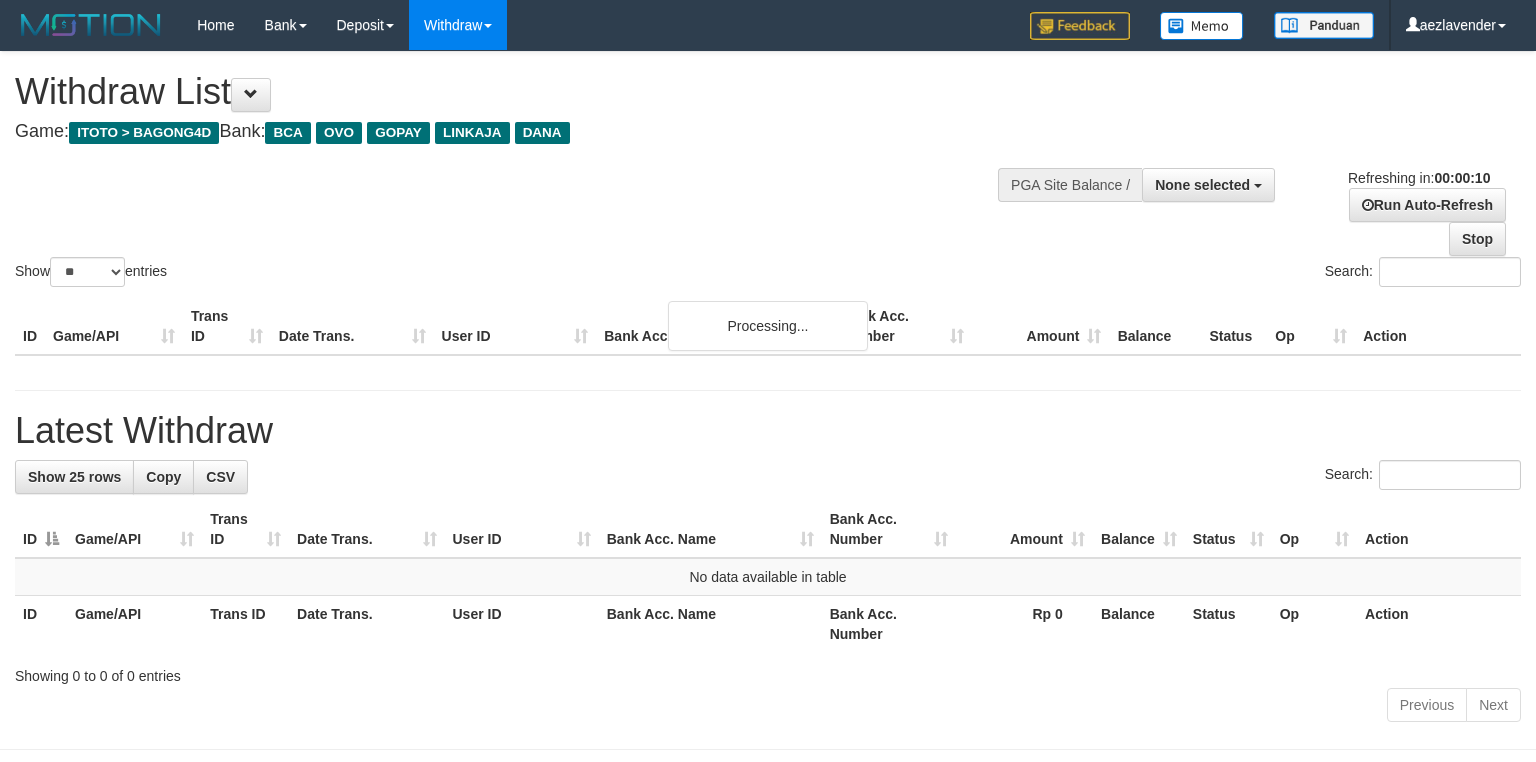 select 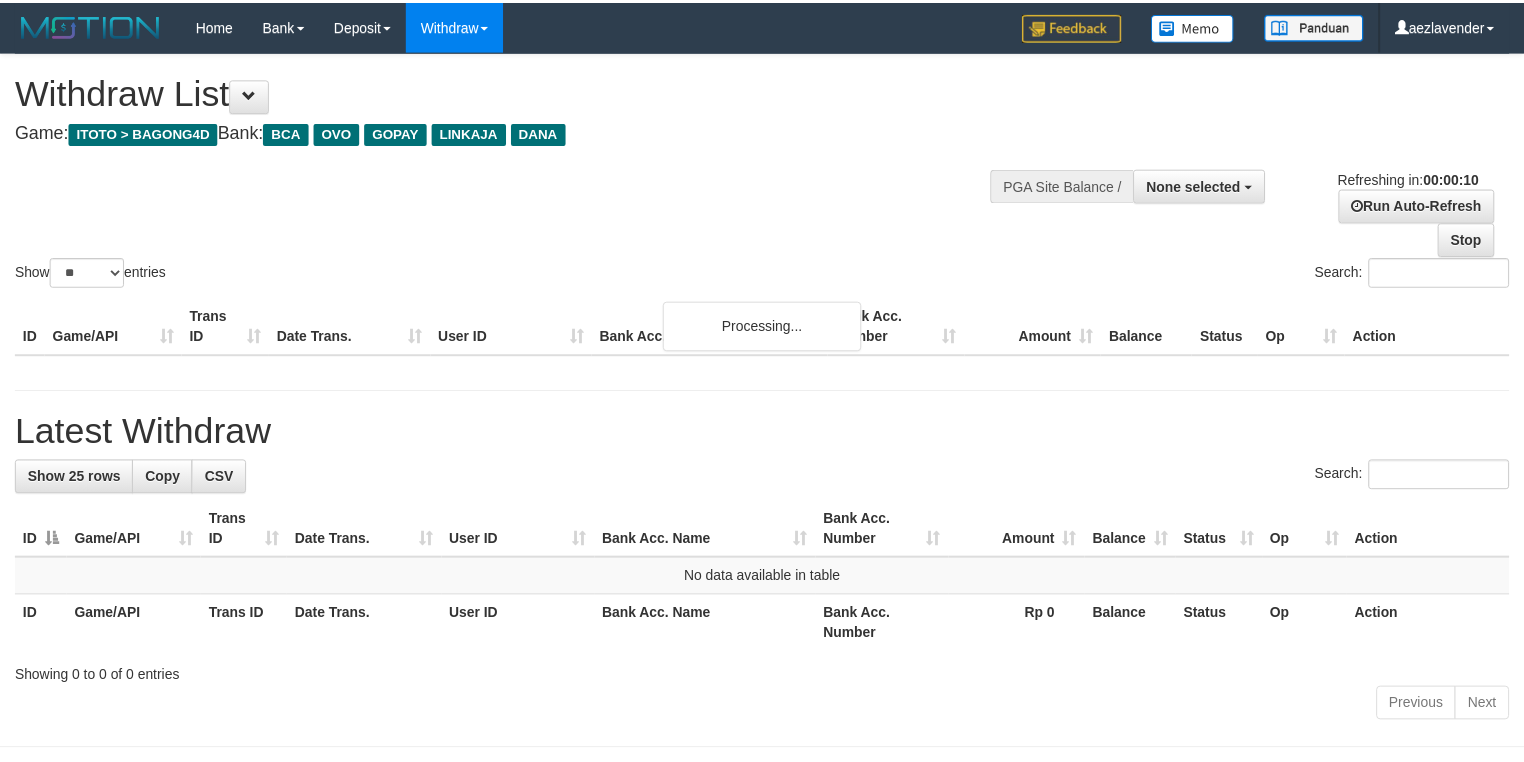 scroll, scrollTop: 0, scrollLeft: 0, axis: both 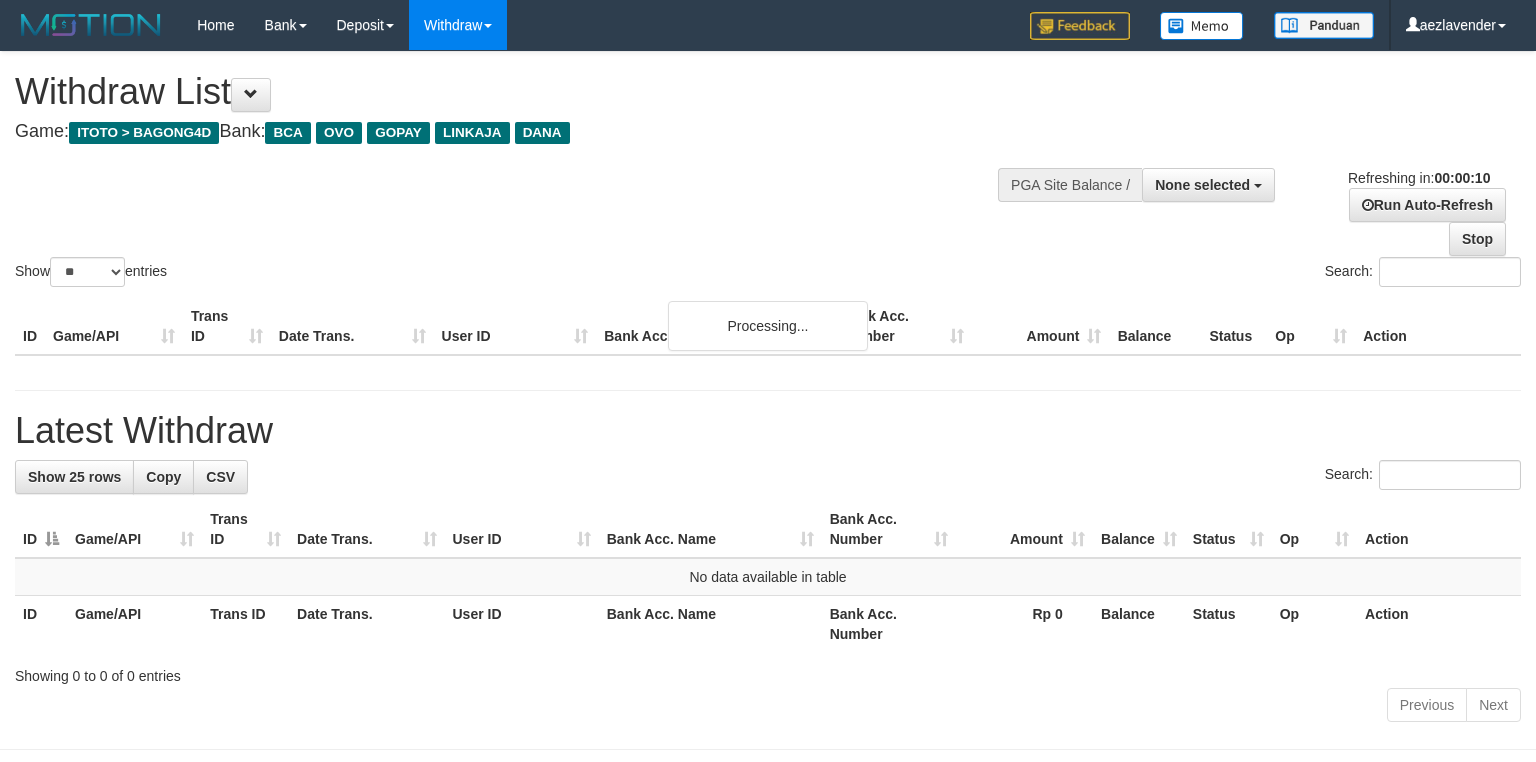 select 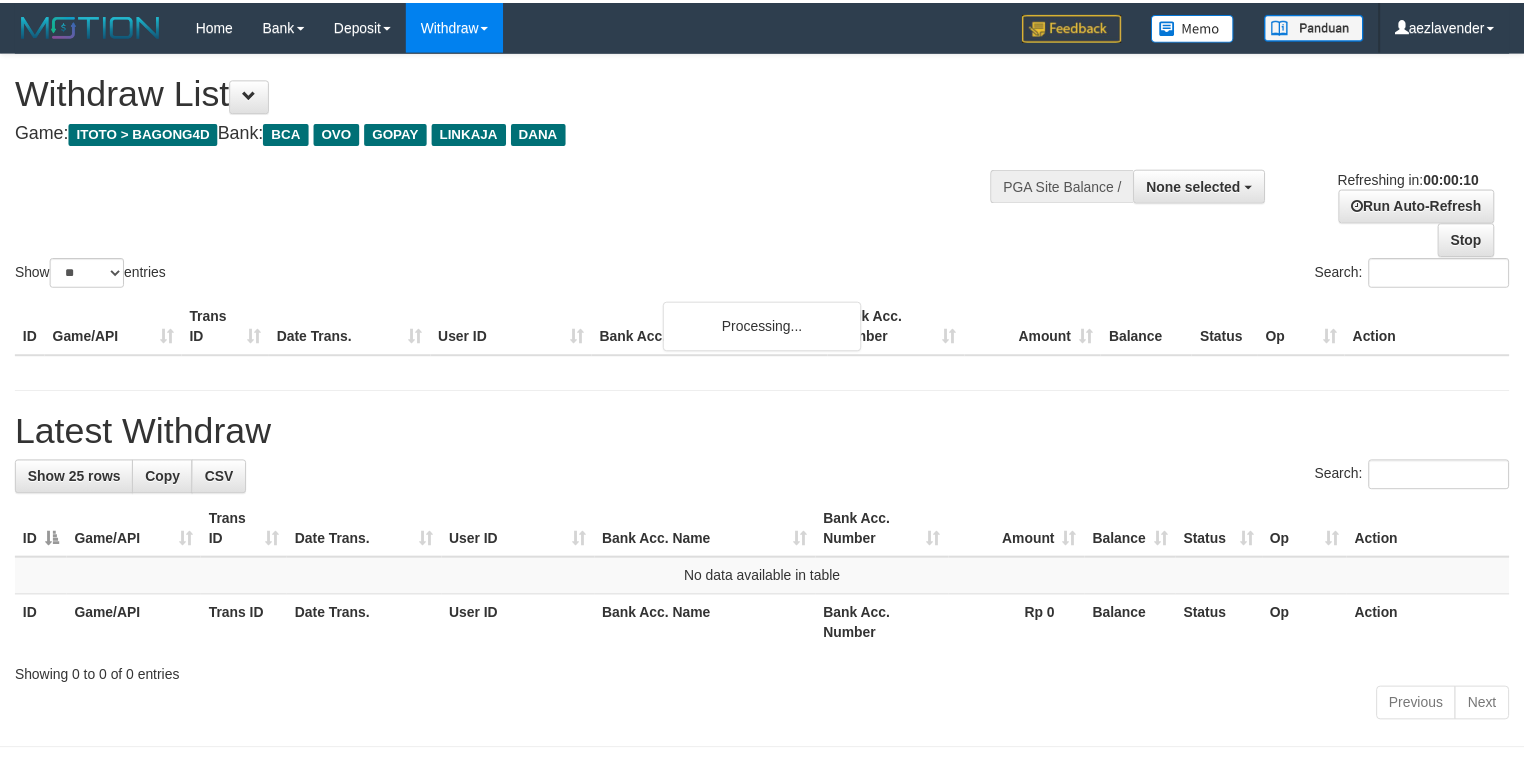 scroll, scrollTop: 0, scrollLeft: 0, axis: both 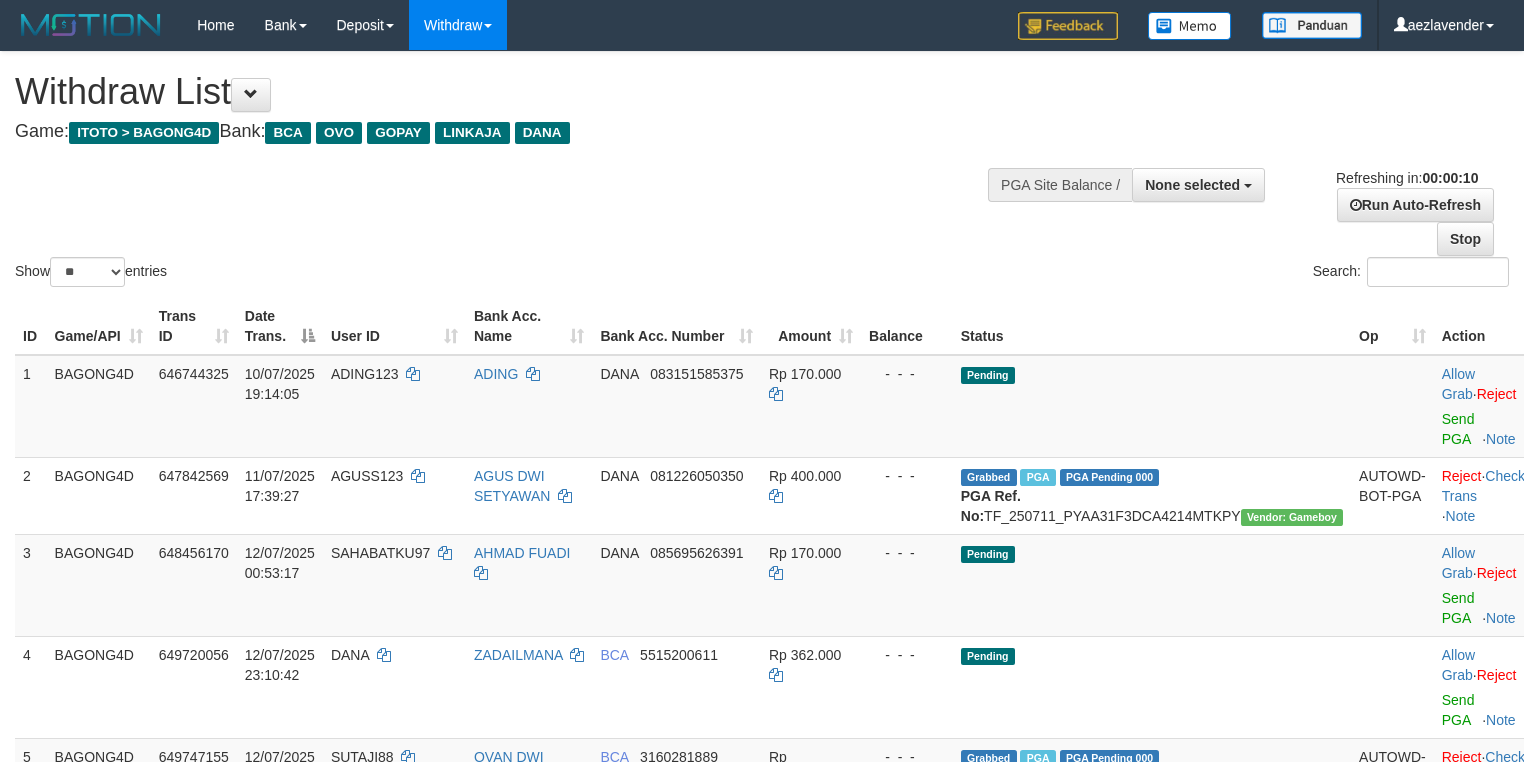 select 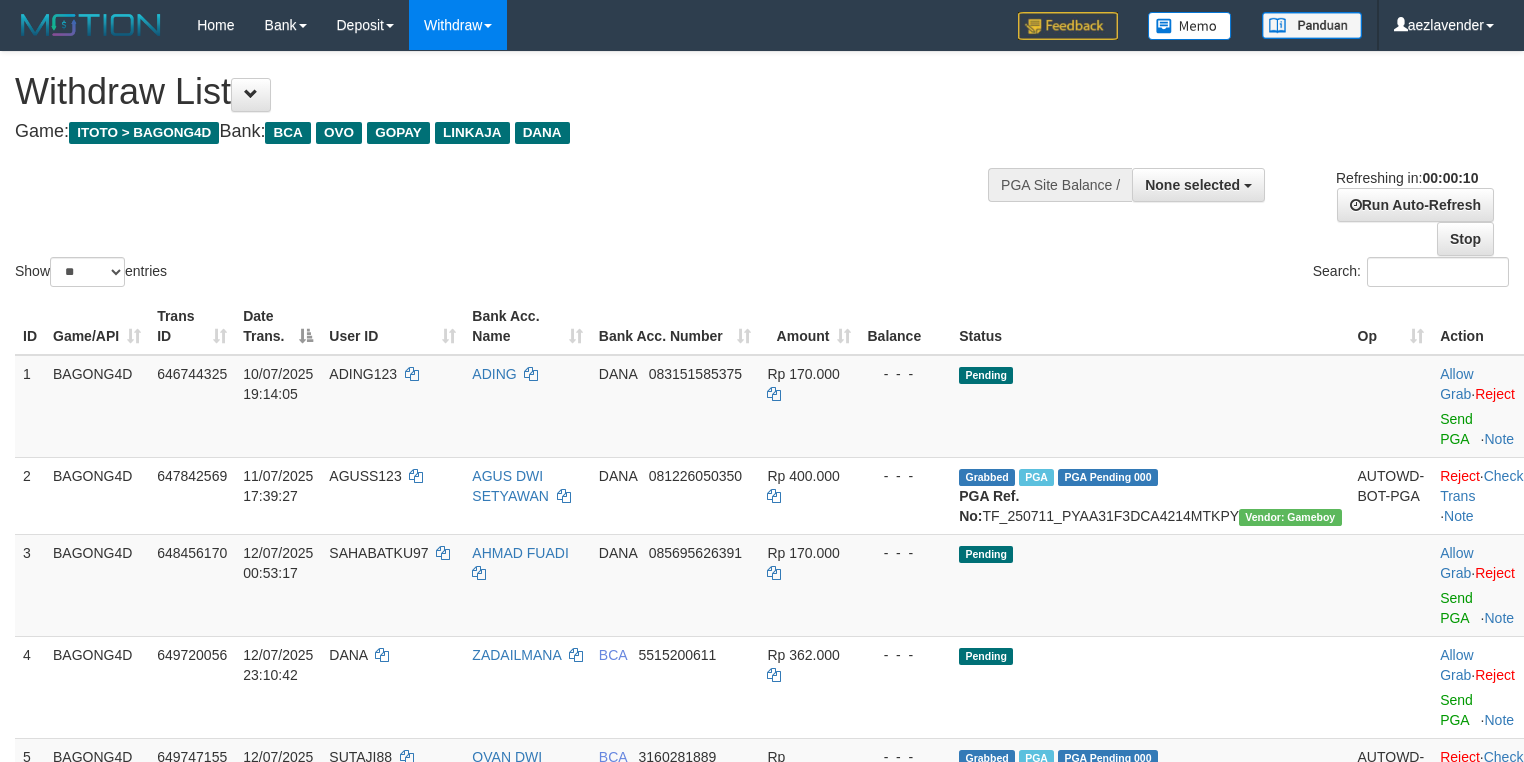 select 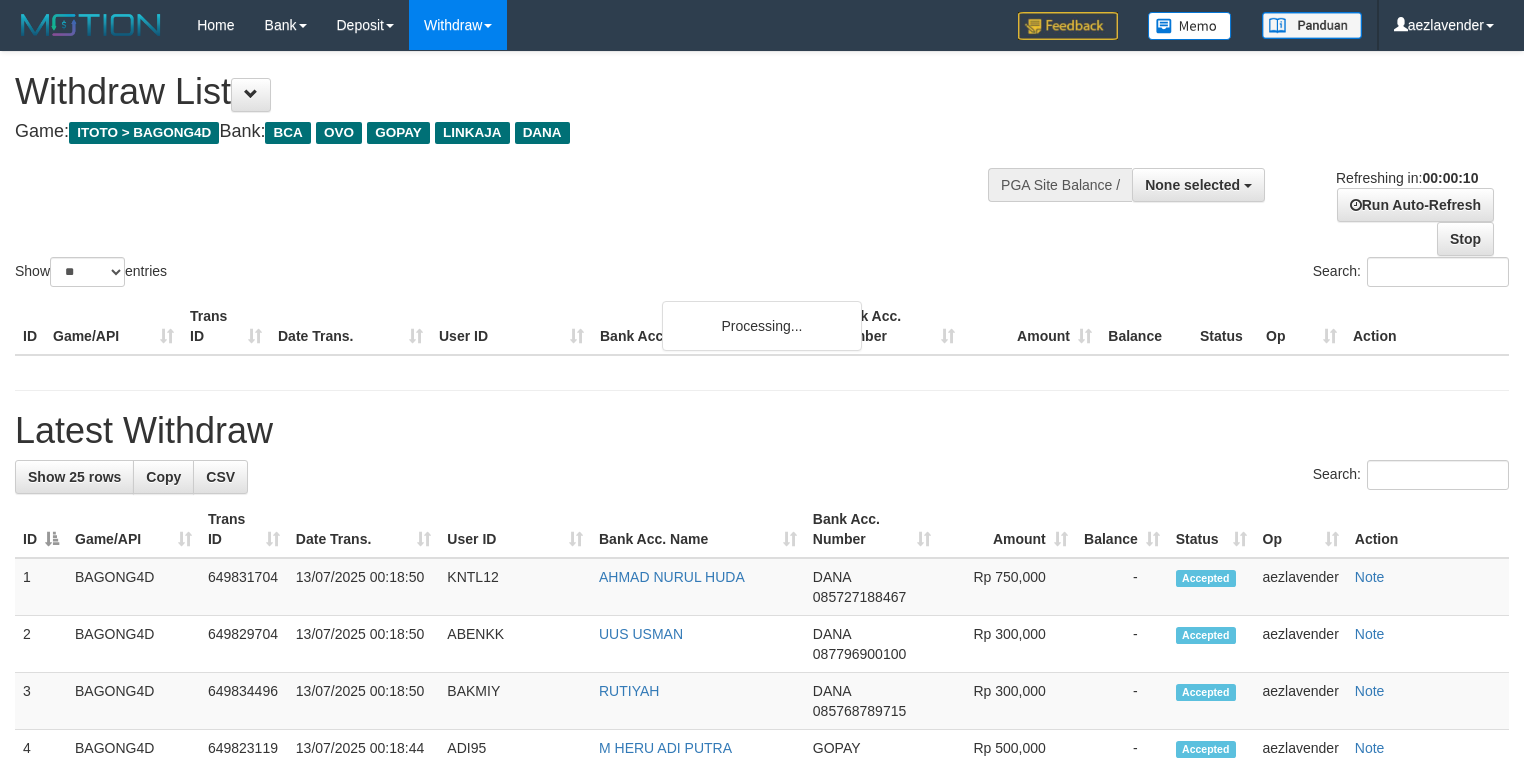 select 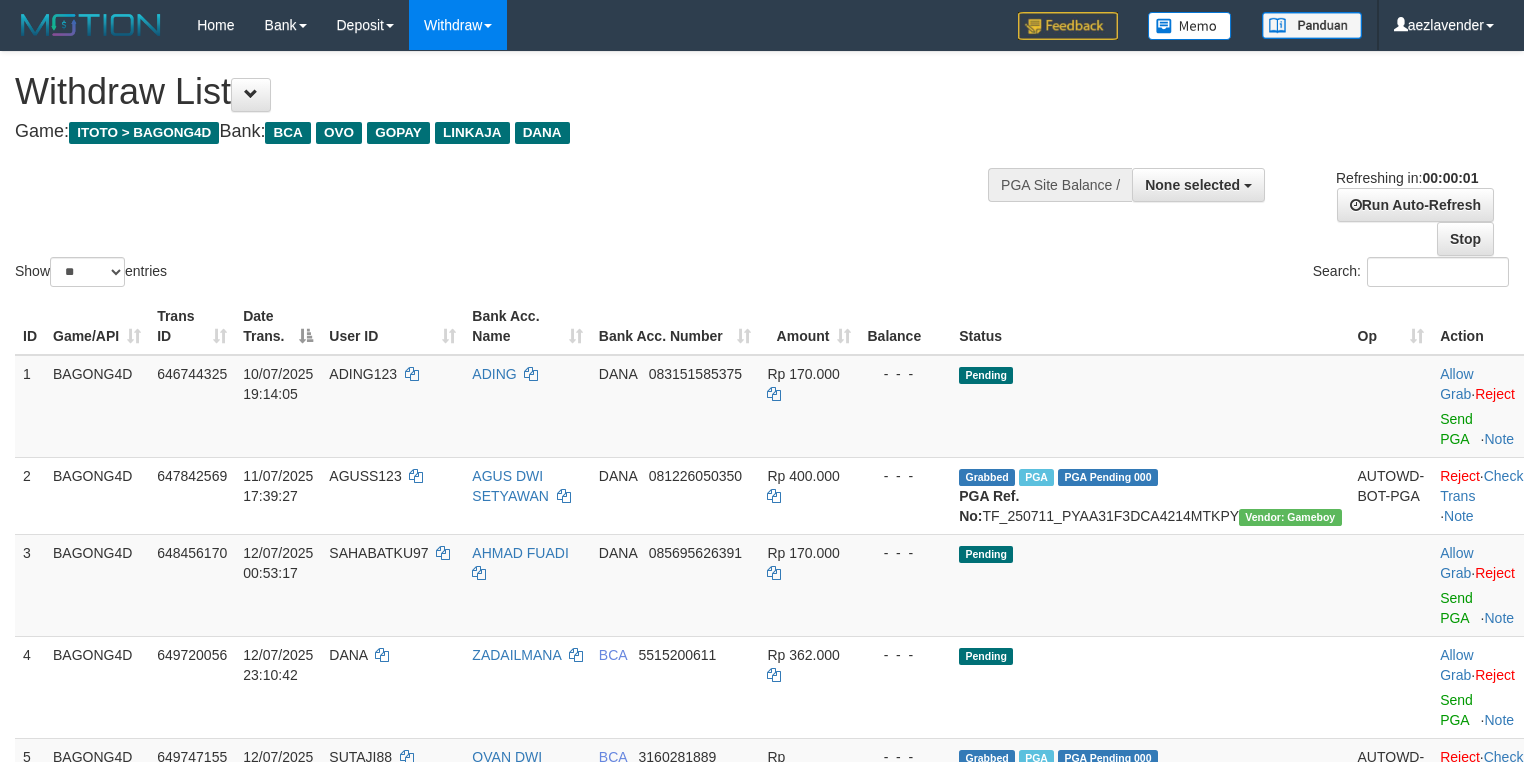 scroll, scrollTop: 0, scrollLeft: 0, axis: both 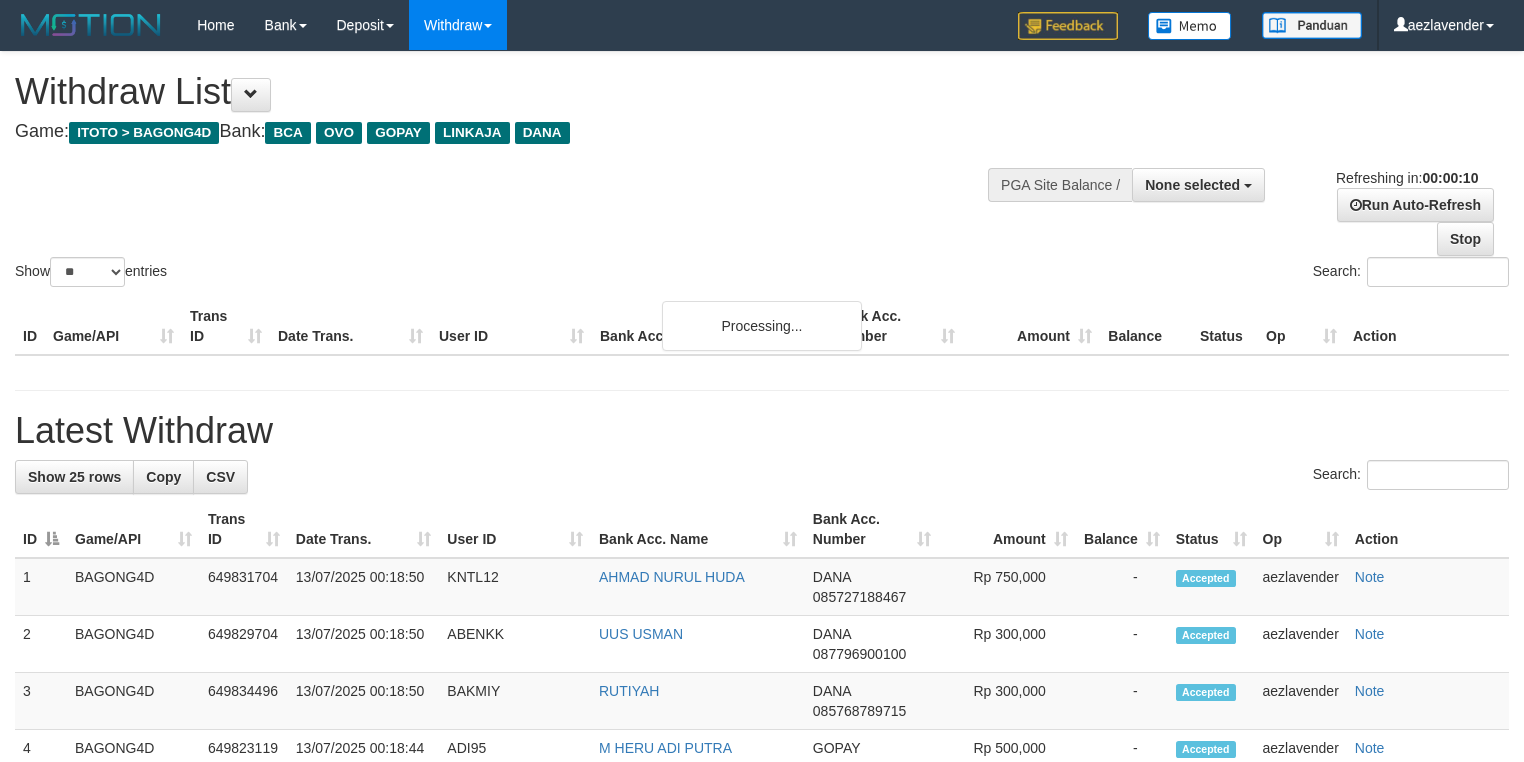 select 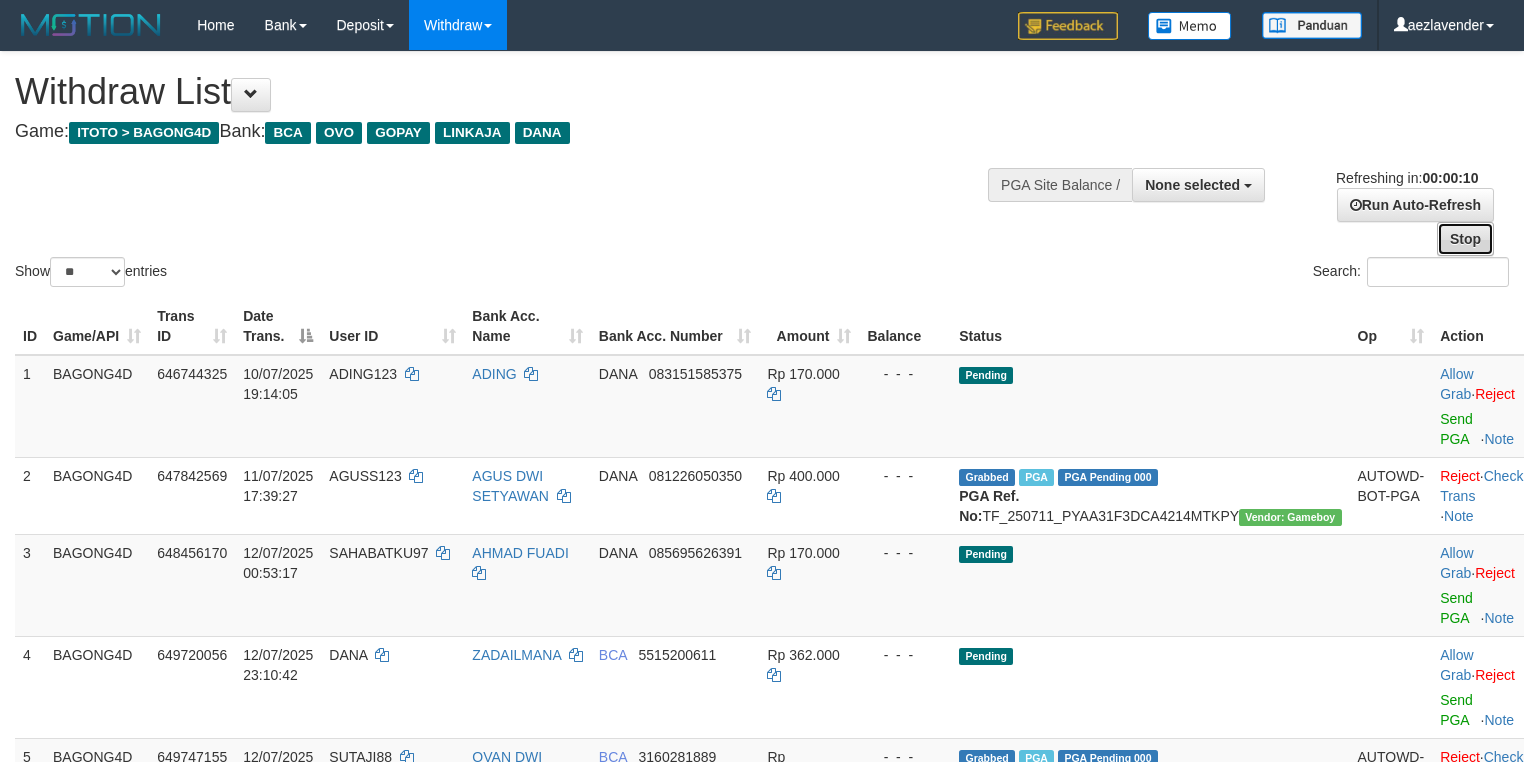 click on "Stop" at bounding box center (1465, 239) 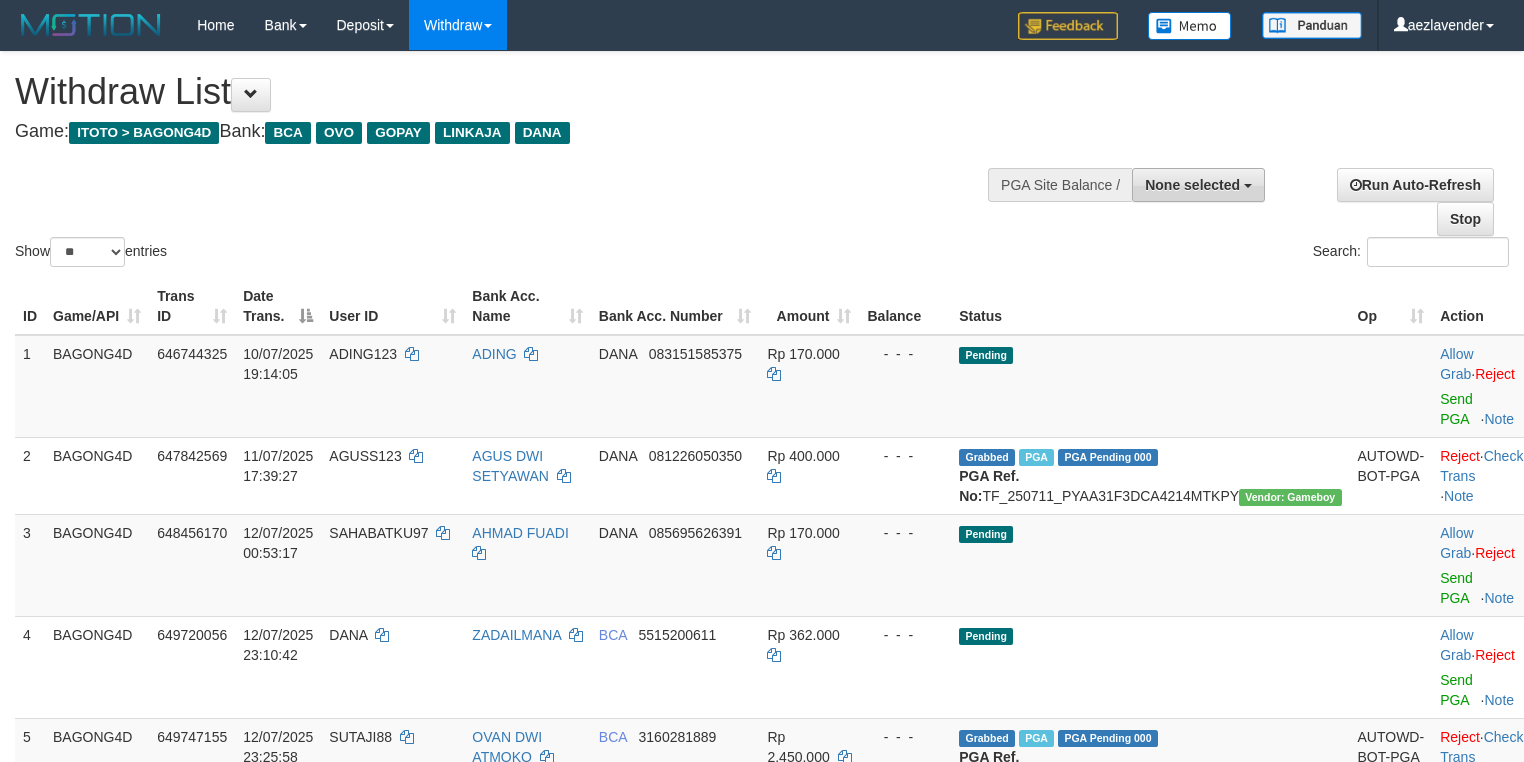 click on "None selected" at bounding box center [1198, 185] 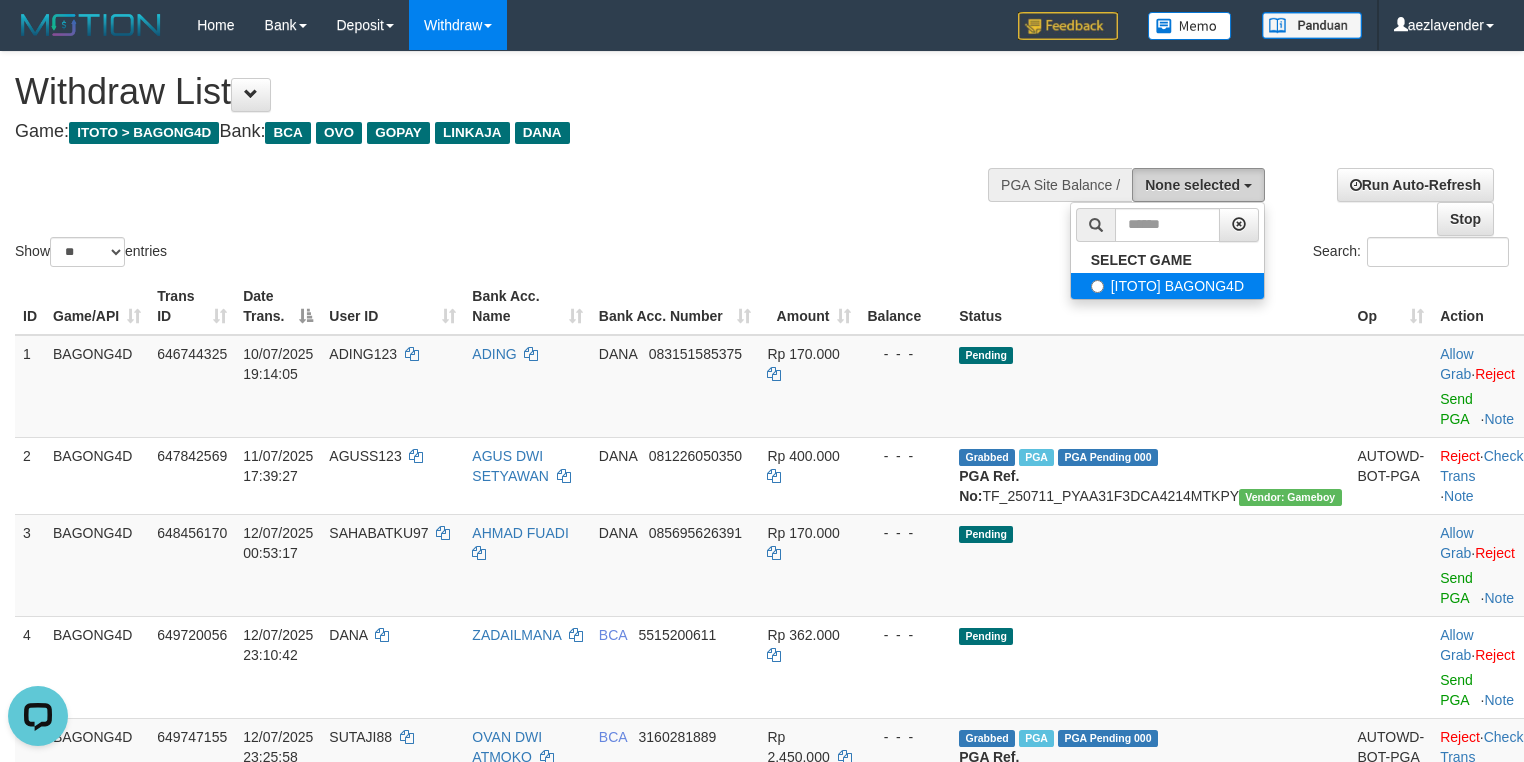 scroll, scrollTop: 0, scrollLeft: 0, axis: both 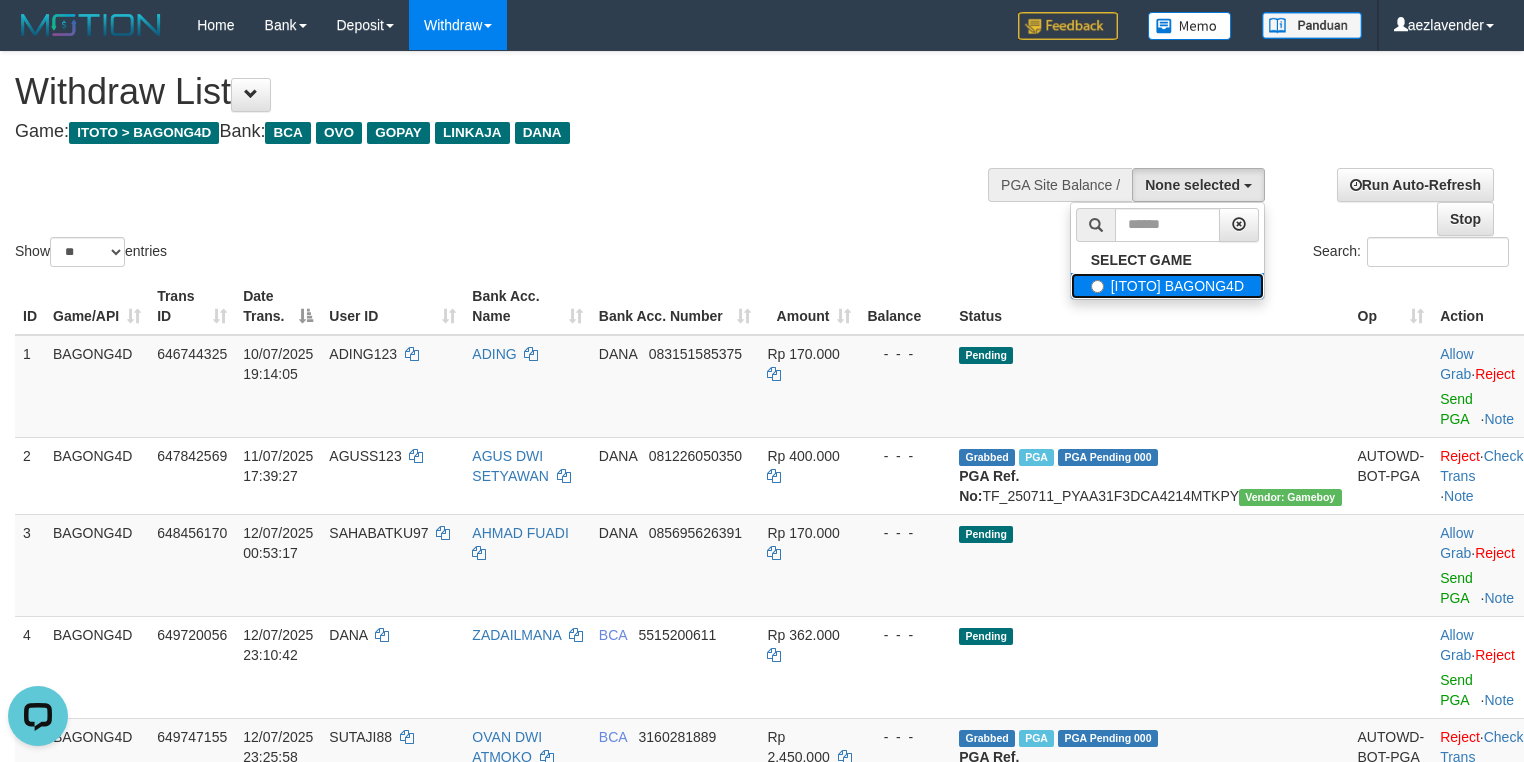 click on "[ITOTO] BAGONG4D" at bounding box center (1167, 286) 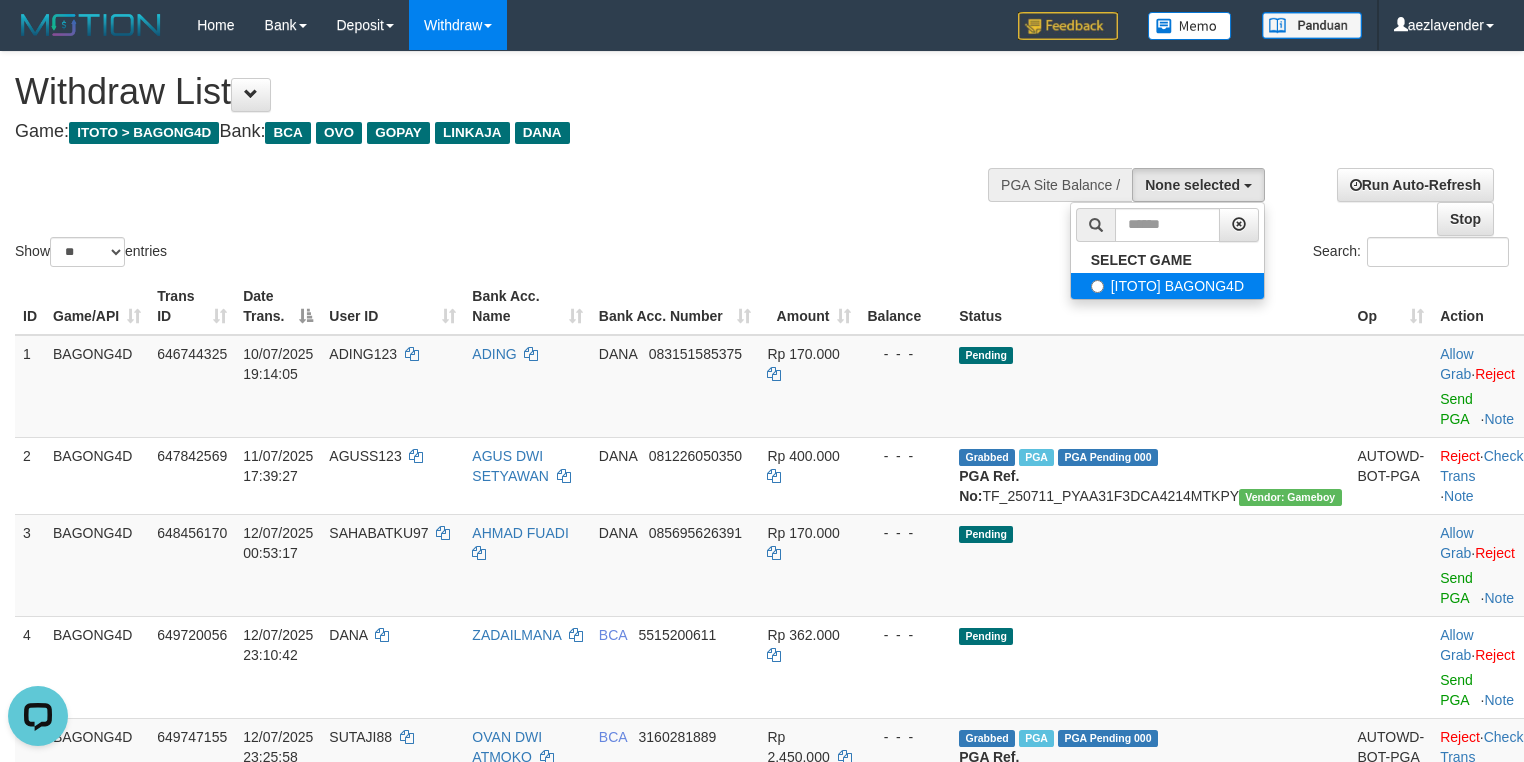 select on "***" 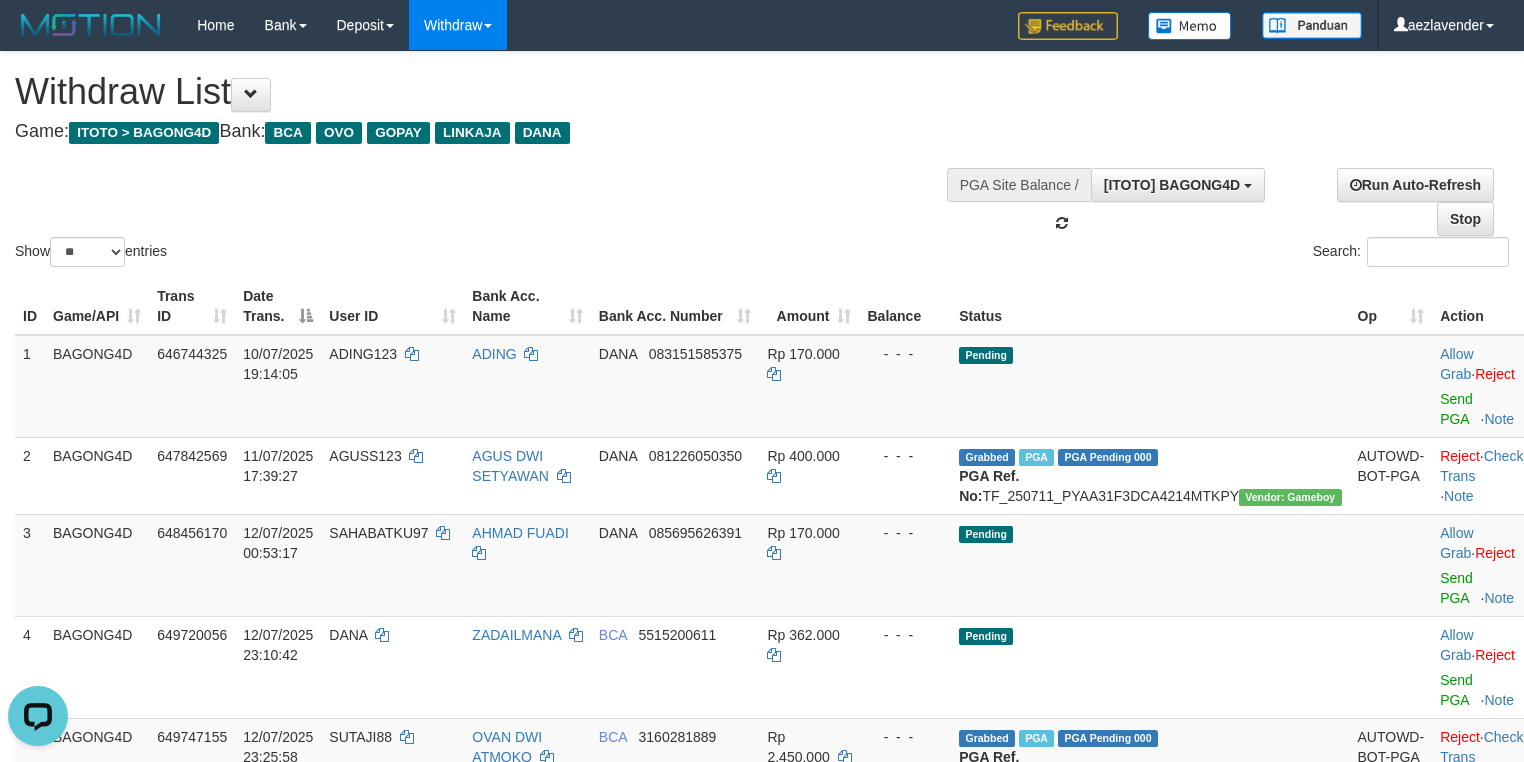 scroll, scrollTop: 17, scrollLeft: 0, axis: vertical 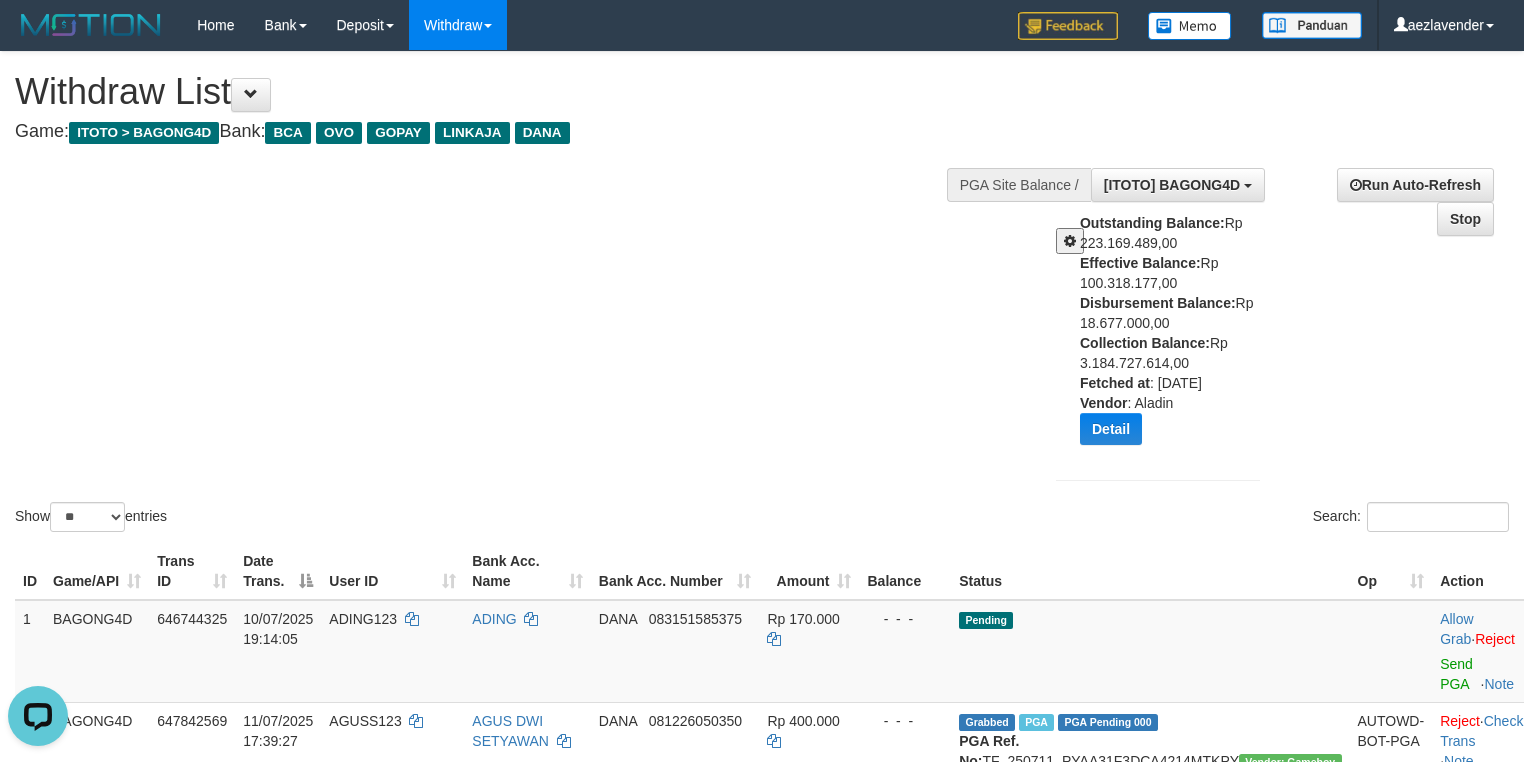 click on "Outstanding Balance:  Rp 223.169.489,00
Effective Balance:  Rp 100.318.177,00
Disbursement Balance:  Rp 18.677.000,00
Collection Balance:  Rp 3.184.727.614,00
Fetched at : 2025-07-13 00:23:09
Vendor : Aladin
Detail
Vendor Name
Outstanding Balance
Effective Balance
Disbursment Balance
Collection Balance
No data found
Fetched at:   2025-07-13 00:23:09
Vendor:   Aladin
Transfer to Available Vendor" at bounding box center [1177, 336] 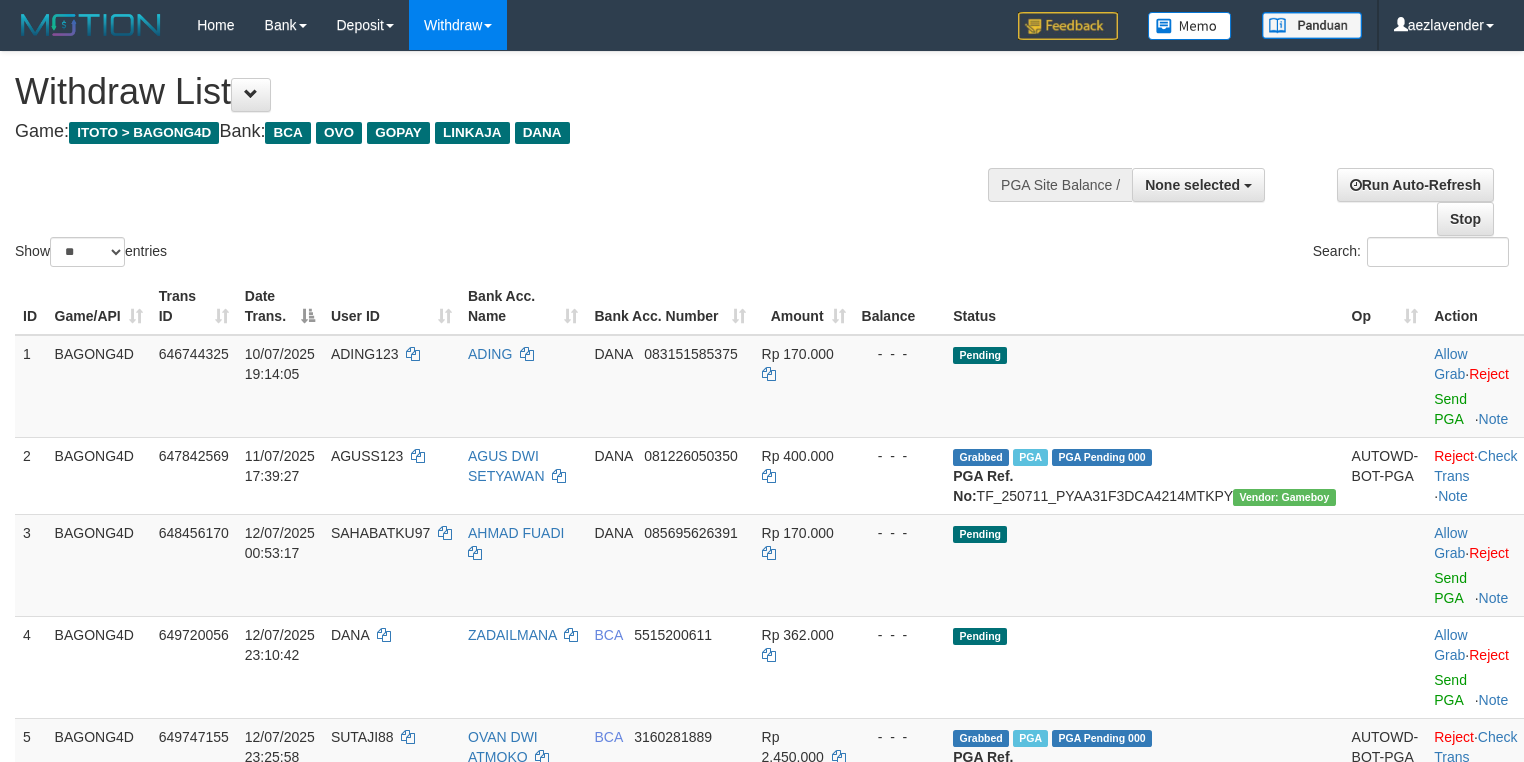 select 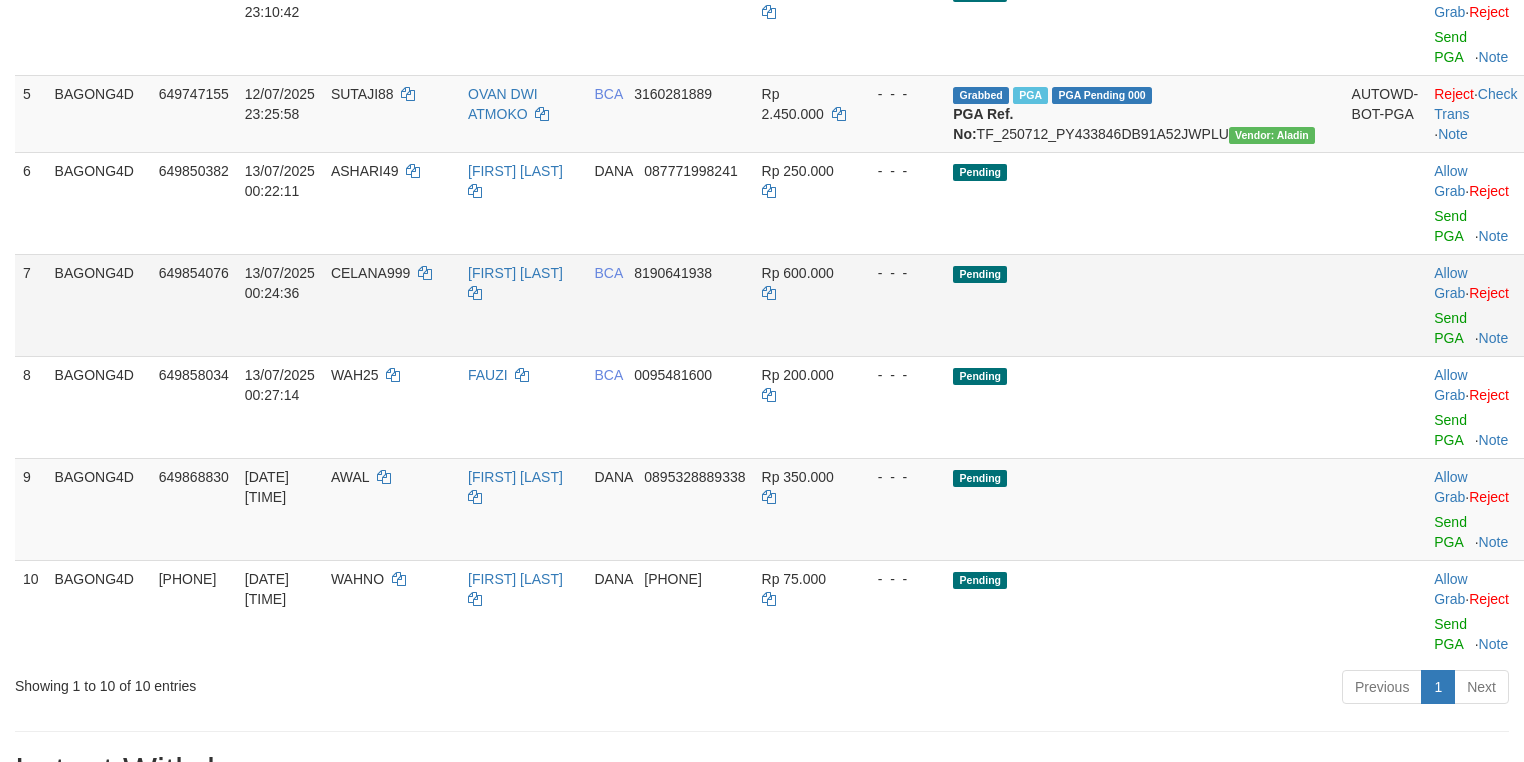 scroll, scrollTop: 666, scrollLeft: 0, axis: vertical 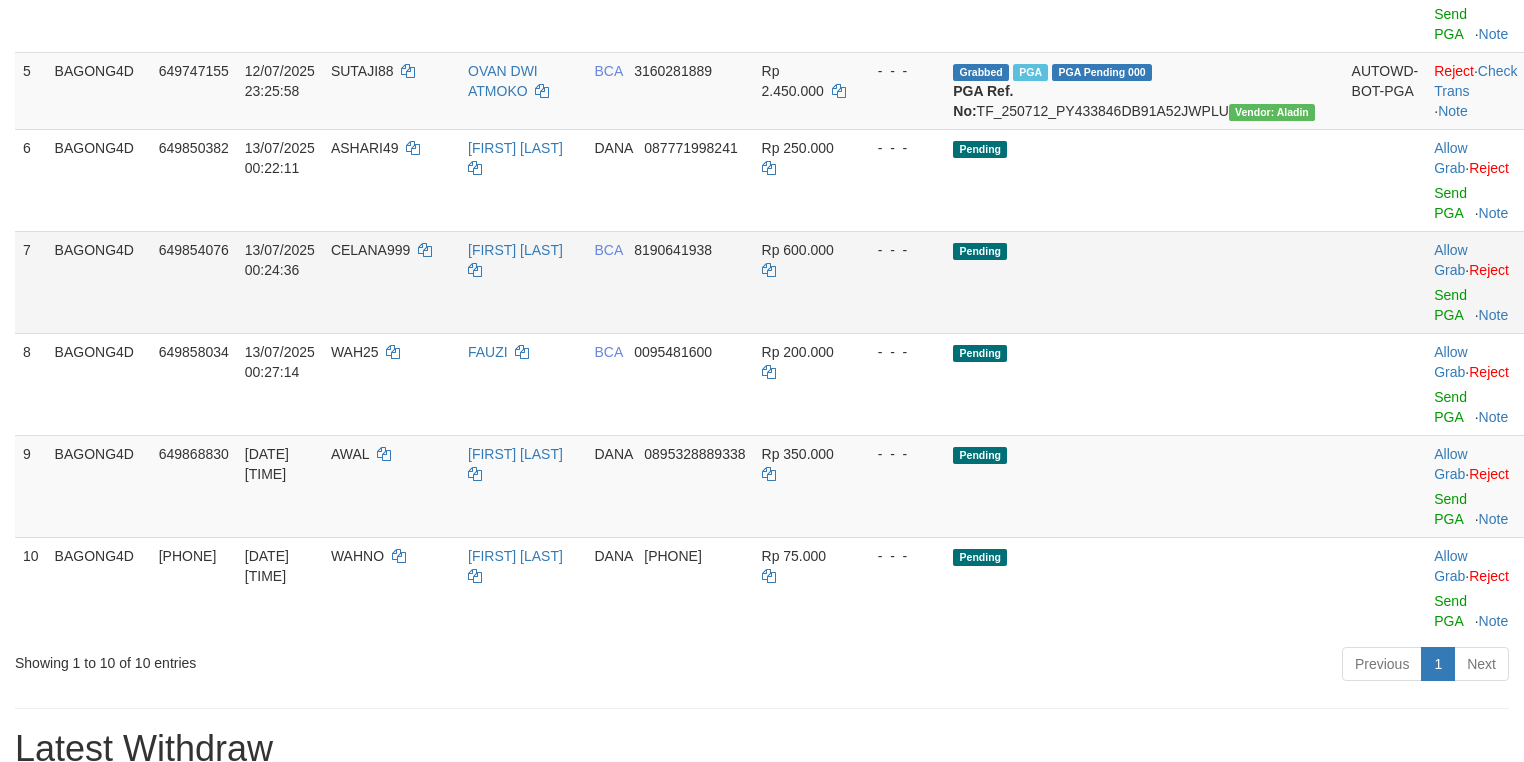 click on "BCA     8190641938" at bounding box center [669, 282] 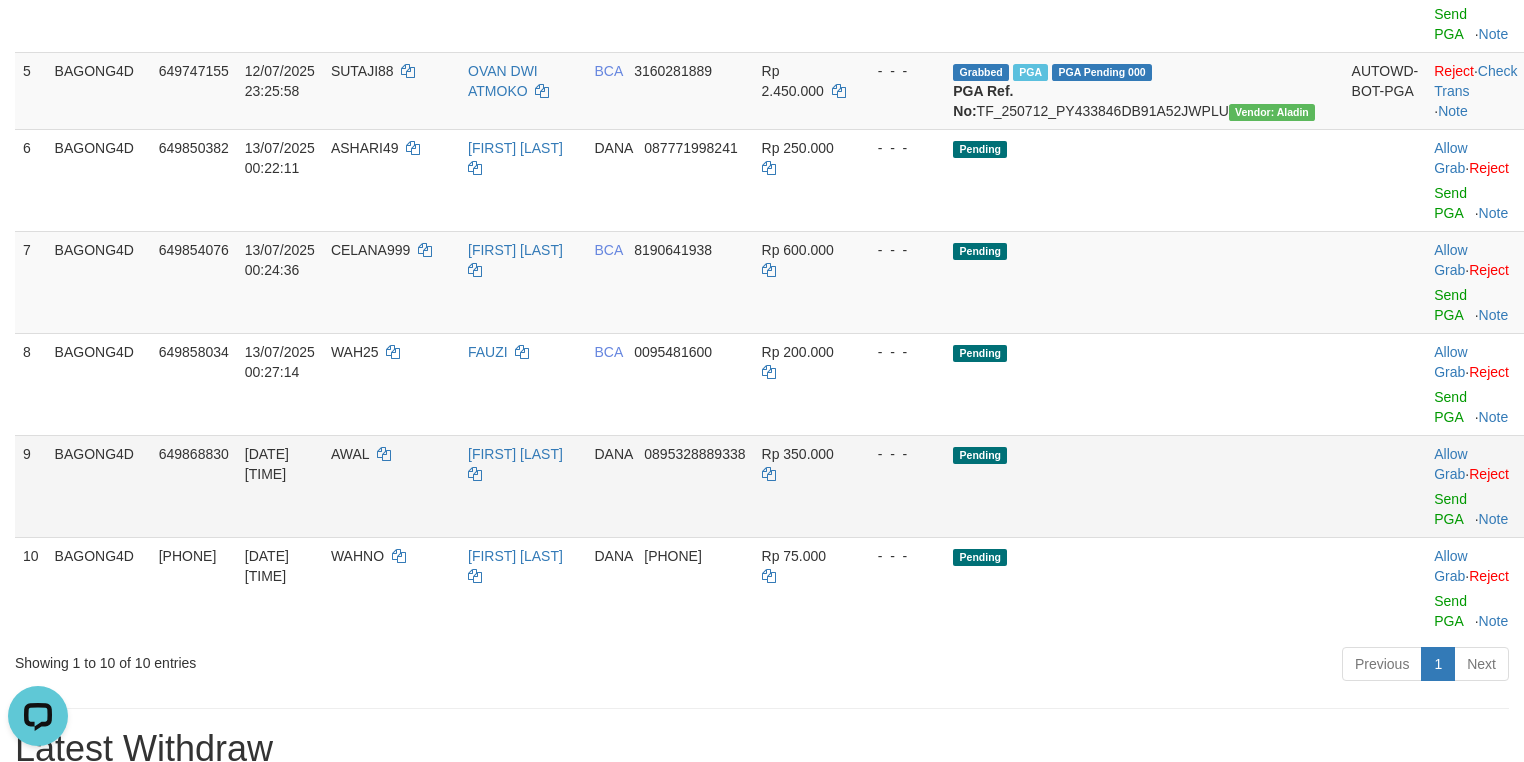 scroll, scrollTop: 0, scrollLeft: 0, axis: both 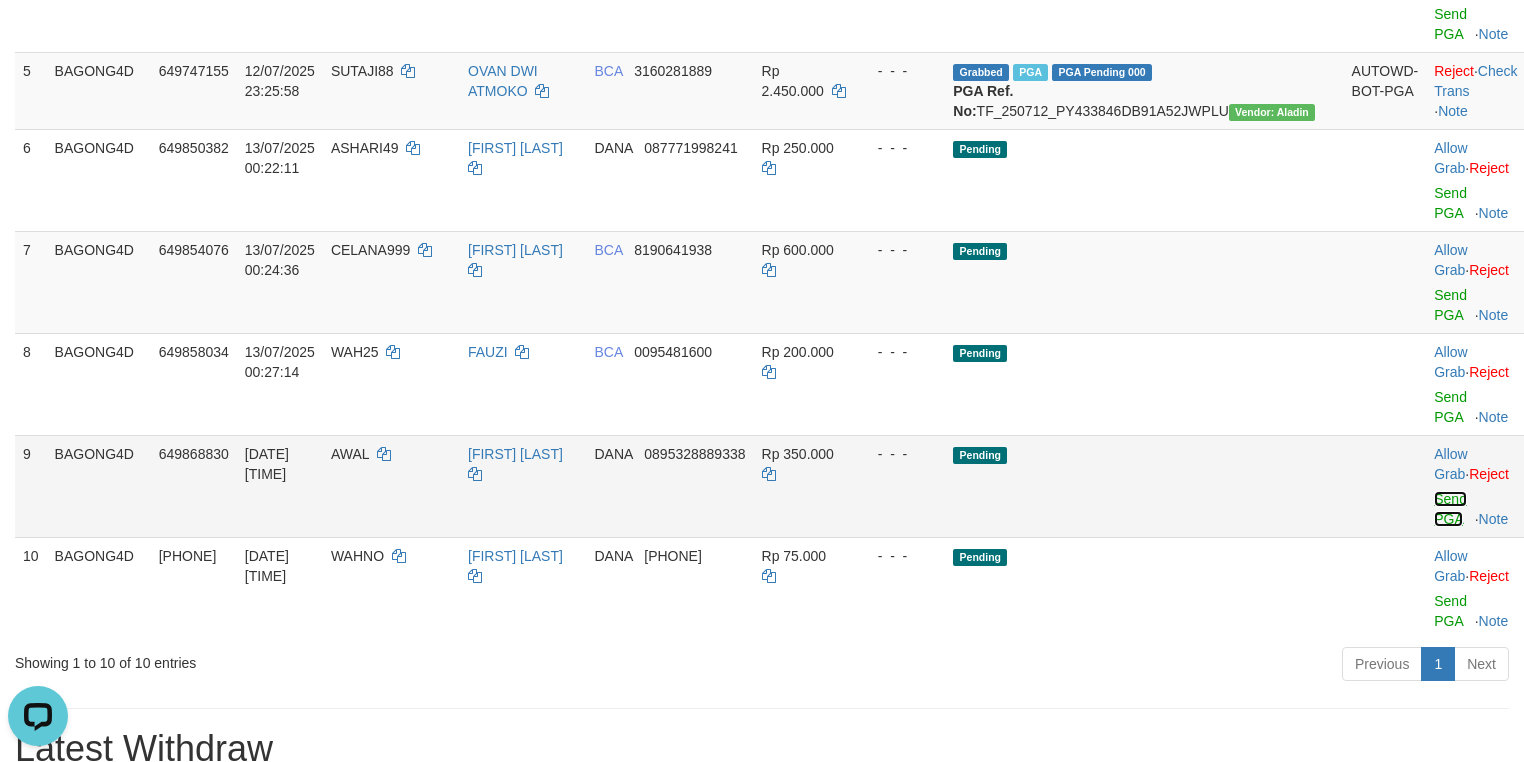 click on "Send PGA" at bounding box center (1450, 509) 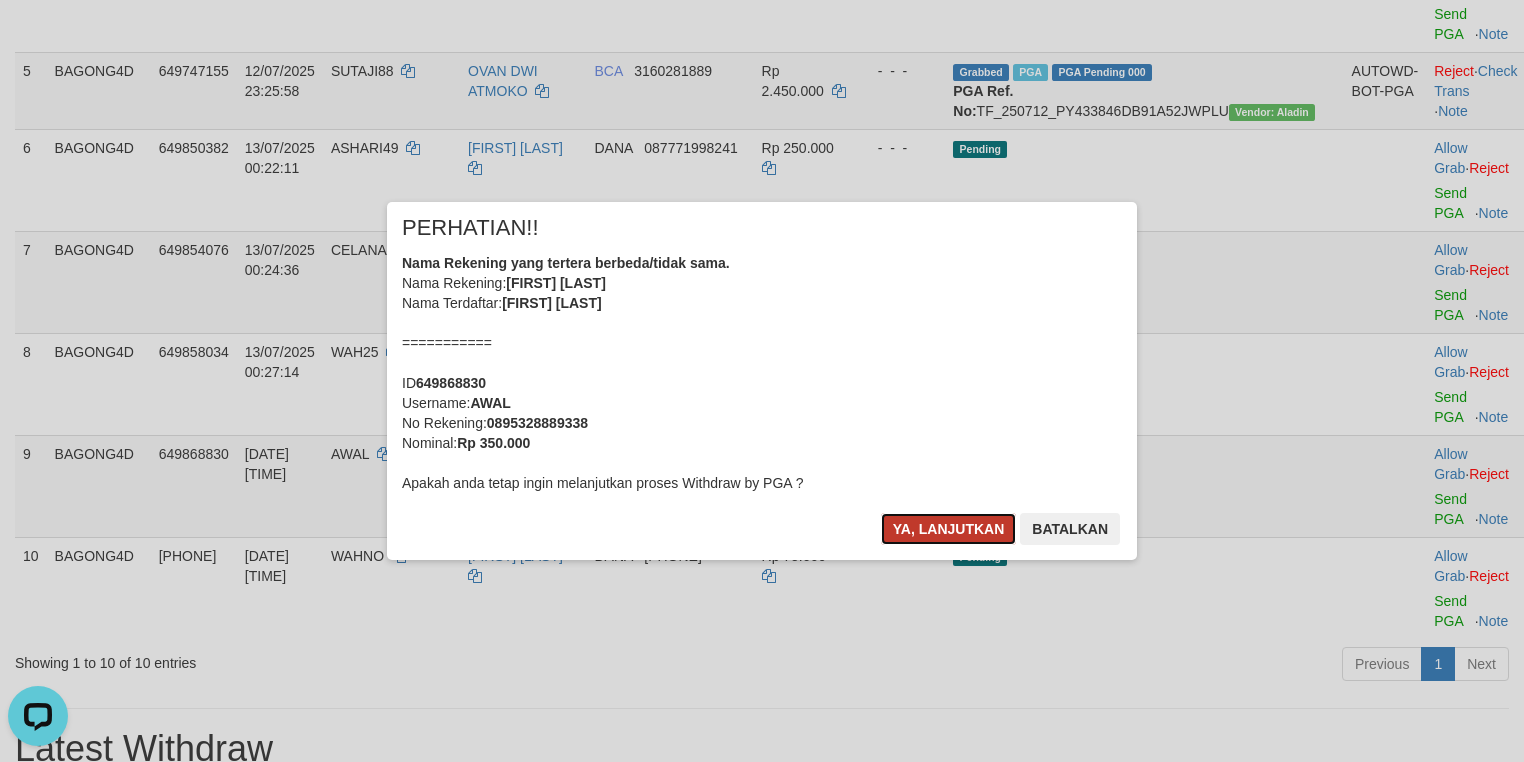 click on "Ya, lanjutkan" at bounding box center (949, 529) 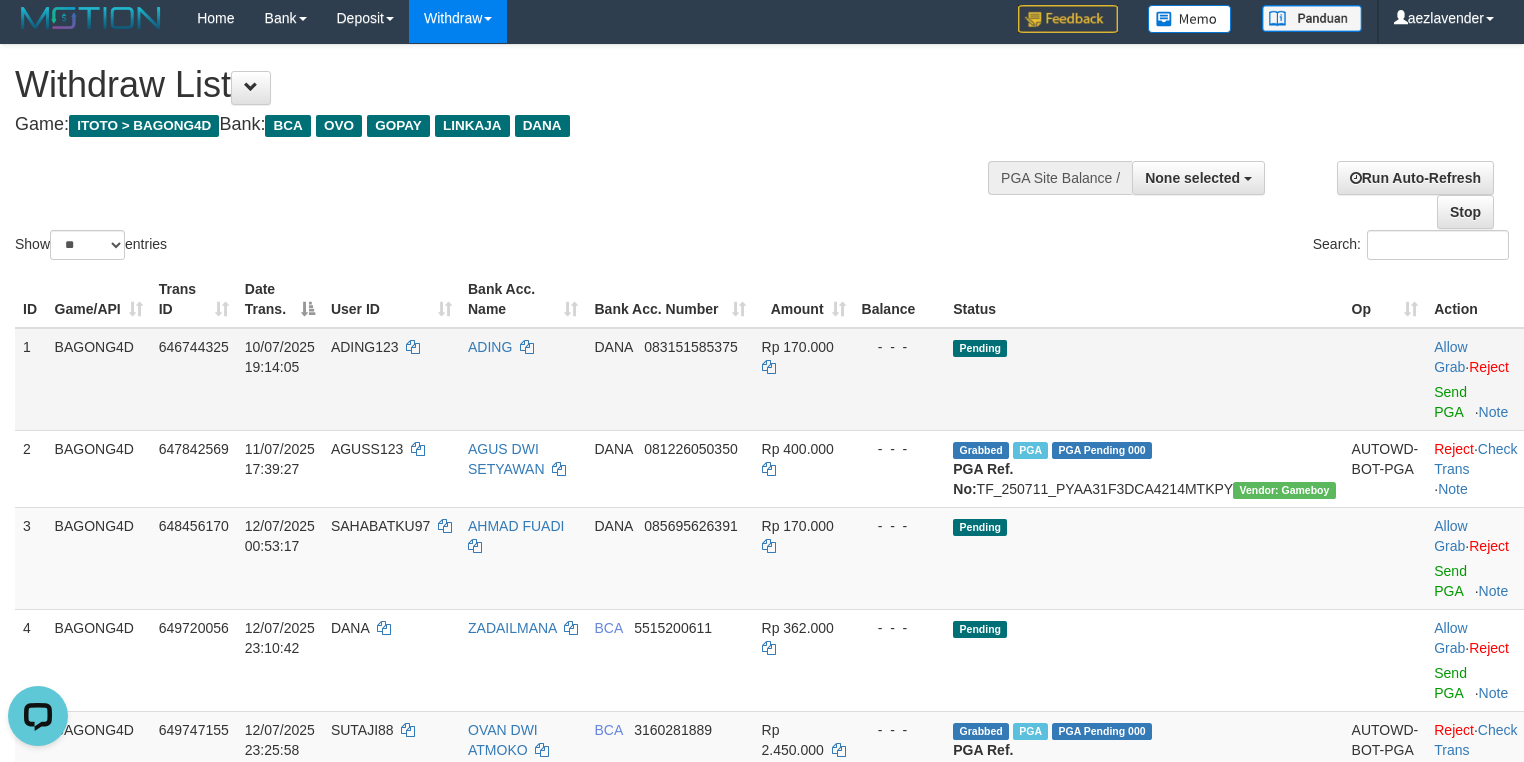 scroll, scrollTop: 0, scrollLeft: 0, axis: both 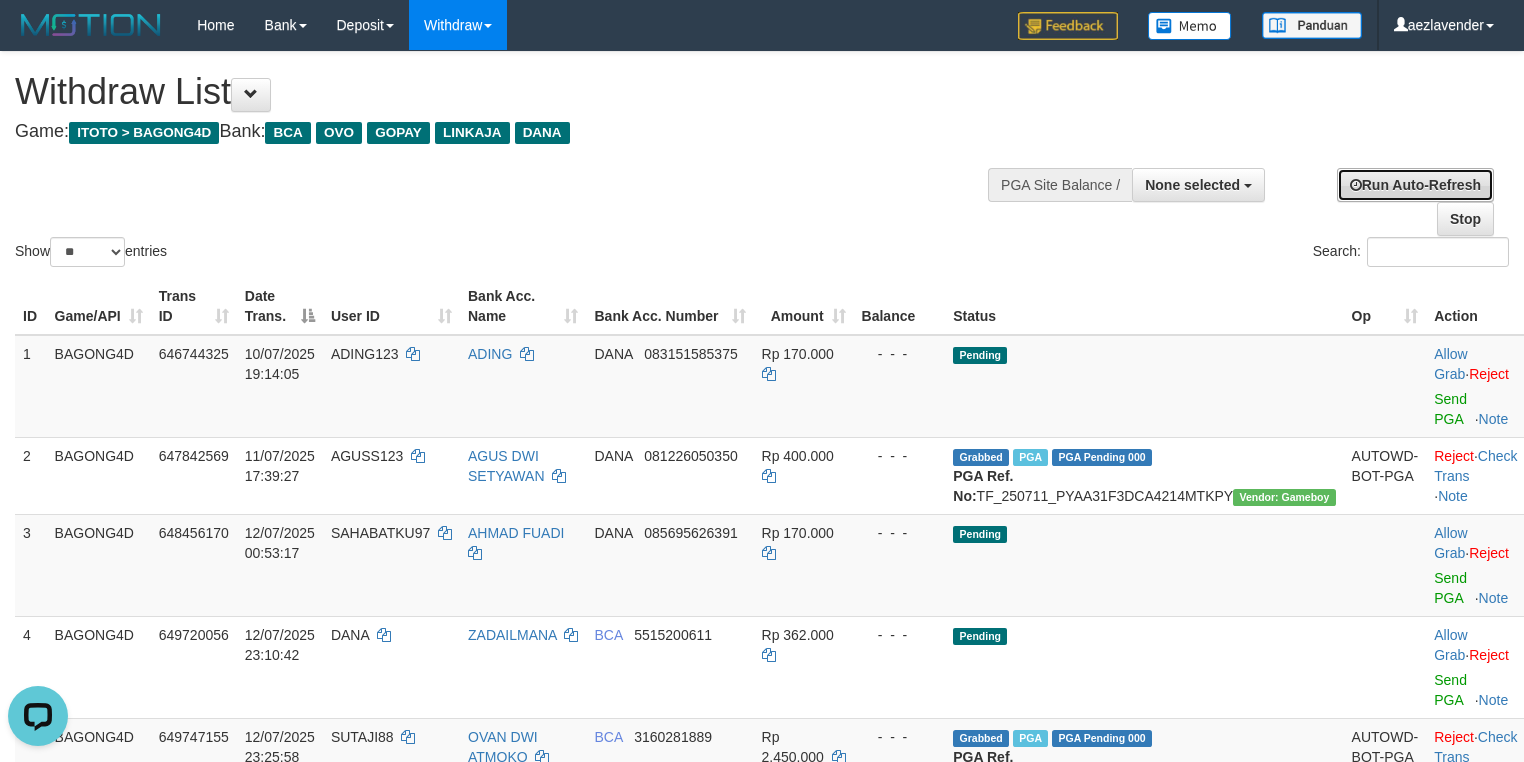 click on "Run Auto-Refresh" at bounding box center (1415, 185) 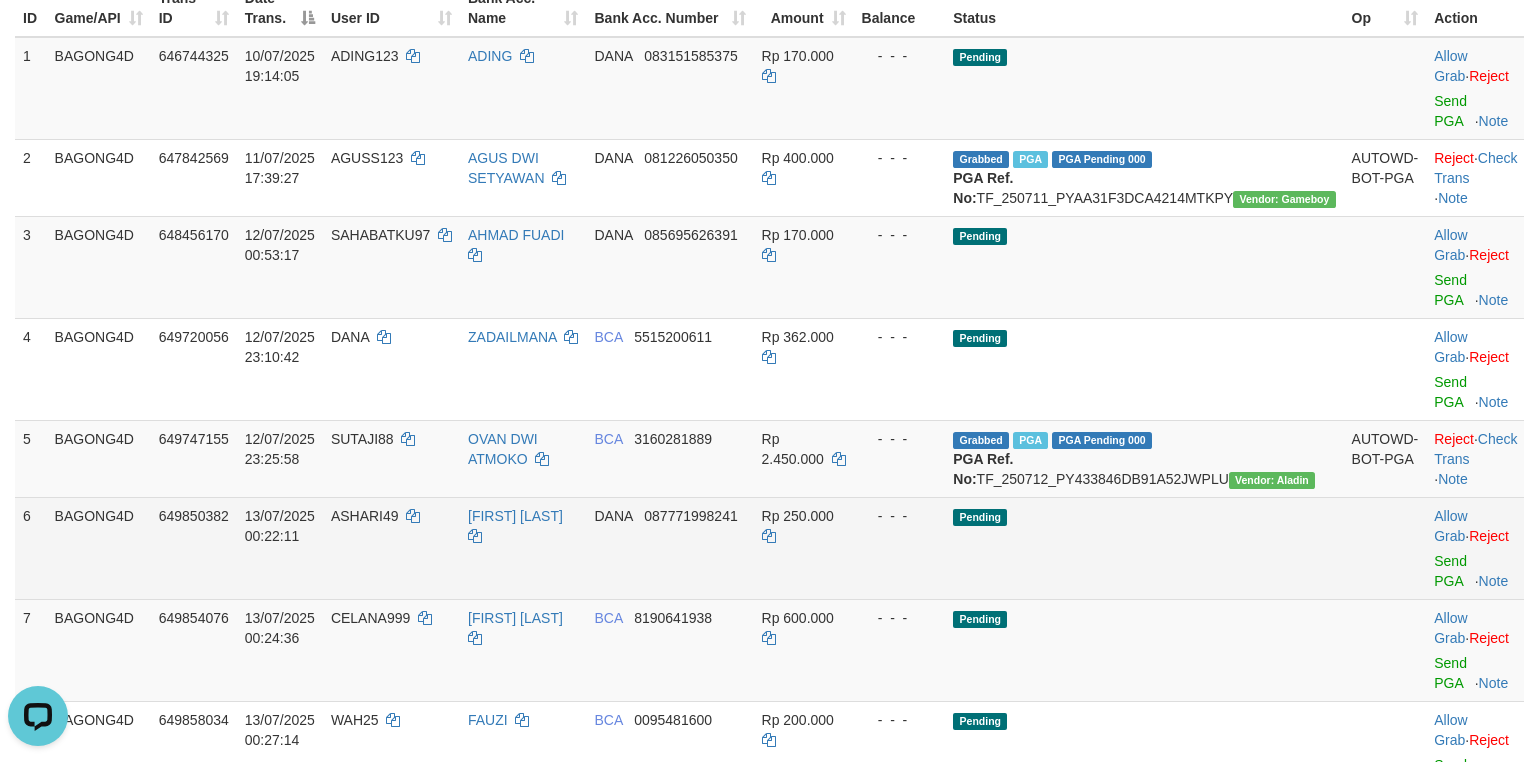 scroll, scrollTop: 0, scrollLeft: 0, axis: both 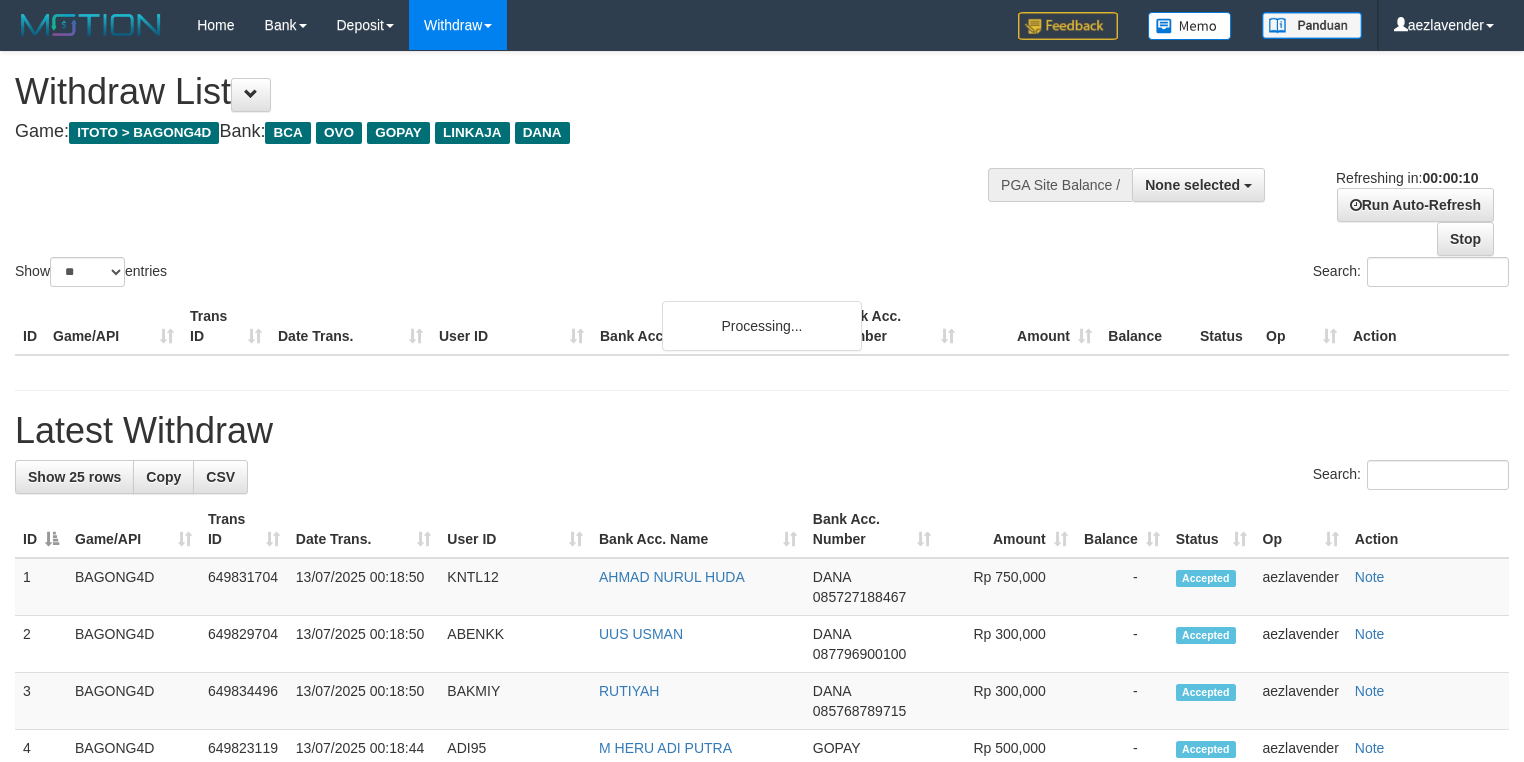 select 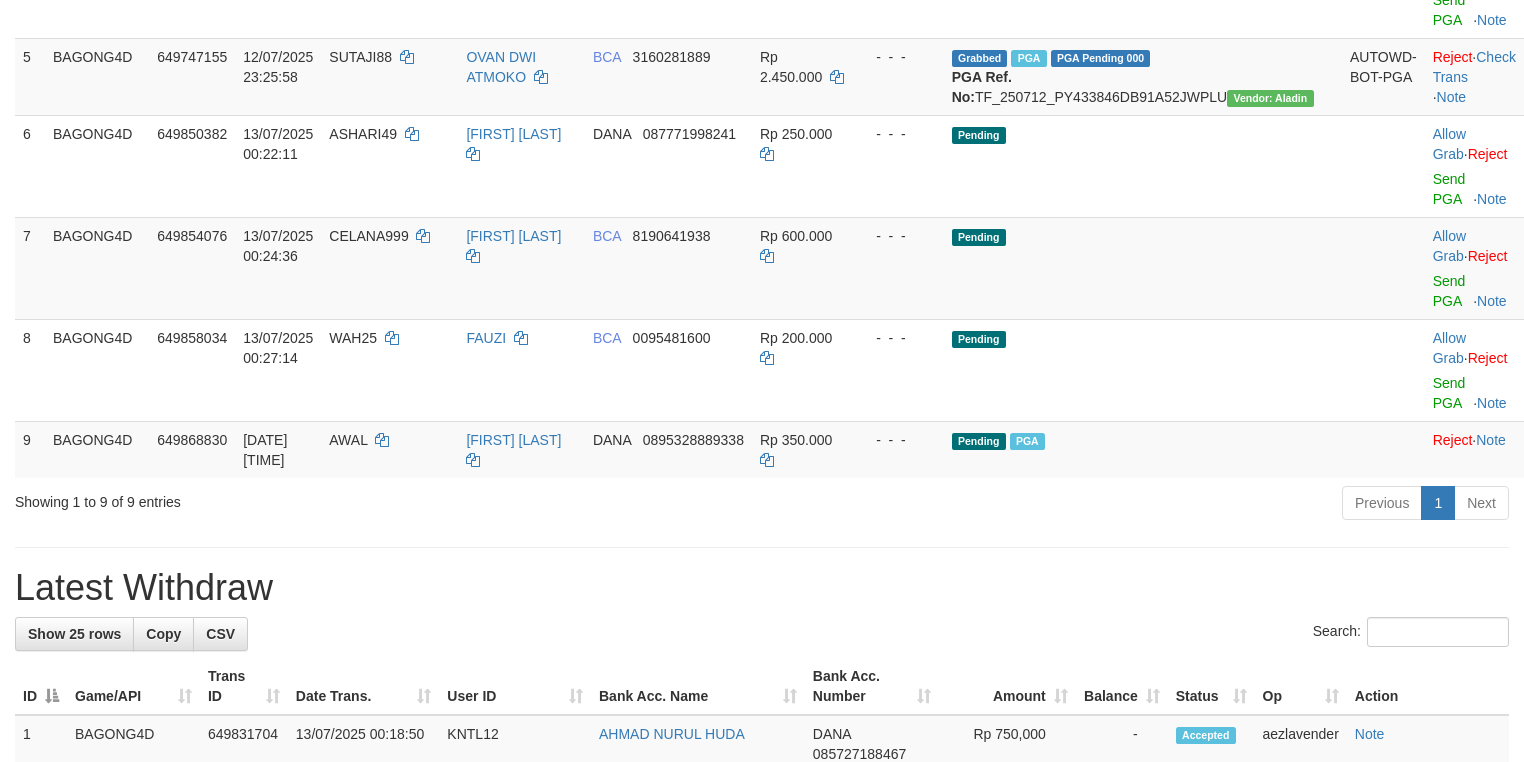 scroll, scrollTop: 666, scrollLeft: 0, axis: vertical 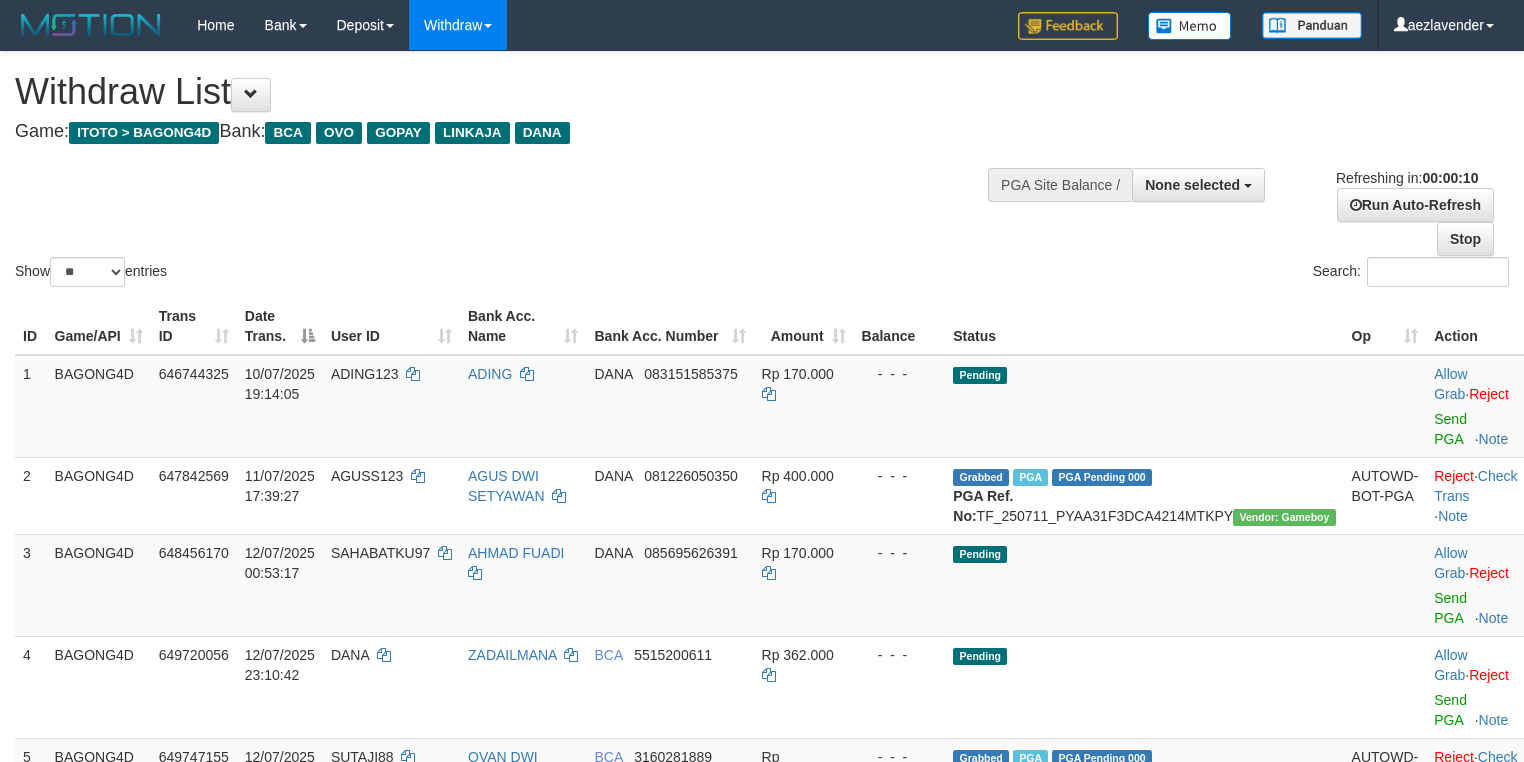 select 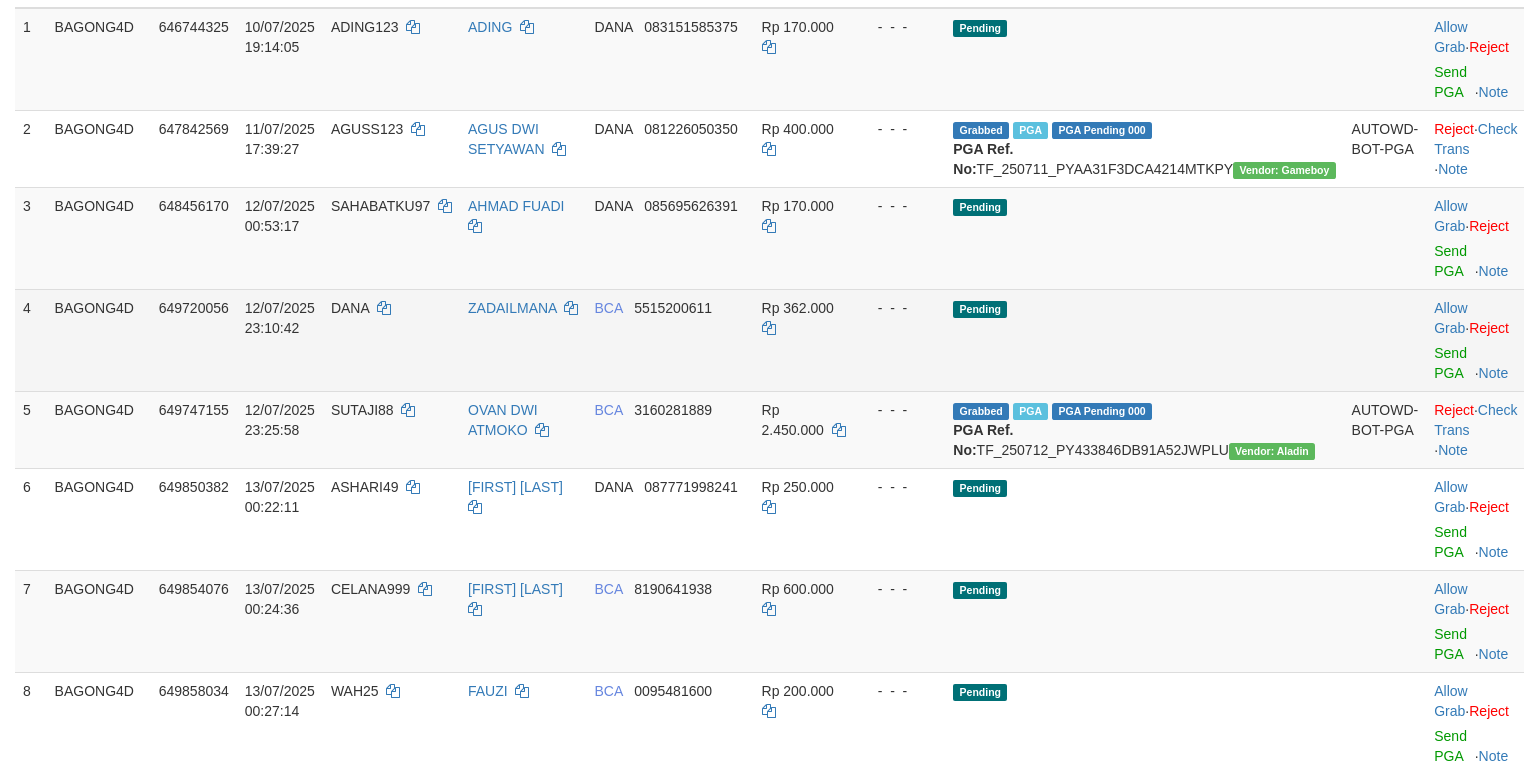 scroll, scrollTop: 400, scrollLeft: 0, axis: vertical 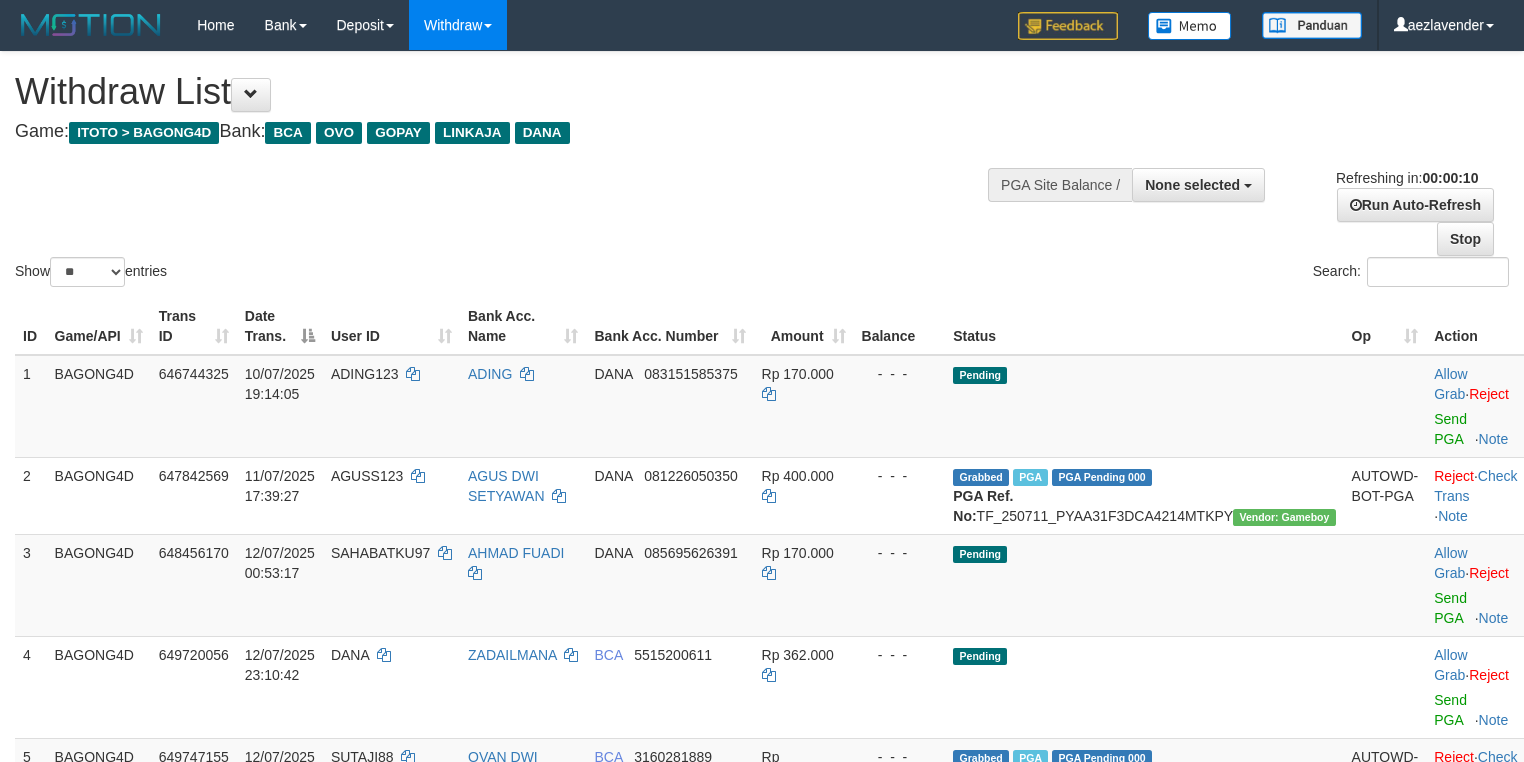 select 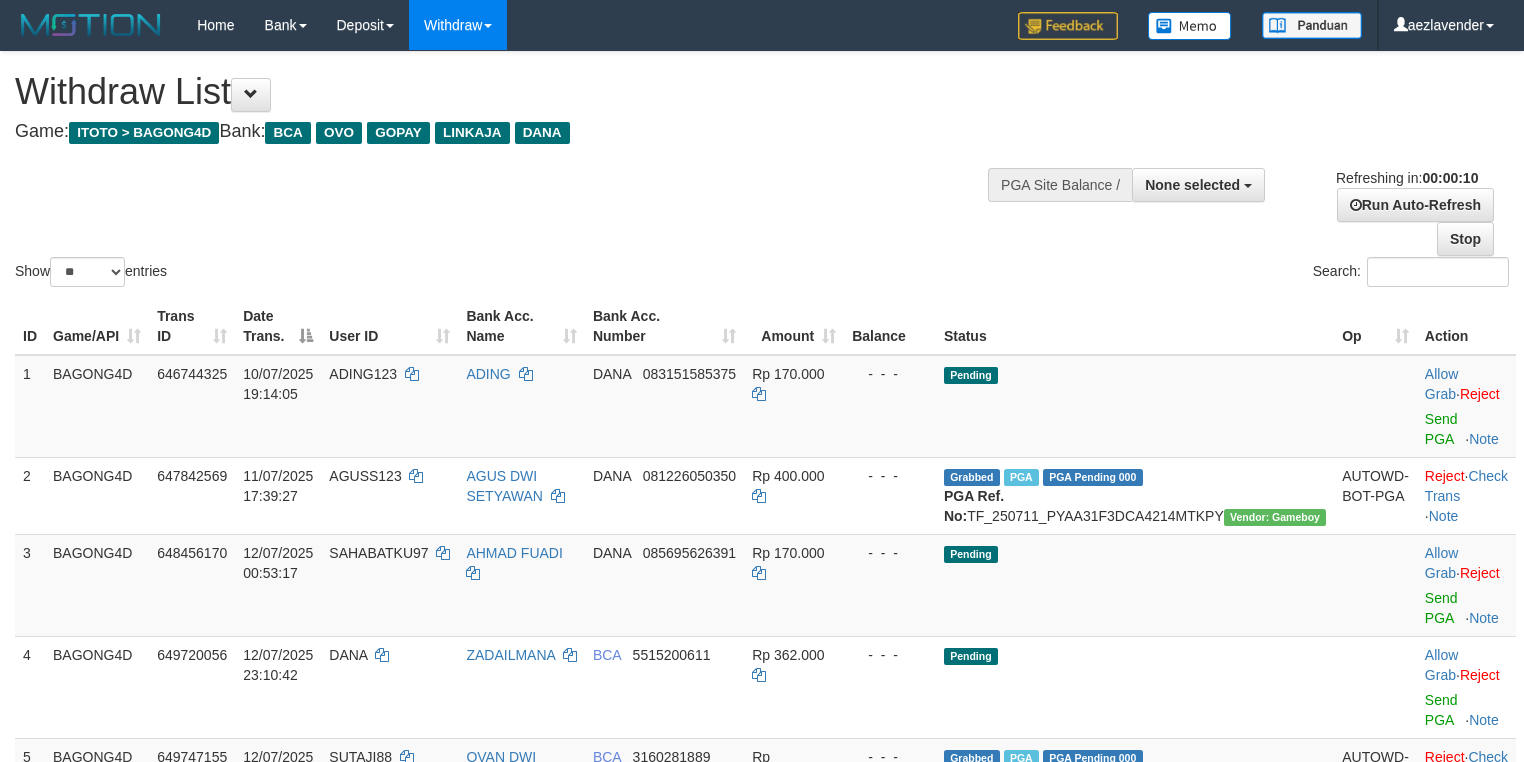 select 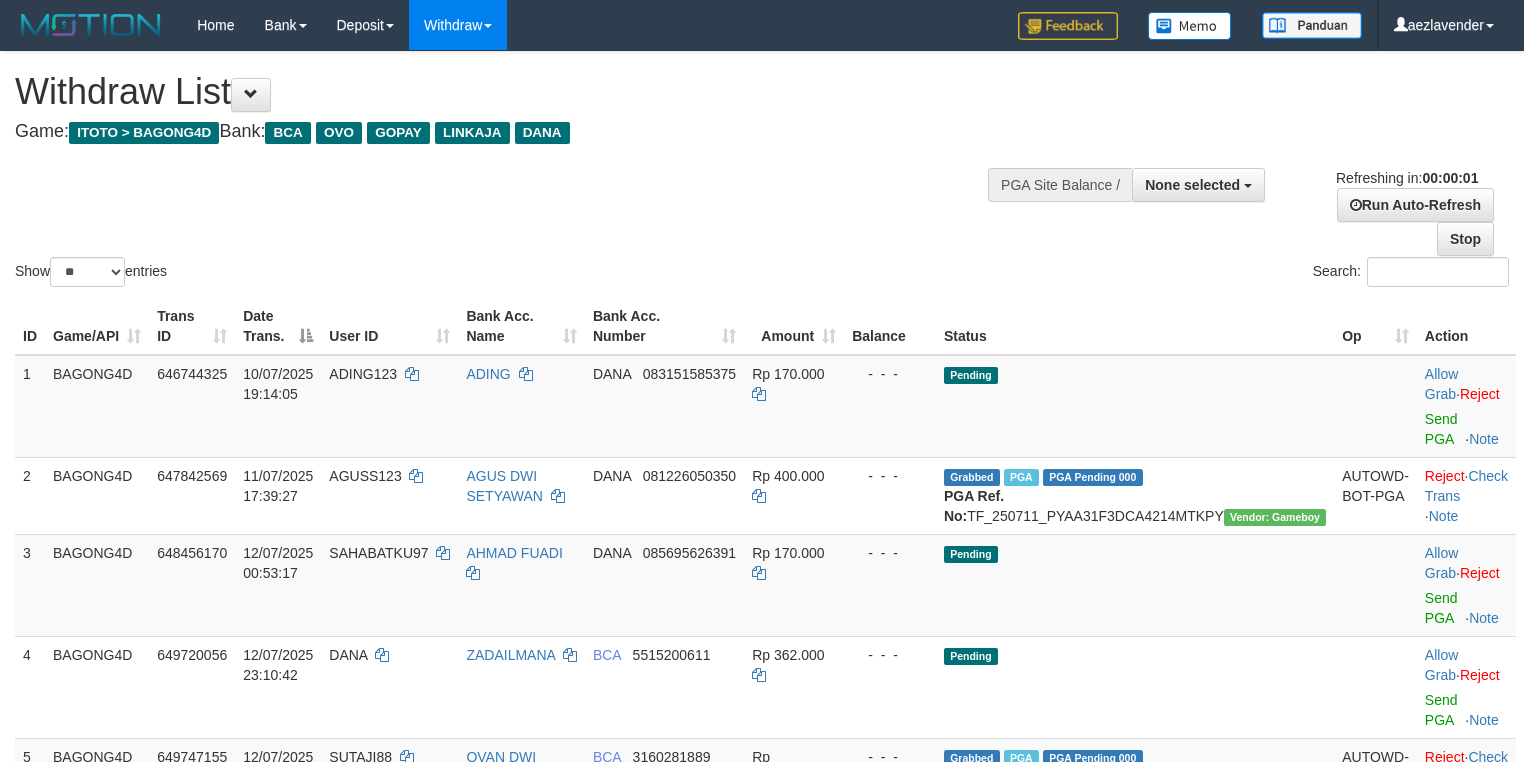 scroll, scrollTop: 0, scrollLeft: 0, axis: both 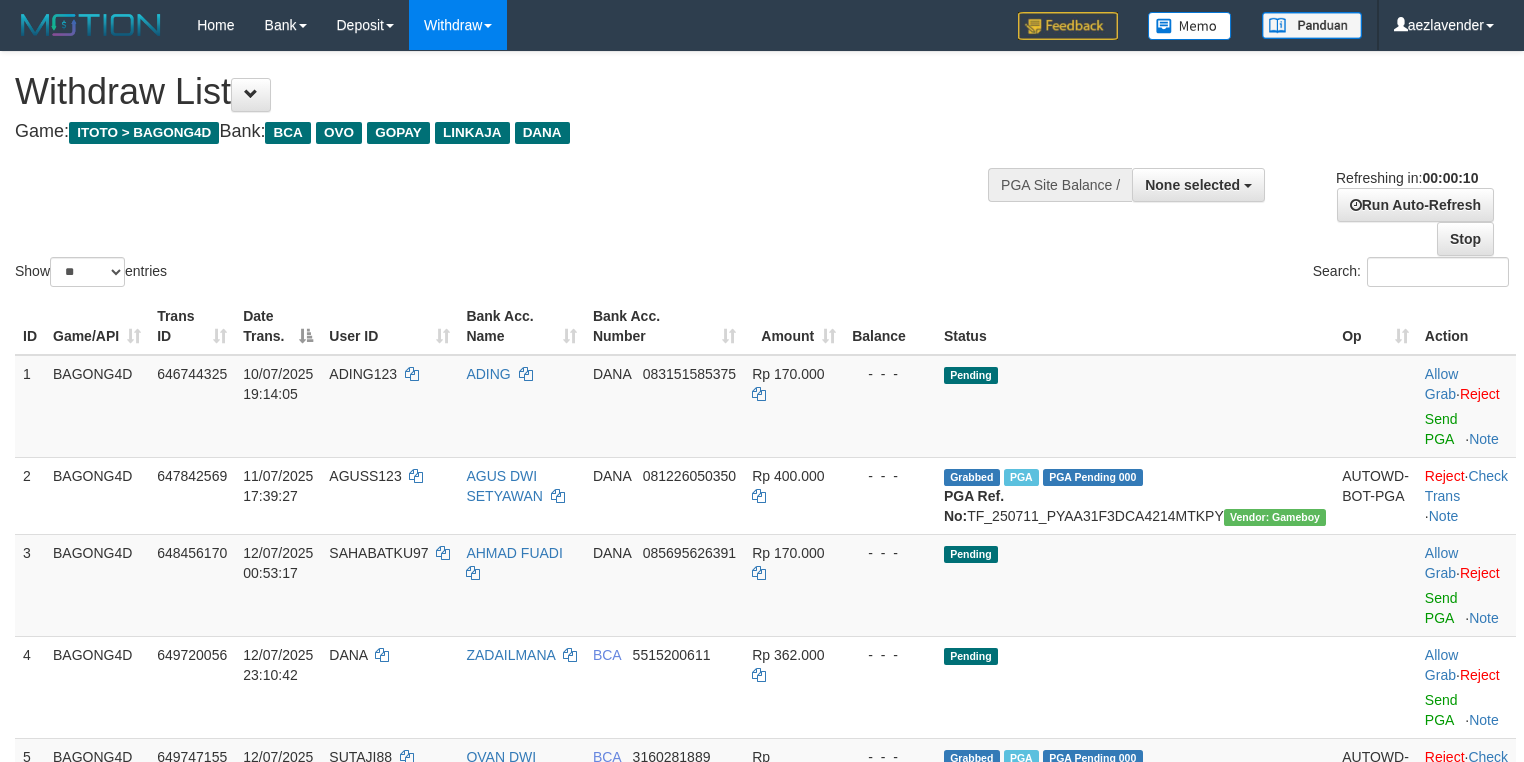 select 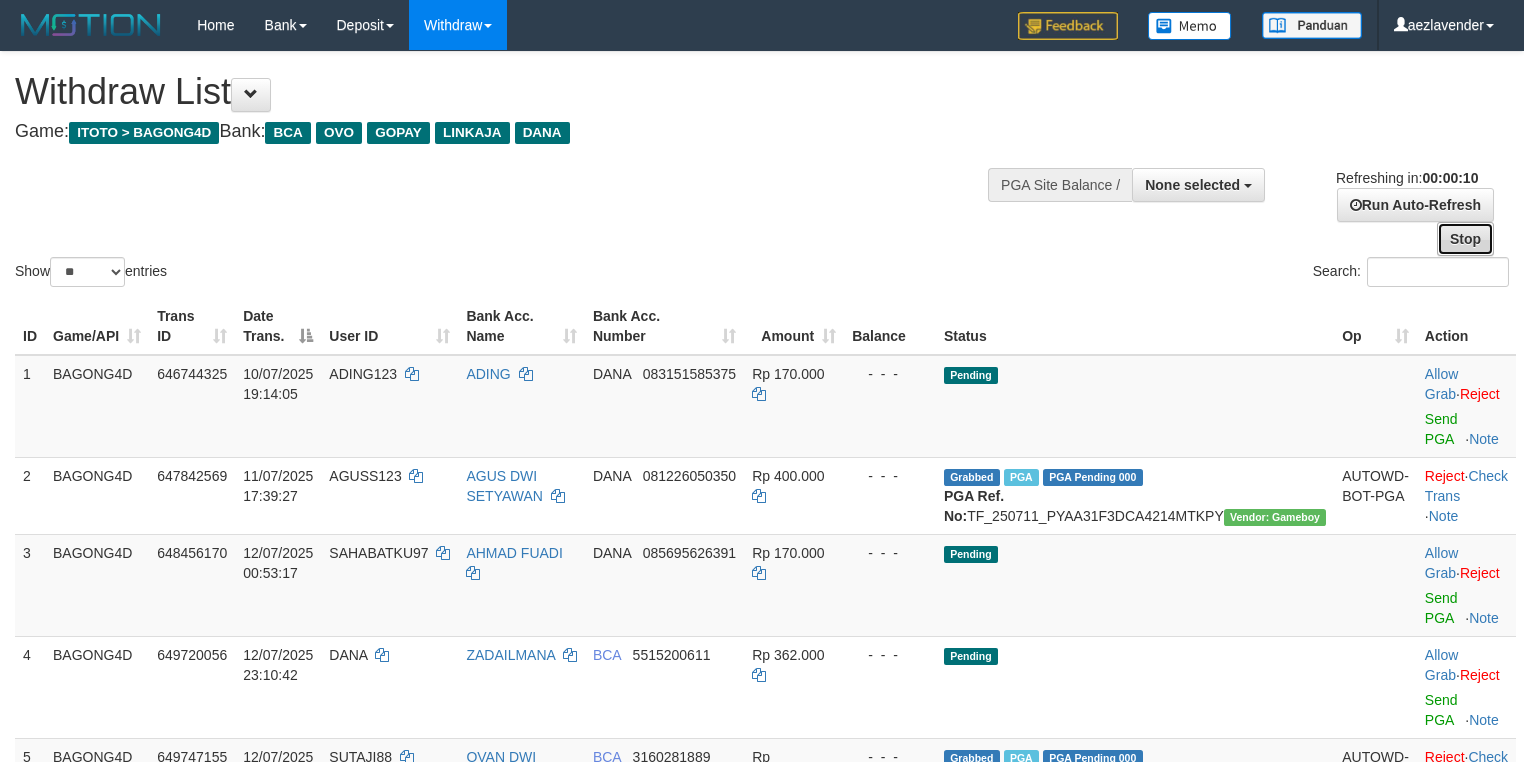 click on "Stop" at bounding box center (1465, 239) 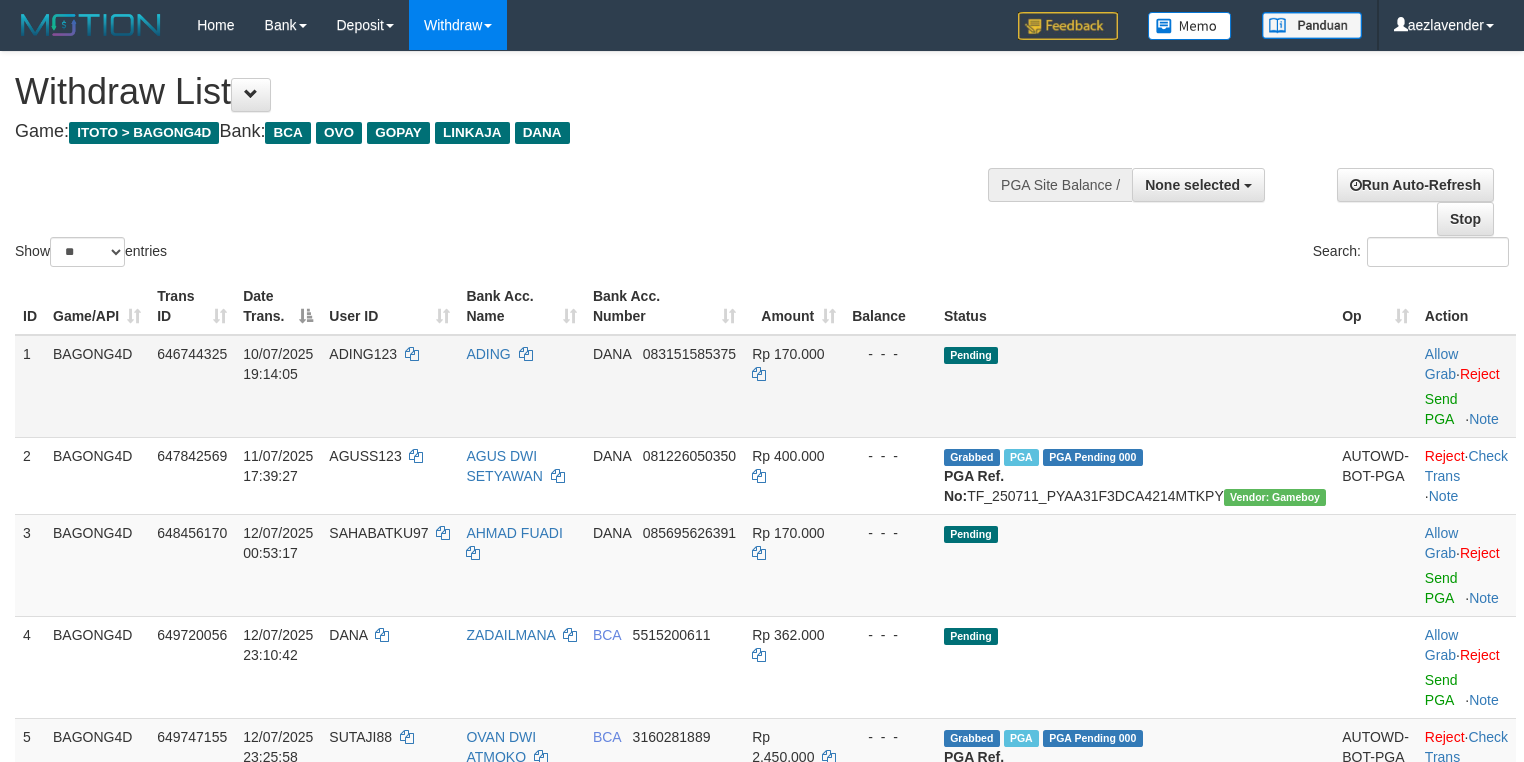 click on "DANA     083151585375" at bounding box center (664, 386) 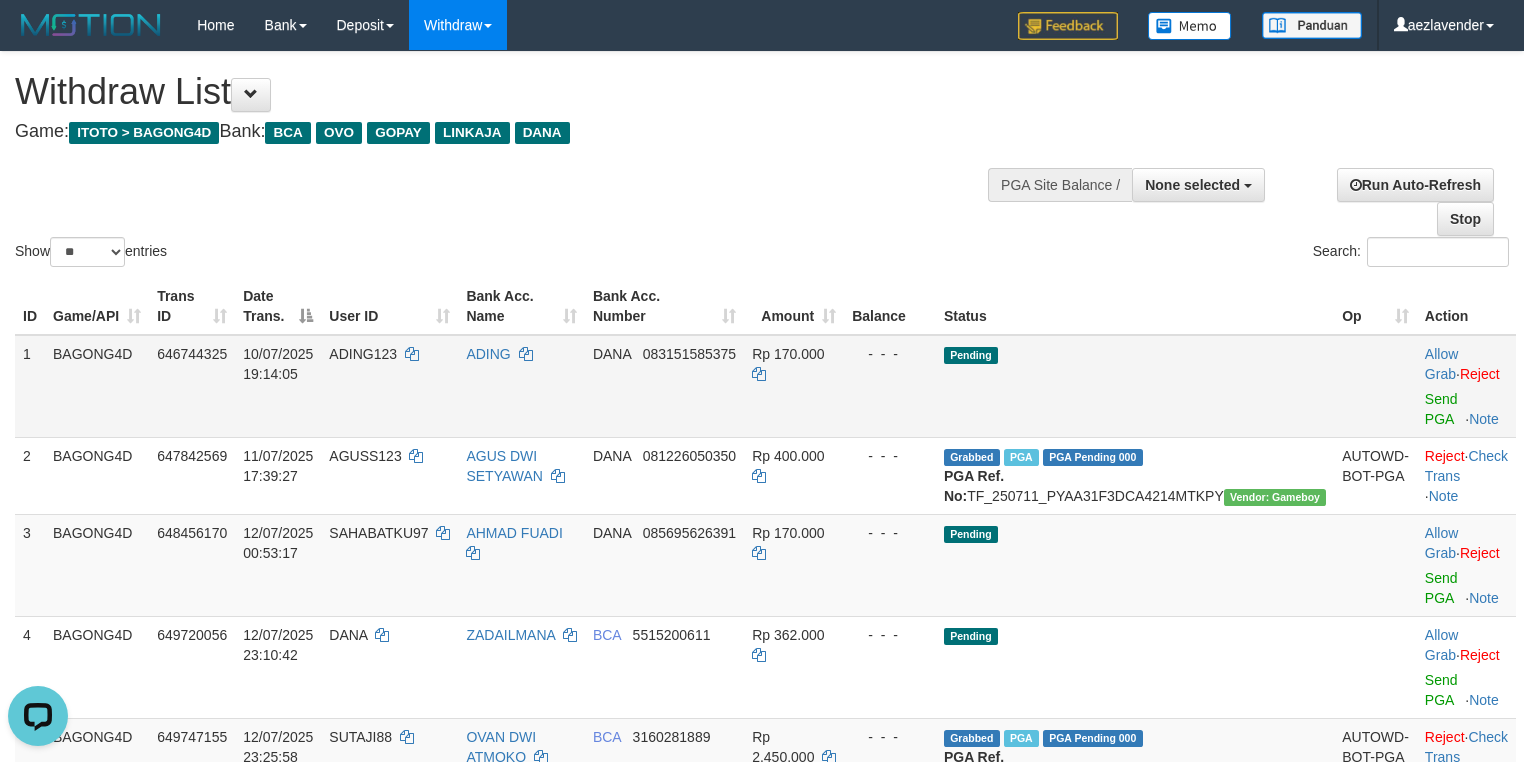 scroll, scrollTop: 0, scrollLeft: 0, axis: both 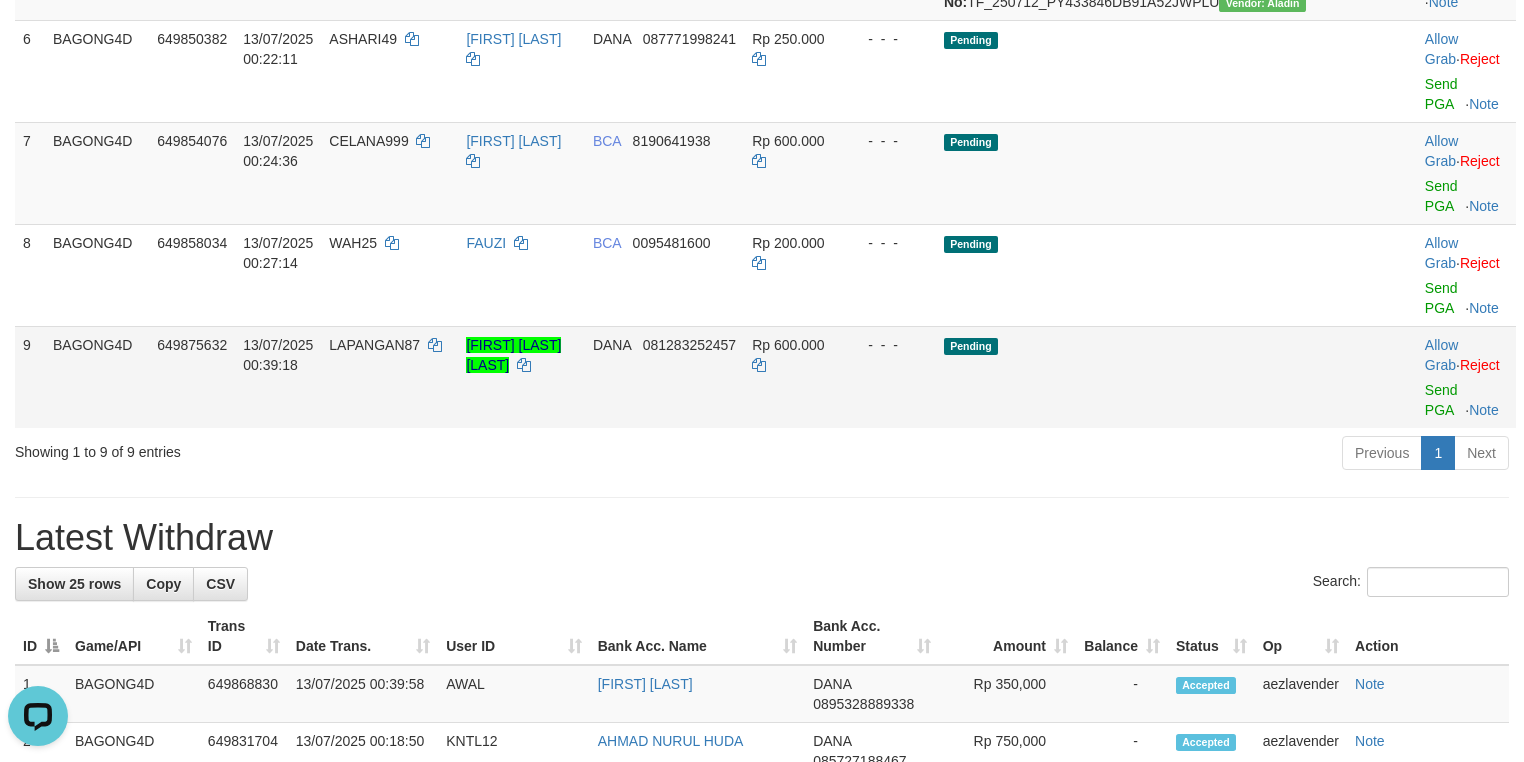 click on "Allow Grab   ·    Reject Send PGA     ·    Note" at bounding box center (1466, 377) 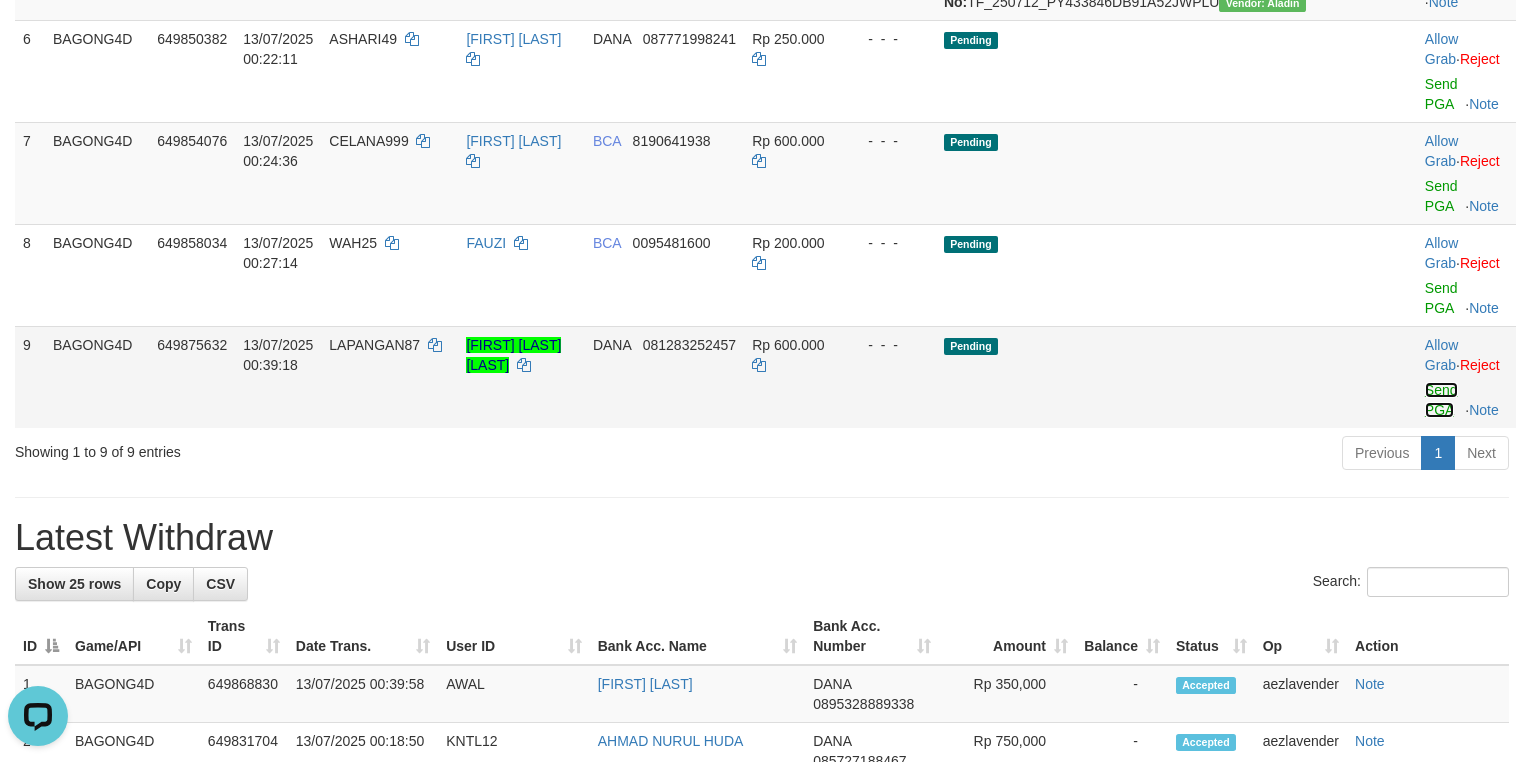click on "Send PGA" at bounding box center [1441, 400] 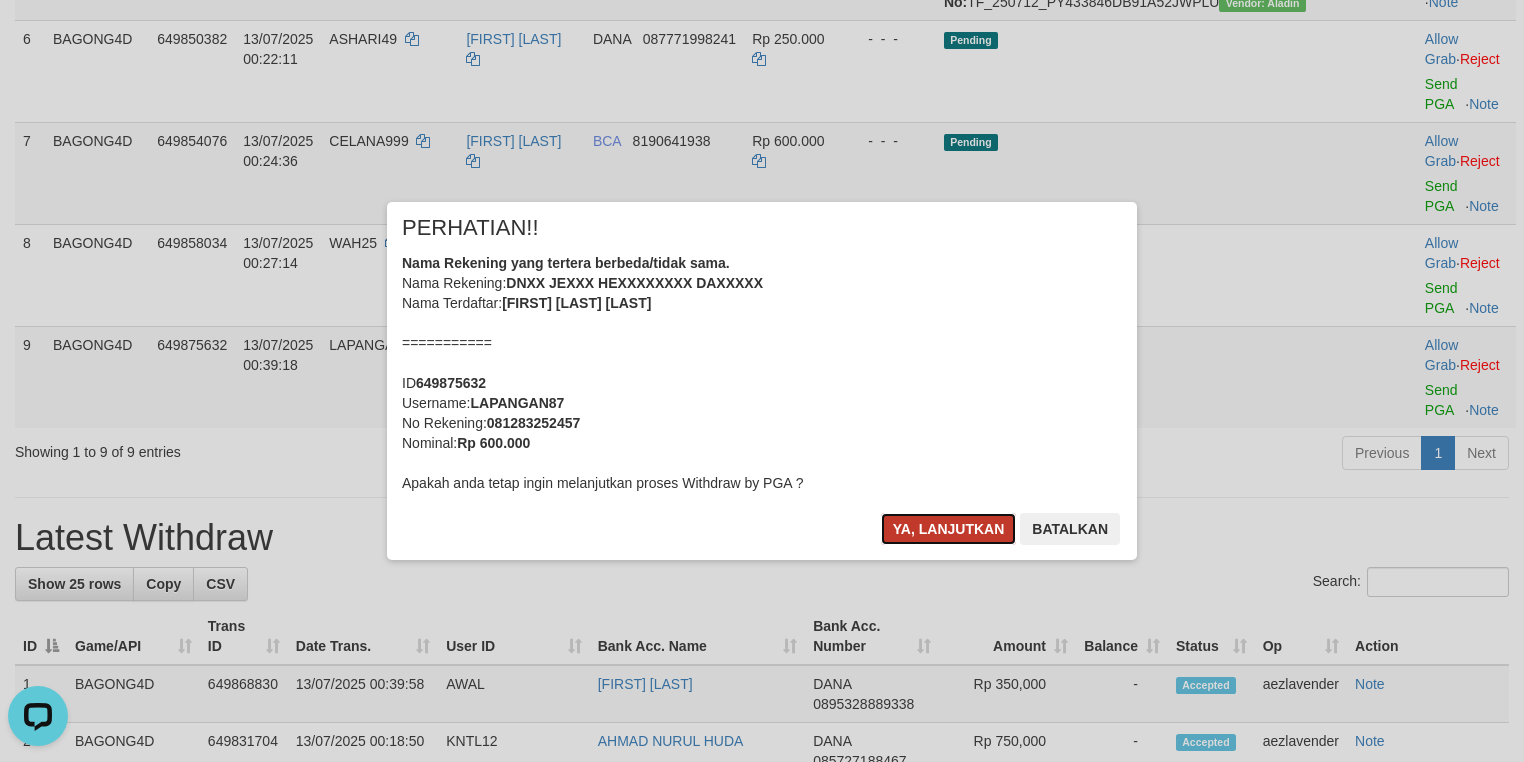 click on "Ya, lanjutkan" at bounding box center (949, 529) 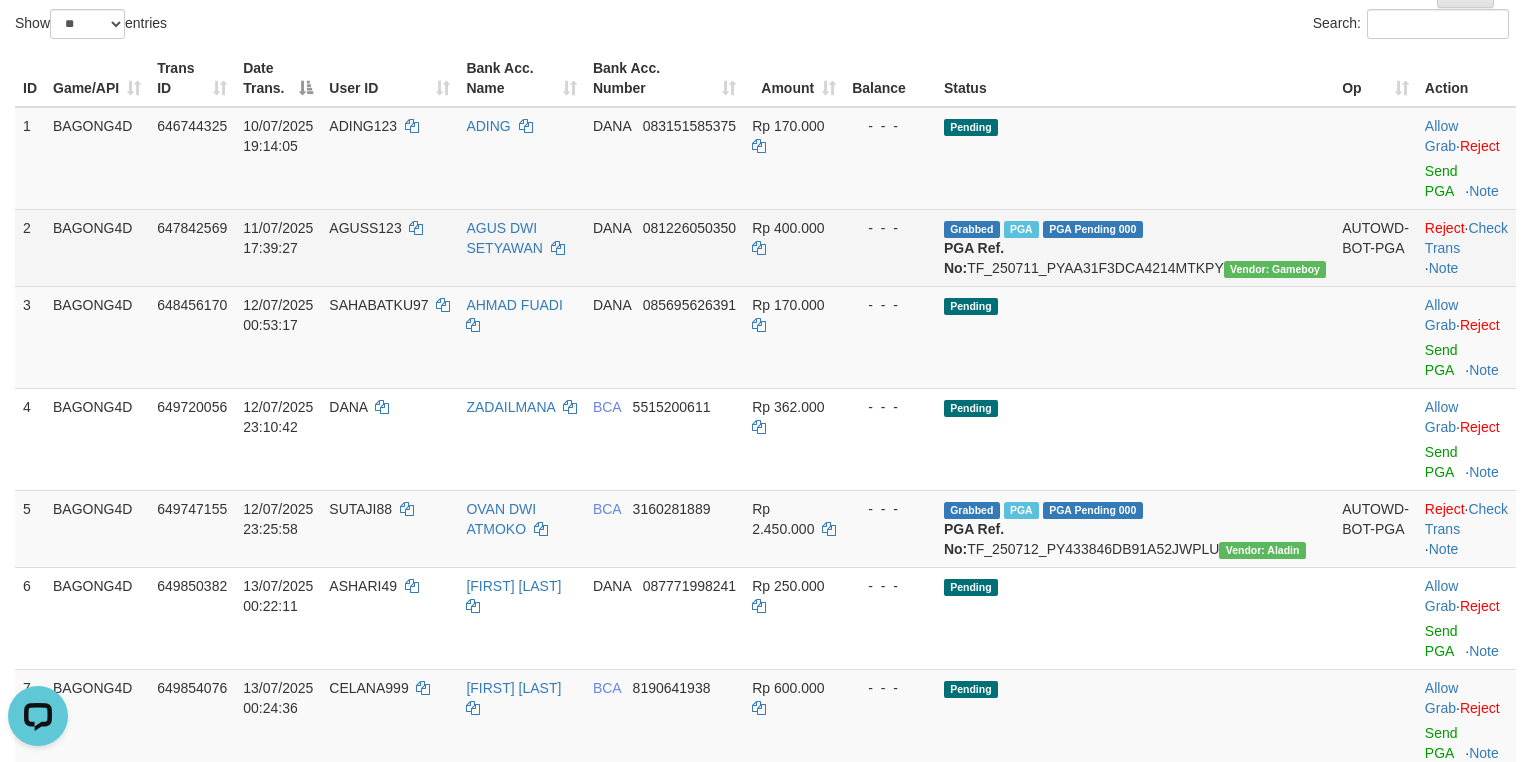 scroll, scrollTop: 108, scrollLeft: 0, axis: vertical 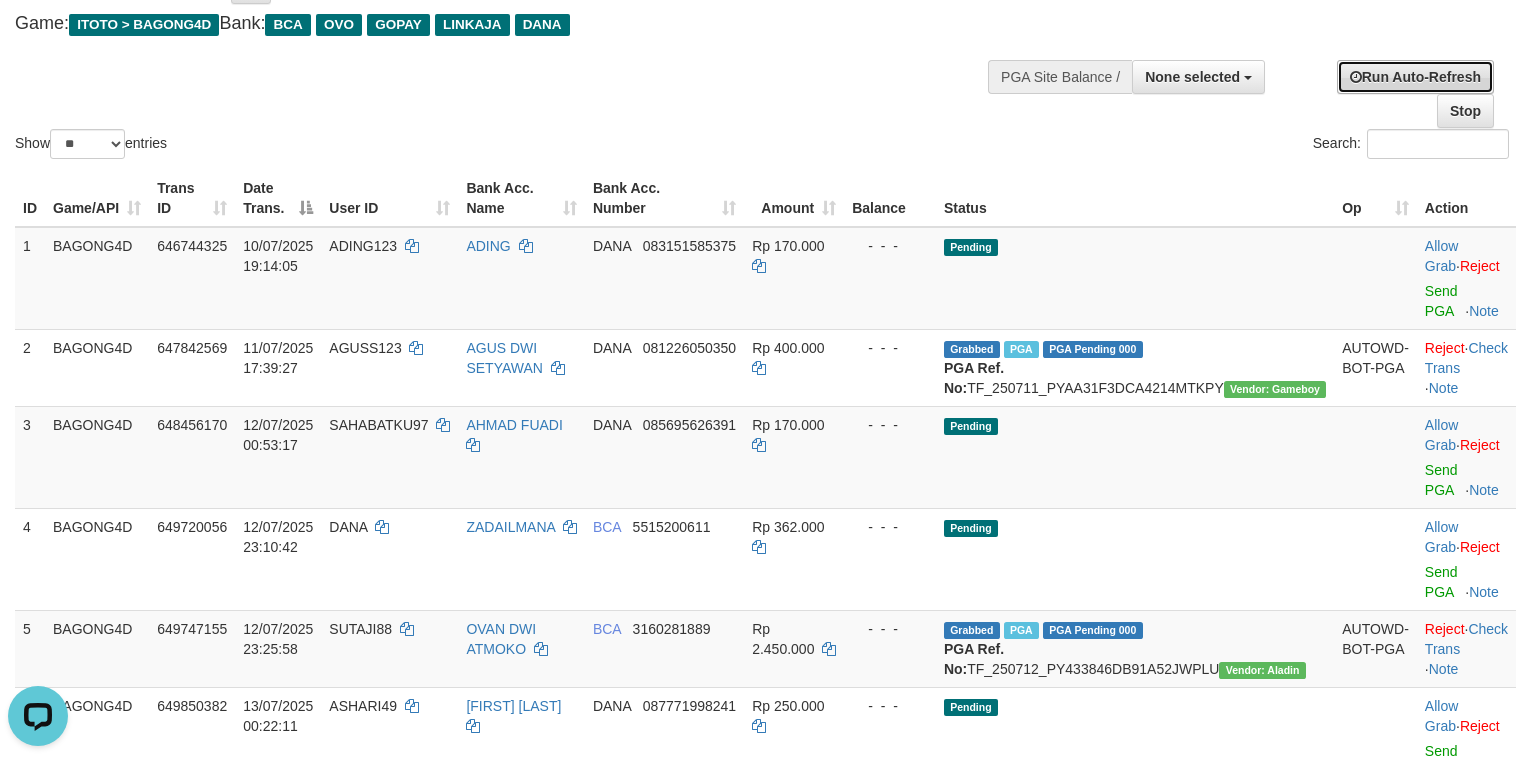 click on "Run Auto-Refresh" at bounding box center [1415, 77] 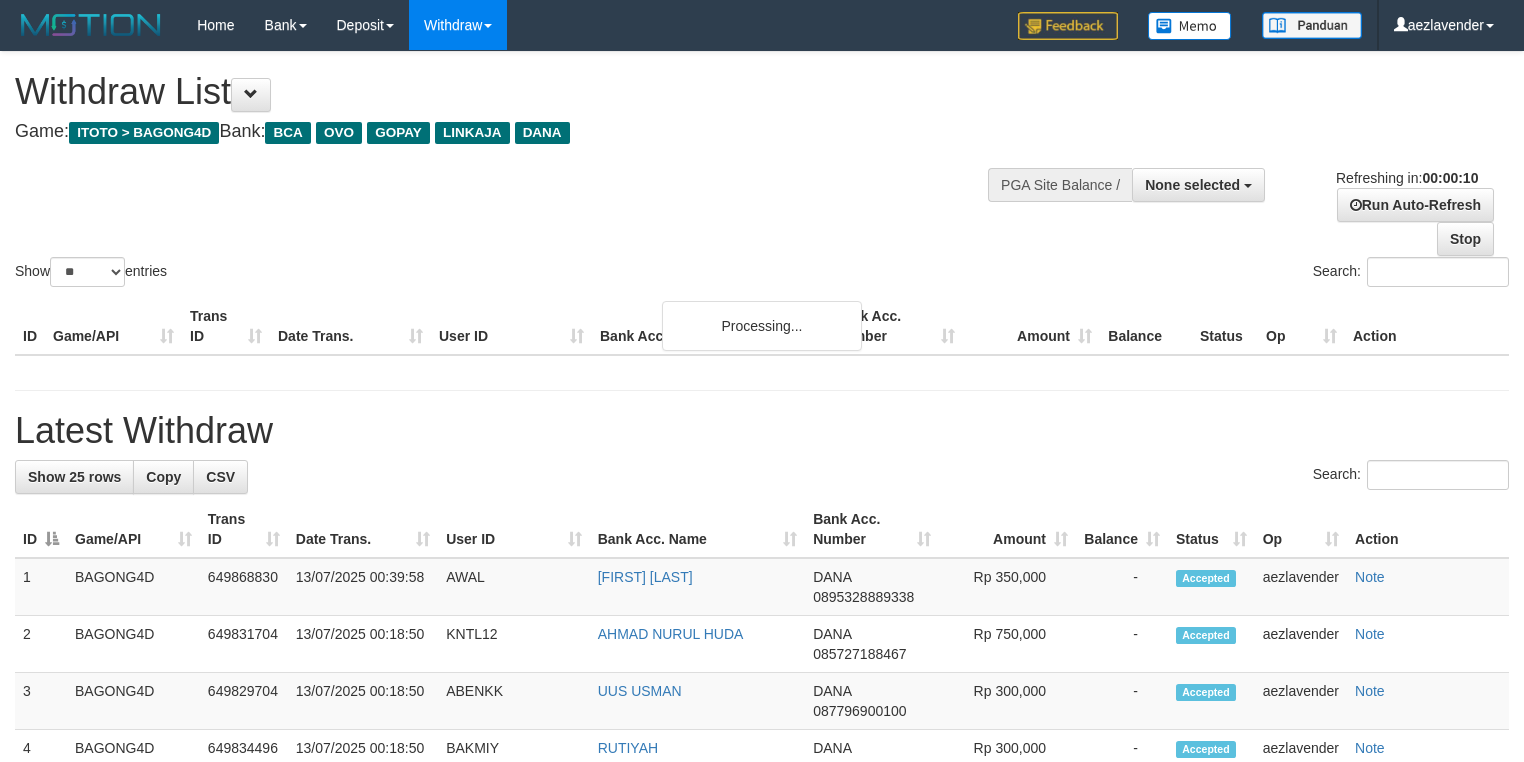 select 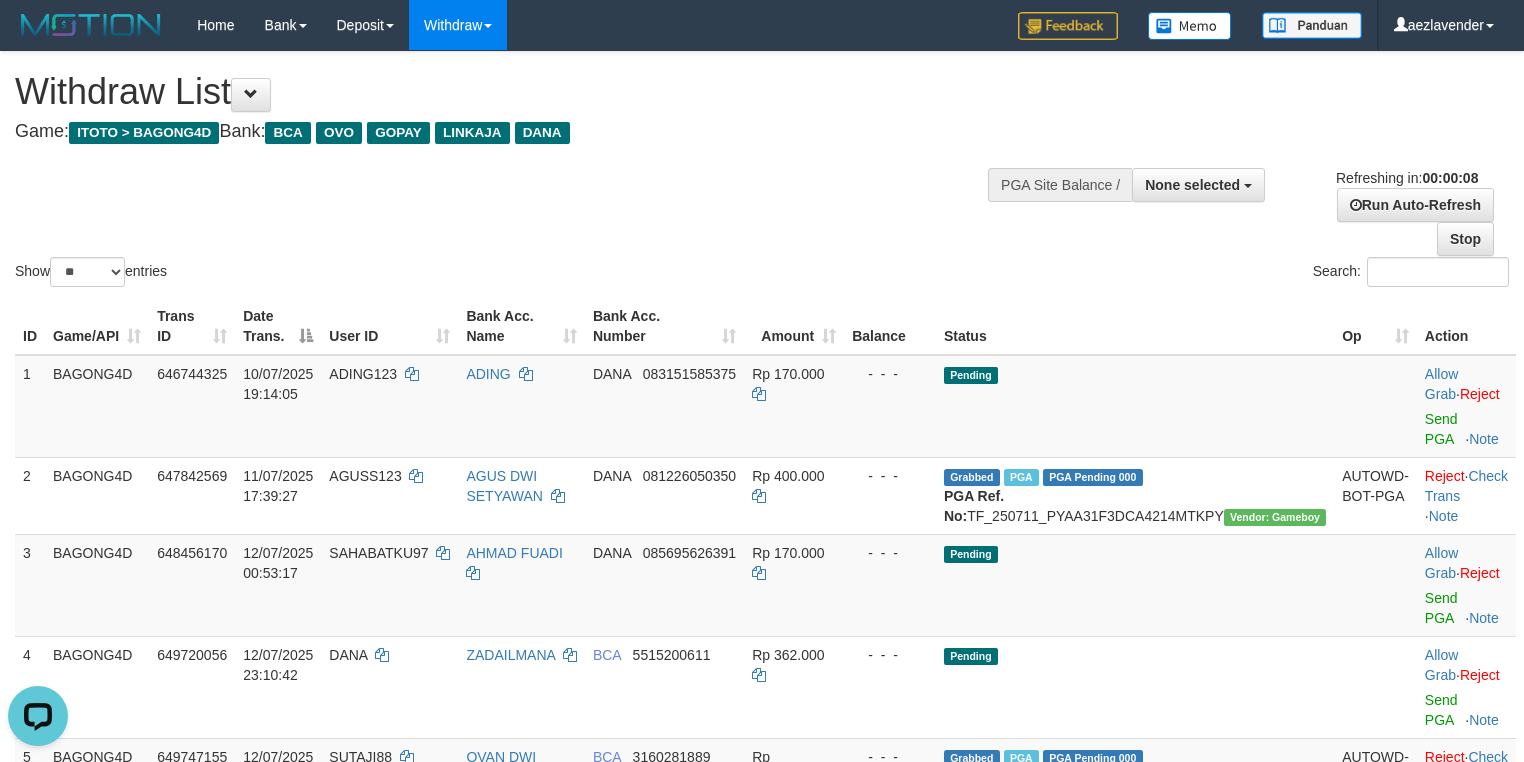 scroll, scrollTop: 0, scrollLeft: 0, axis: both 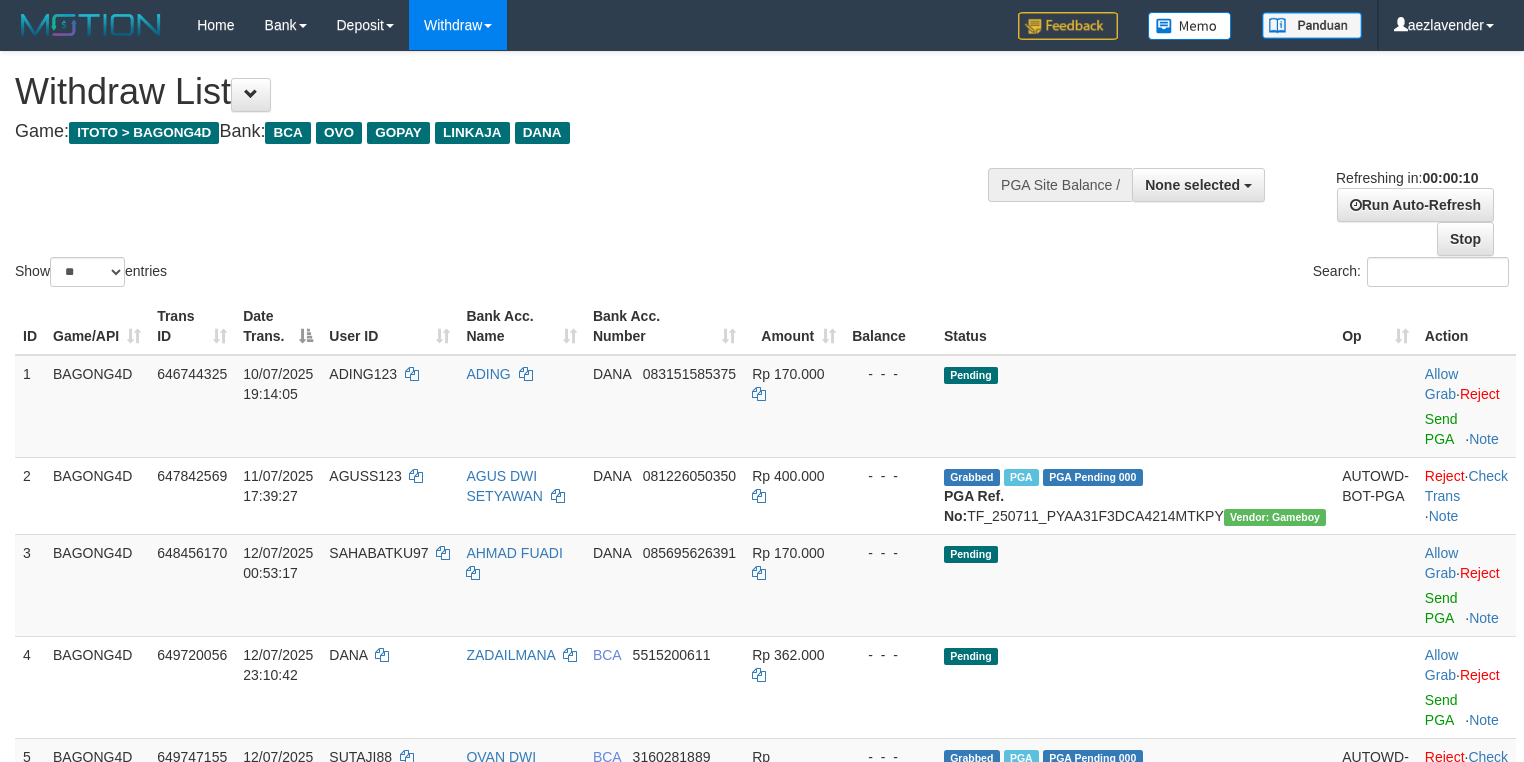 select 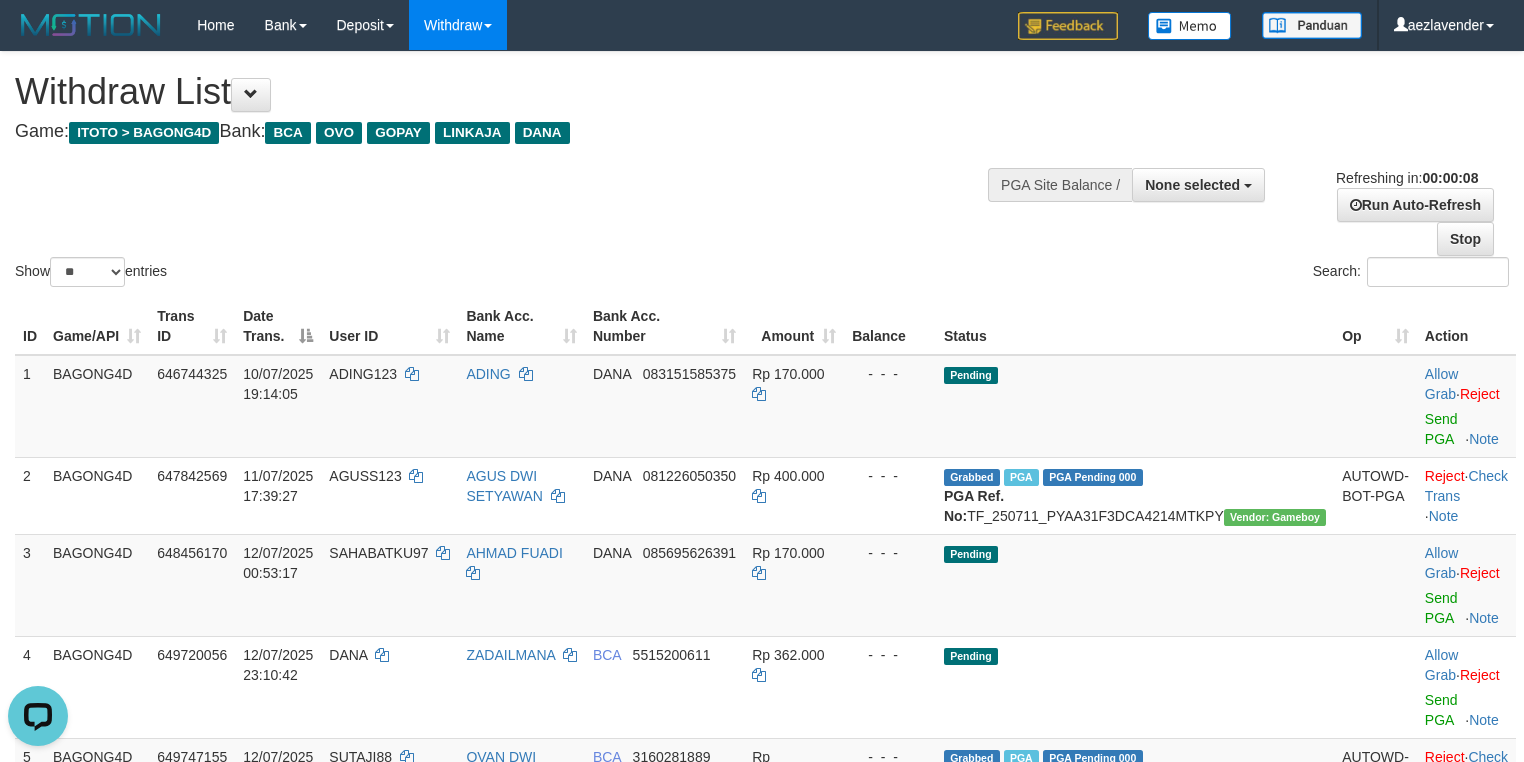 scroll, scrollTop: 0, scrollLeft: 0, axis: both 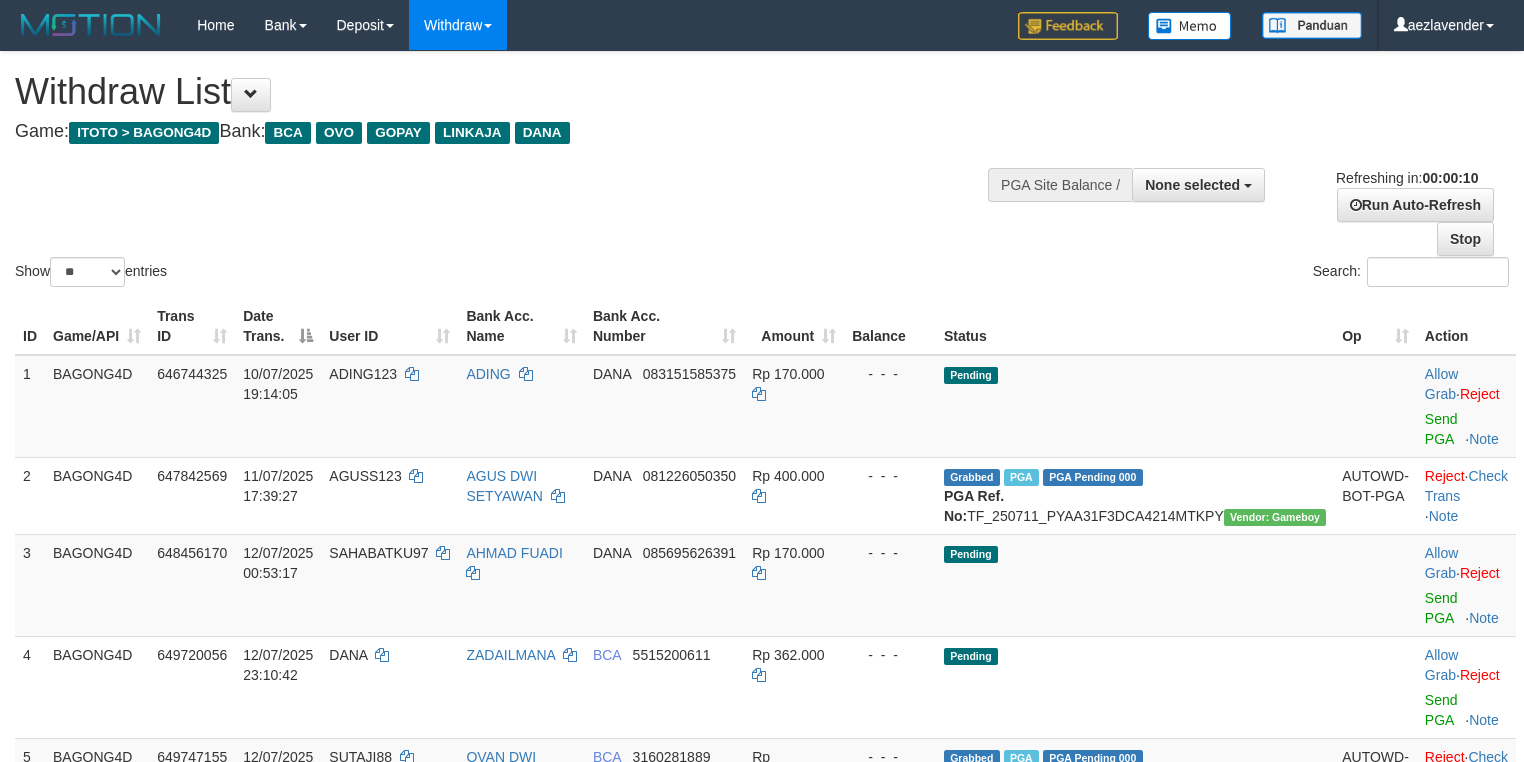 select 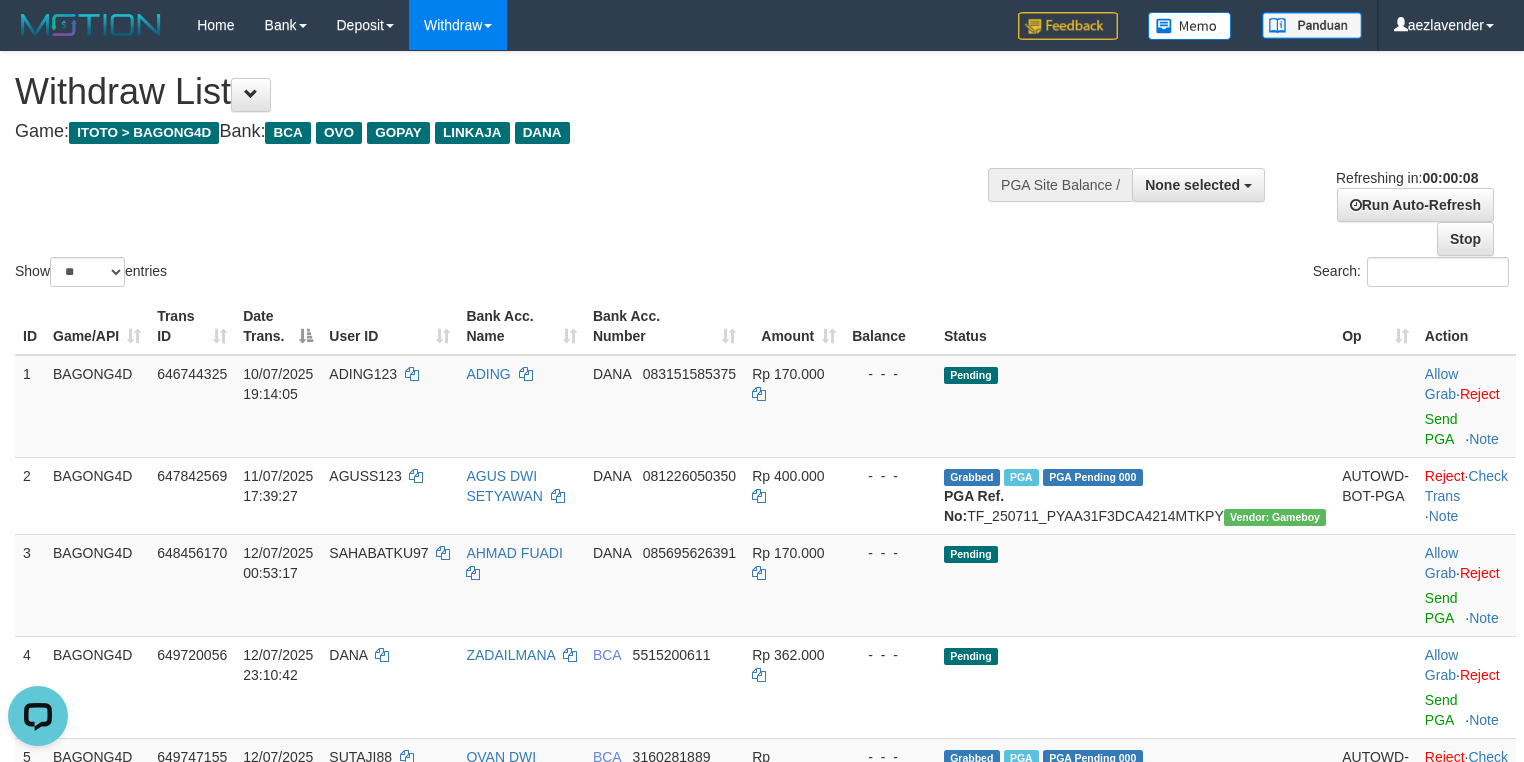 scroll, scrollTop: 0, scrollLeft: 0, axis: both 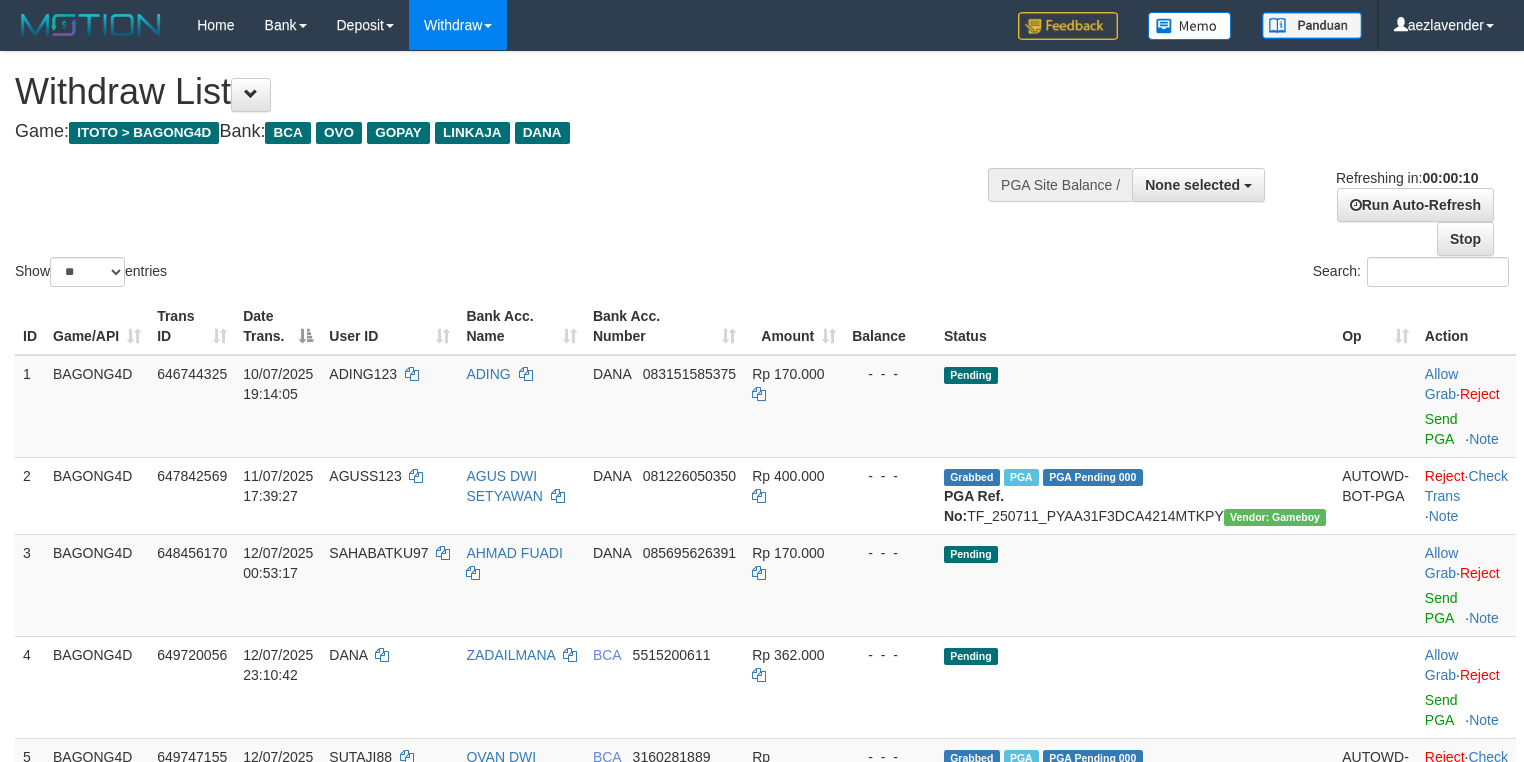 select 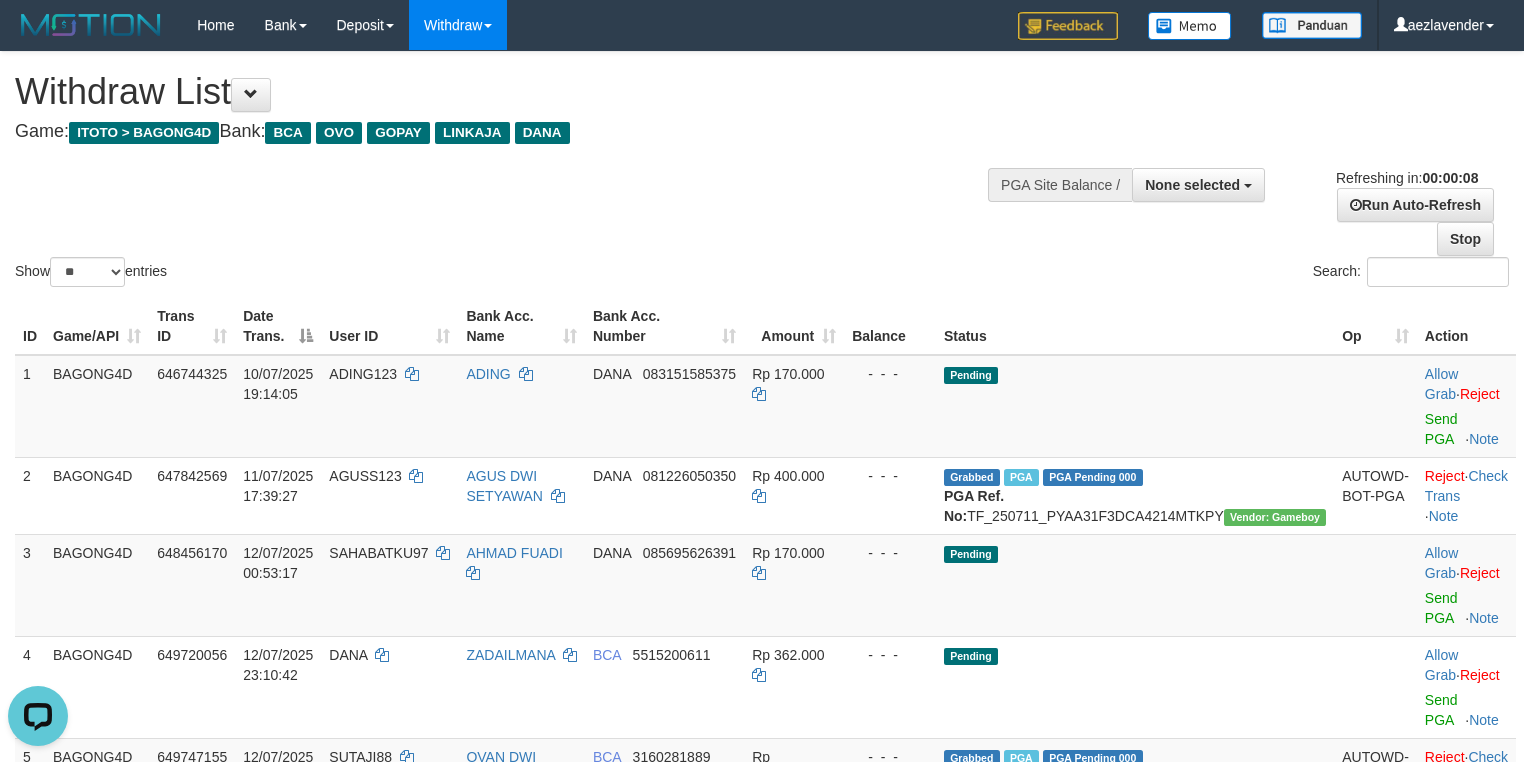 scroll, scrollTop: 0, scrollLeft: 0, axis: both 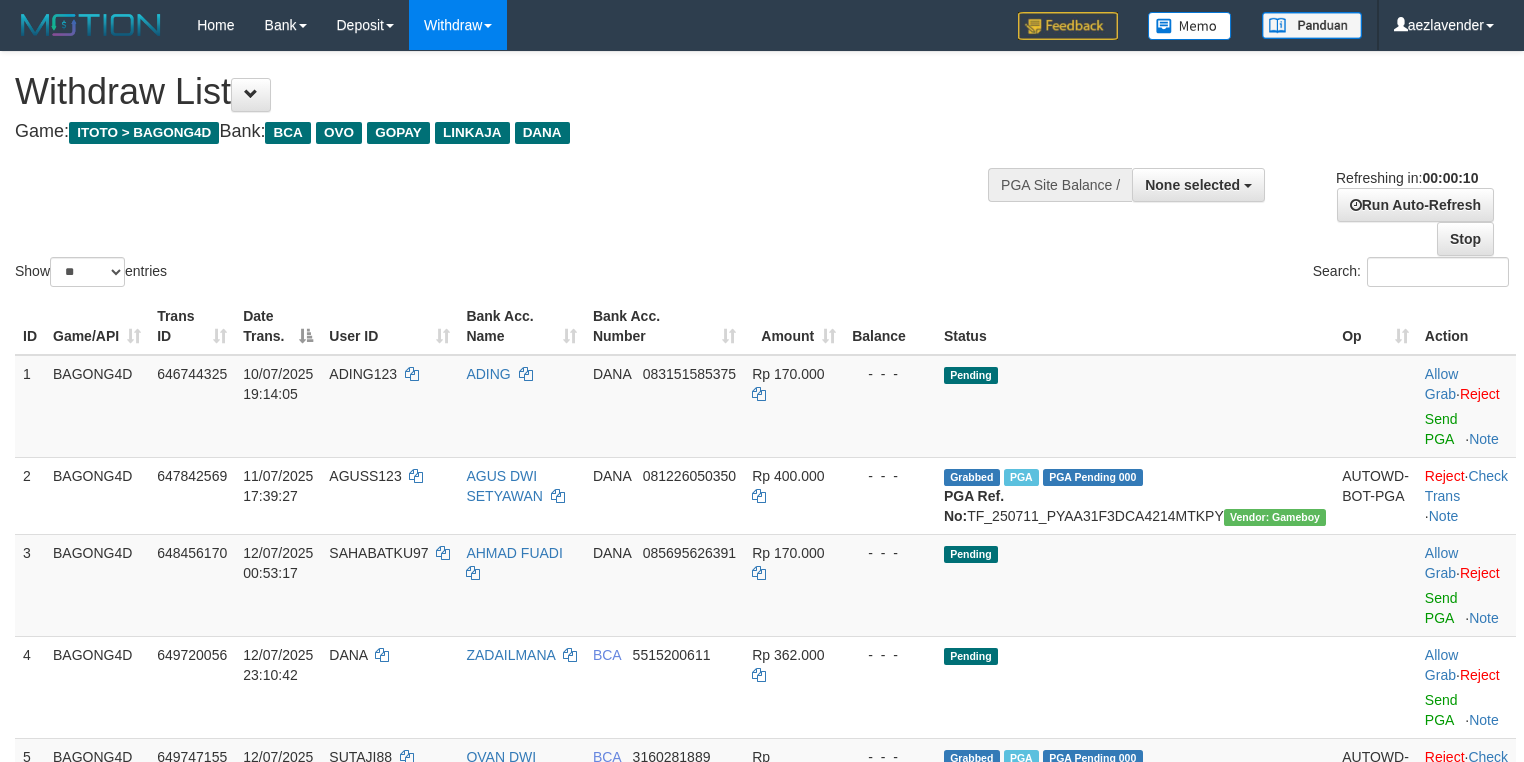 select 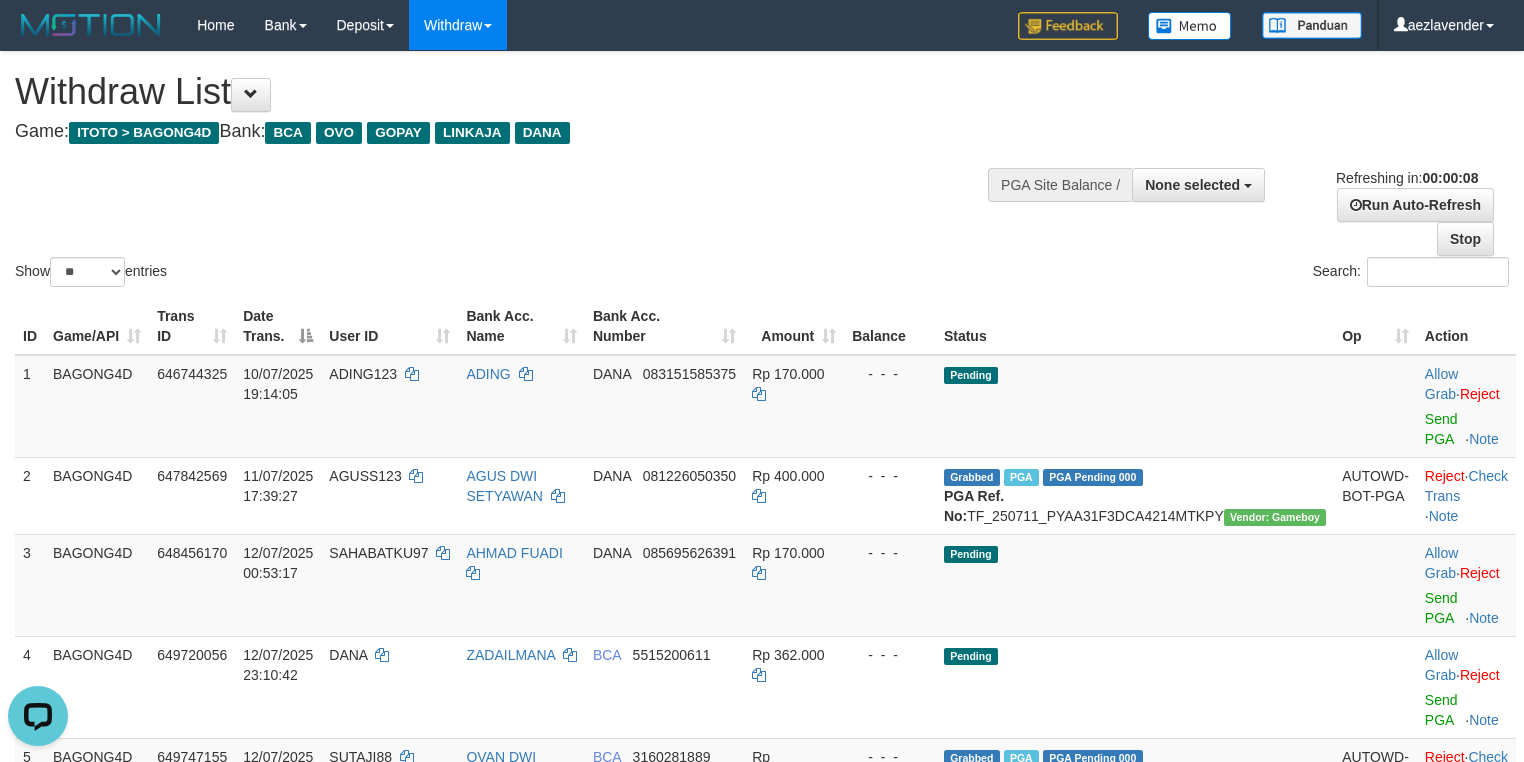 scroll, scrollTop: 0, scrollLeft: 0, axis: both 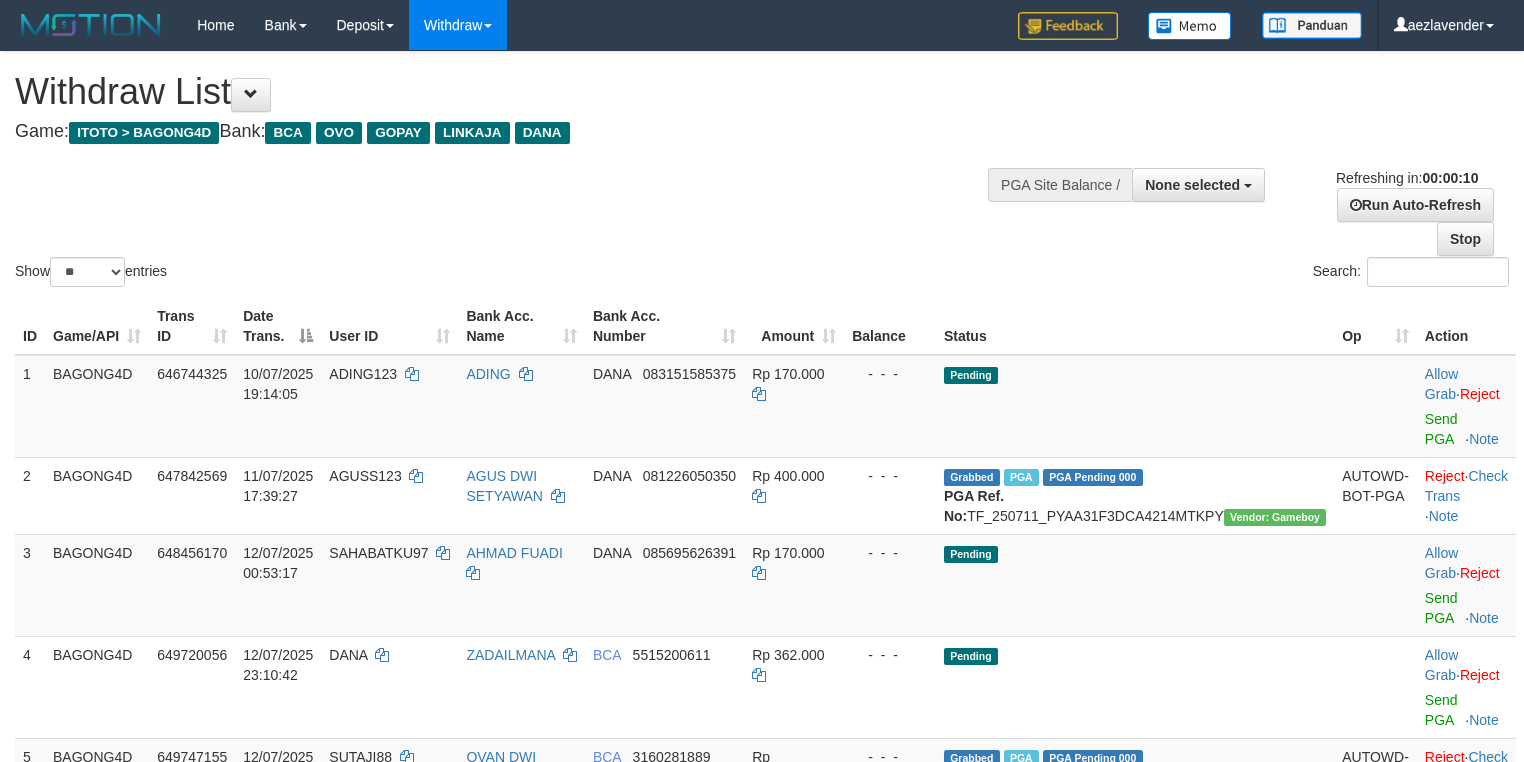 select 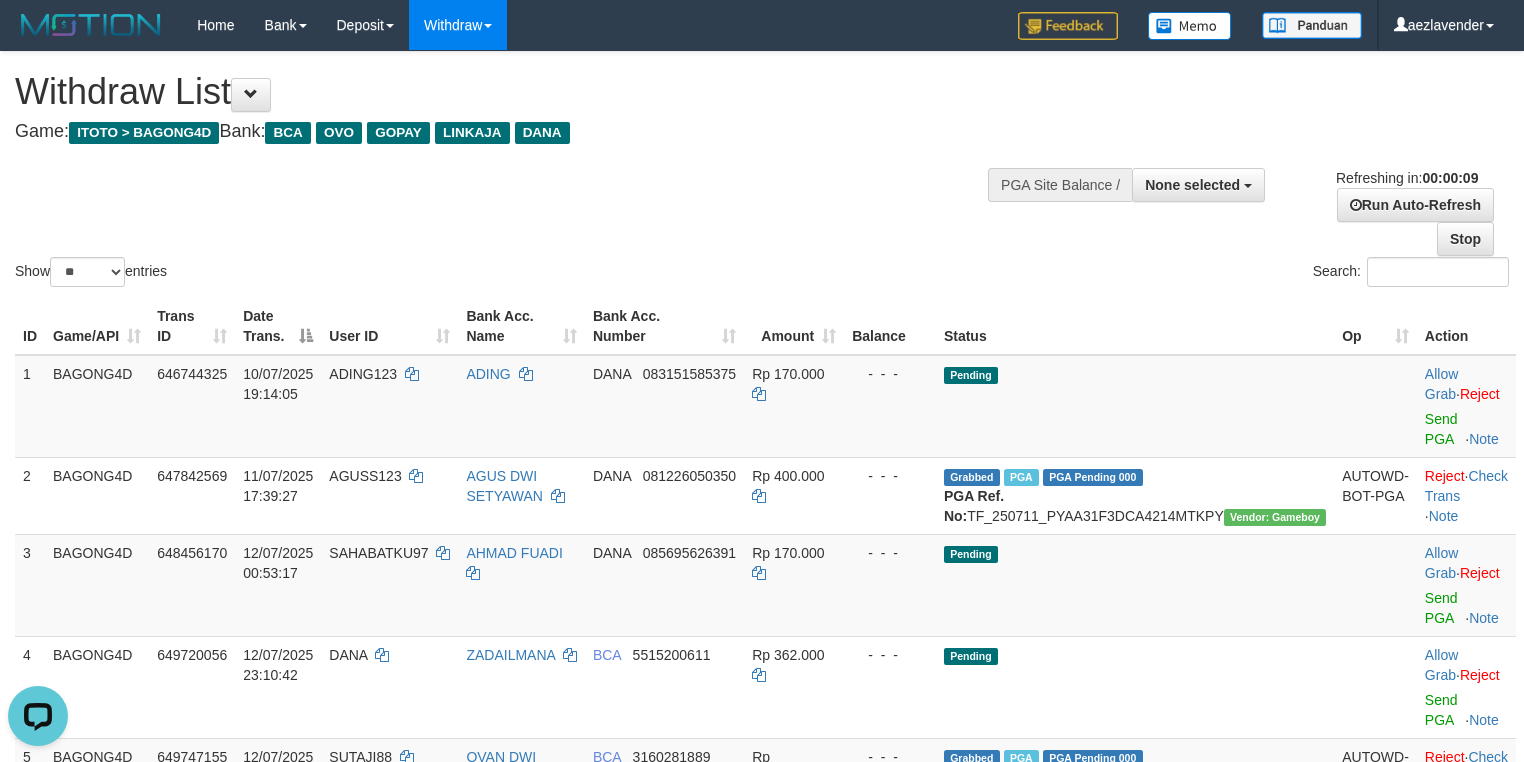 scroll, scrollTop: 0, scrollLeft: 0, axis: both 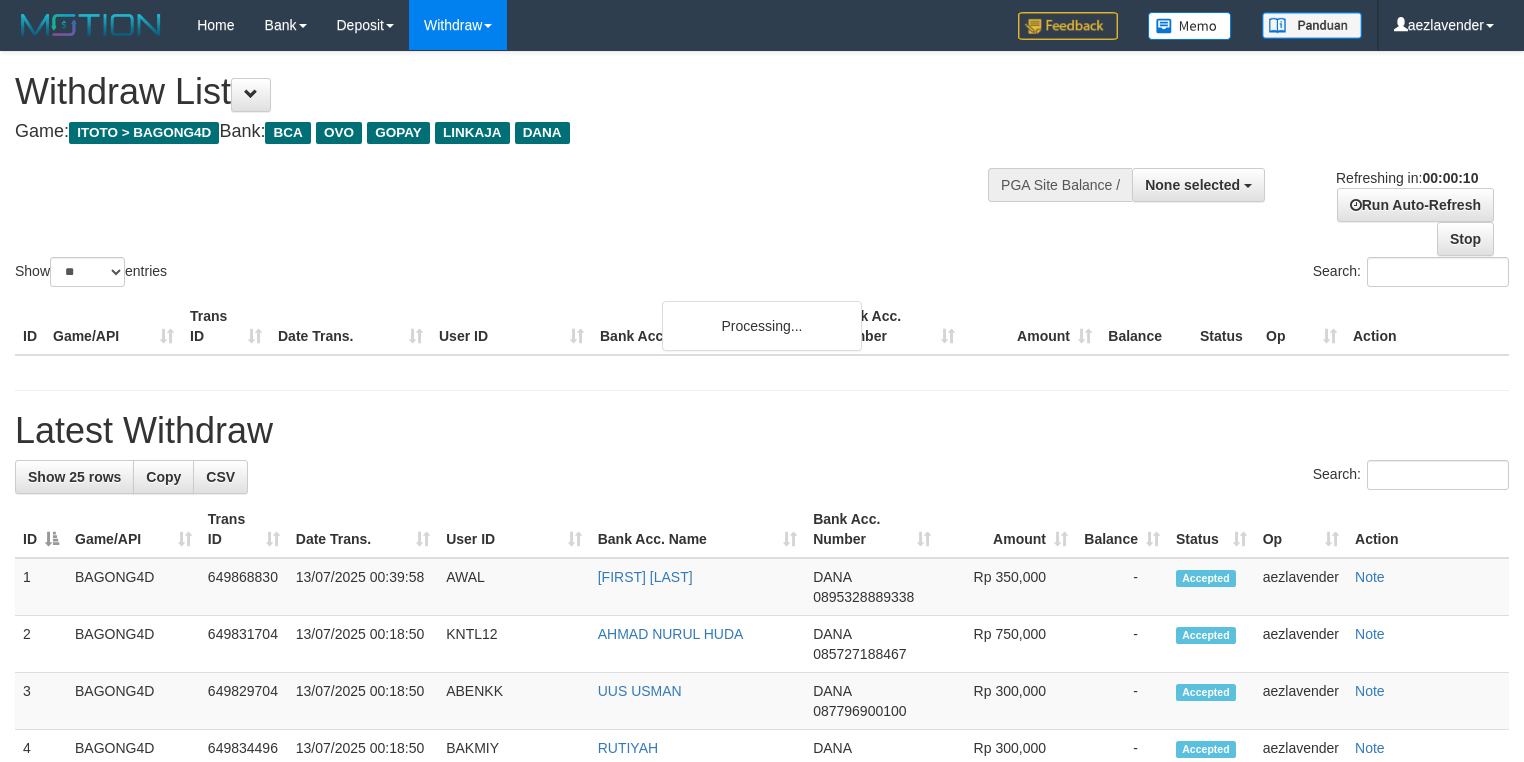 select 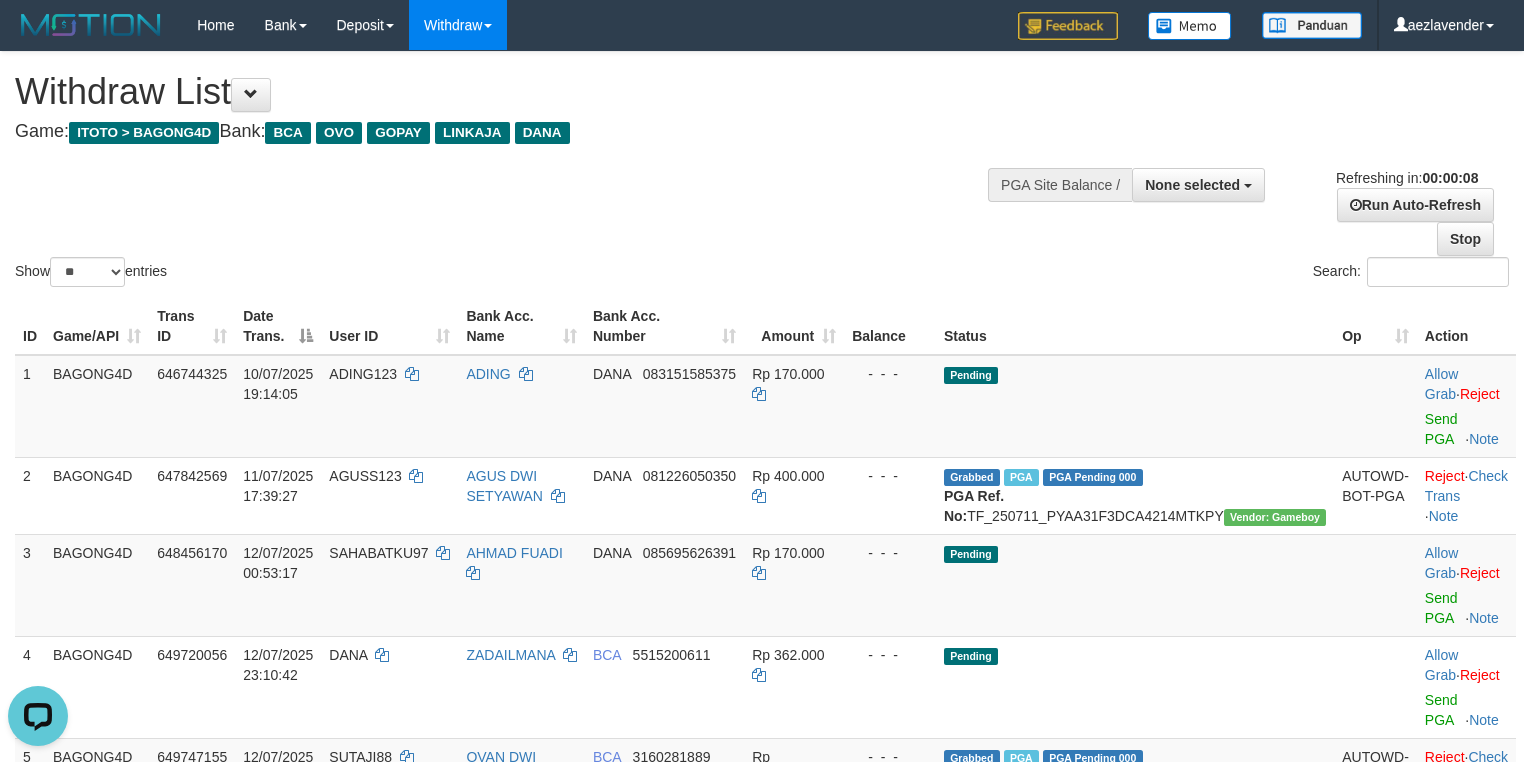 scroll, scrollTop: 0, scrollLeft: 0, axis: both 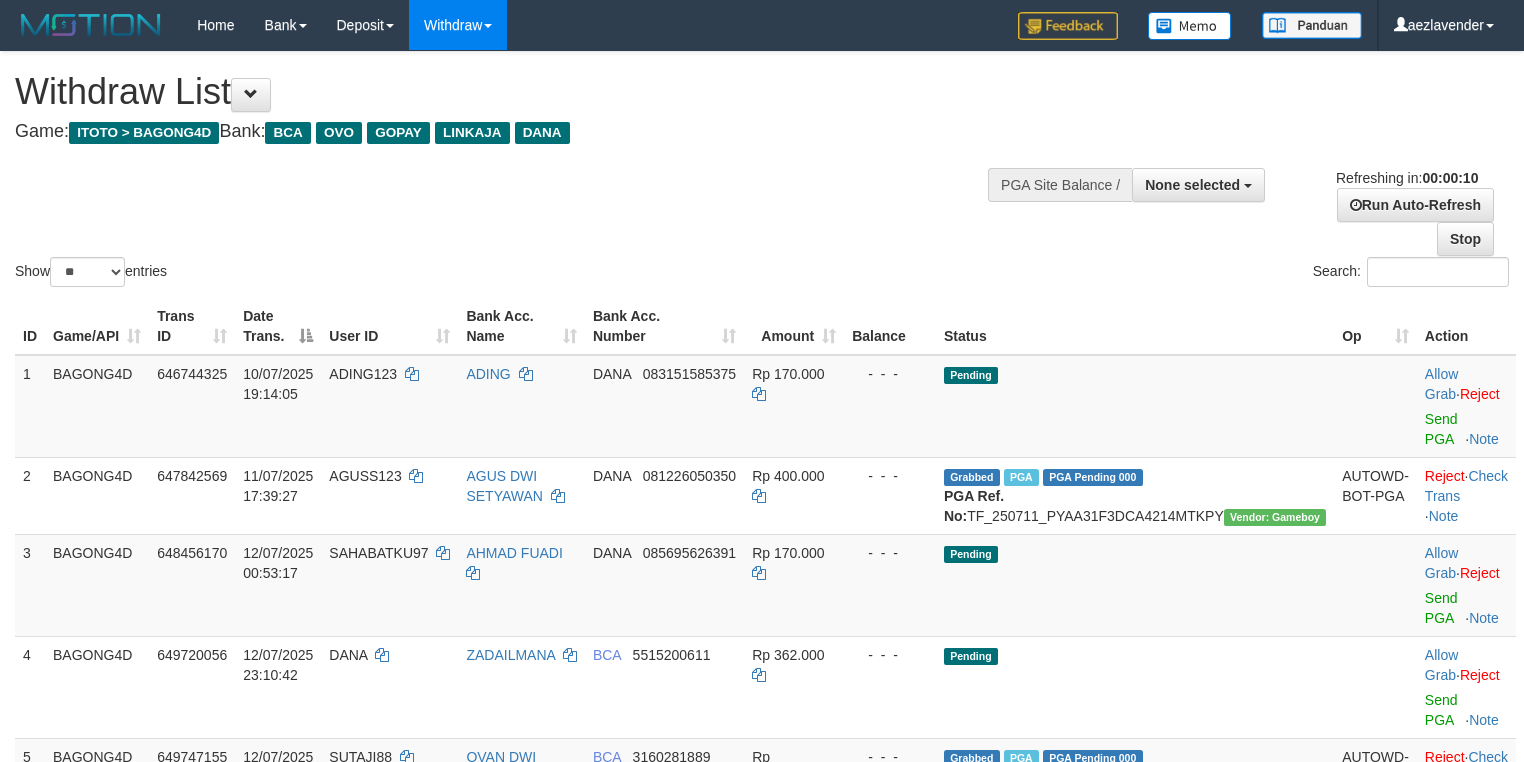 select 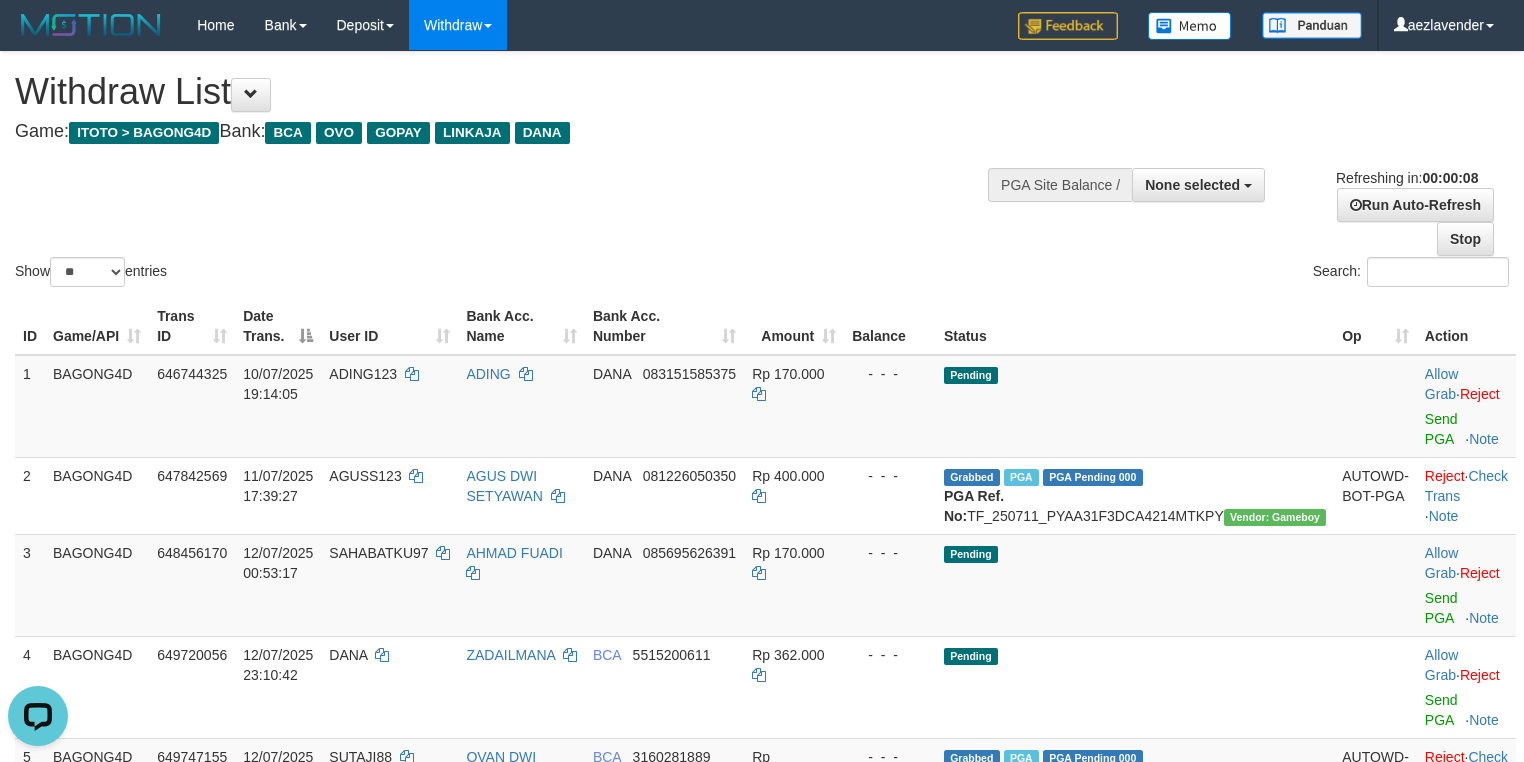 scroll, scrollTop: 0, scrollLeft: 0, axis: both 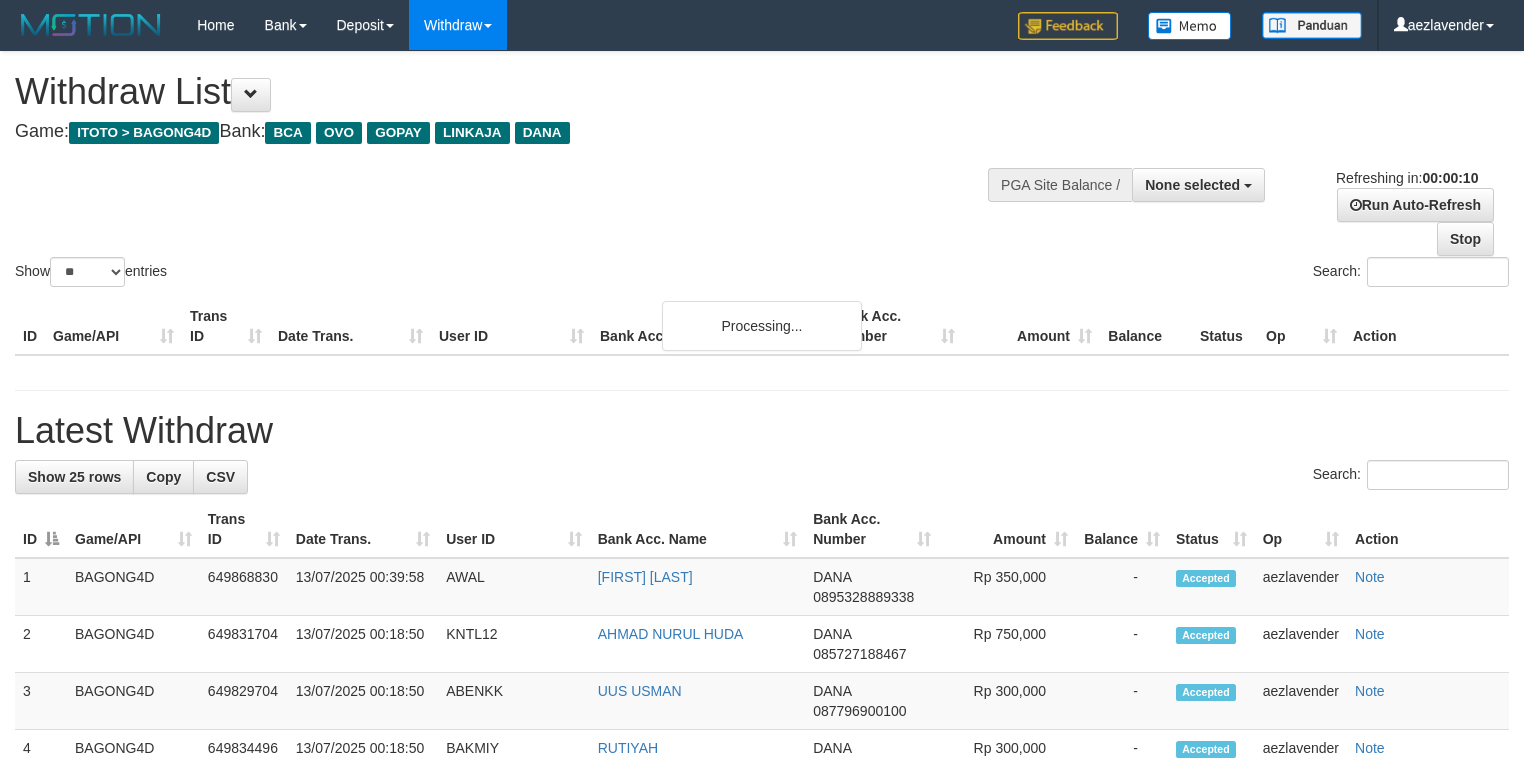 select 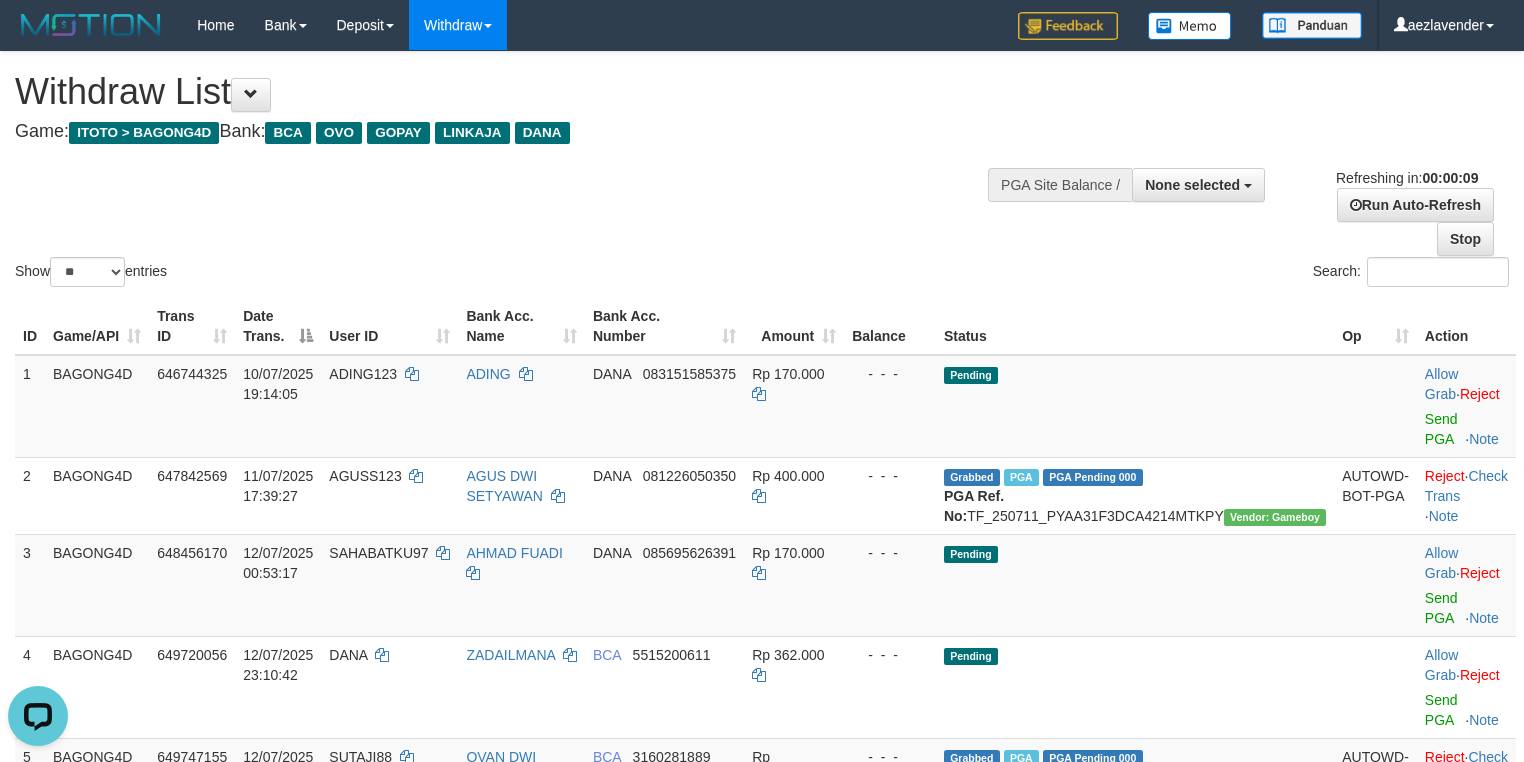 scroll, scrollTop: 0, scrollLeft: 0, axis: both 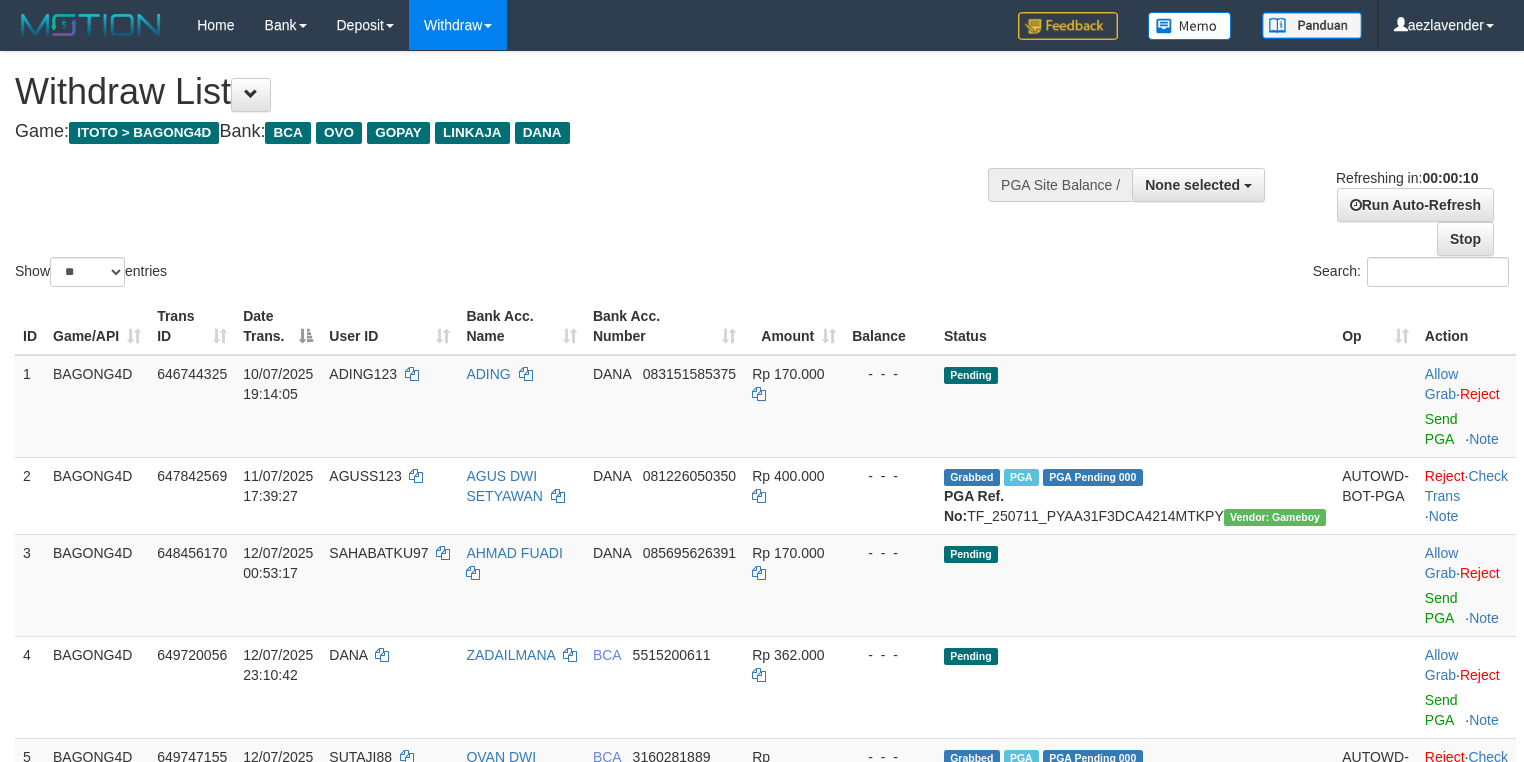 select 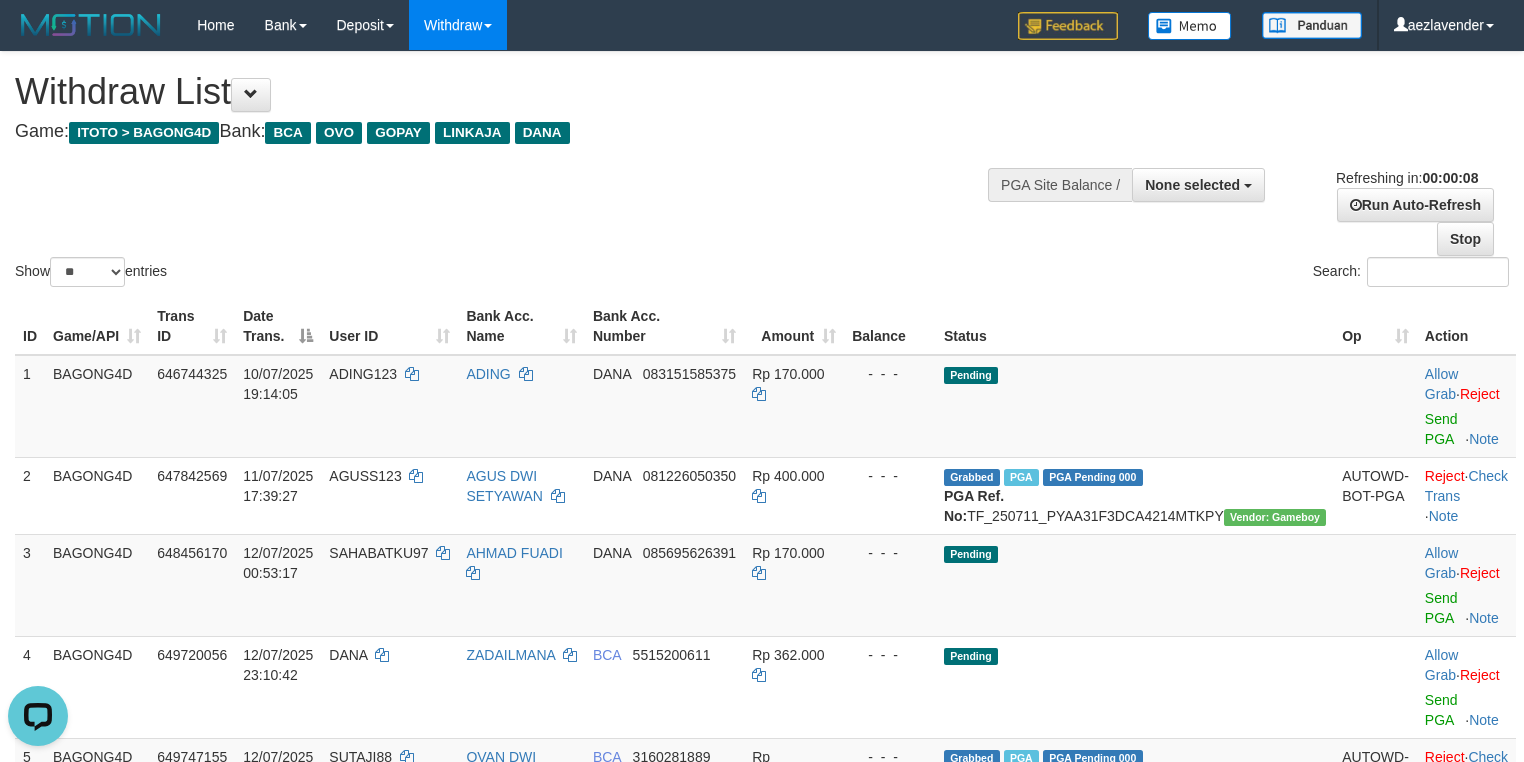 scroll, scrollTop: 0, scrollLeft: 0, axis: both 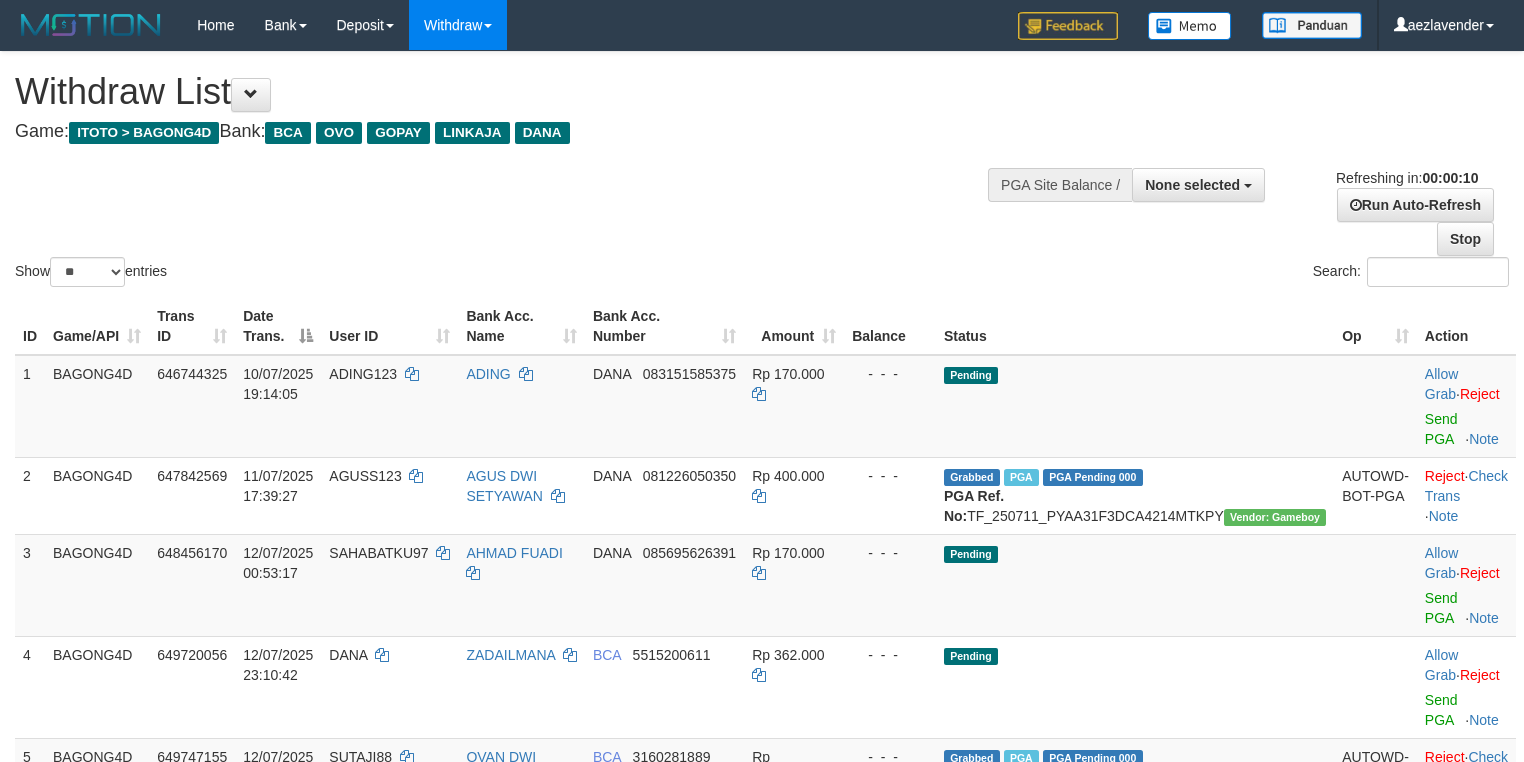 select 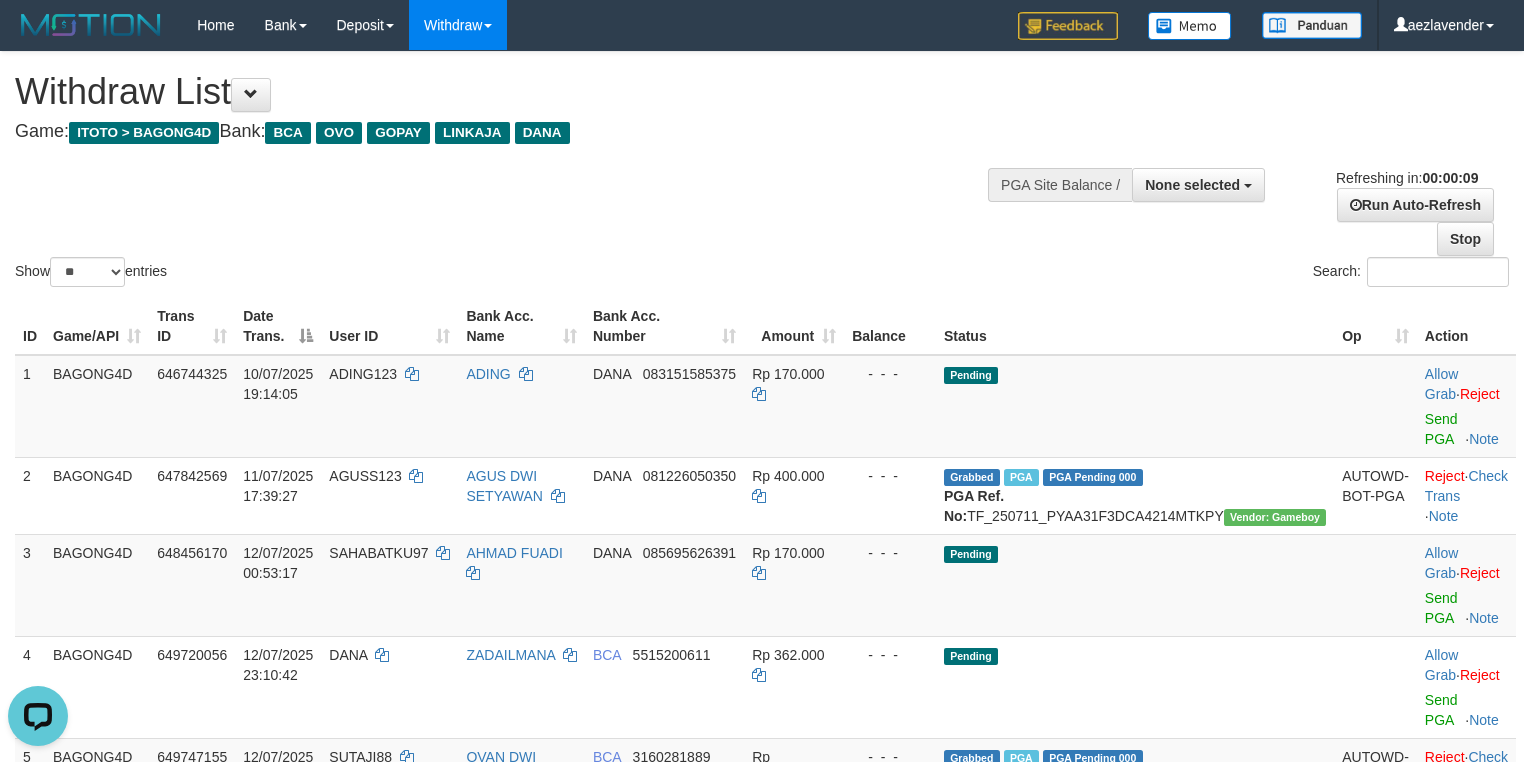 scroll, scrollTop: 0, scrollLeft: 0, axis: both 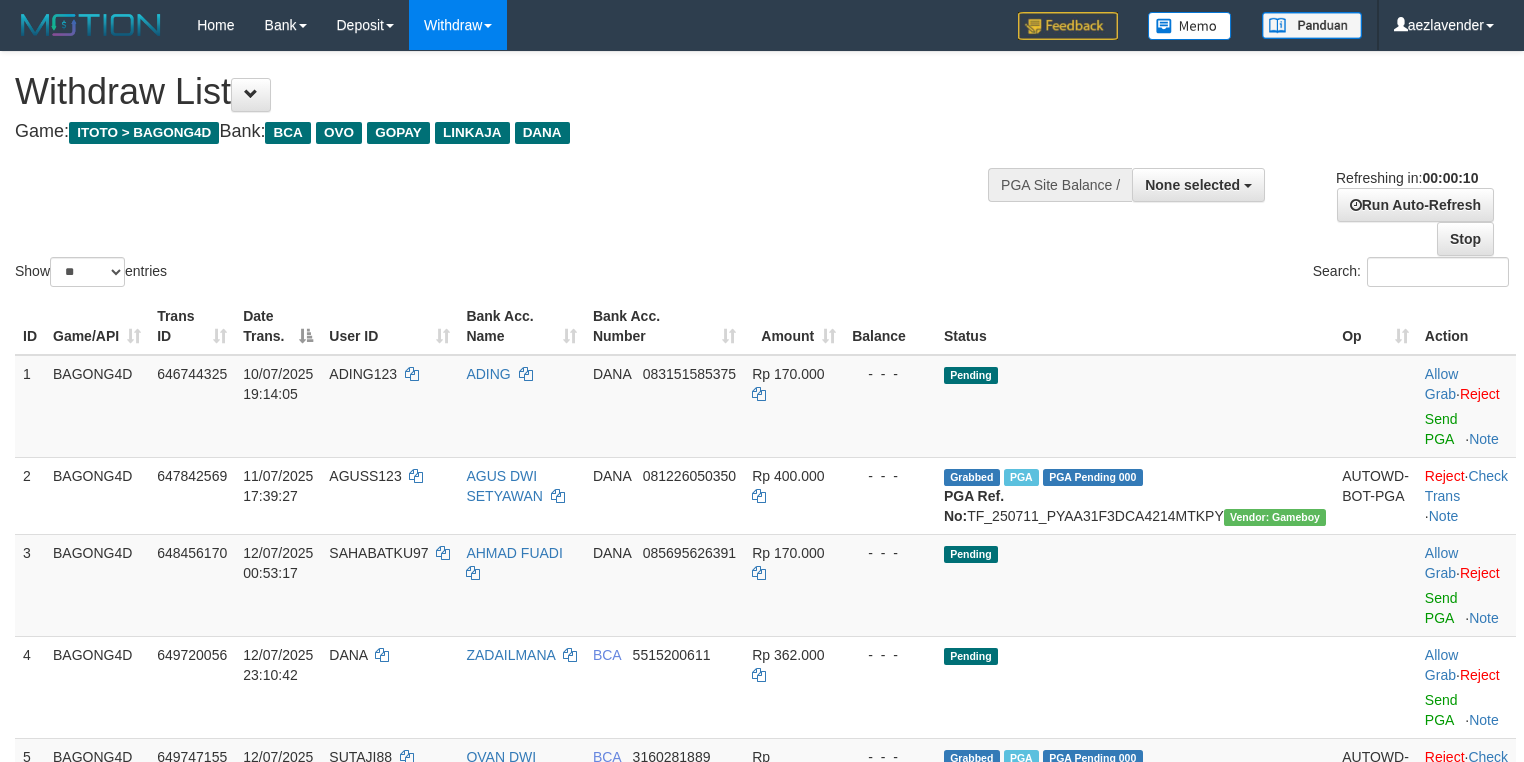 select 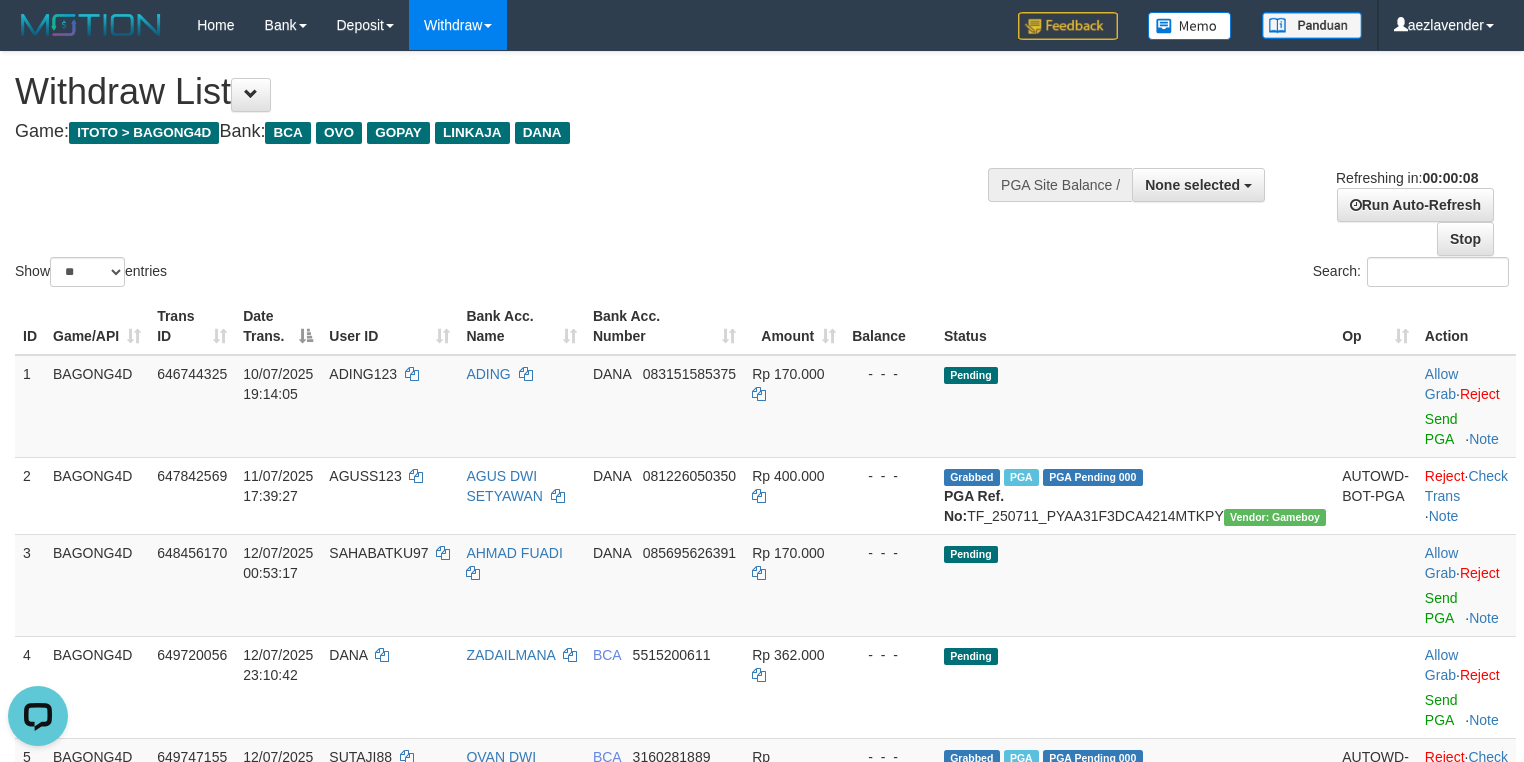 scroll, scrollTop: 0, scrollLeft: 0, axis: both 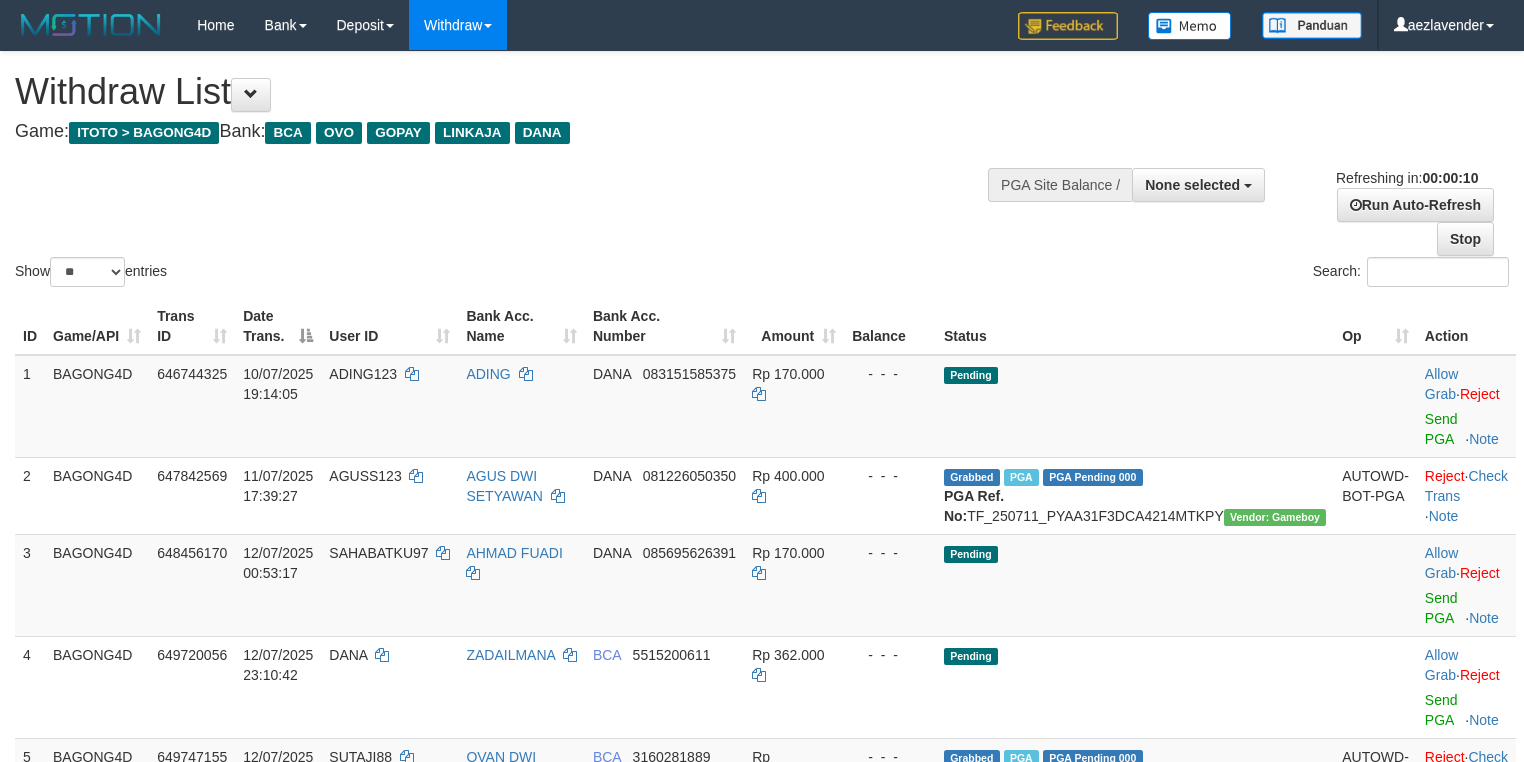 select 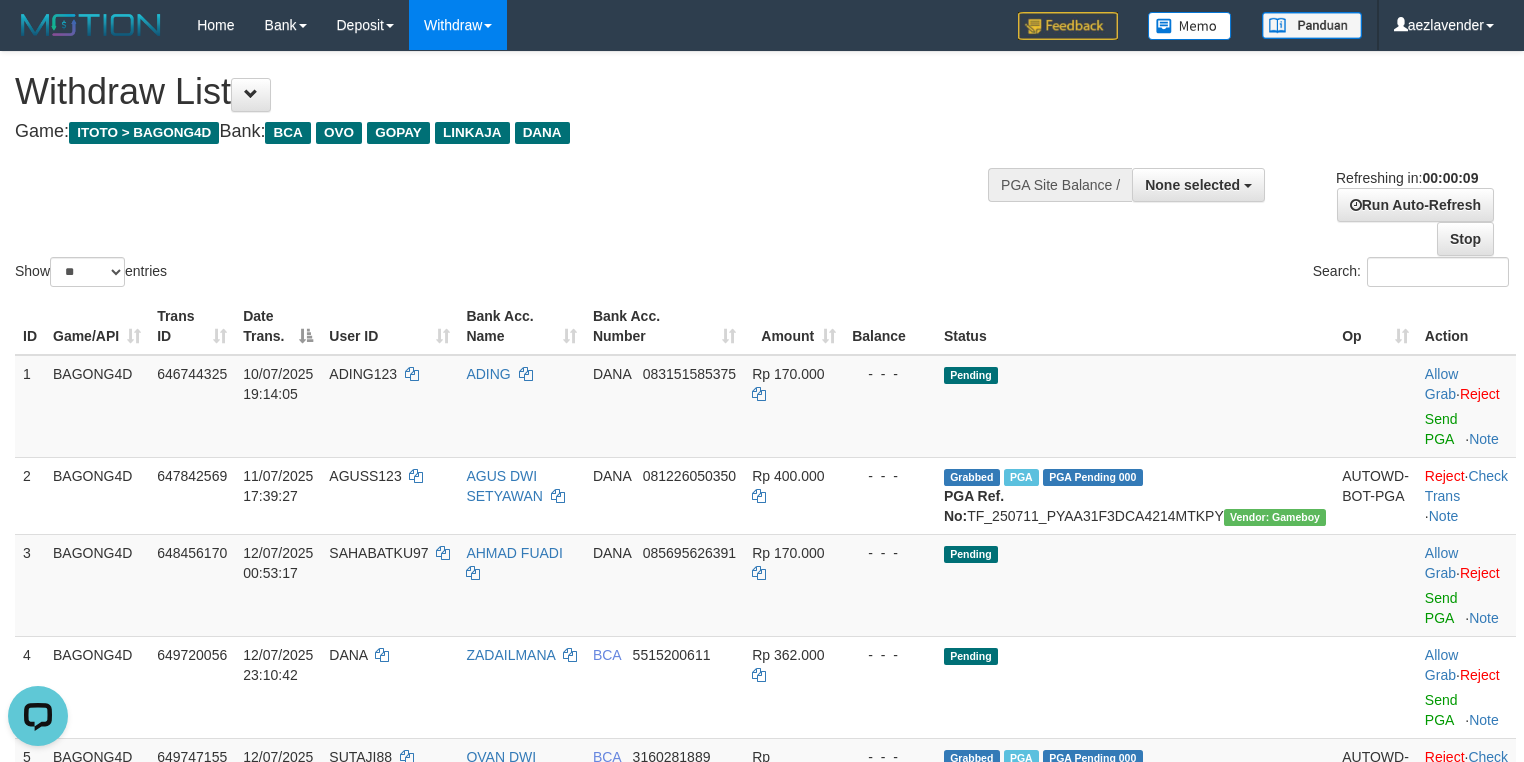 scroll, scrollTop: 0, scrollLeft: 0, axis: both 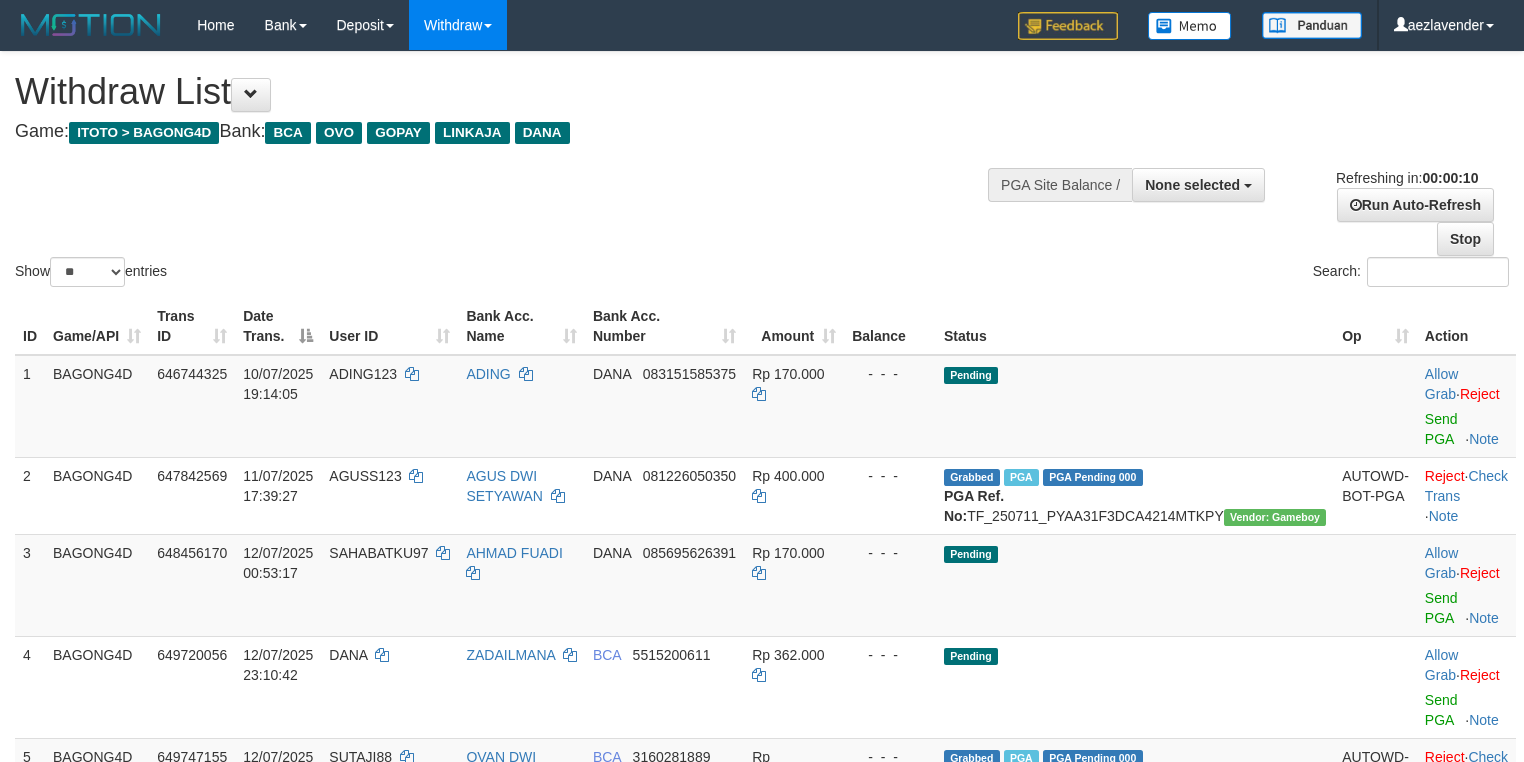 select 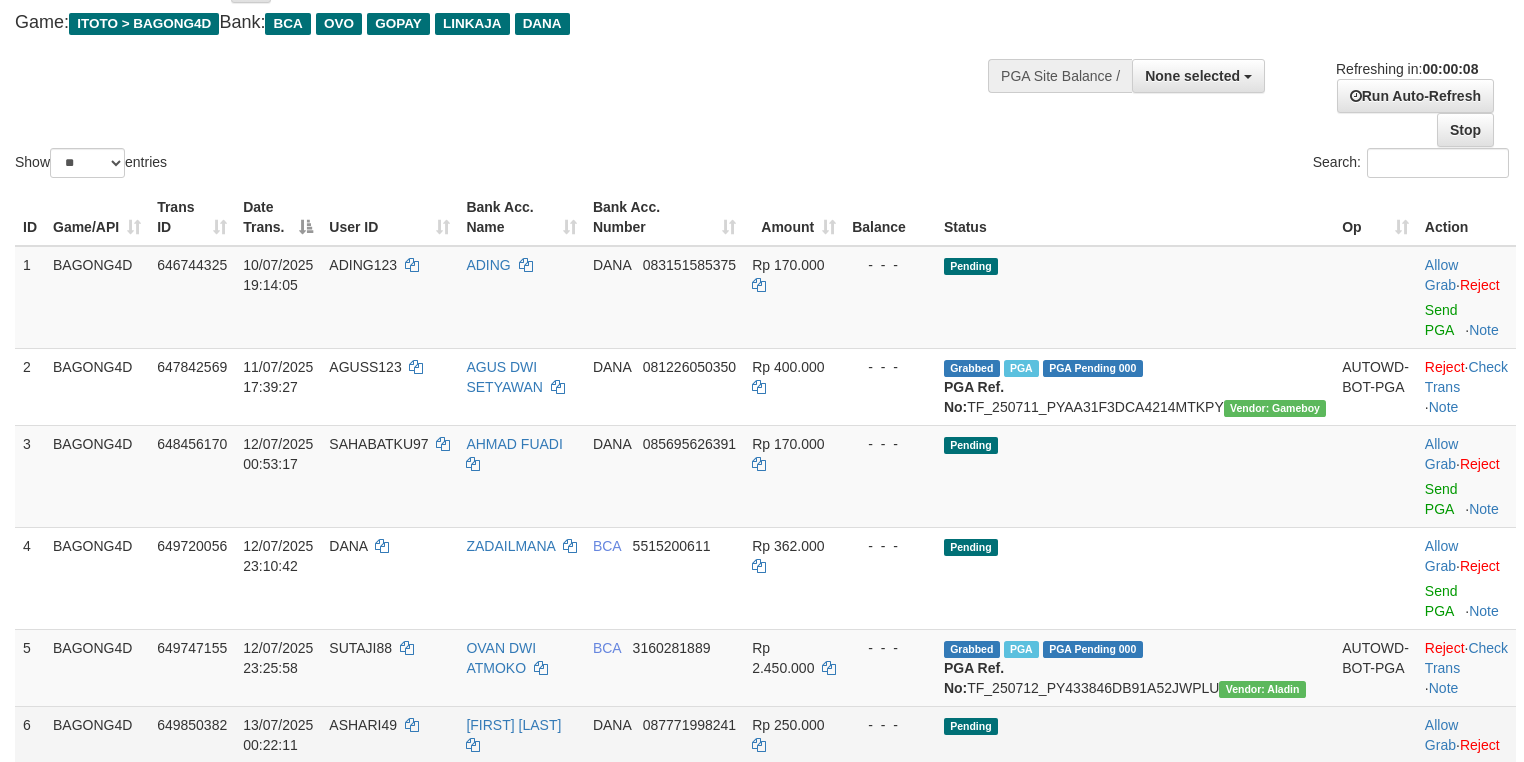 scroll, scrollTop: 0, scrollLeft: 0, axis: both 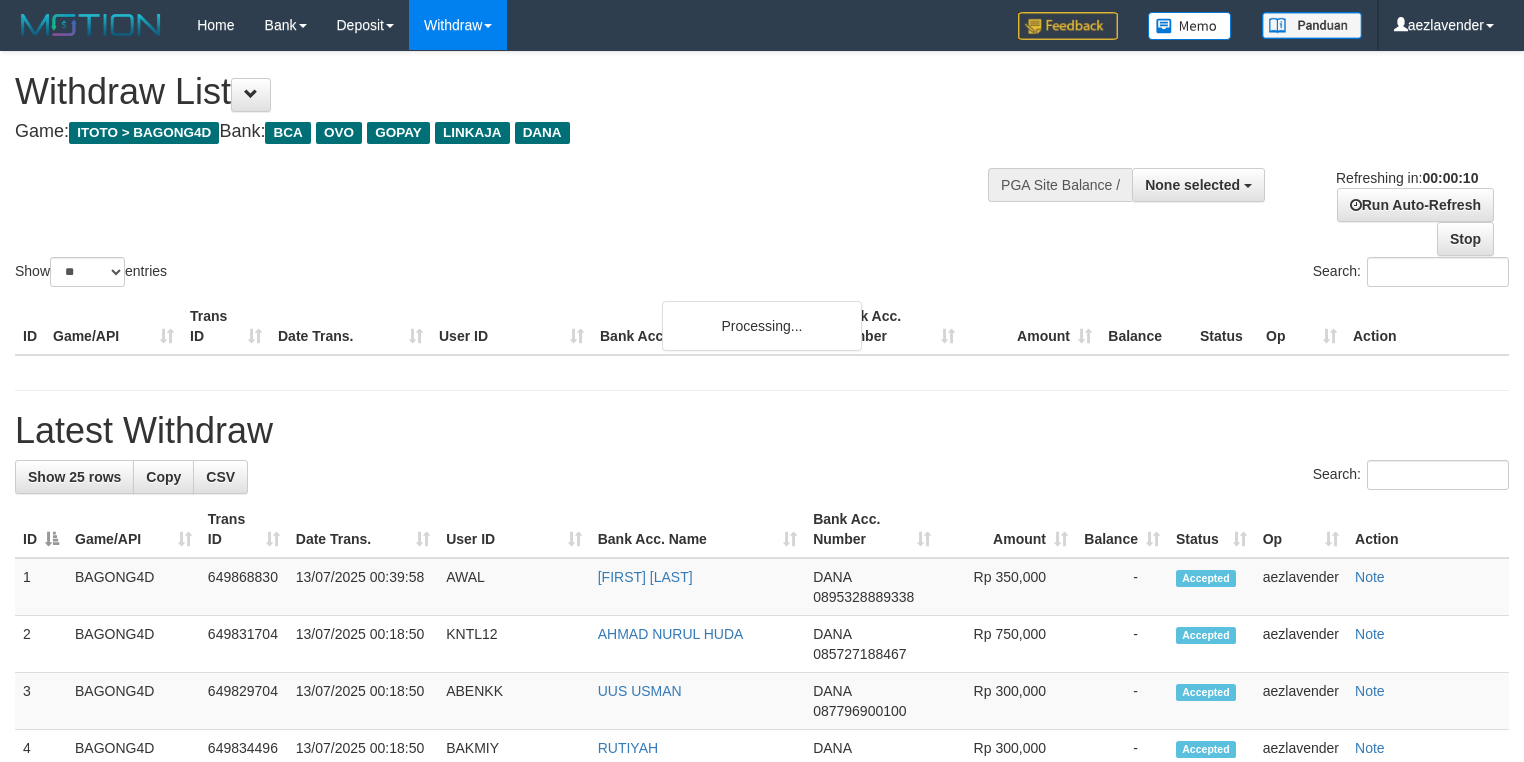 select 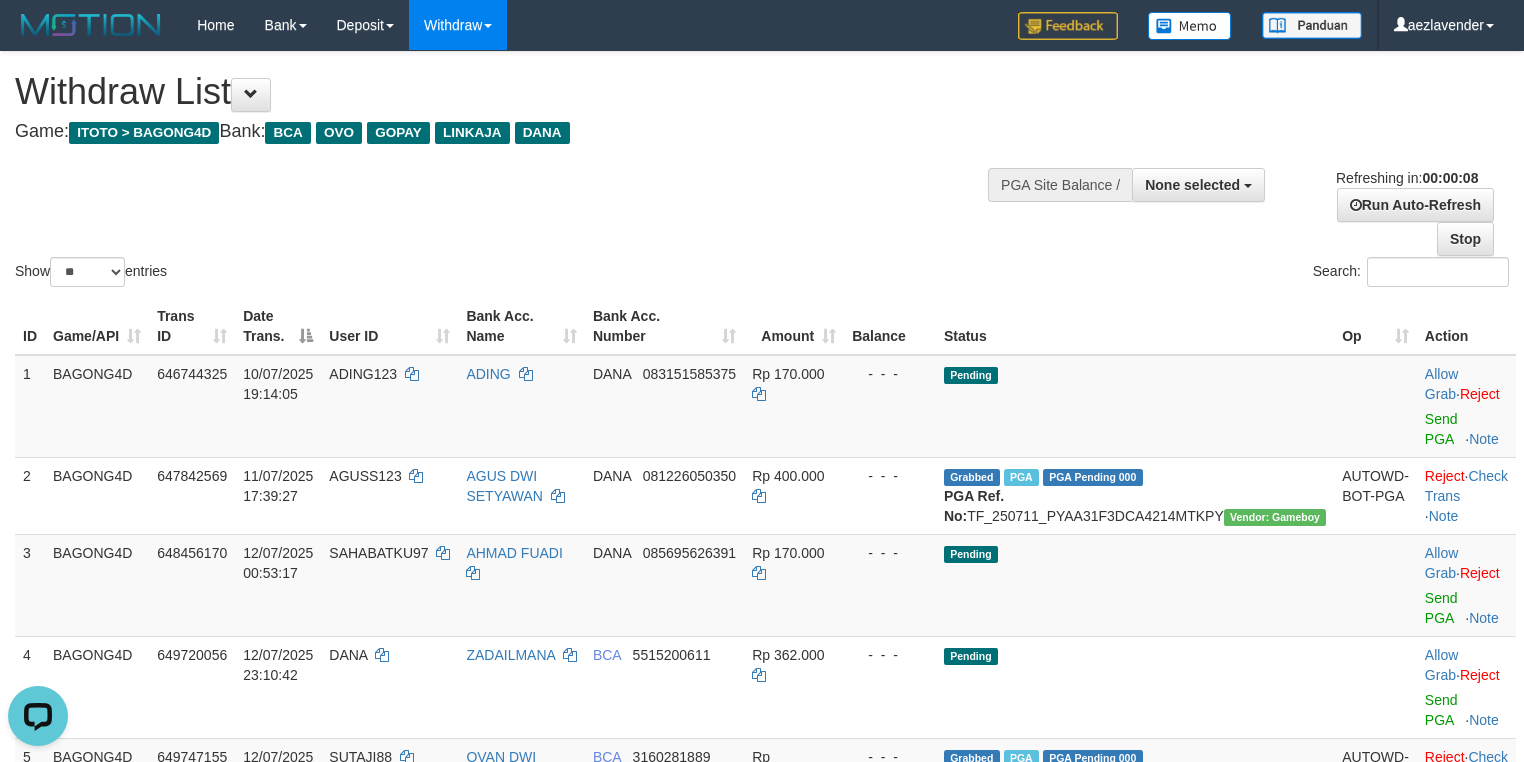 scroll, scrollTop: 0, scrollLeft: 0, axis: both 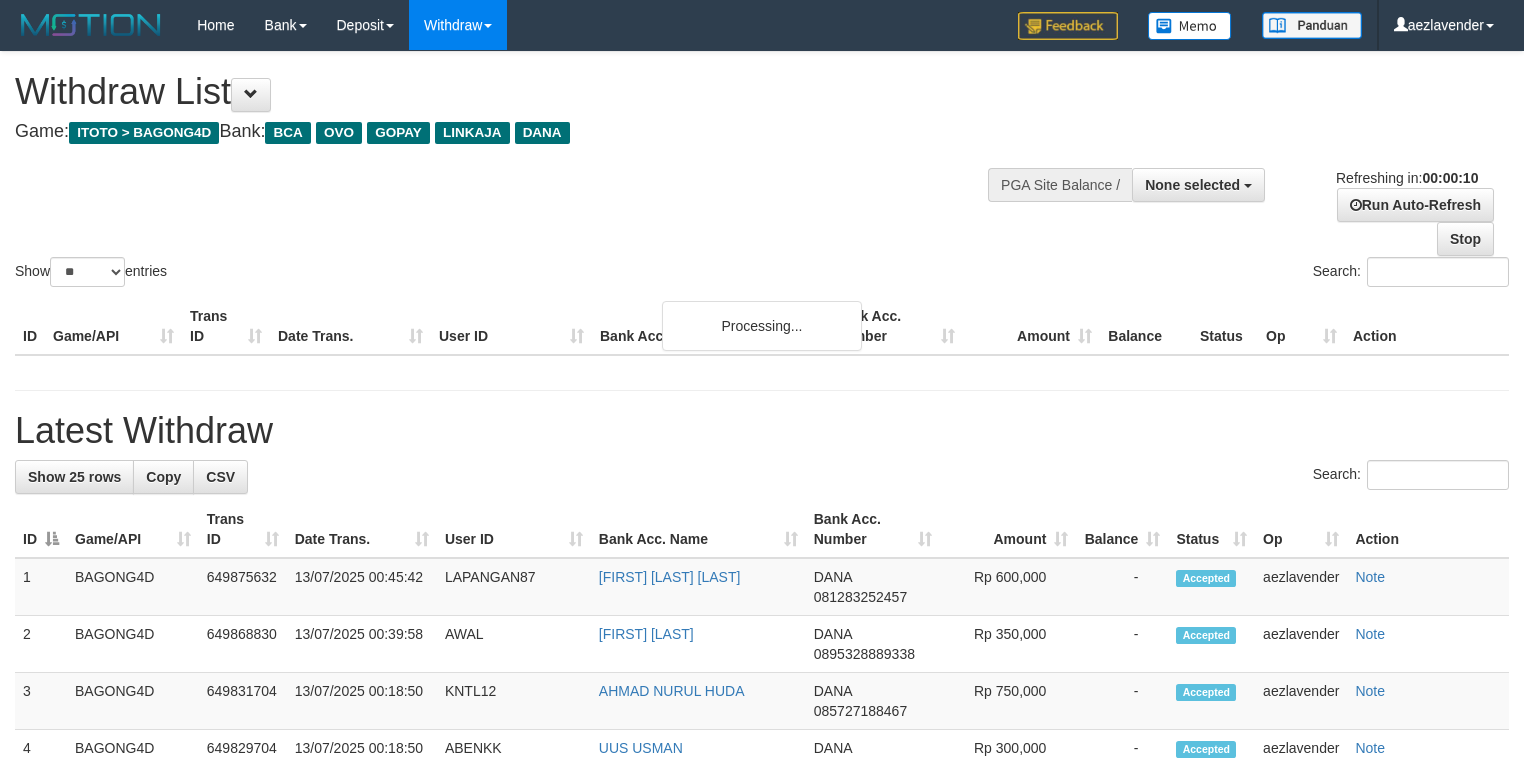 select 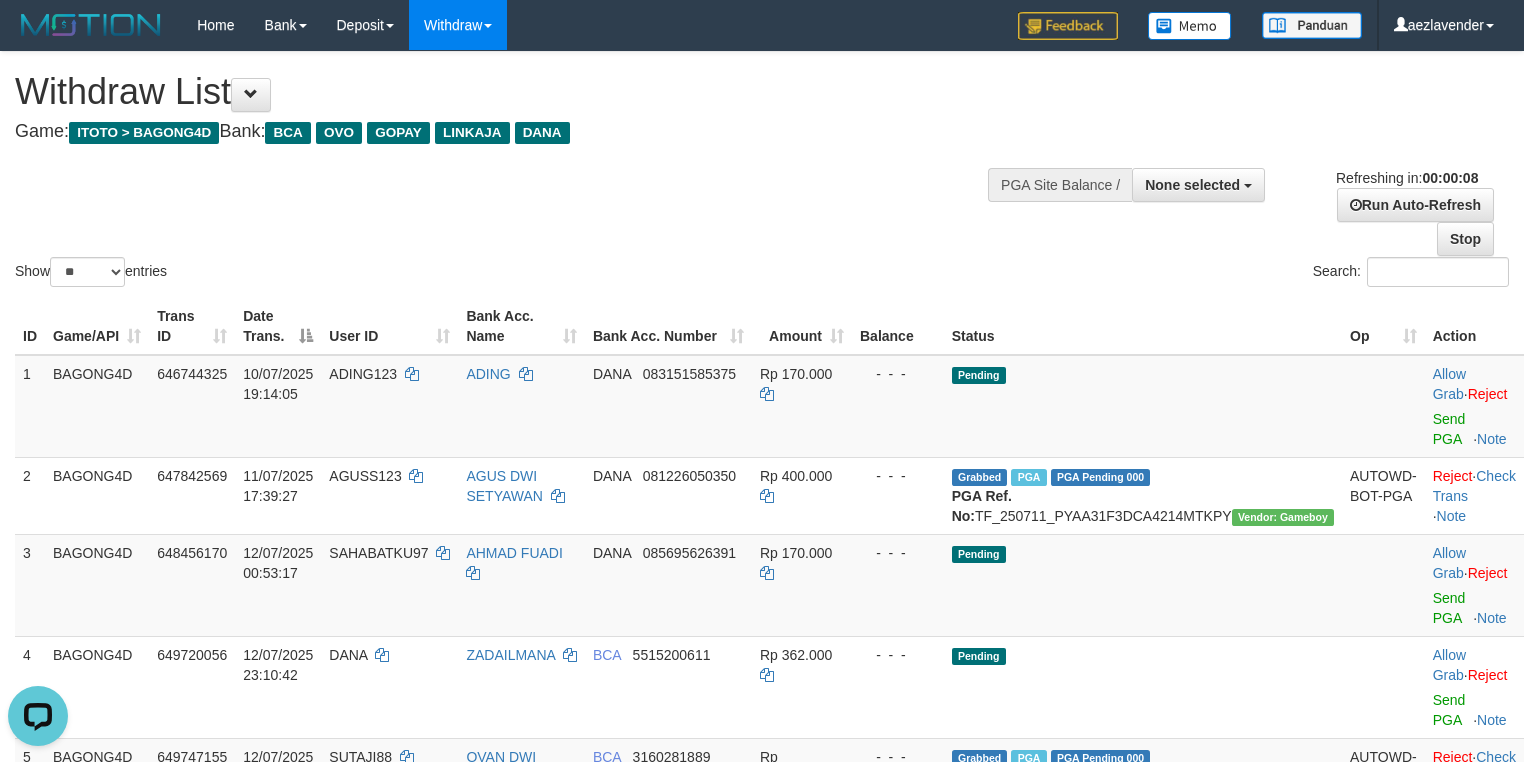 scroll, scrollTop: 0, scrollLeft: 0, axis: both 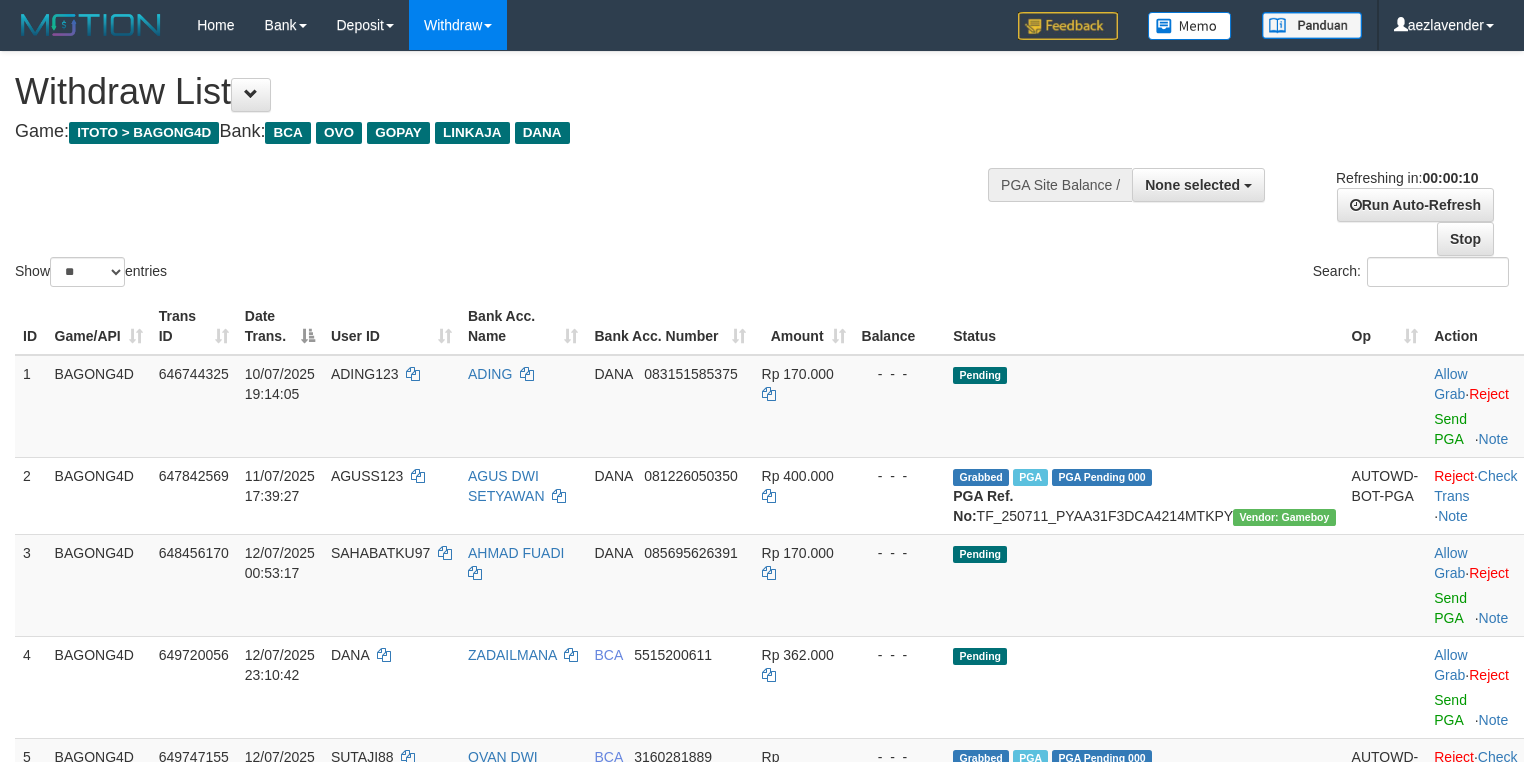 select 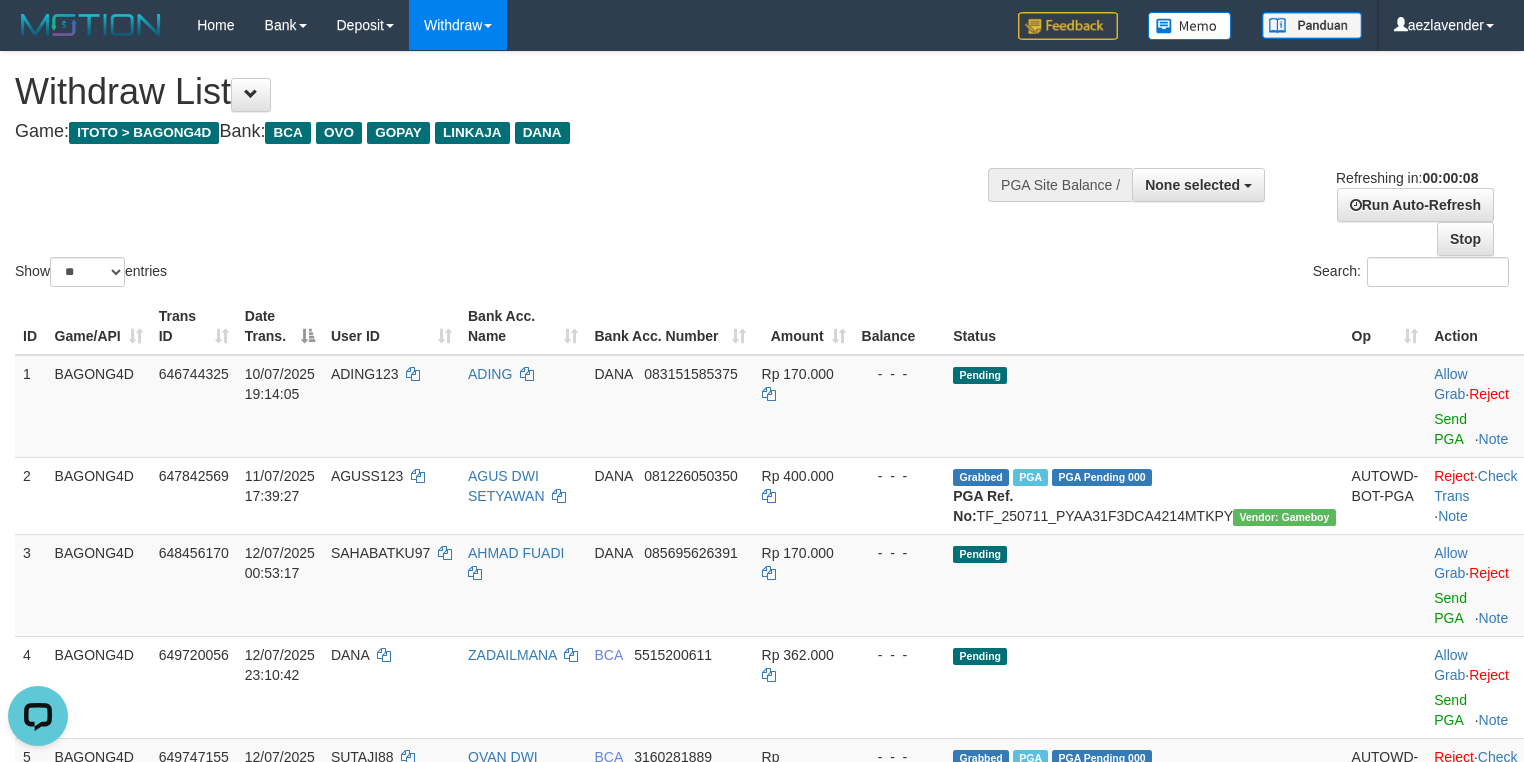scroll, scrollTop: 0, scrollLeft: 0, axis: both 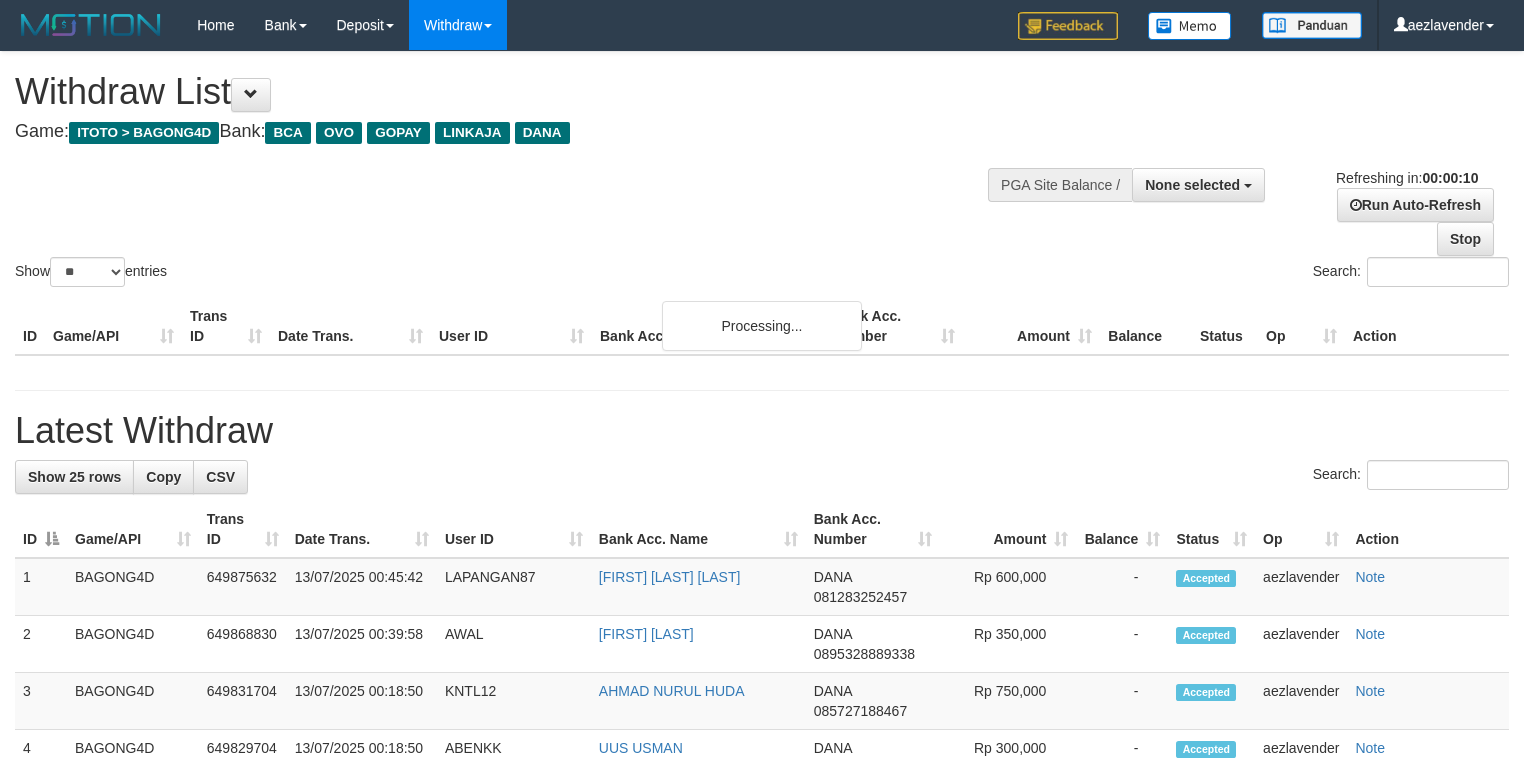 select 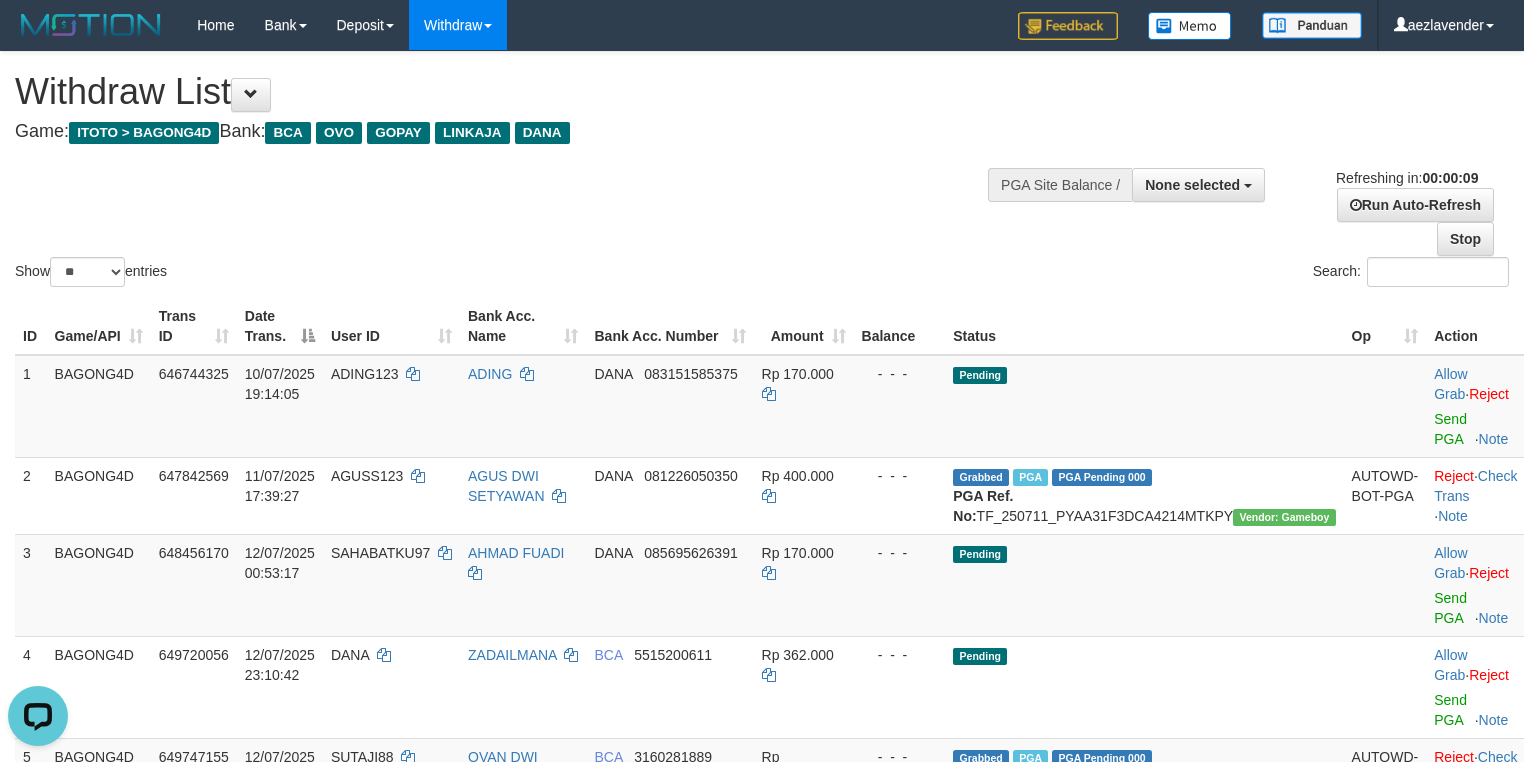 scroll, scrollTop: 0, scrollLeft: 0, axis: both 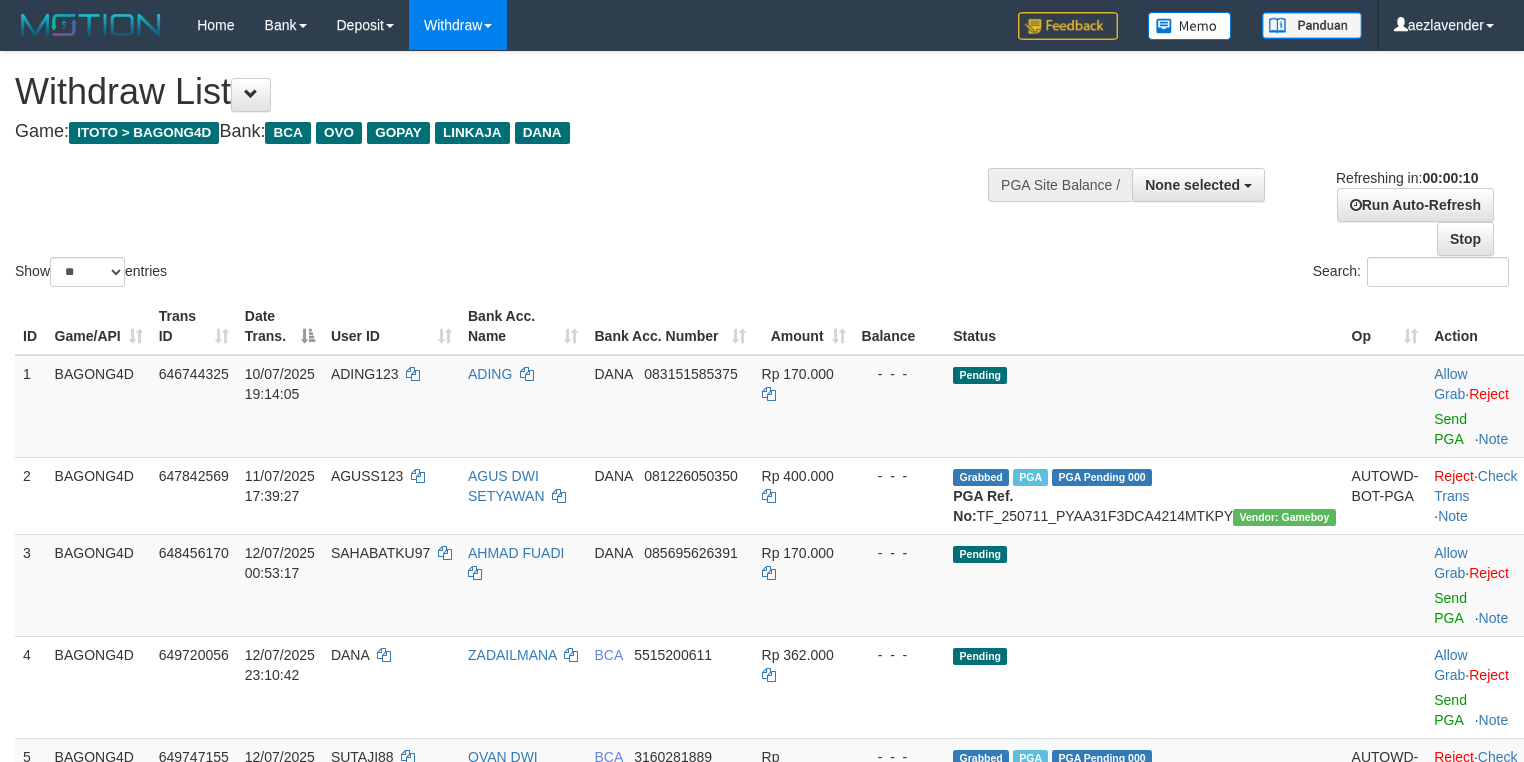 select 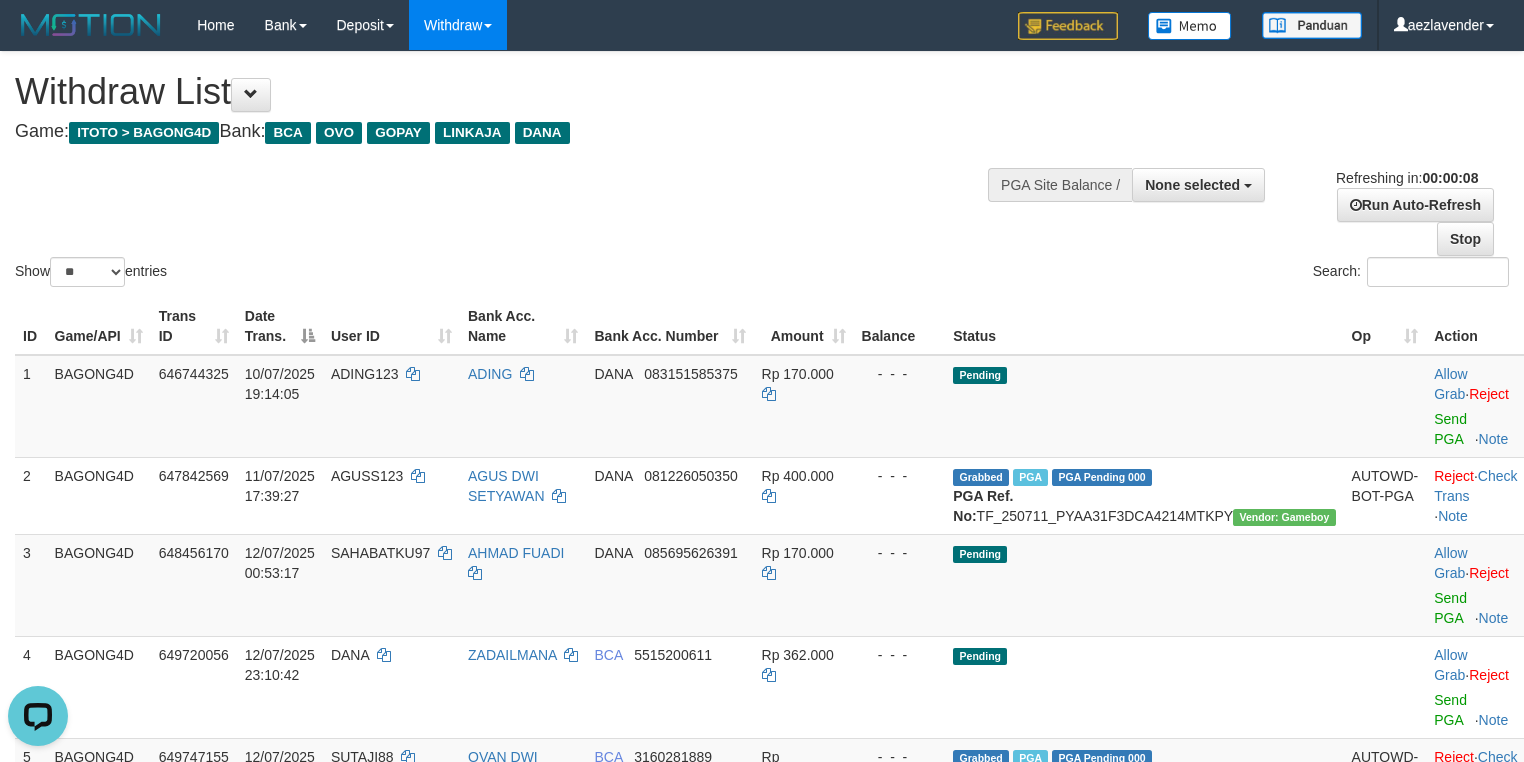 scroll, scrollTop: 0, scrollLeft: 0, axis: both 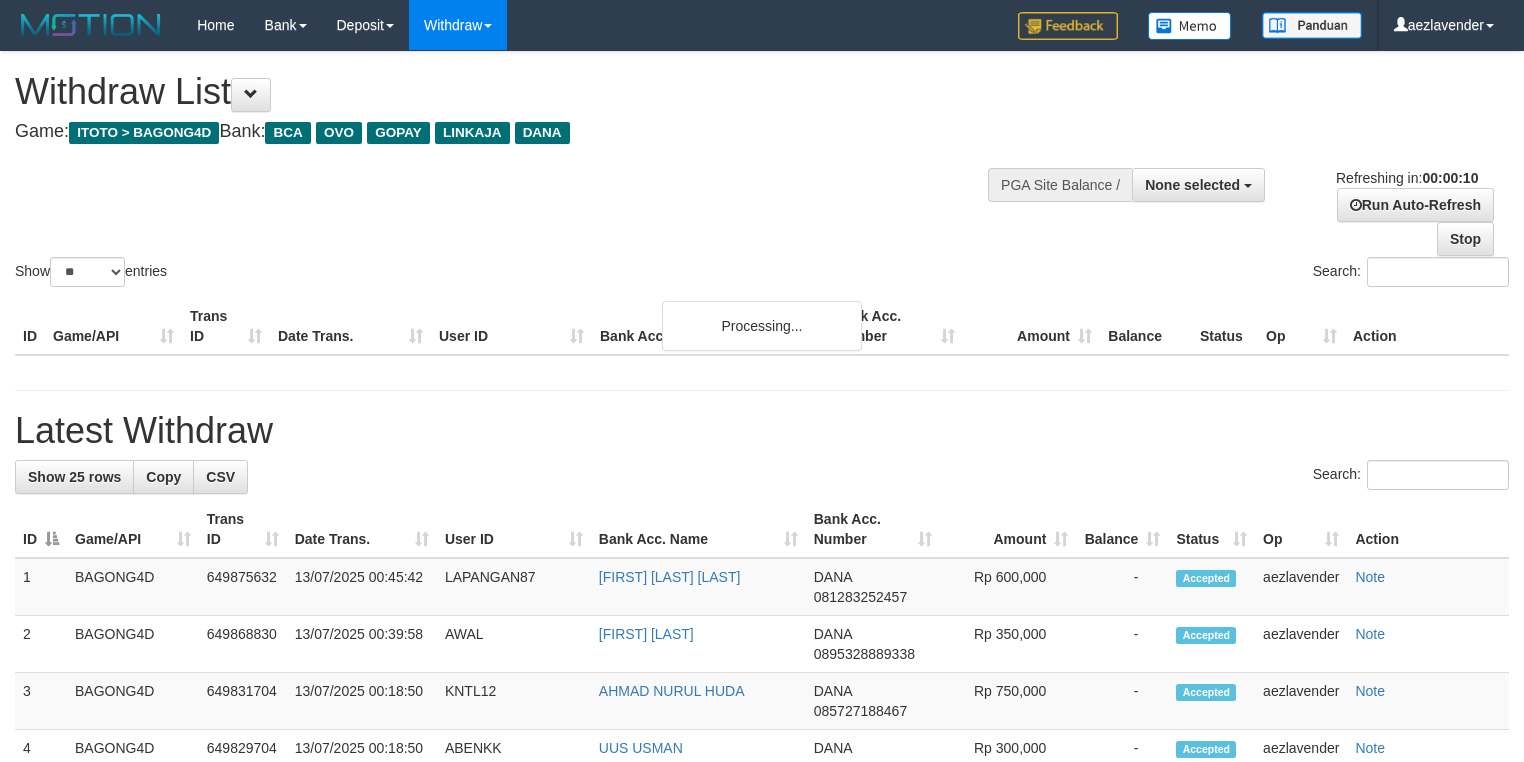 select 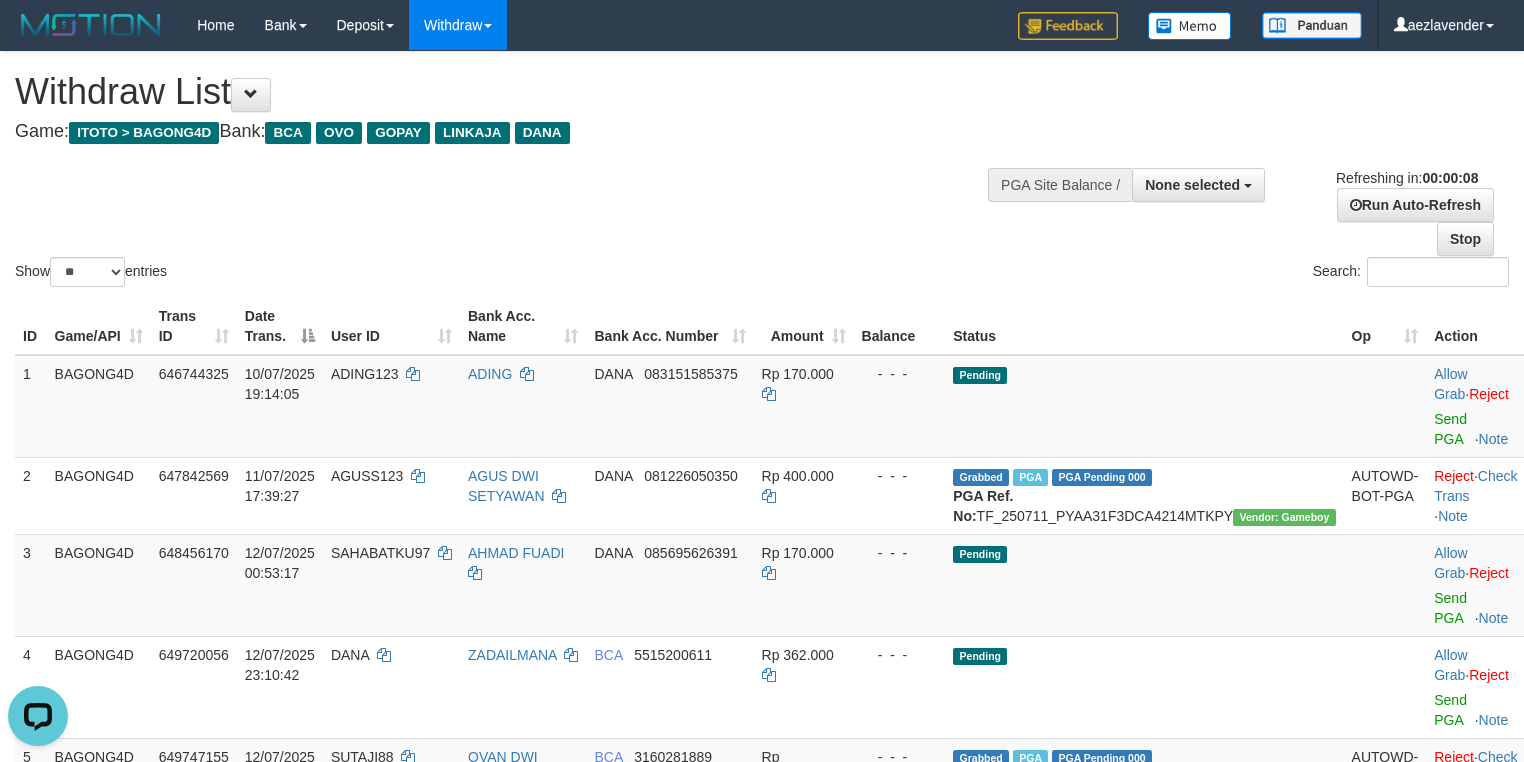 scroll, scrollTop: 0, scrollLeft: 0, axis: both 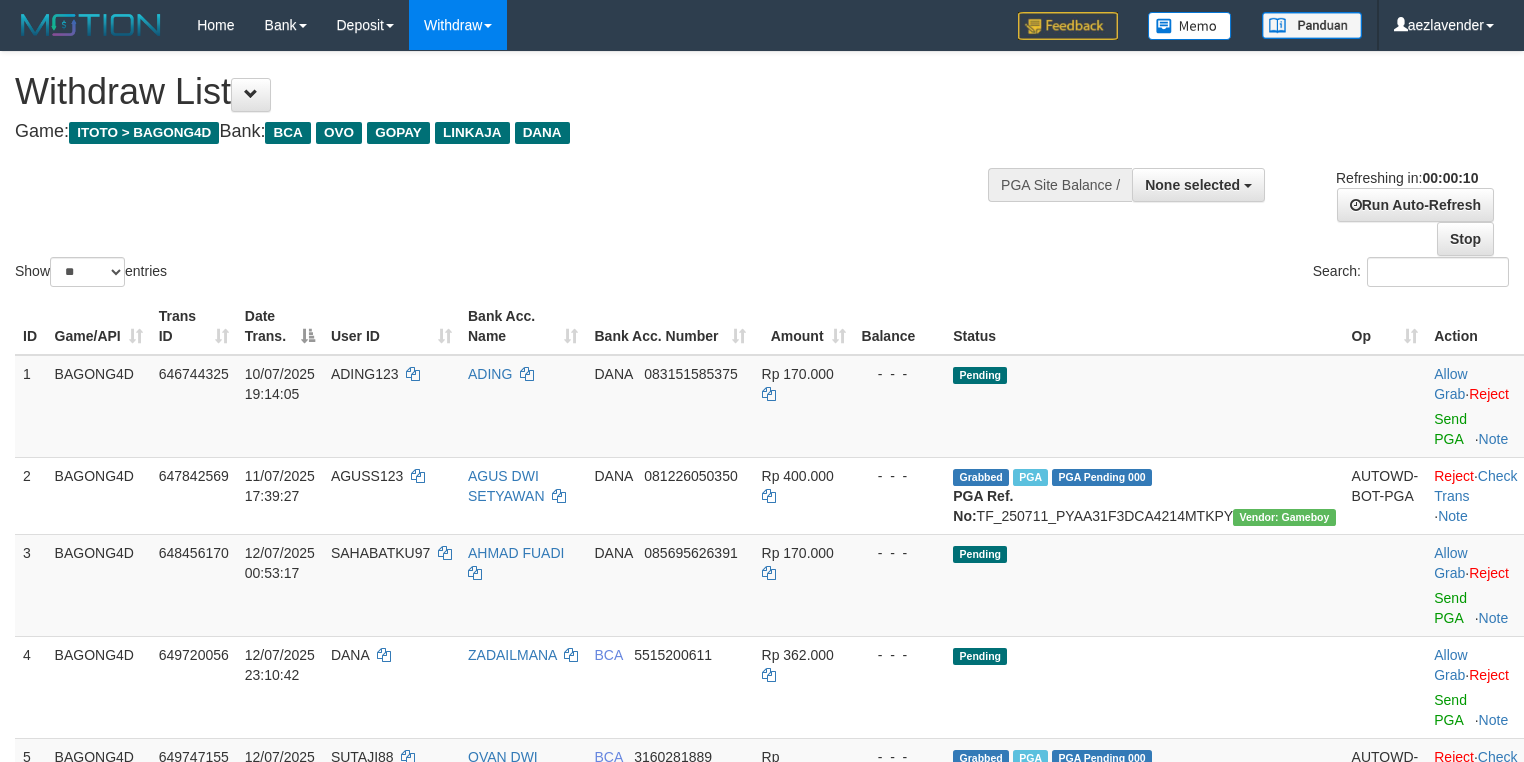 select 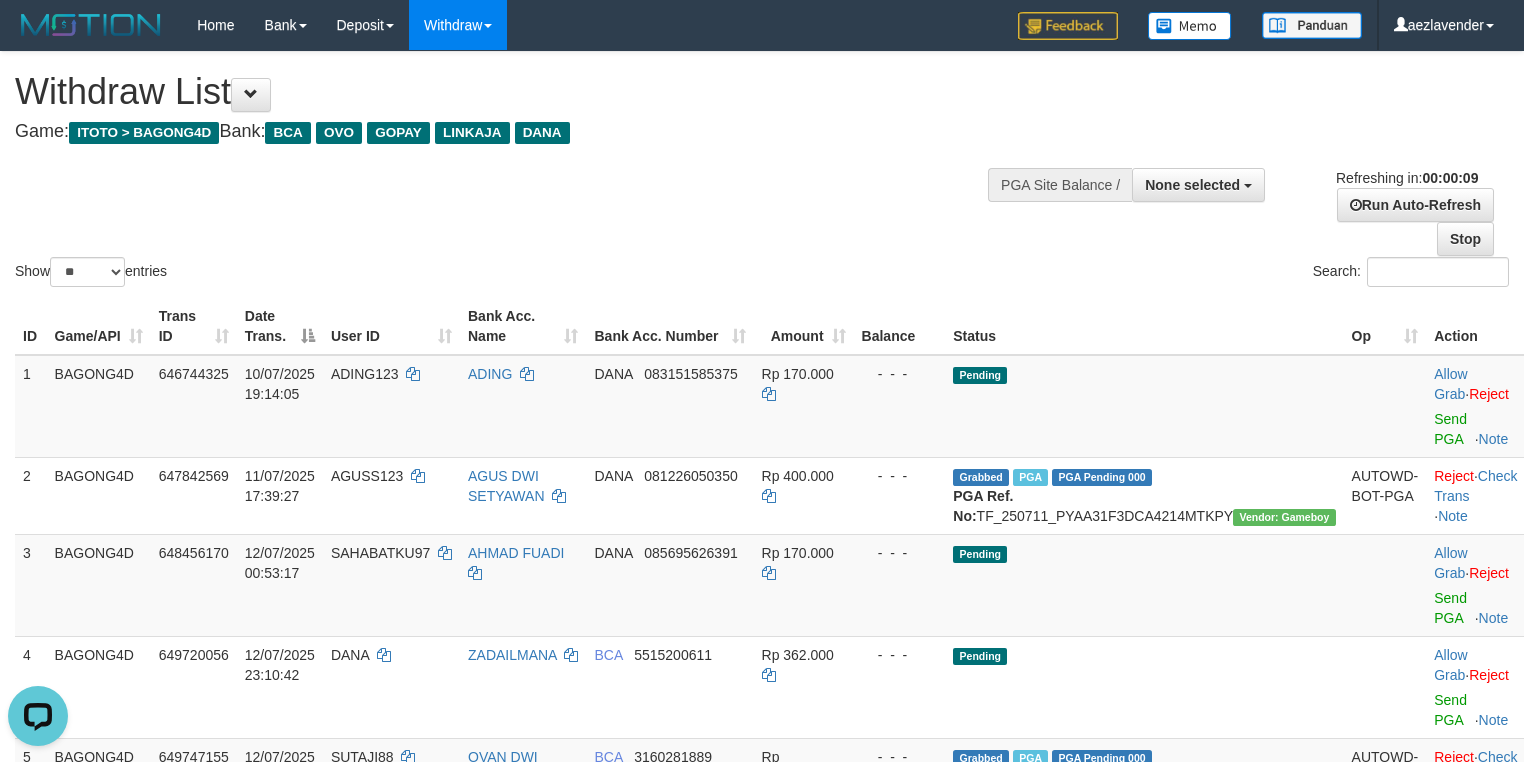 scroll, scrollTop: 0, scrollLeft: 0, axis: both 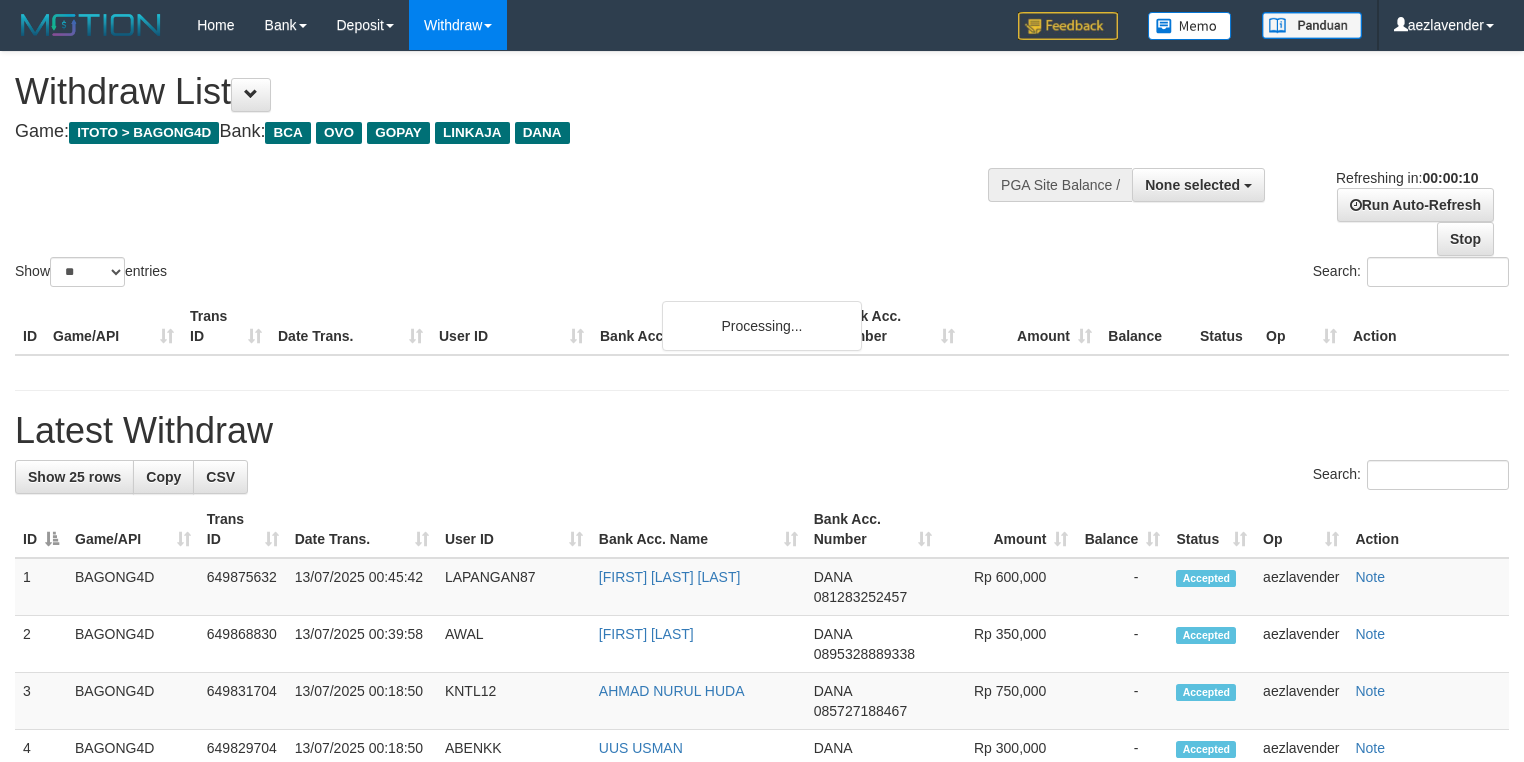 select 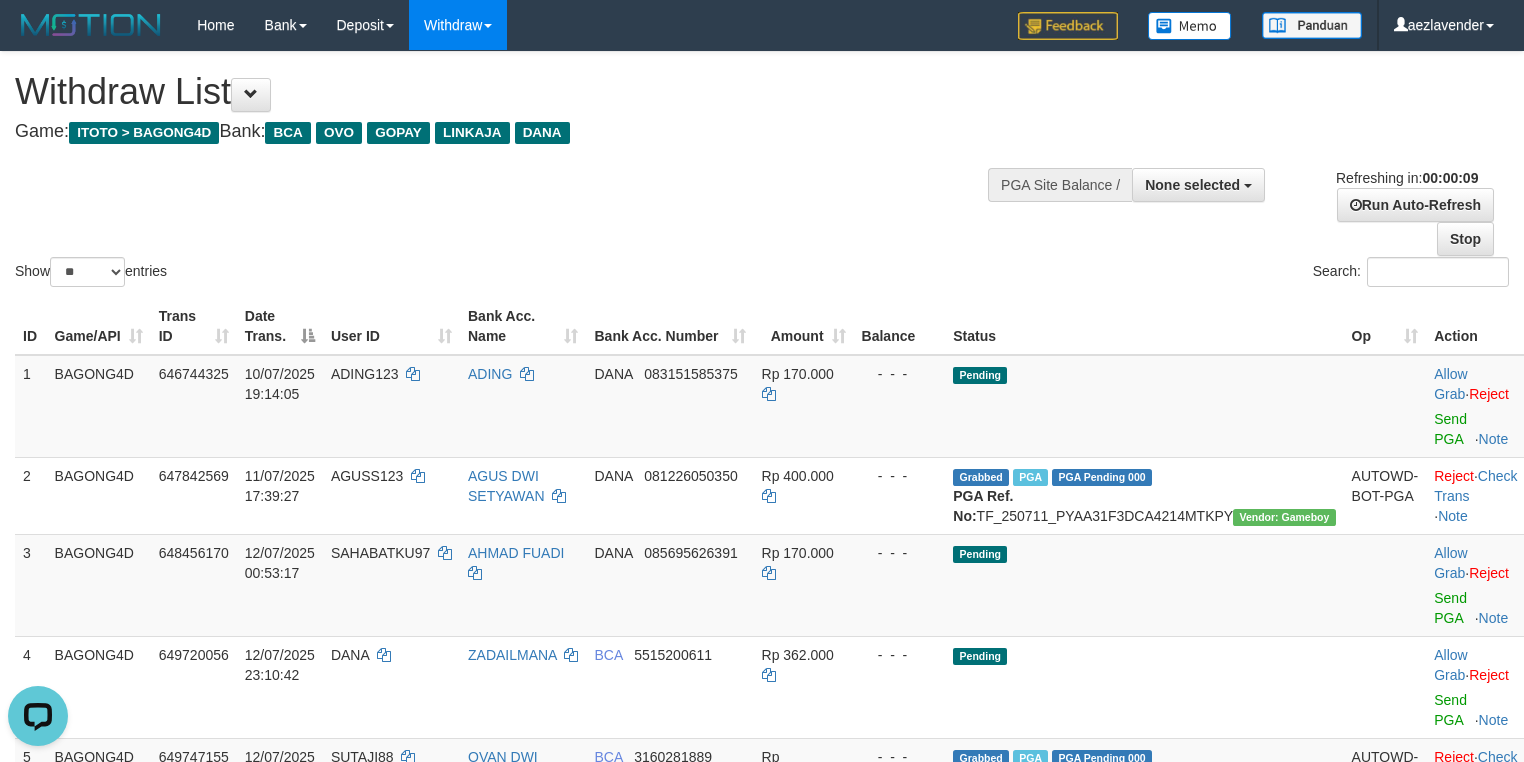 scroll, scrollTop: 0, scrollLeft: 0, axis: both 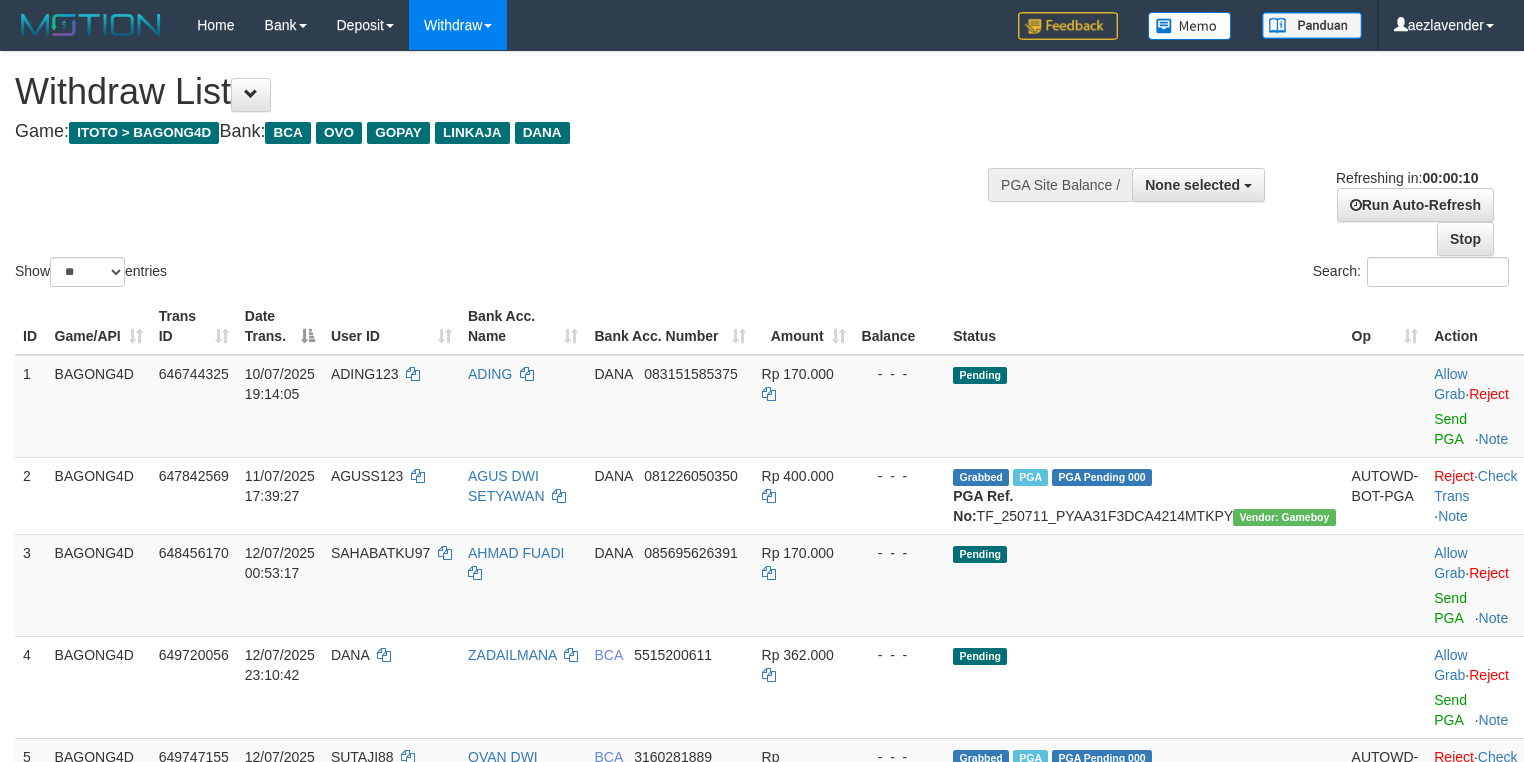 select 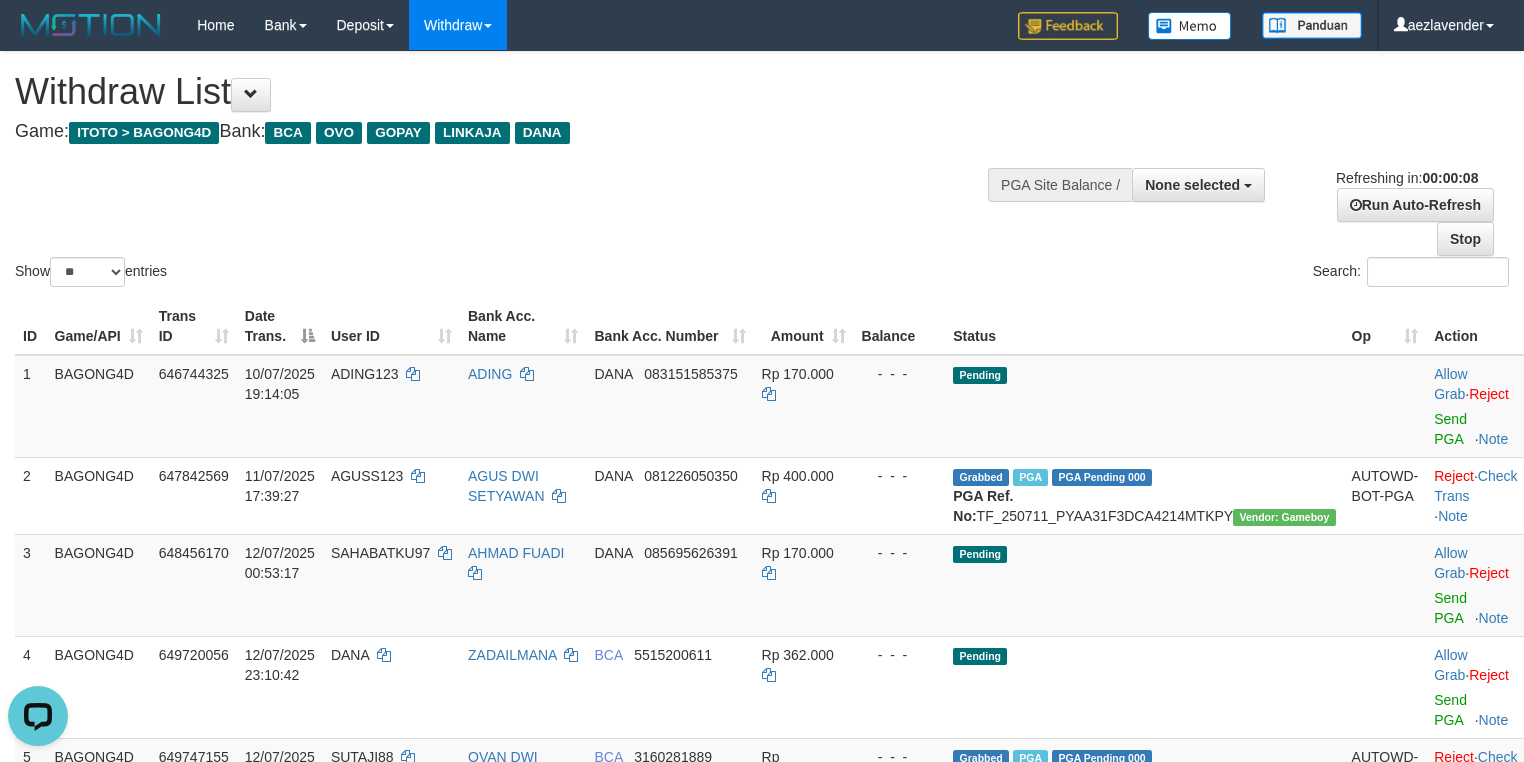 scroll, scrollTop: 0, scrollLeft: 0, axis: both 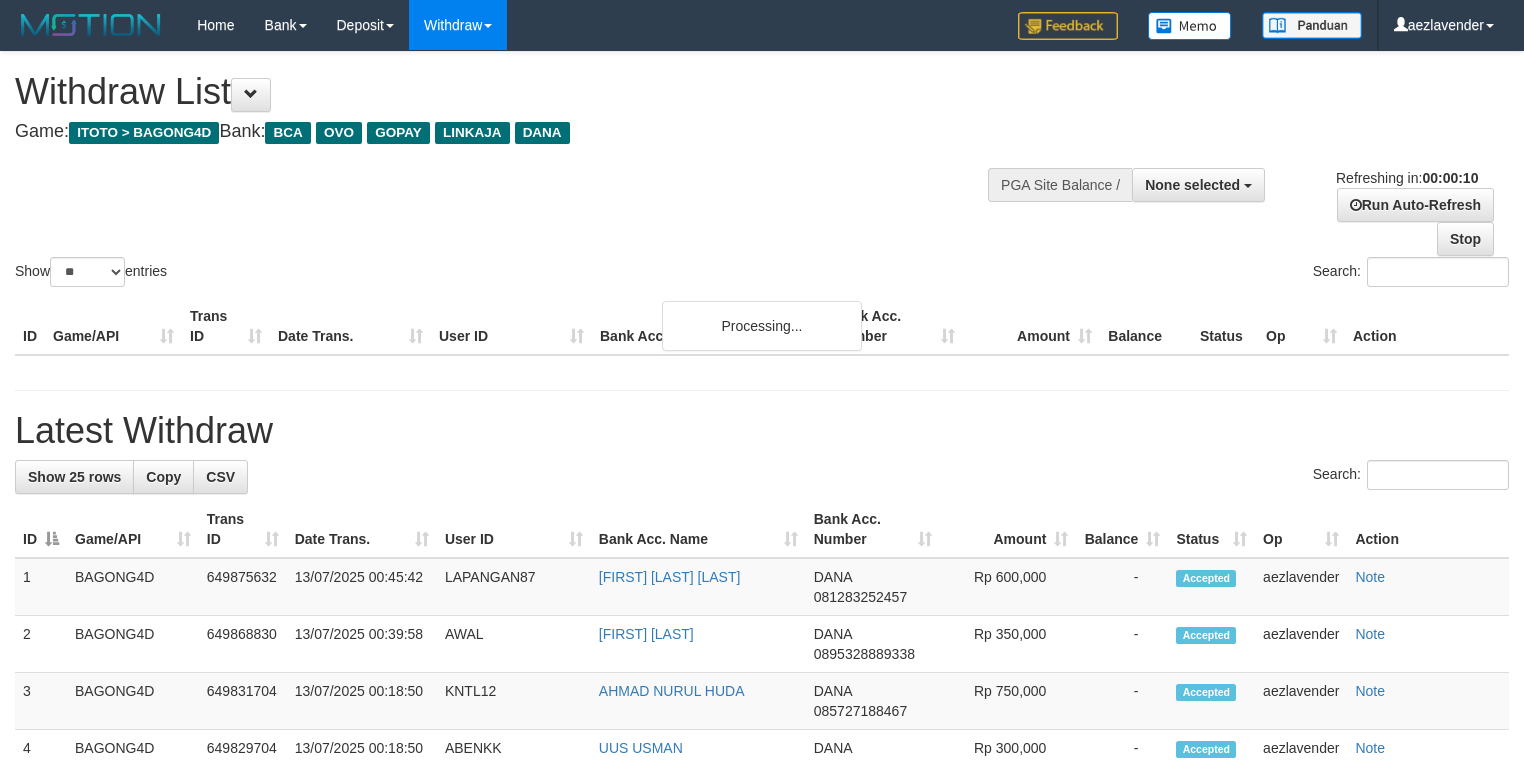 select 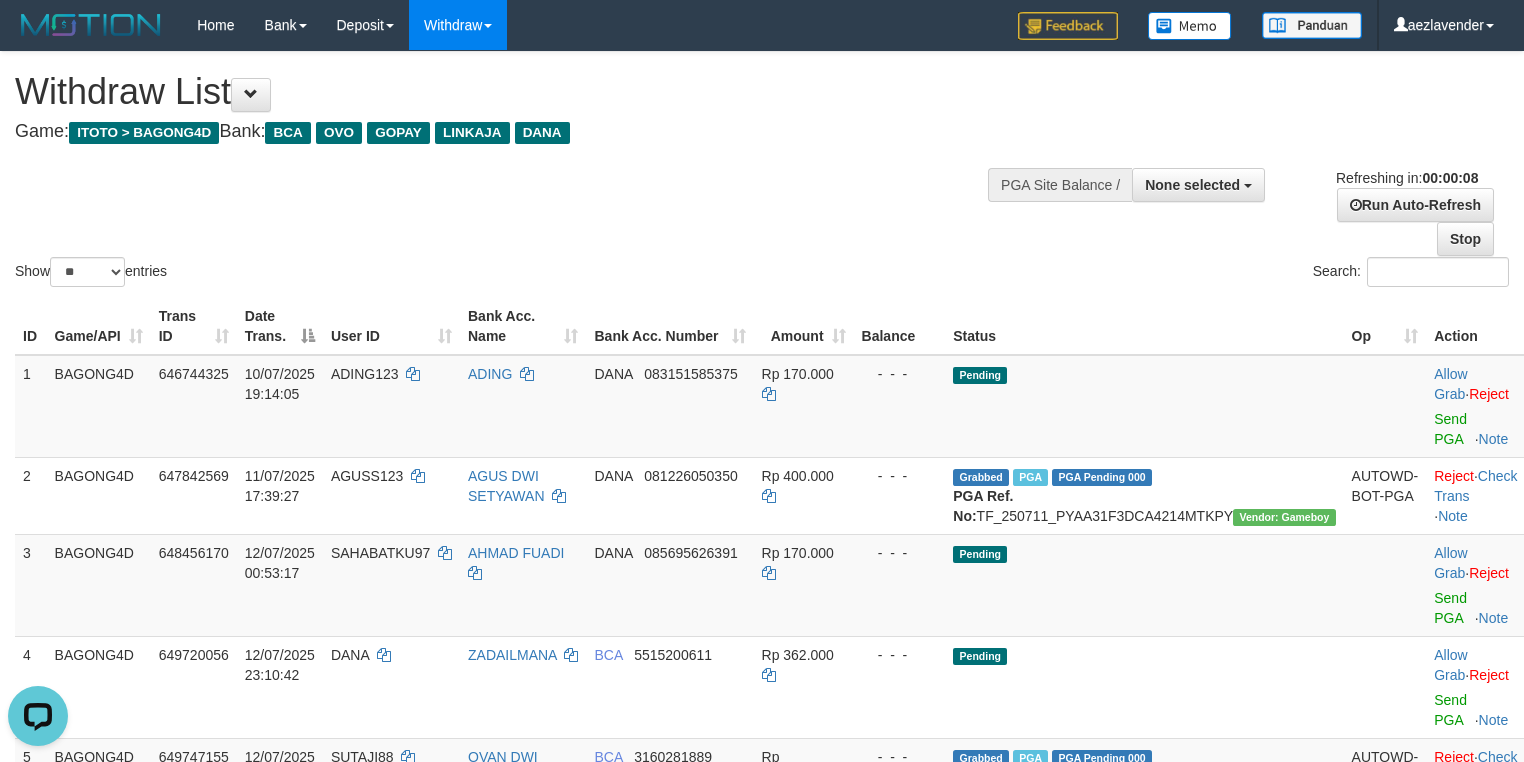 scroll, scrollTop: 0, scrollLeft: 0, axis: both 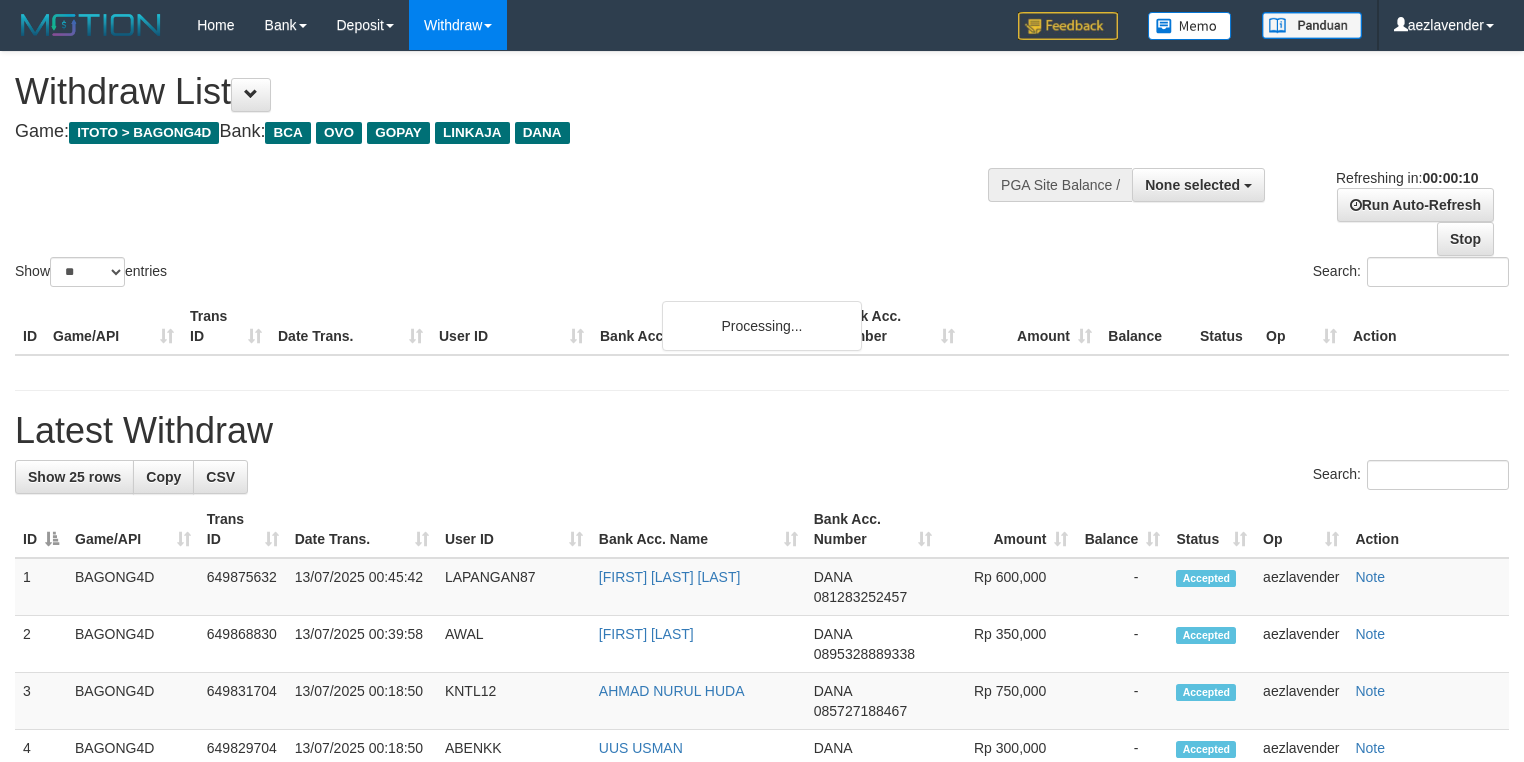 select 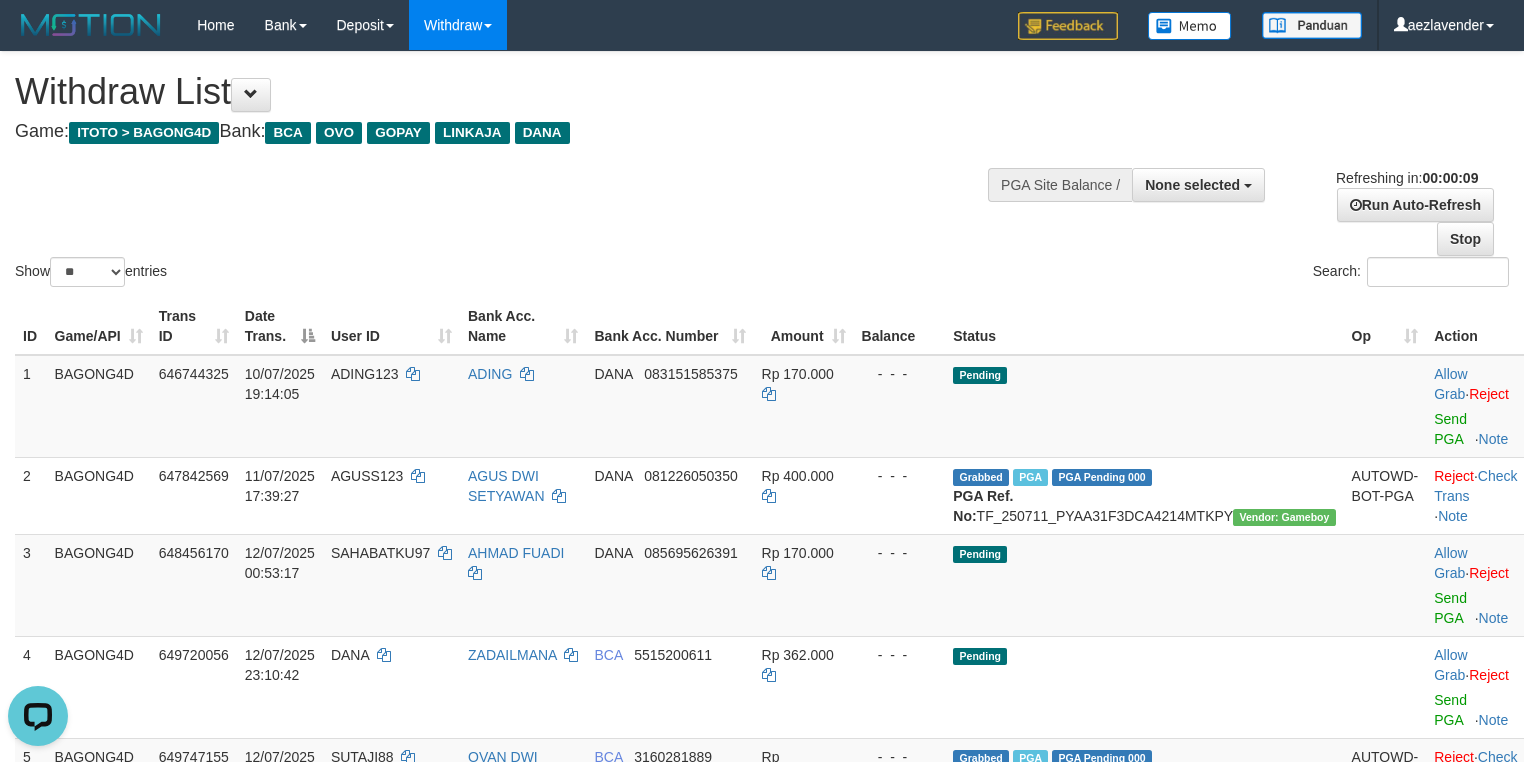 scroll, scrollTop: 0, scrollLeft: 0, axis: both 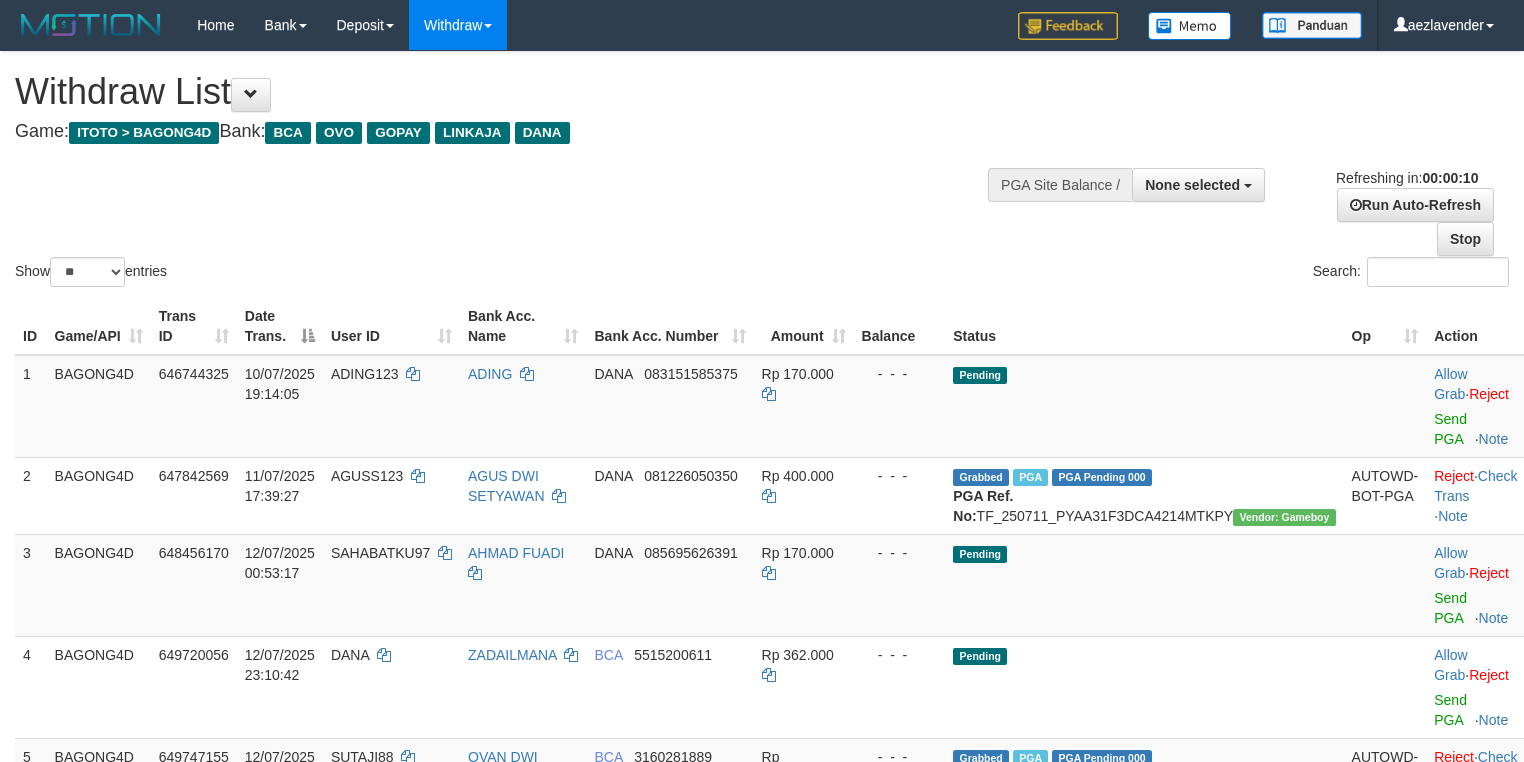 select 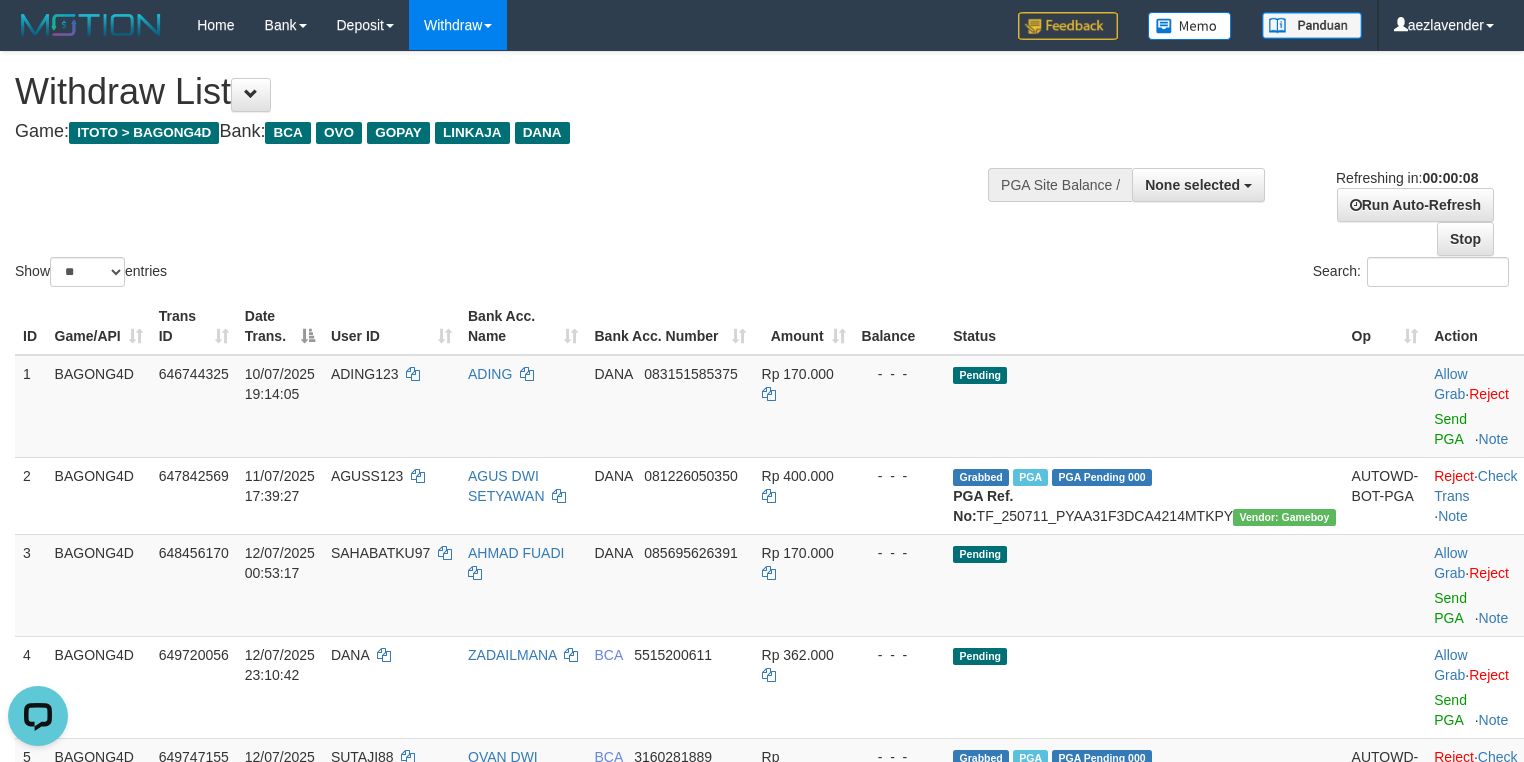 scroll, scrollTop: 0, scrollLeft: 0, axis: both 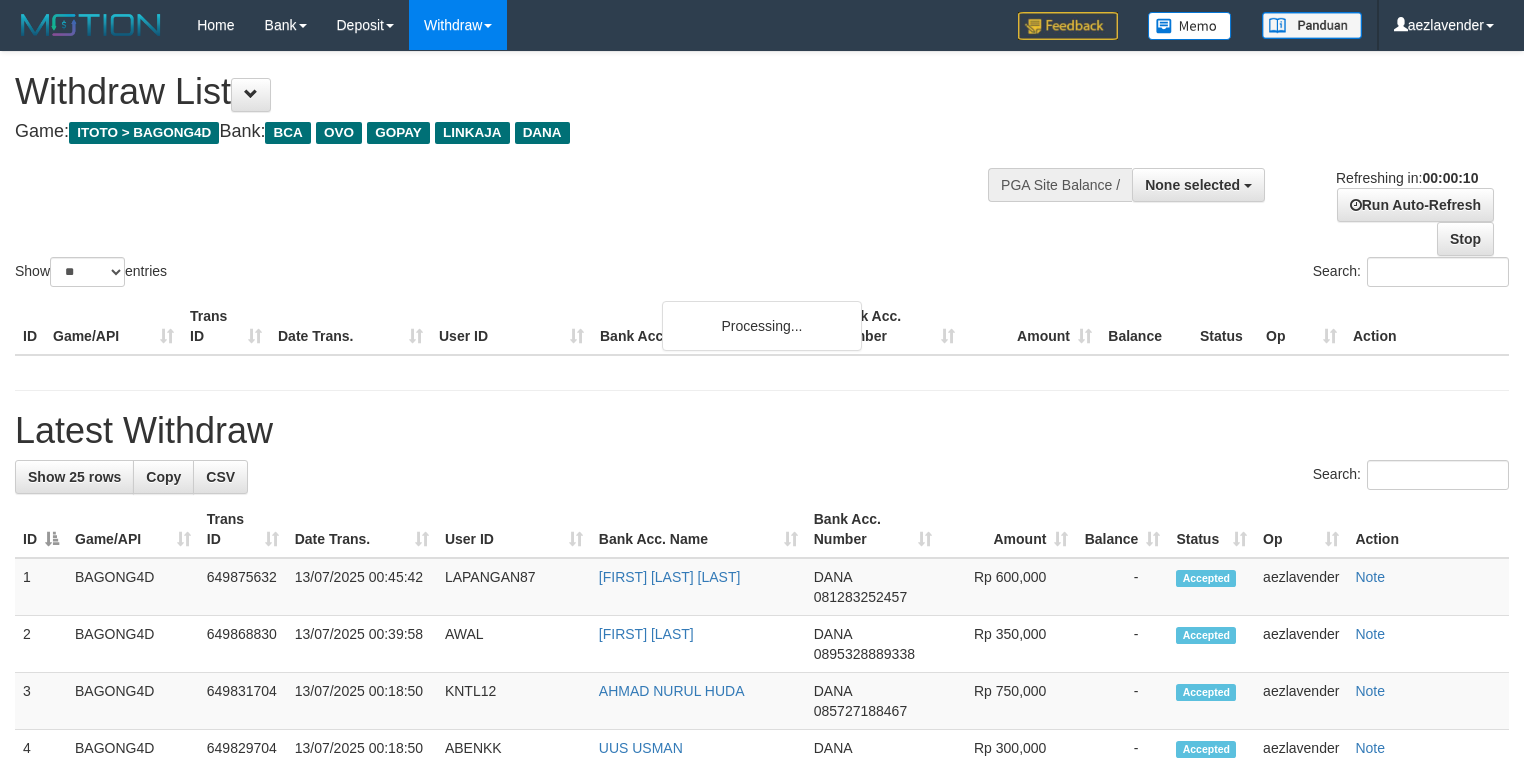select 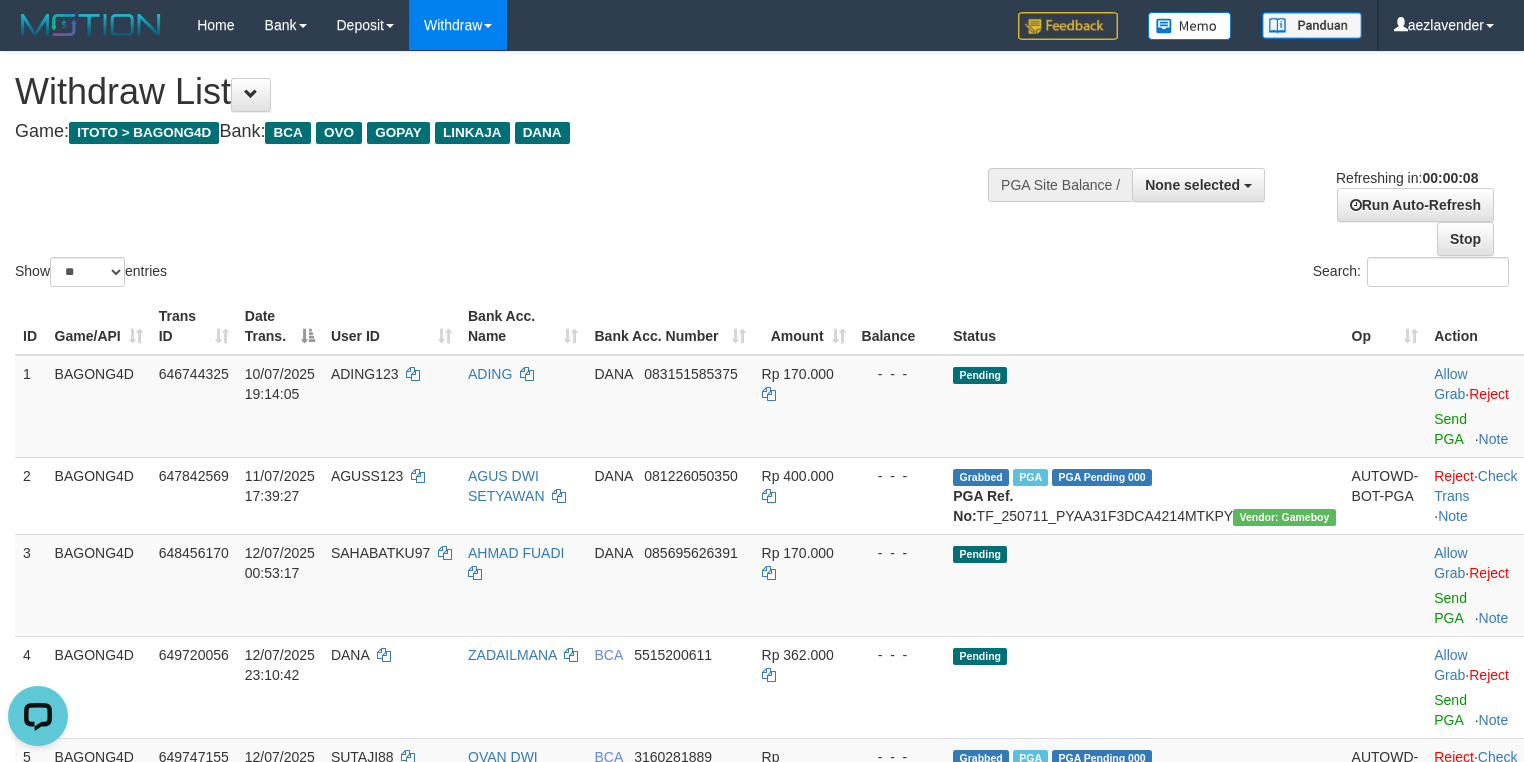 scroll, scrollTop: 0, scrollLeft: 0, axis: both 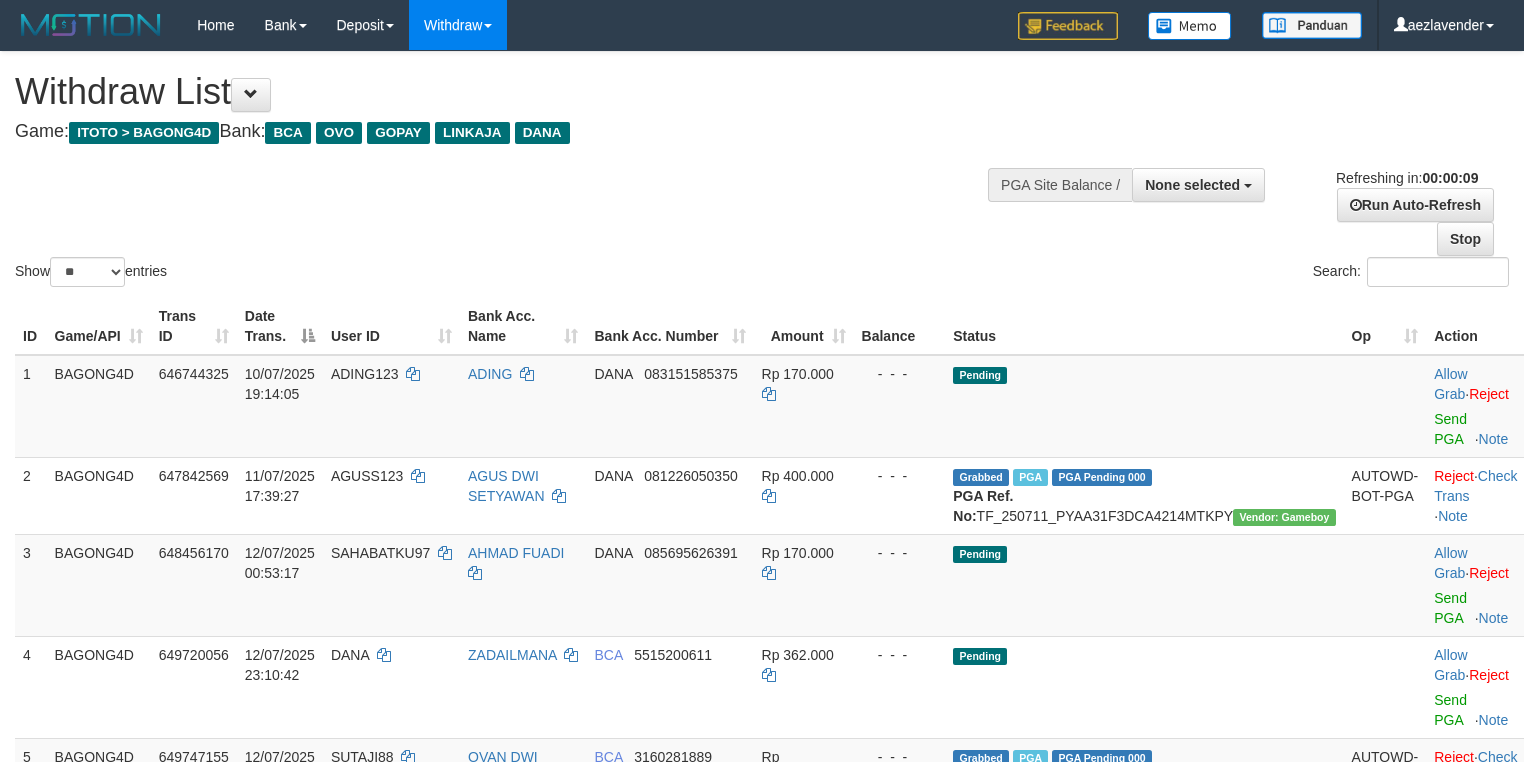 select 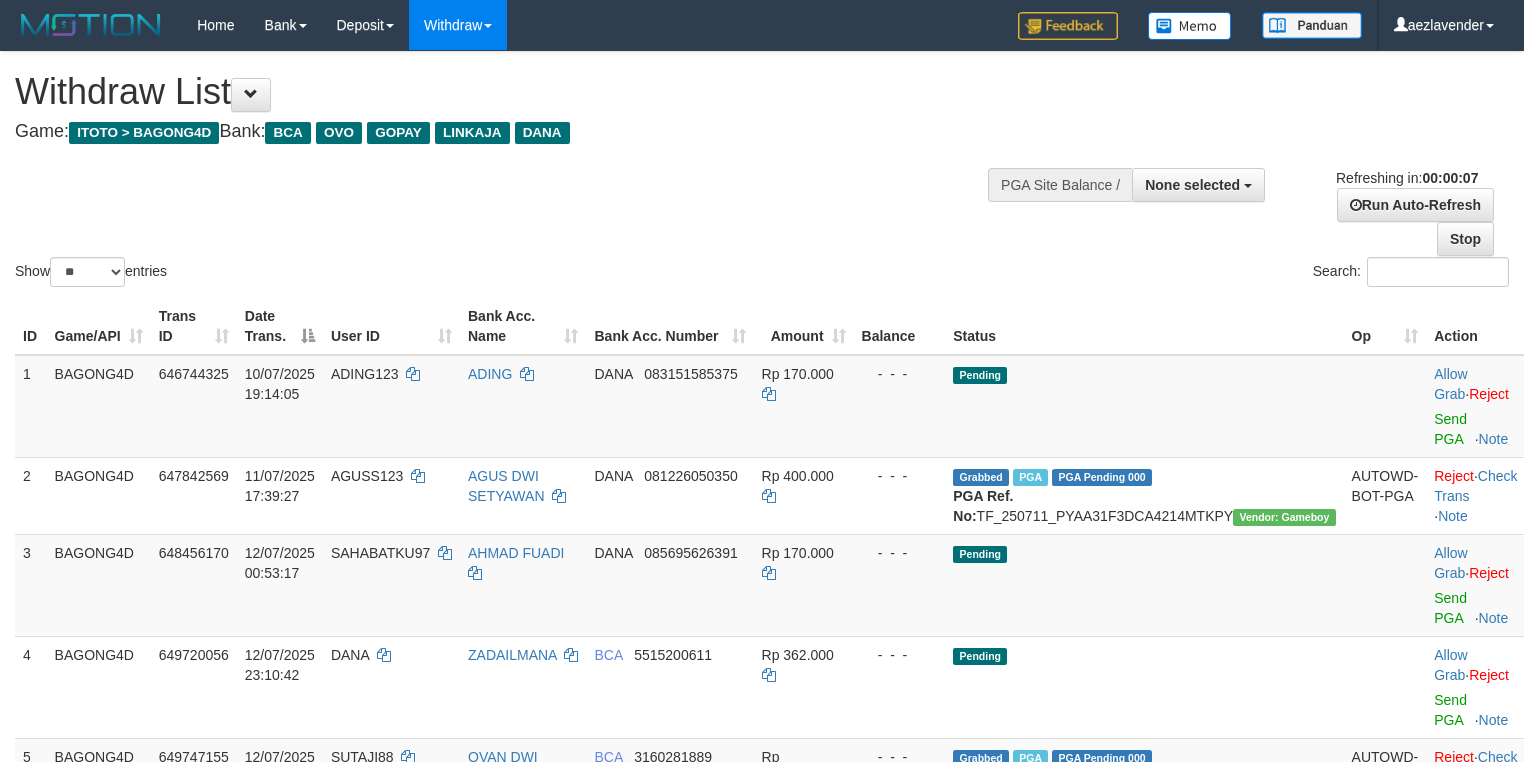 scroll, scrollTop: 0, scrollLeft: 0, axis: both 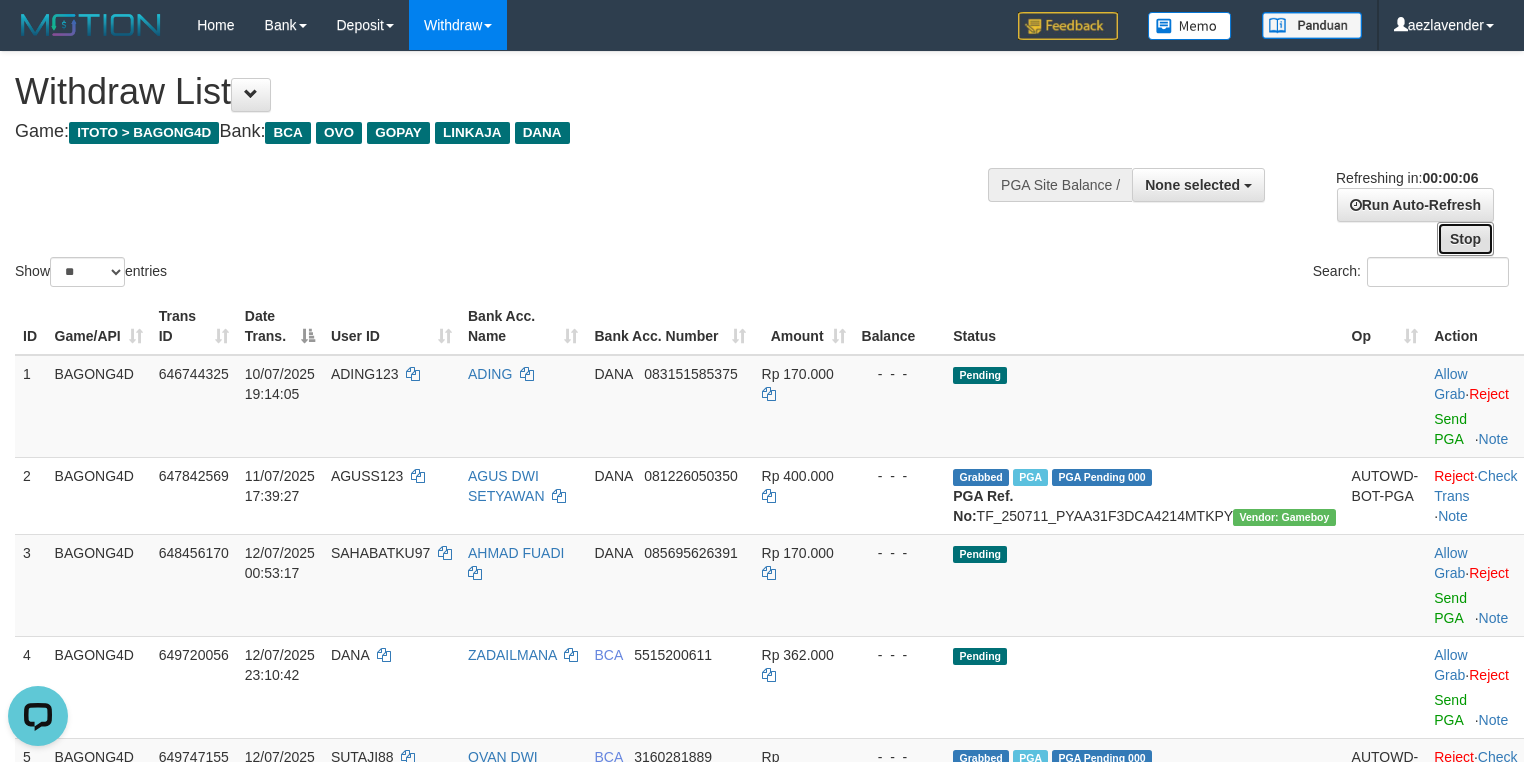 click on "Stop" at bounding box center [1465, 239] 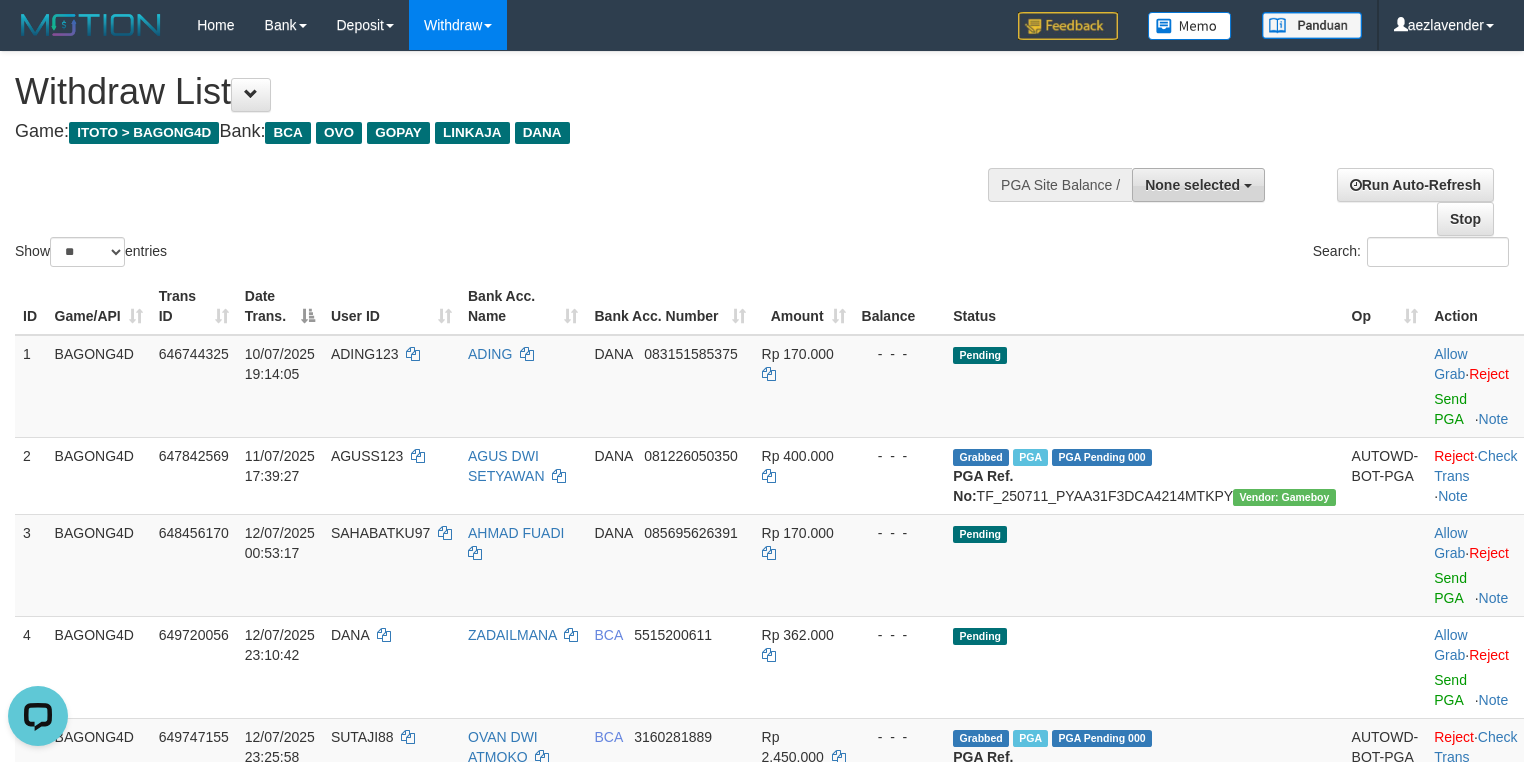 click on "None selected" at bounding box center [1198, 185] 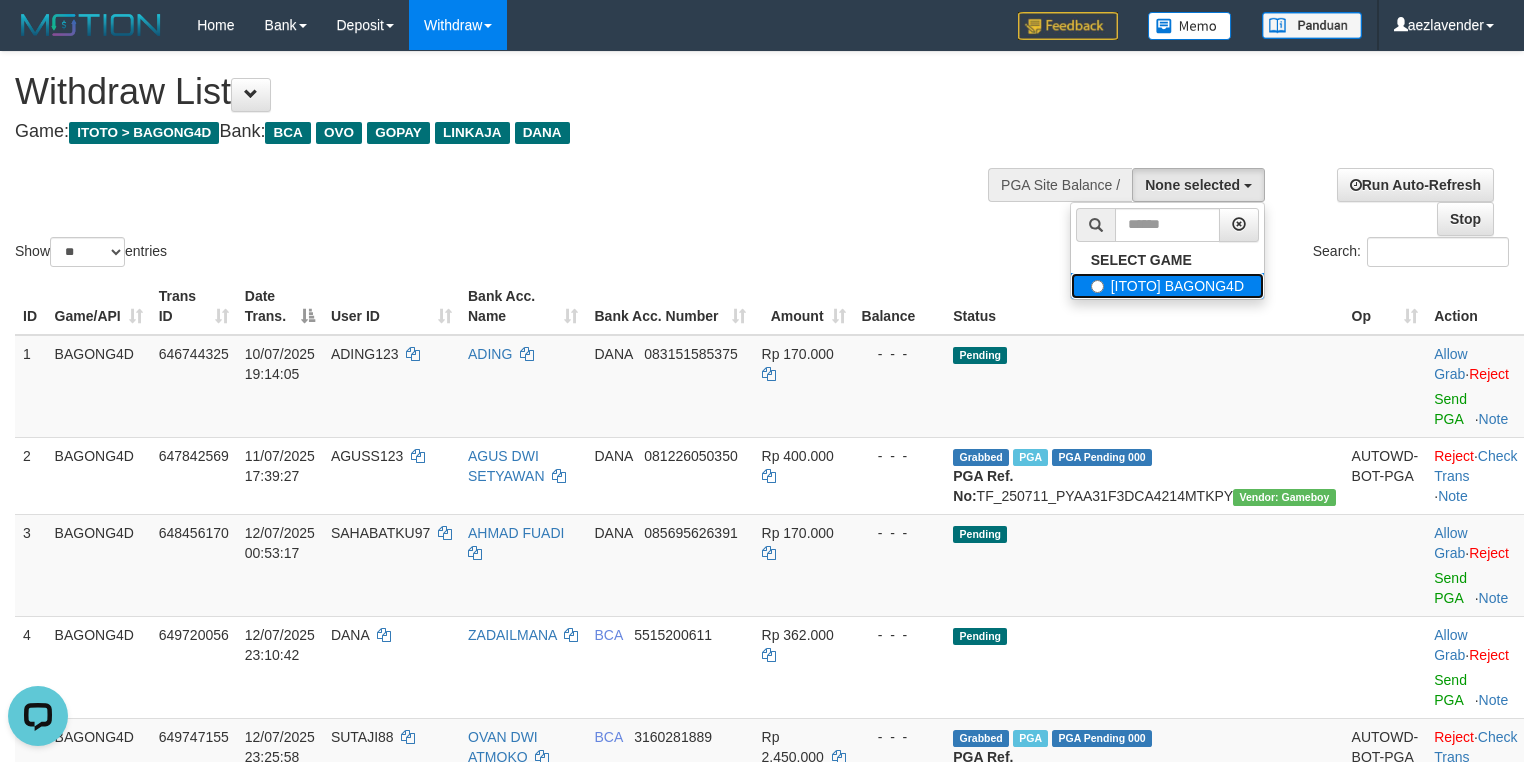 click on "[ITOTO] BAGONG4D" at bounding box center [1167, 286] 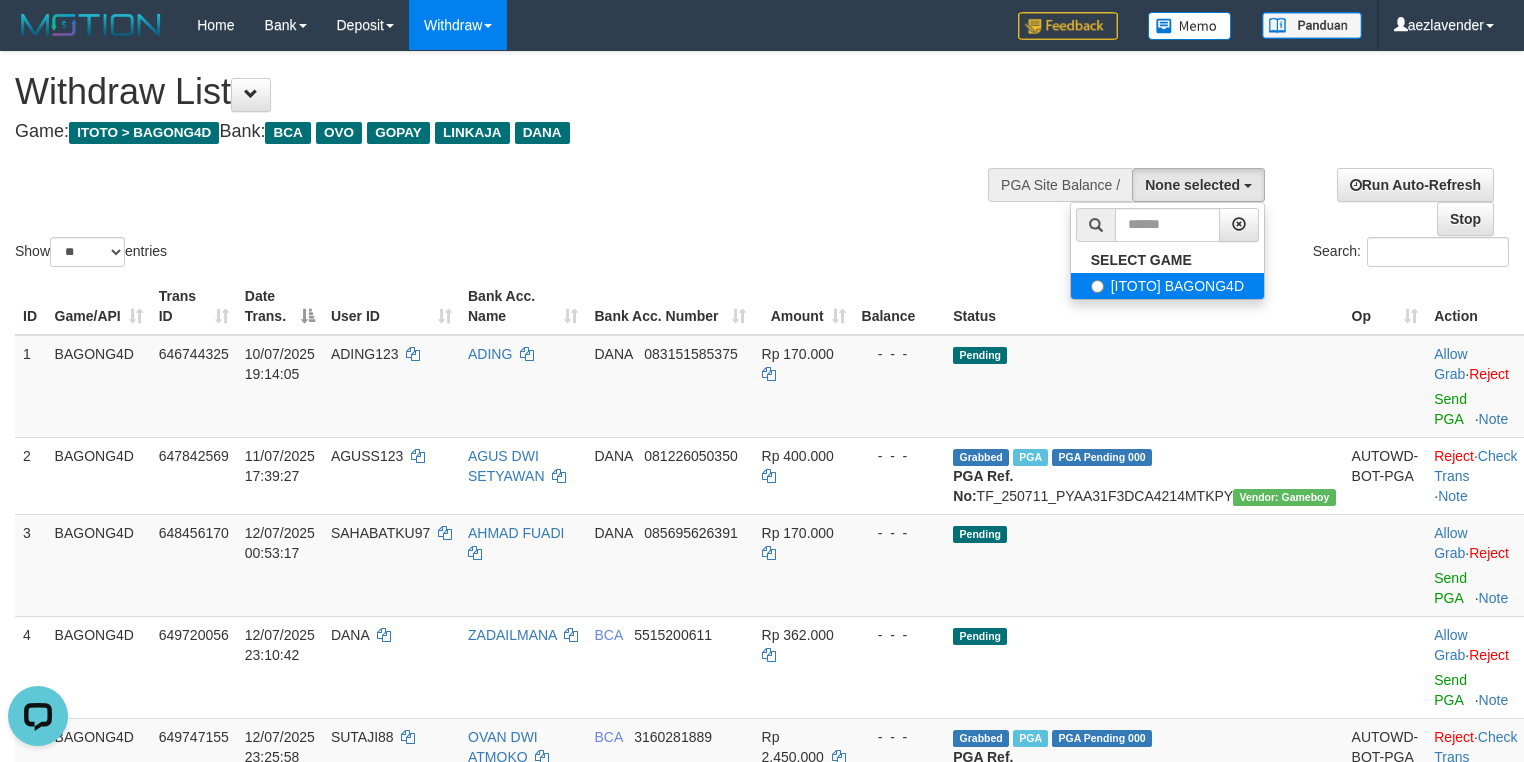 select on "***" 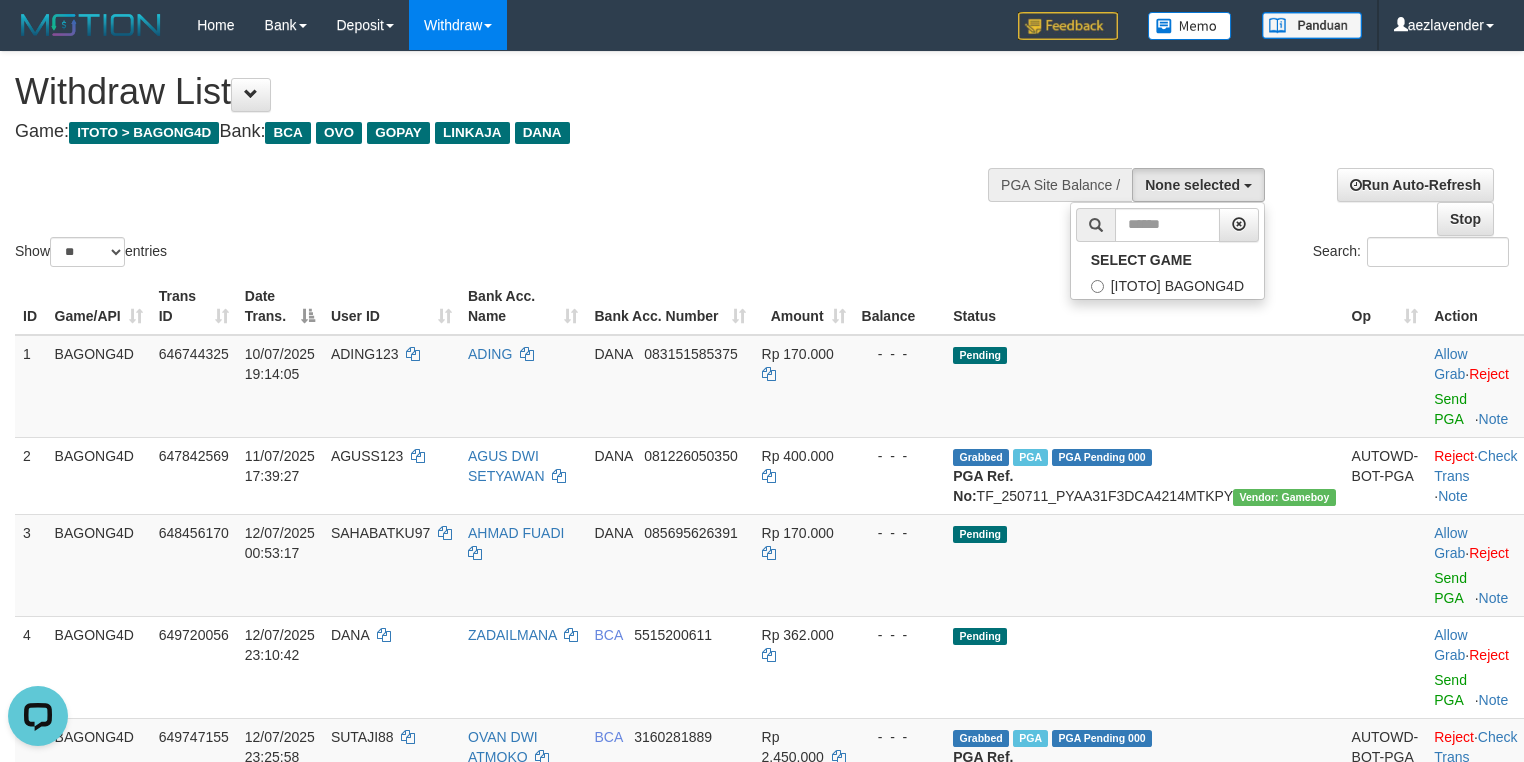 scroll, scrollTop: 17, scrollLeft: 0, axis: vertical 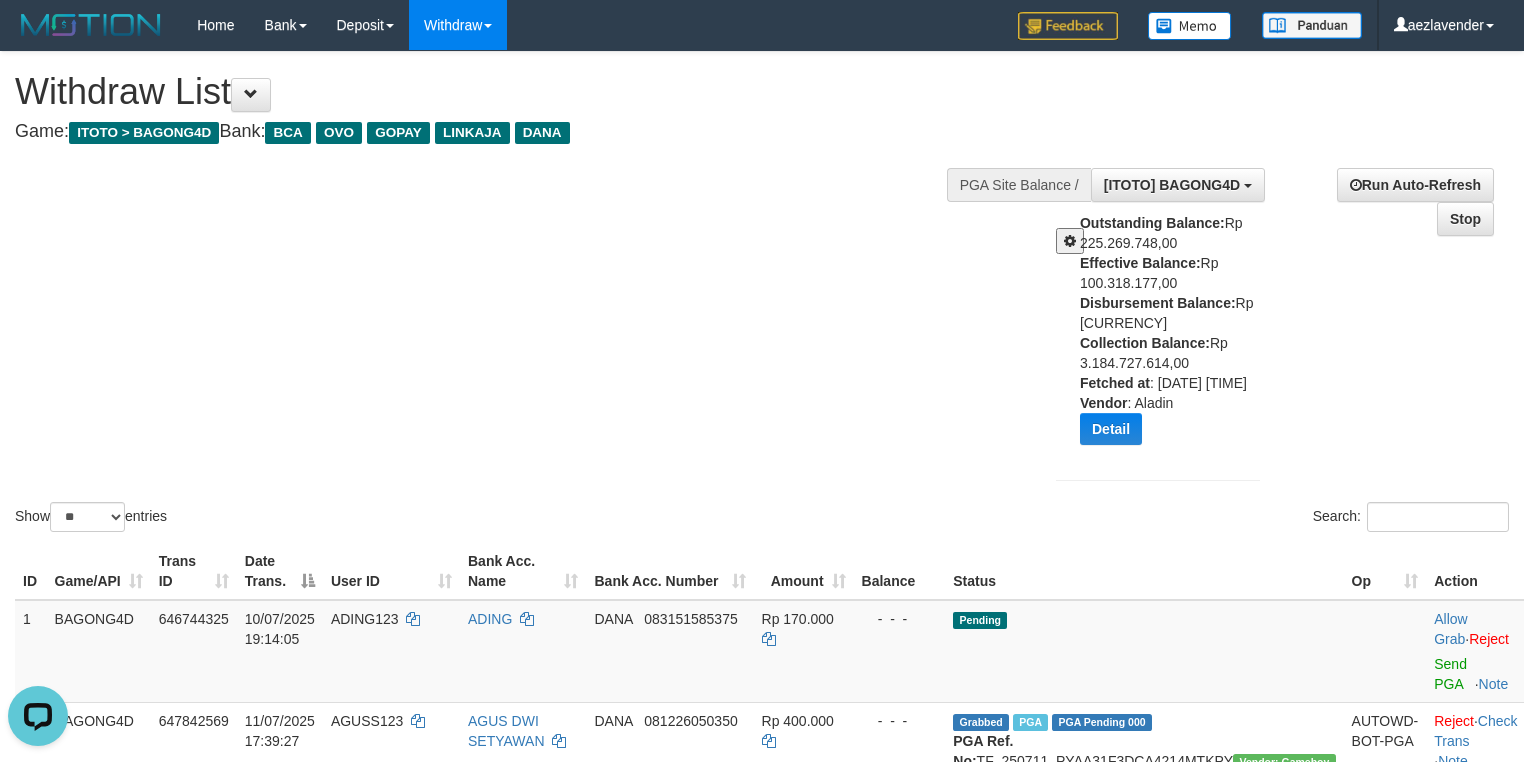 click on "Outstanding Balance:  Rp 225.269.748,00
Effective Balance:  Rp 100.318.177,00
Disbursement Balance:  Rp 17.727.000,00
Collection Balance:  Rp 3.184.727.614,00
Fetched at : 2025-07-13 00:47:56
Vendor : Aladin
Detail
Vendor Name
Outstanding Balance
Effective Balance
Disbursment Balance
Collection Balance
No data found
Fetched at:   2025-07-13 00:47:56
Vendor:   Aladin
Transfer to Available Vendor" at bounding box center [1177, 336] 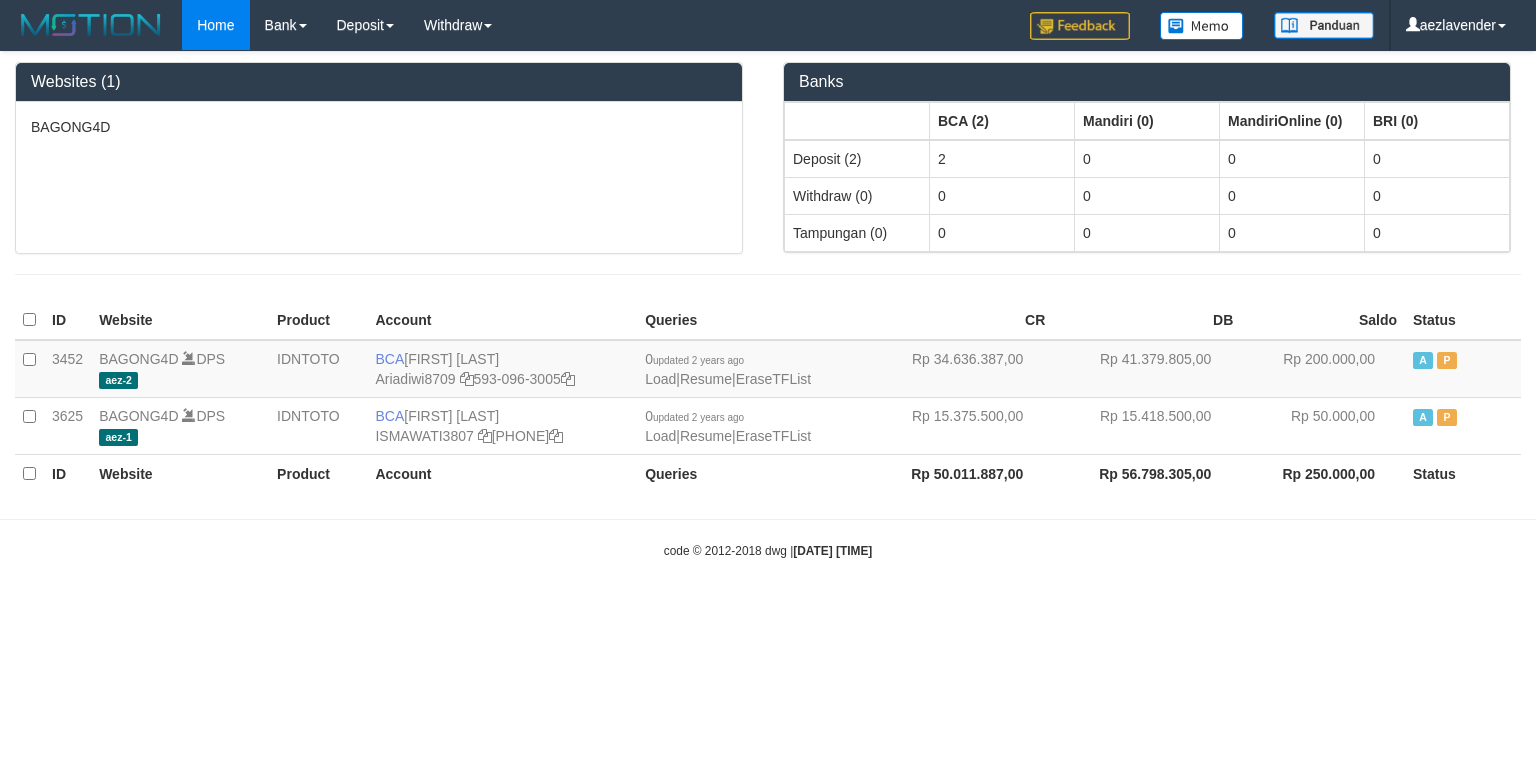 scroll, scrollTop: 0, scrollLeft: 0, axis: both 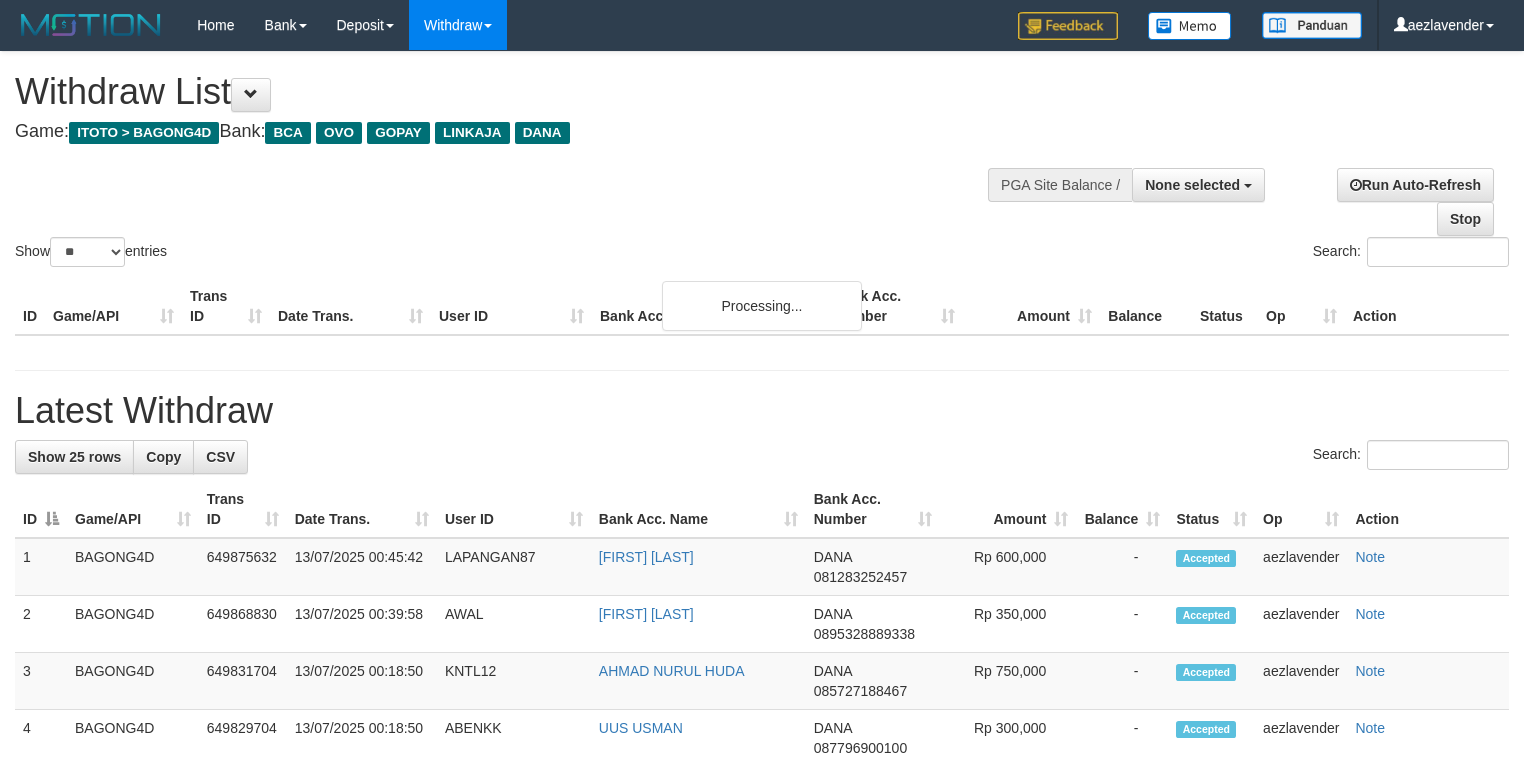 select 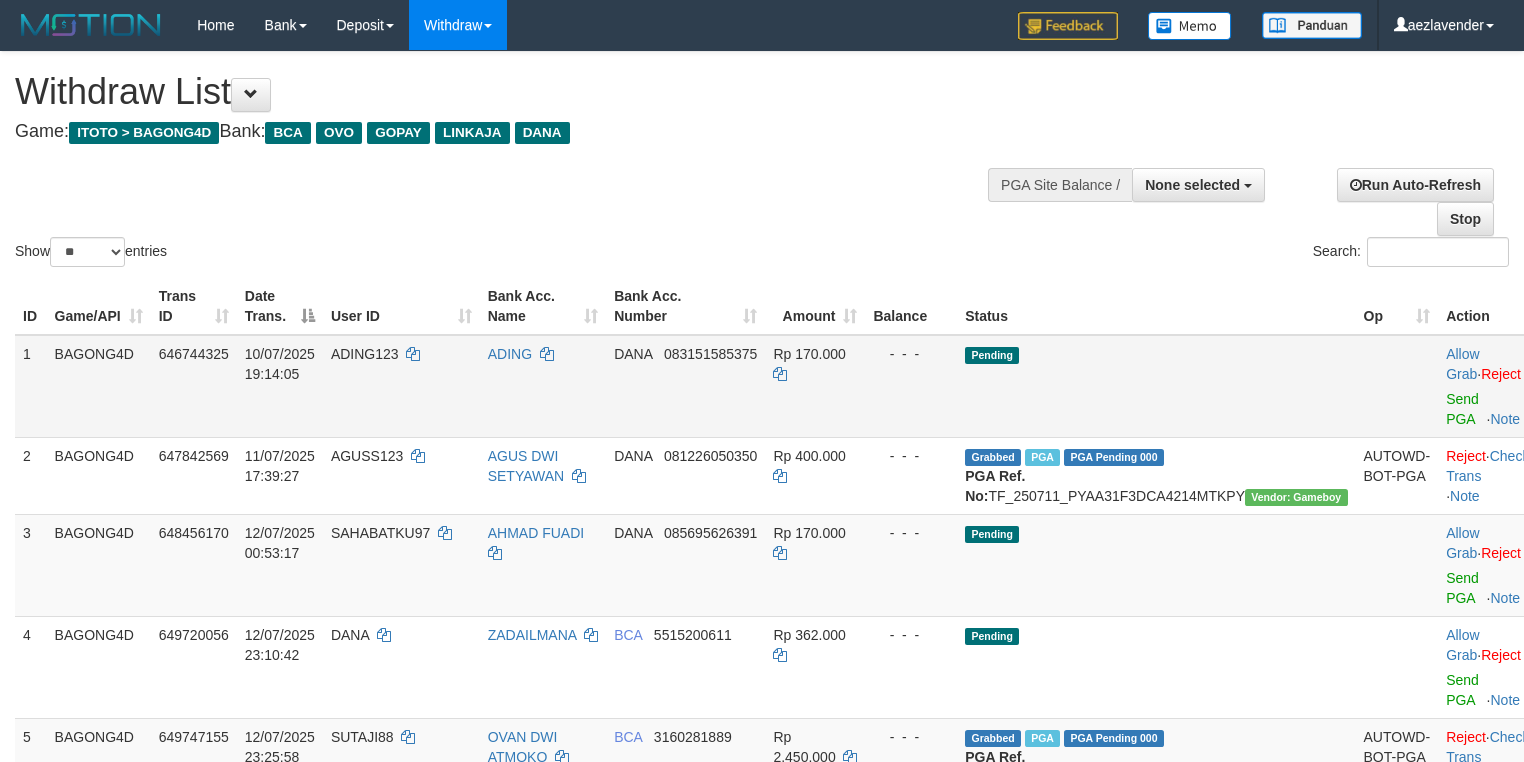 click on "ADING123" at bounding box center [401, 386] 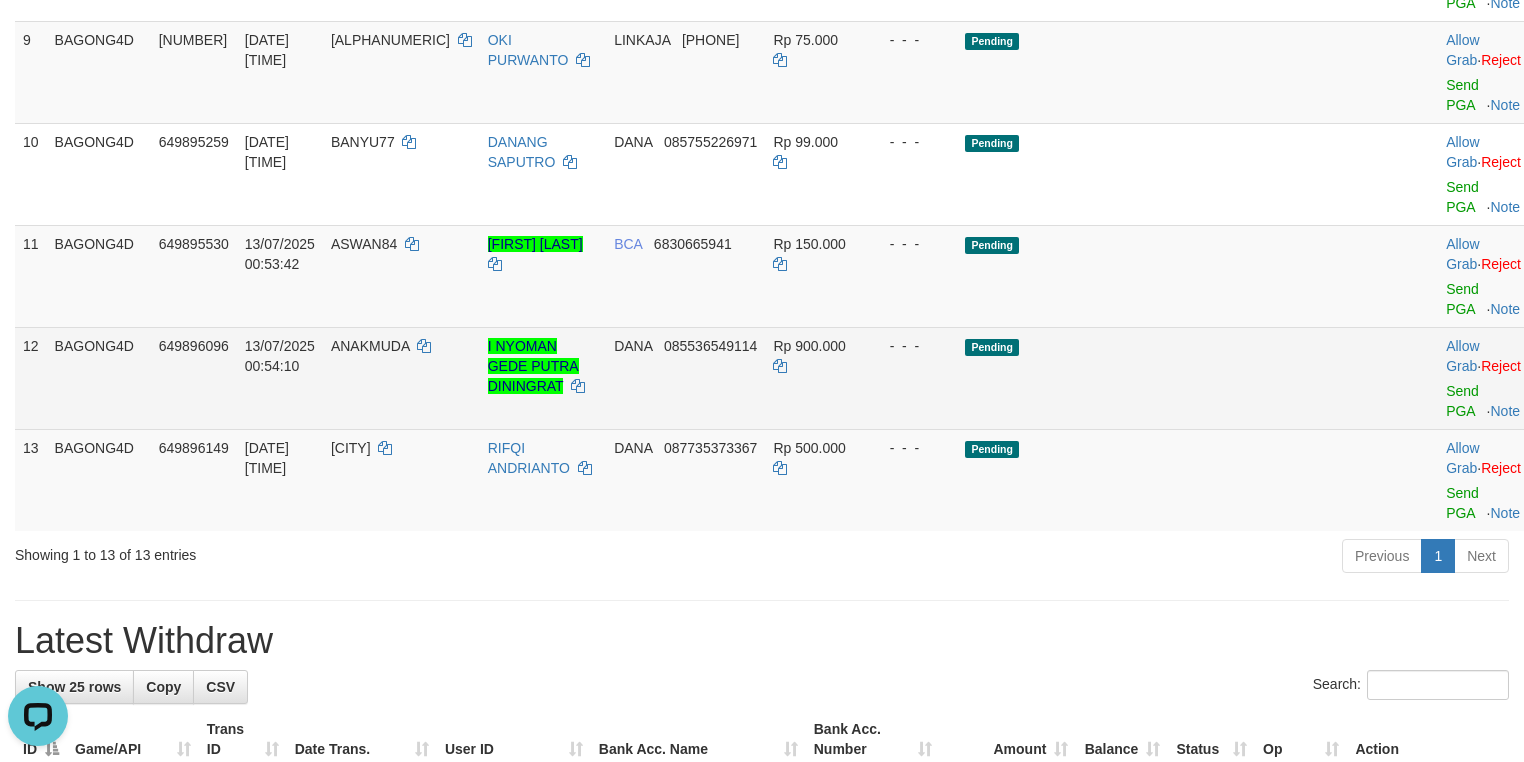 scroll, scrollTop: 0, scrollLeft: 0, axis: both 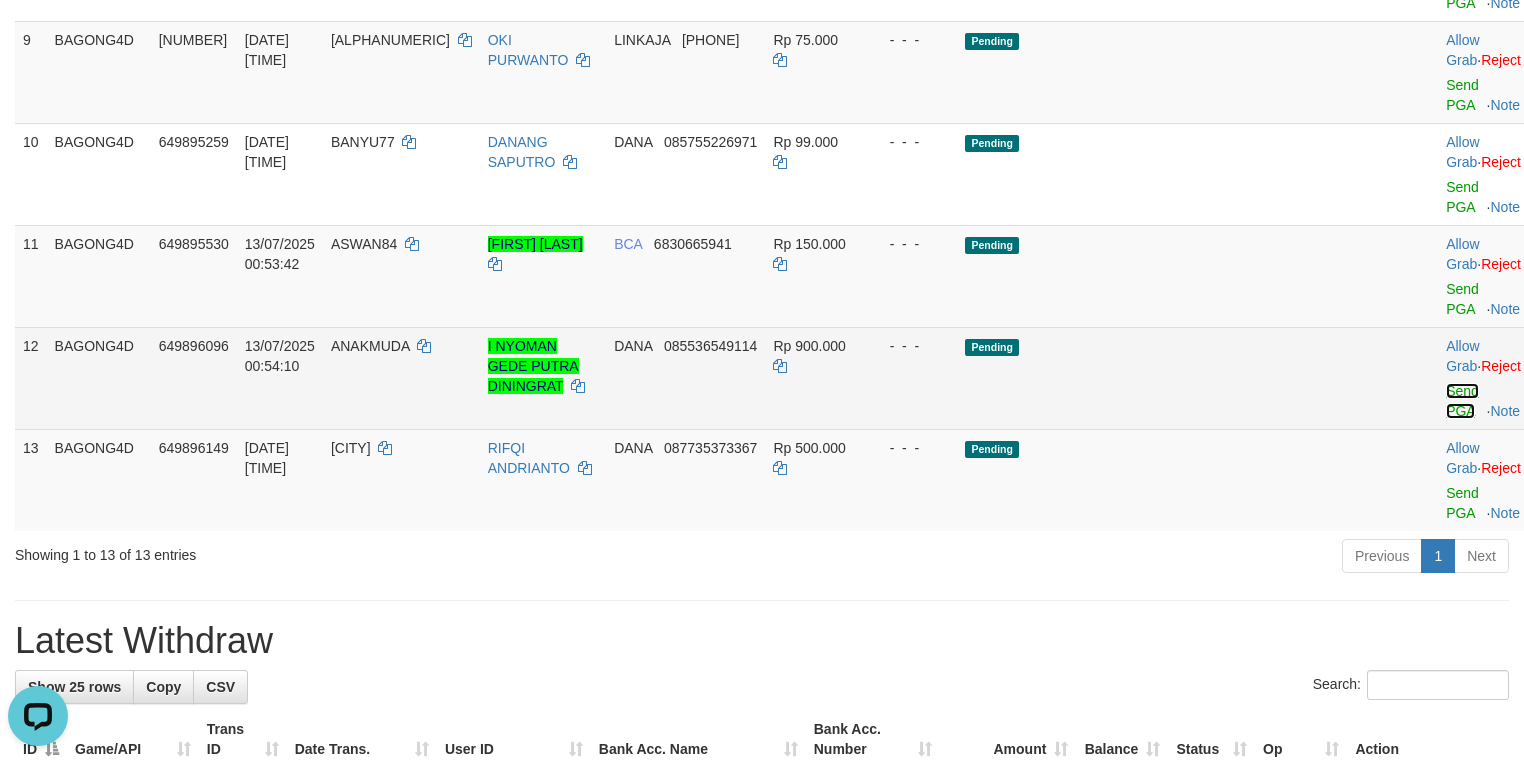 click on "Send PGA" at bounding box center [1462, 401] 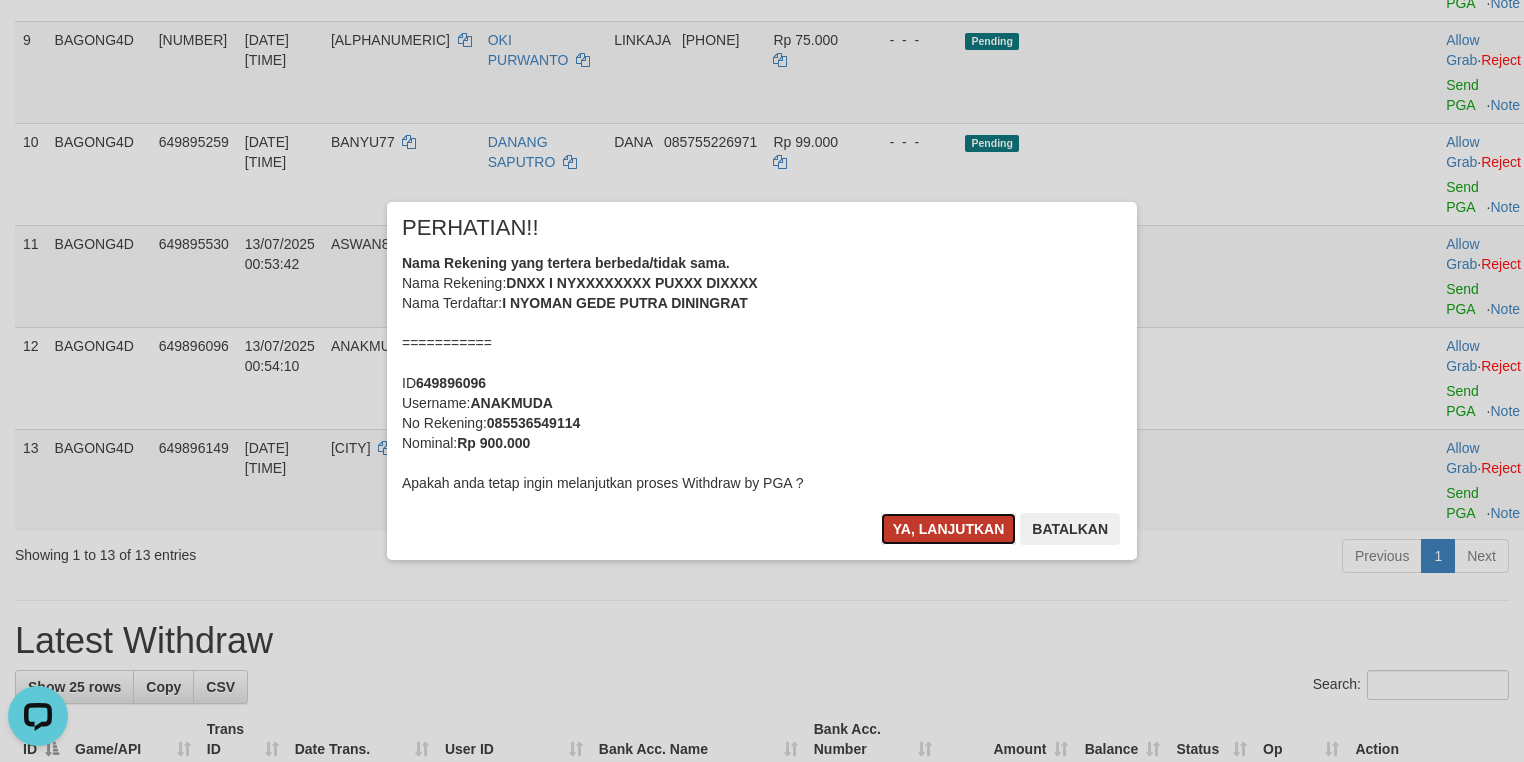 click on "Ya, lanjutkan" at bounding box center (949, 529) 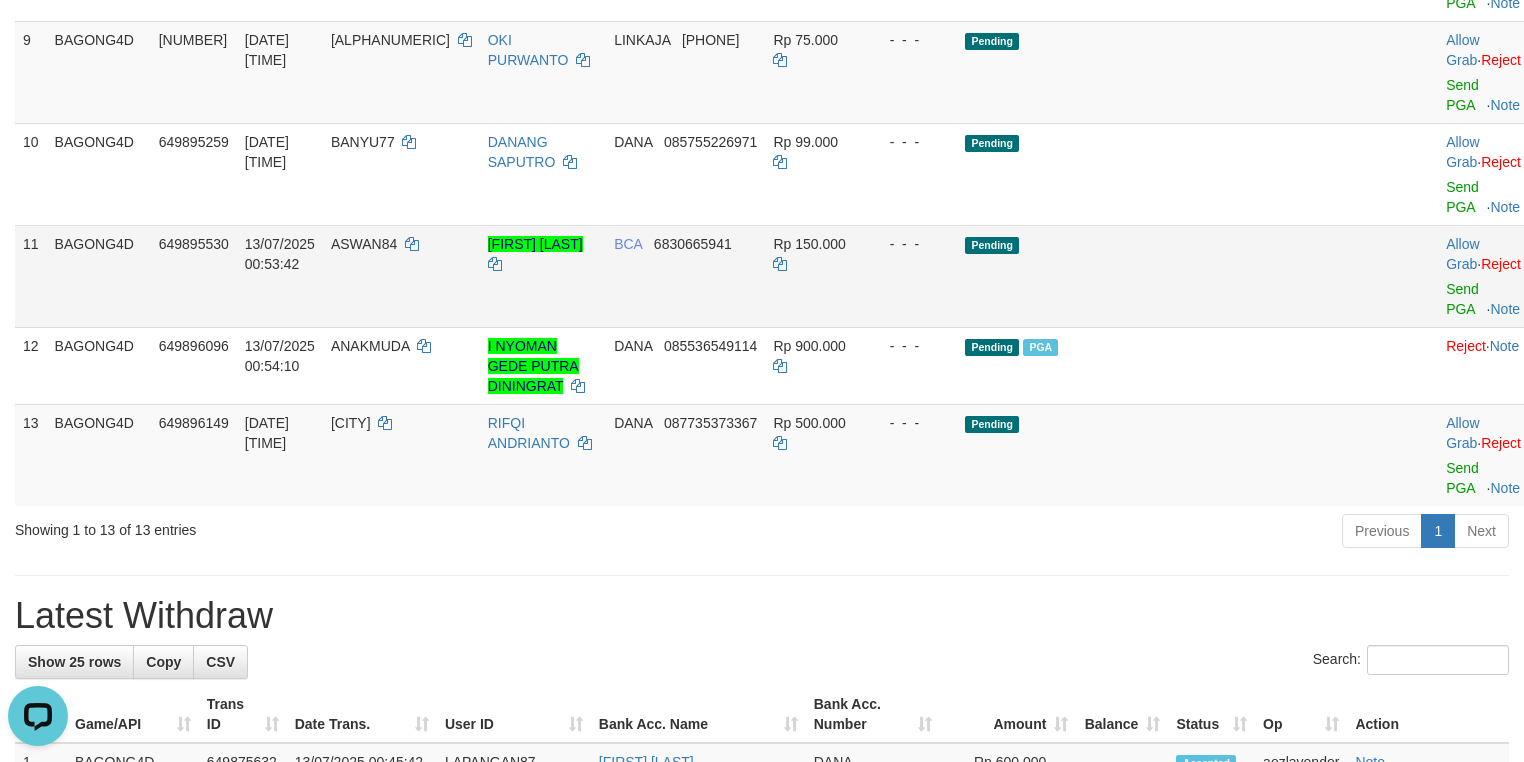 click on "[FIRST] [LAST]" at bounding box center (543, 276) 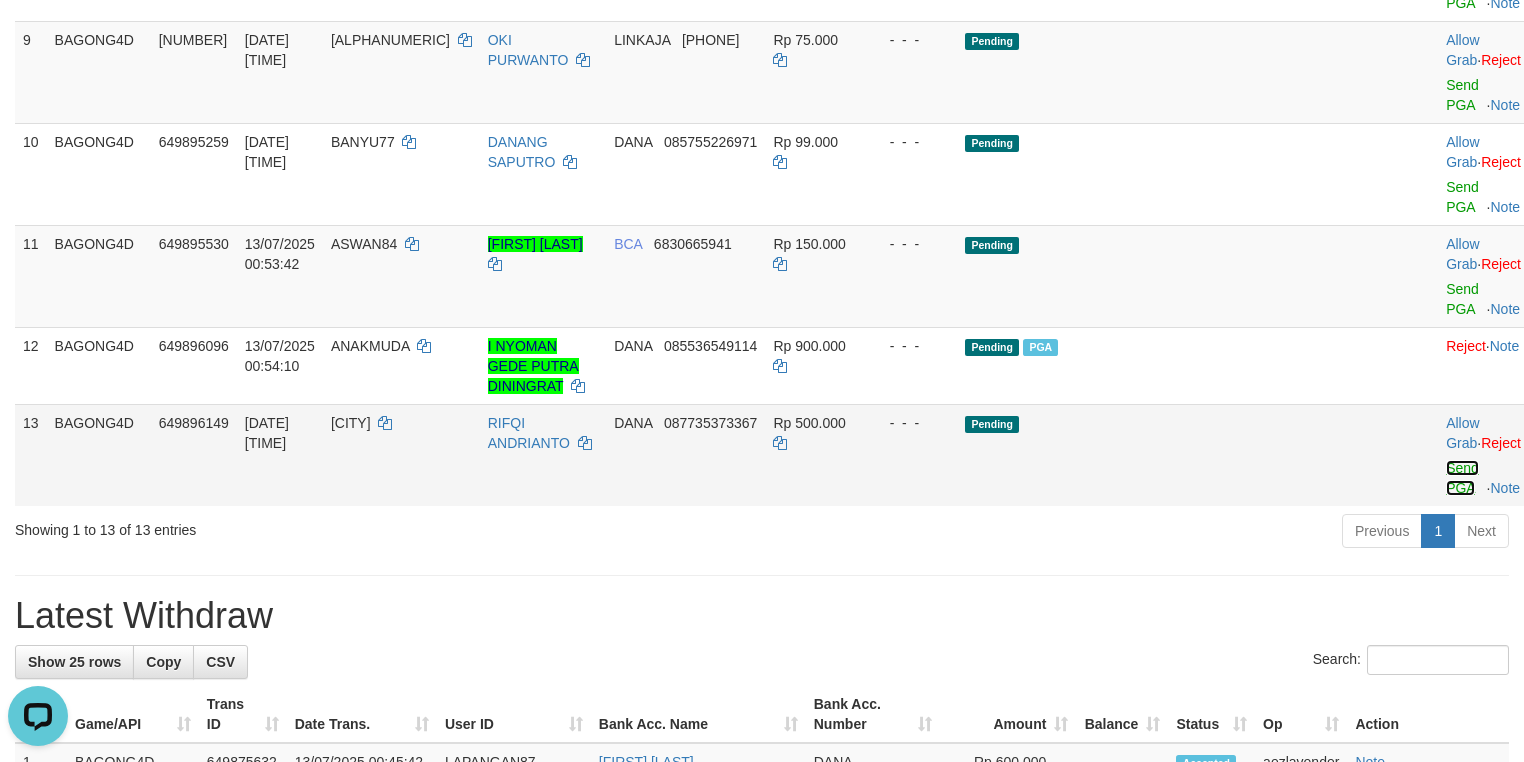 click on "Send PGA" at bounding box center (1462, 478) 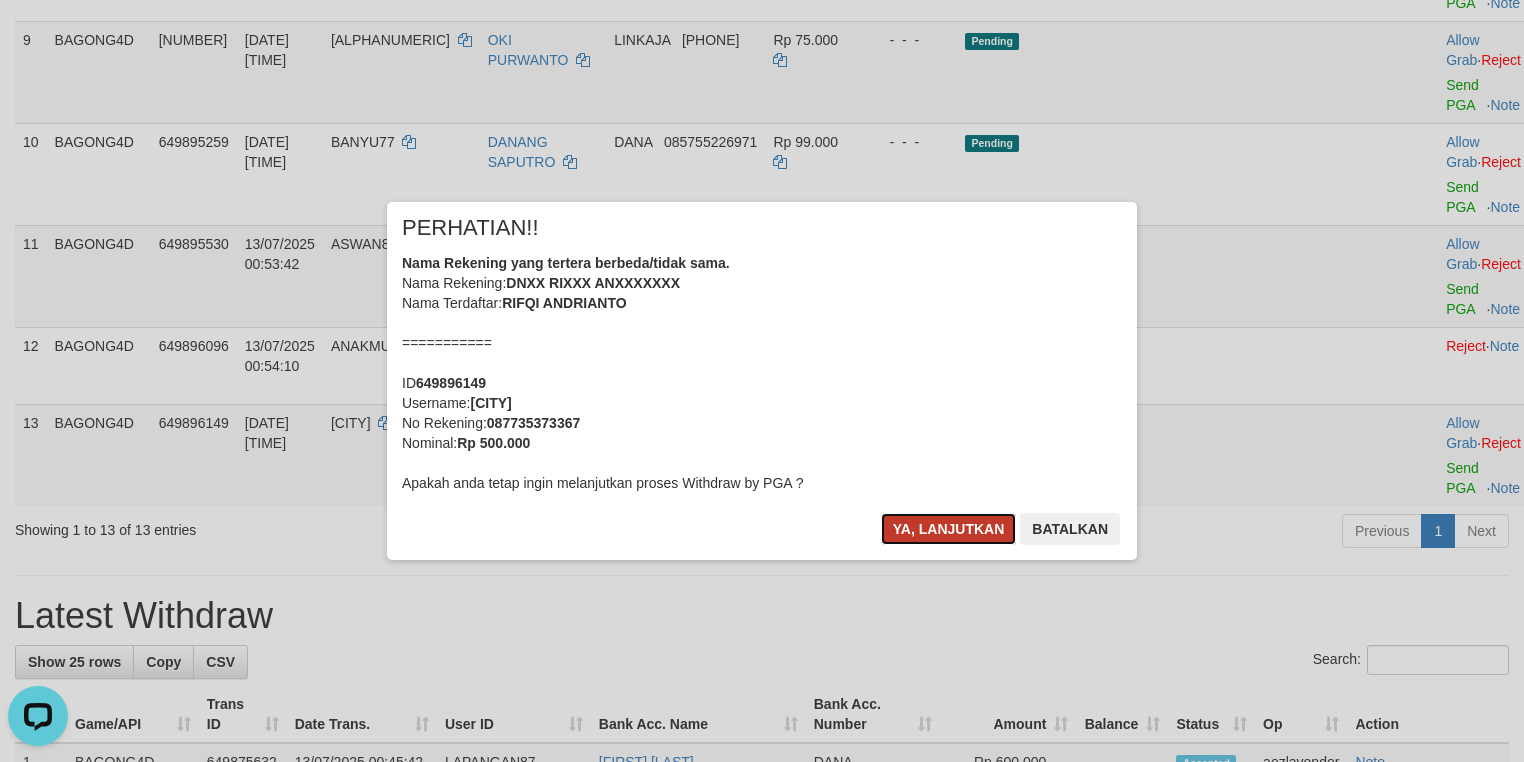 click on "Ya, lanjutkan" at bounding box center [949, 529] 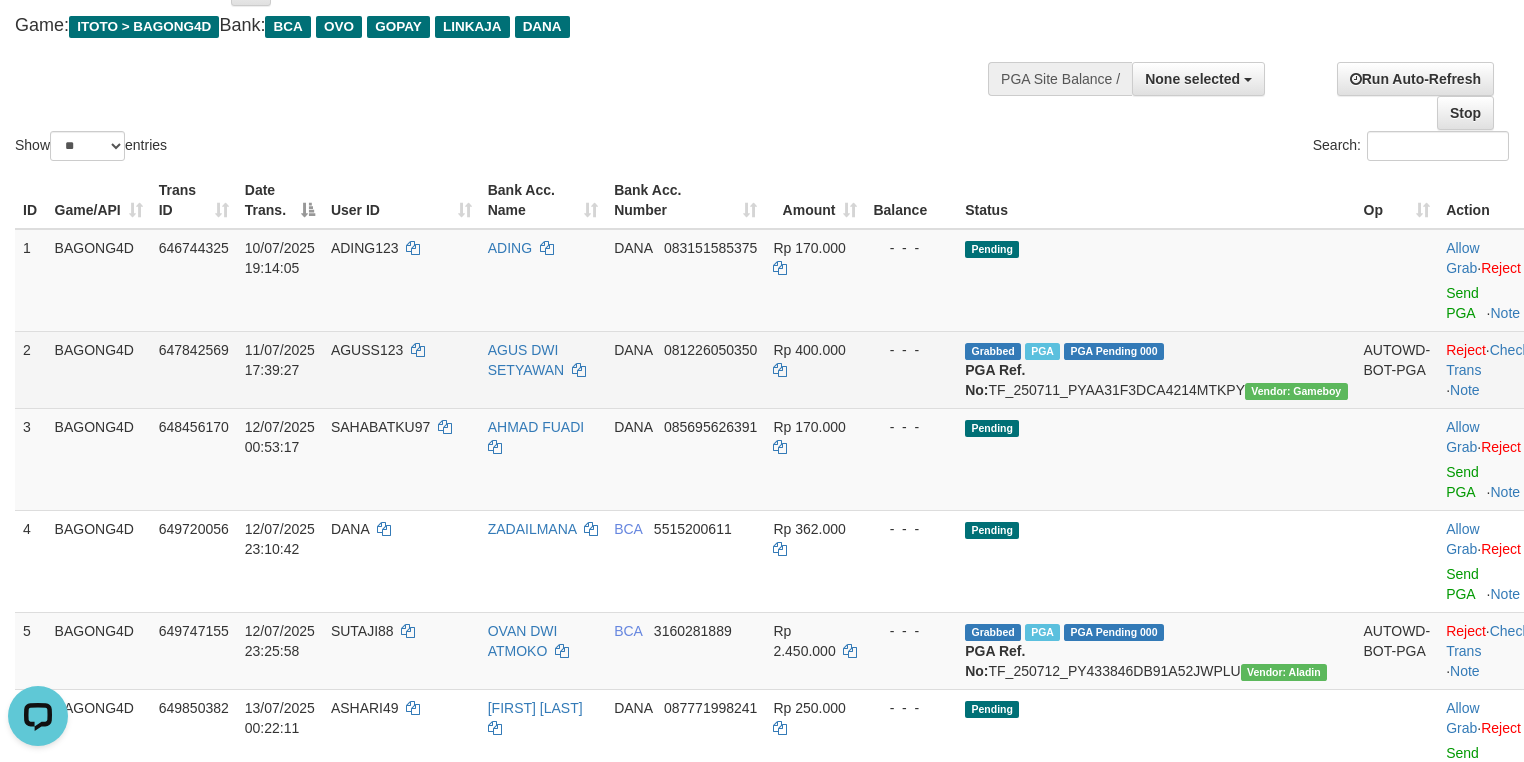 scroll, scrollTop: 0, scrollLeft: 0, axis: both 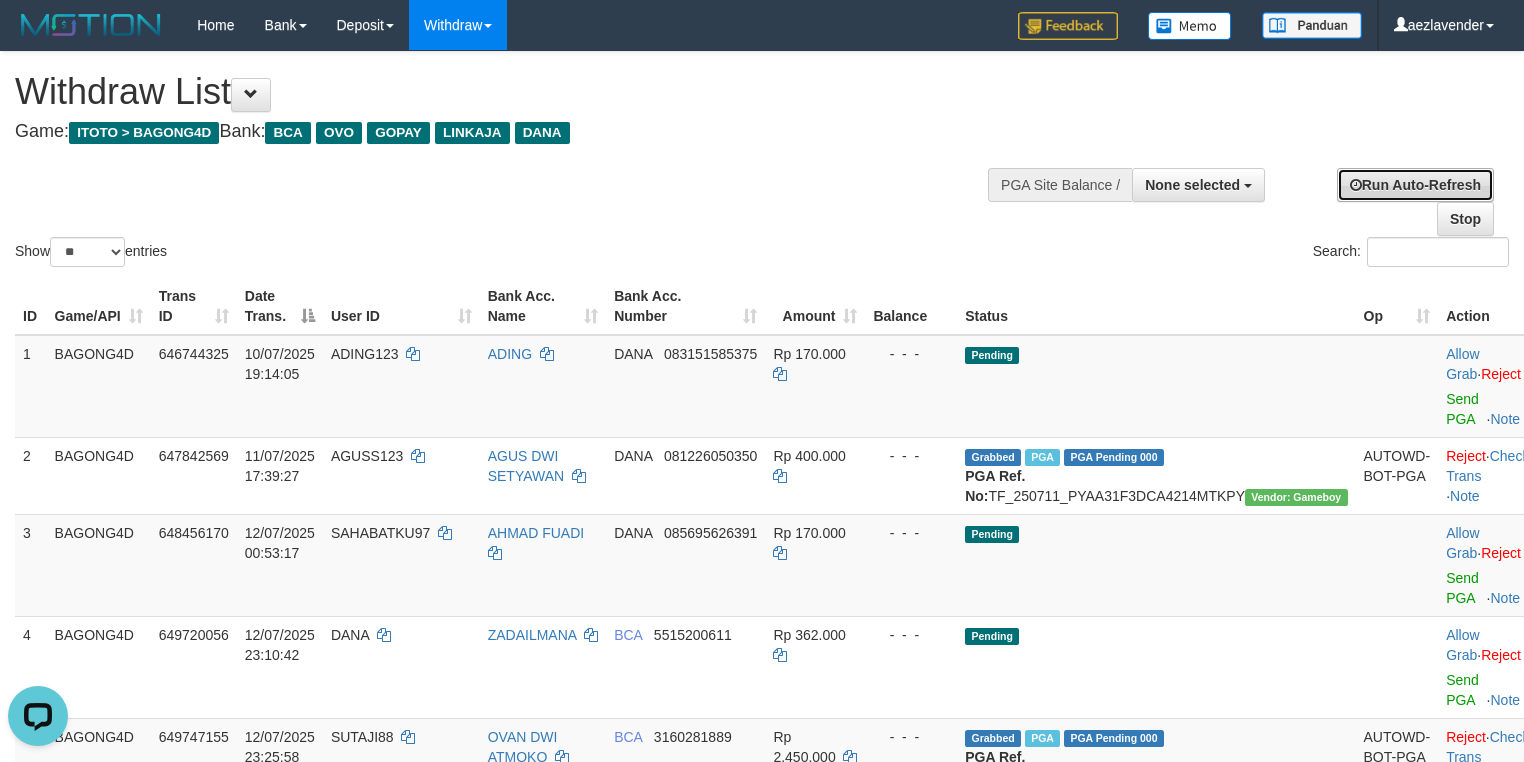 click on "Run Auto-Refresh" at bounding box center [1415, 185] 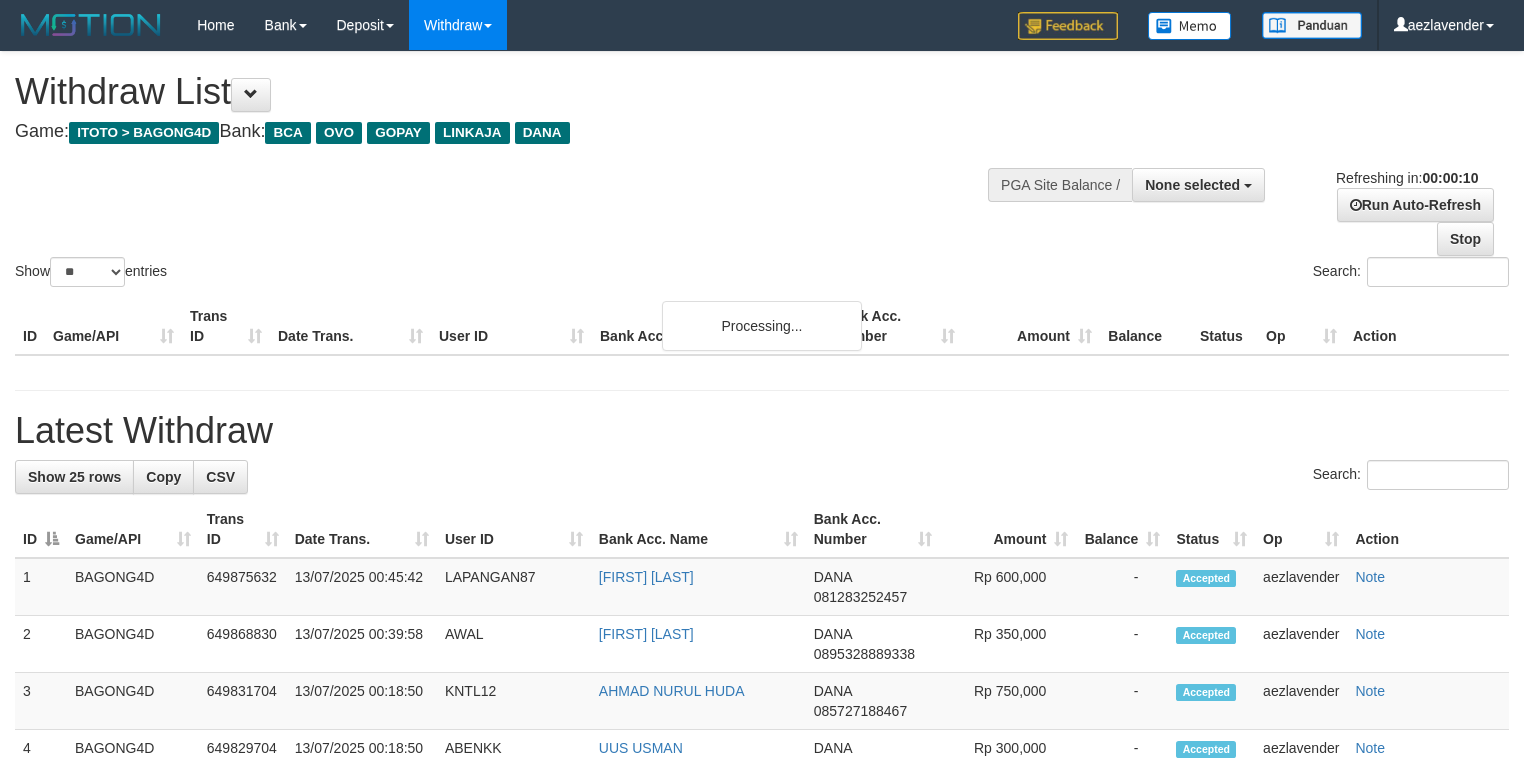 select 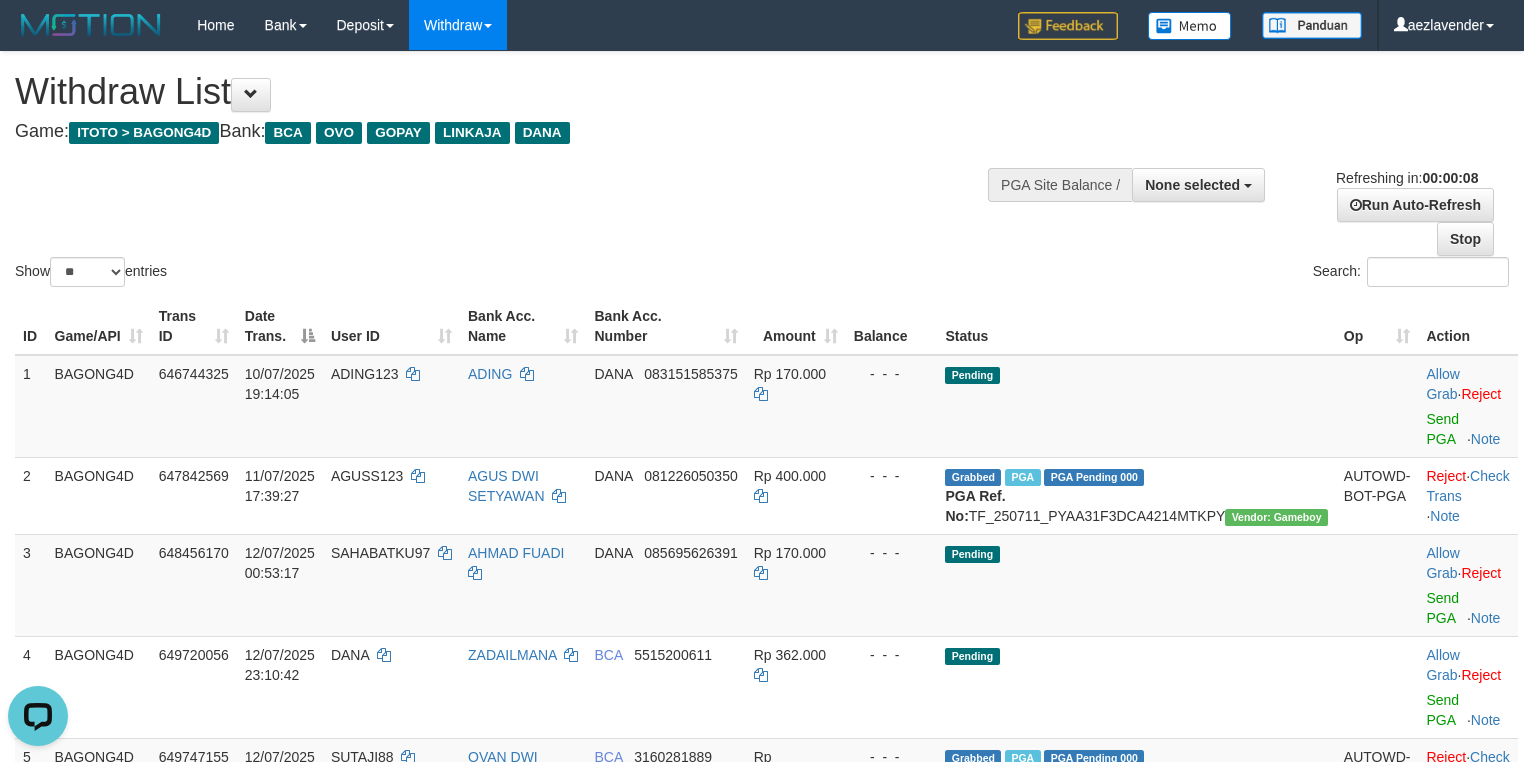 scroll, scrollTop: 0, scrollLeft: 0, axis: both 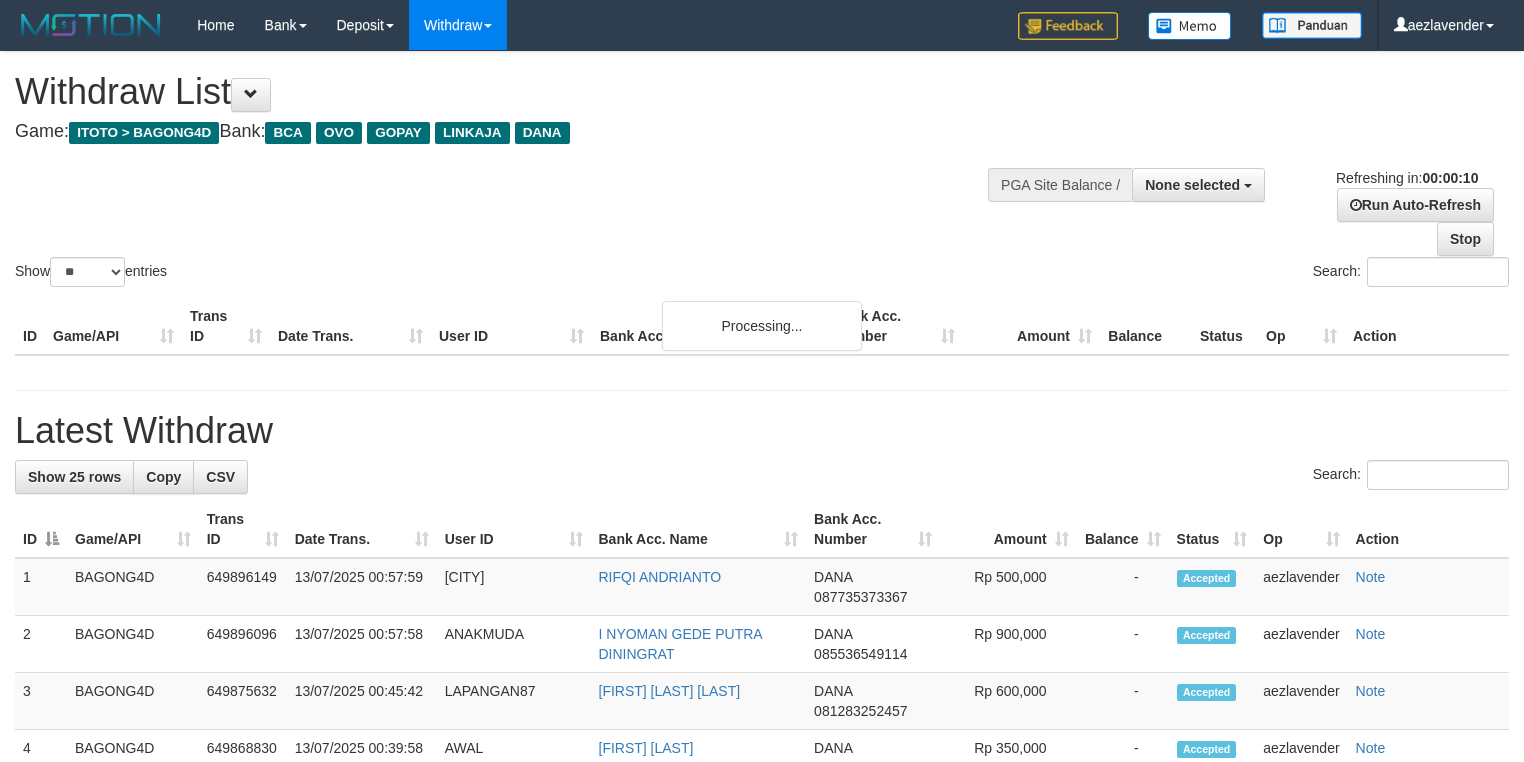 select 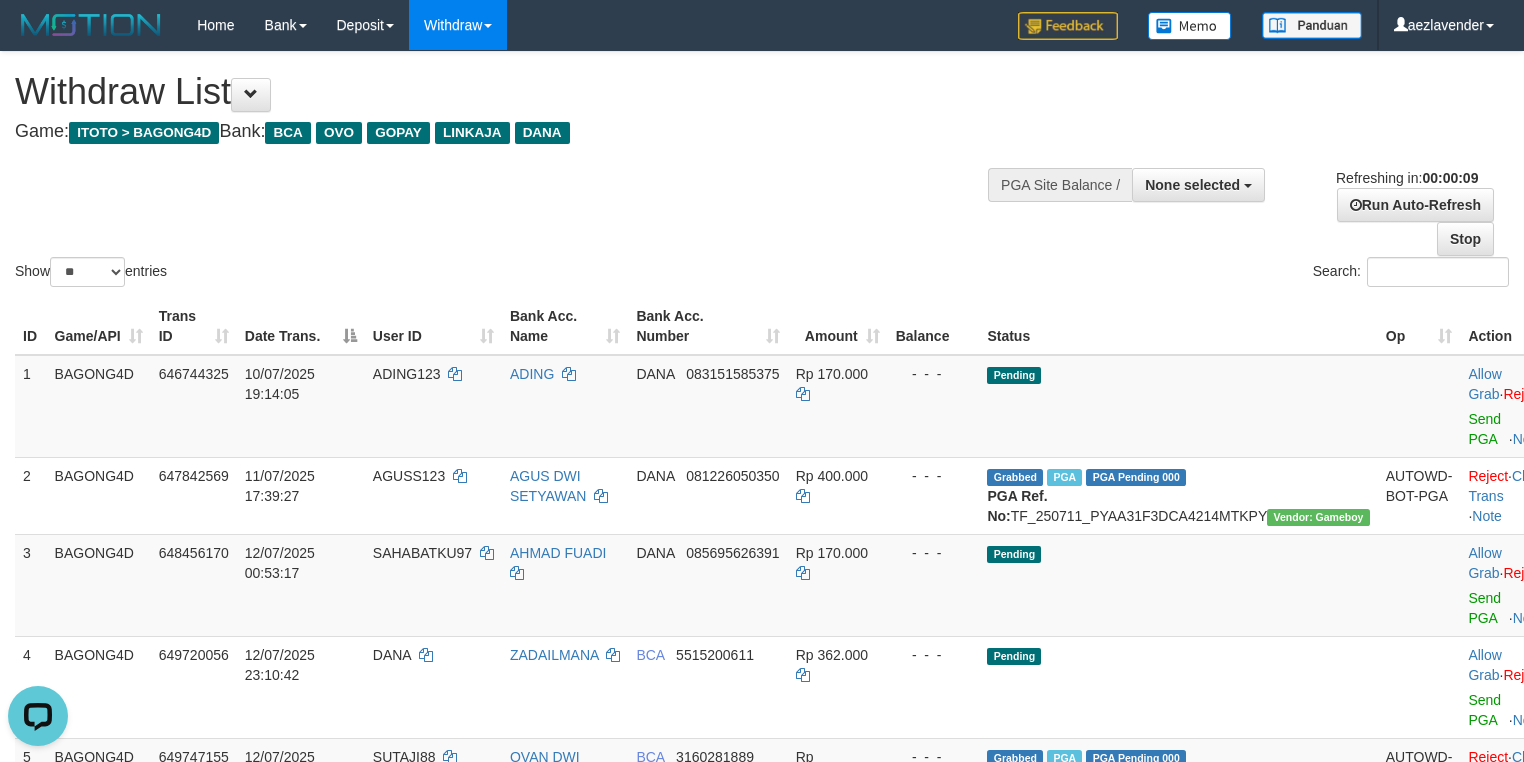 scroll, scrollTop: 0, scrollLeft: 0, axis: both 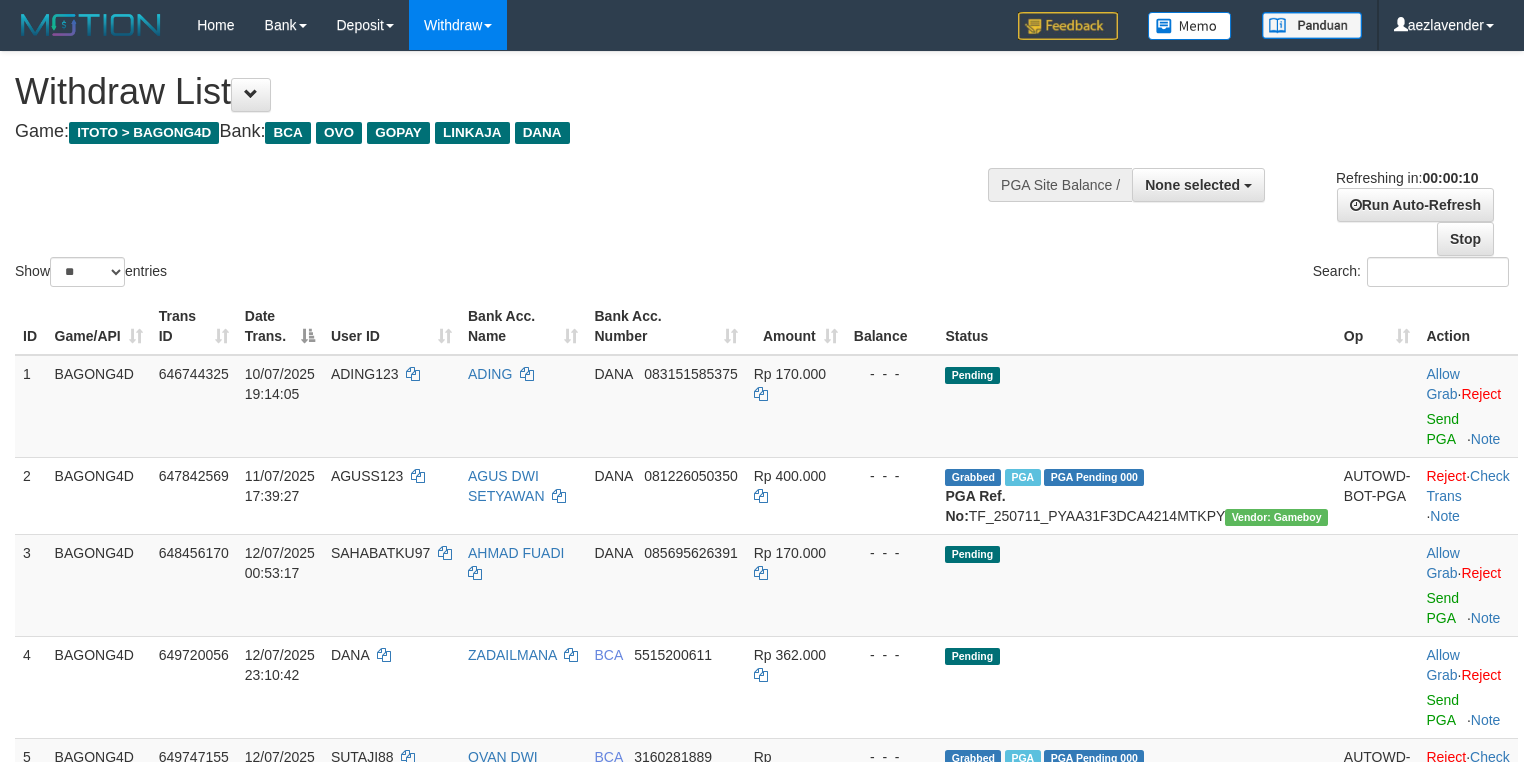 select 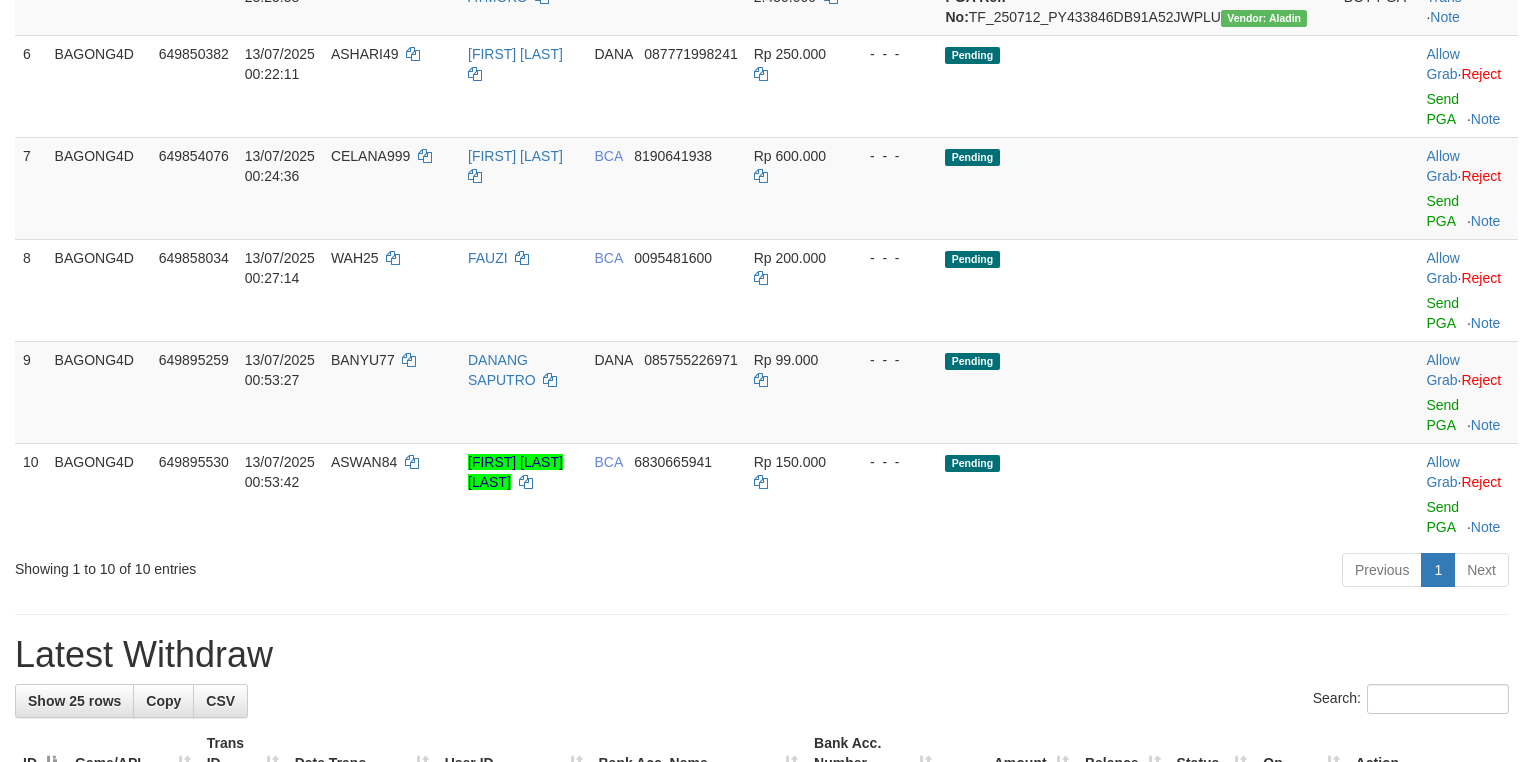 scroll, scrollTop: 1066, scrollLeft: 0, axis: vertical 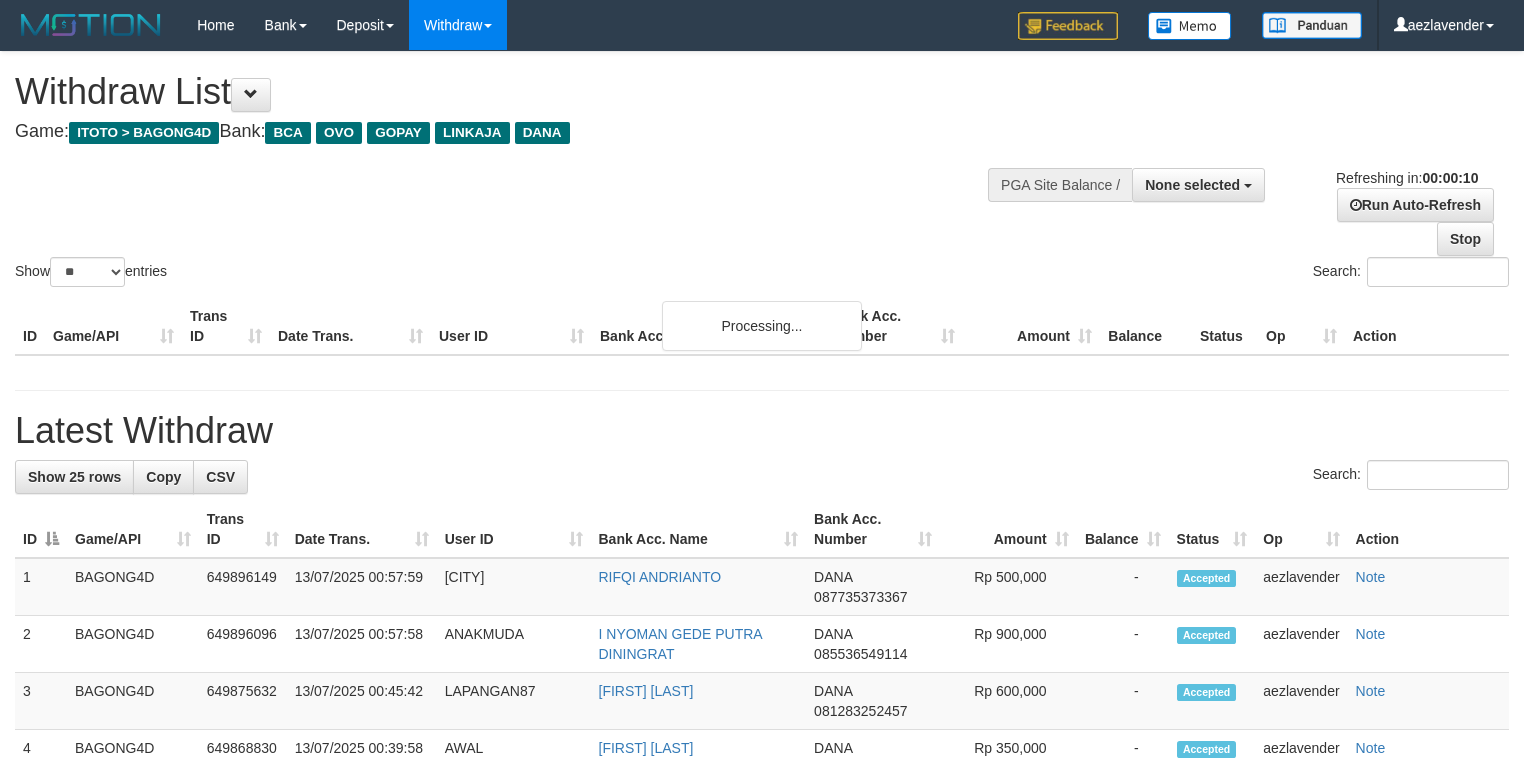 select 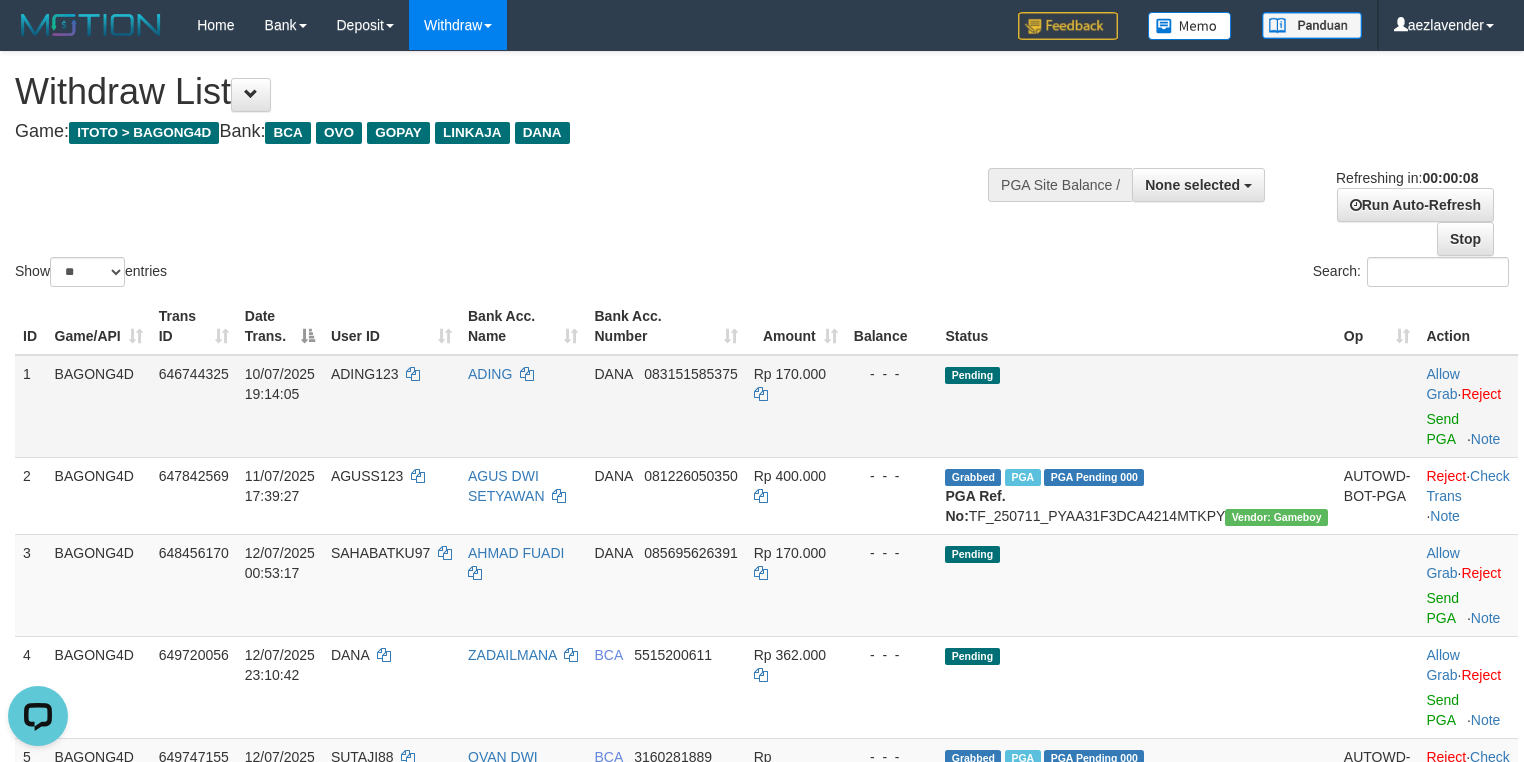 scroll, scrollTop: 0, scrollLeft: 0, axis: both 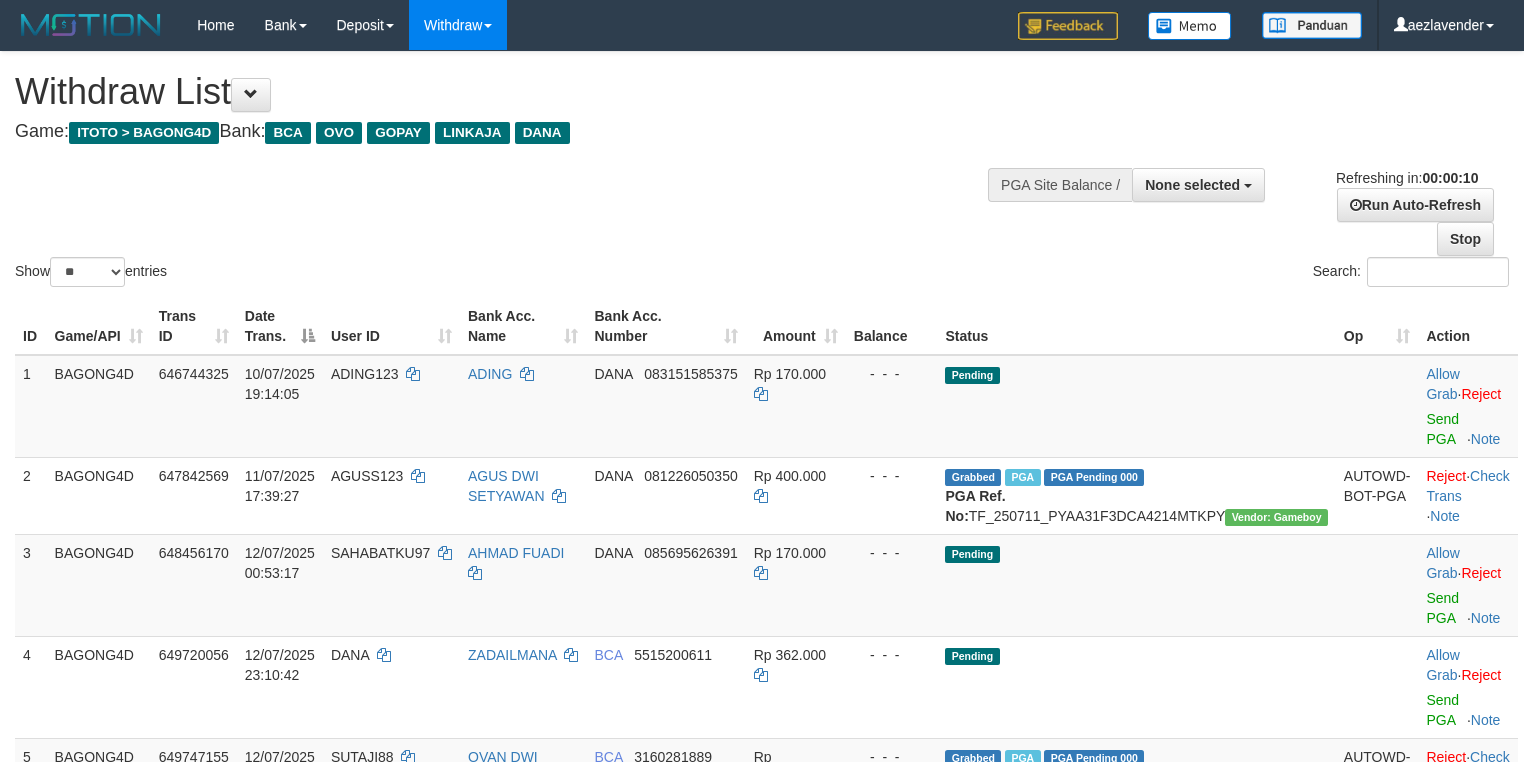 select 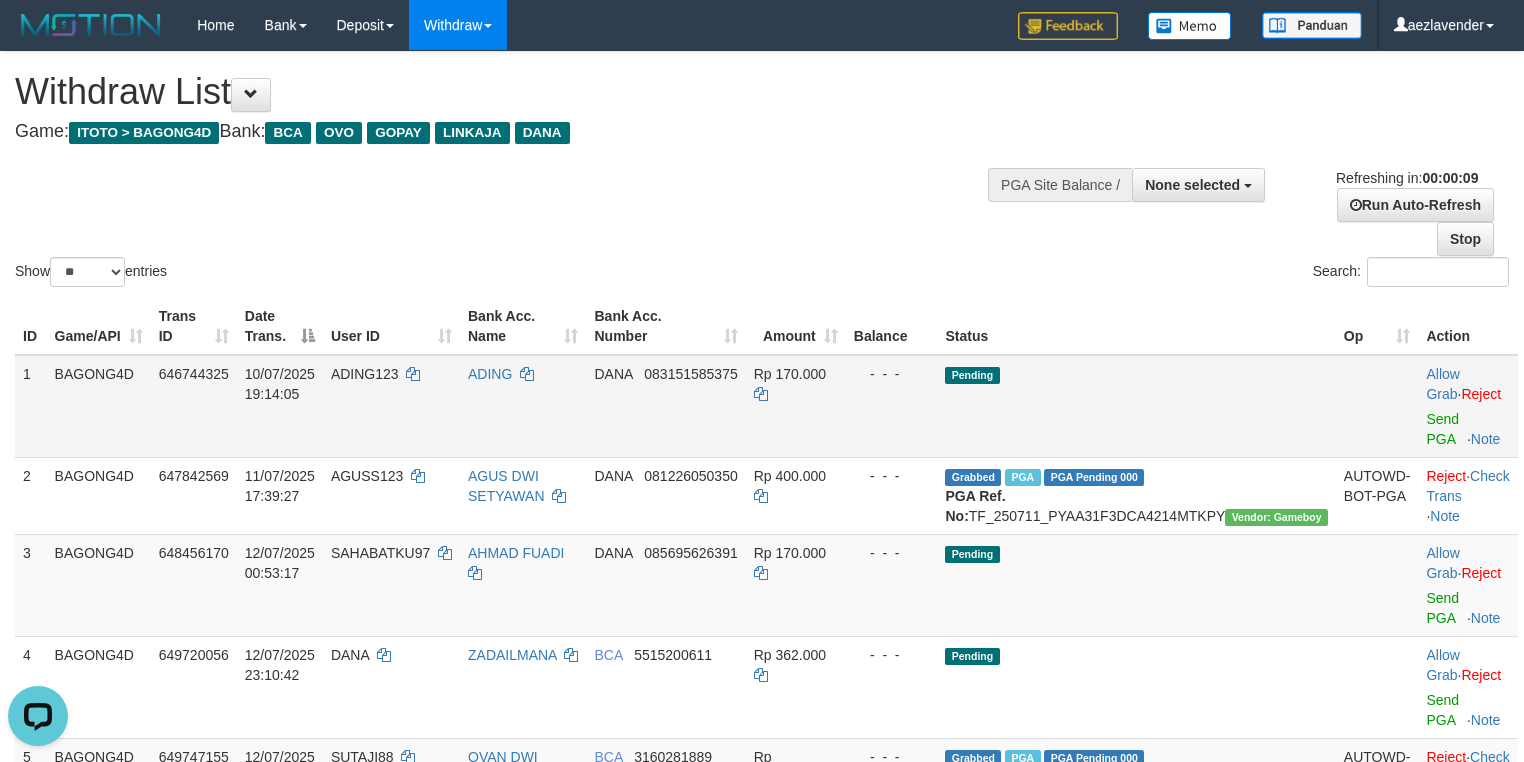 scroll, scrollTop: 0, scrollLeft: 0, axis: both 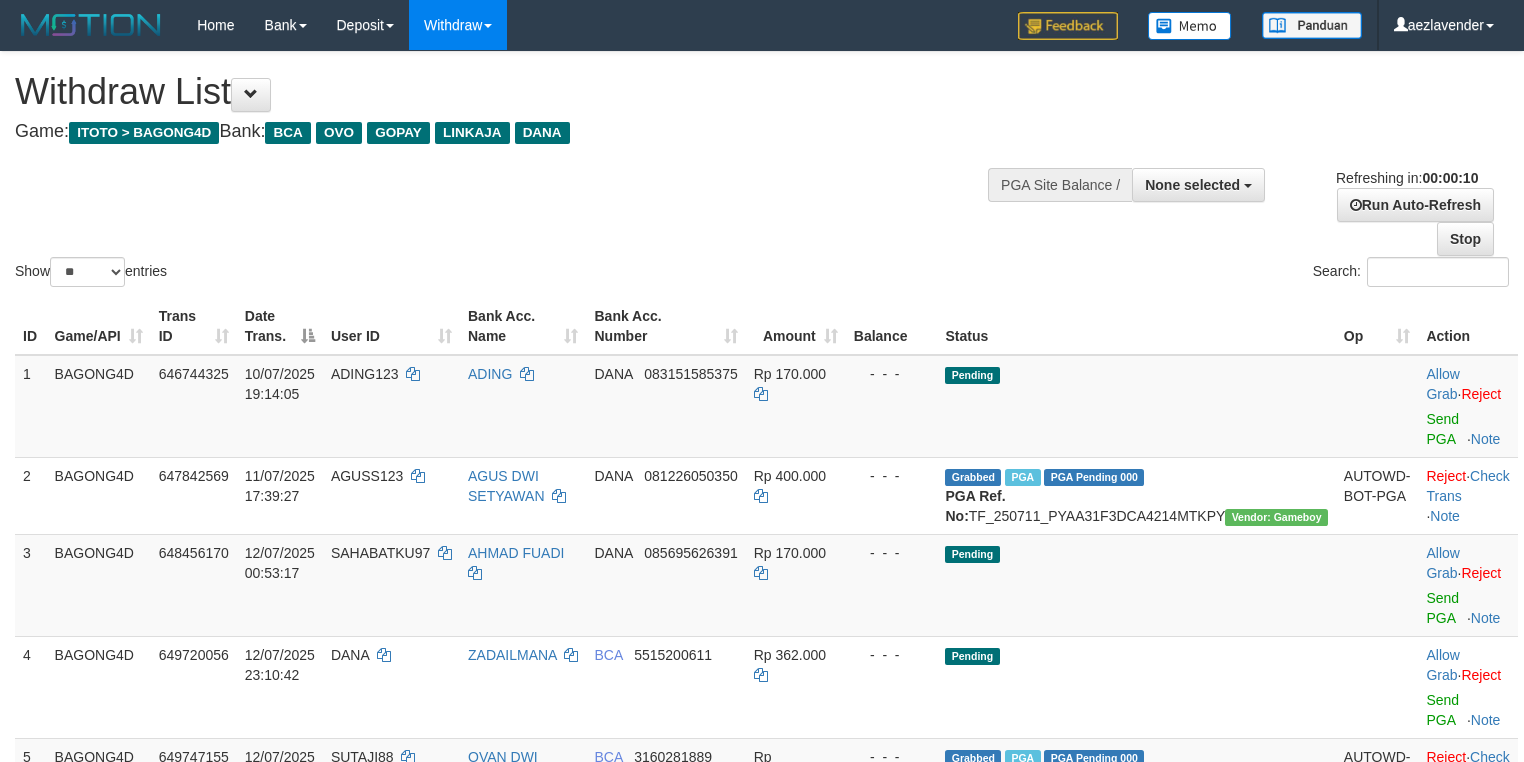 select 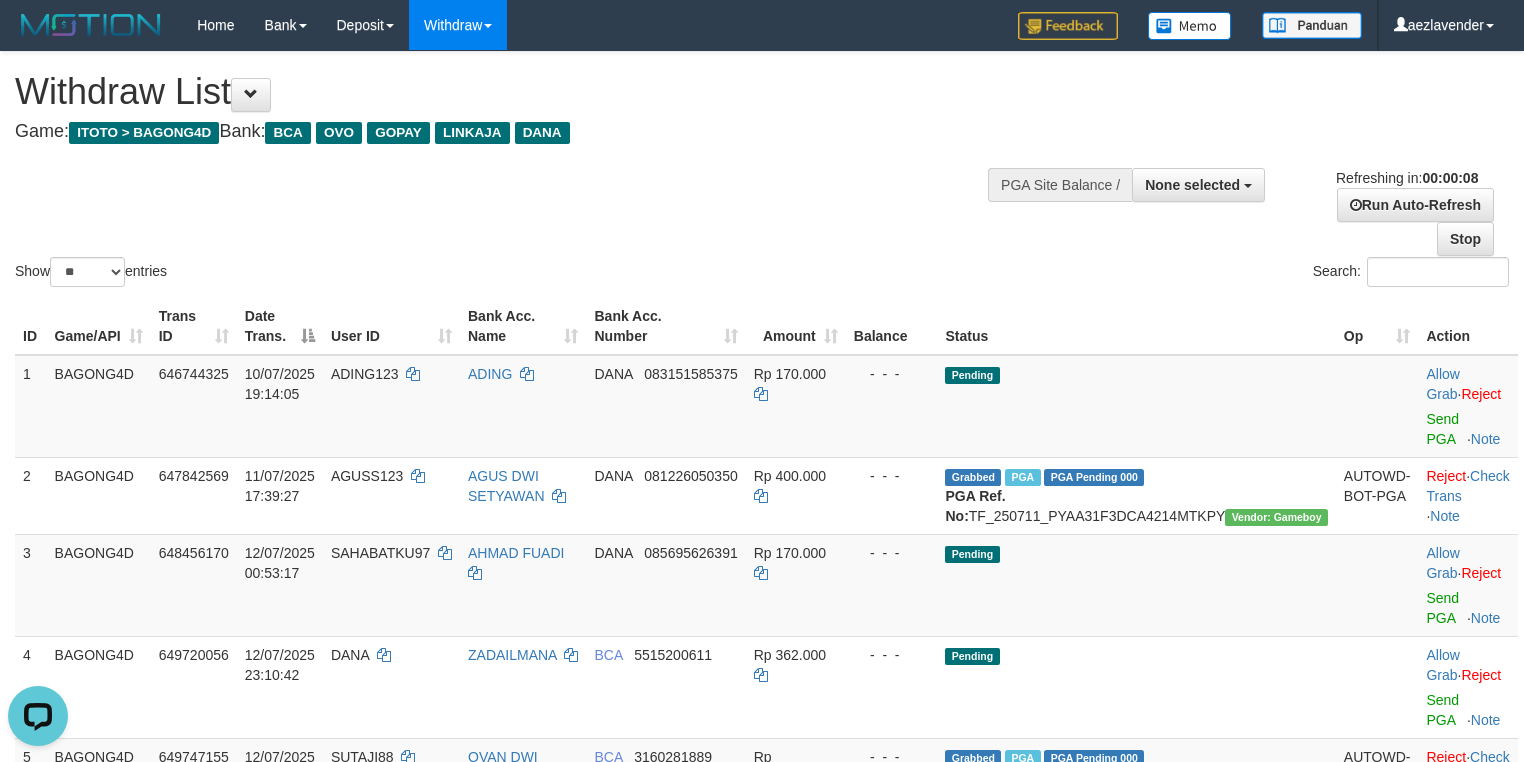 scroll, scrollTop: 0, scrollLeft: 0, axis: both 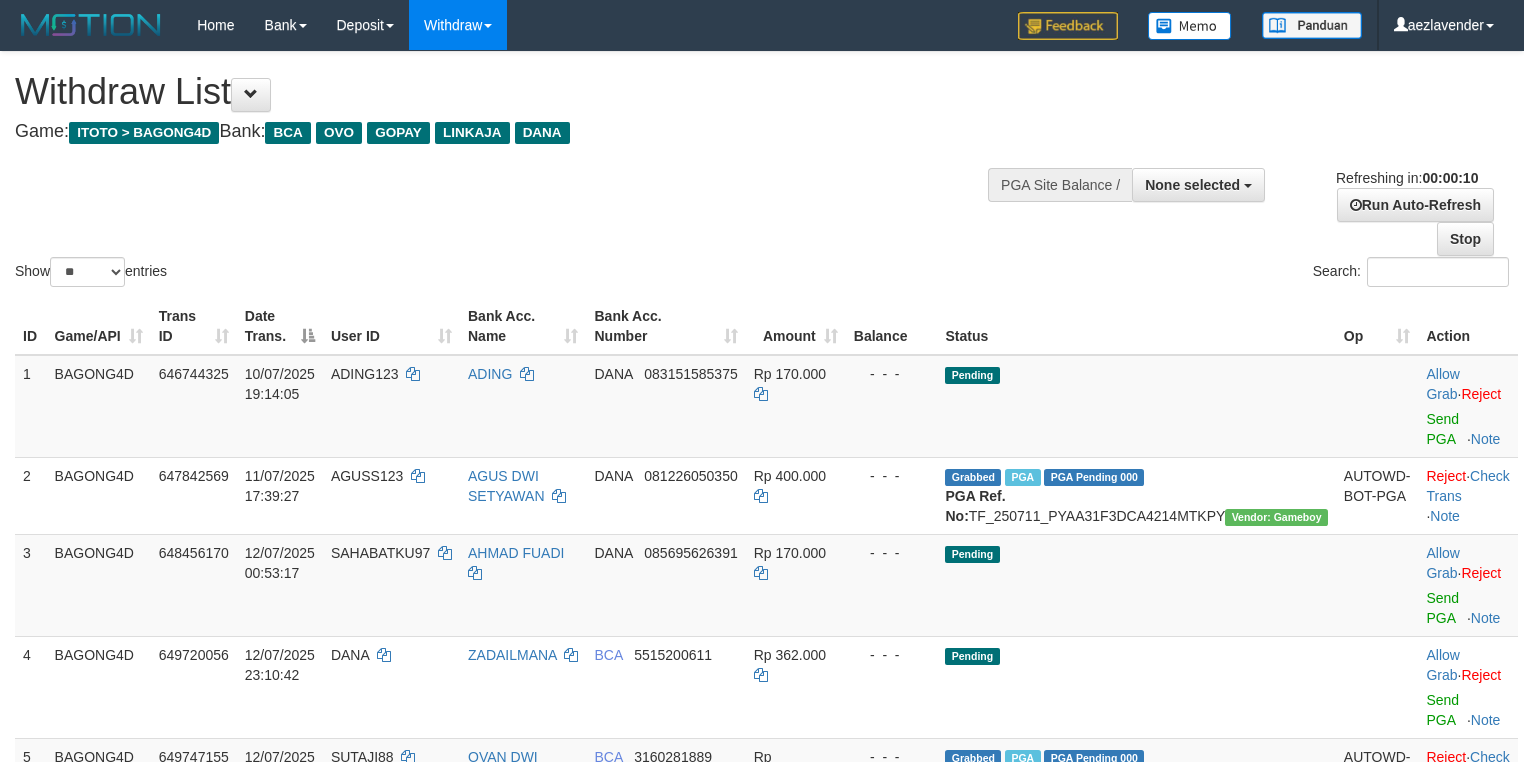 select 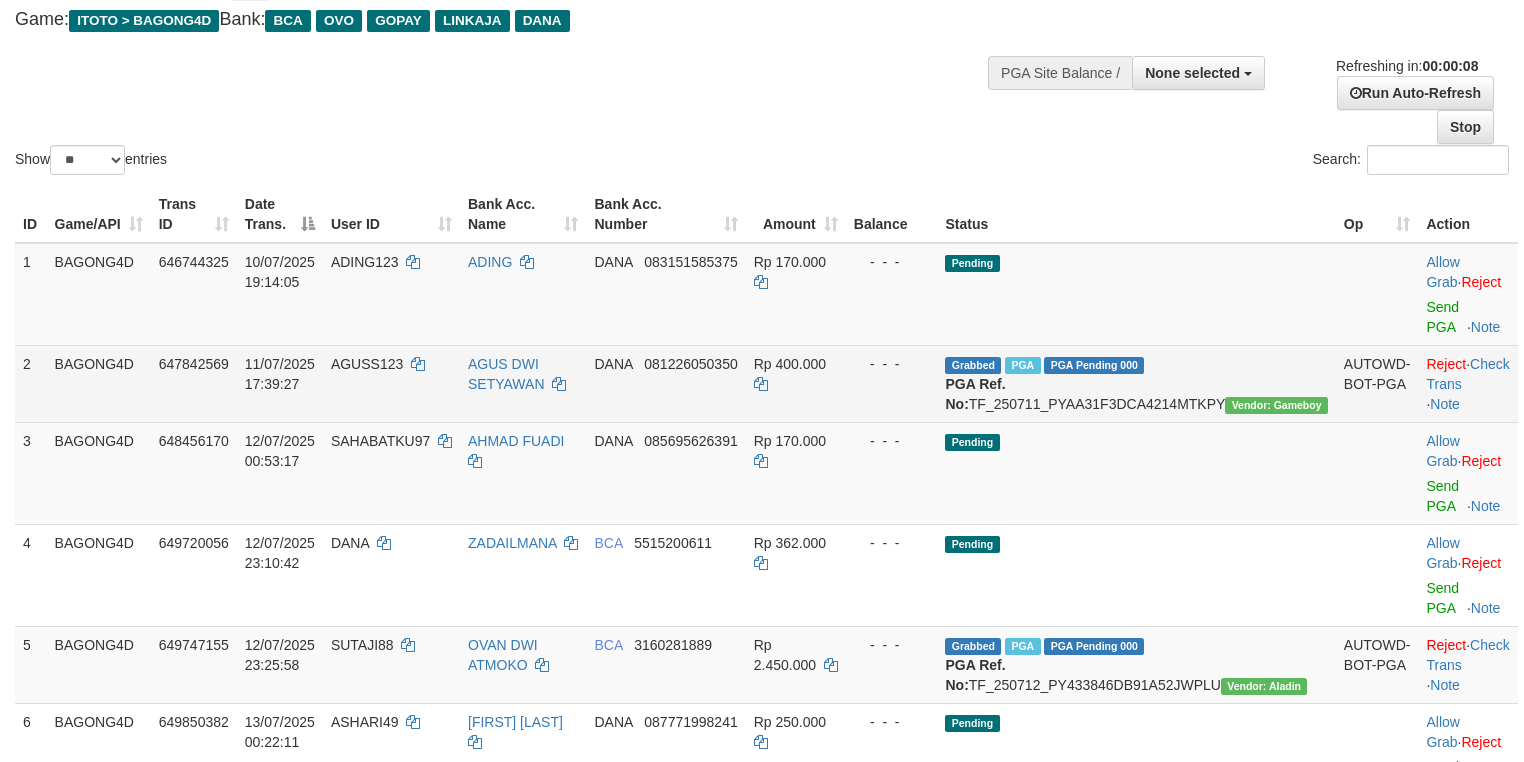 scroll, scrollTop: 533, scrollLeft: 0, axis: vertical 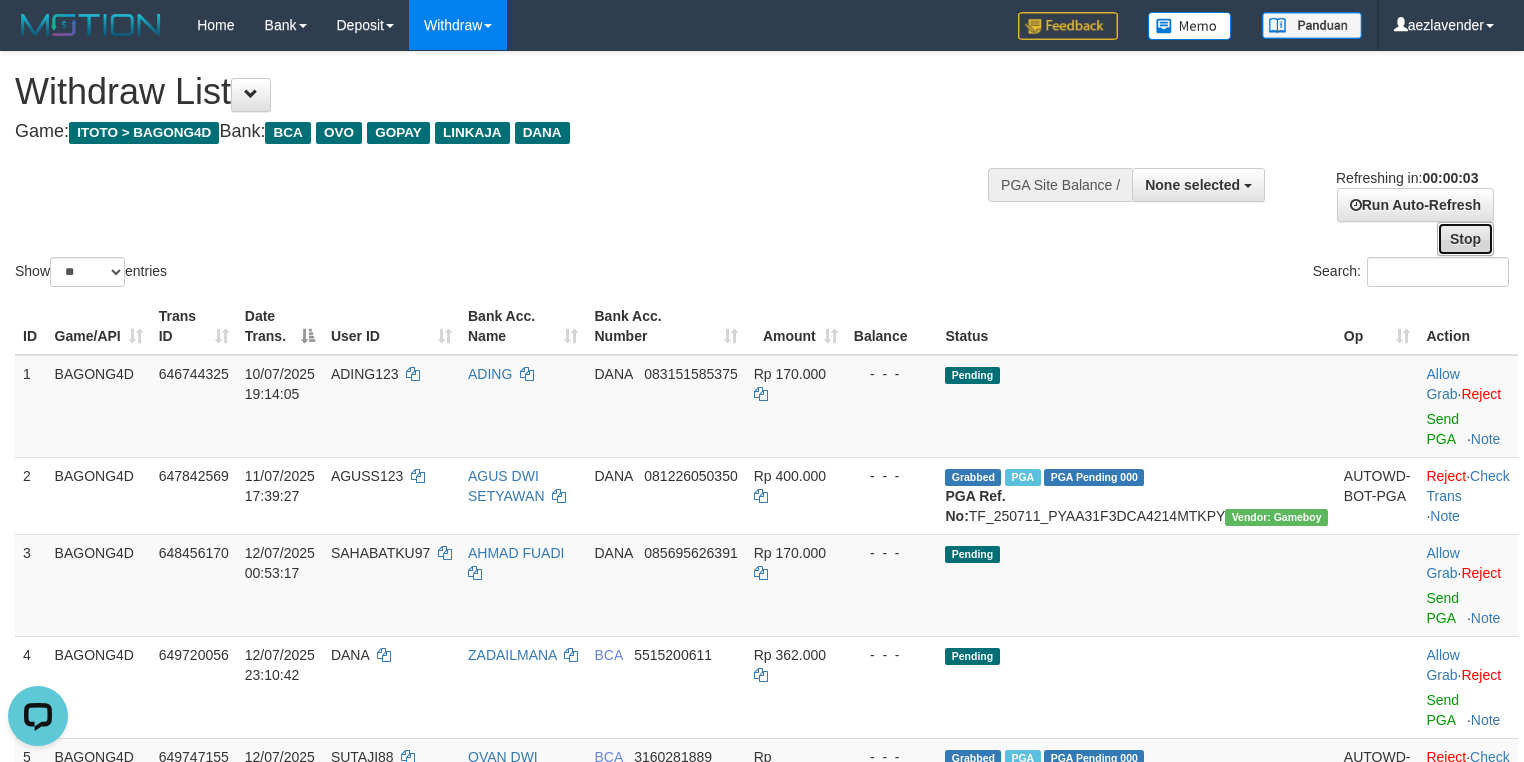 click on "Stop" at bounding box center [1465, 239] 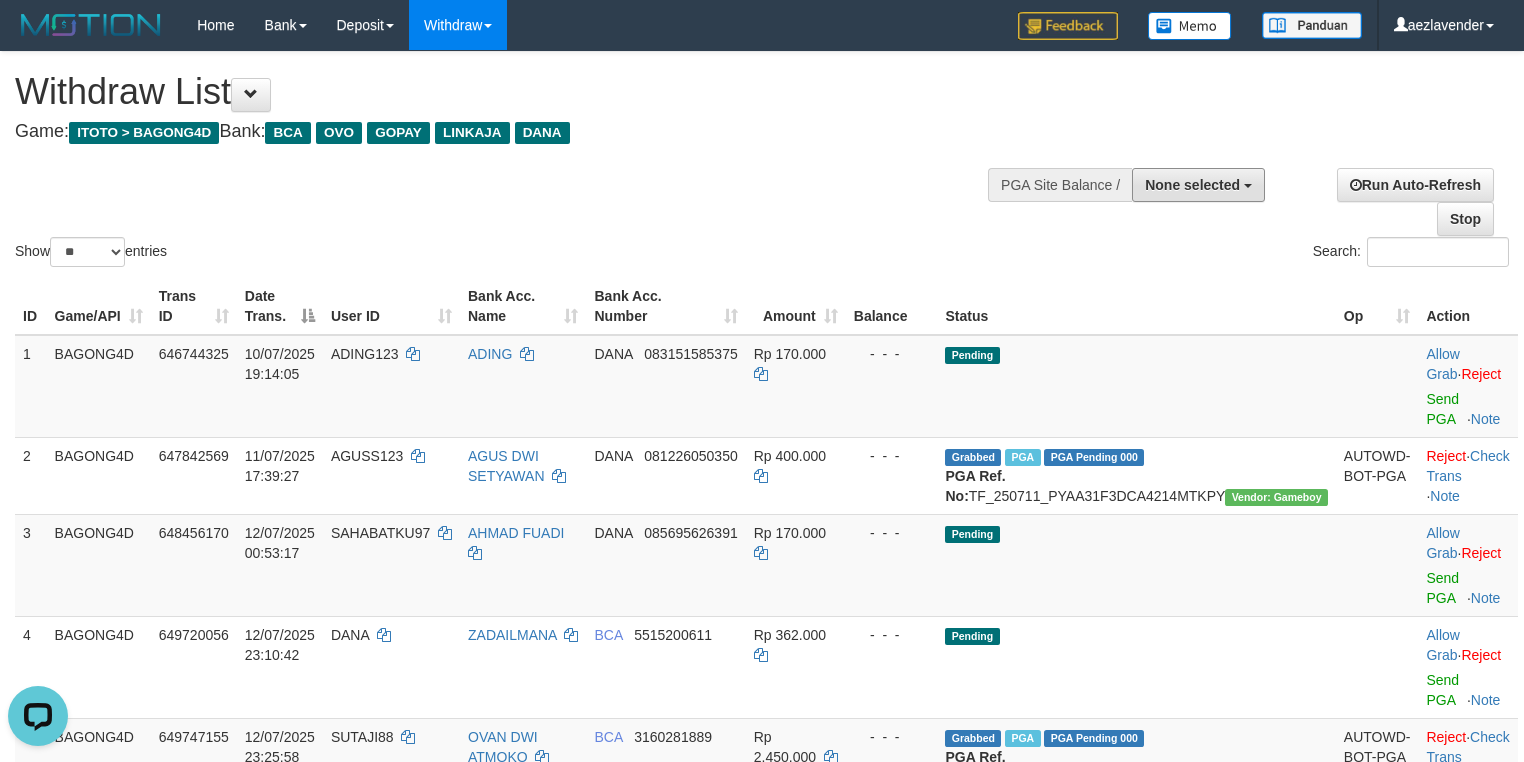 drag, startPoint x: 1241, startPoint y: 189, endPoint x: 1232, endPoint y: 204, distance: 17.492855 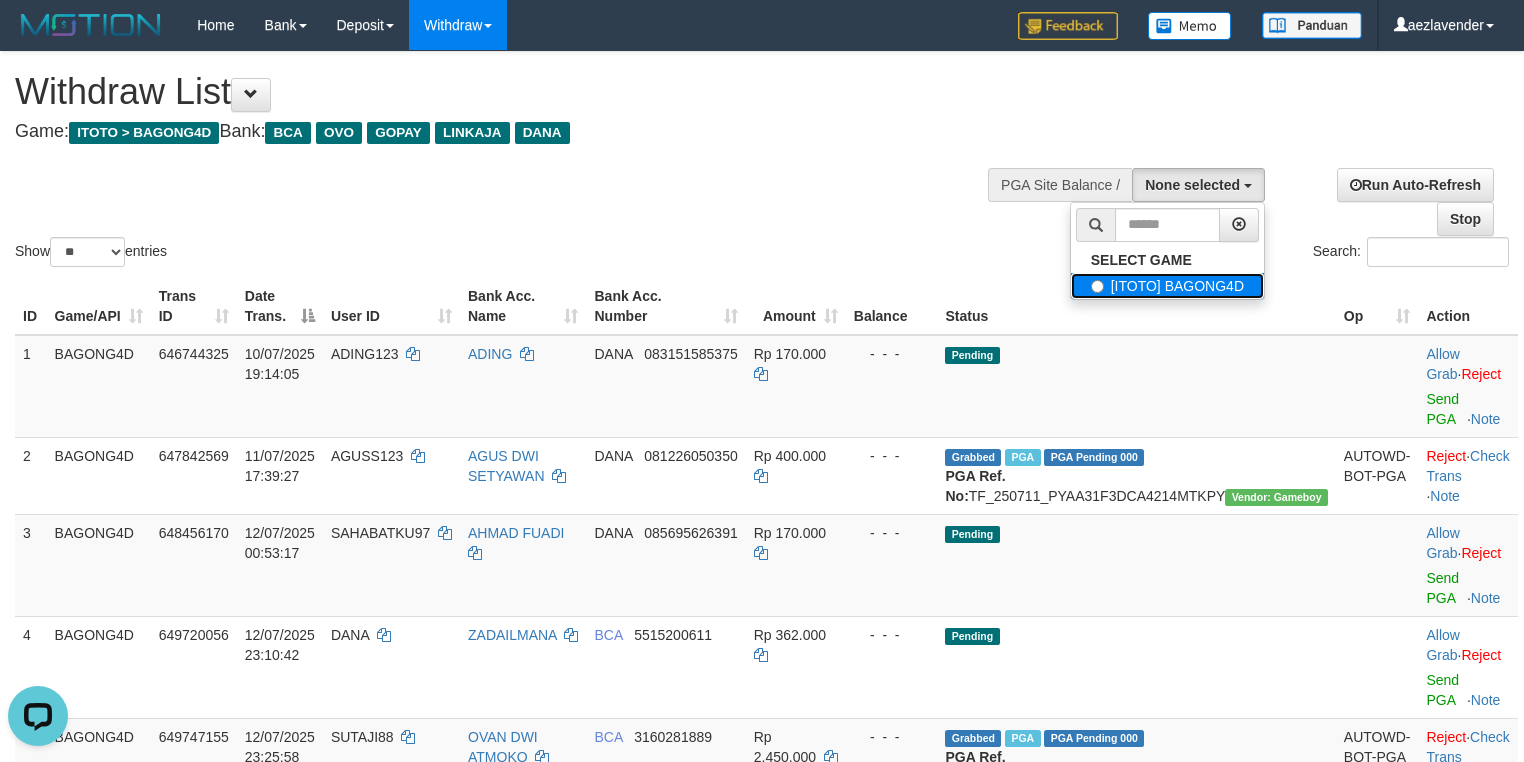 click on "[ITOTO] BAGONG4D" at bounding box center [1167, 286] 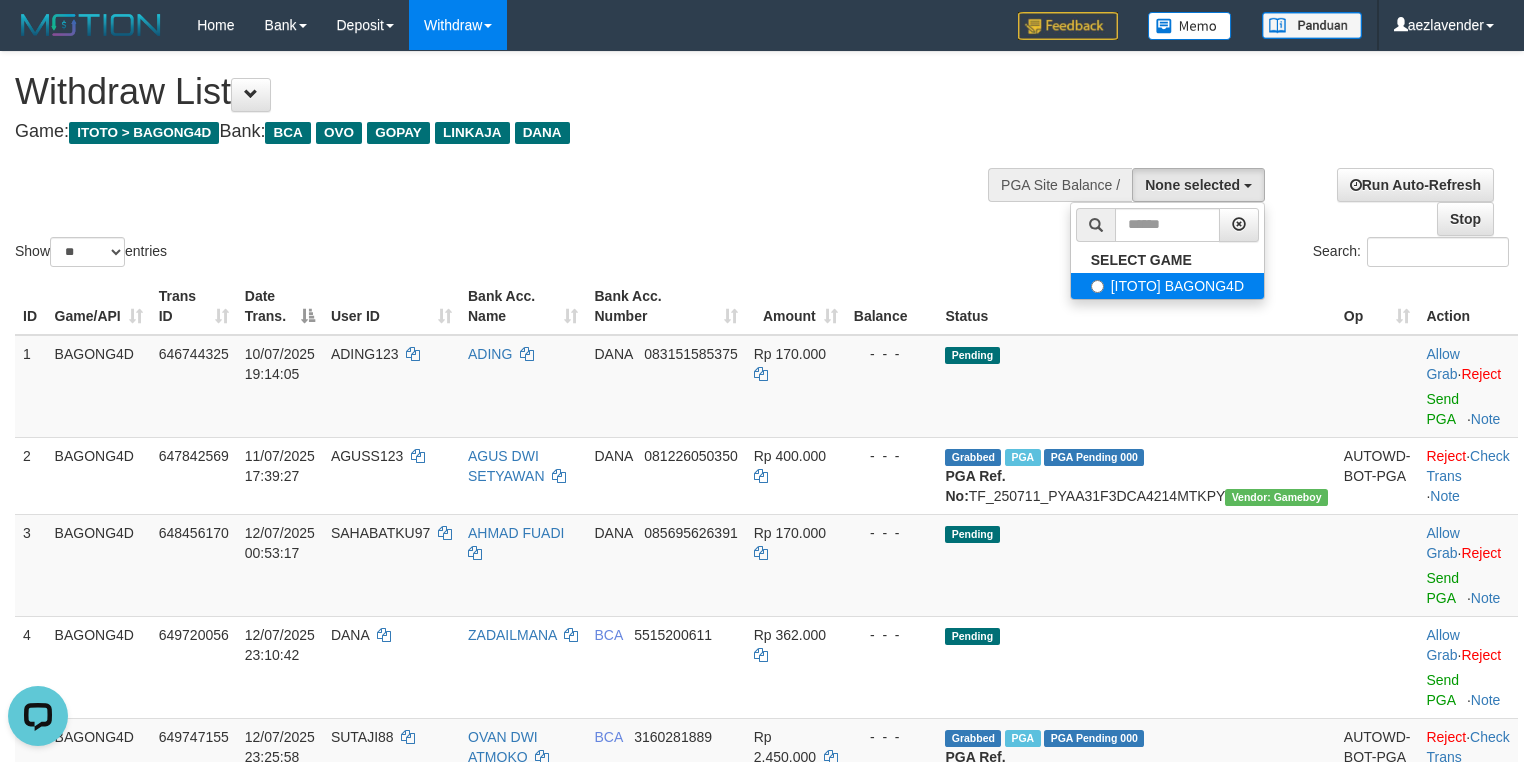 select on "***" 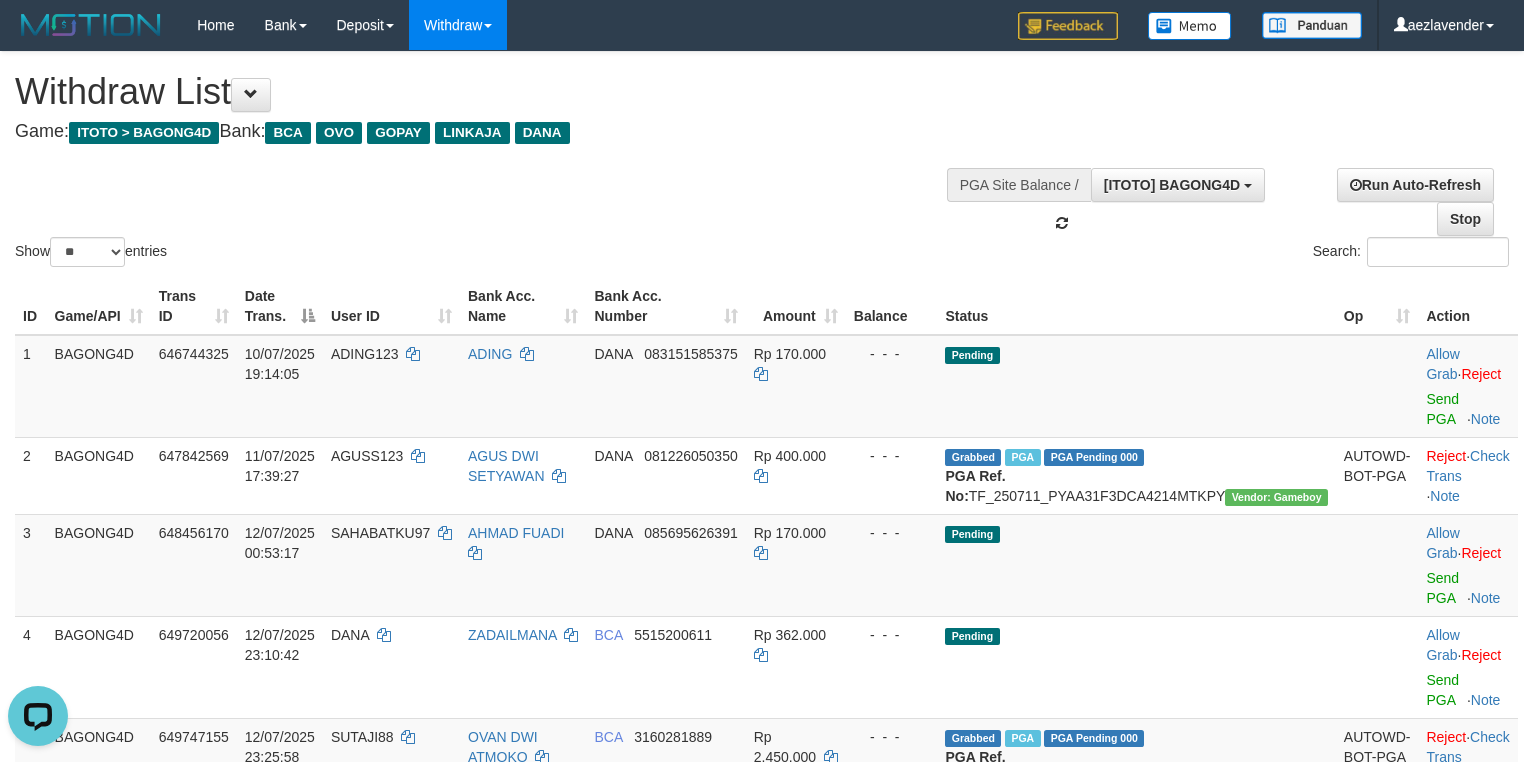 scroll, scrollTop: 17, scrollLeft: 0, axis: vertical 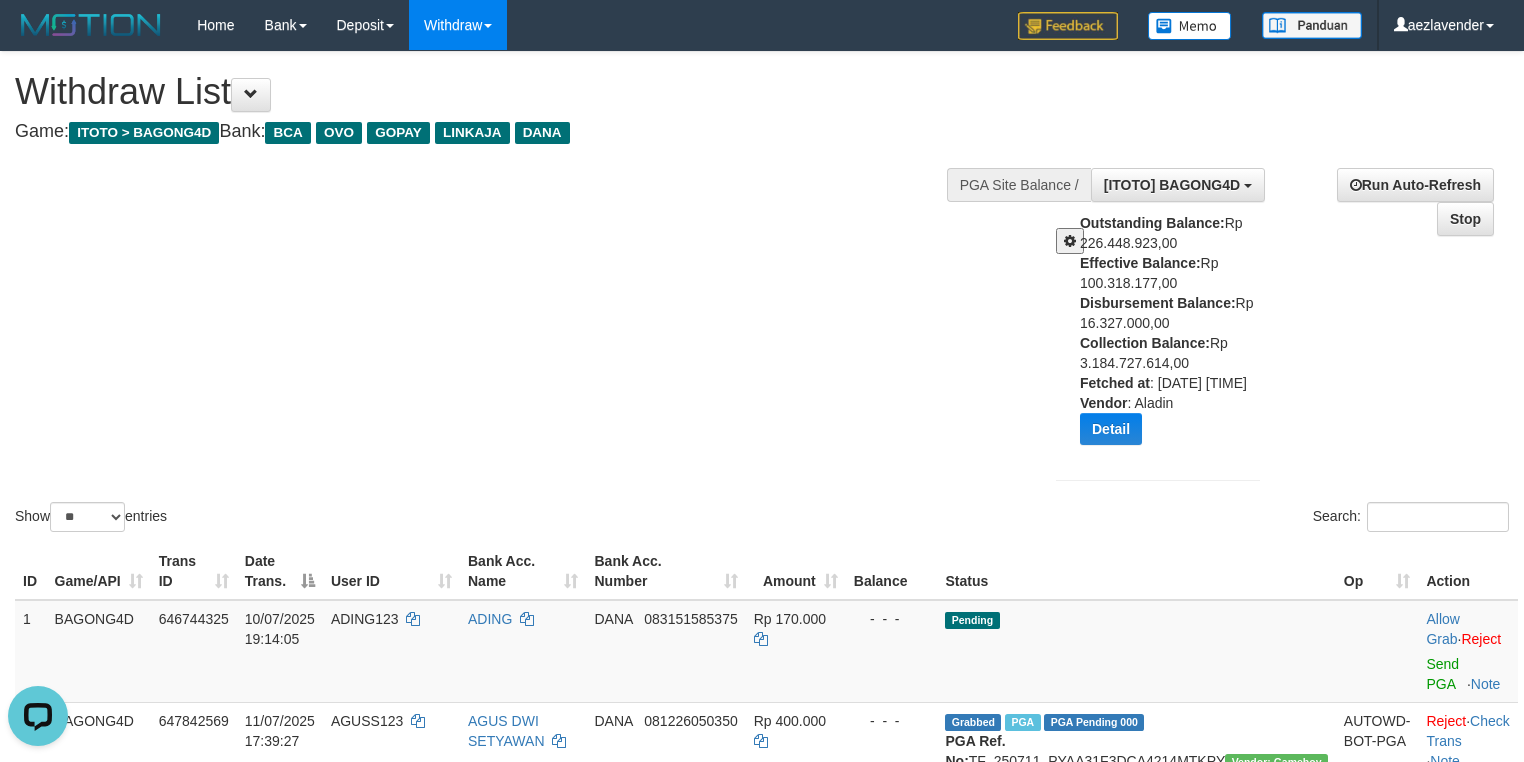 click on "Outstanding Balance:  Rp 226.448.923,00
Effective Balance:  Rp 100.318.177,00
Disbursement Balance:  Rp 16.327.000,00
Collection Balance:  Rp 3.184.727.614,00
Fetched at : 2025-07-13 00:59:07
Vendor : Aladin
Detail
Vendor Name
Outstanding Balance
Effective Balance
Disbursment Balance
Collection Balance
No data found
Fetched at:   2025-07-13 00:59:07
Vendor:   Aladin
Transfer to Available Vendor" at bounding box center (1177, 336) 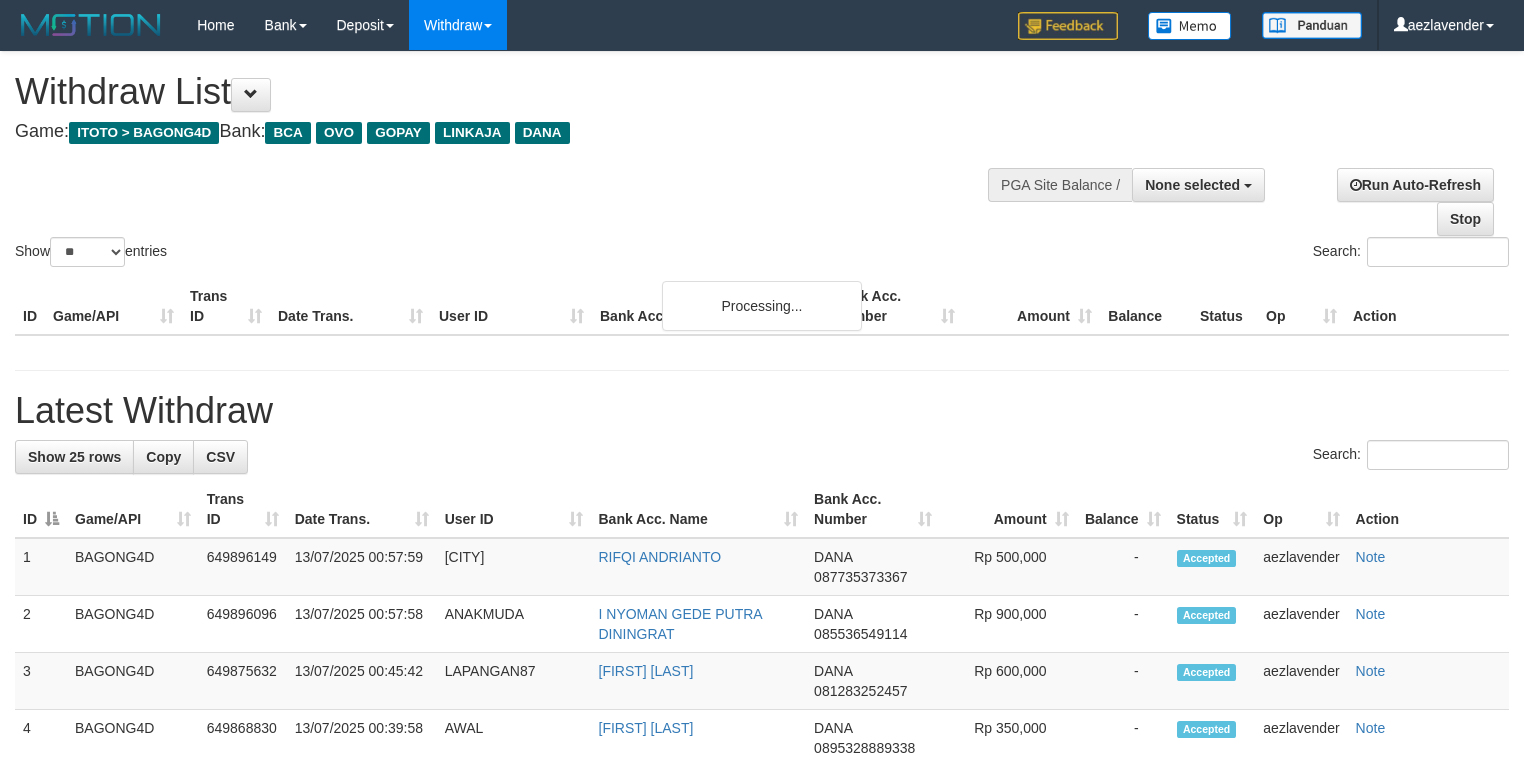 select 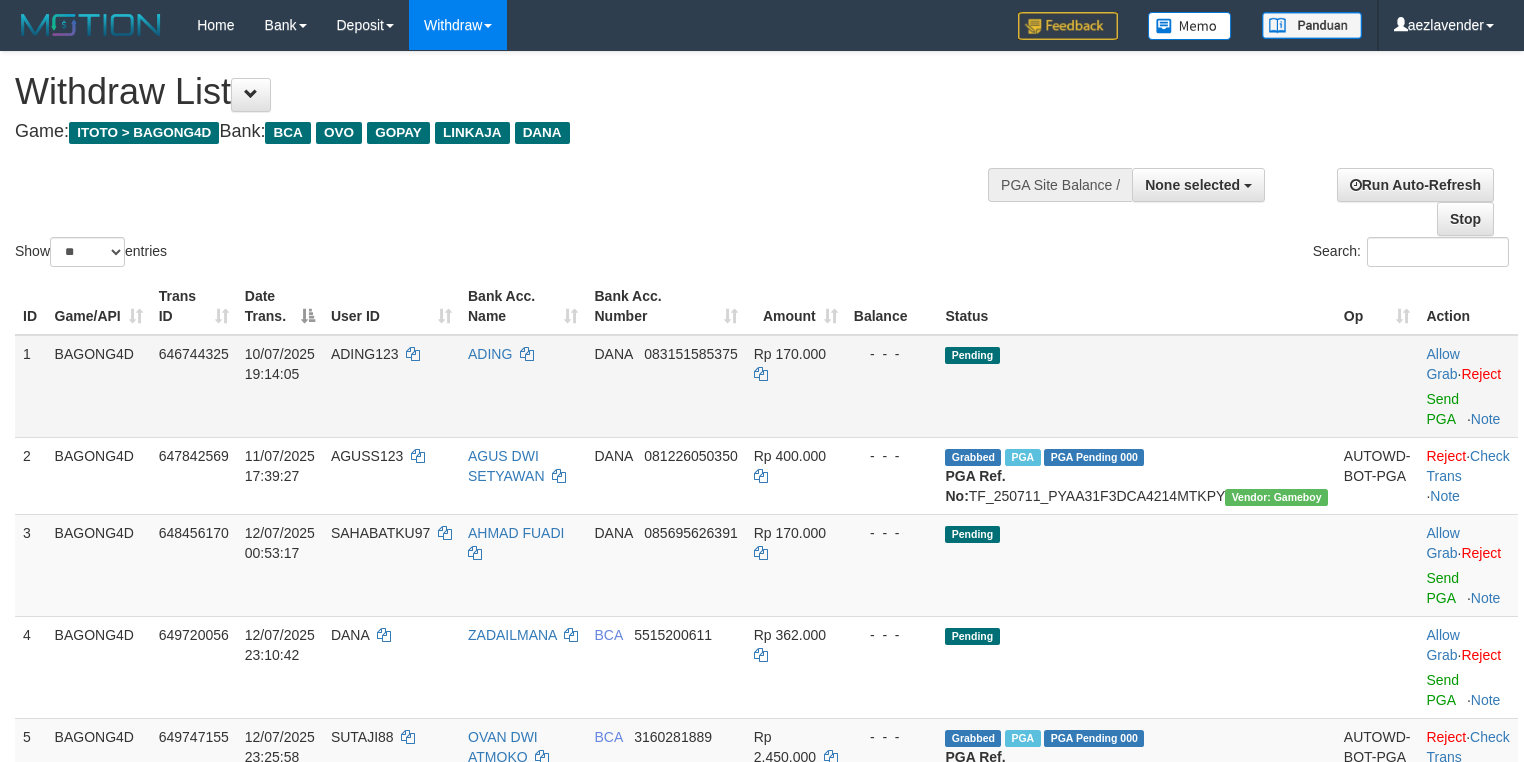 click on "Rp 170.000" at bounding box center (796, 386) 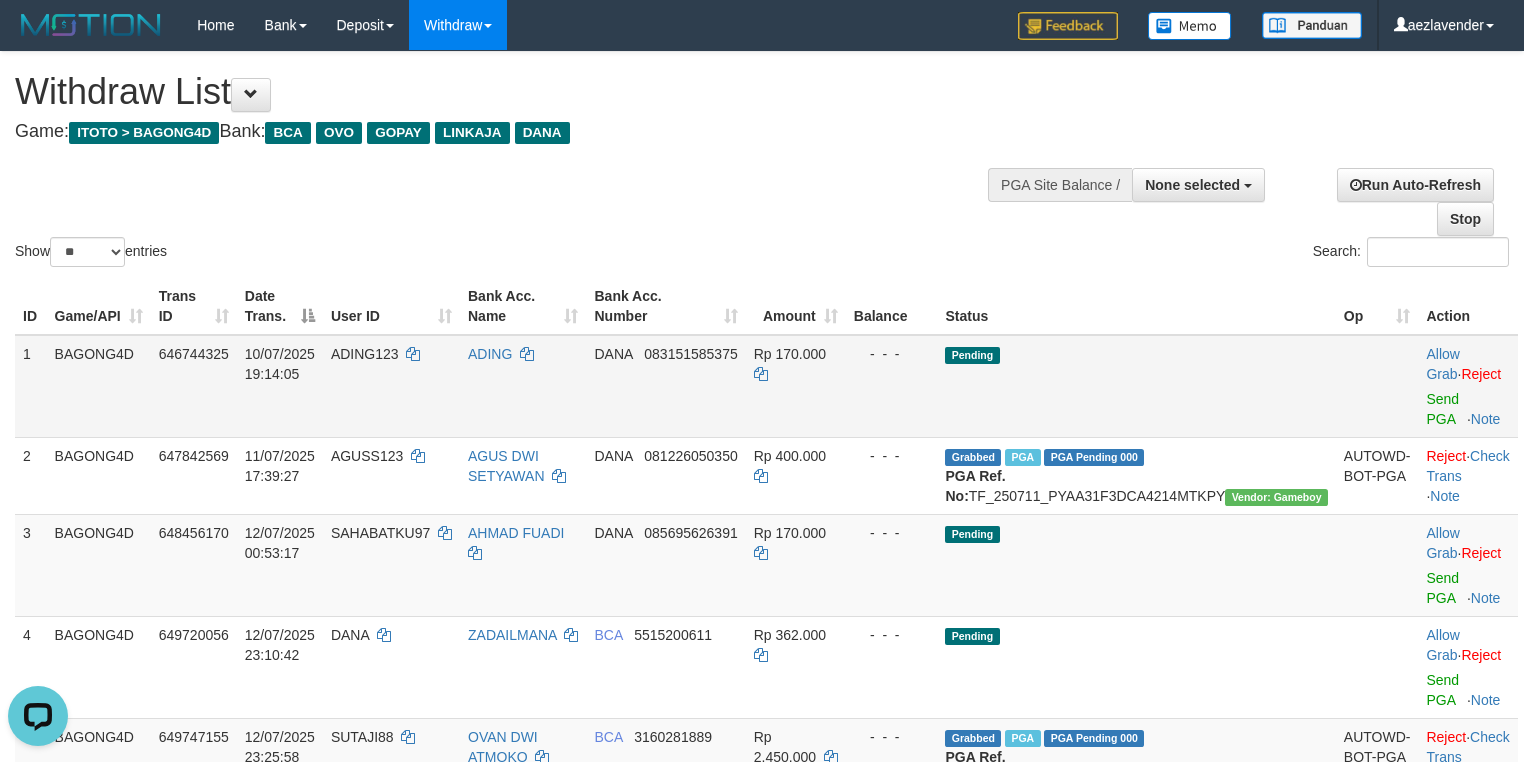 scroll, scrollTop: 0, scrollLeft: 0, axis: both 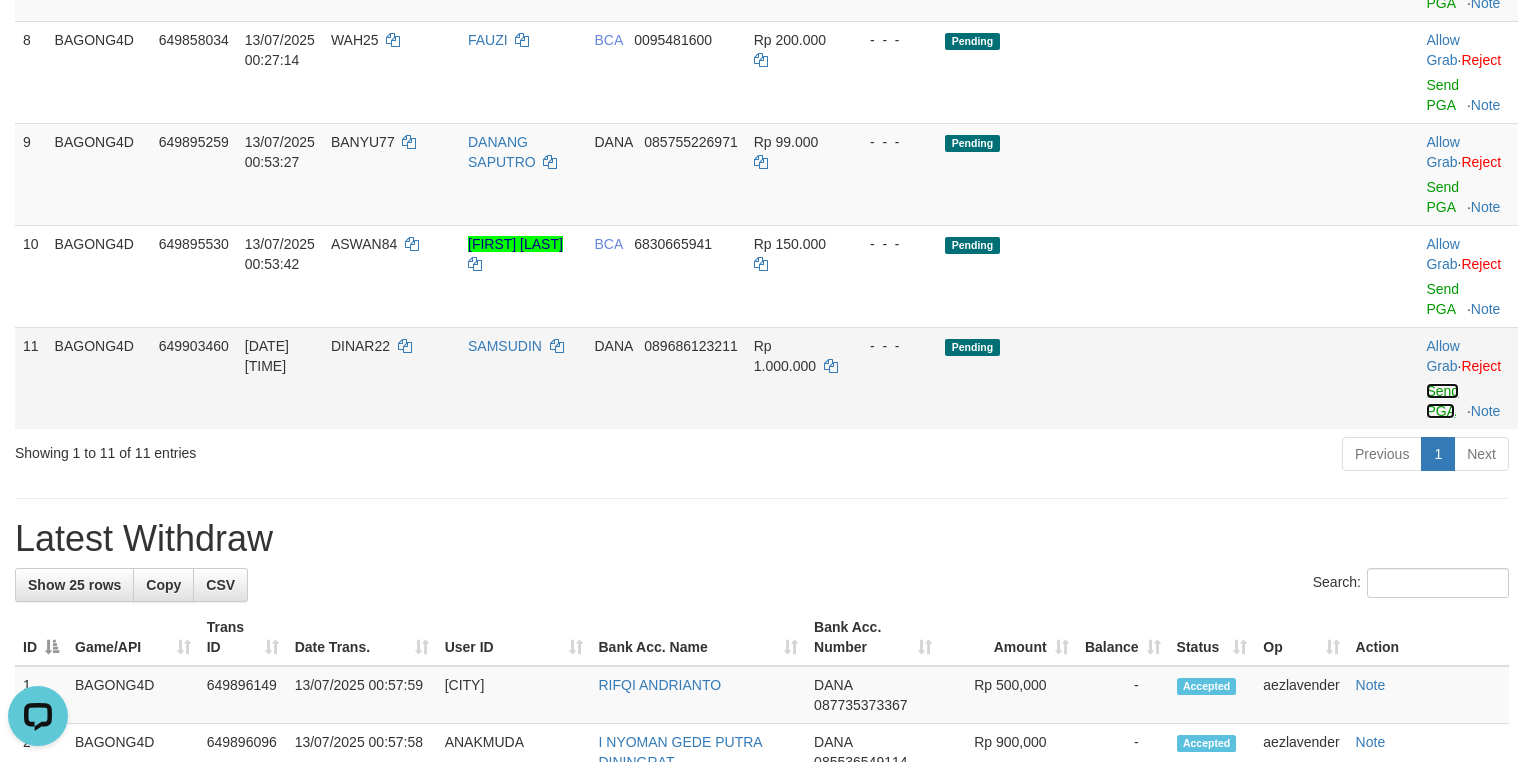 click on "Send PGA" at bounding box center [1442, 401] 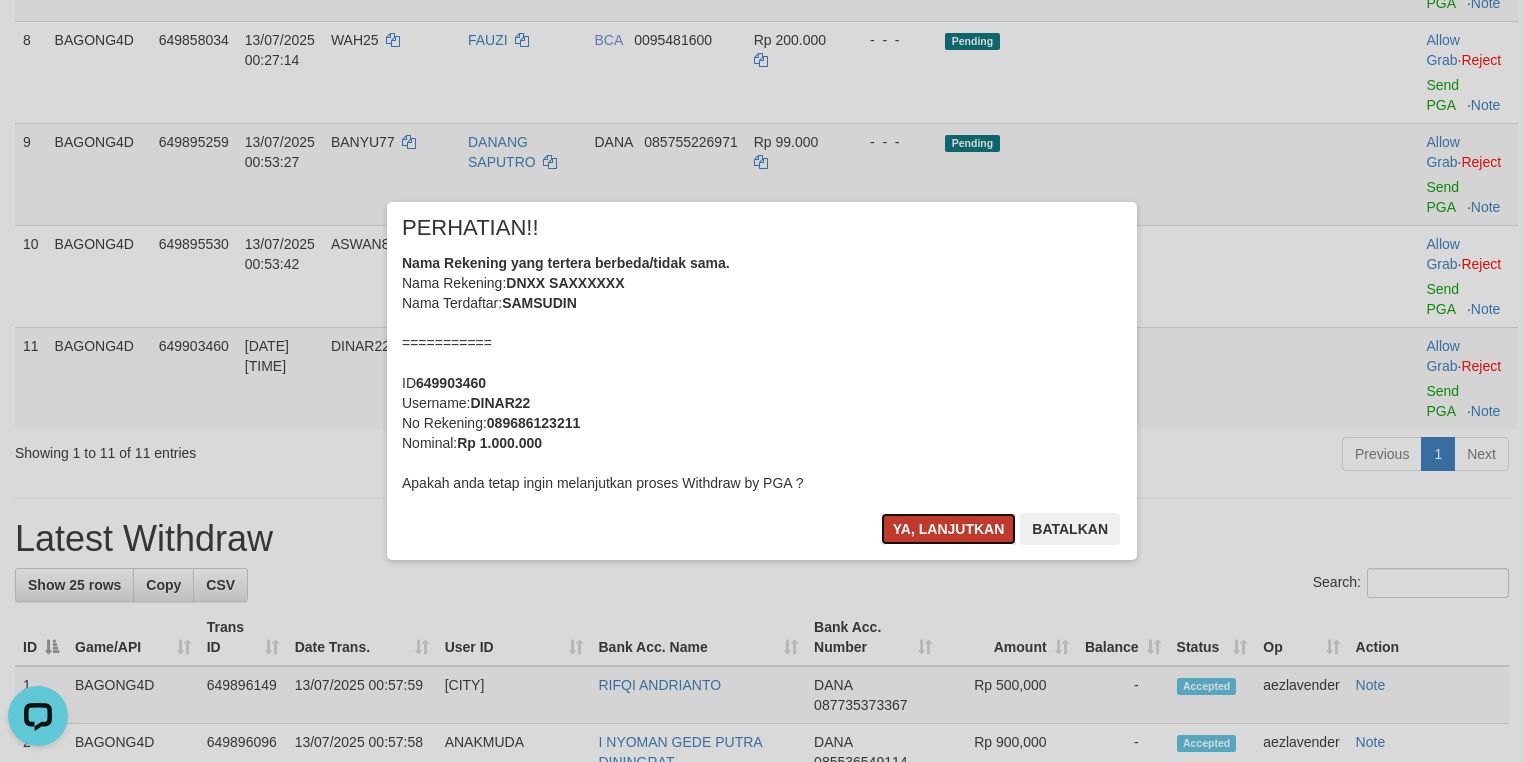 click on "Ya, lanjutkan" at bounding box center [949, 529] 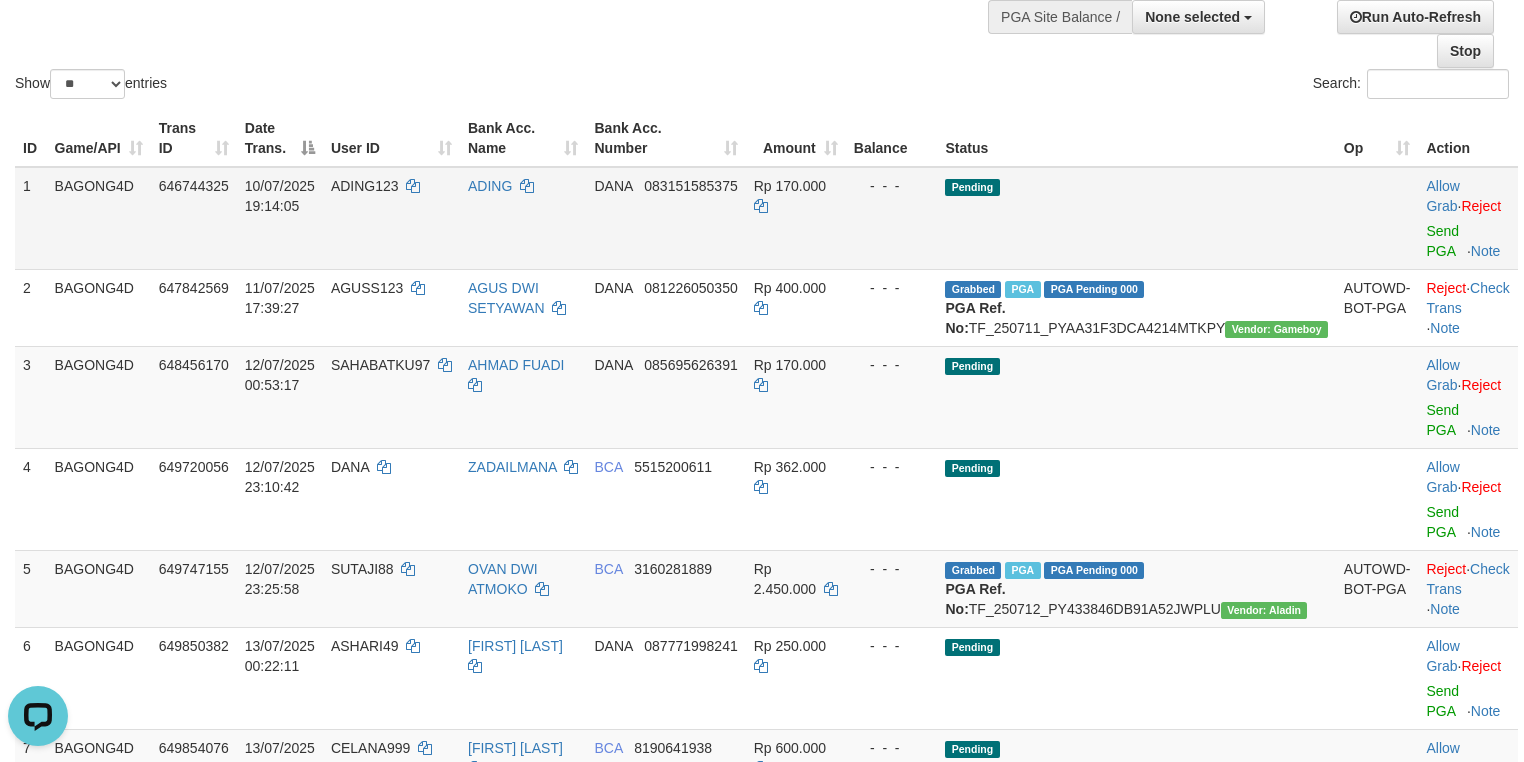 scroll, scrollTop: 0, scrollLeft: 0, axis: both 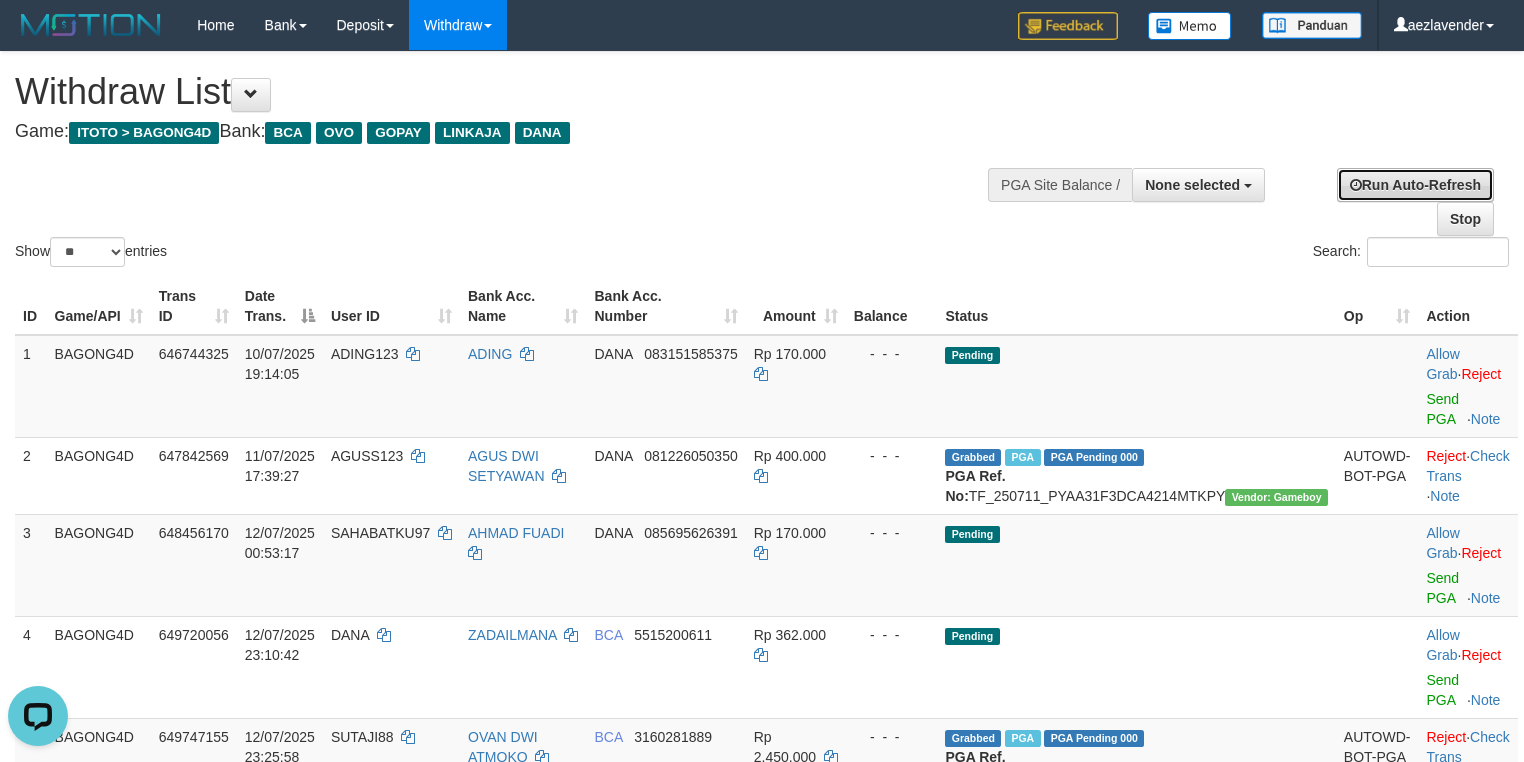 click on "Run Auto-Refresh" at bounding box center (1415, 185) 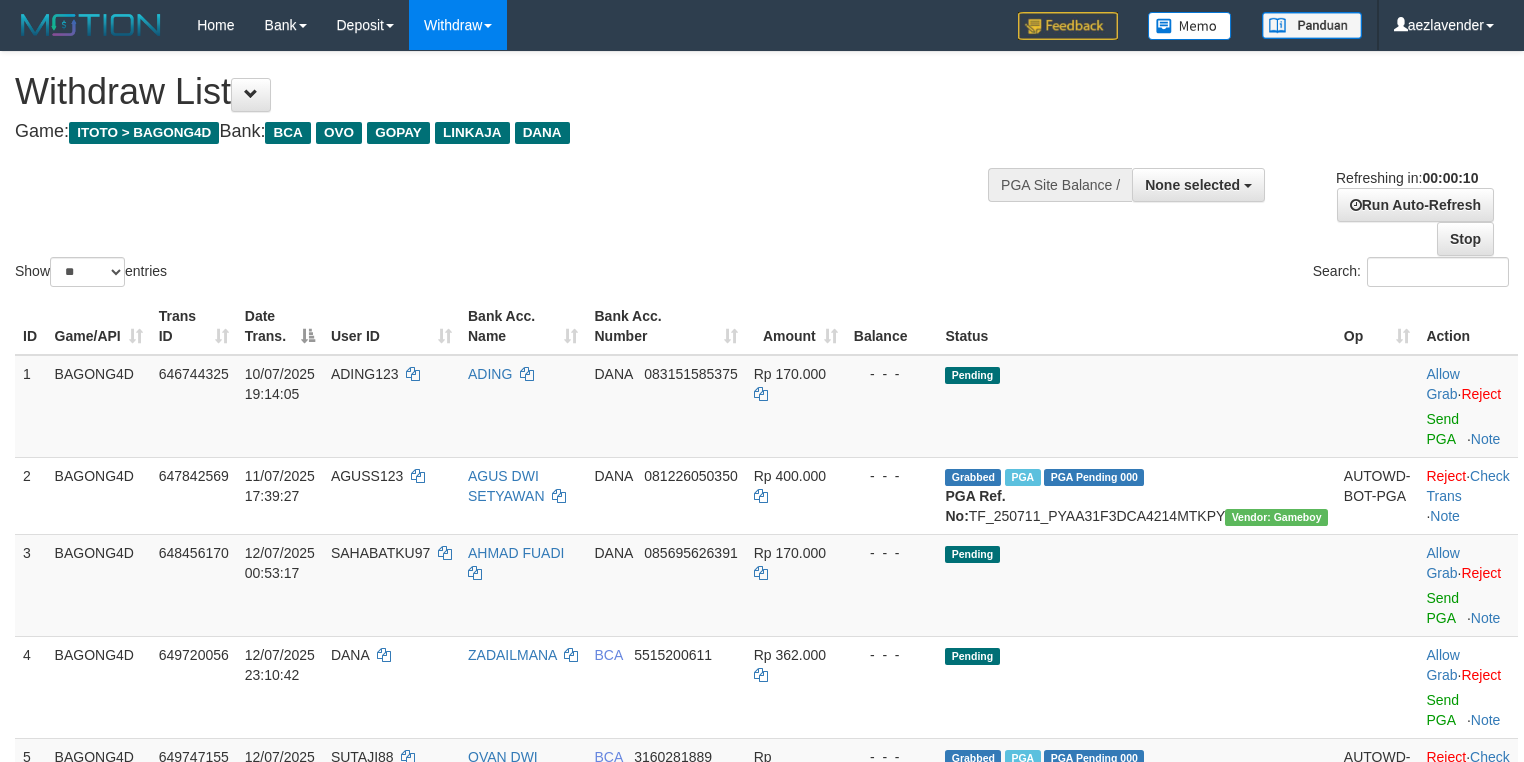 select 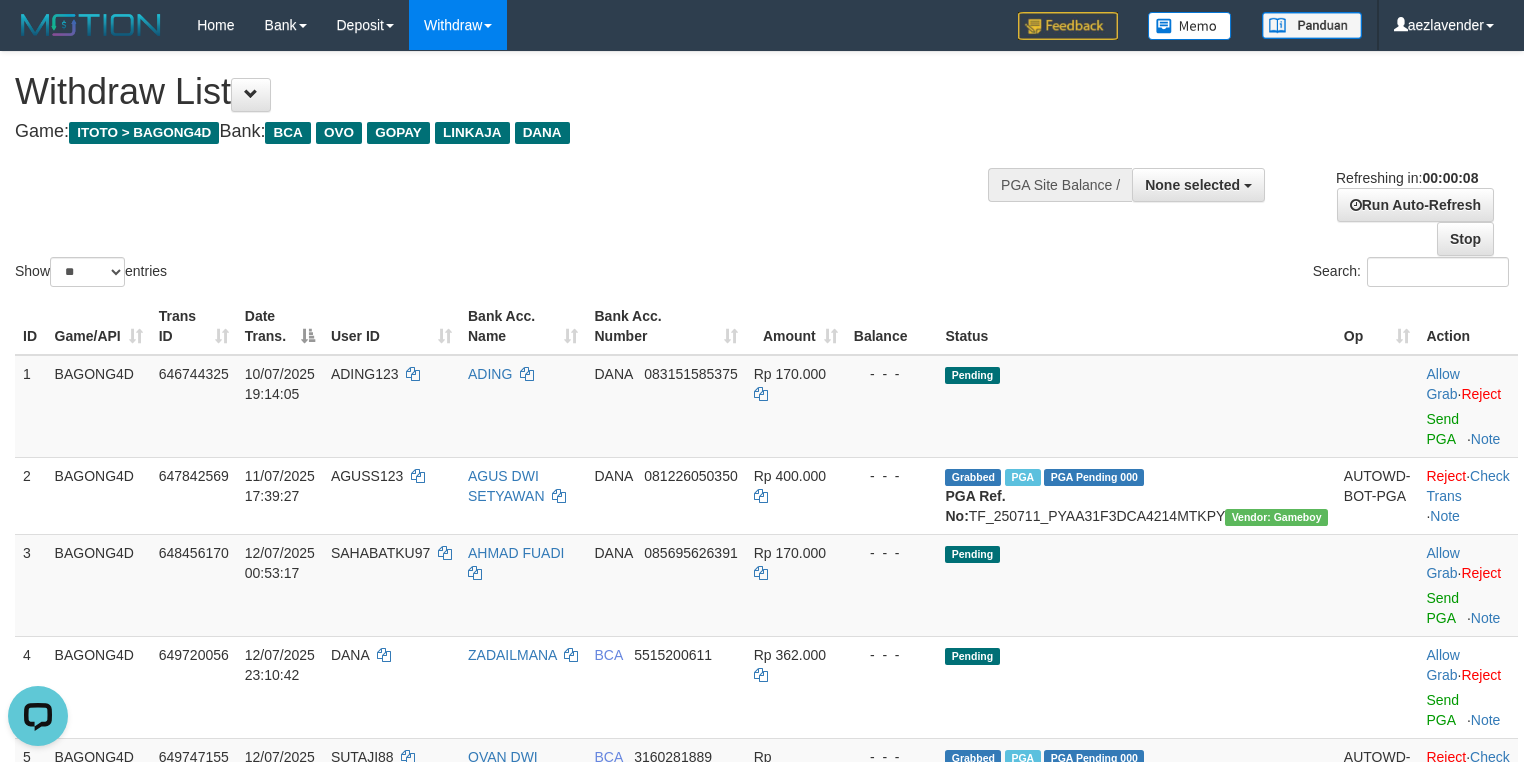 scroll, scrollTop: 0, scrollLeft: 0, axis: both 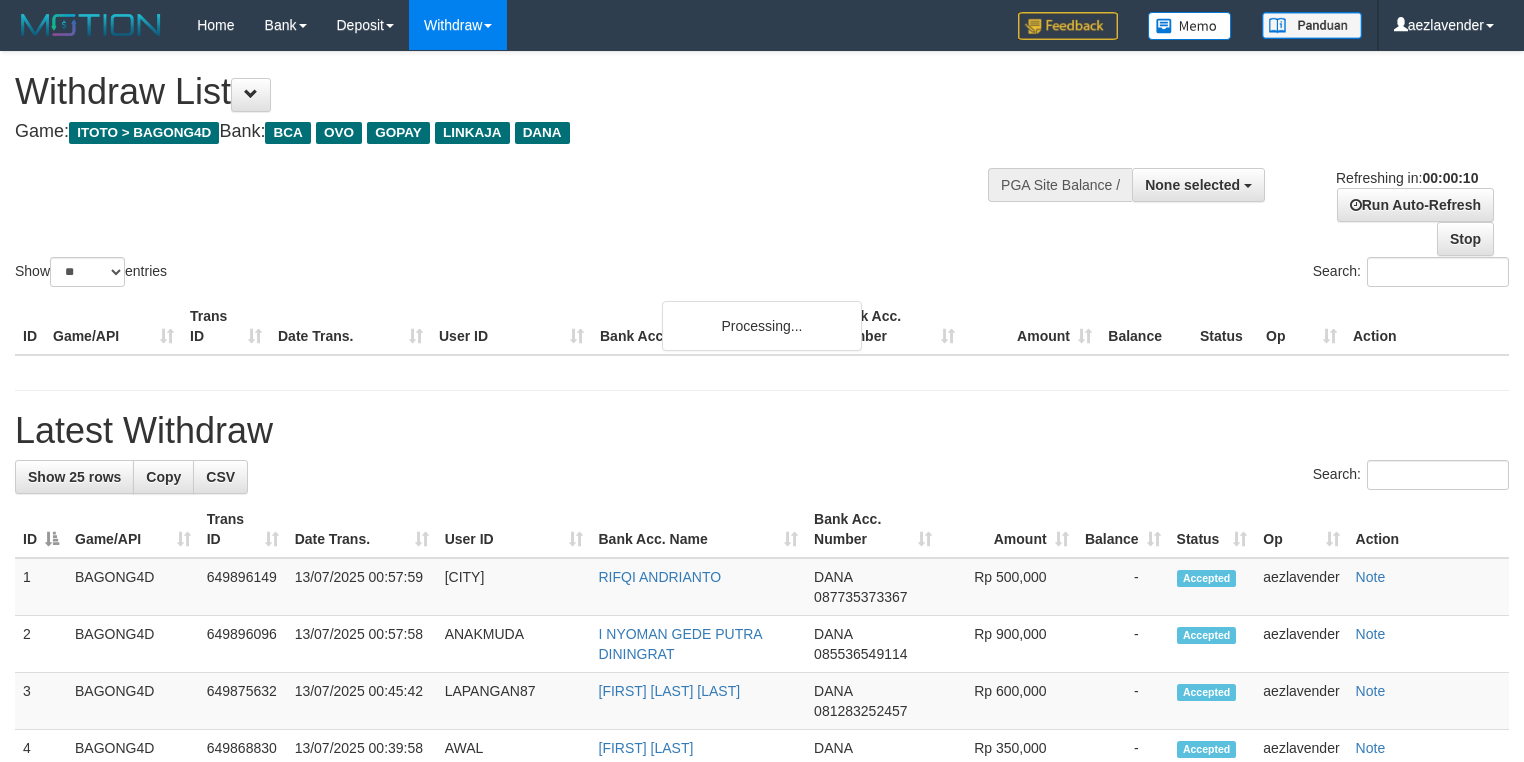 select 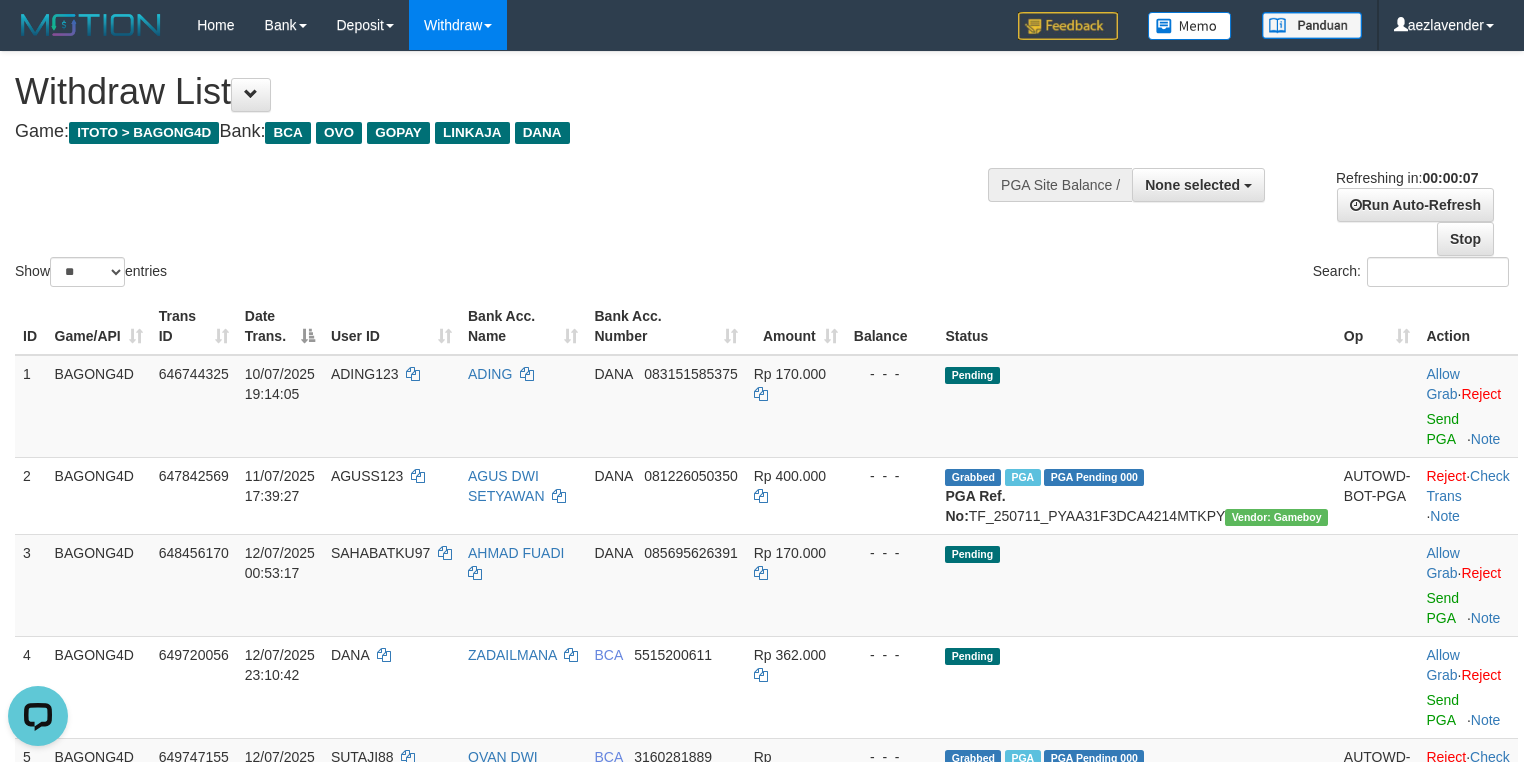 scroll, scrollTop: 0, scrollLeft: 0, axis: both 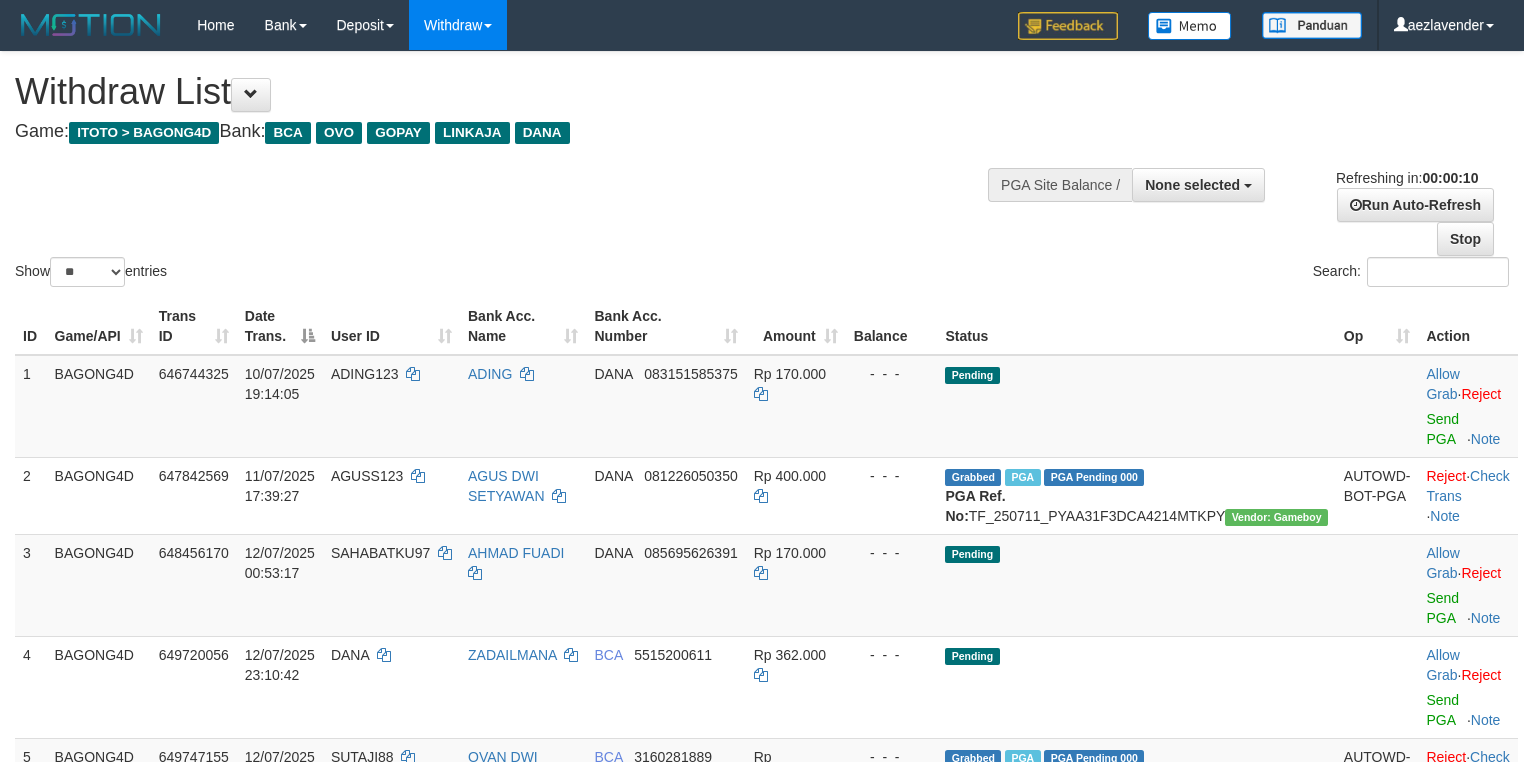 select 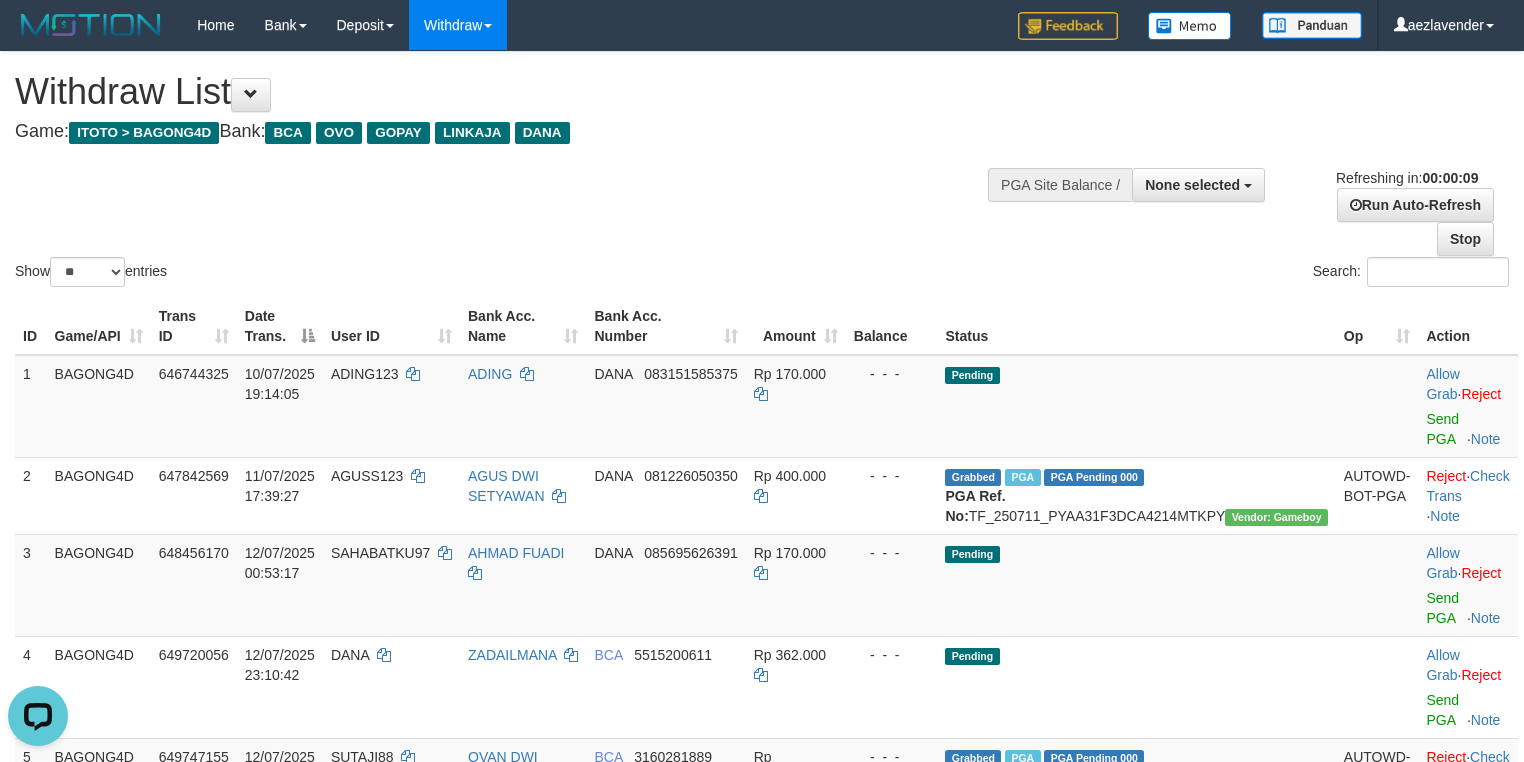 scroll, scrollTop: 0, scrollLeft: 0, axis: both 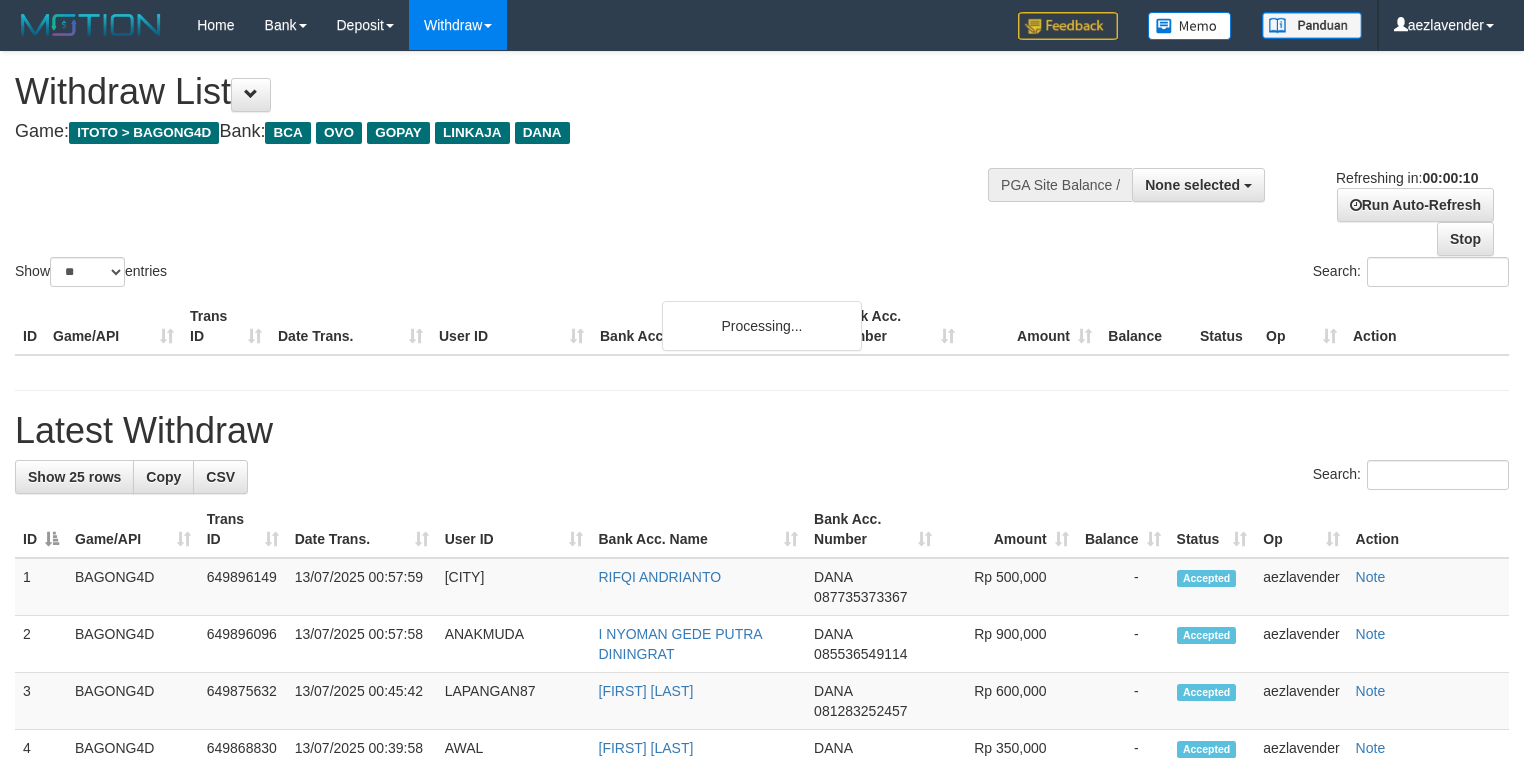 select 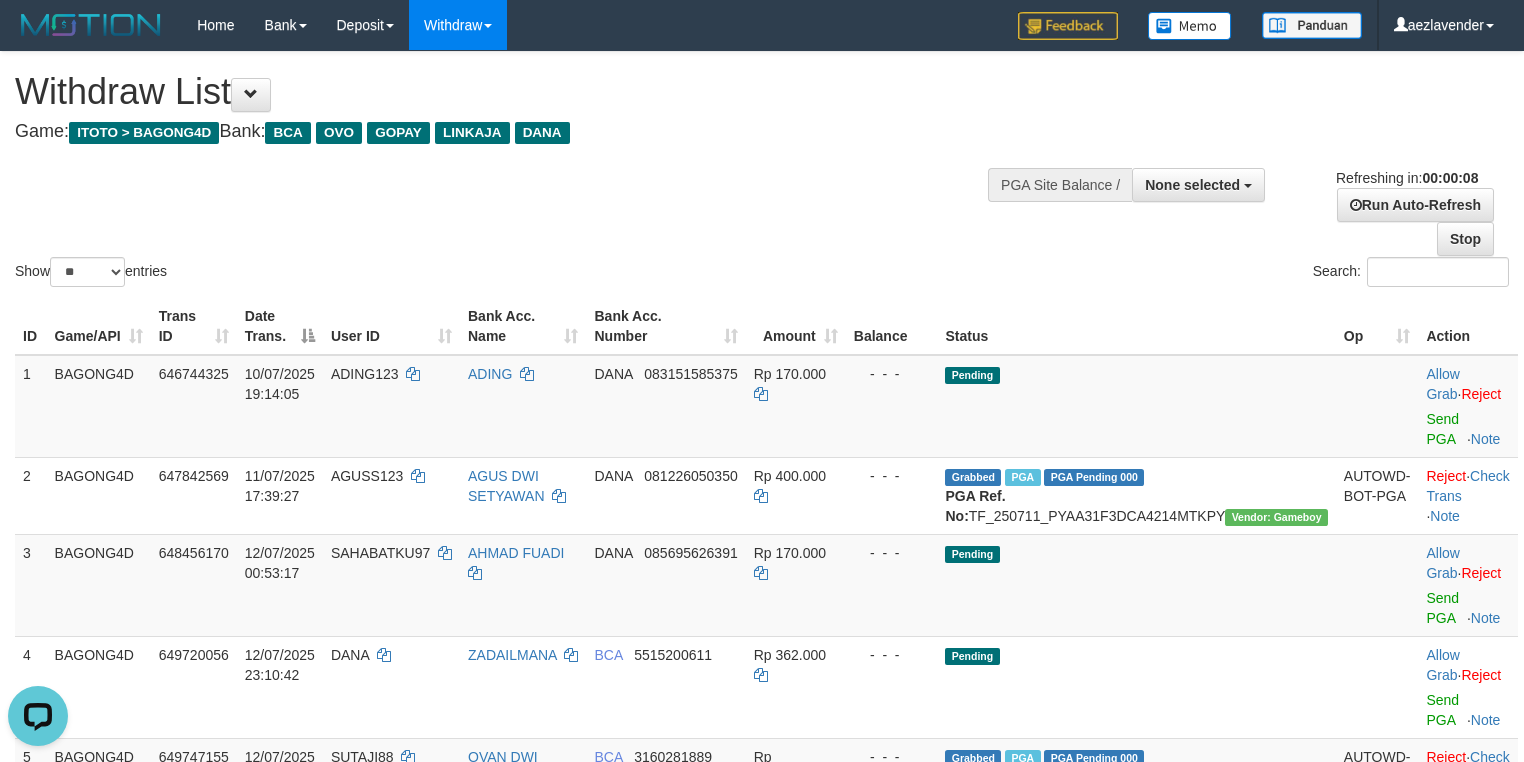 scroll, scrollTop: 0, scrollLeft: 0, axis: both 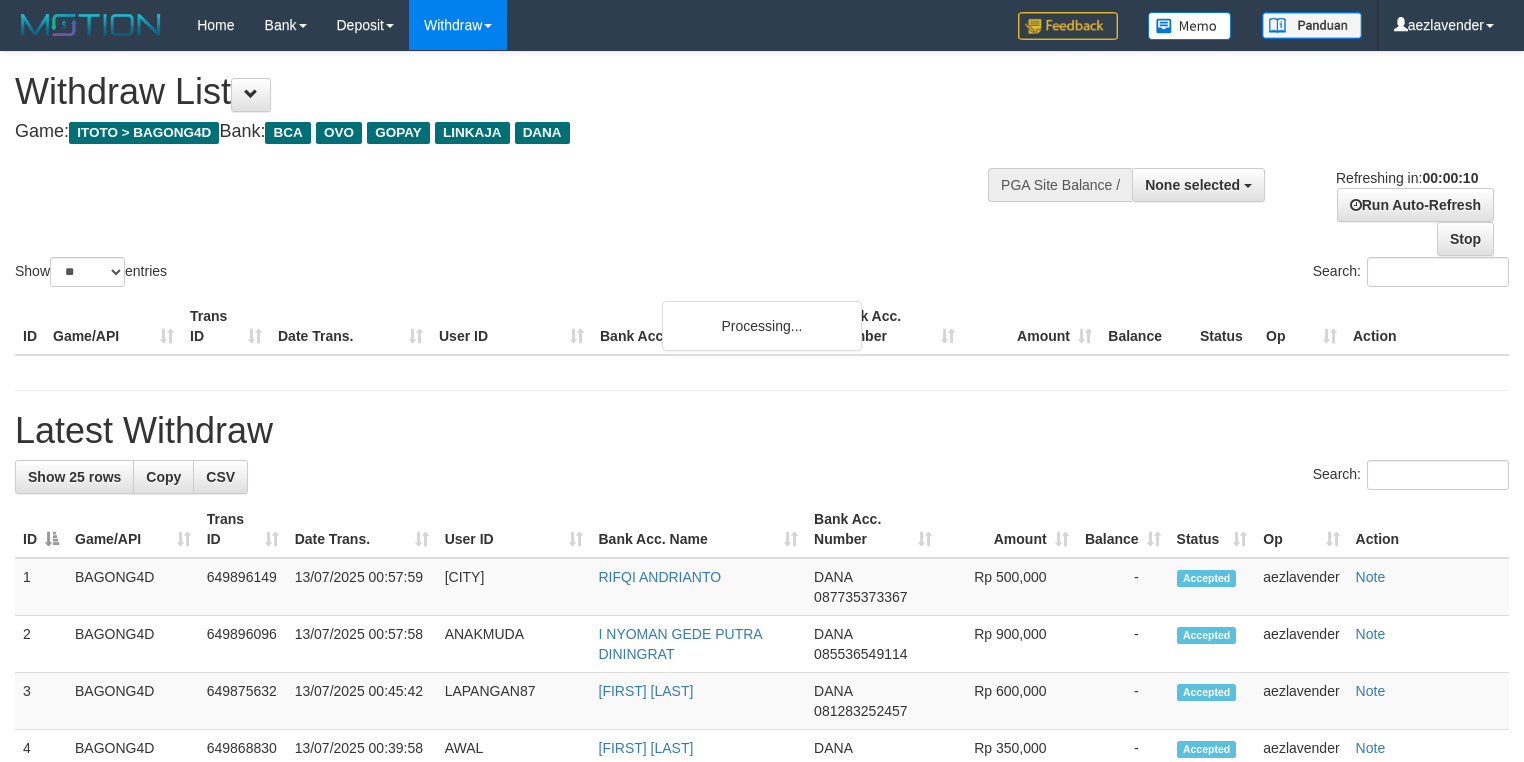 select 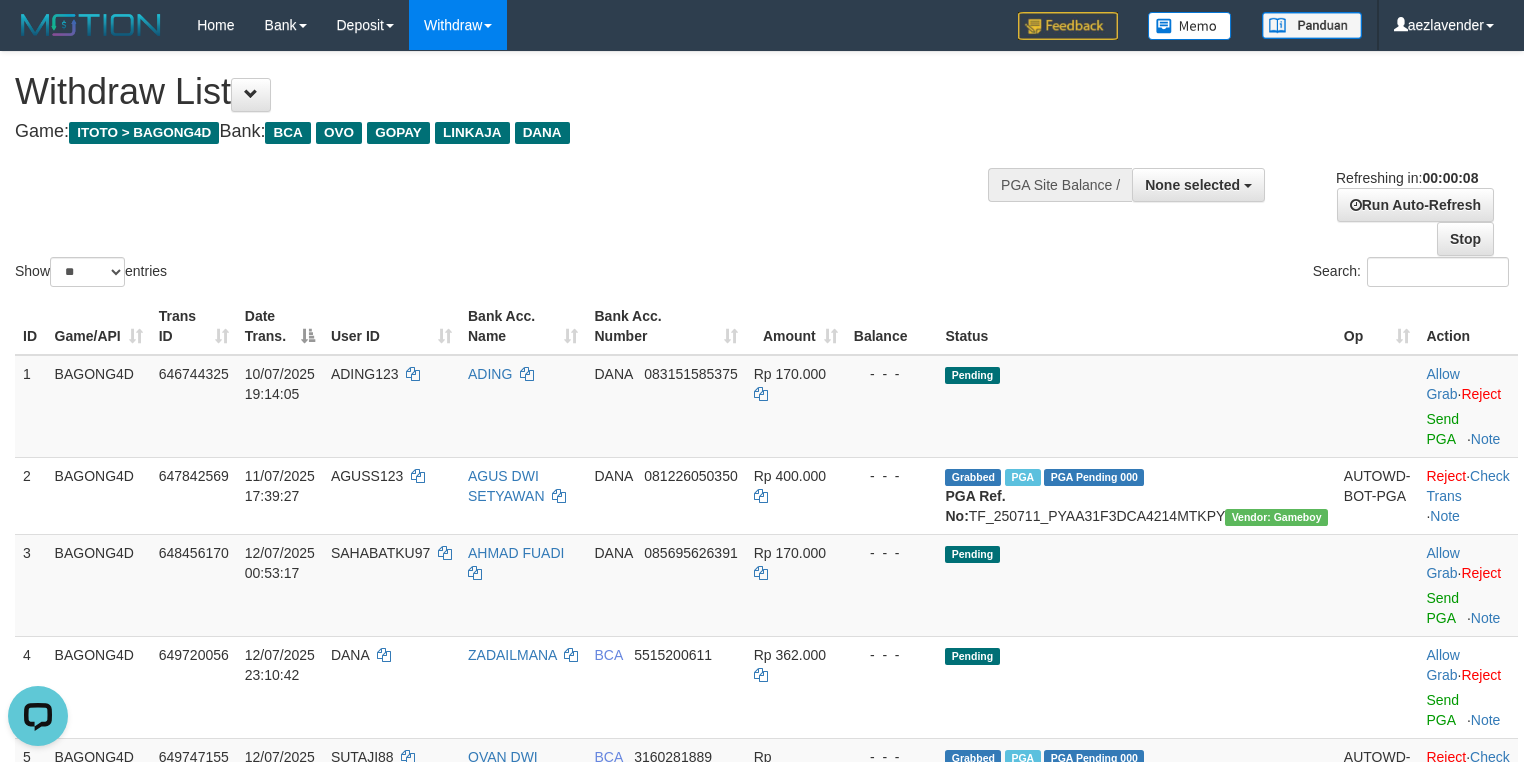 scroll, scrollTop: 0, scrollLeft: 0, axis: both 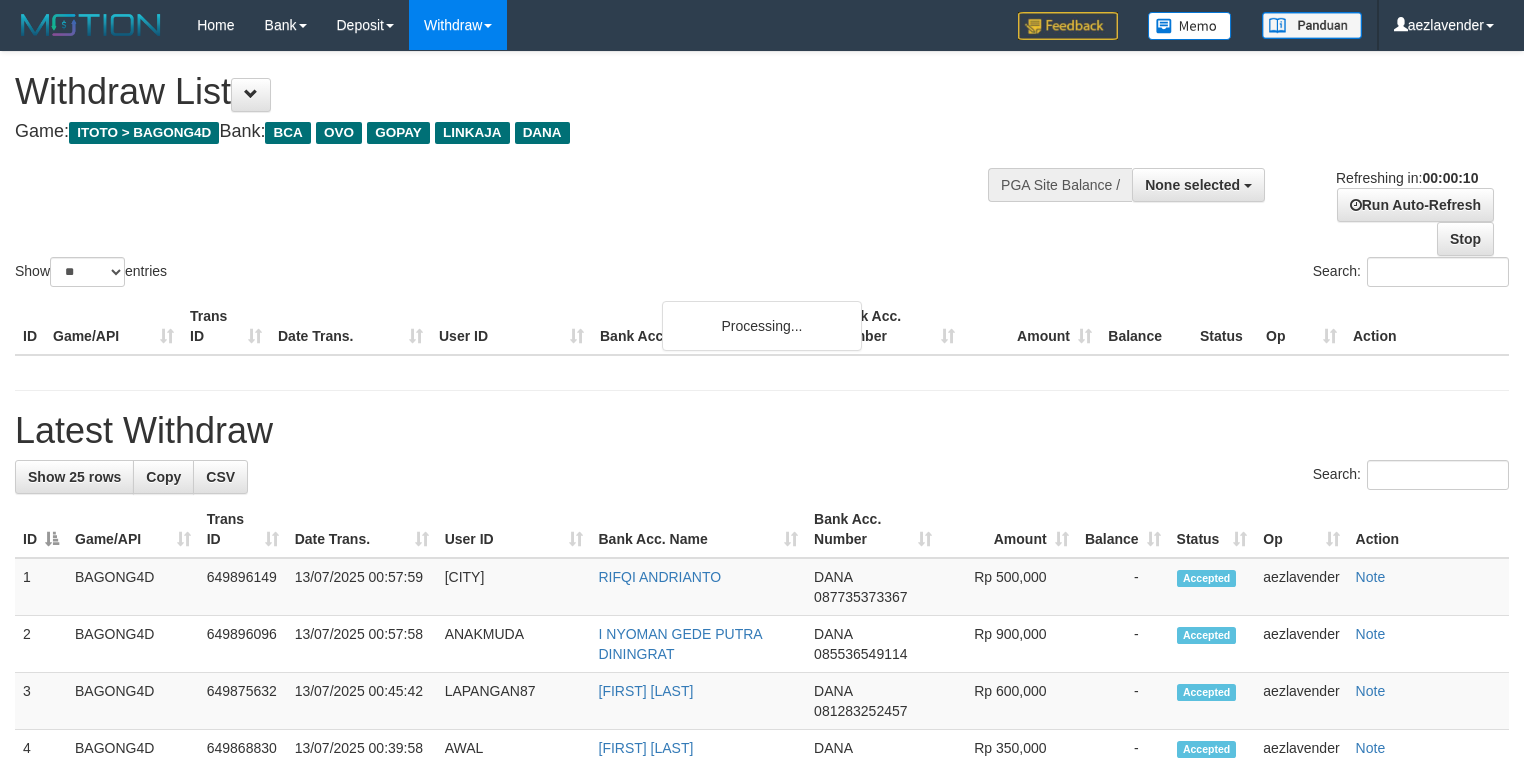 select 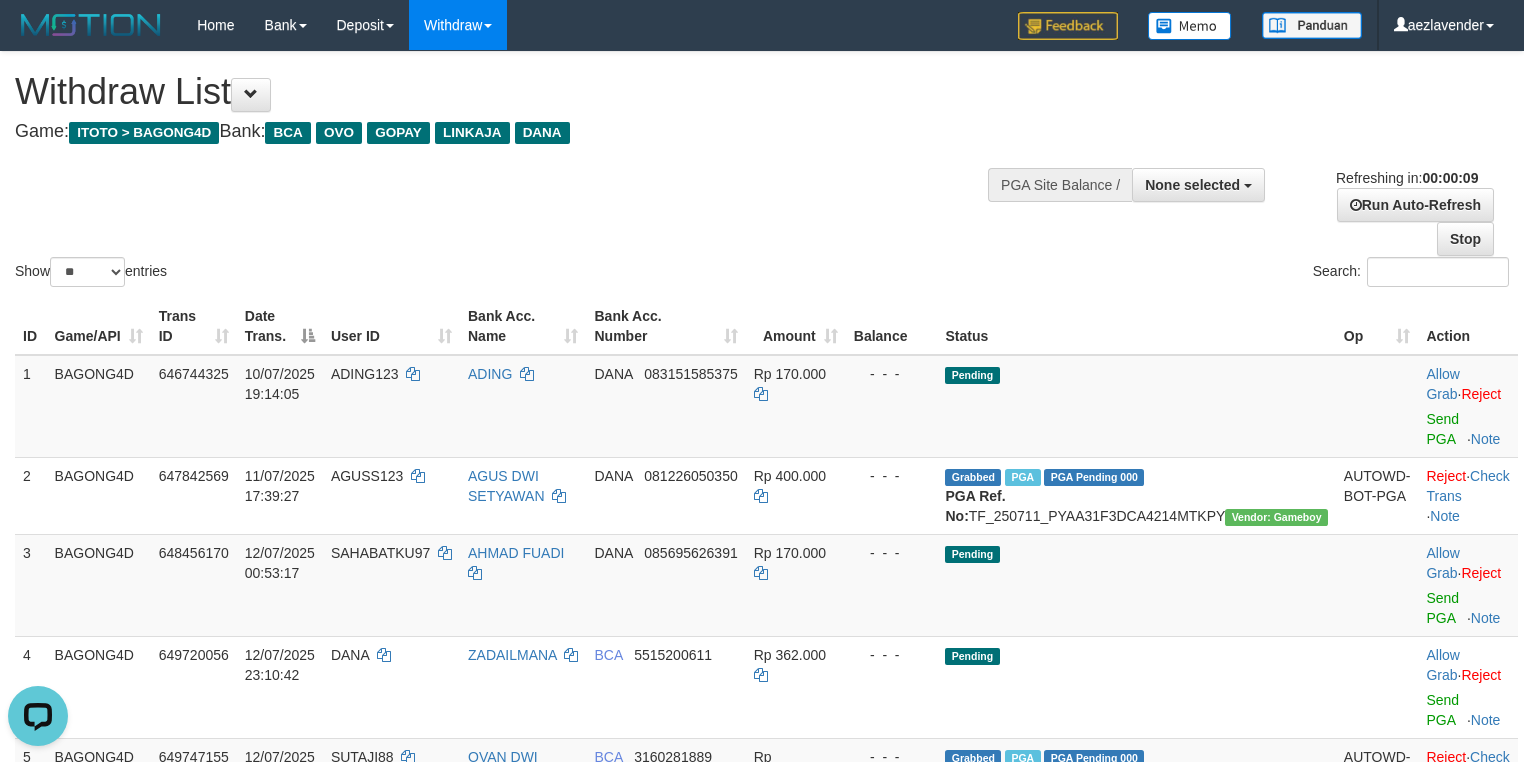 scroll, scrollTop: 0, scrollLeft: 0, axis: both 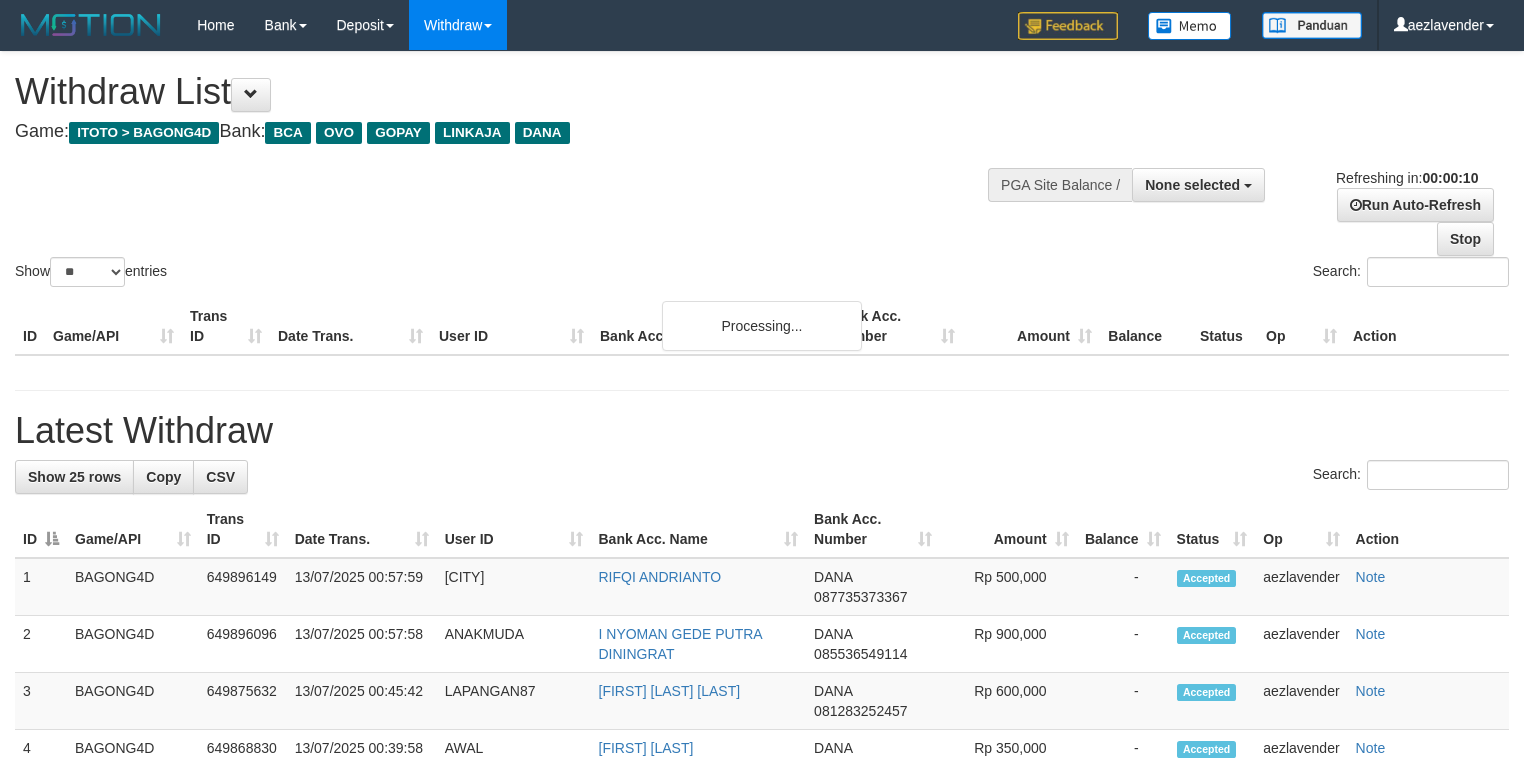 select 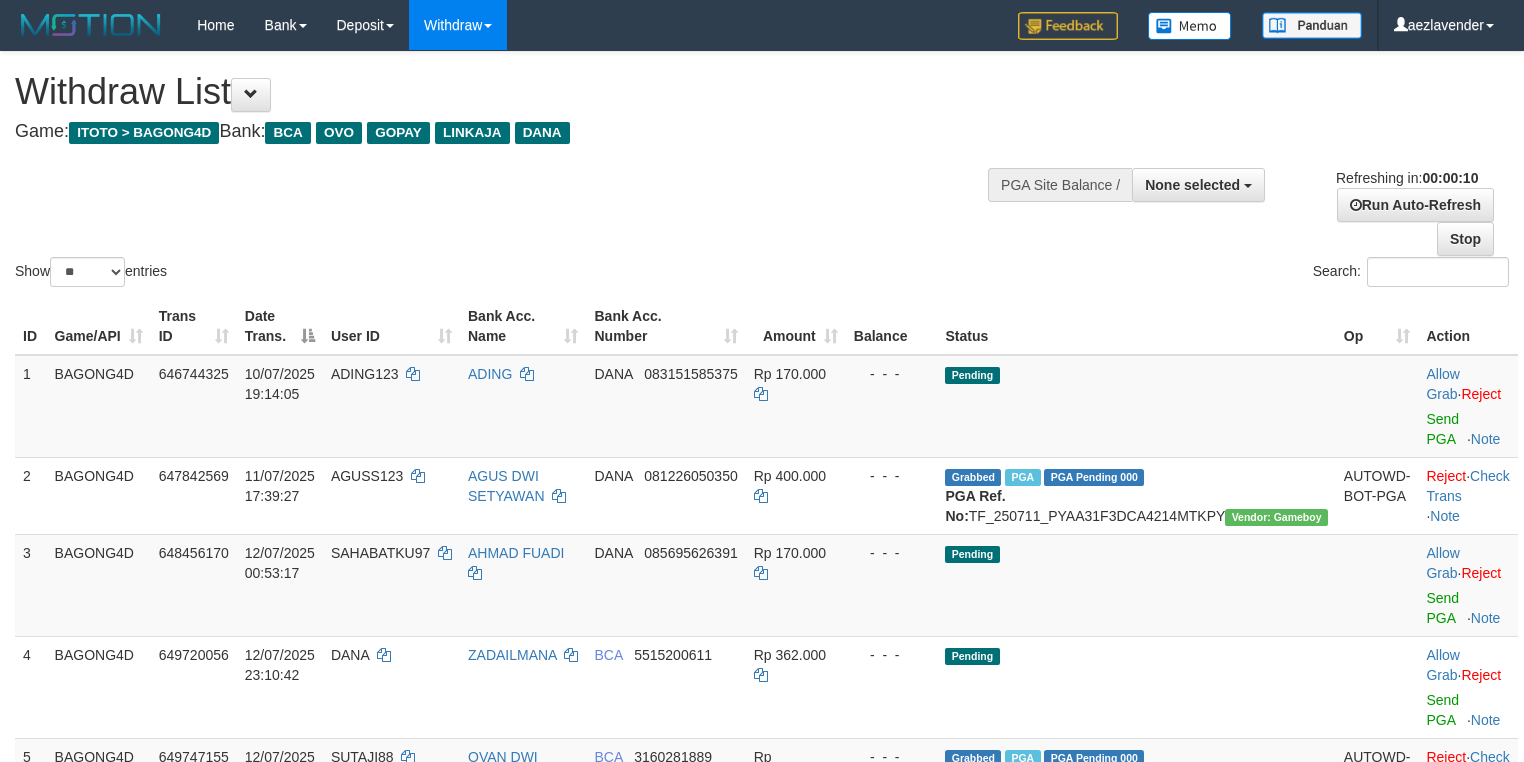 select 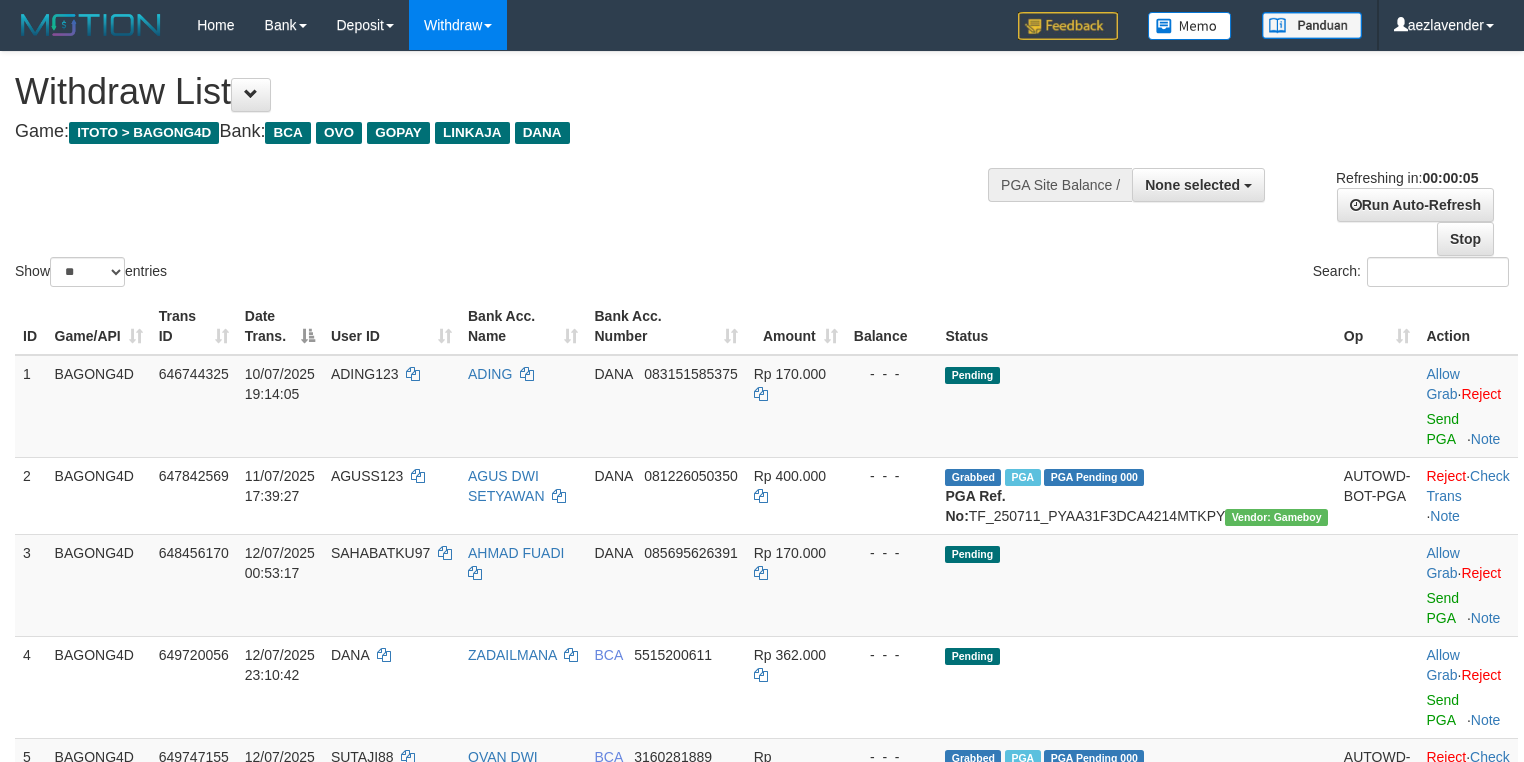 scroll, scrollTop: 0, scrollLeft: 0, axis: both 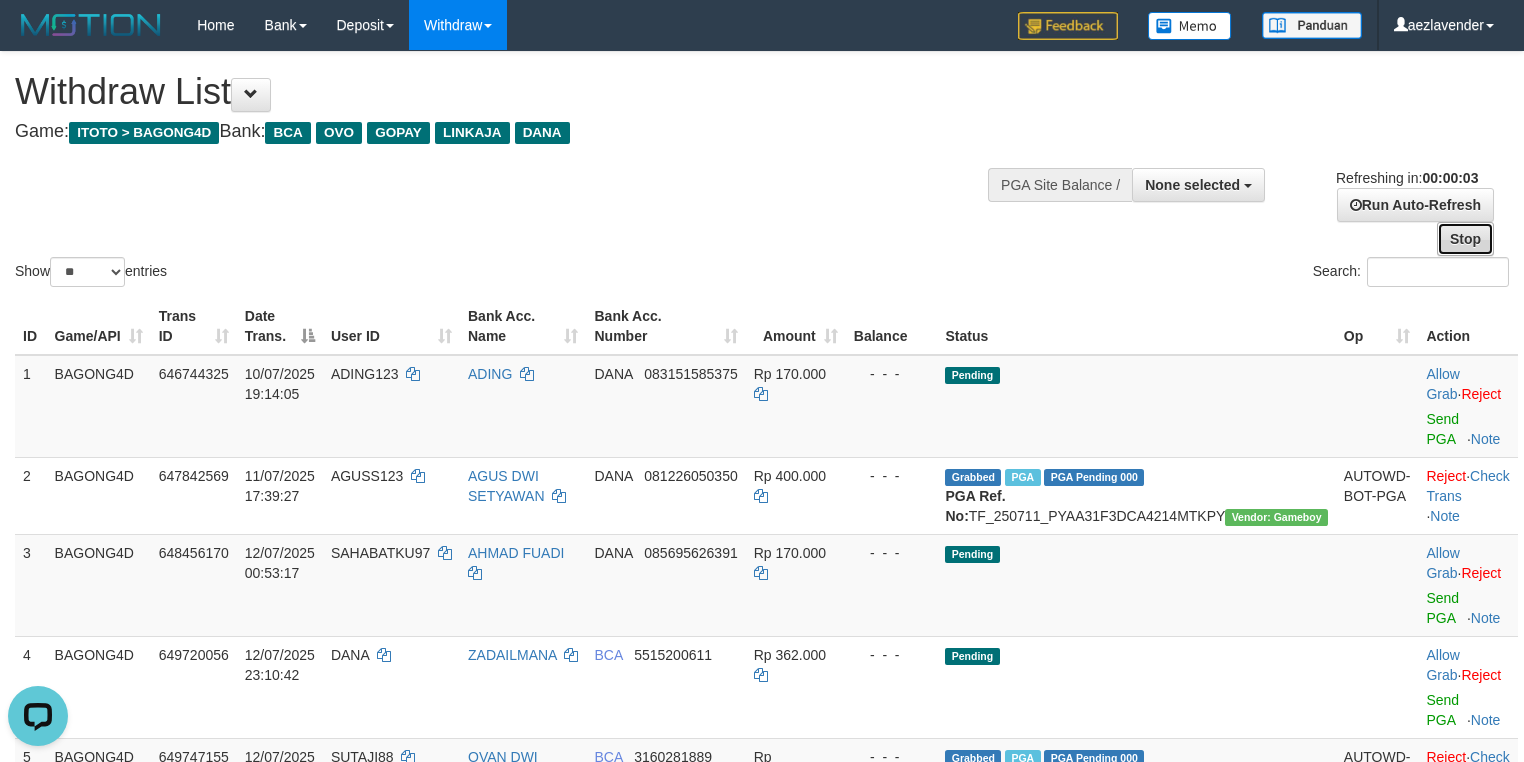 click on "Stop" at bounding box center (1465, 239) 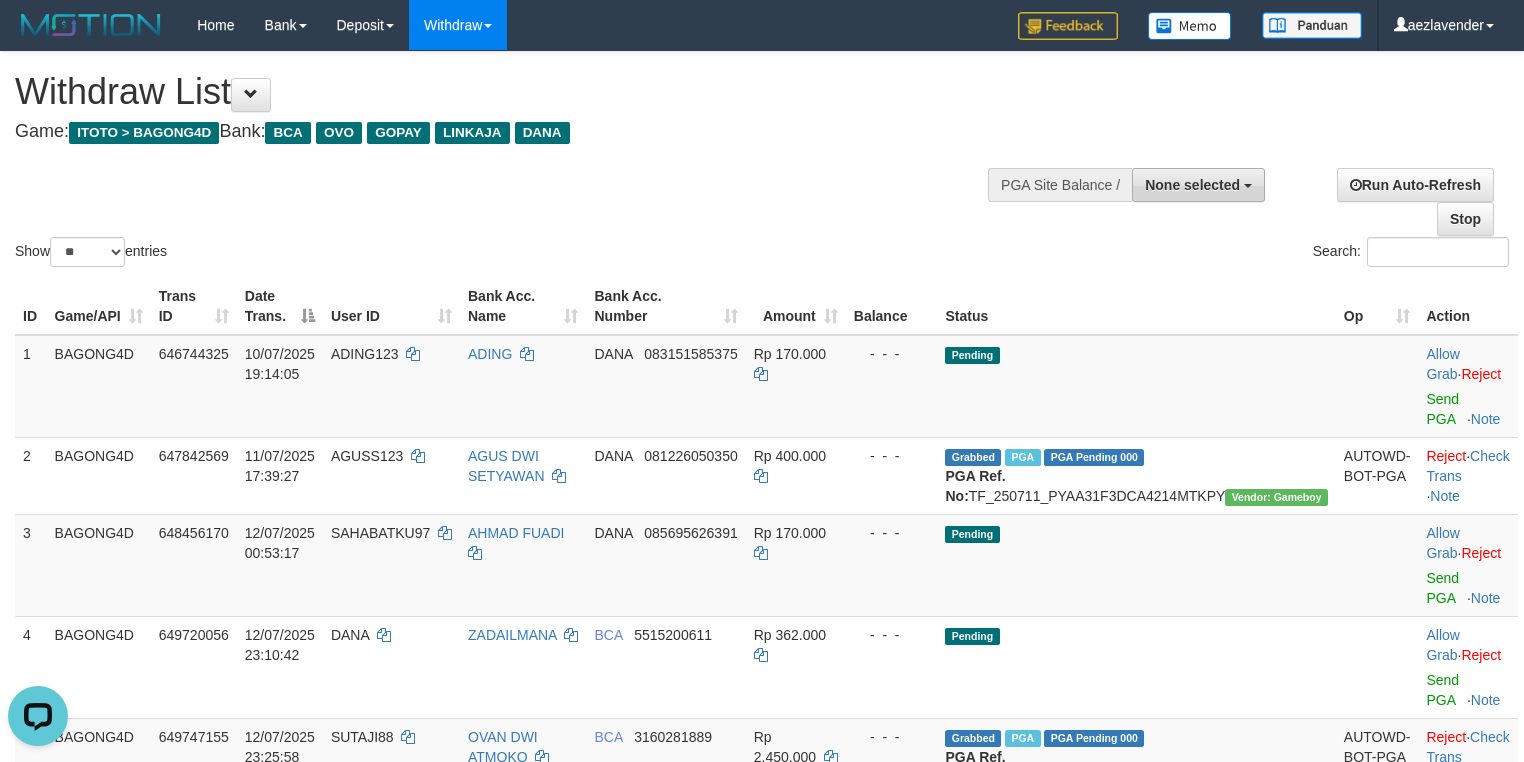 click on "None selected" at bounding box center (1198, 185) 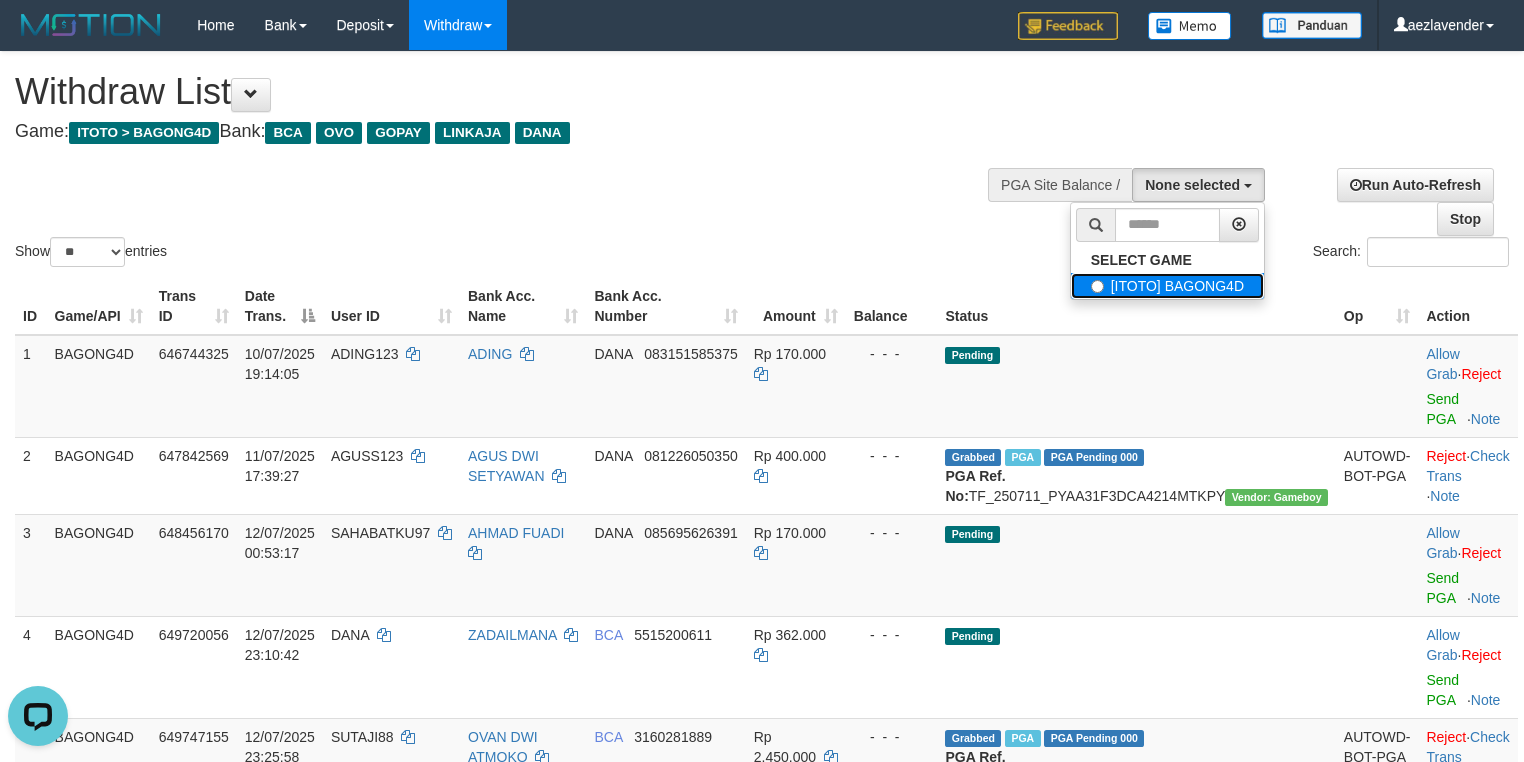 click on "[ITOTO] BAGONG4D" at bounding box center (1167, 286) 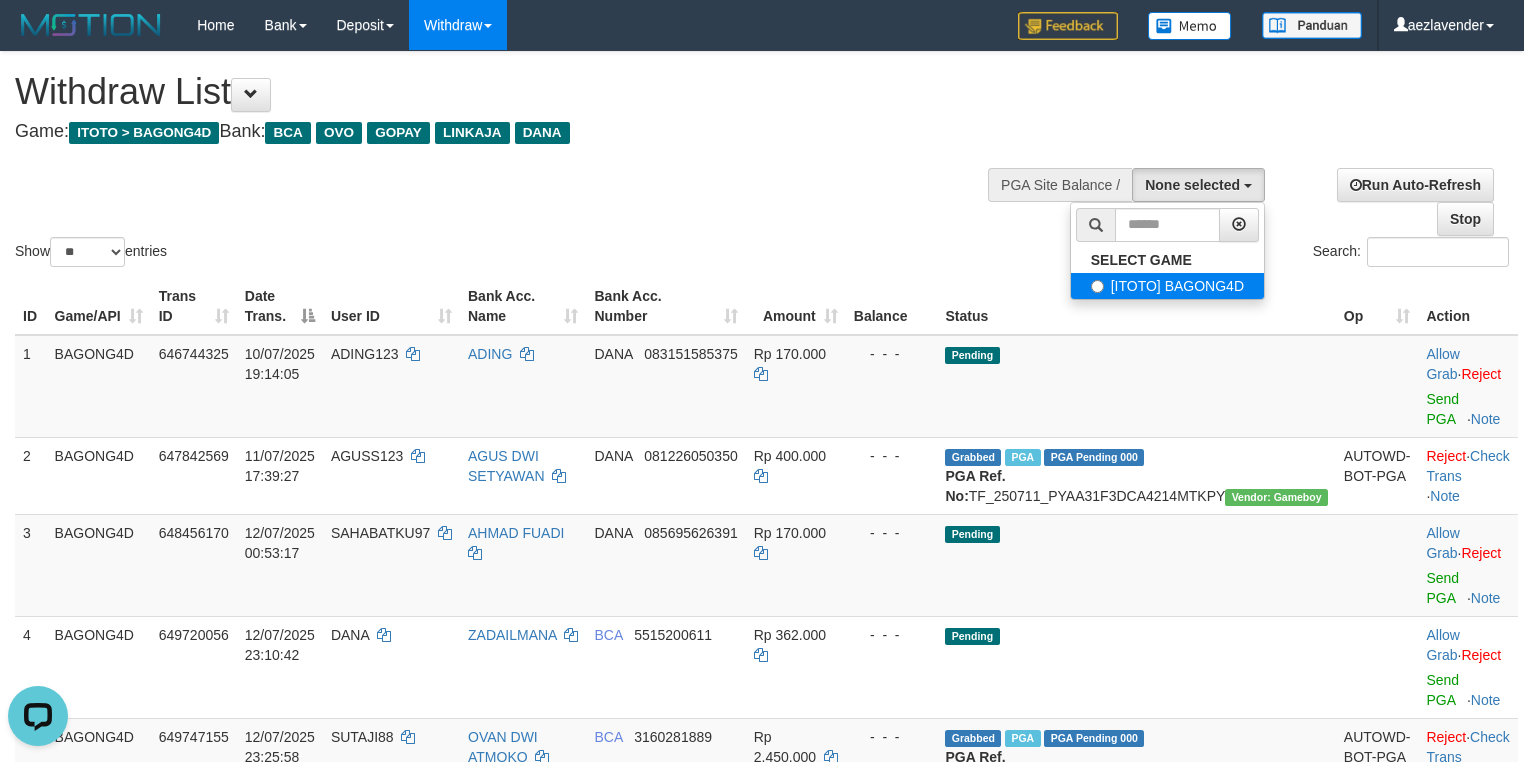 select on "***" 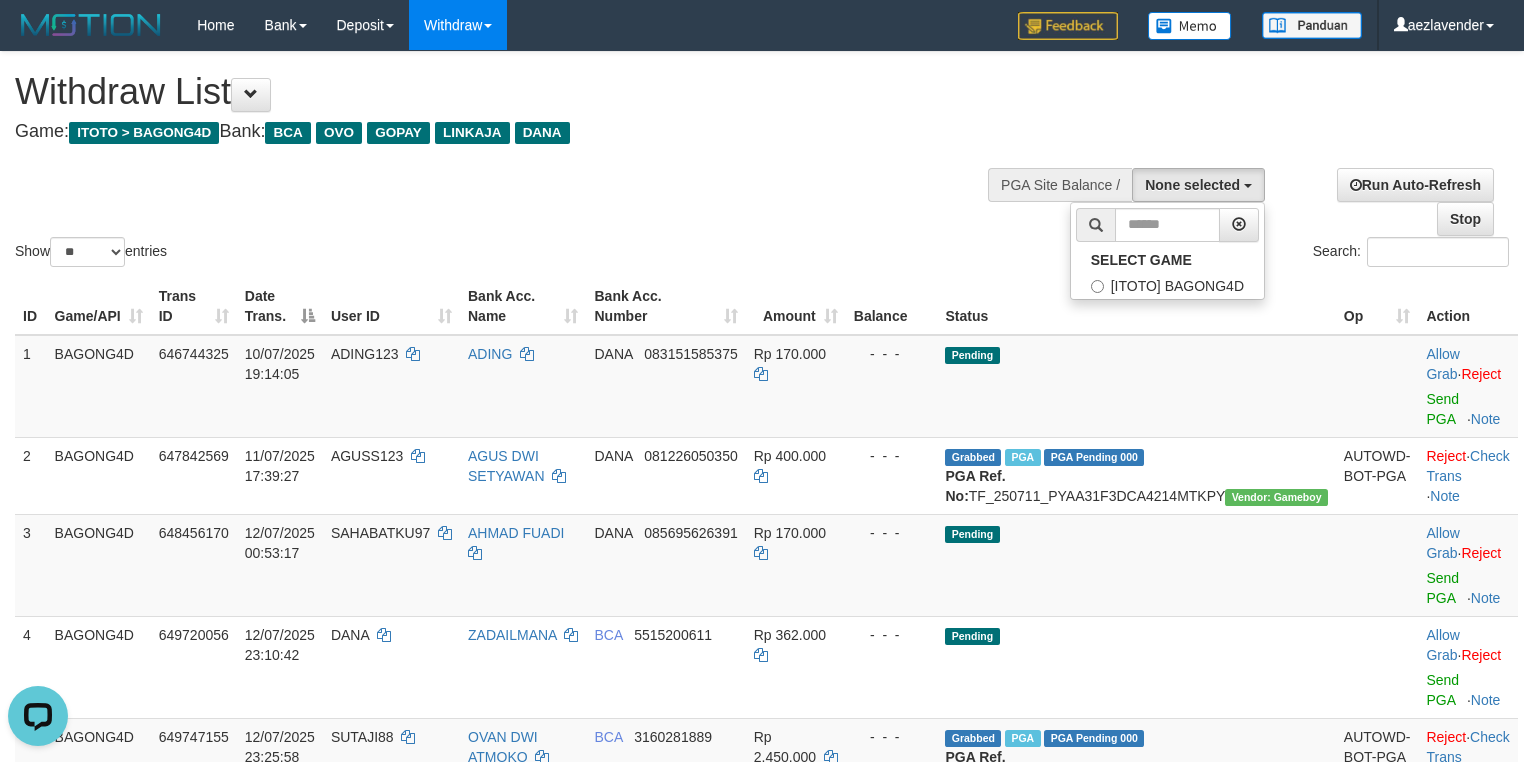 scroll, scrollTop: 17, scrollLeft: 0, axis: vertical 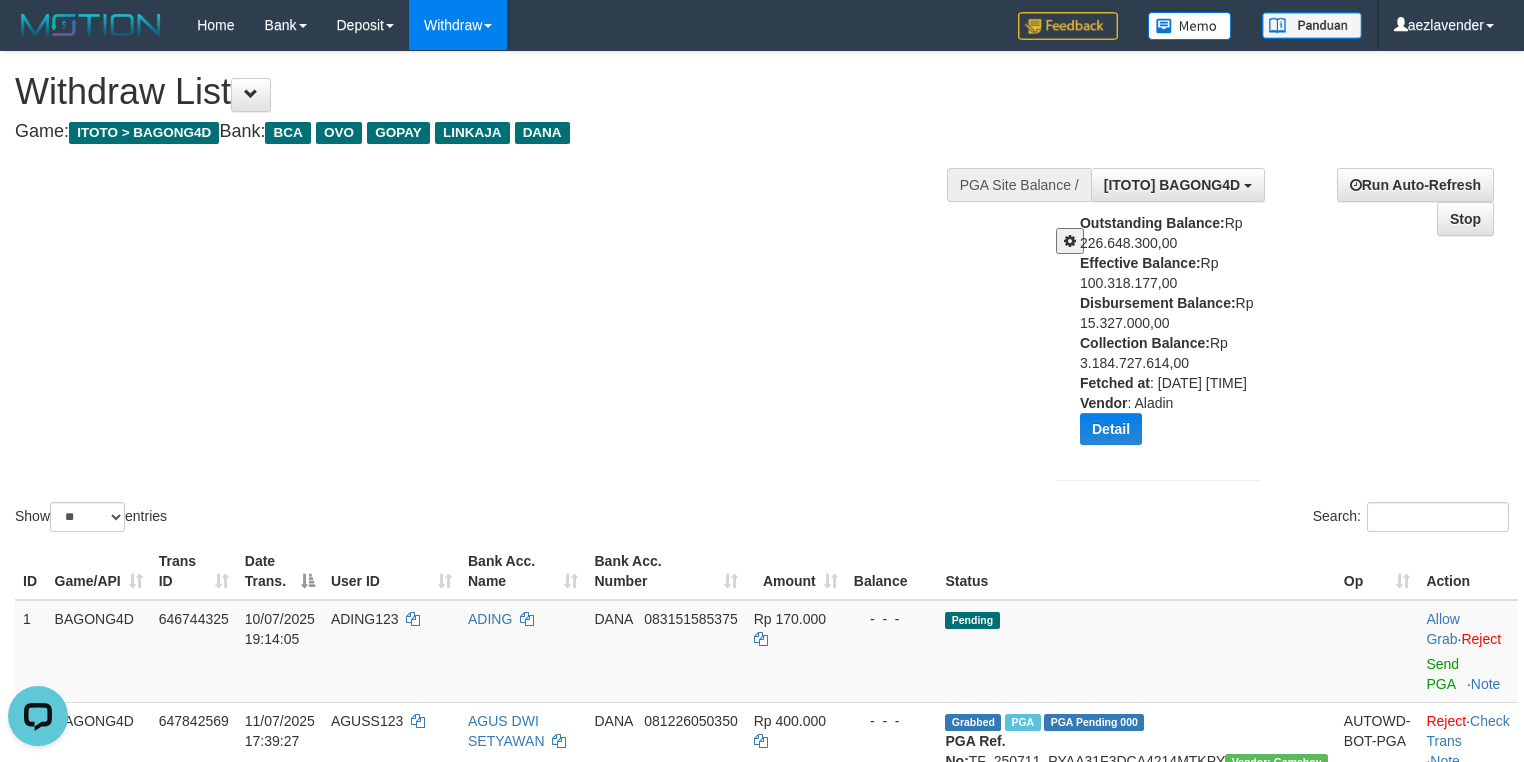 click on "Outstanding Balance:  Rp 226.648.300,00
Effective Balance:  Rp 100.318.177,00
Disbursement Balance:  Rp 15.327.000,00
Collection Balance:  Rp 3.184.727.614,00
Fetched at : 2025-07-13 01:04:37
Vendor : Aladin
Detail
Vendor Name
Outstanding Balance
Effective Balance
Disbursment Balance
Collection Balance
No data found
Fetched at:   2025-07-13 01:04:37
Vendor:   Aladin
Transfer to Available Vendor" at bounding box center [1177, 336] 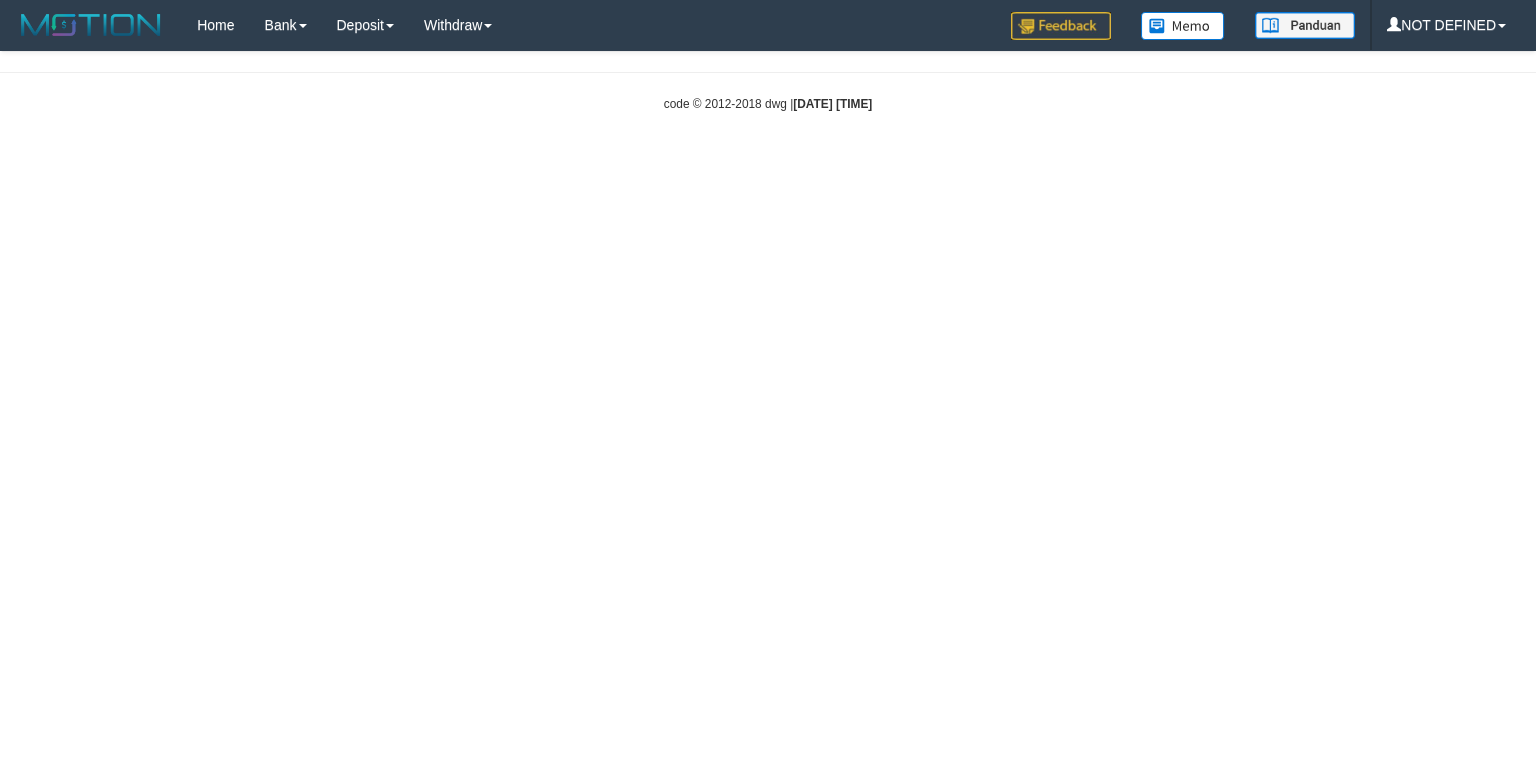 scroll, scrollTop: 0, scrollLeft: 0, axis: both 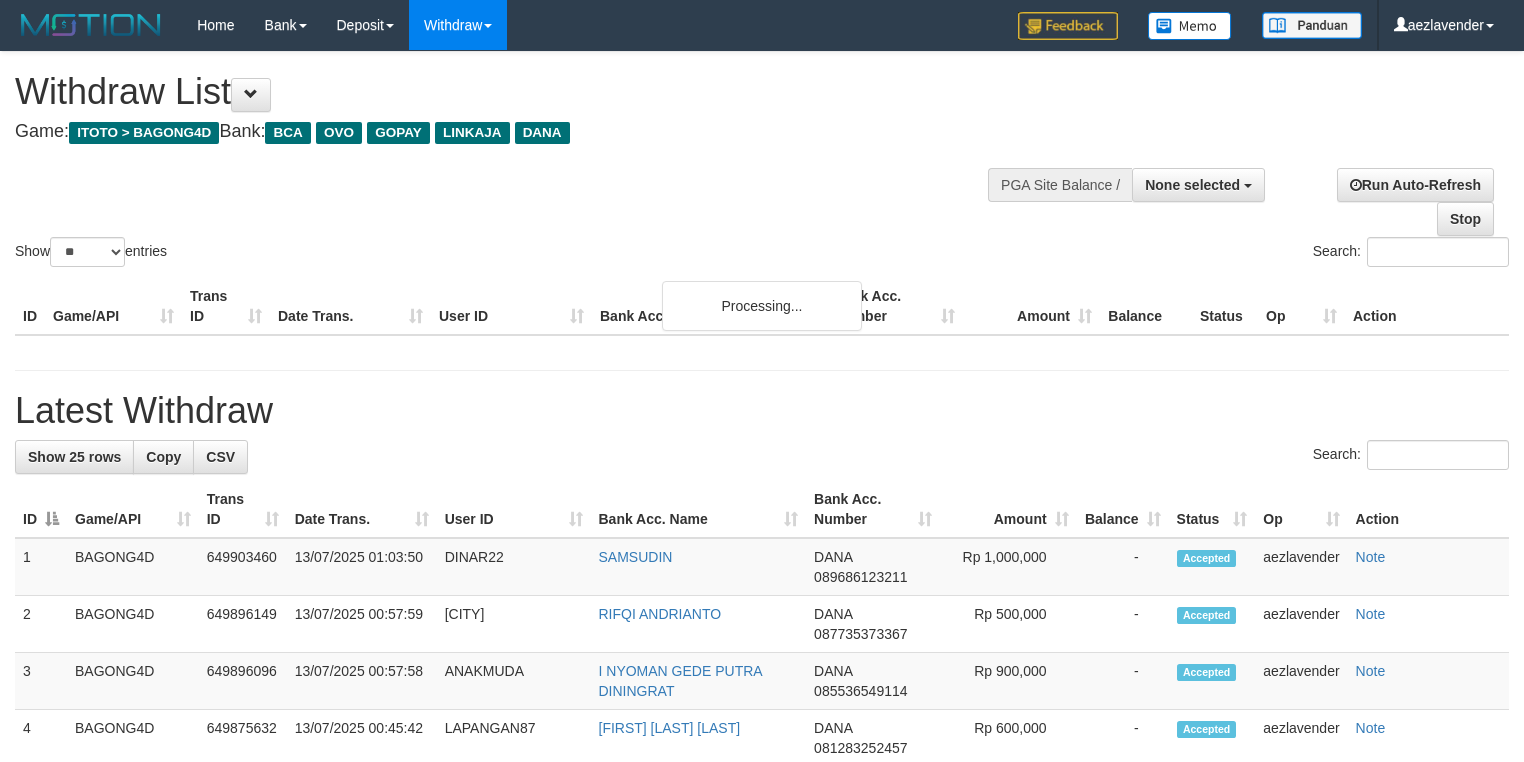 select 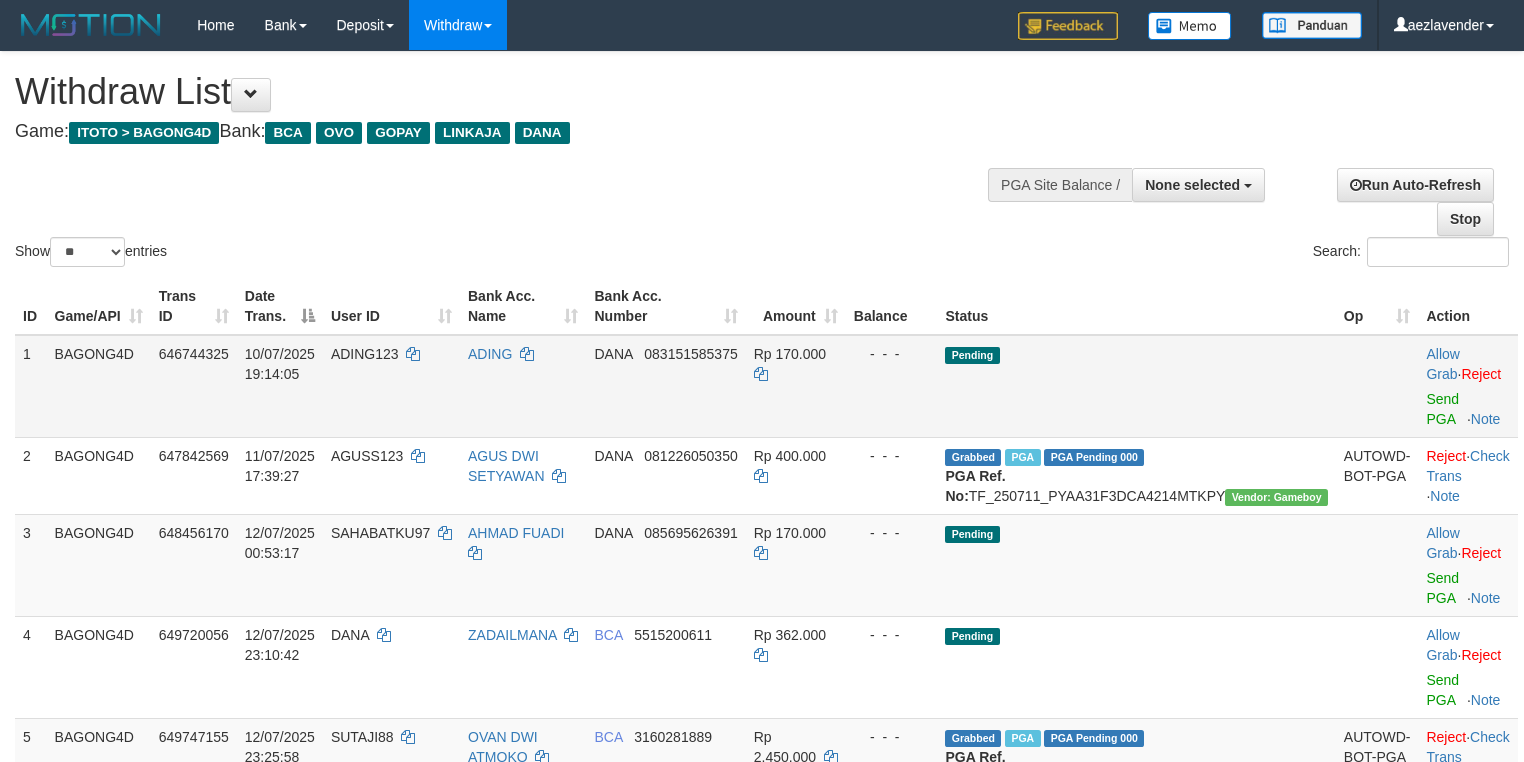 click on "ADING" at bounding box center [523, 386] 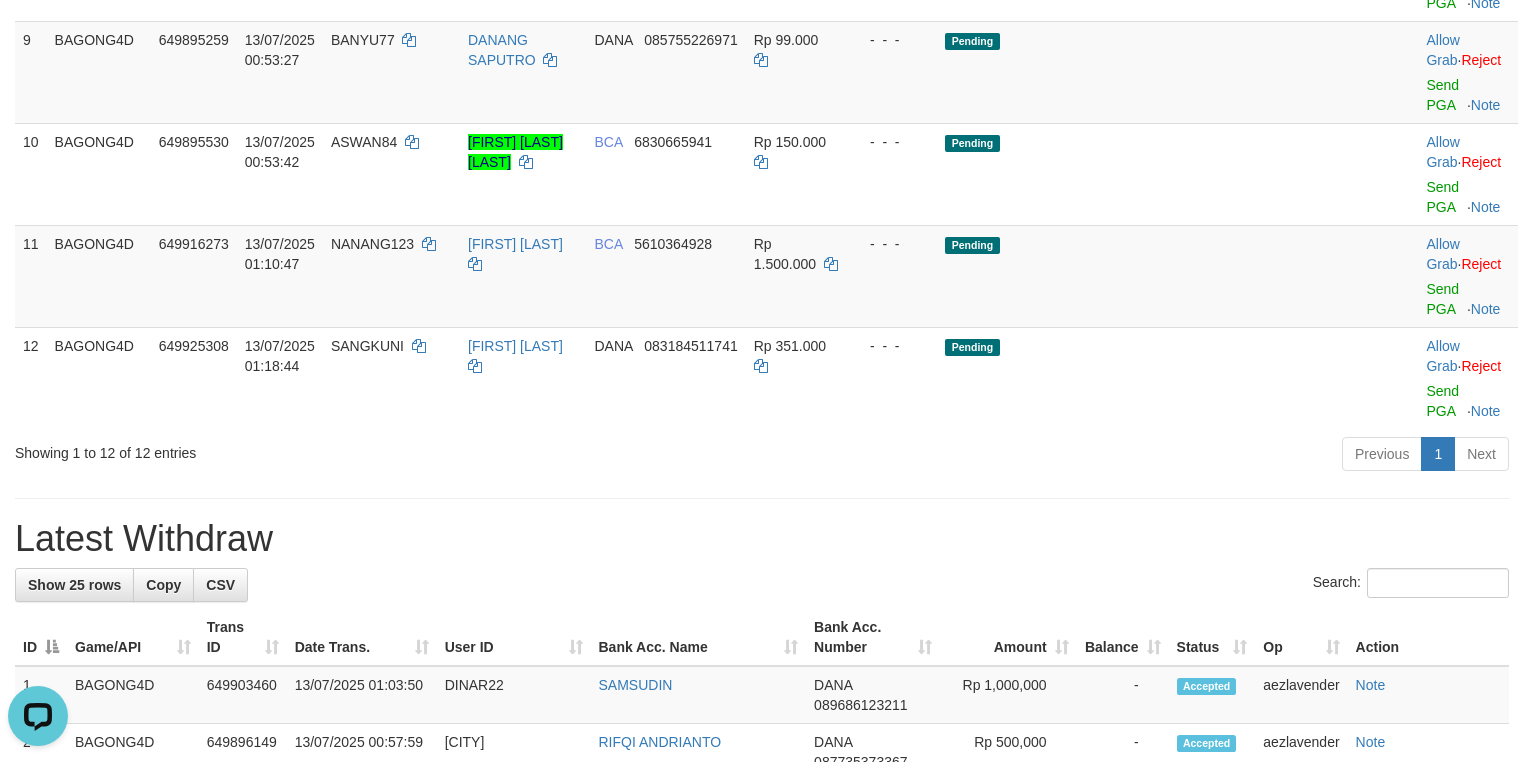 scroll, scrollTop: 0, scrollLeft: 0, axis: both 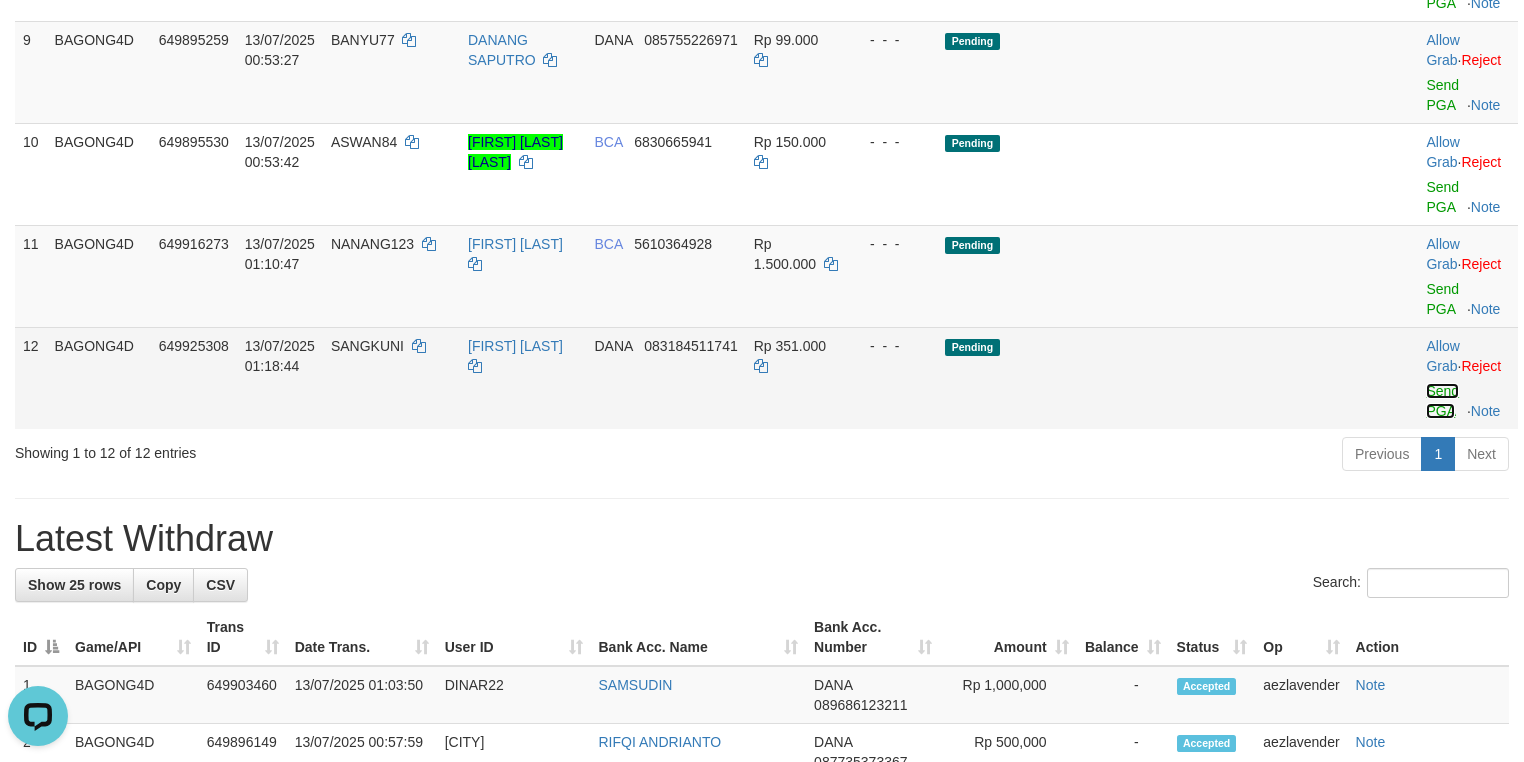 click on "Send PGA" at bounding box center (1442, 401) 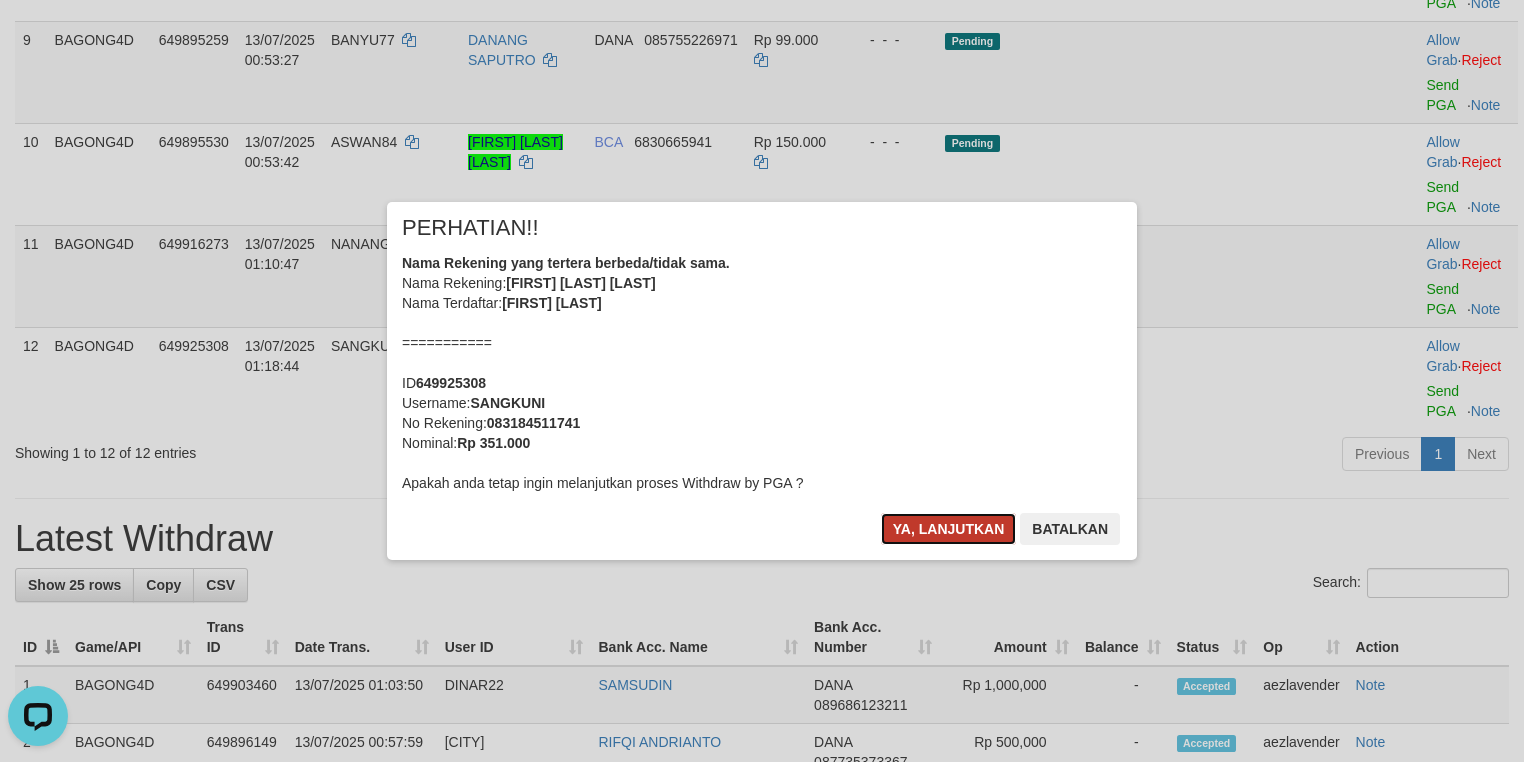 click on "Ya, lanjutkan" at bounding box center [949, 529] 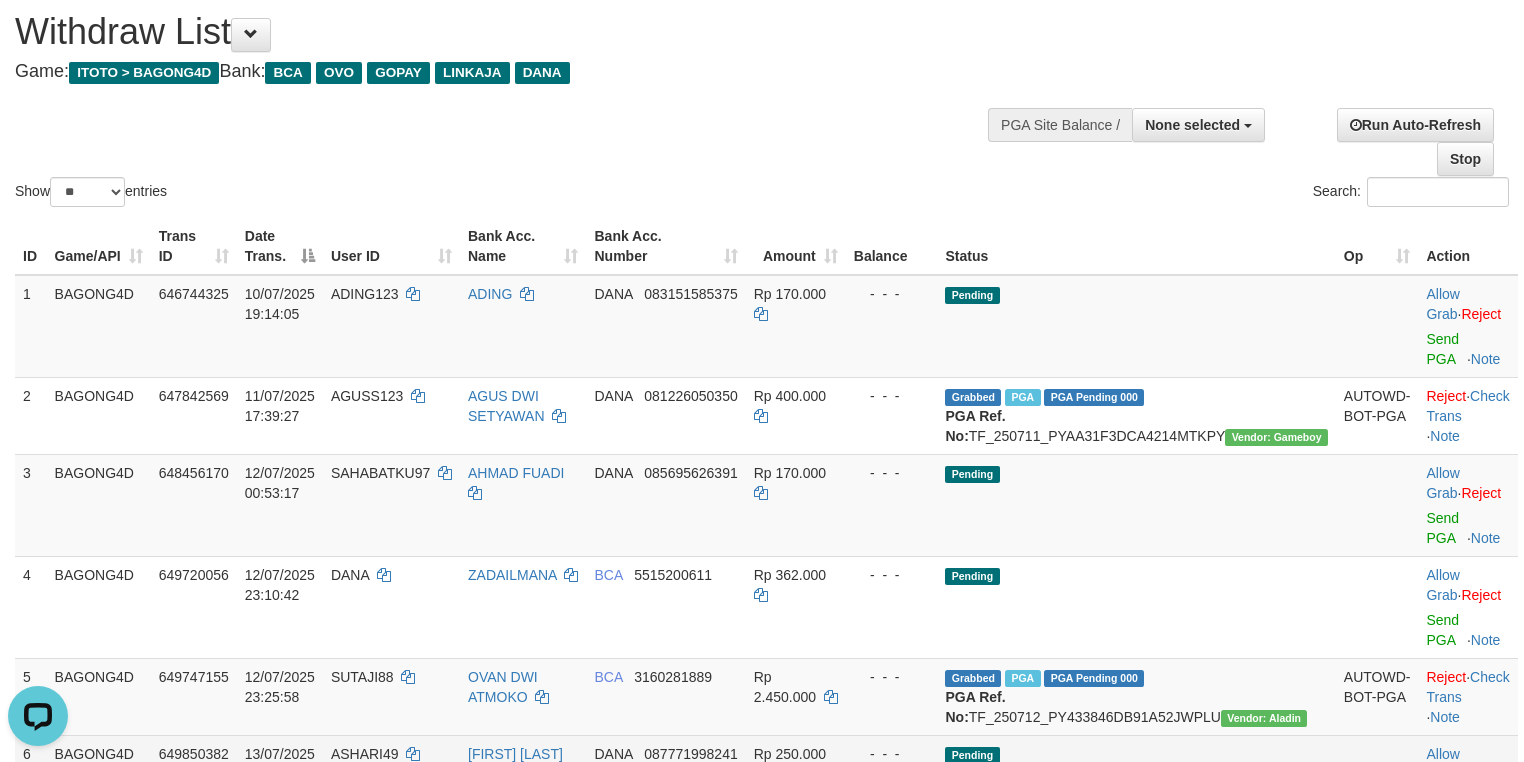 scroll, scrollTop: 0, scrollLeft: 0, axis: both 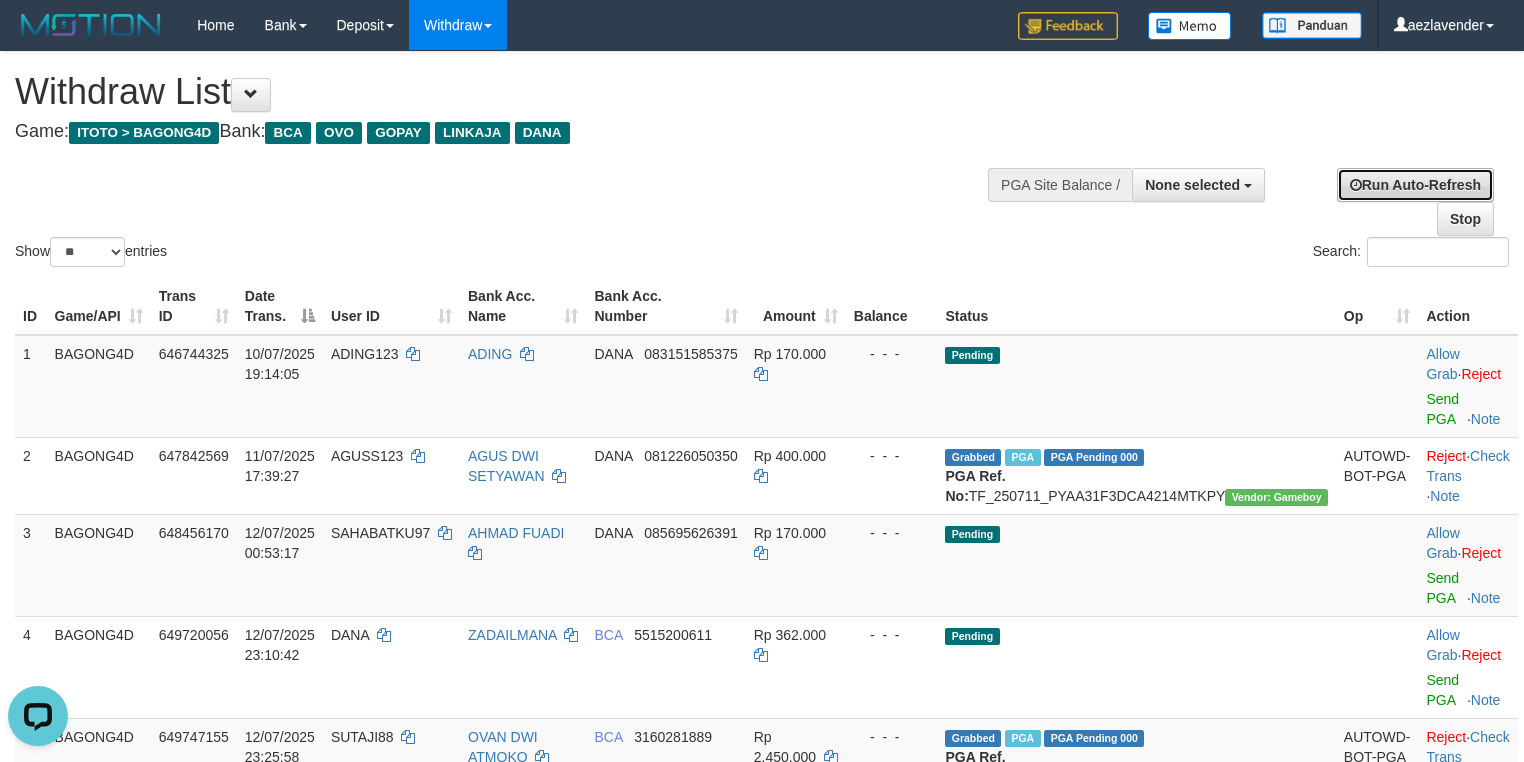 click on "Run Auto-Refresh" at bounding box center [1415, 185] 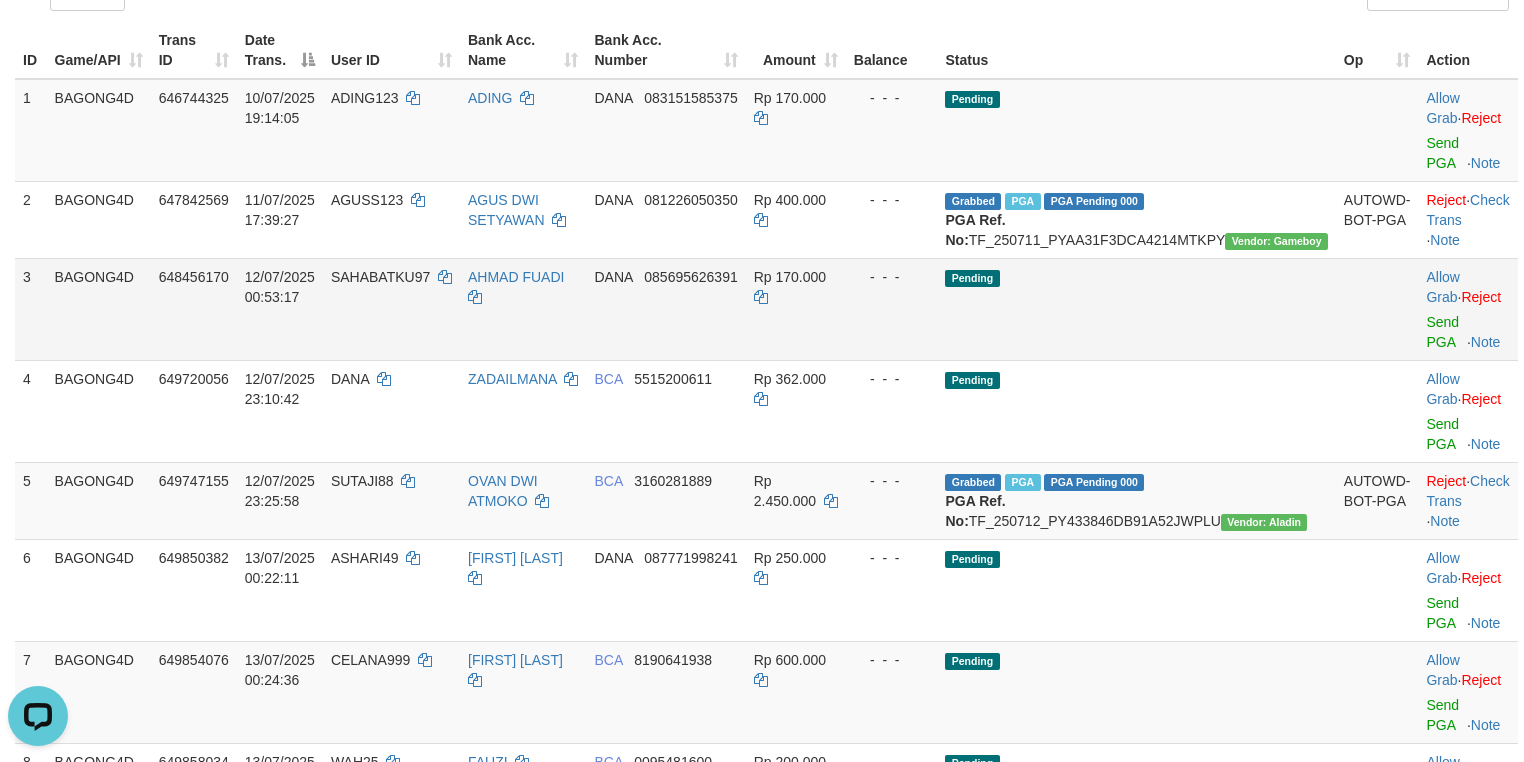 scroll, scrollTop: 133, scrollLeft: 0, axis: vertical 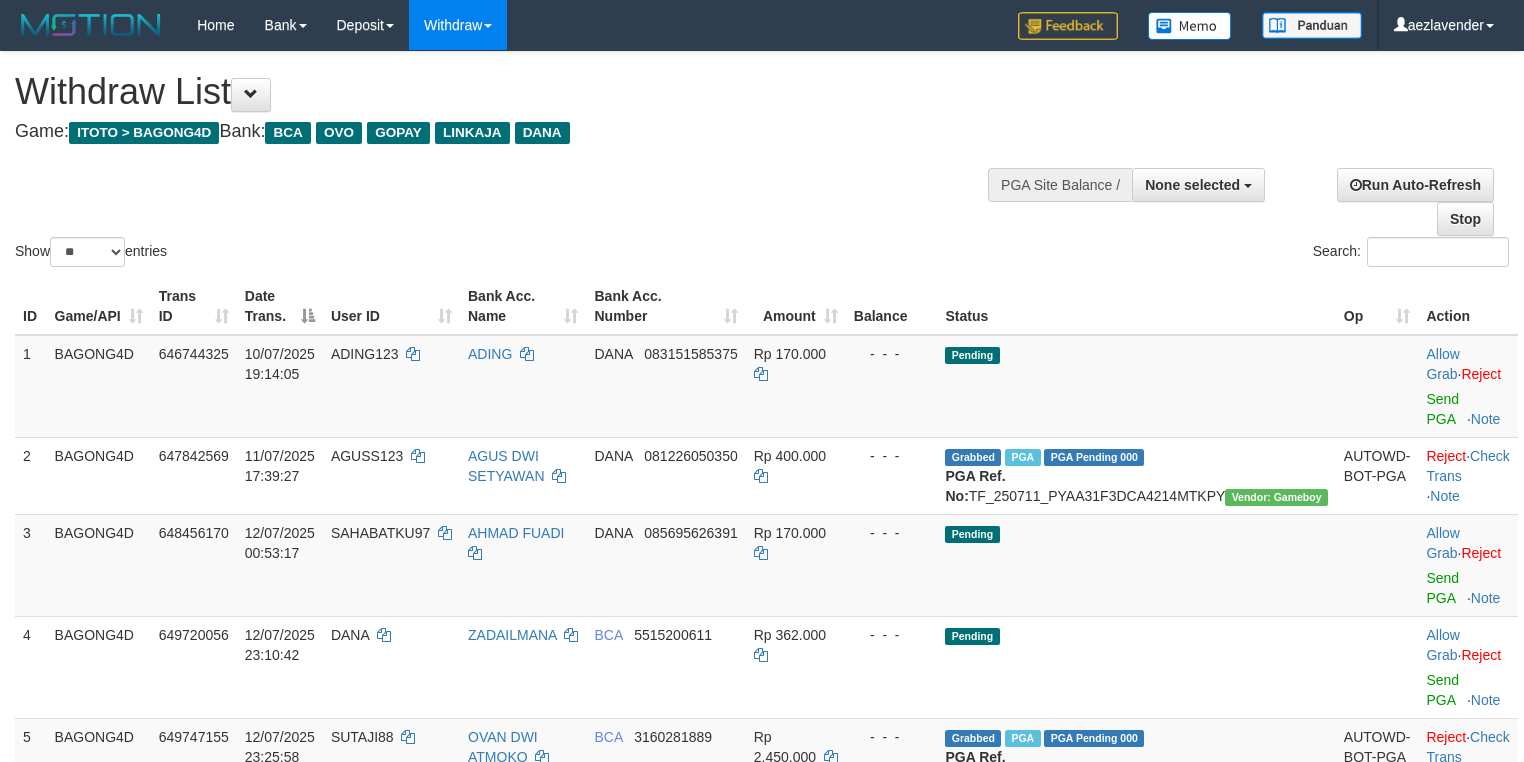 select 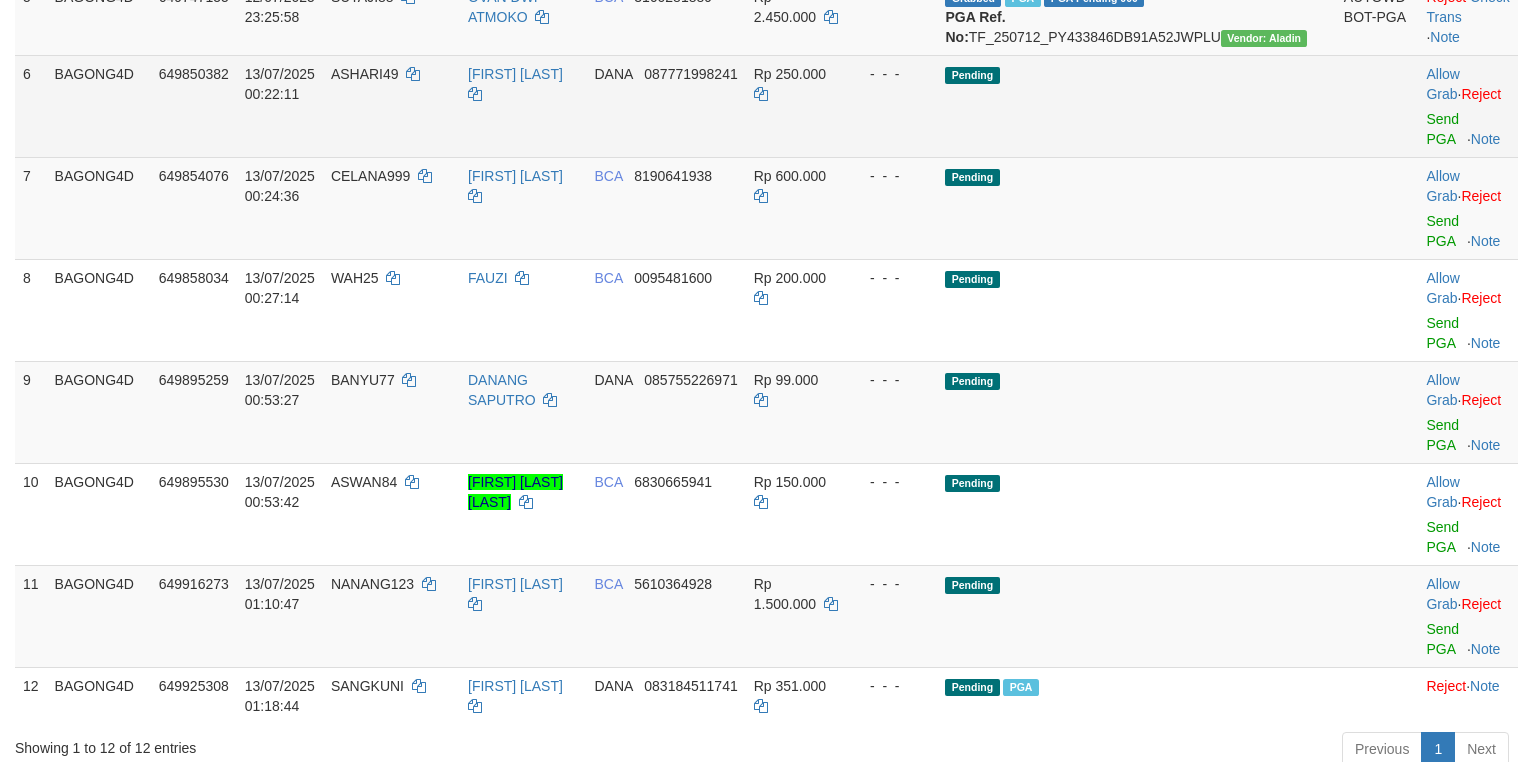 scroll, scrollTop: 933, scrollLeft: 0, axis: vertical 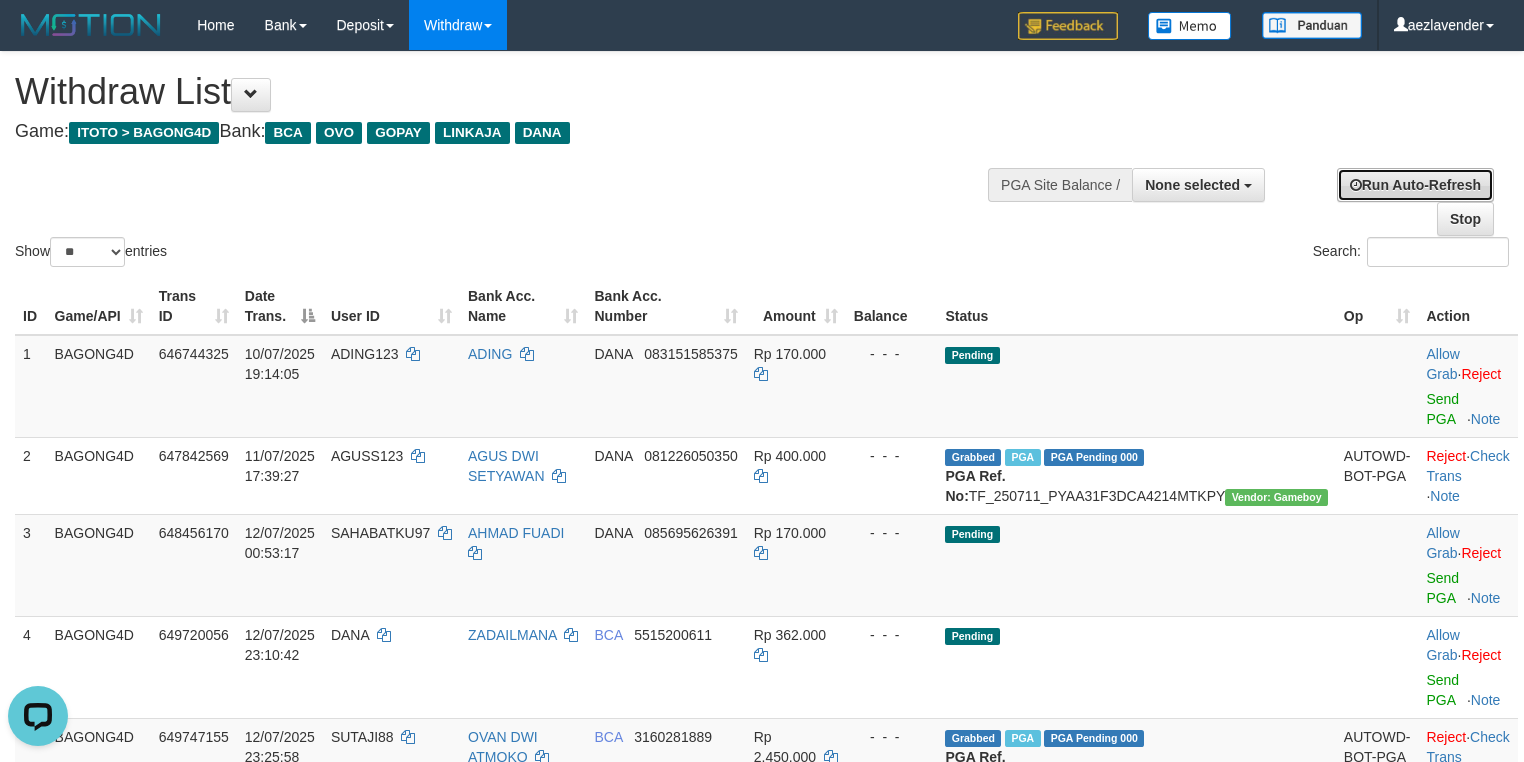 click on "Run Auto-Refresh" at bounding box center (1415, 185) 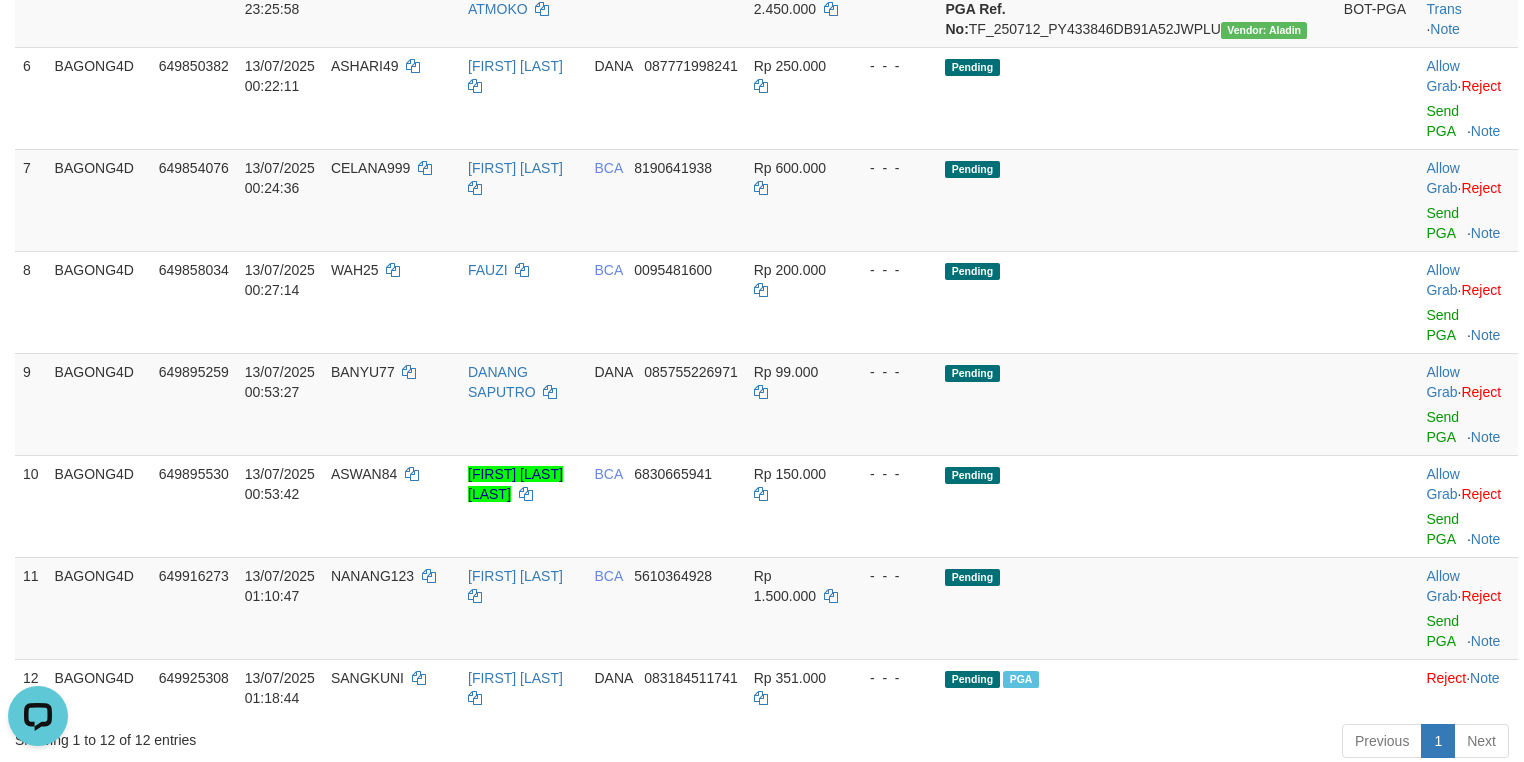 scroll, scrollTop: 800, scrollLeft: 0, axis: vertical 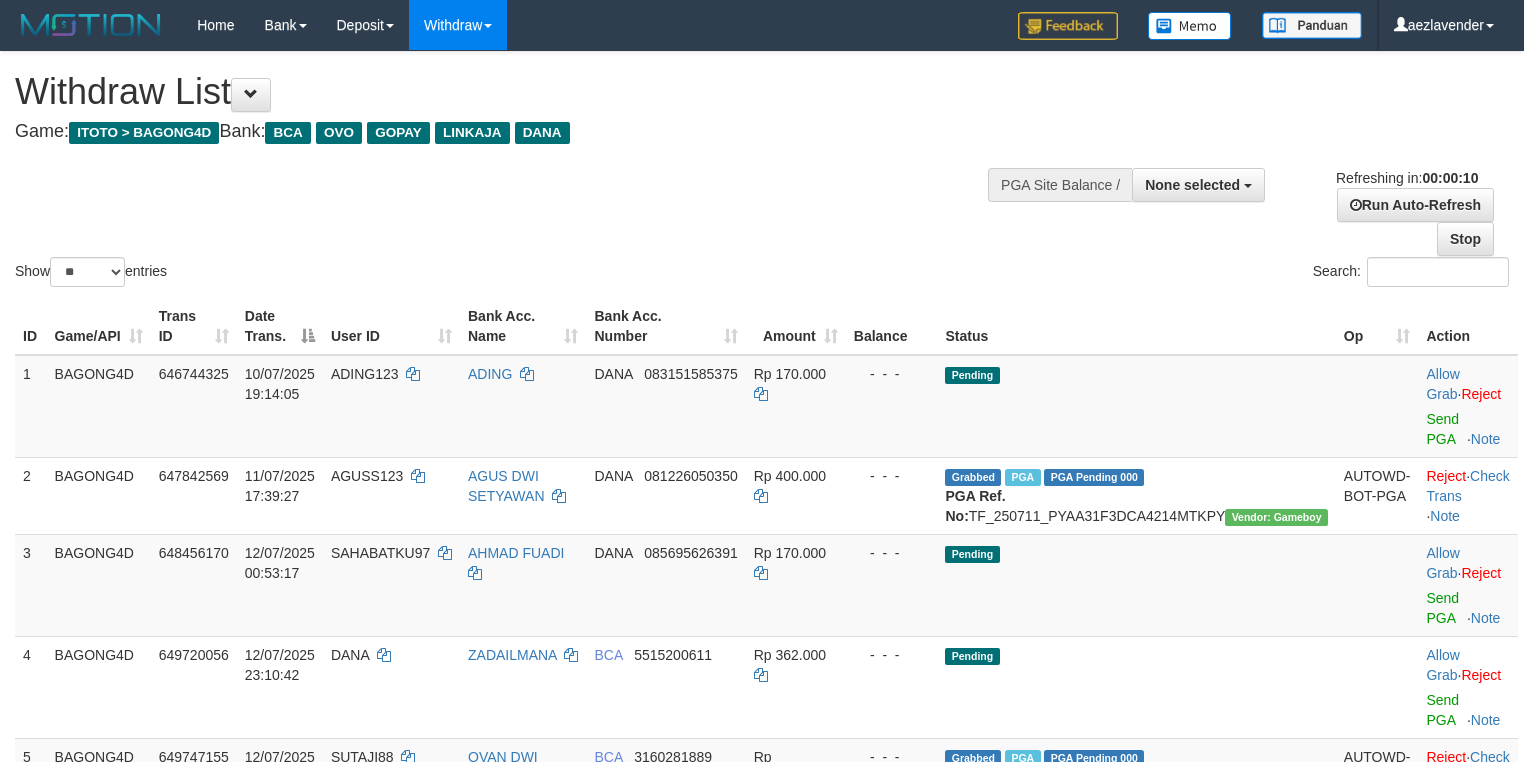 select 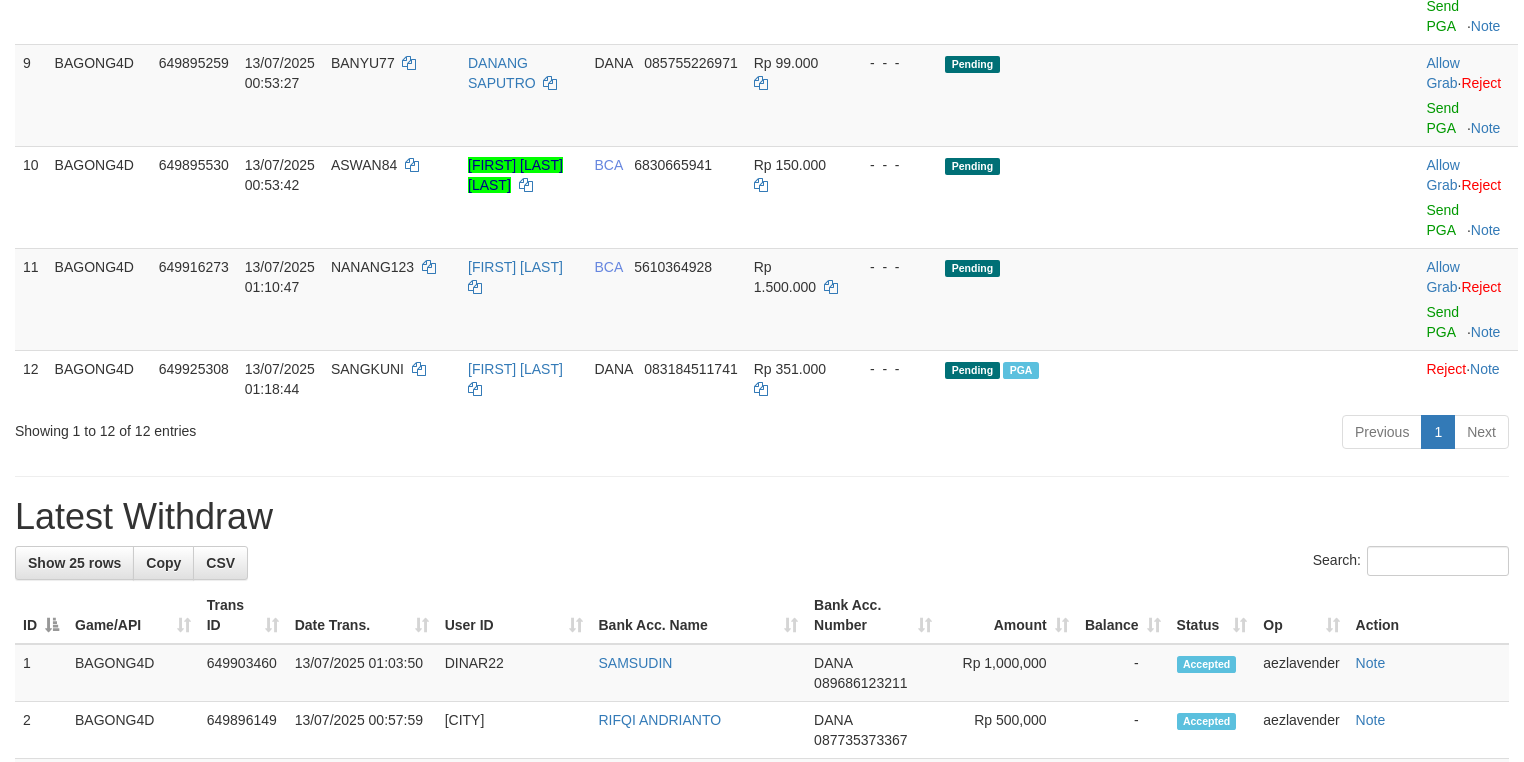 scroll, scrollTop: 1200, scrollLeft: 0, axis: vertical 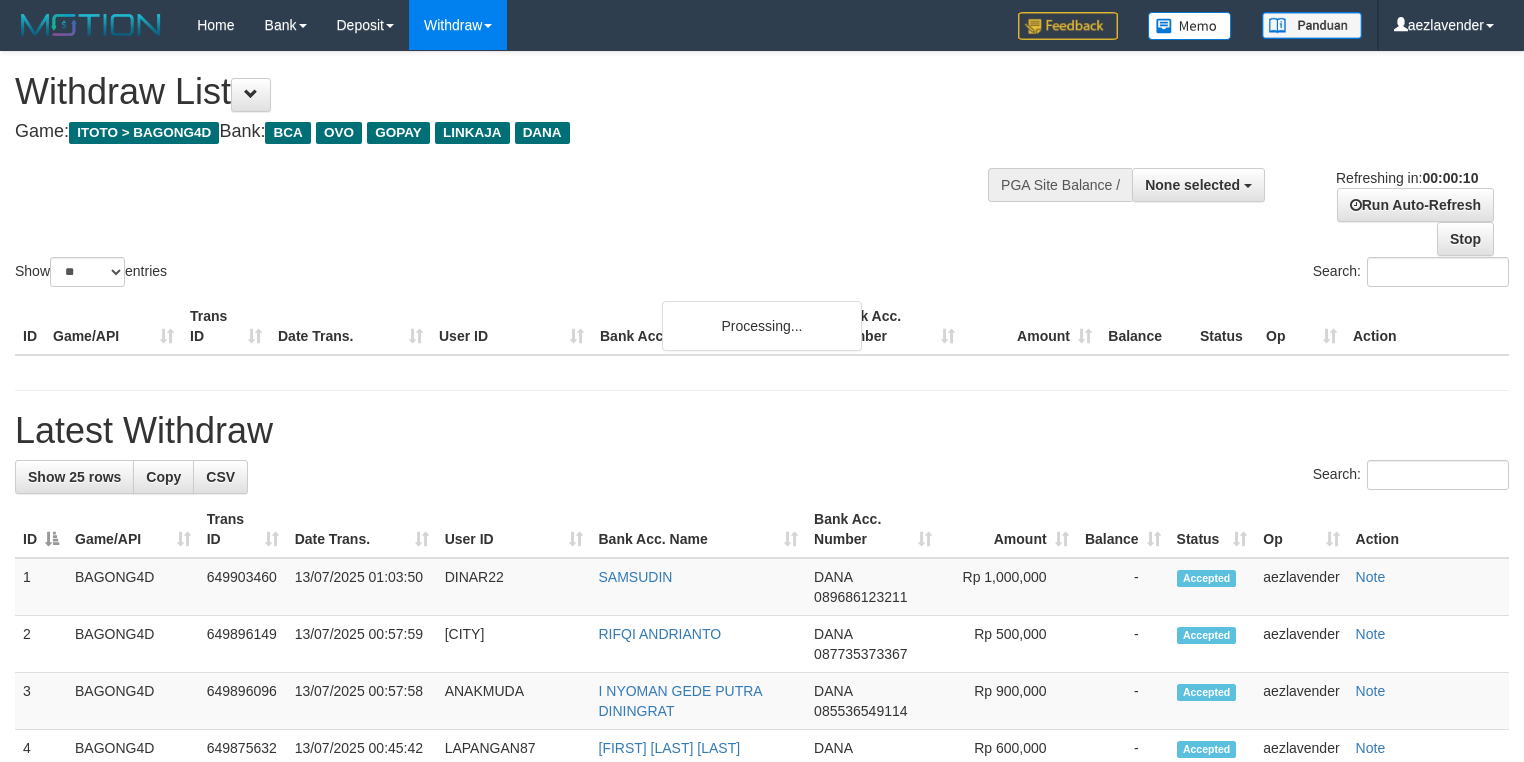 select 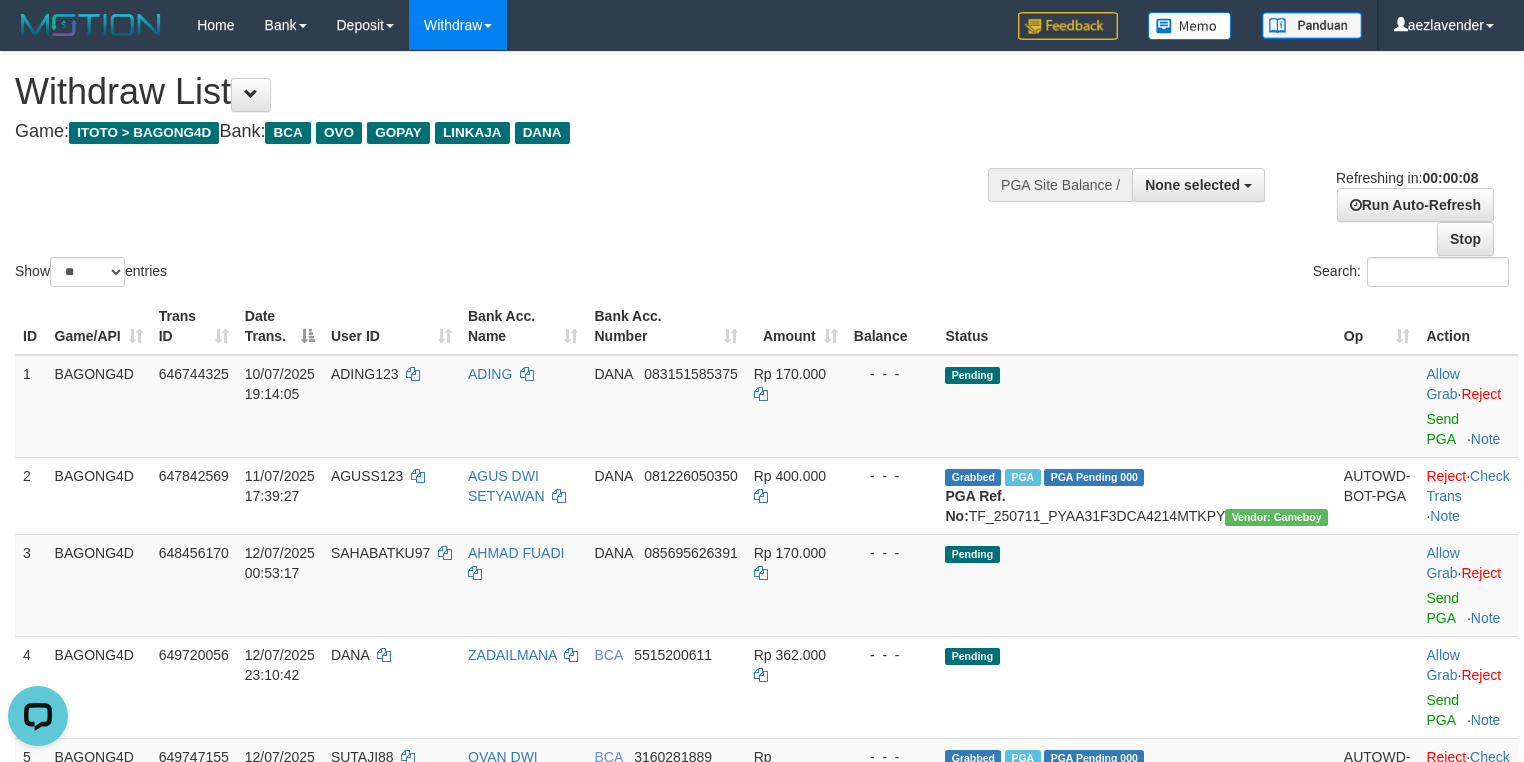 scroll, scrollTop: 0, scrollLeft: 0, axis: both 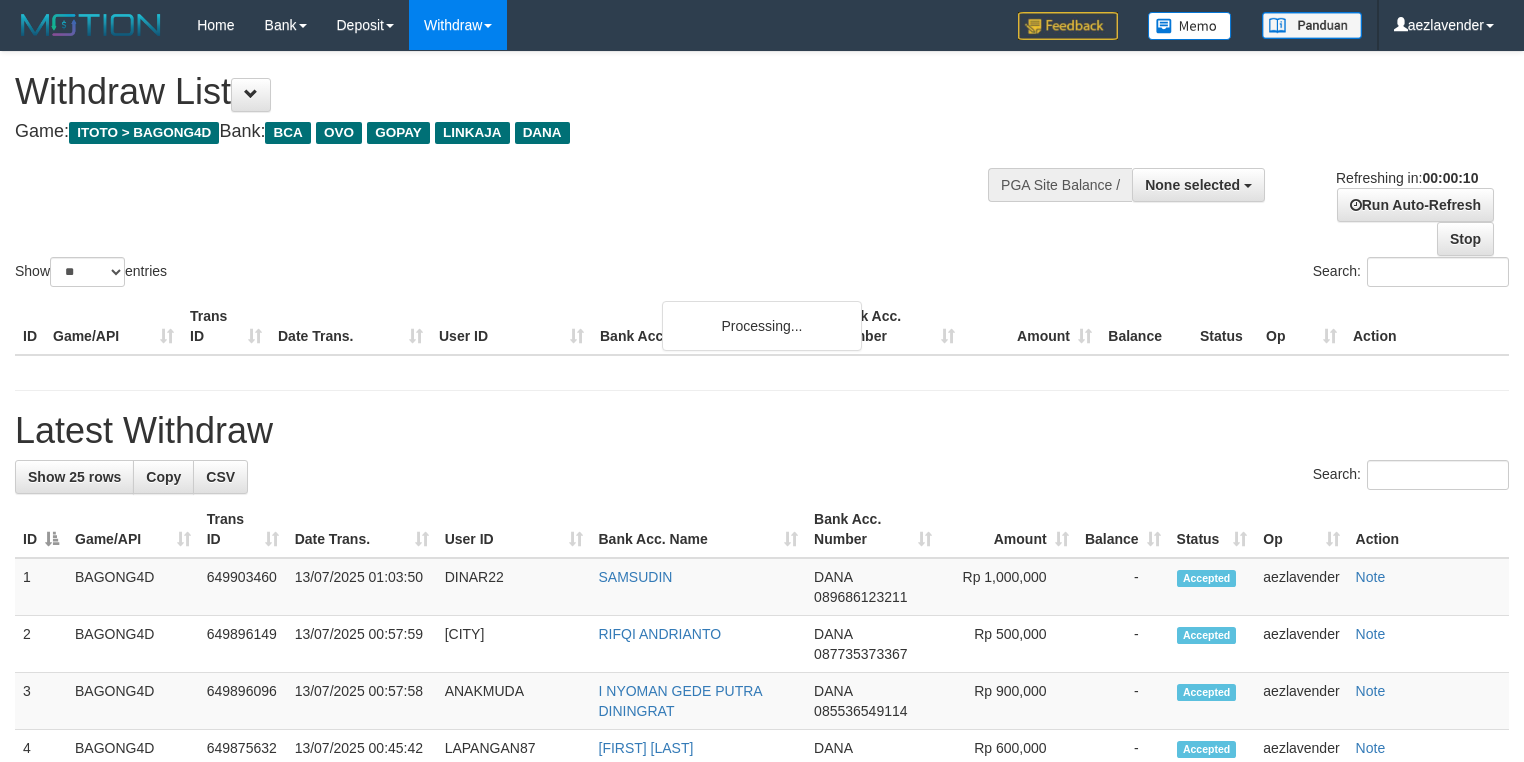 select 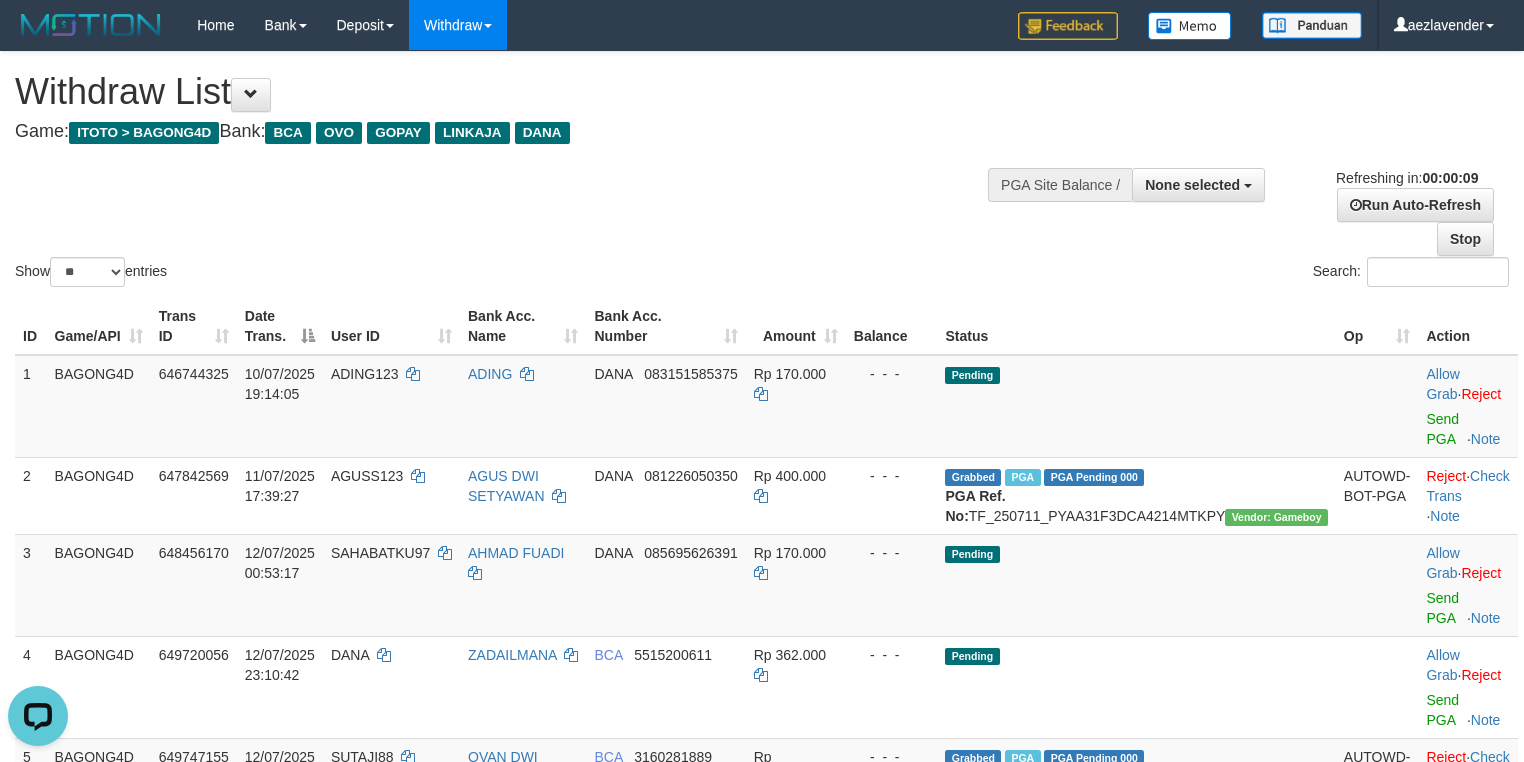 scroll, scrollTop: 0, scrollLeft: 0, axis: both 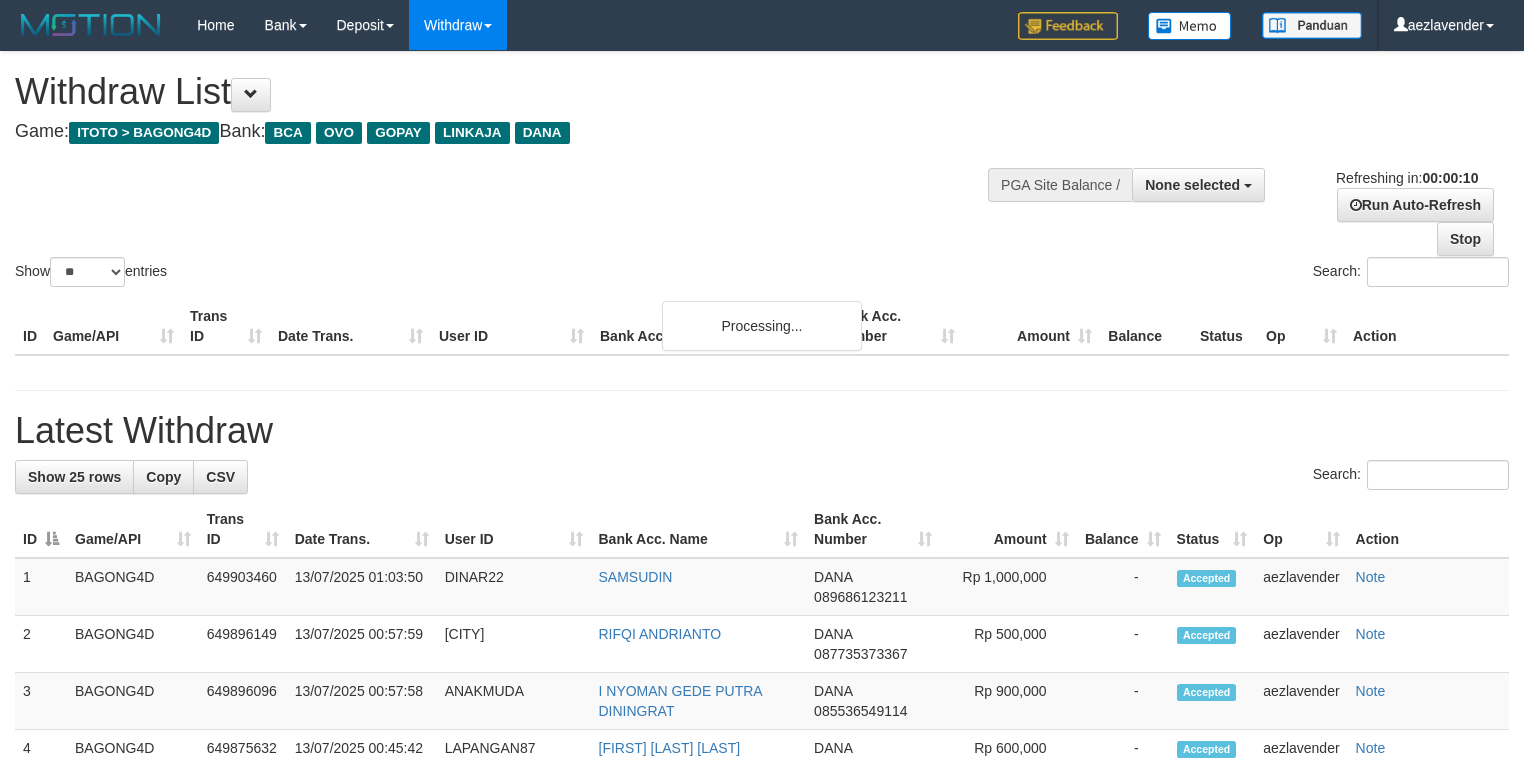 select 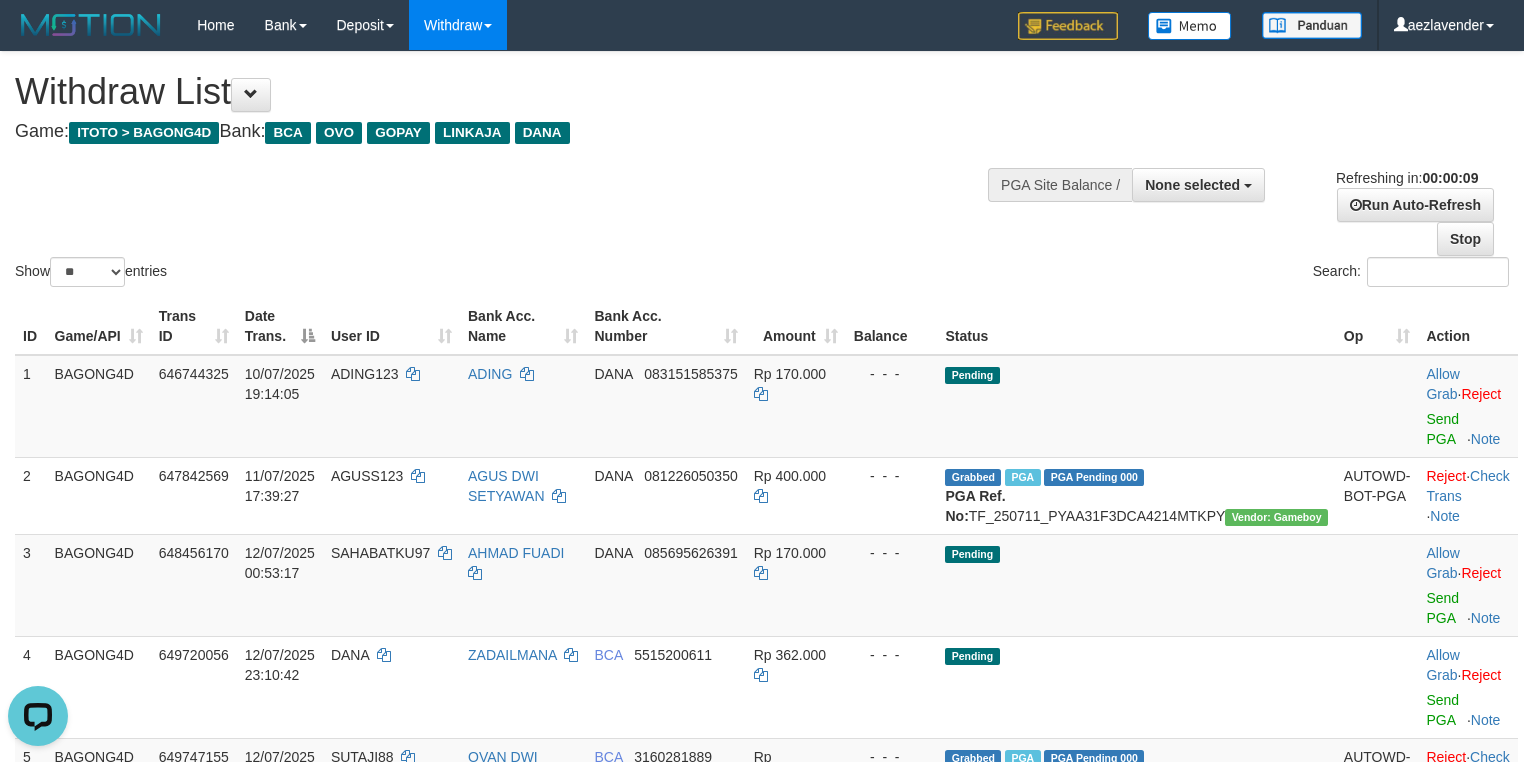 scroll, scrollTop: 0, scrollLeft: 0, axis: both 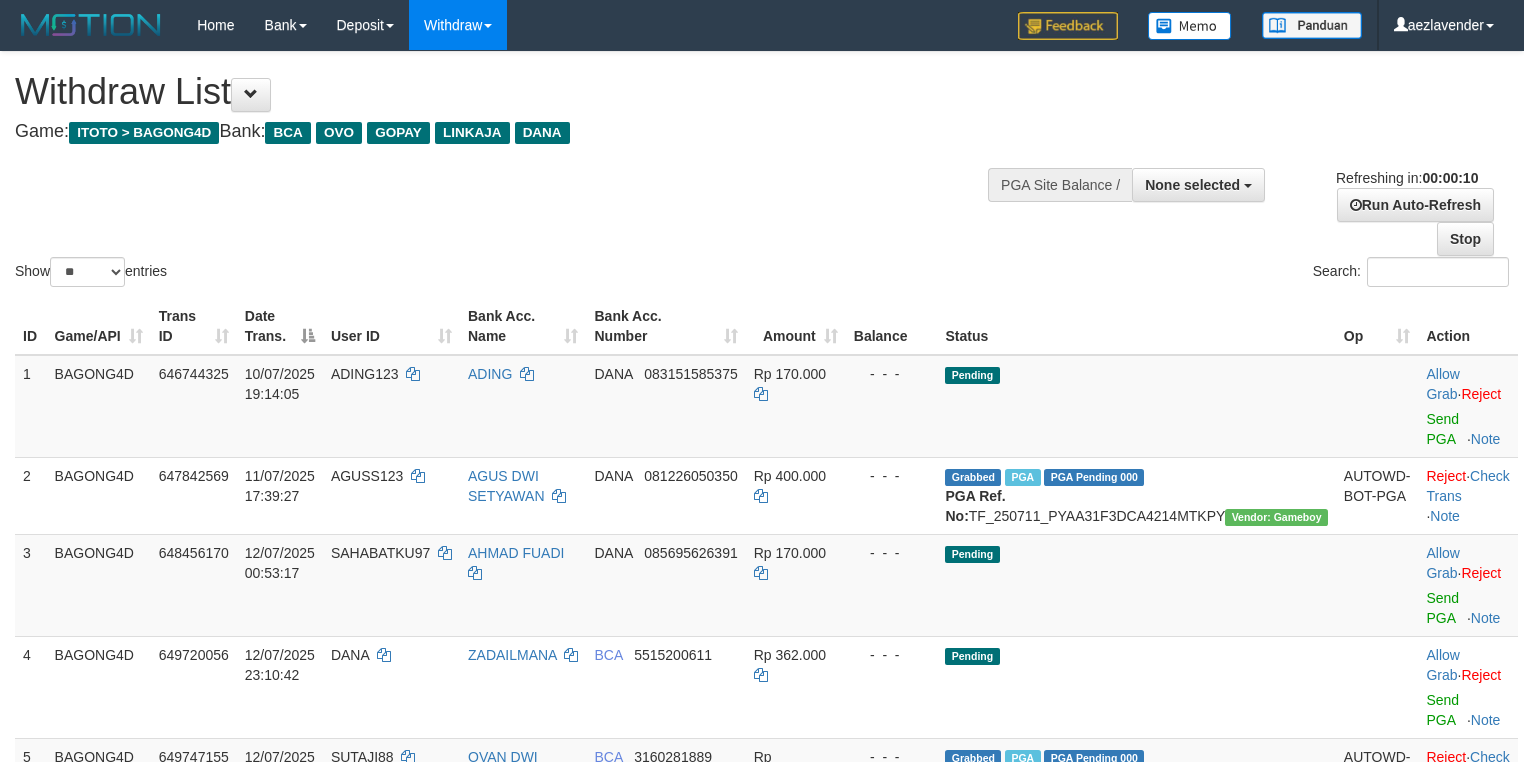 select 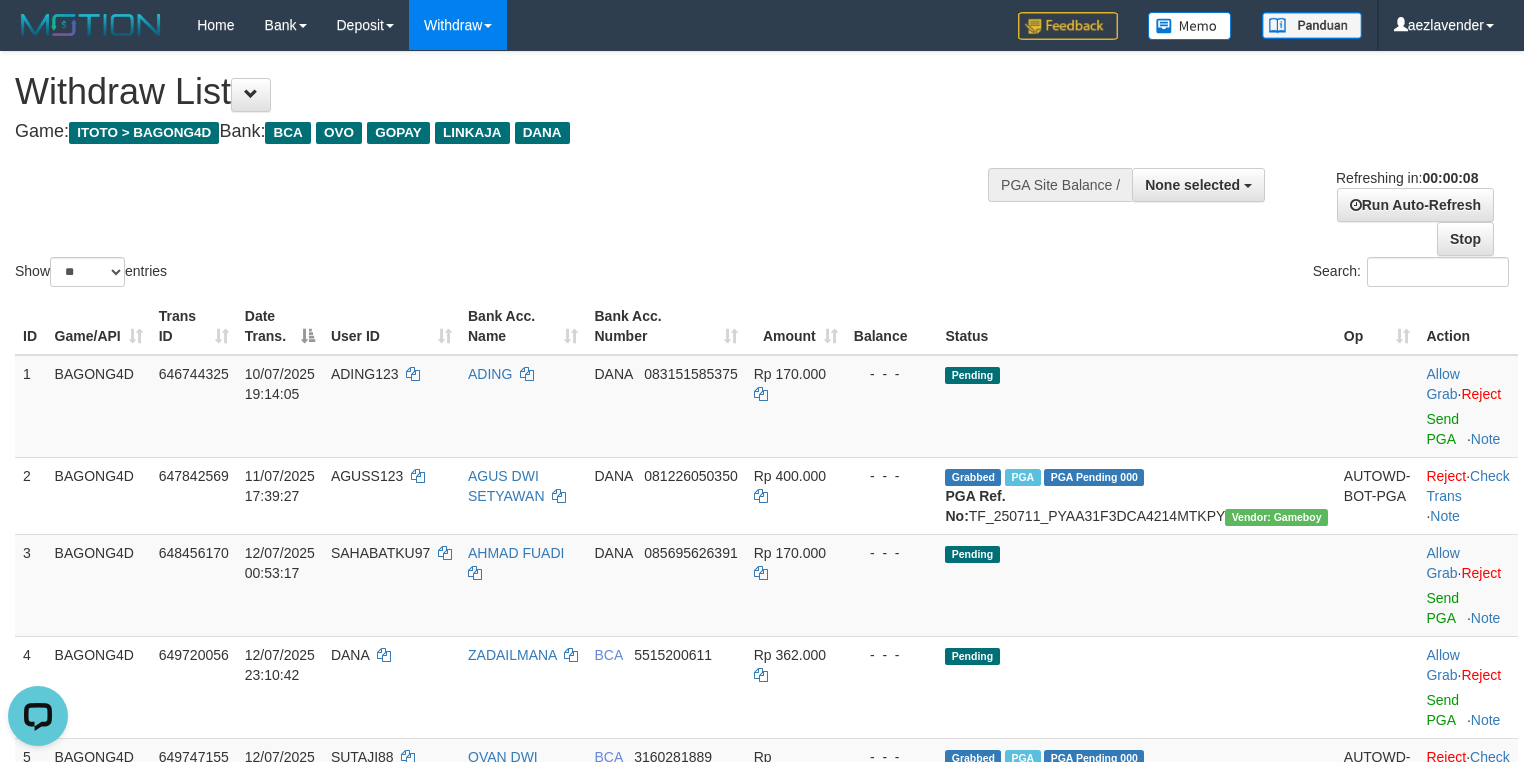 scroll, scrollTop: 0, scrollLeft: 0, axis: both 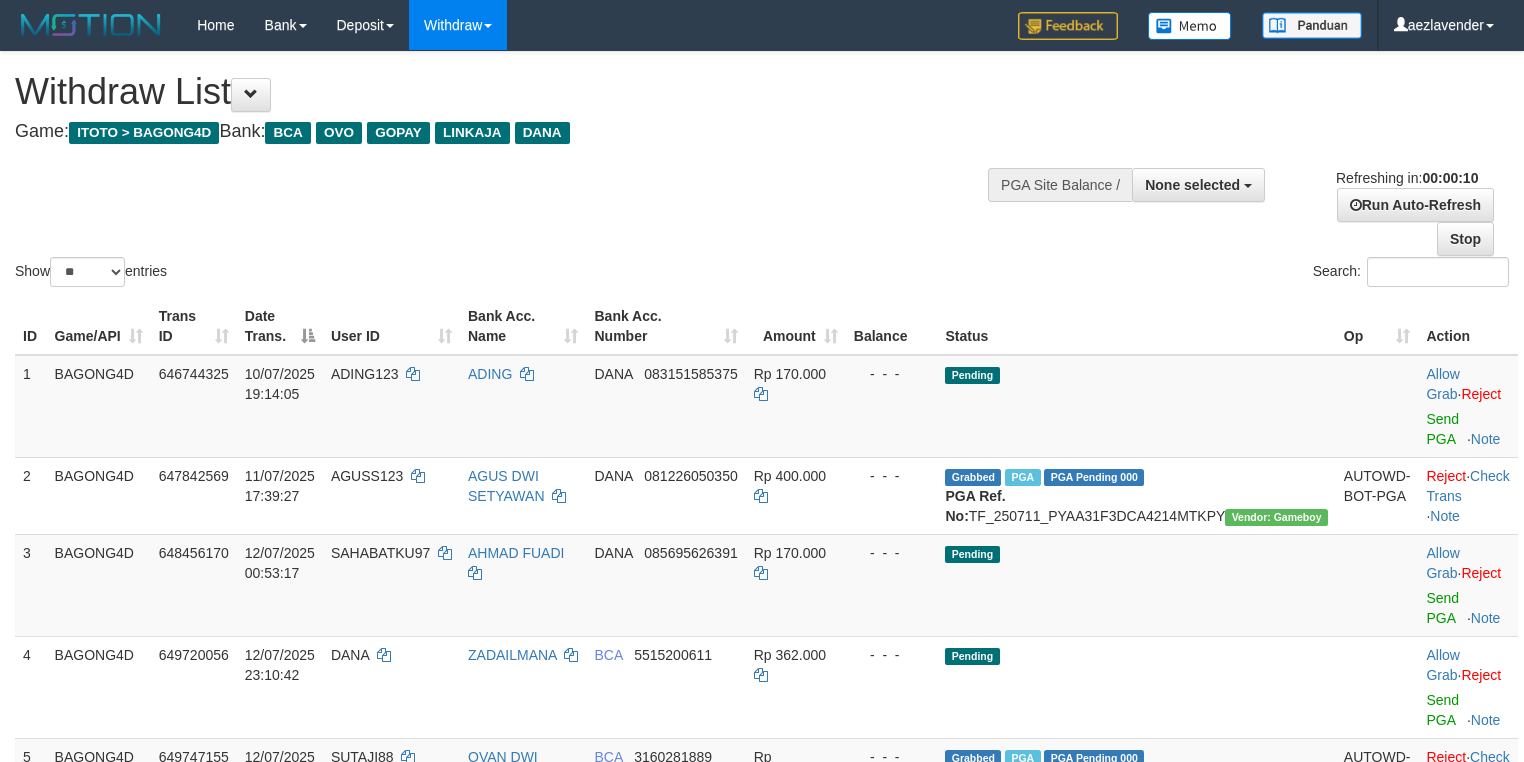 select 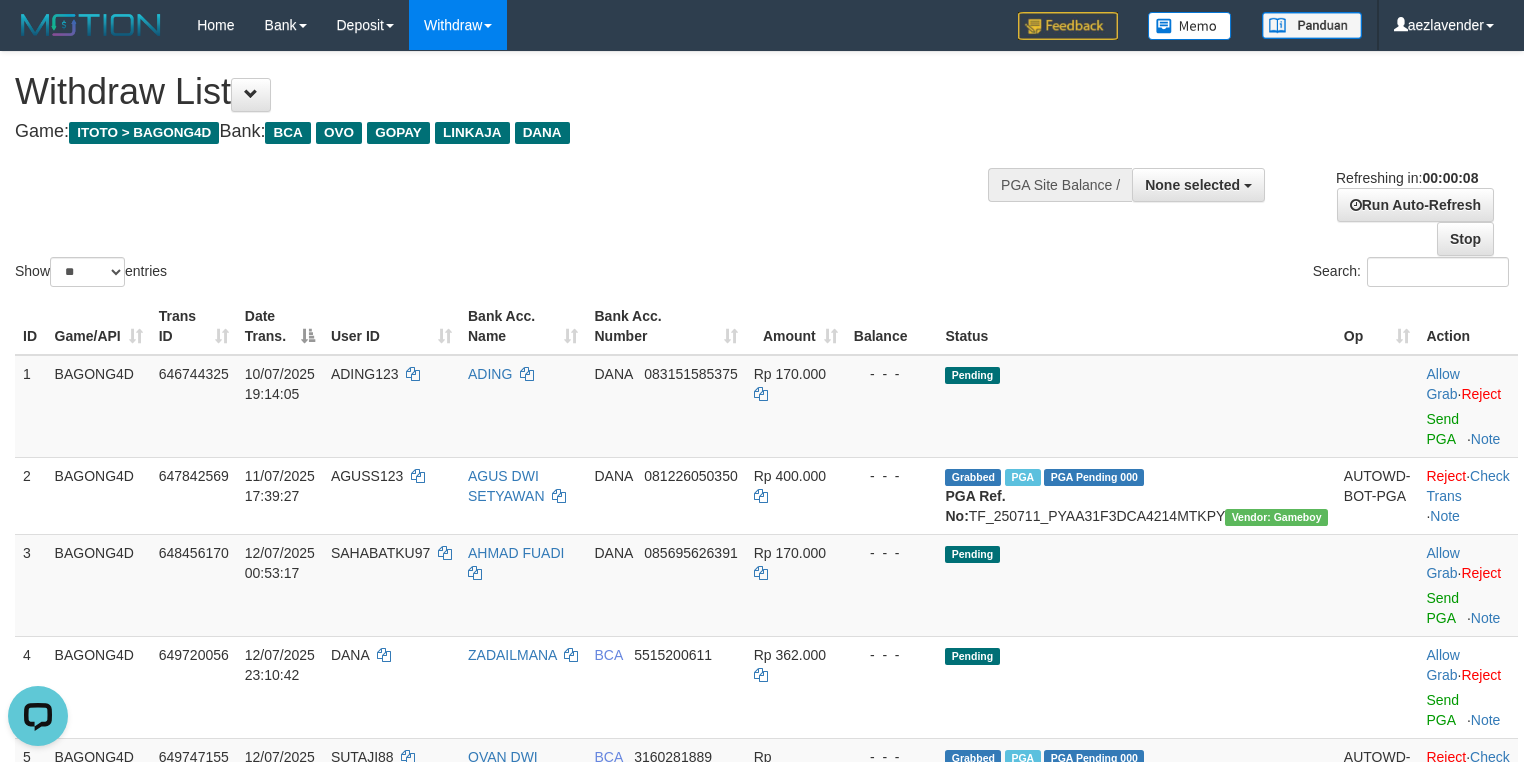 scroll, scrollTop: 0, scrollLeft: 0, axis: both 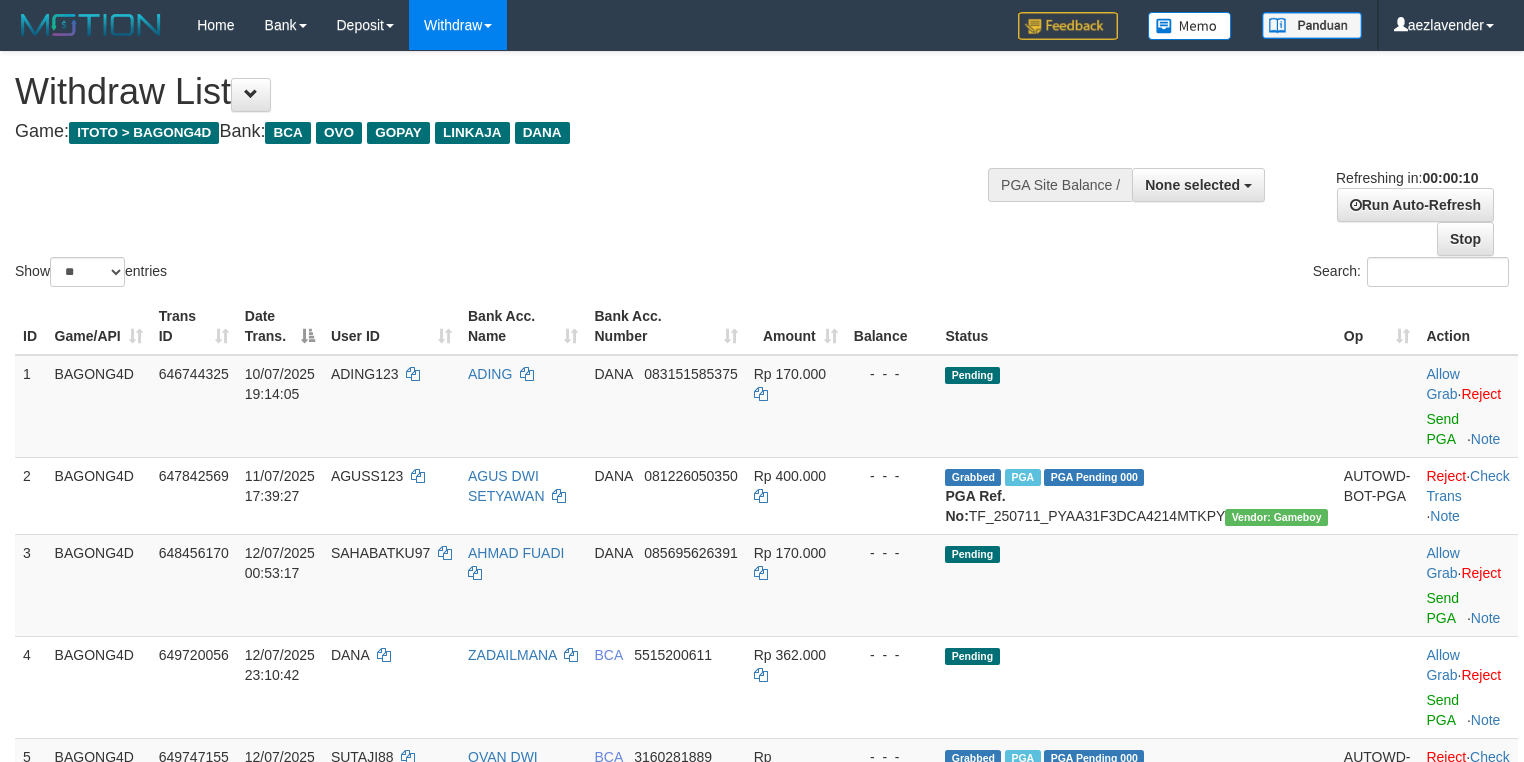 select 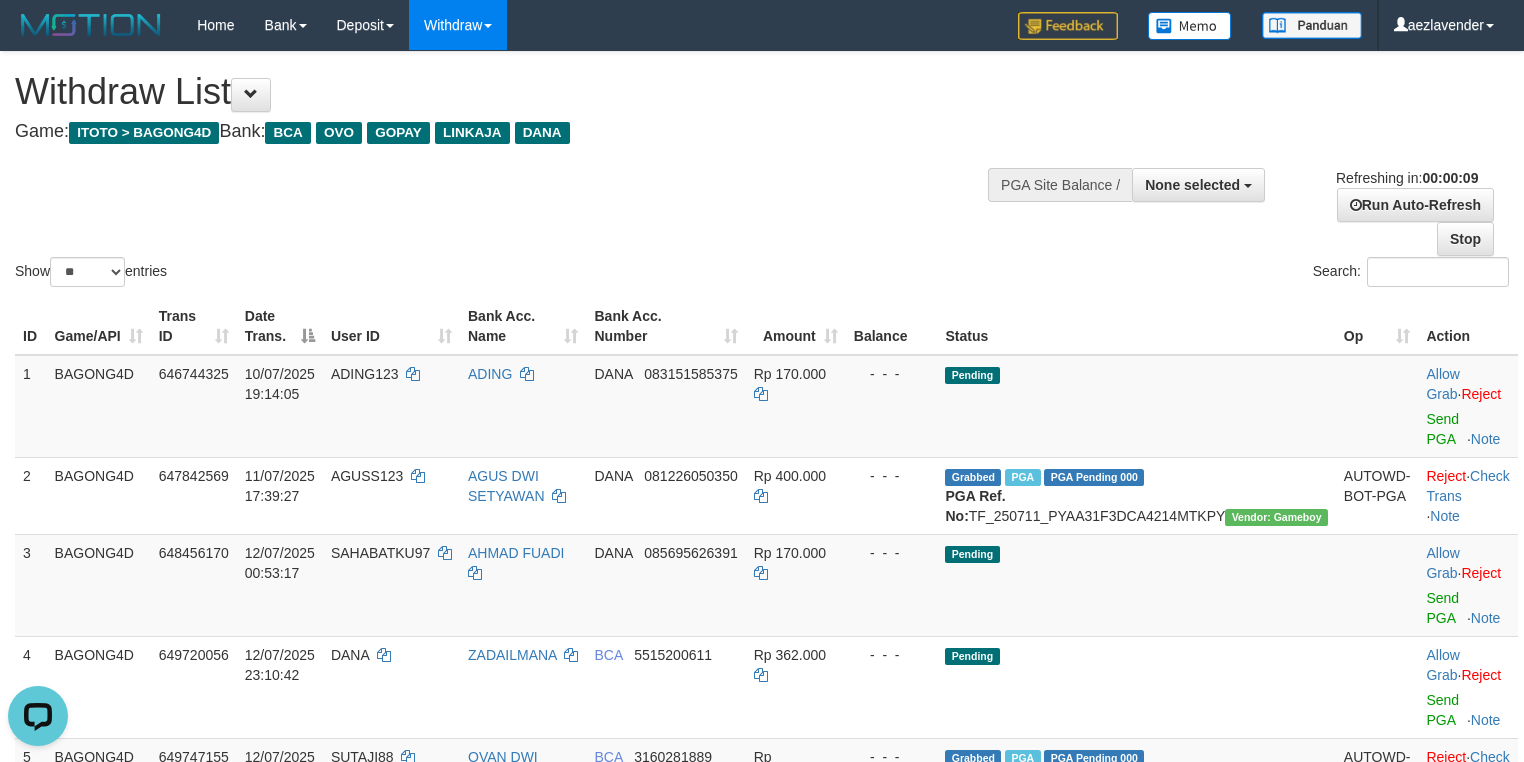 scroll, scrollTop: 0, scrollLeft: 0, axis: both 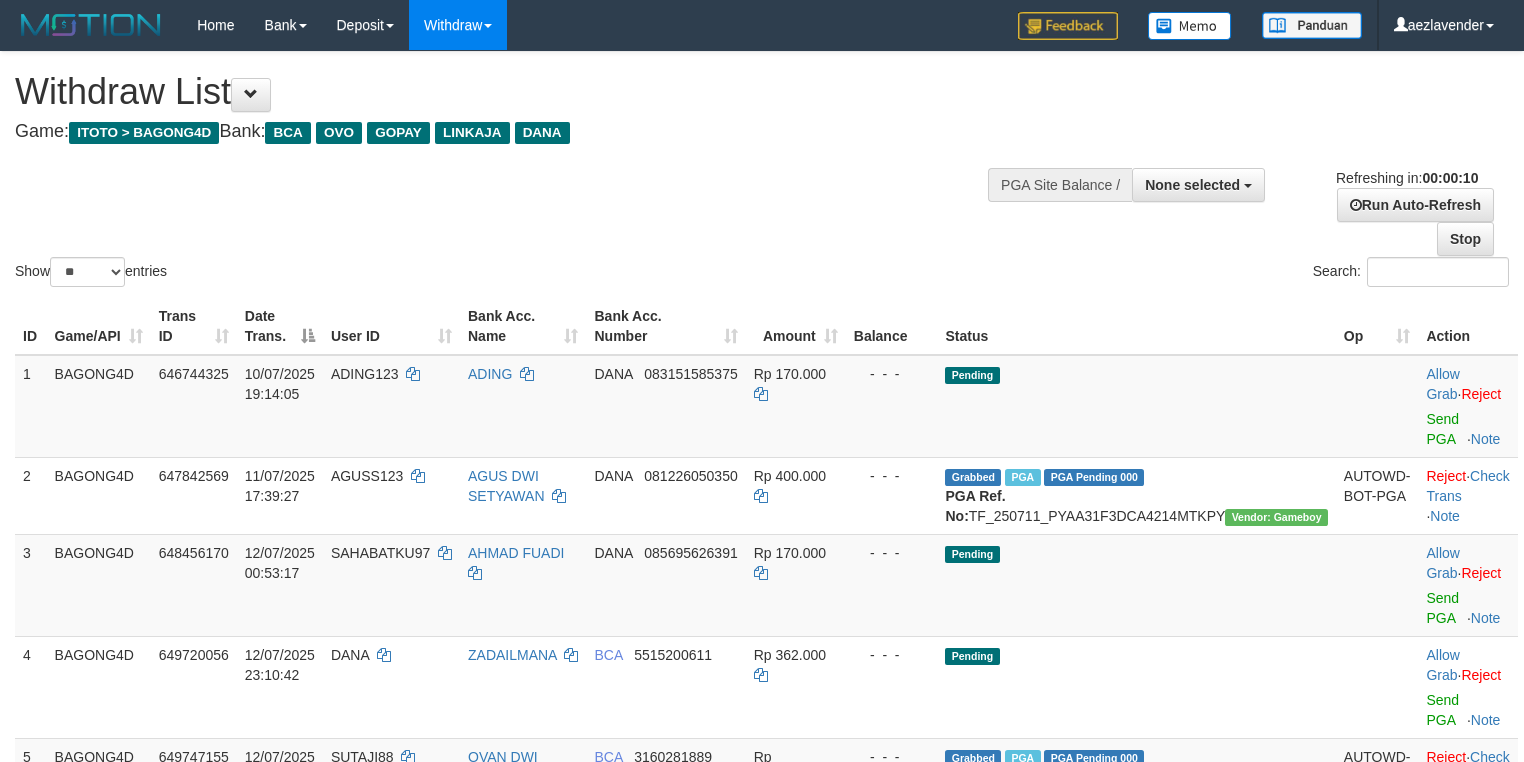 select 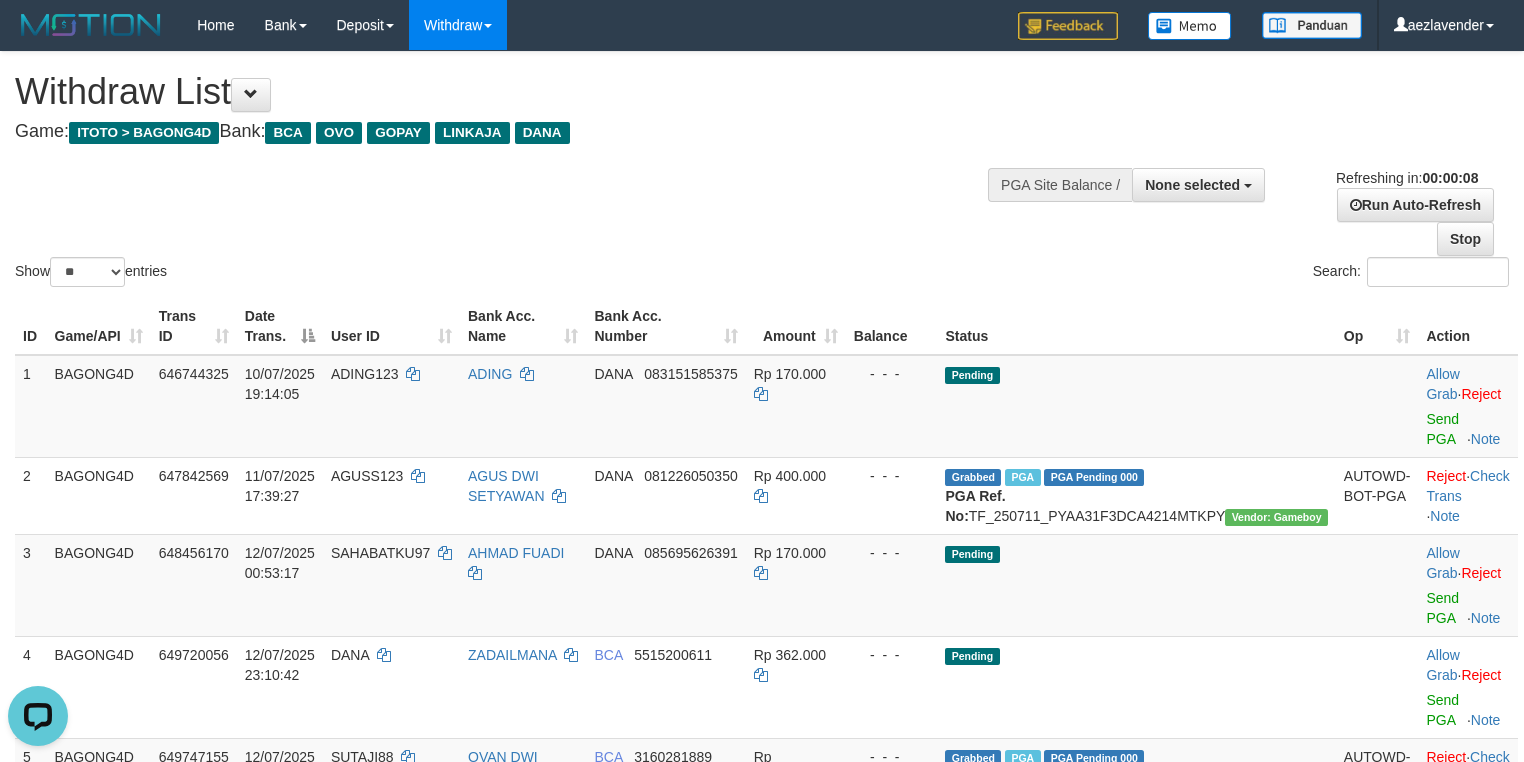 scroll, scrollTop: 0, scrollLeft: 0, axis: both 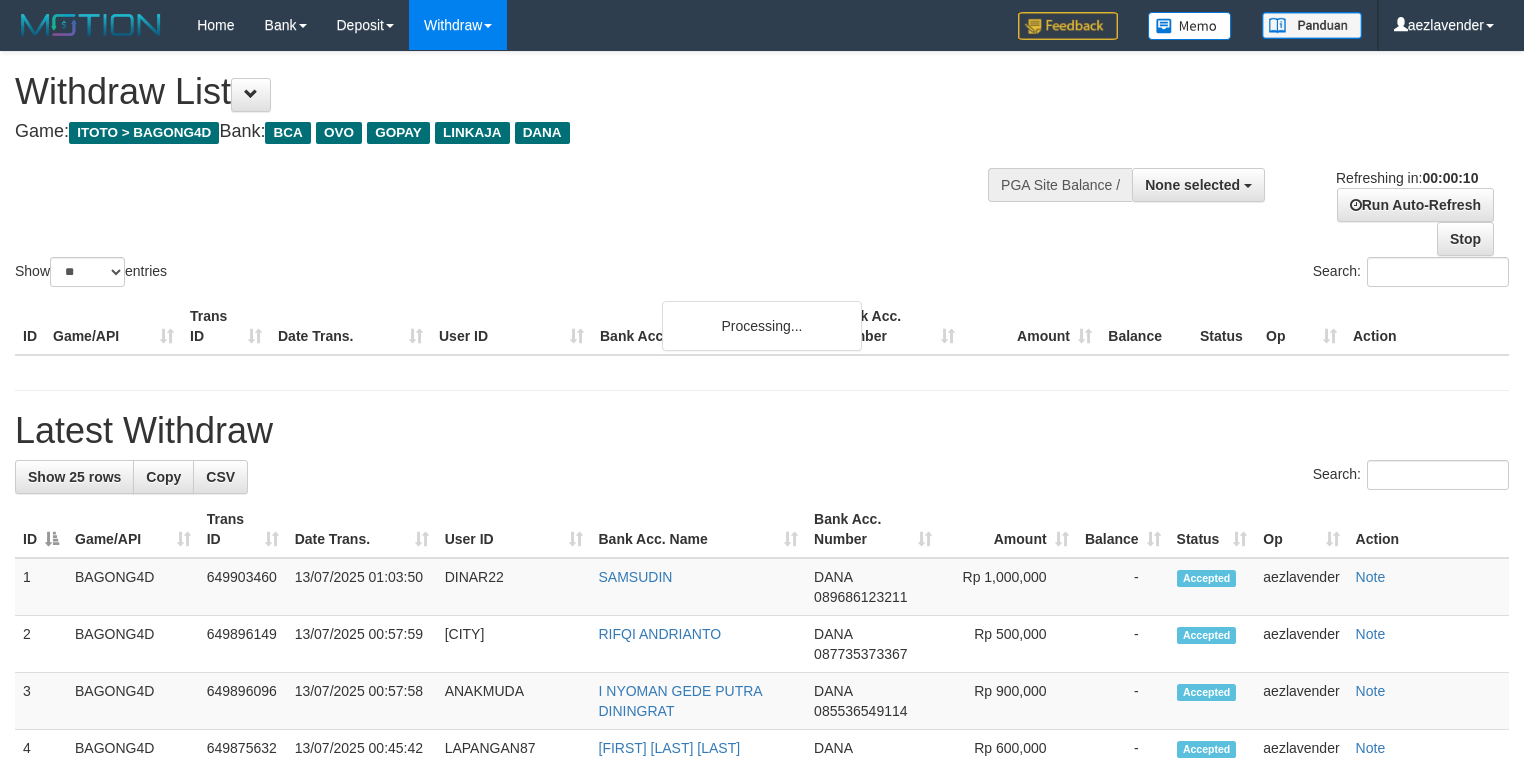 select 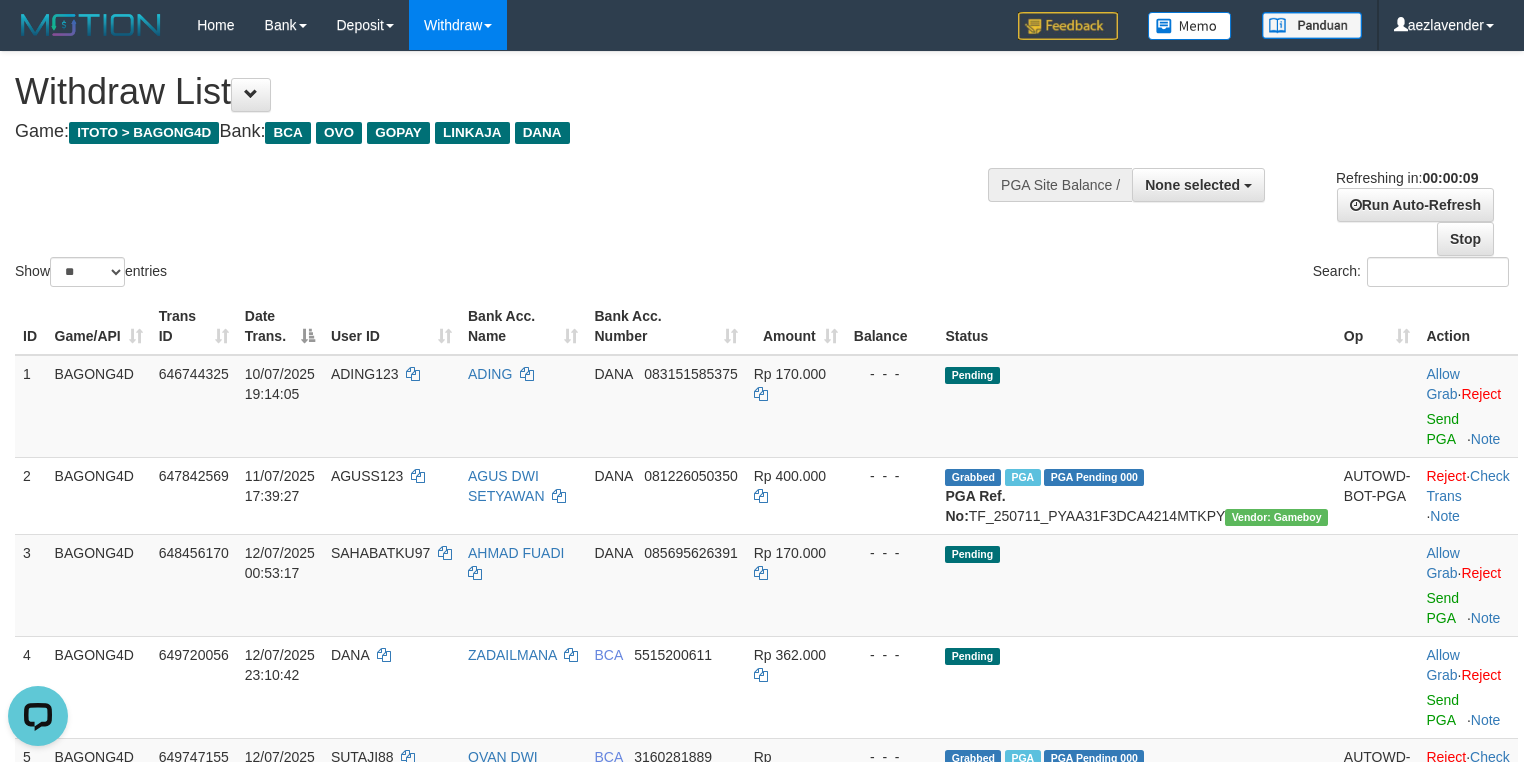 scroll, scrollTop: 0, scrollLeft: 0, axis: both 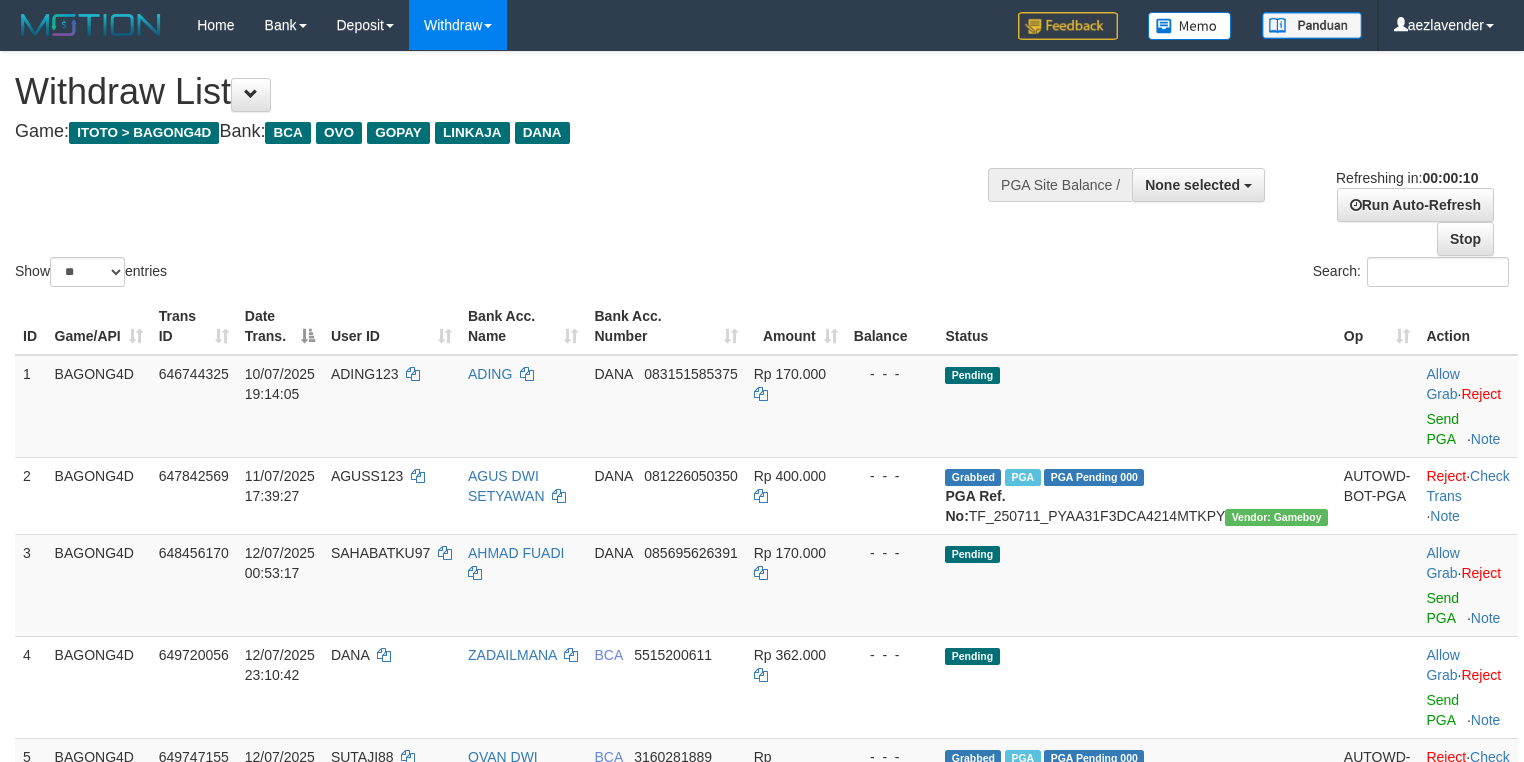 select 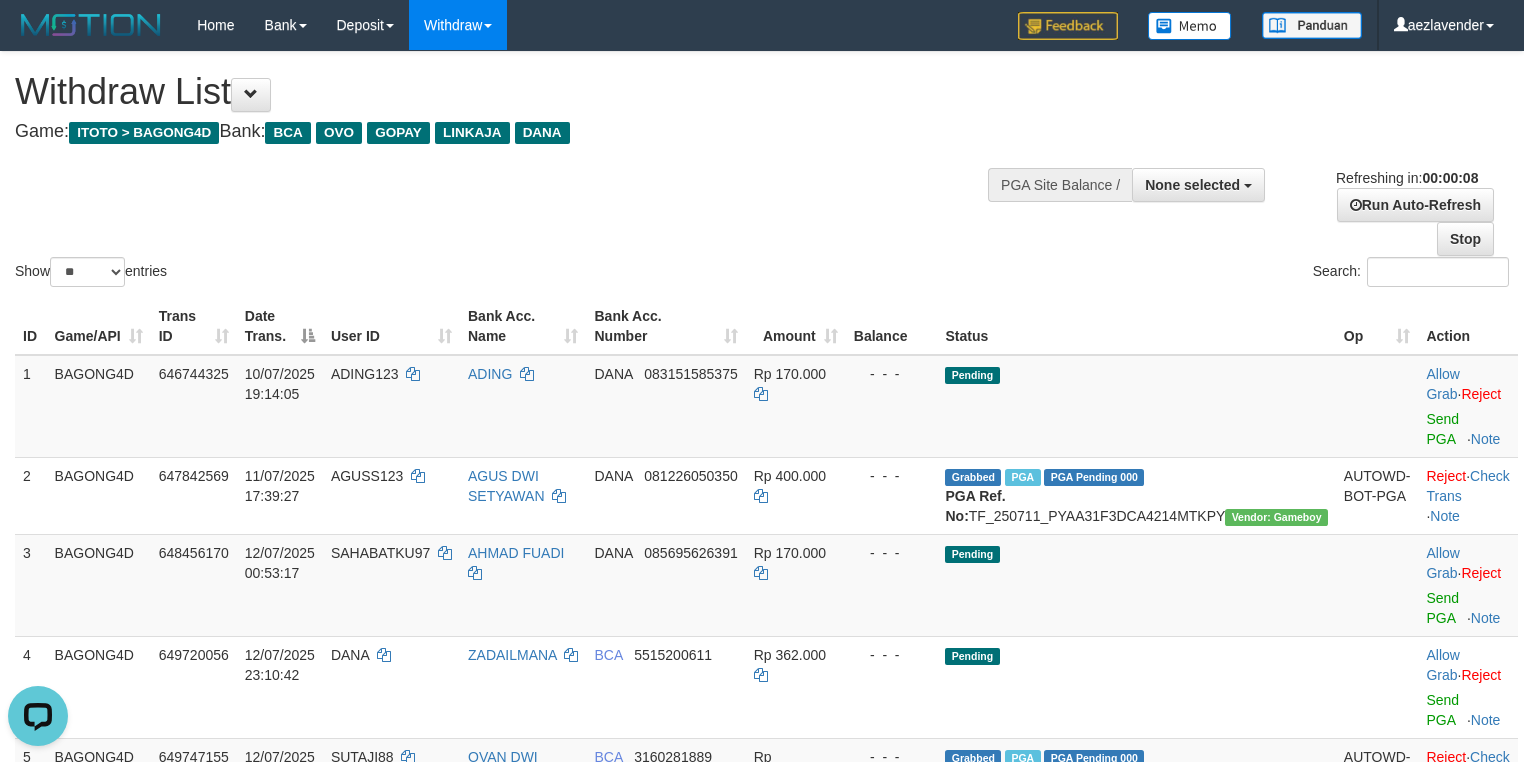 scroll, scrollTop: 0, scrollLeft: 0, axis: both 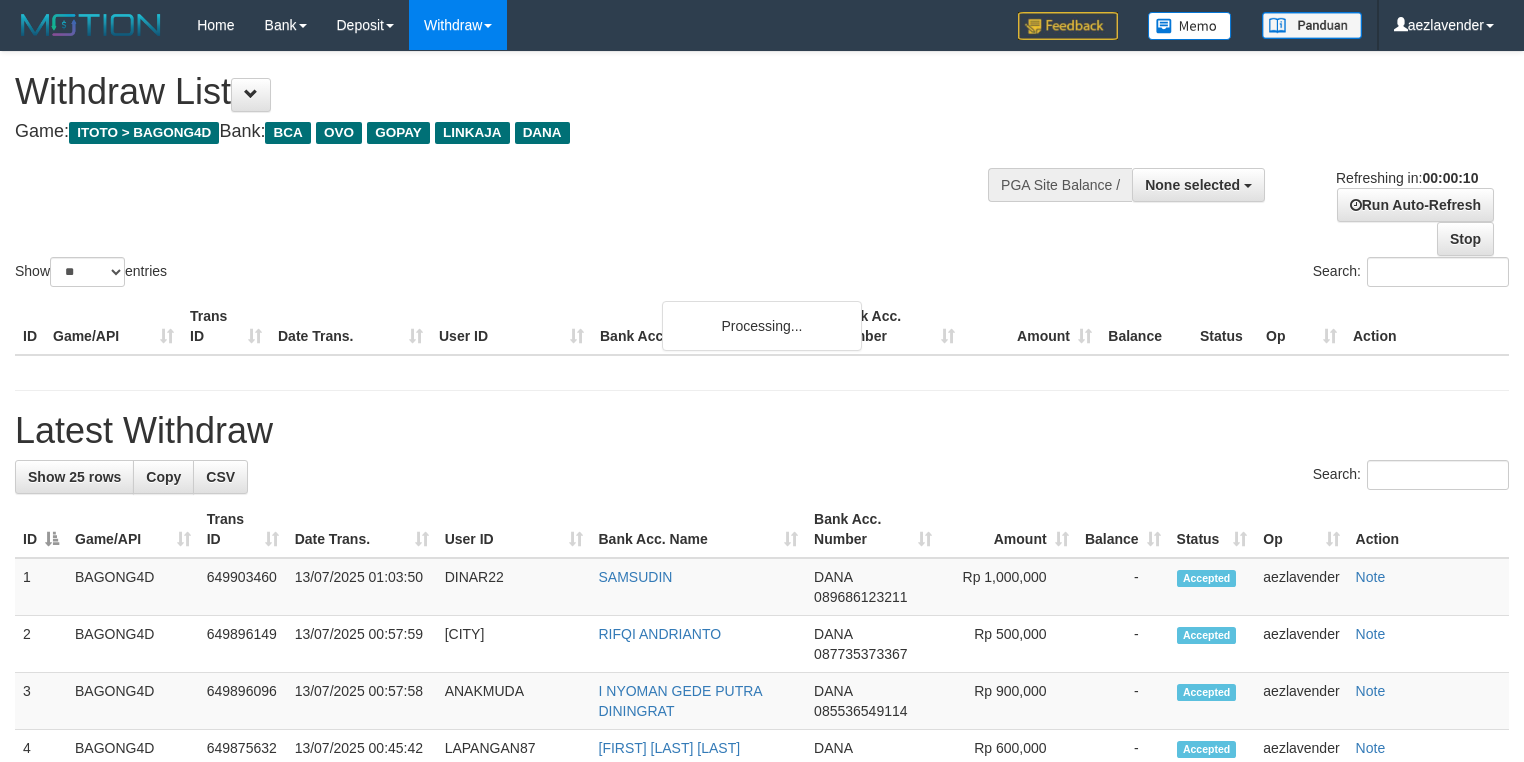 select 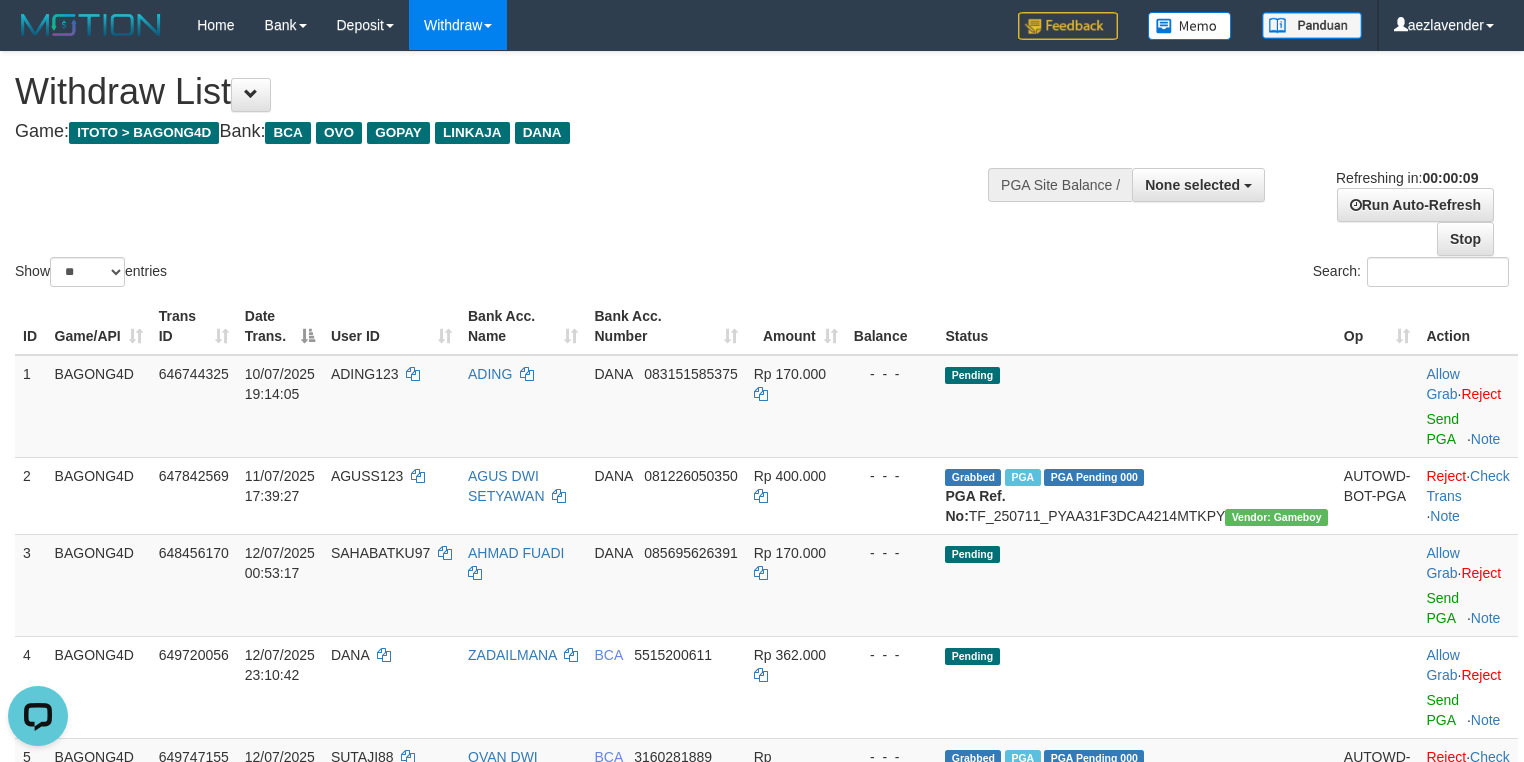scroll, scrollTop: 0, scrollLeft: 0, axis: both 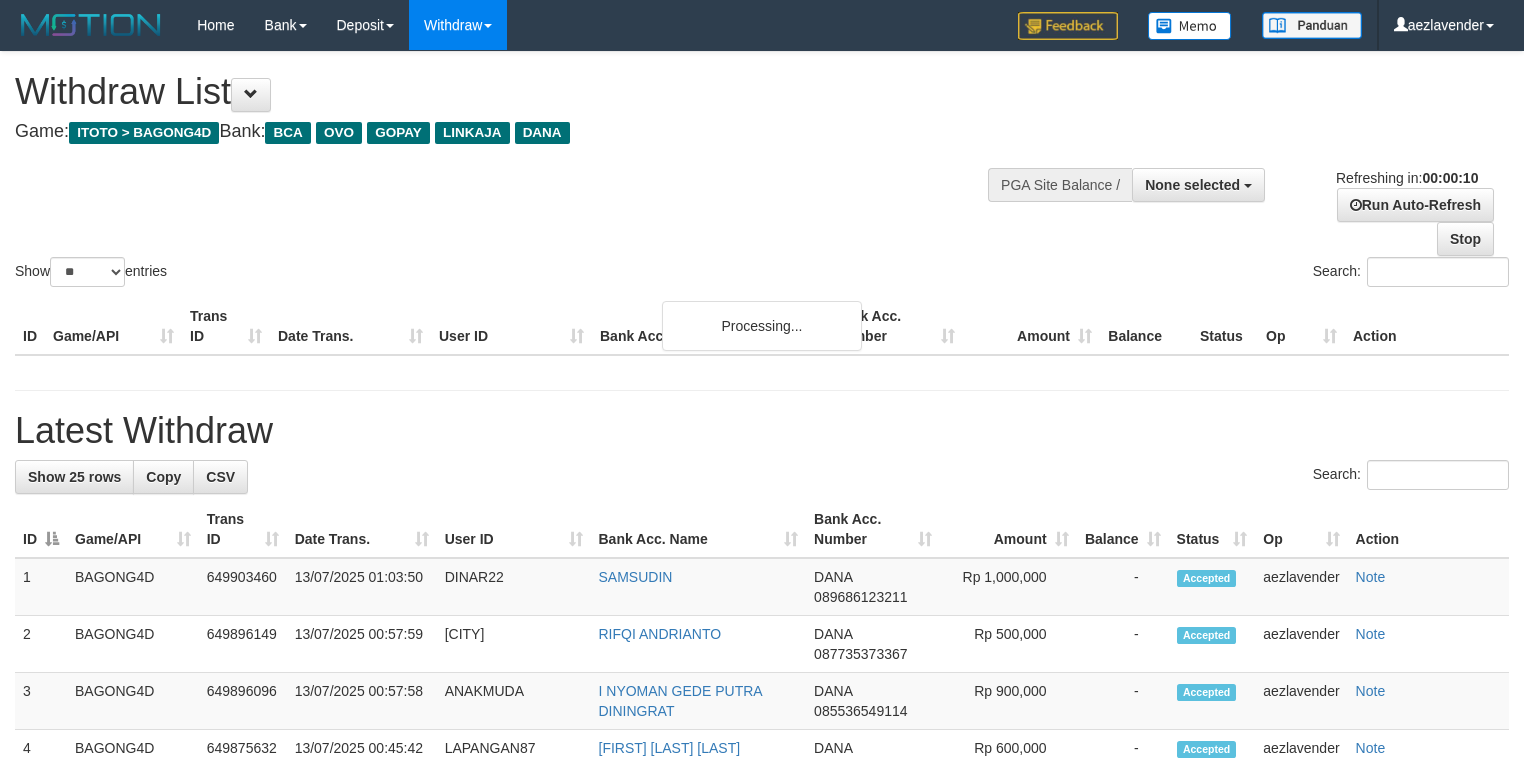 select 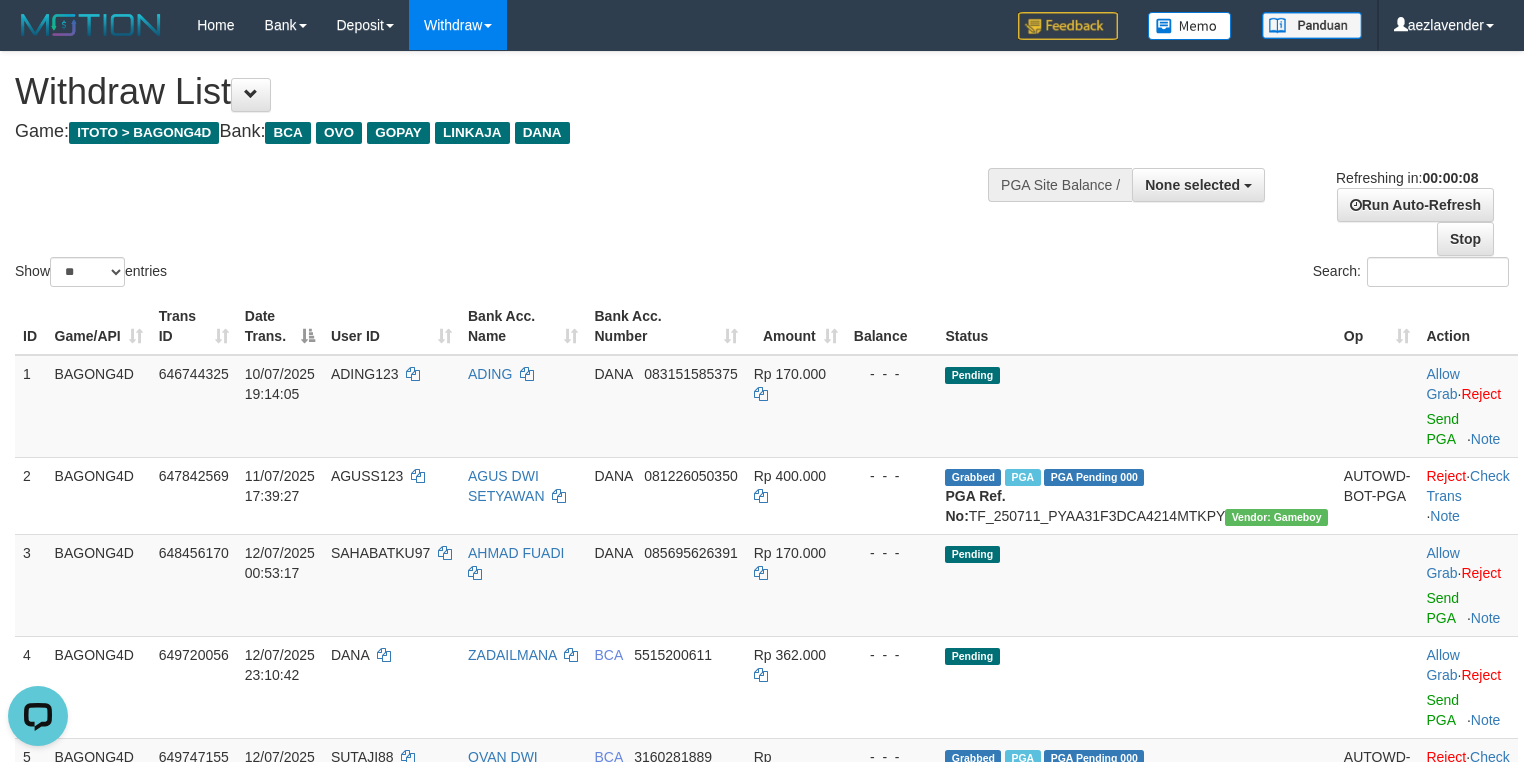 scroll, scrollTop: 0, scrollLeft: 0, axis: both 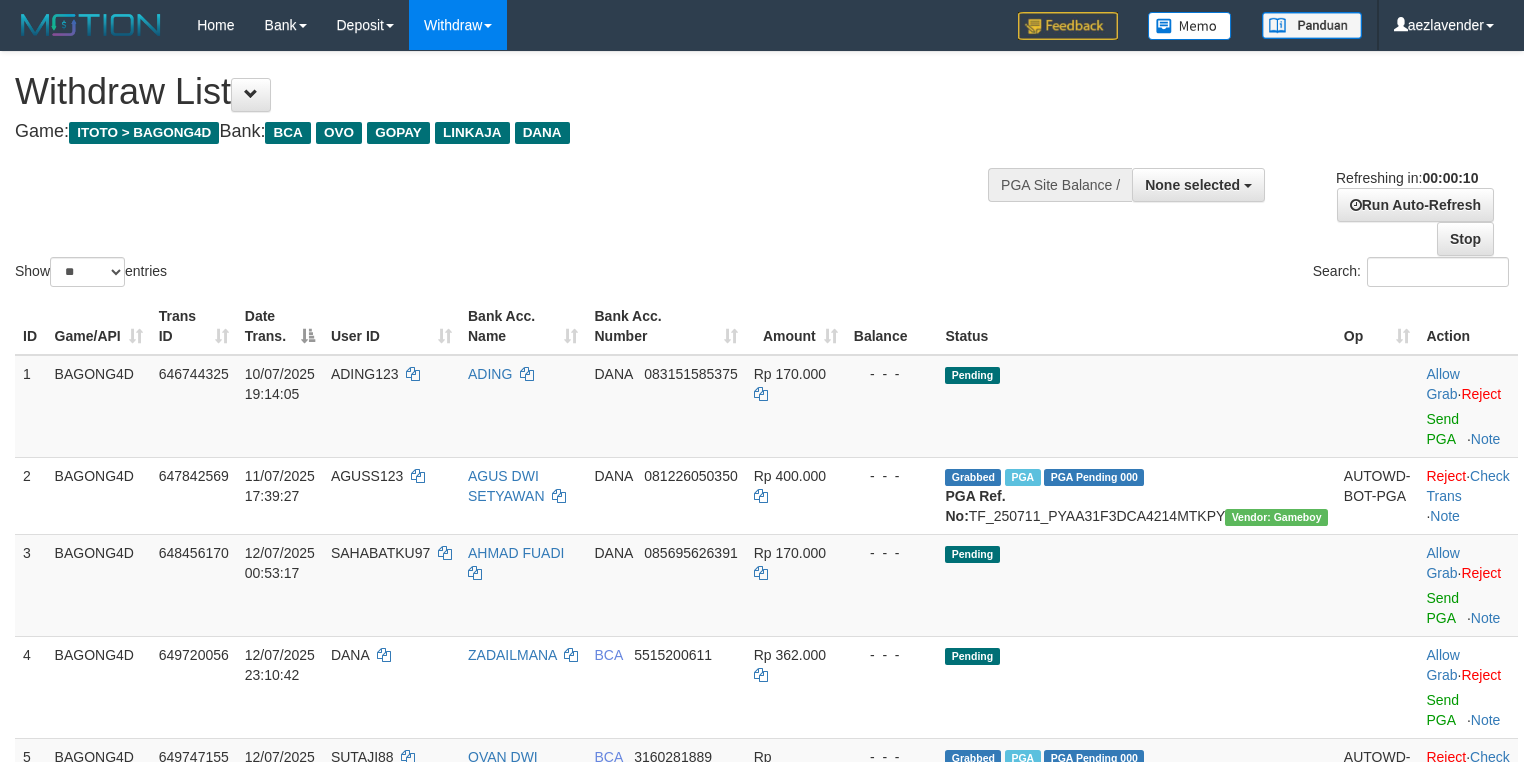select 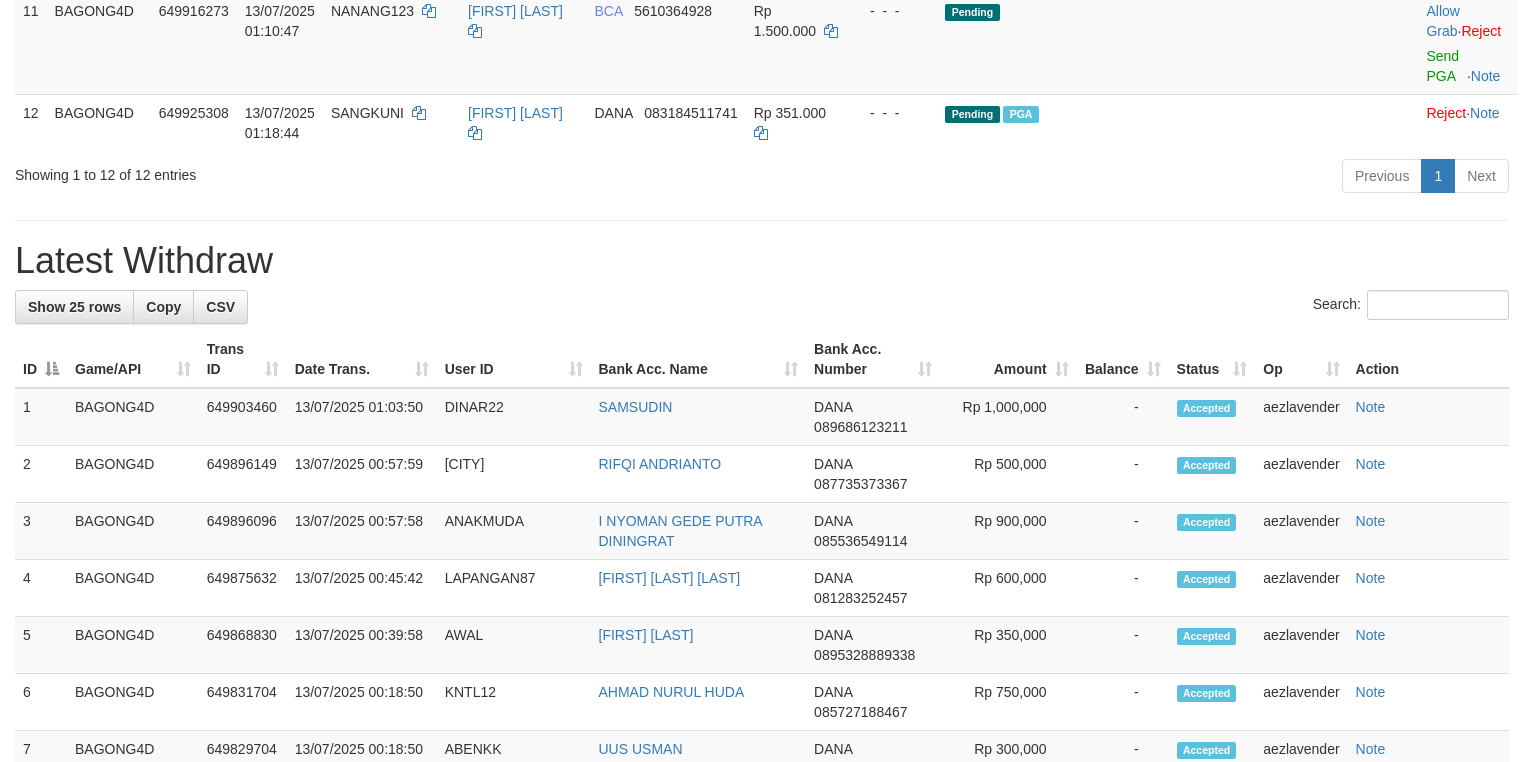 scroll, scrollTop: 1180, scrollLeft: 0, axis: vertical 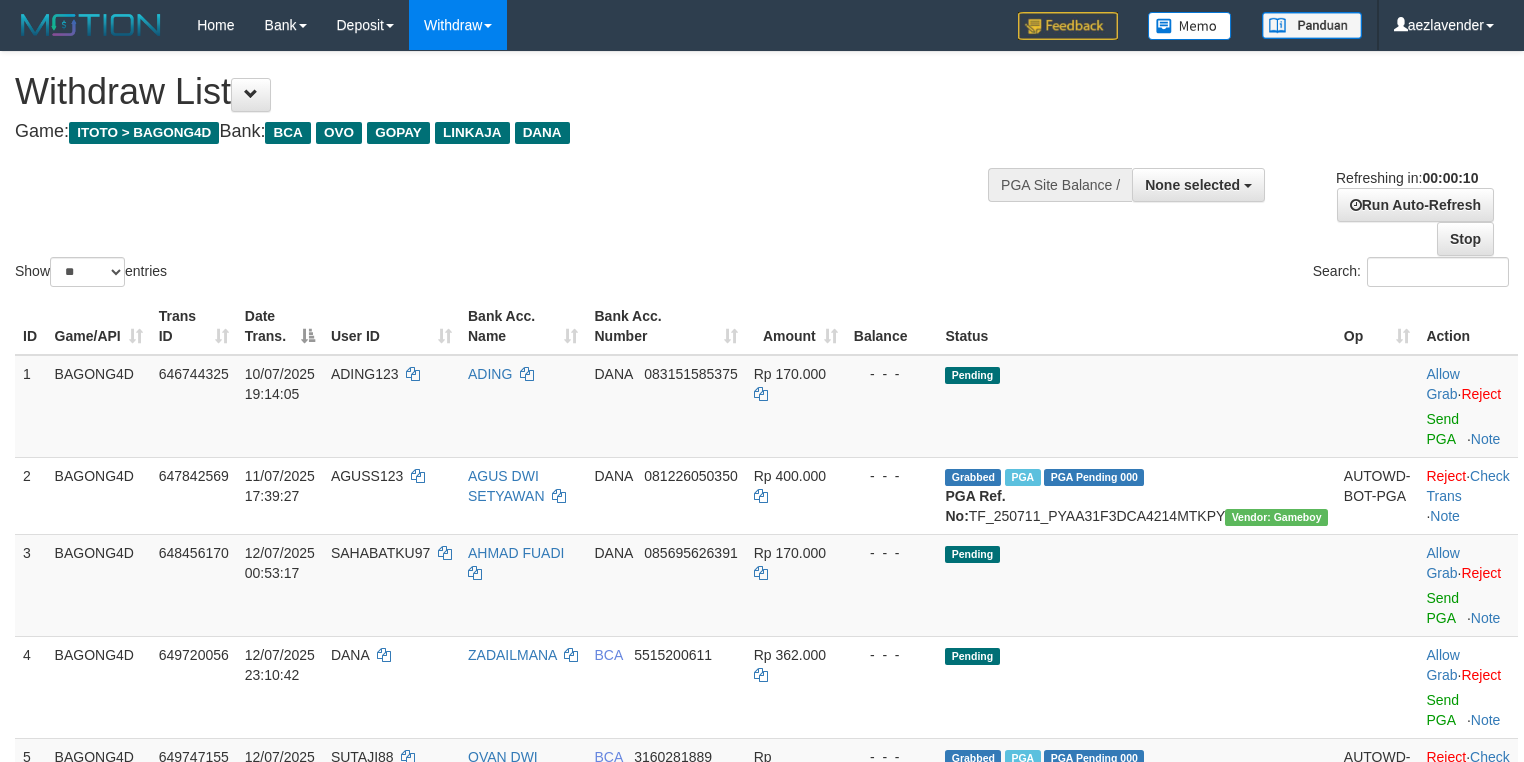 select 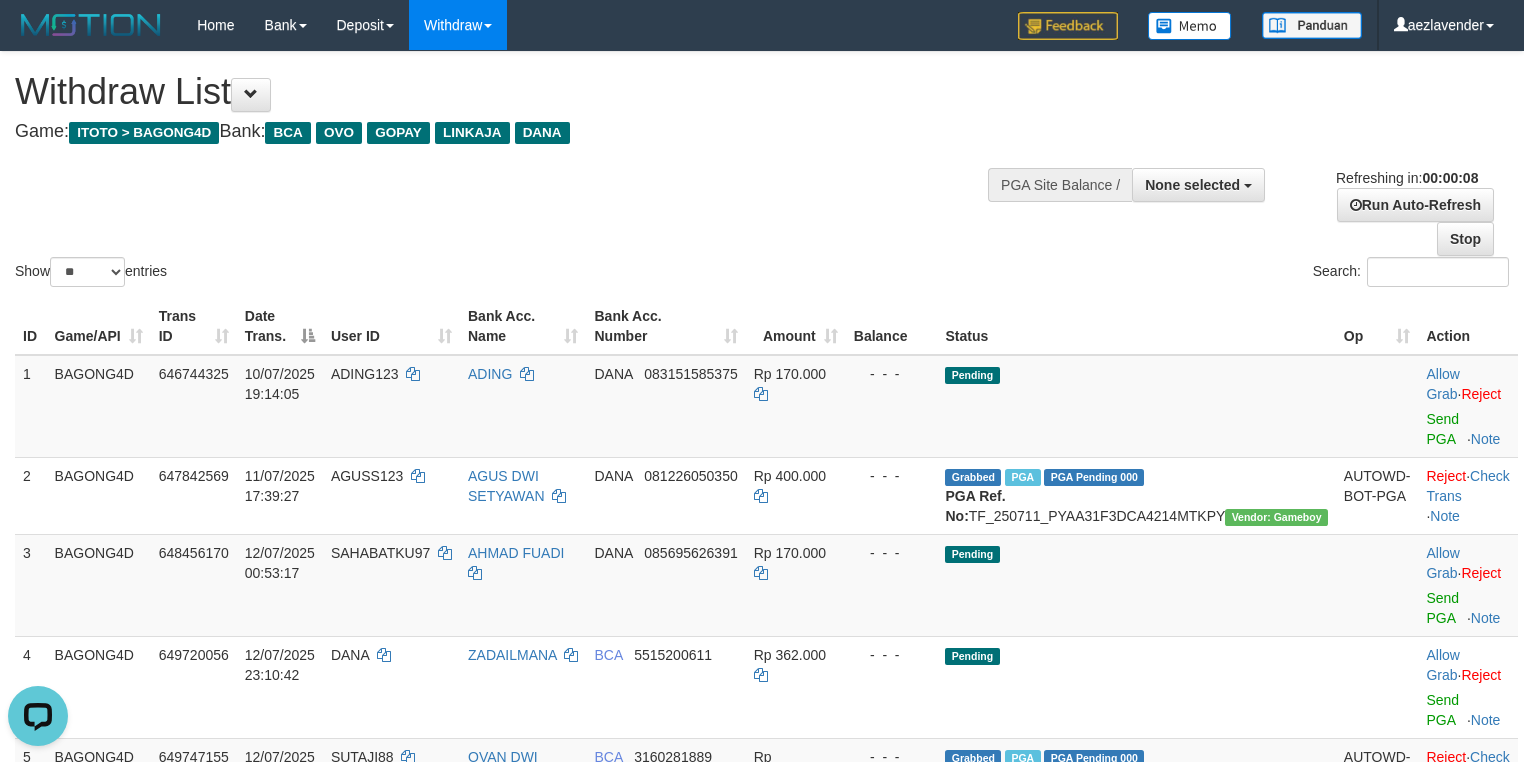 scroll, scrollTop: 0, scrollLeft: 0, axis: both 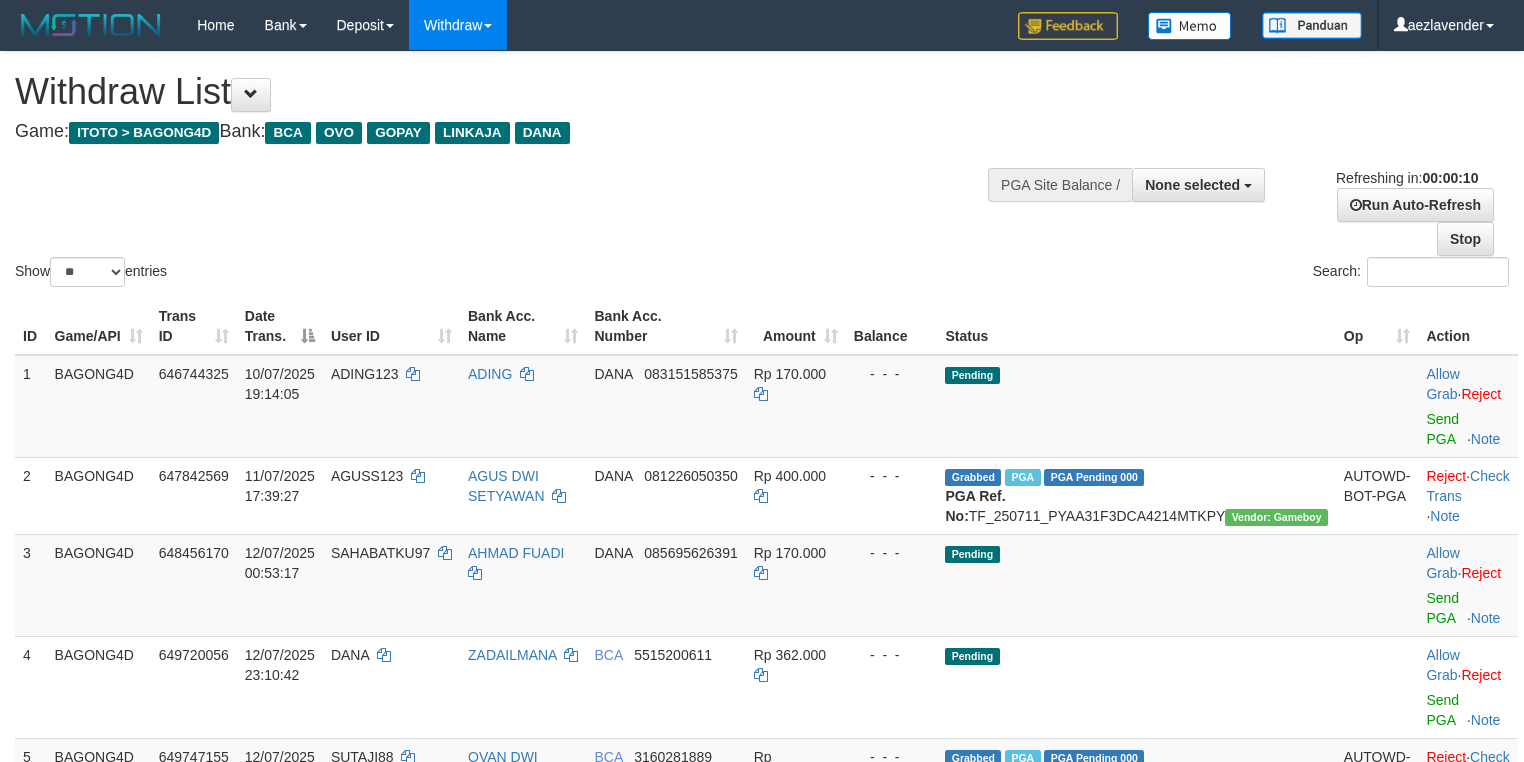 select 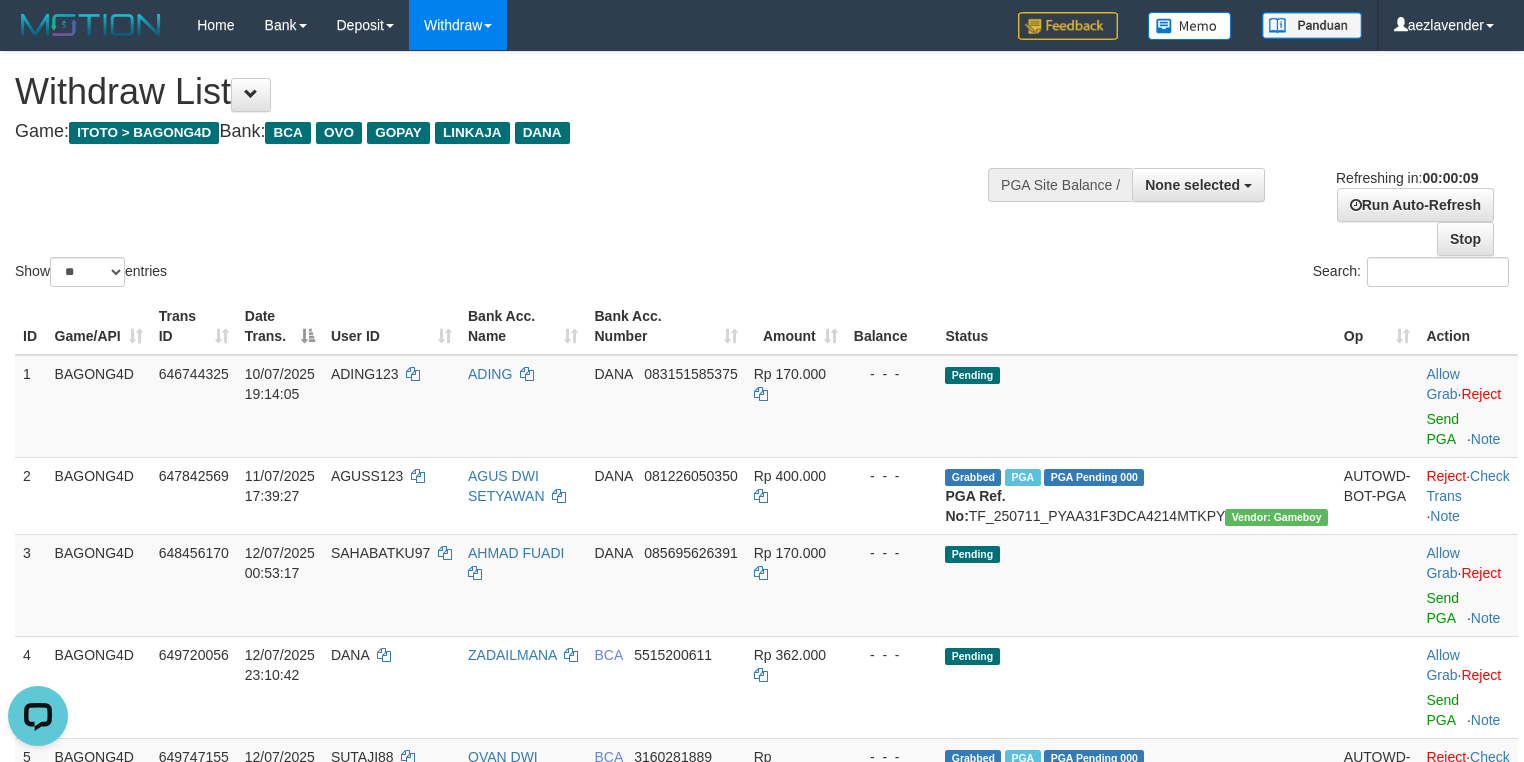 scroll, scrollTop: 0, scrollLeft: 0, axis: both 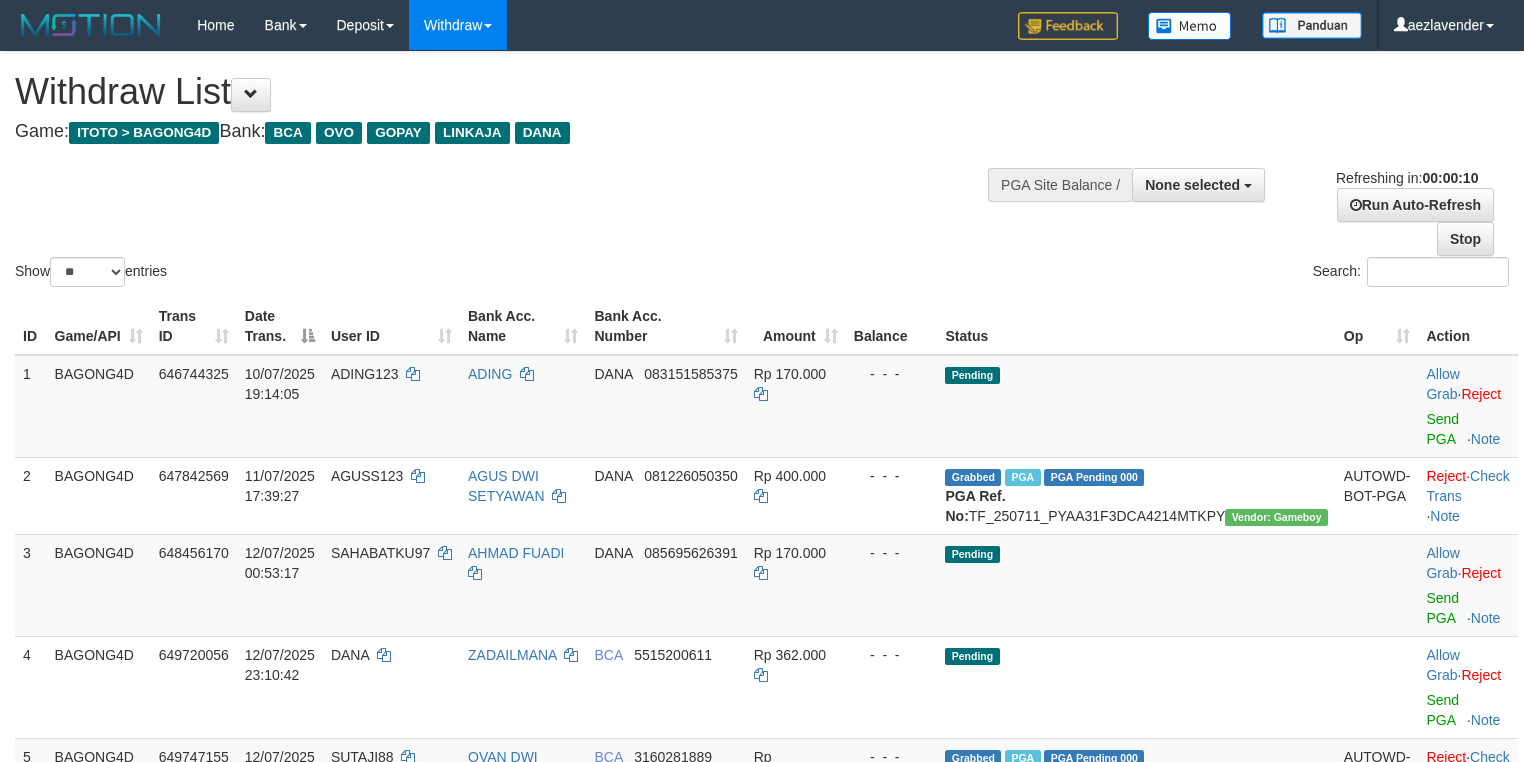 select 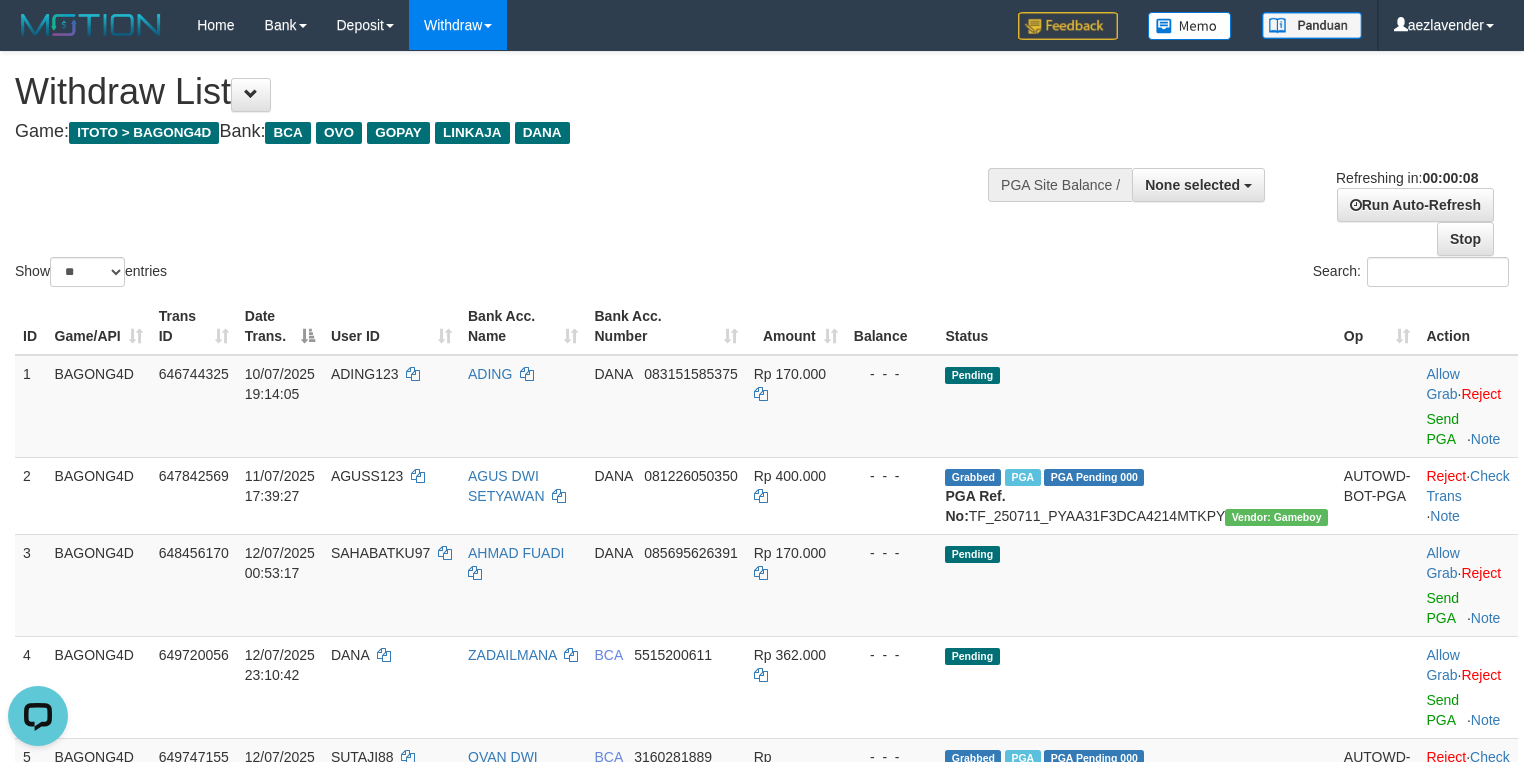 scroll, scrollTop: 0, scrollLeft: 0, axis: both 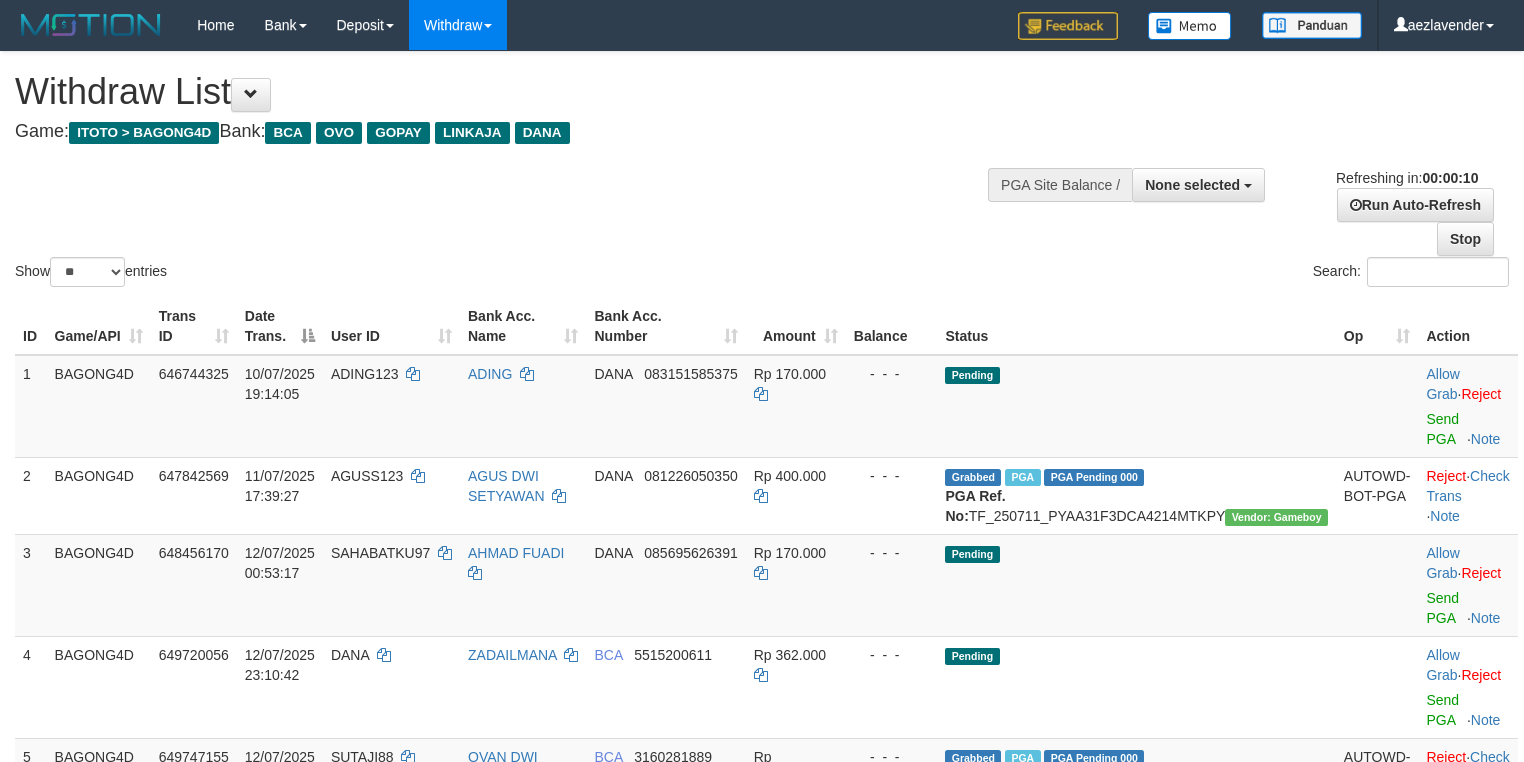 select 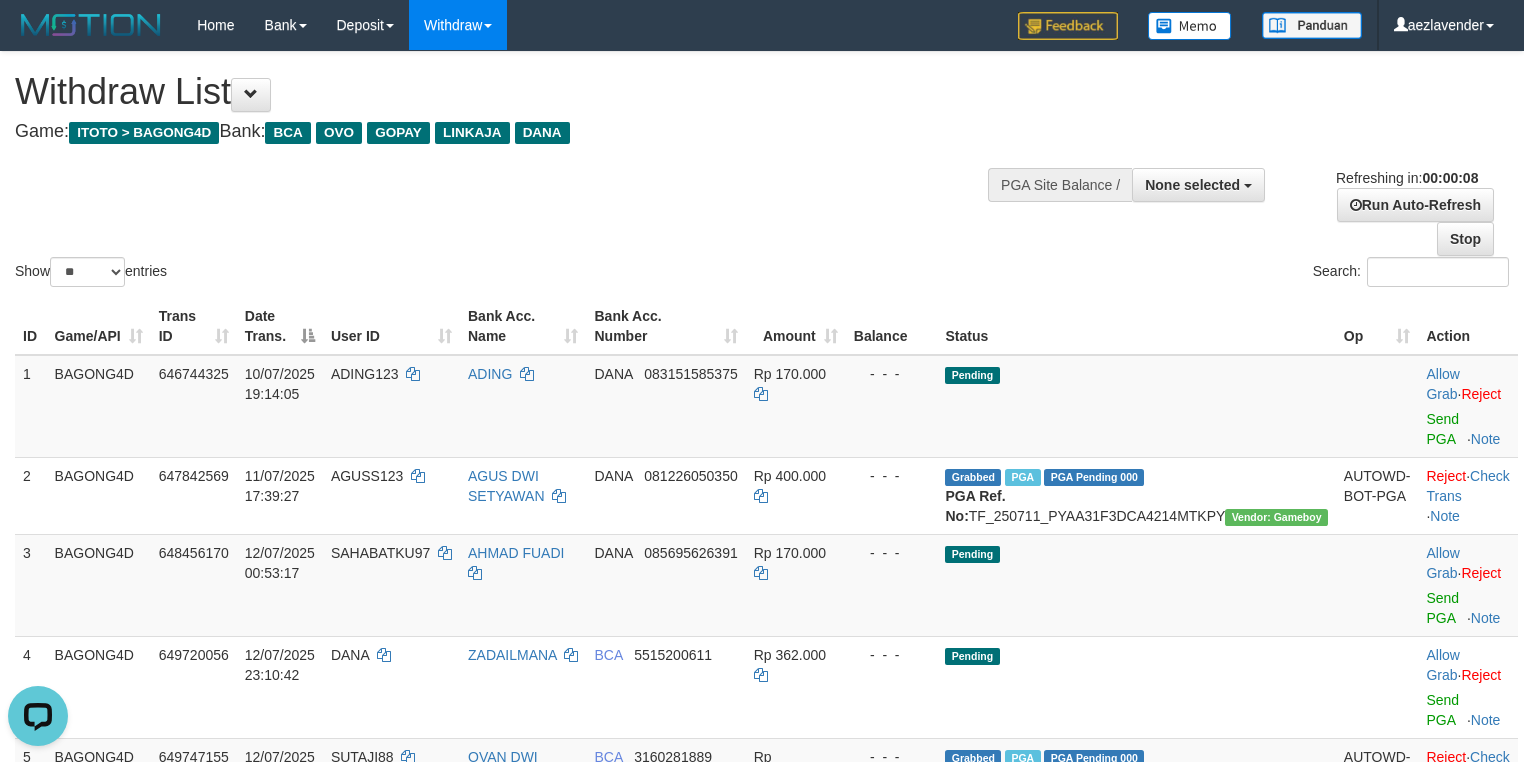 scroll, scrollTop: 0, scrollLeft: 0, axis: both 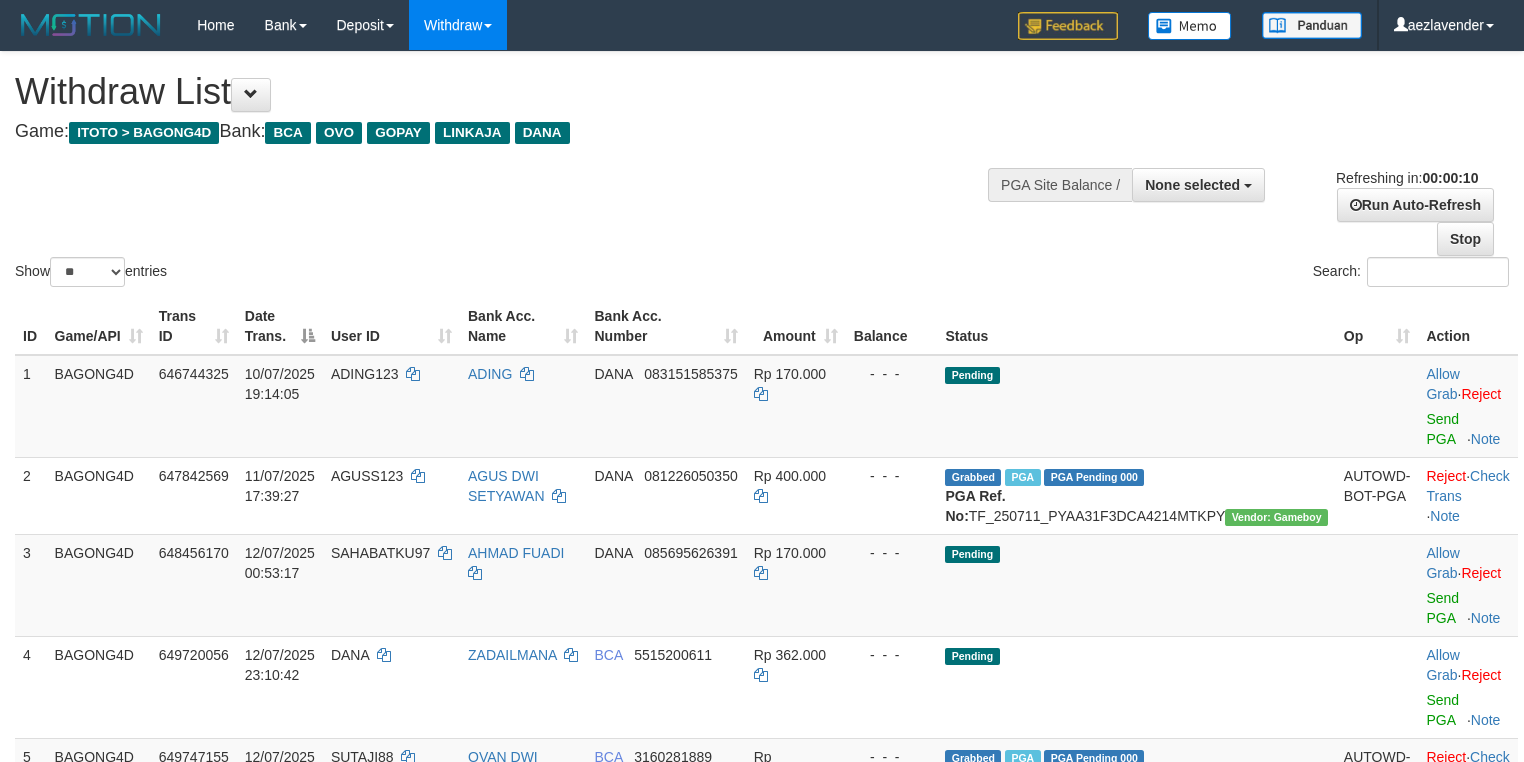 select 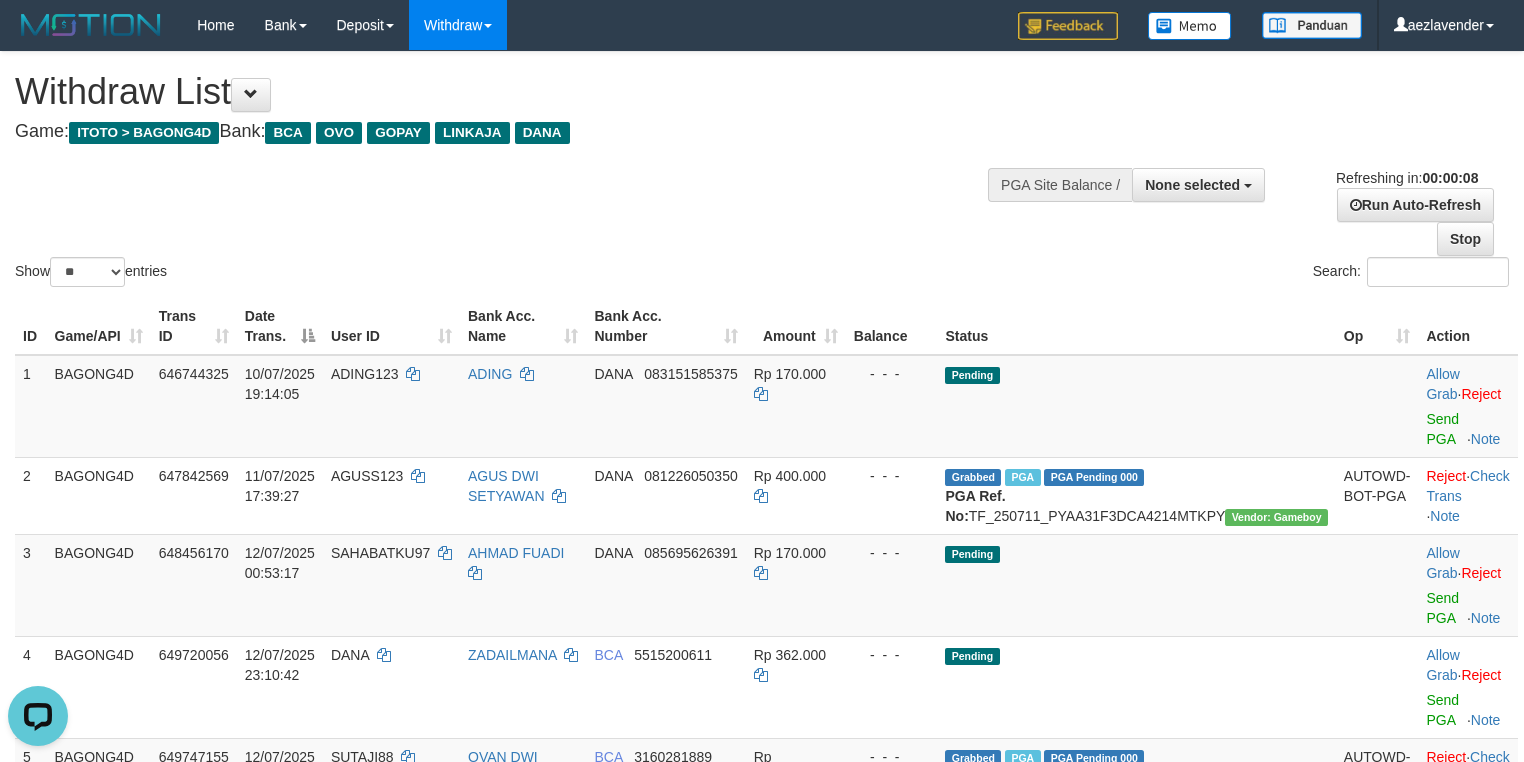 scroll, scrollTop: 0, scrollLeft: 0, axis: both 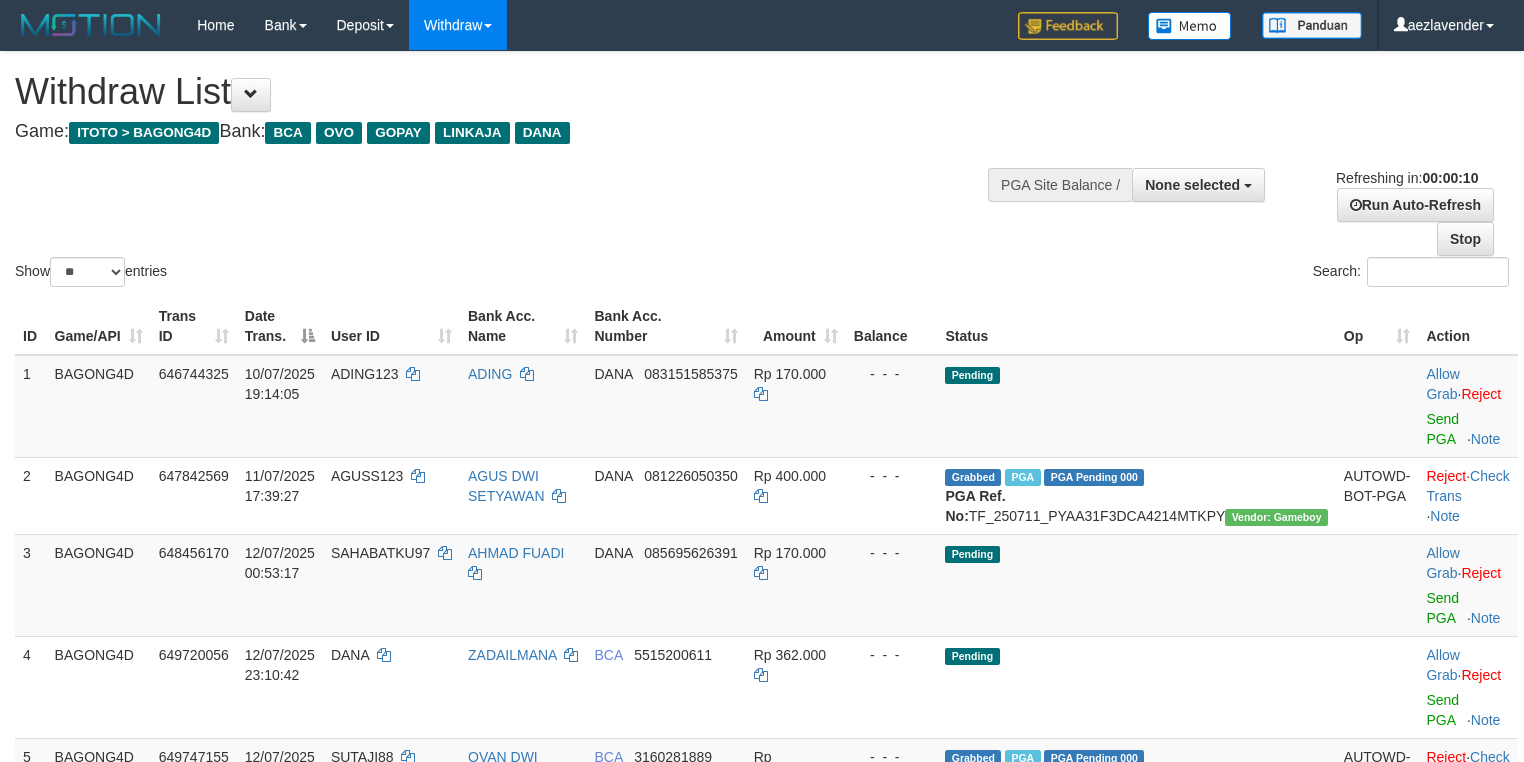 select 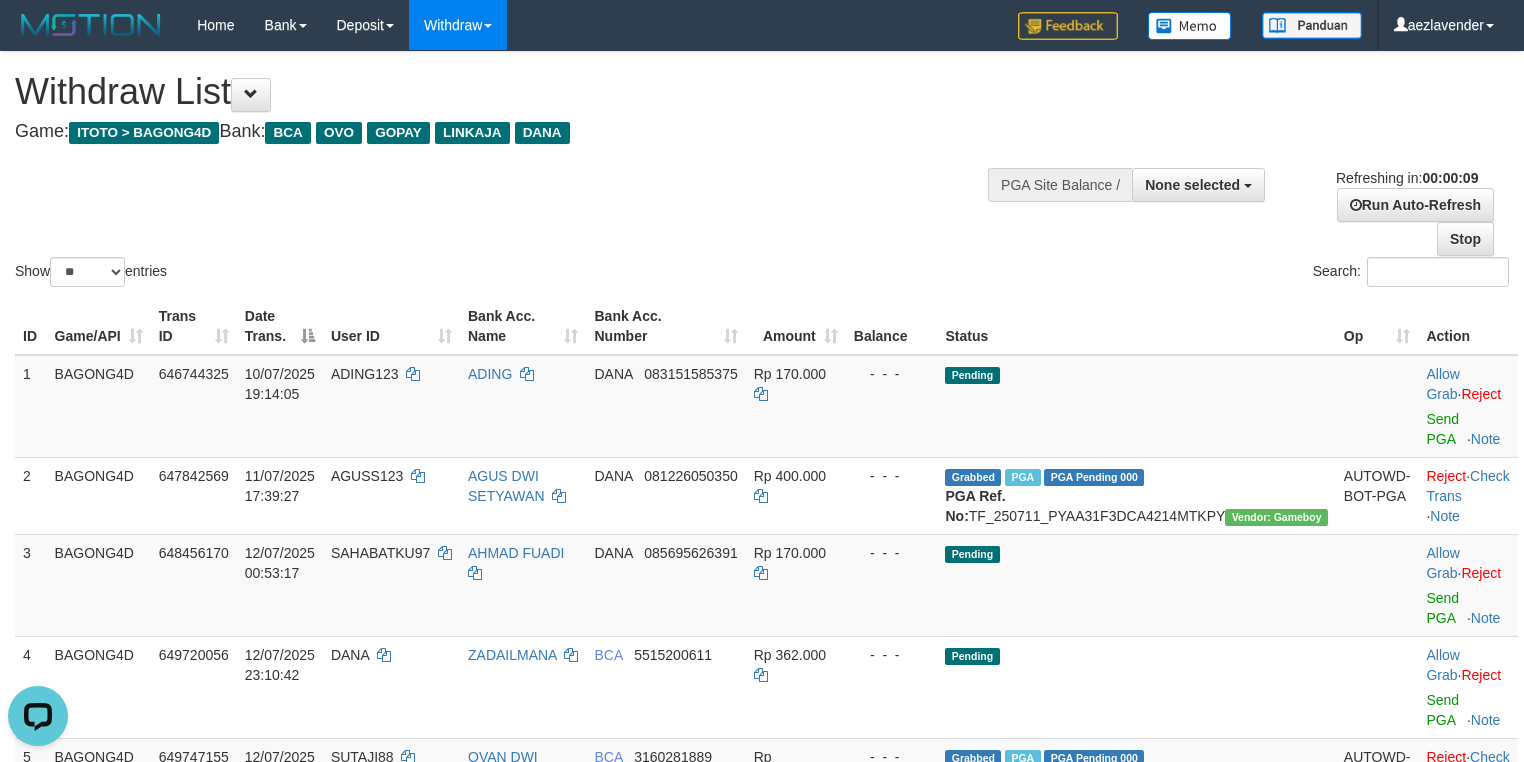 scroll, scrollTop: 0, scrollLeft: 0, axis: both 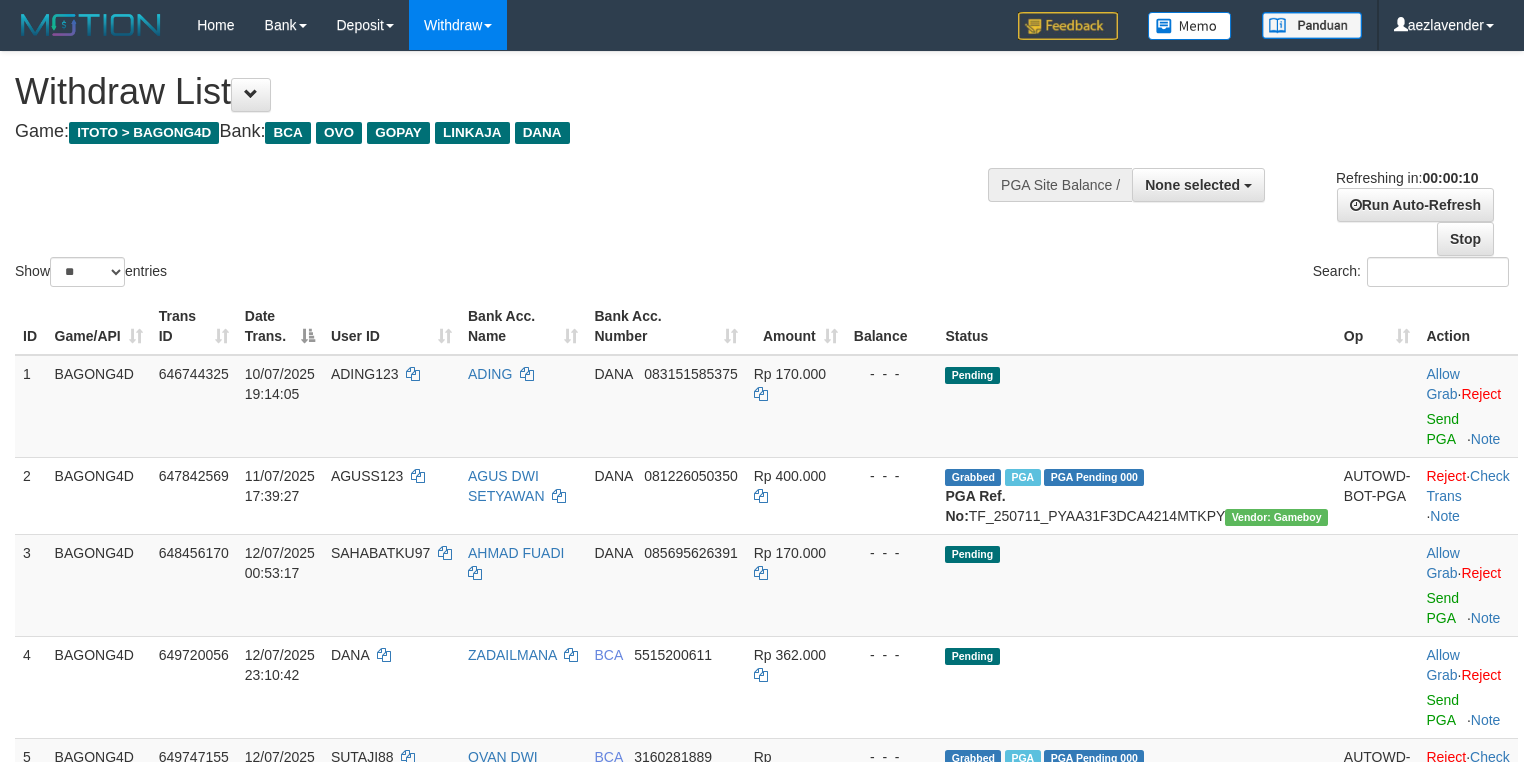 select 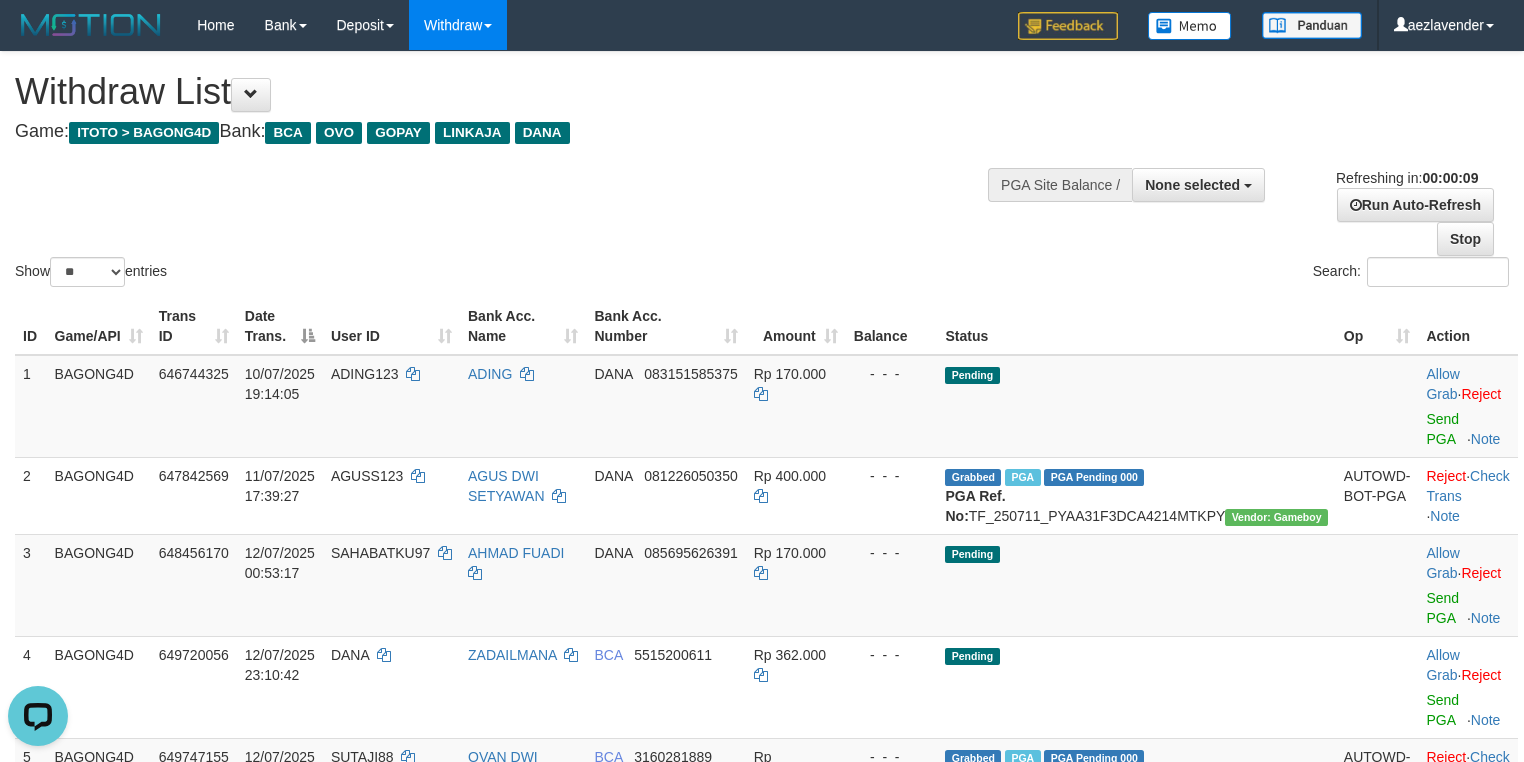 scroll, scrollTop: 0, scrollLeft: 0, axis: both 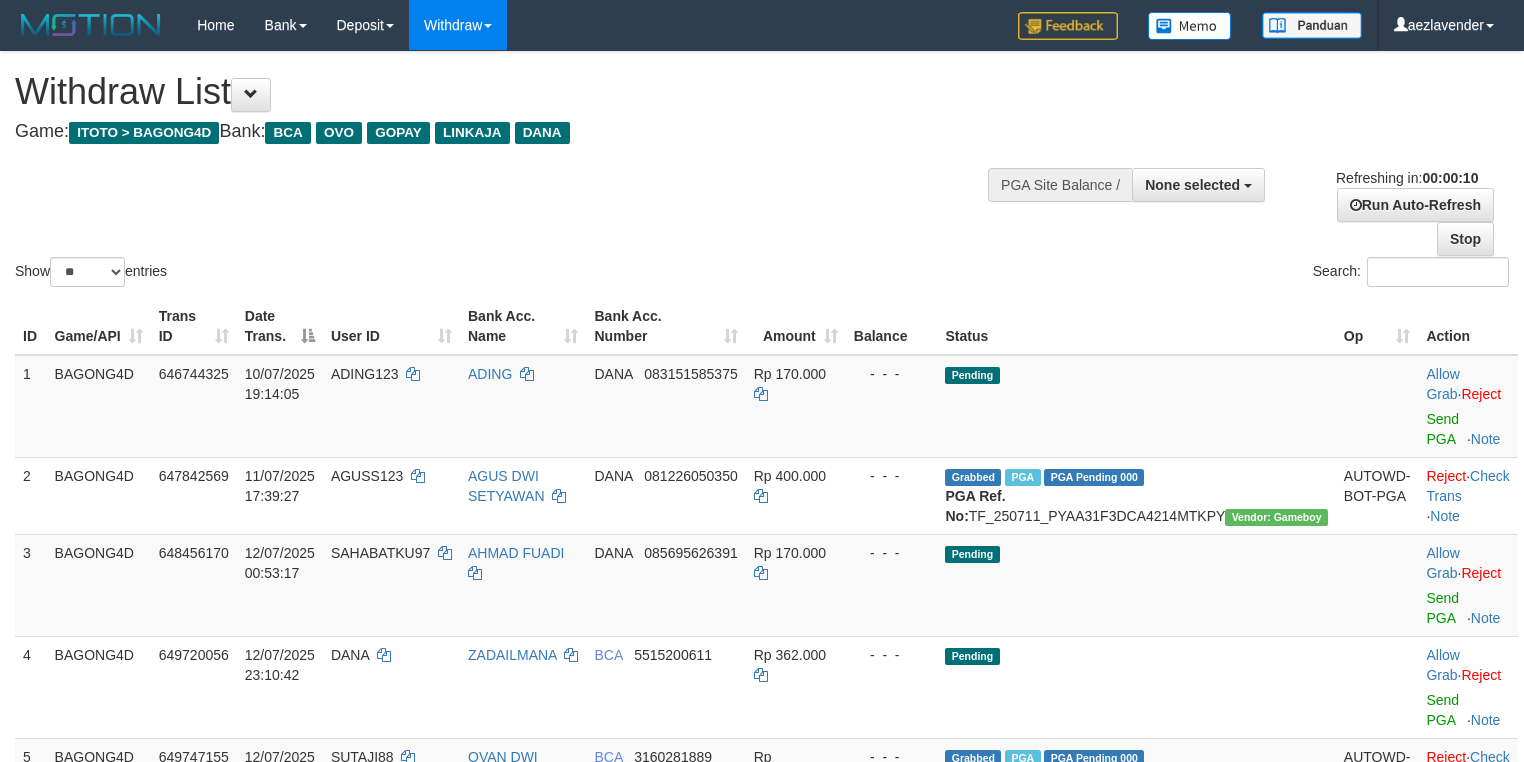 select 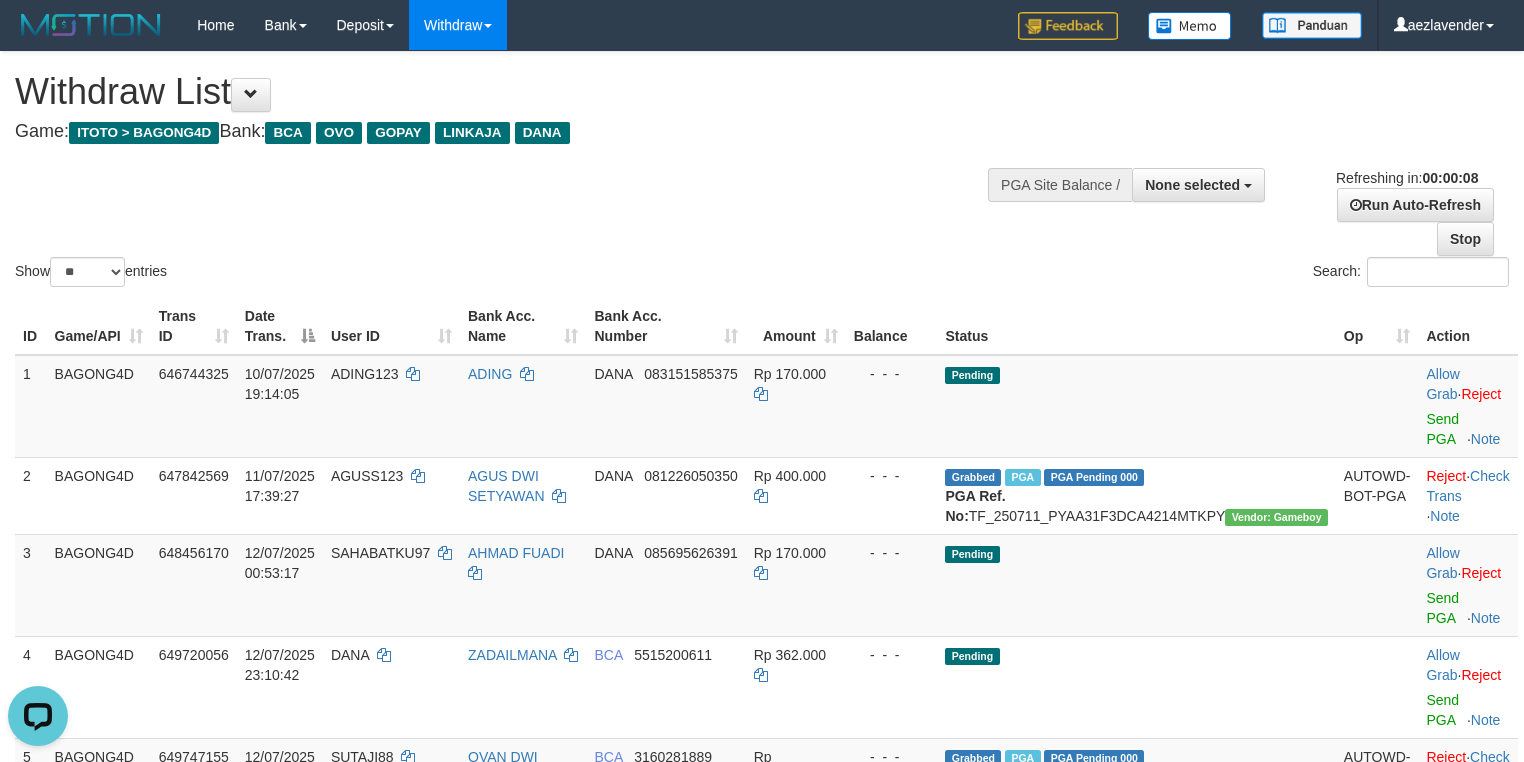 scroll, scrollTop: 0, scrollLeft: 0, axis: both 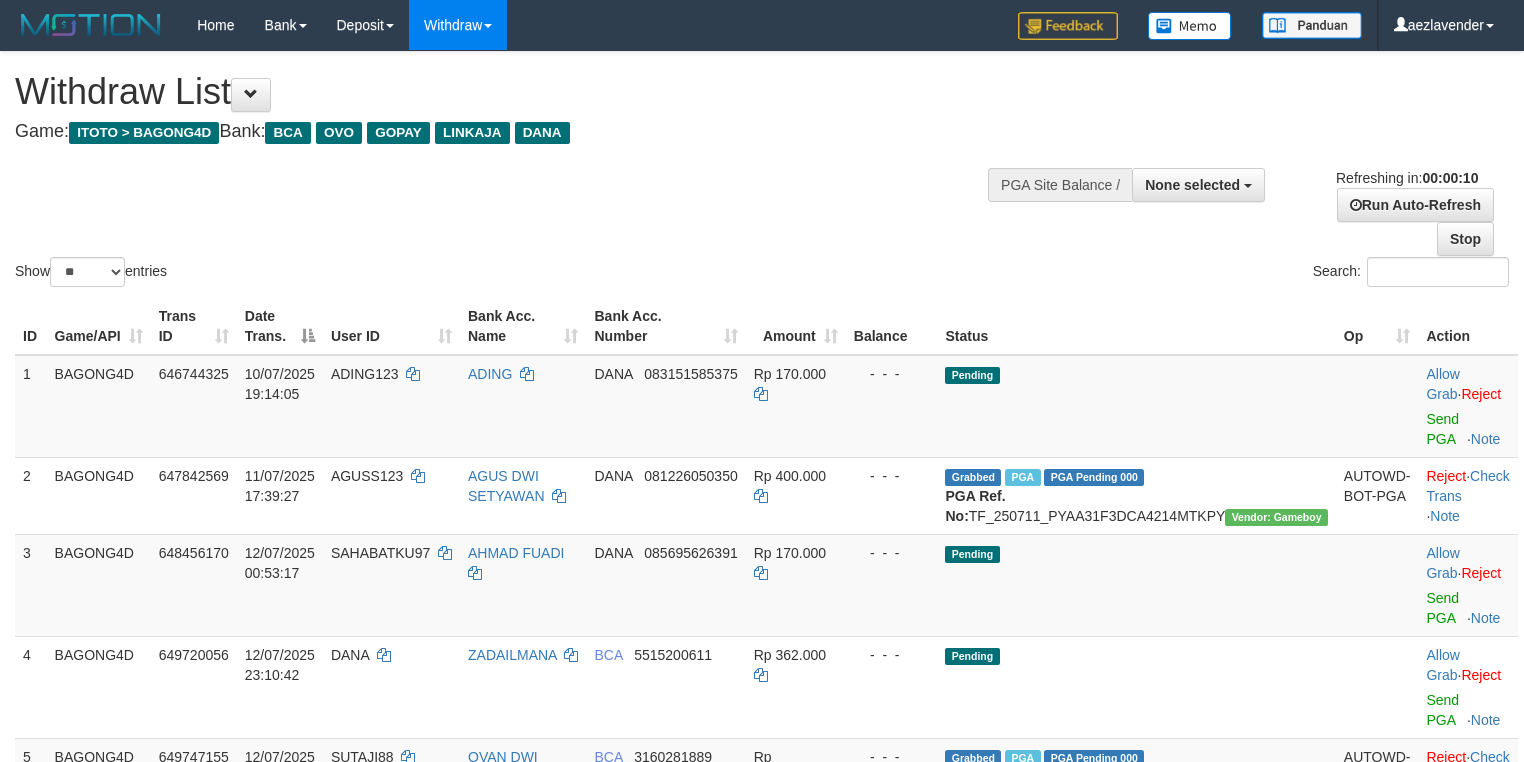 select 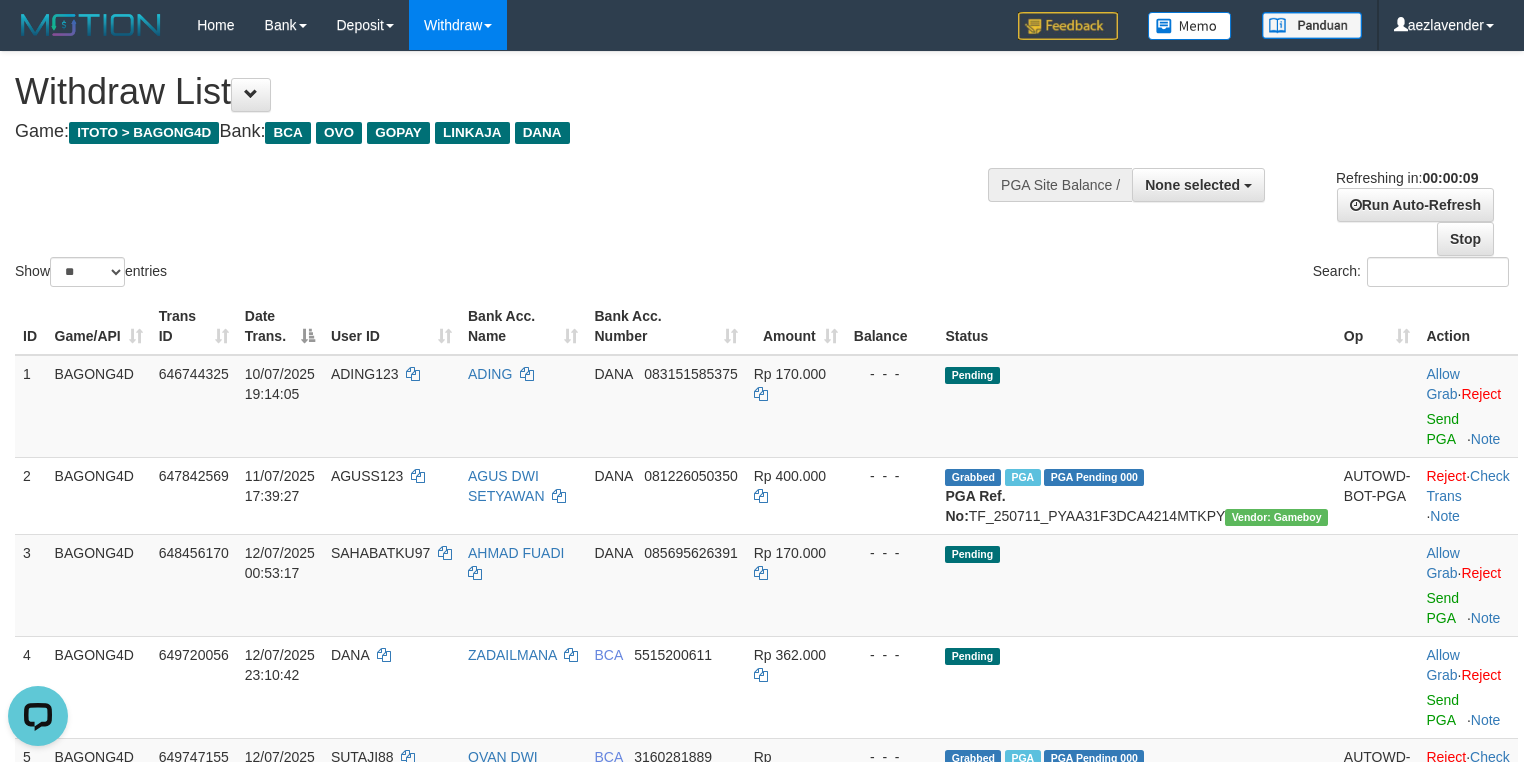 scroll, scrollTop: 0, scrollLeft: 0, axis: both 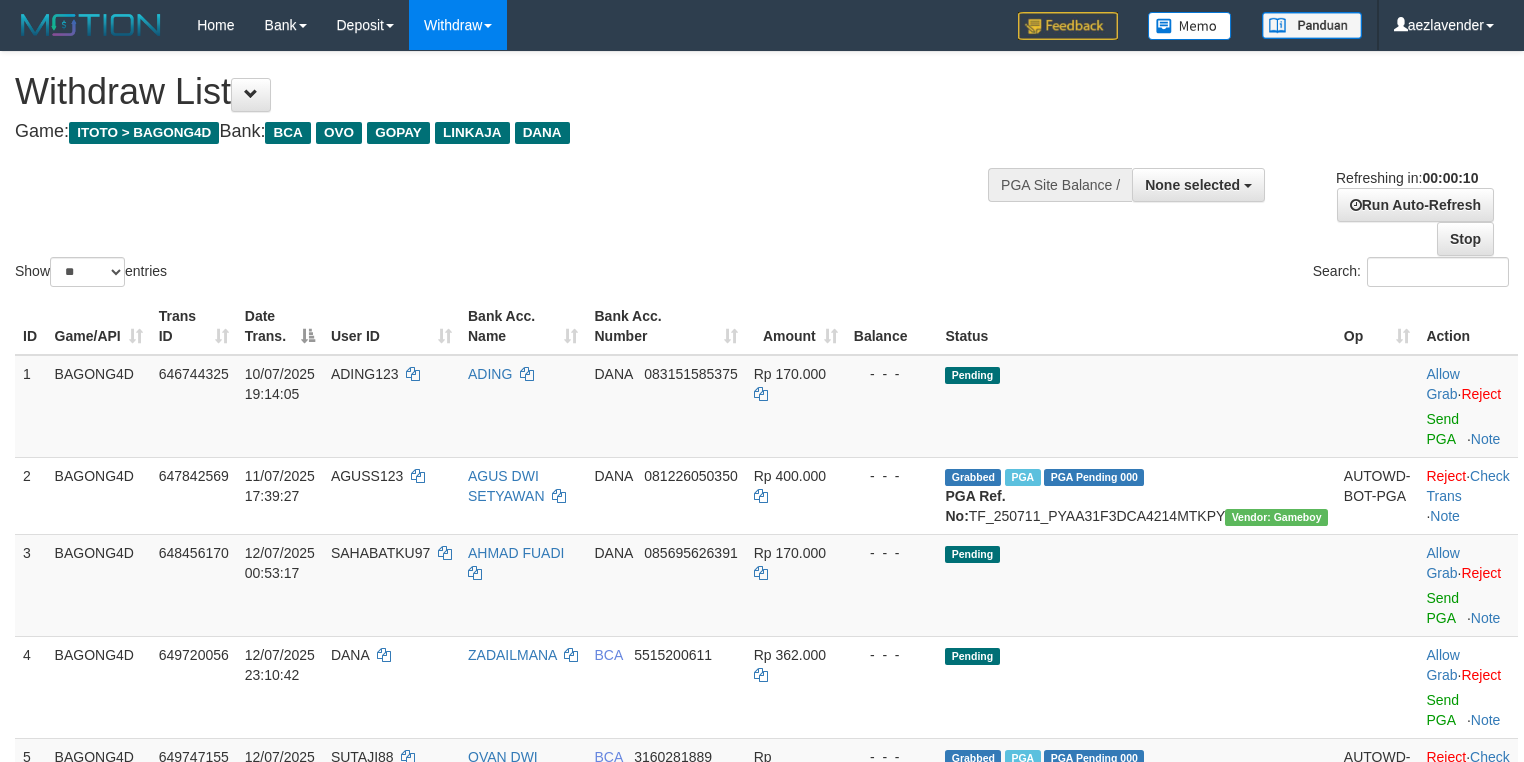 select 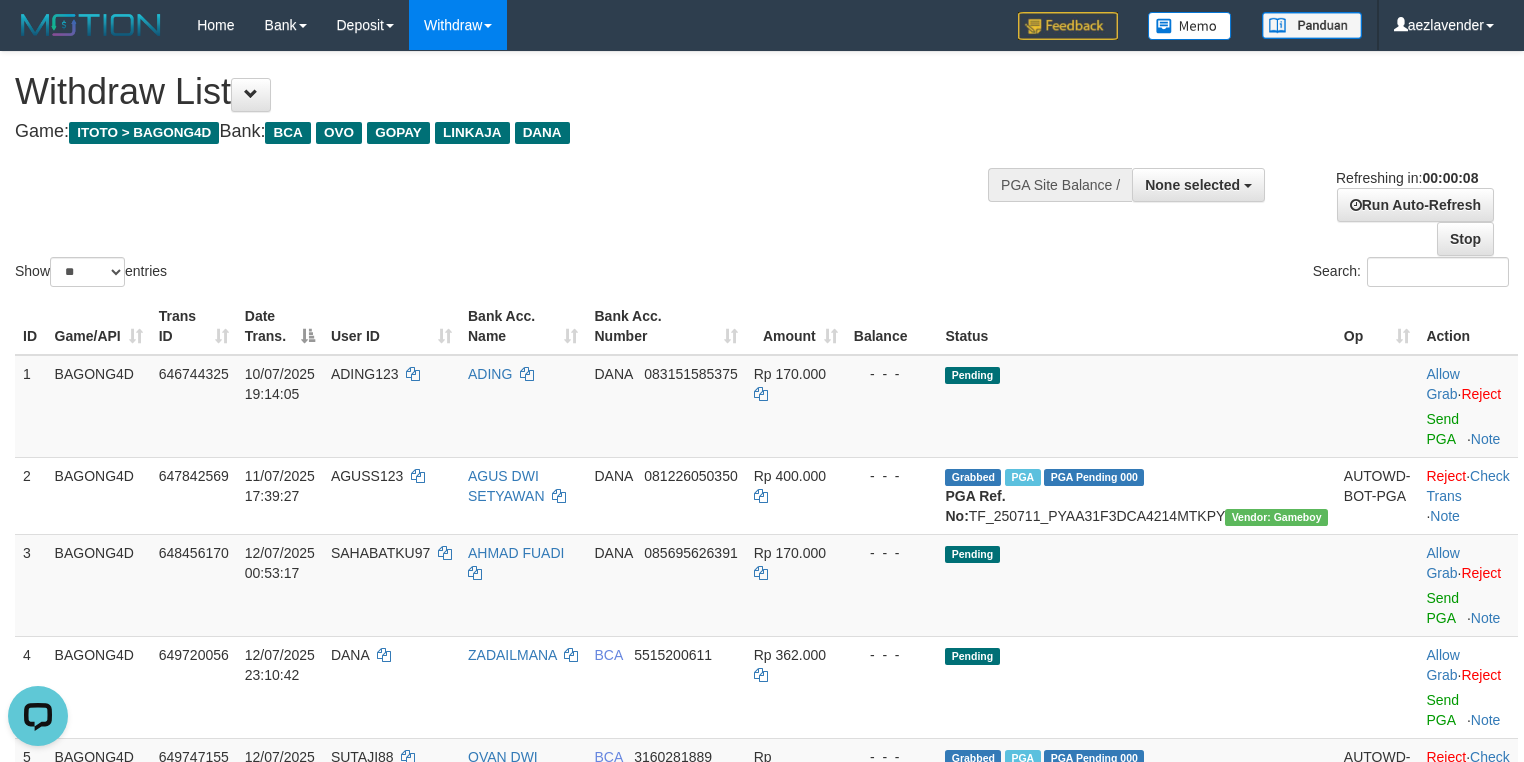 scroll, scrollTop: 0, scrollLeft: 0, axis: both 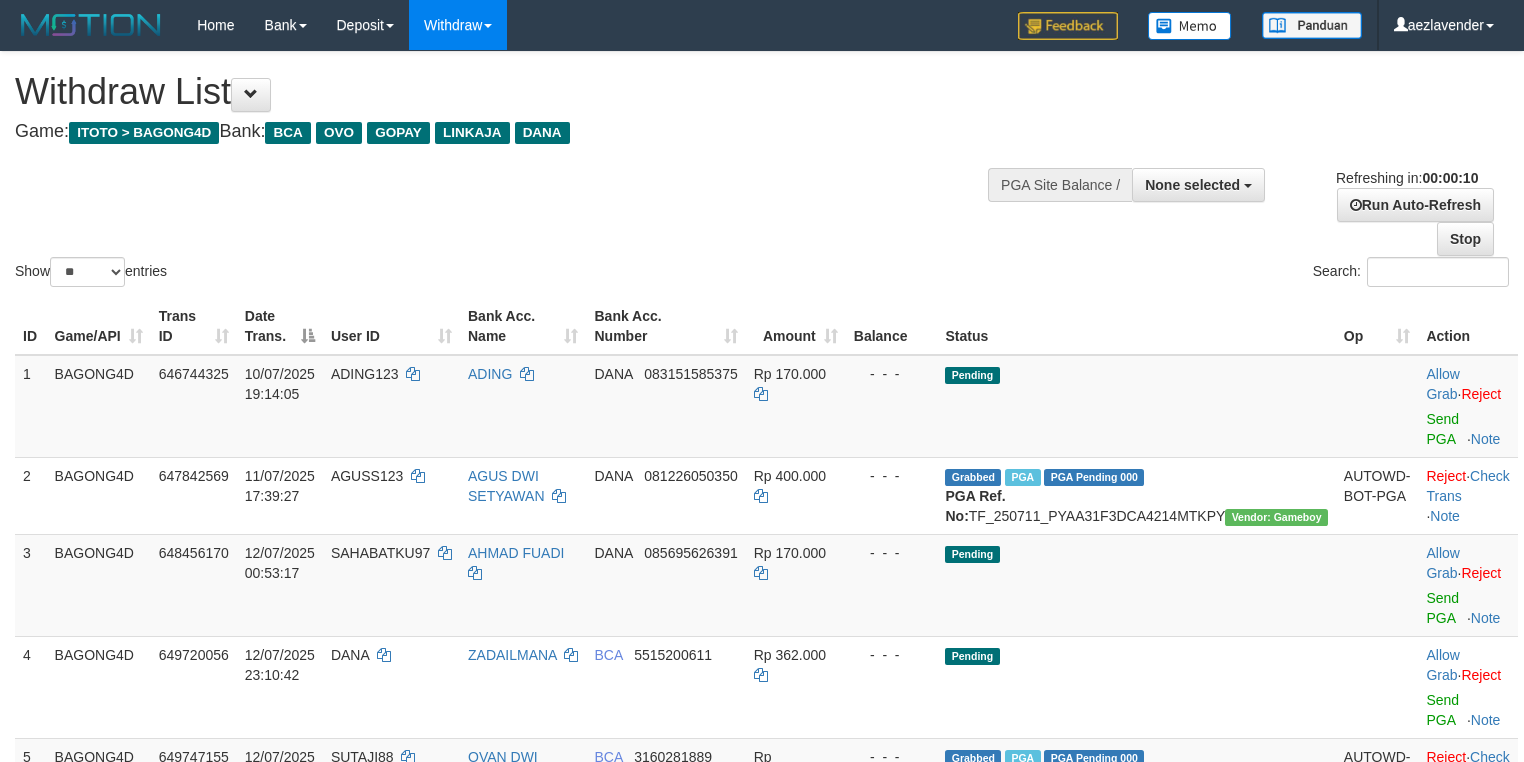 select 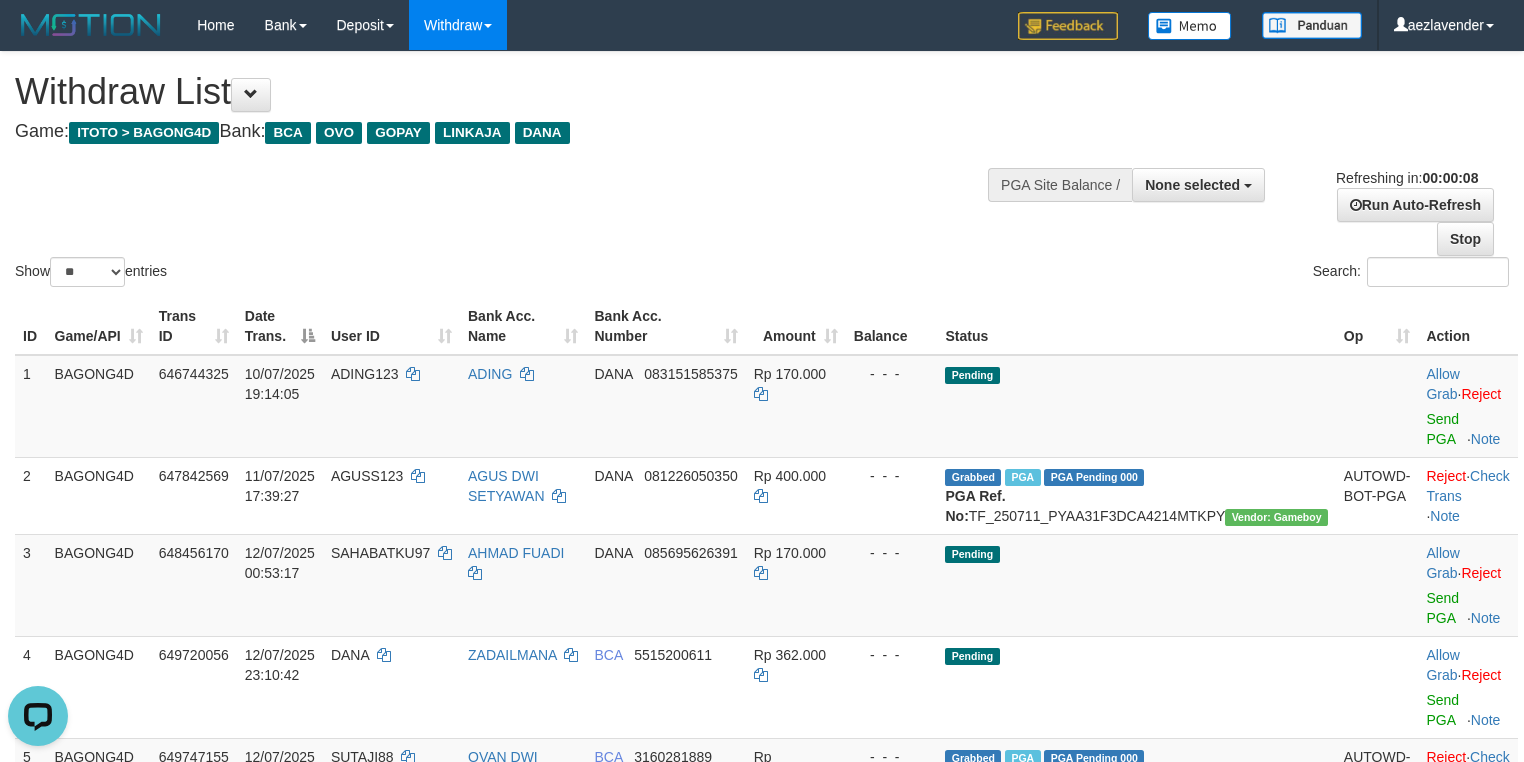 scroll, scrollTop: 0, scrollLeft: 0, axis: both 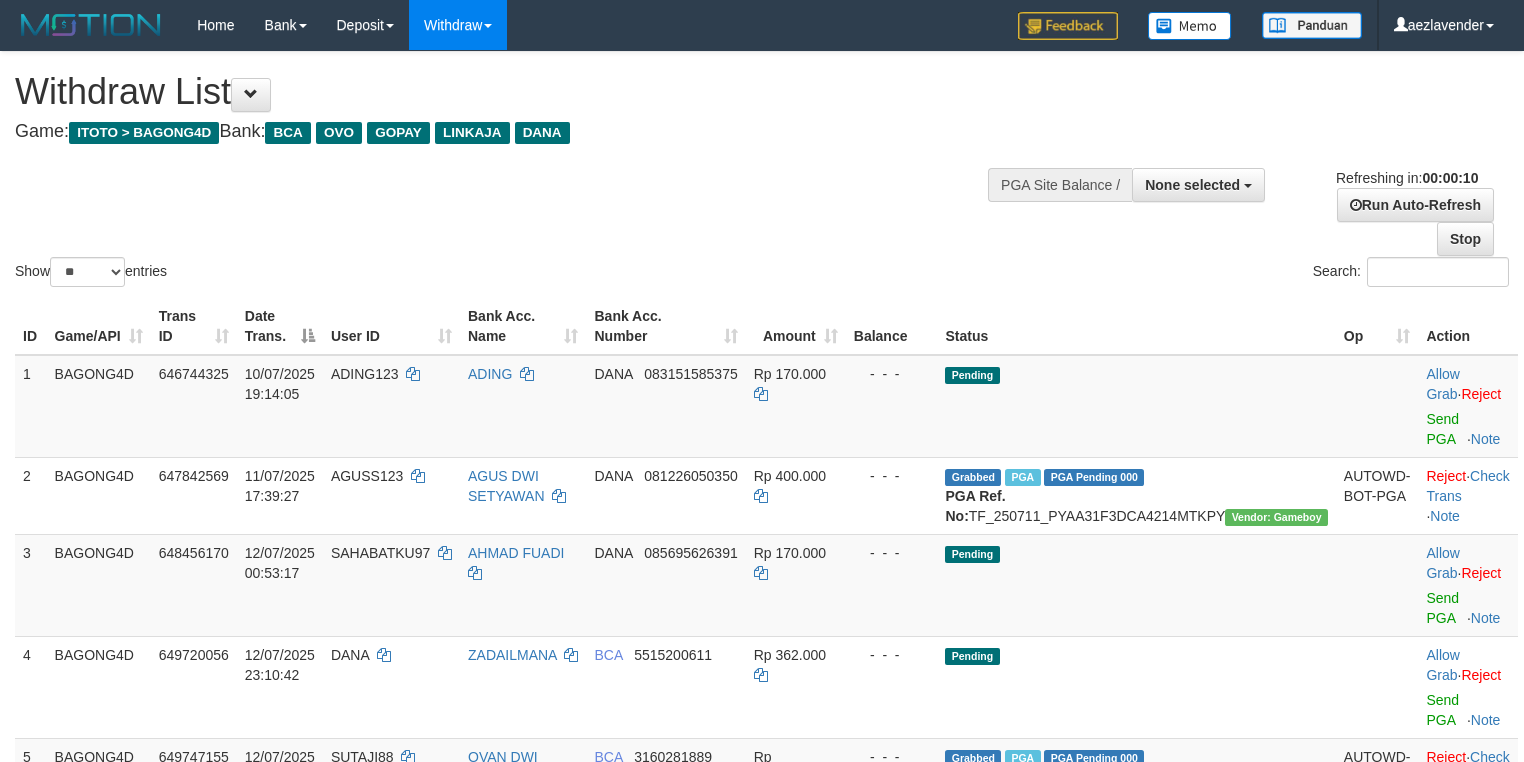 select 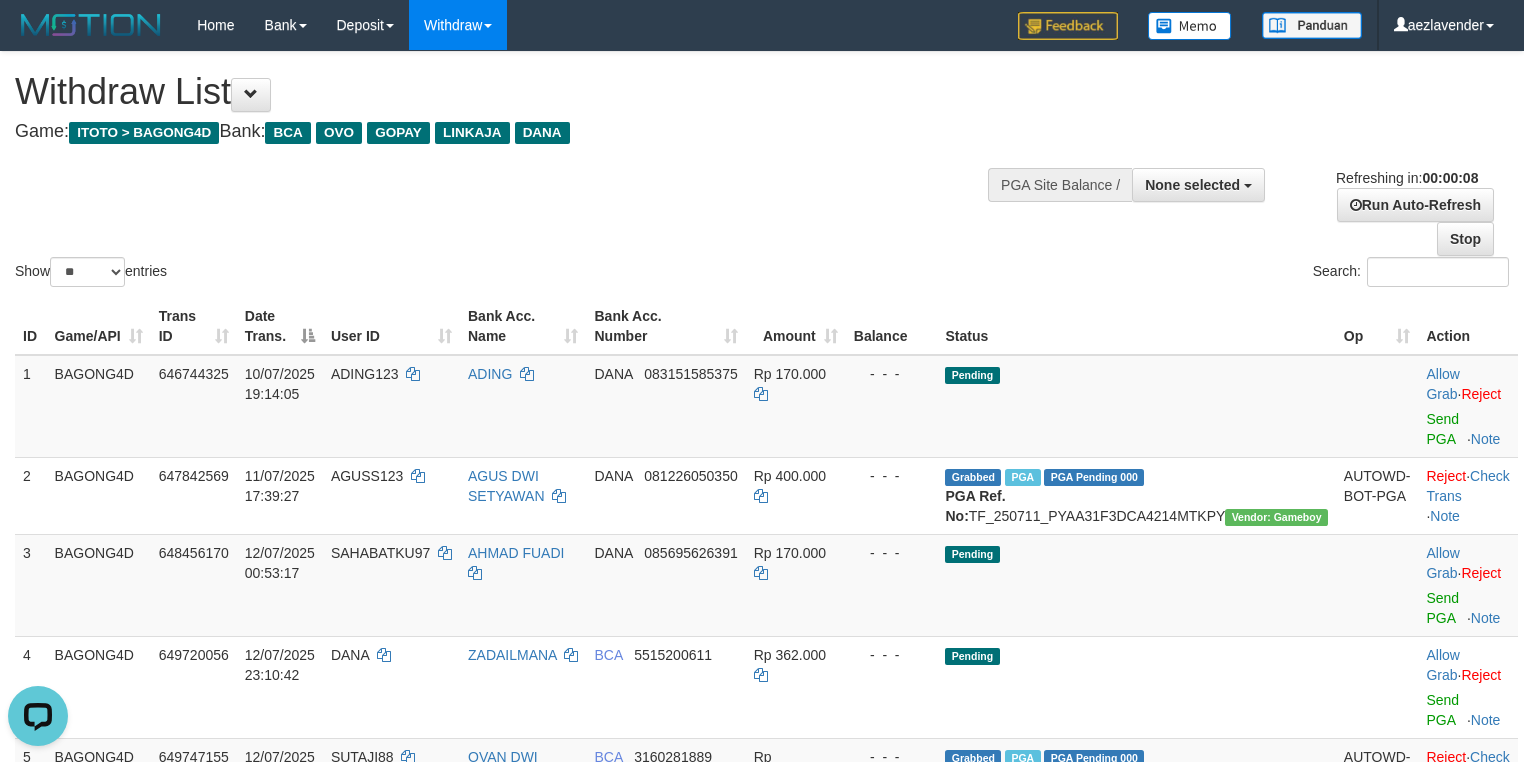scroll, scrollTop: 0, scrollLeft: 0, axis: both 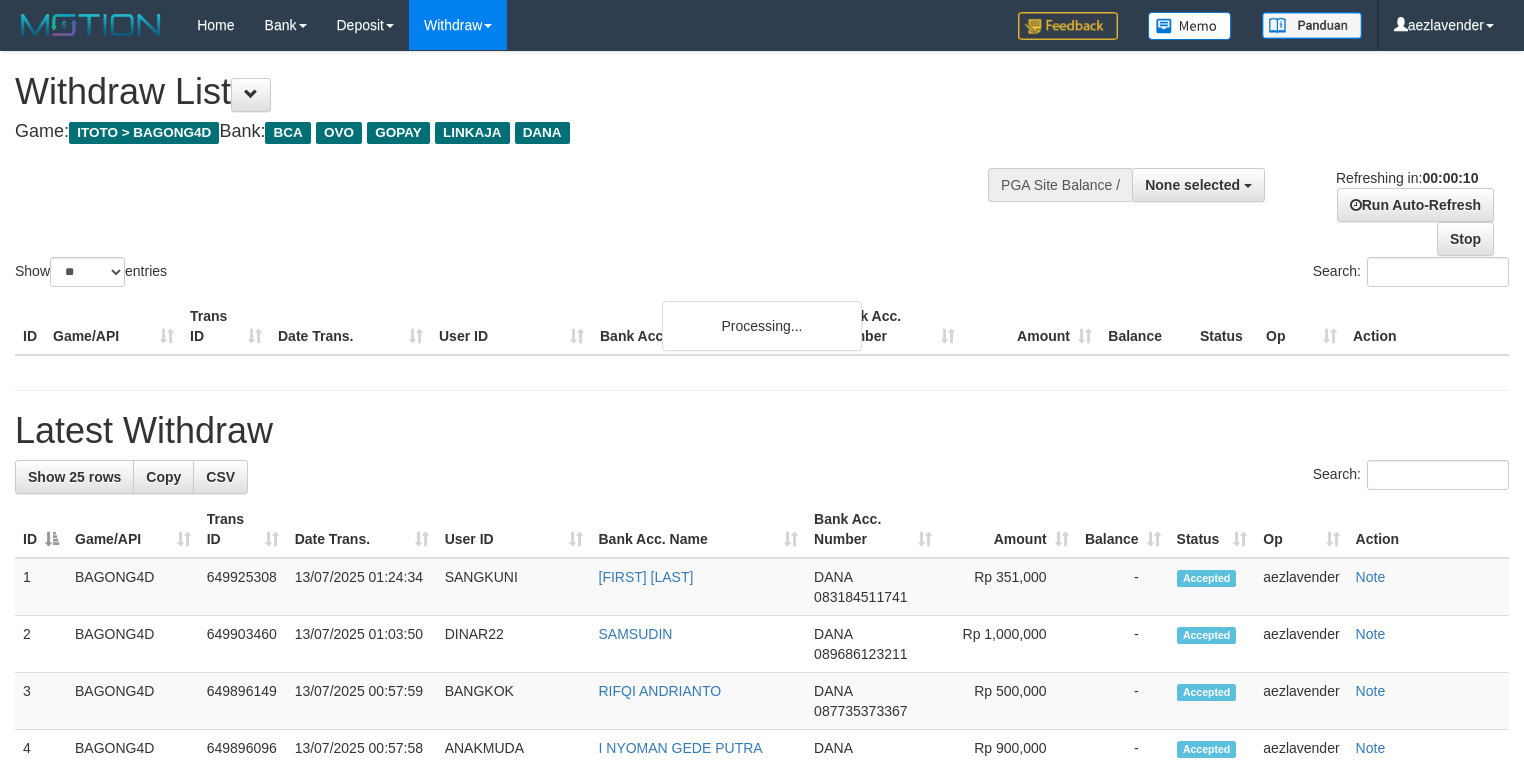 select 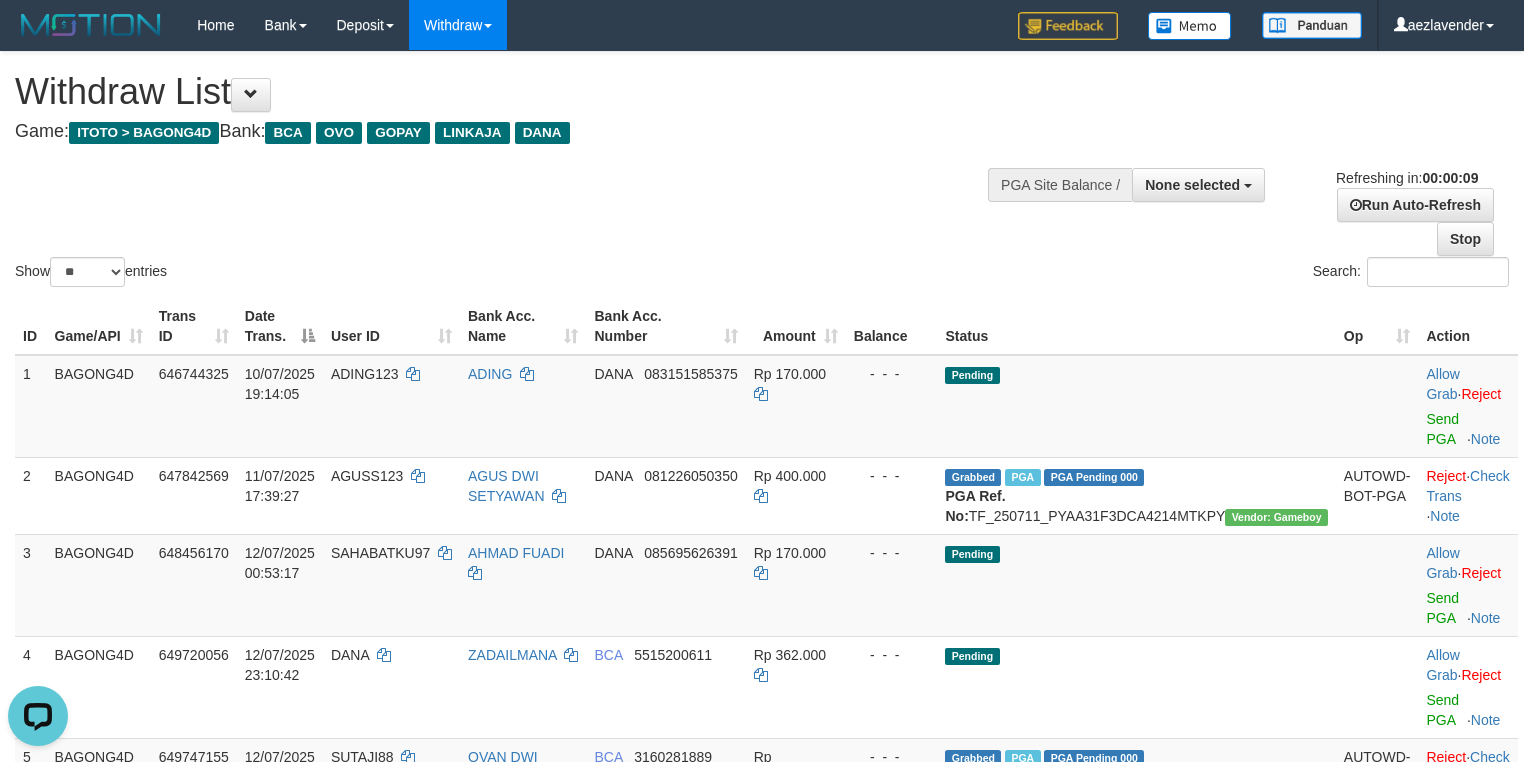 scroll, scrollTop: 0, scrollLeft: 0, axis: both 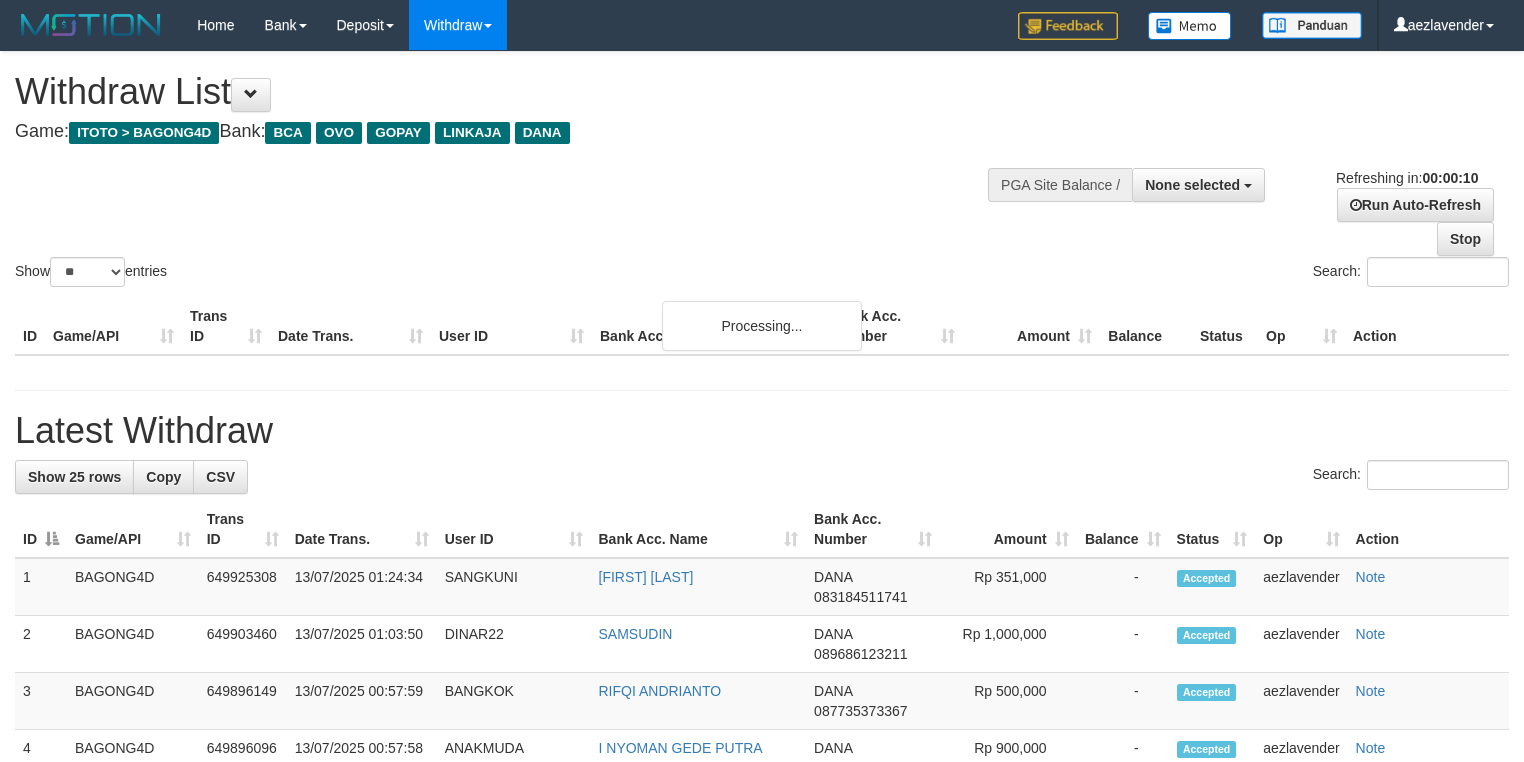 select 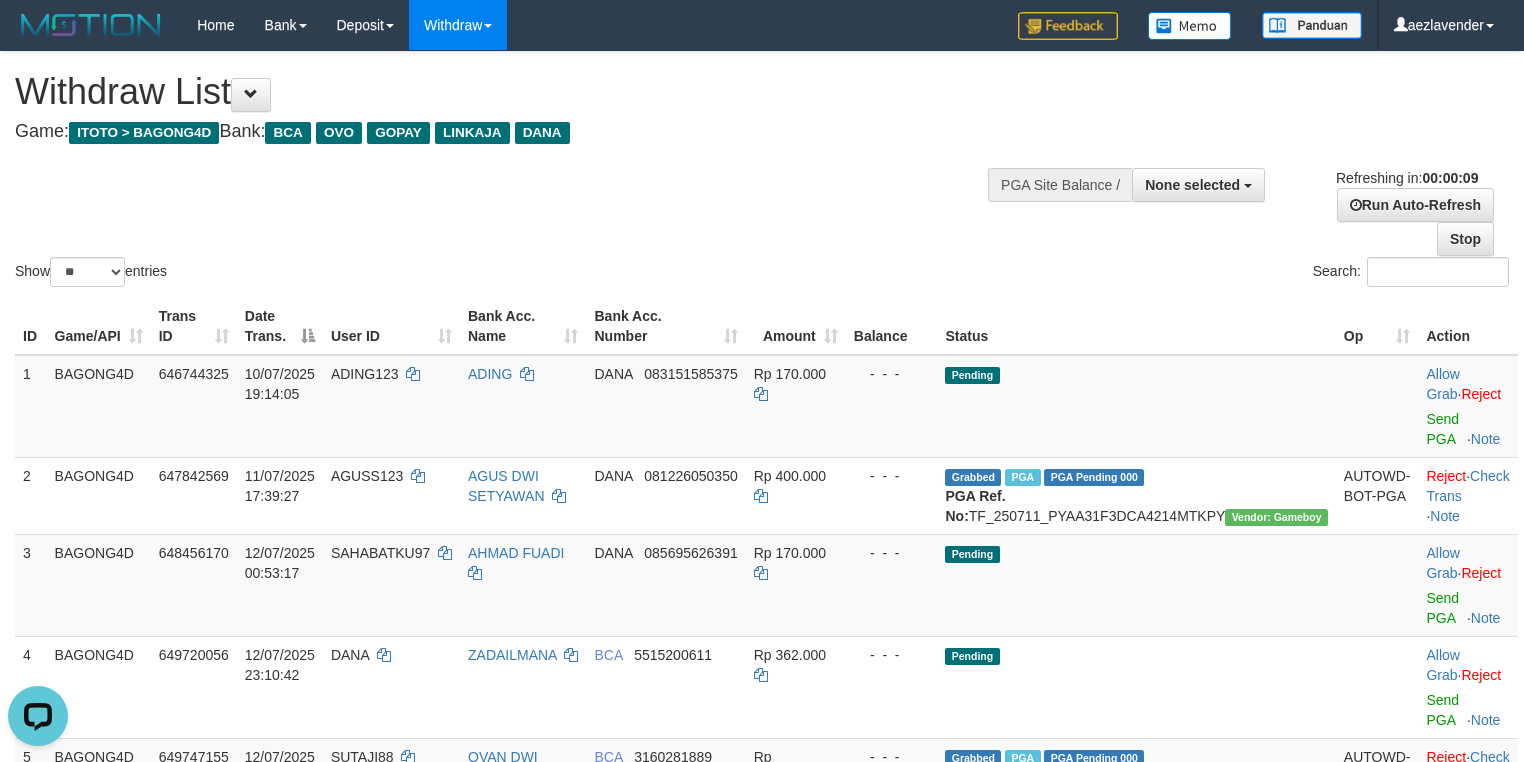 scroll, scrollTop: 0, scrollLeft: 0, axis: both 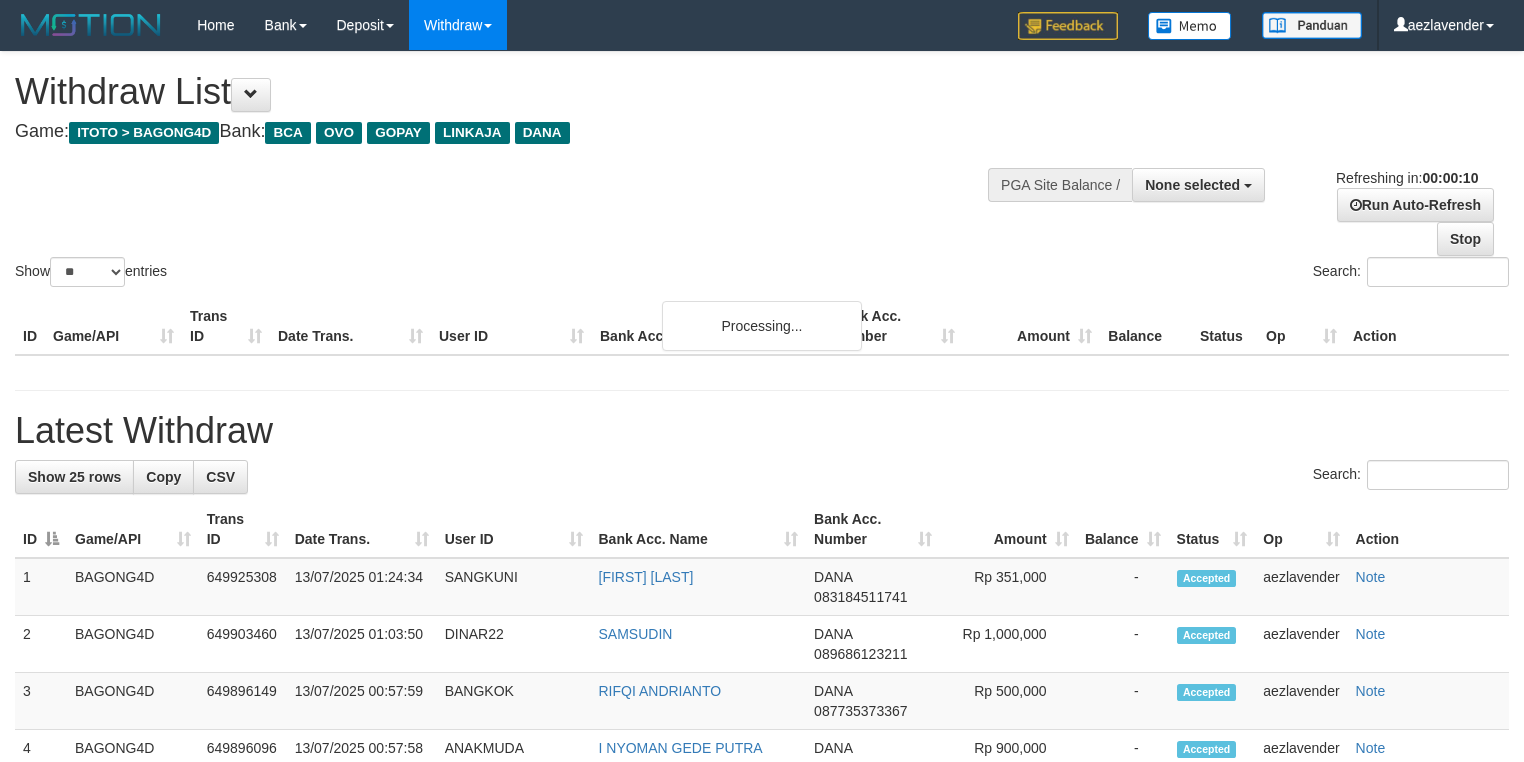 select 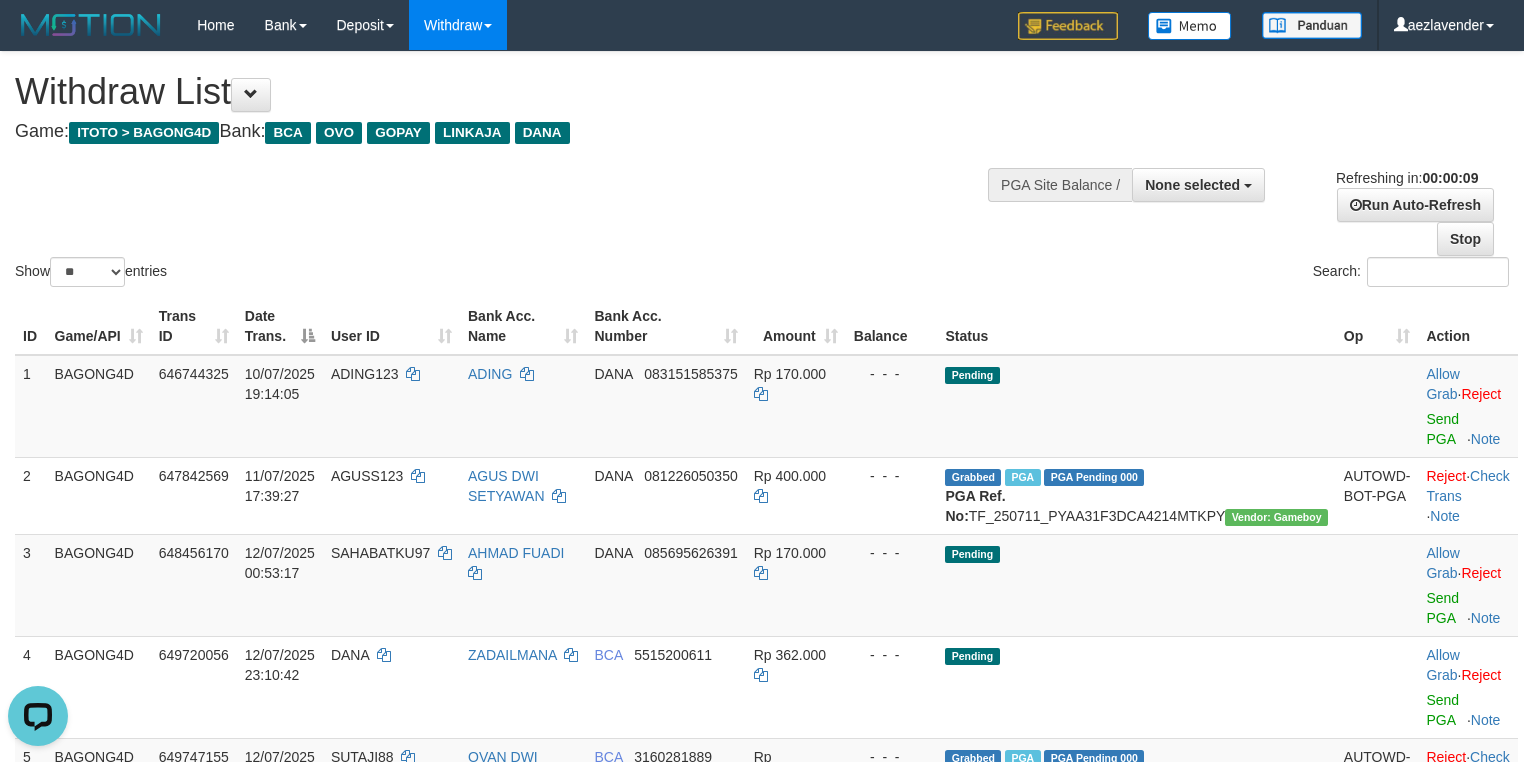scroll, scrollTop: 0, scrollLeft: 0, axis: both 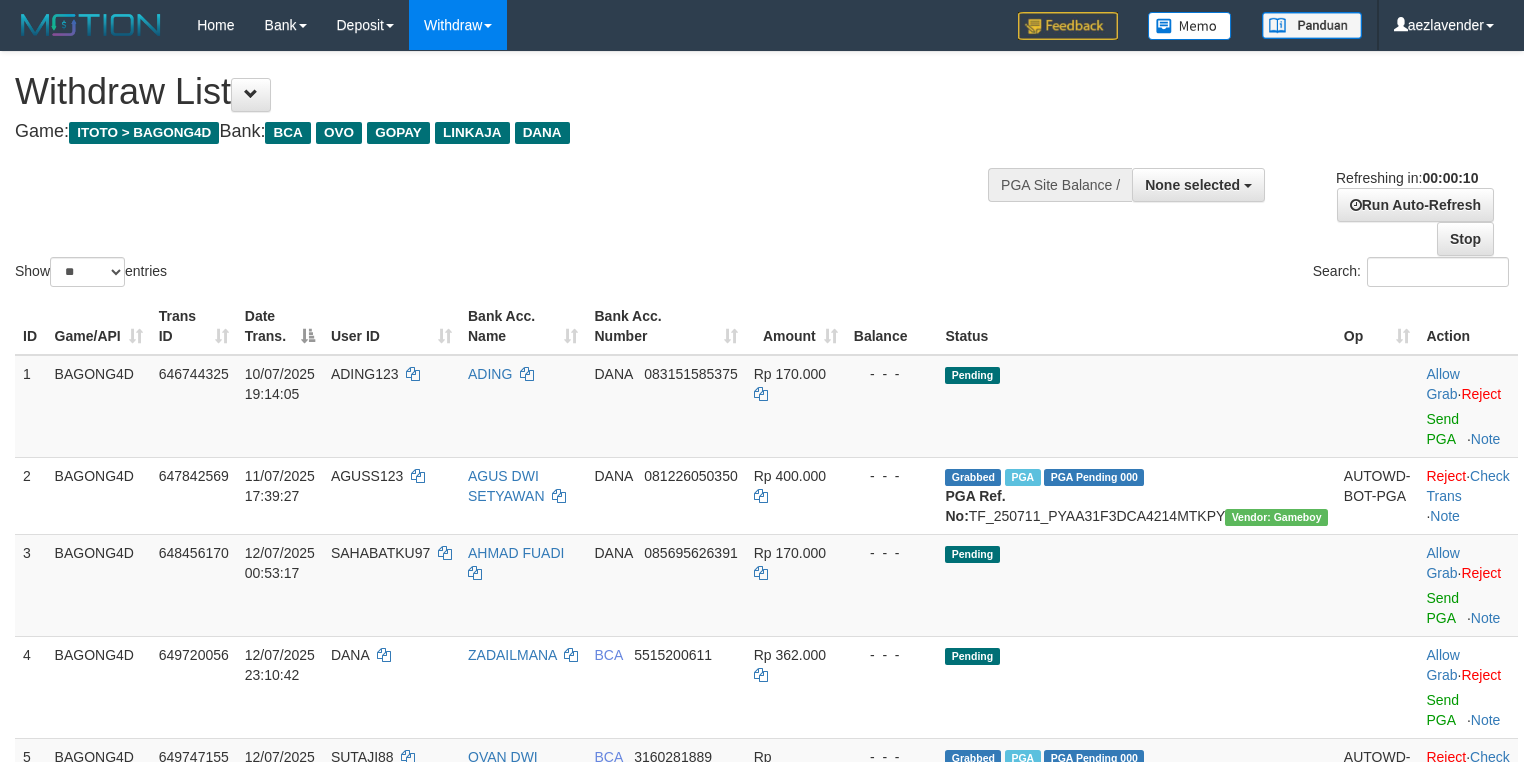 select 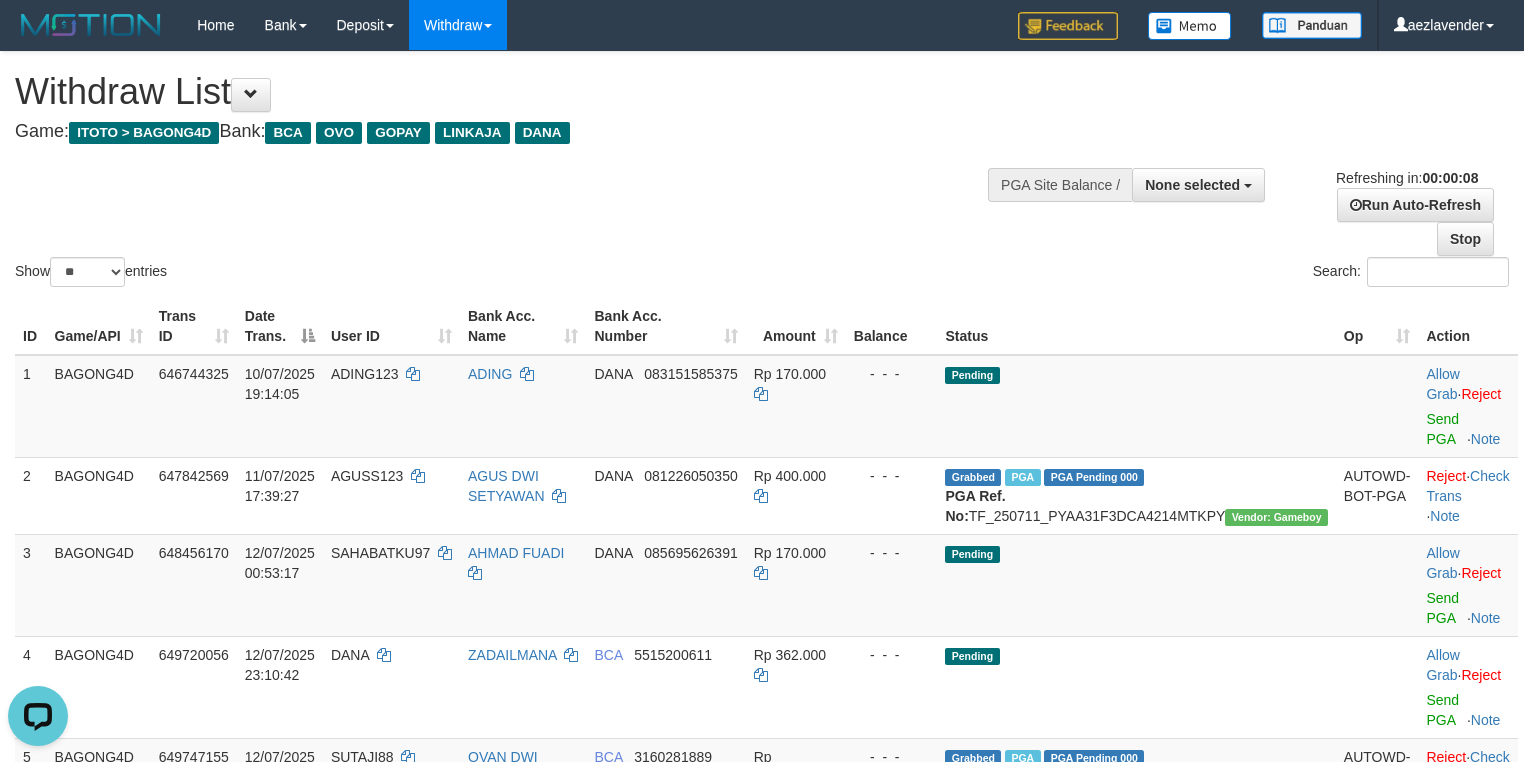 scroll, scrollTop: 0, scrollLeft: 0, axis: both 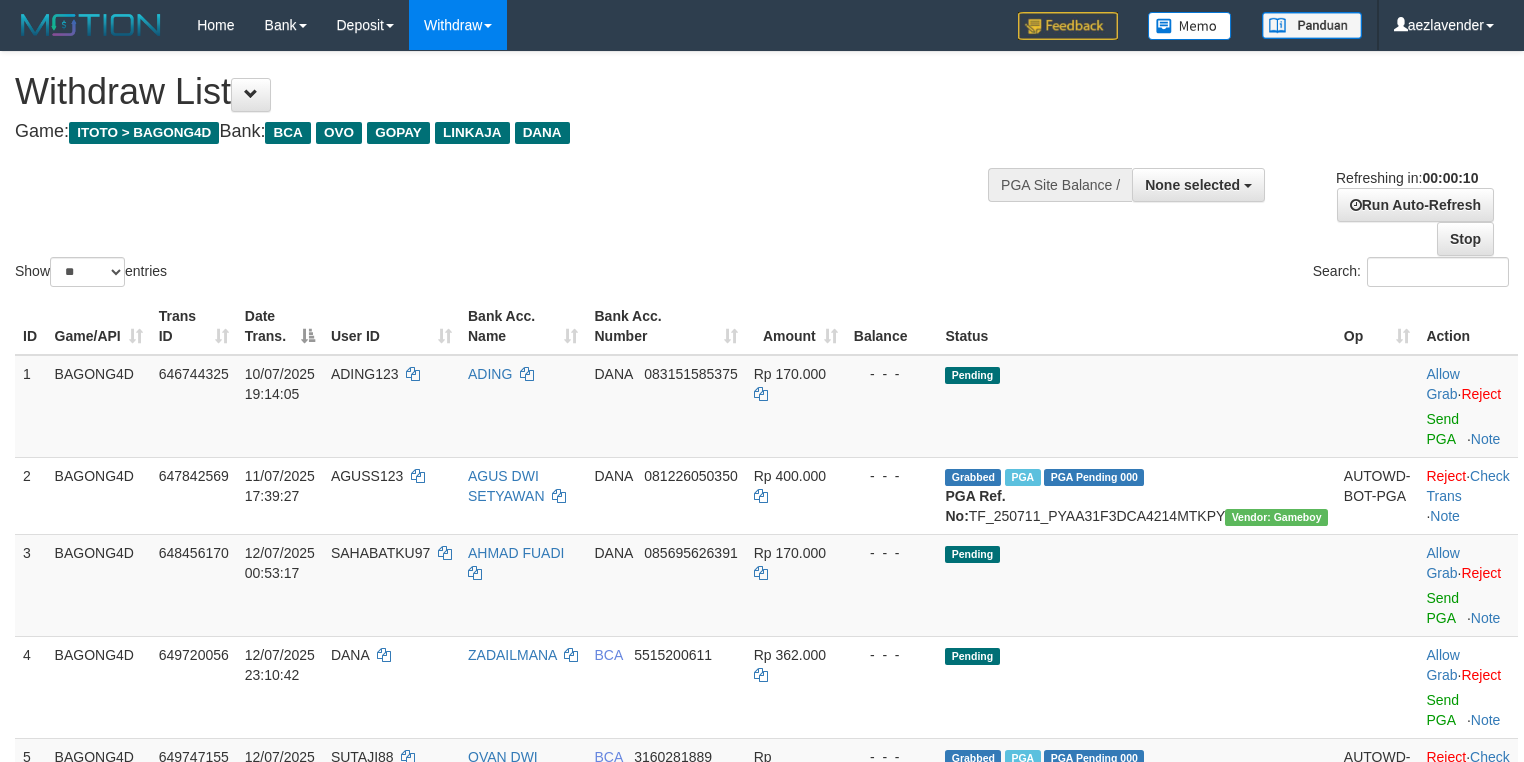 select 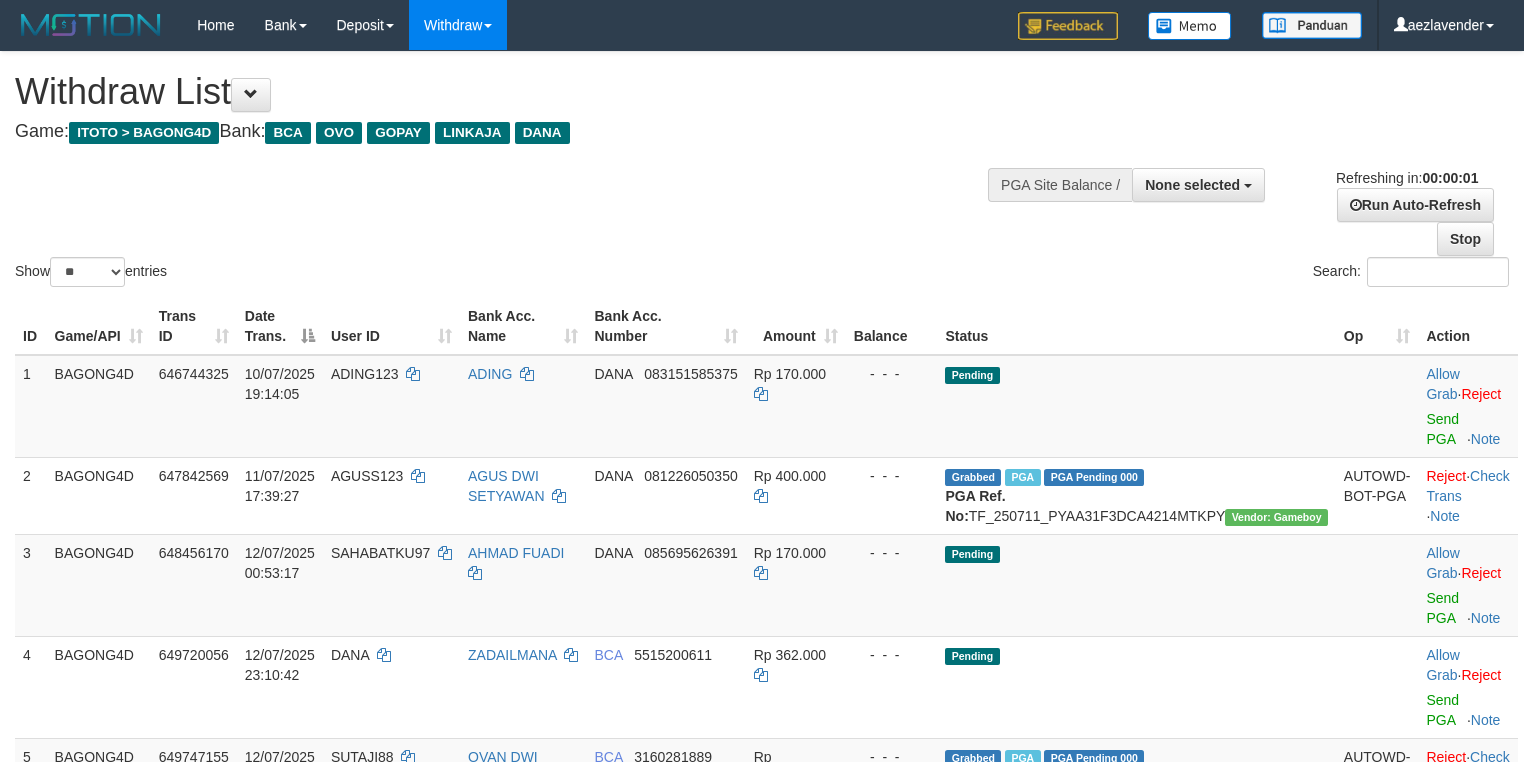 scroll, scrollTop: 0, scrollLeft: 0, axis: both 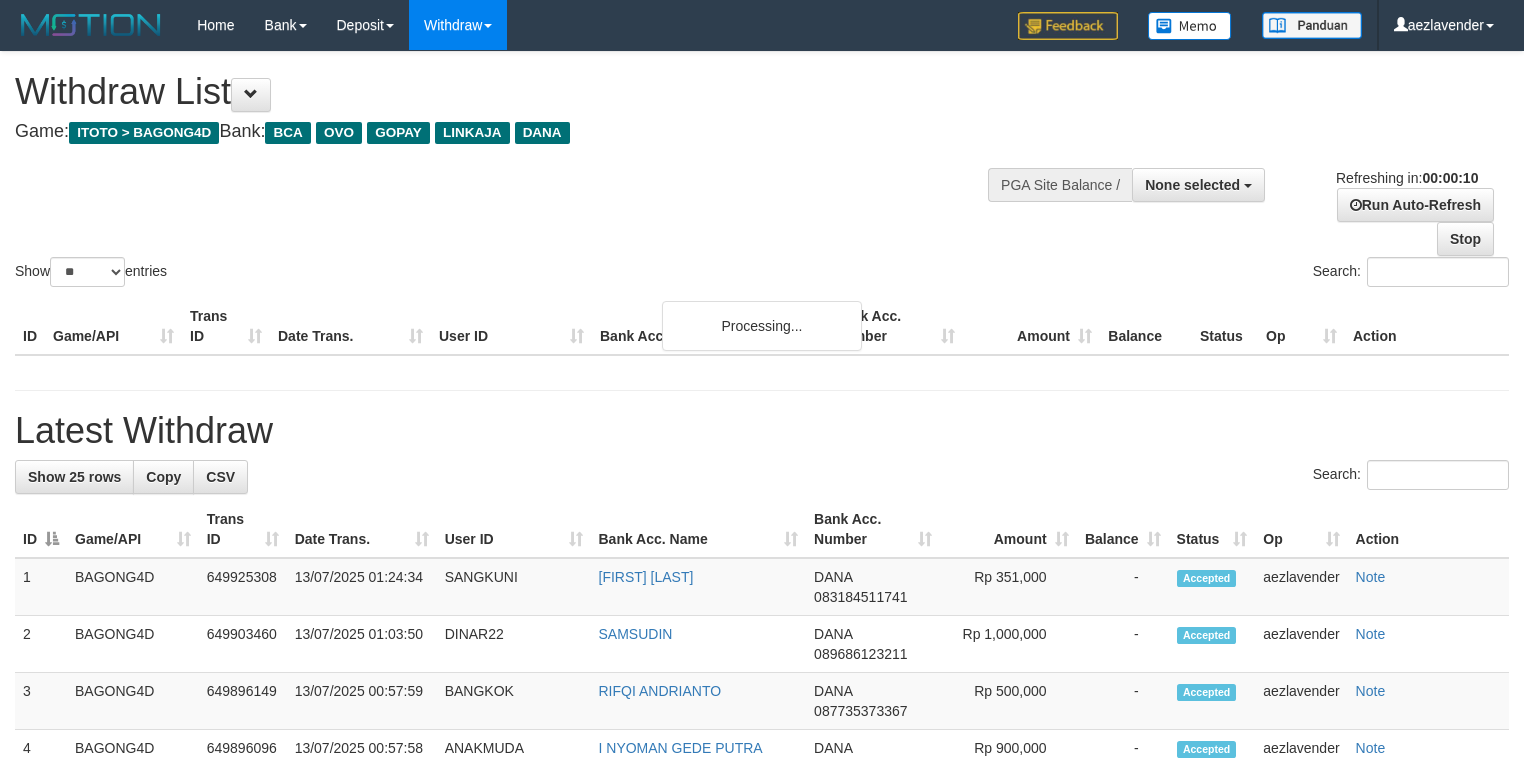 select 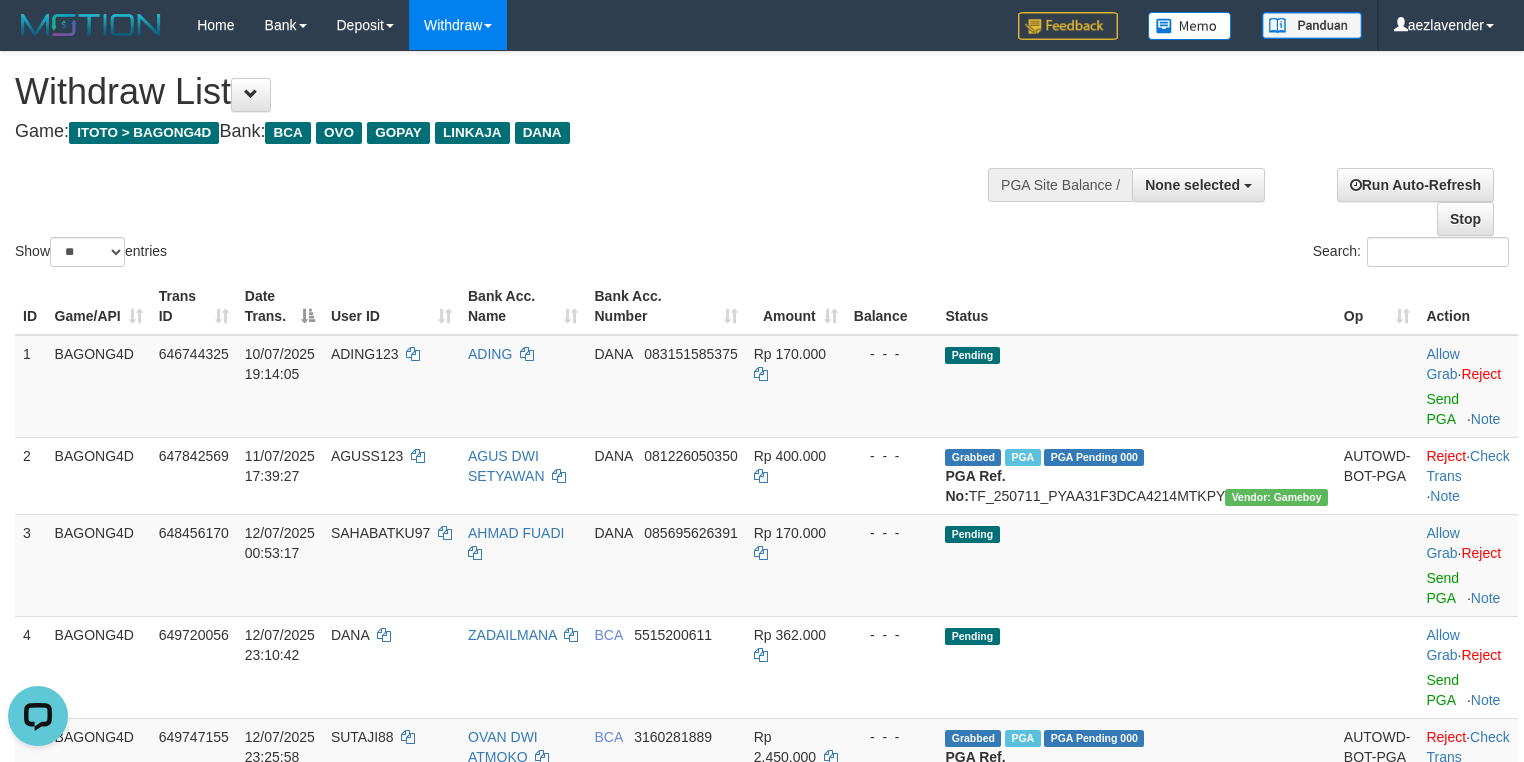 scroll, scrollTop: 0, scrollLeft: 0, axis: both 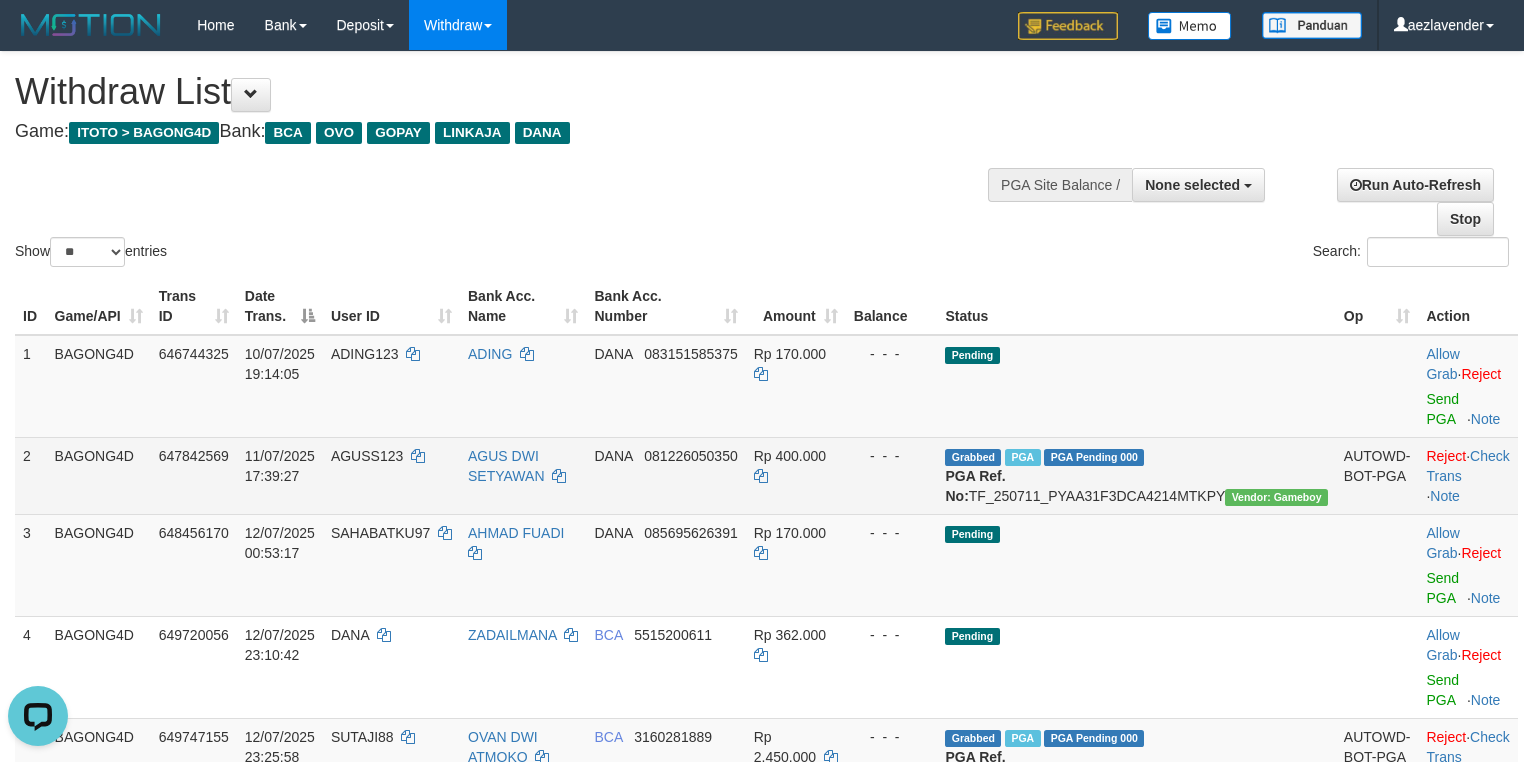 click on "AGUSS123" at bounding box center (391, 475) 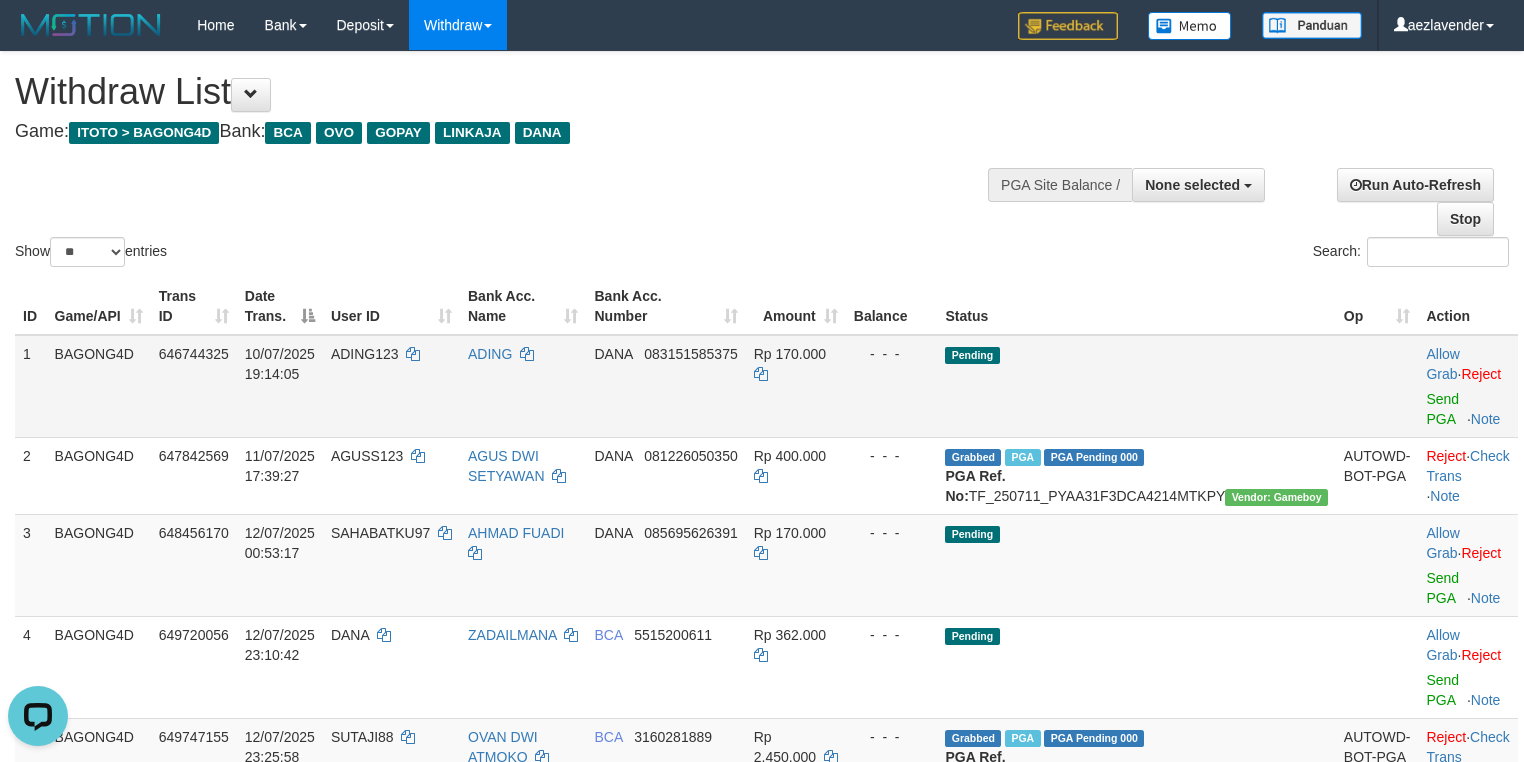 scroll, scrollTop: 1080, scrollLeft: 0, axis: vertical 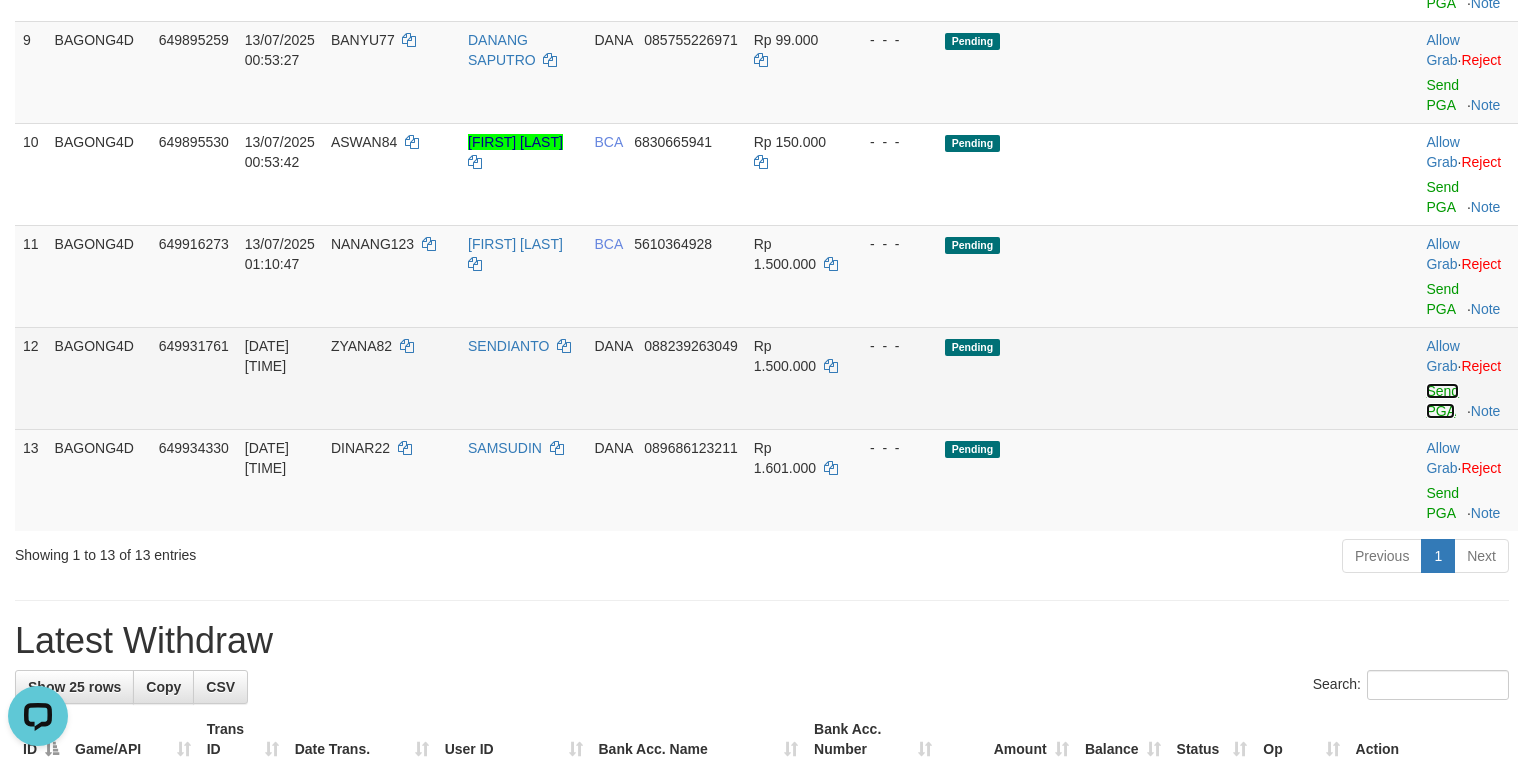 click on "Send PGA" at bounding box center (1442, 401) 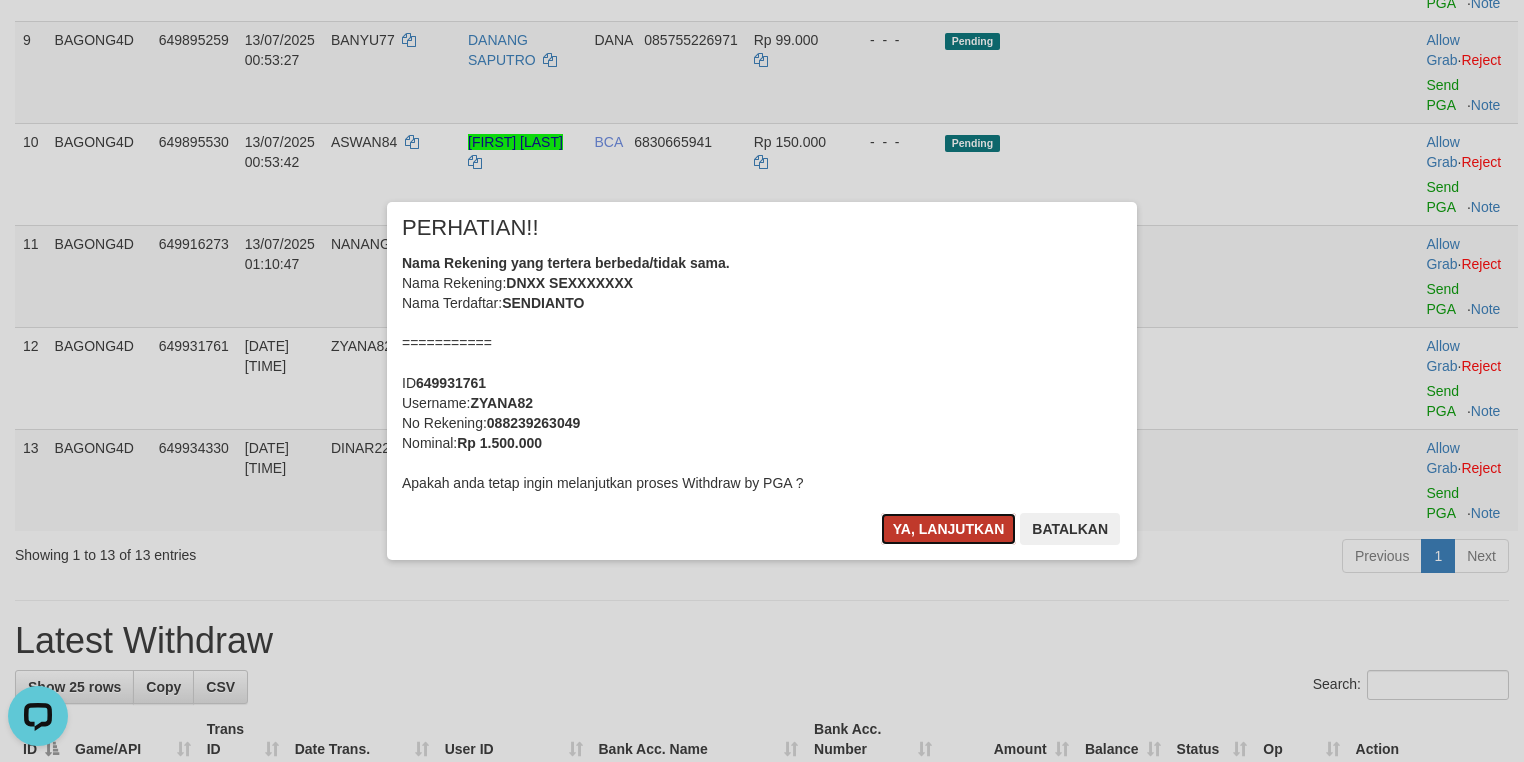 click on "Ya, lanjutkan" at bounding box center [949, 529] 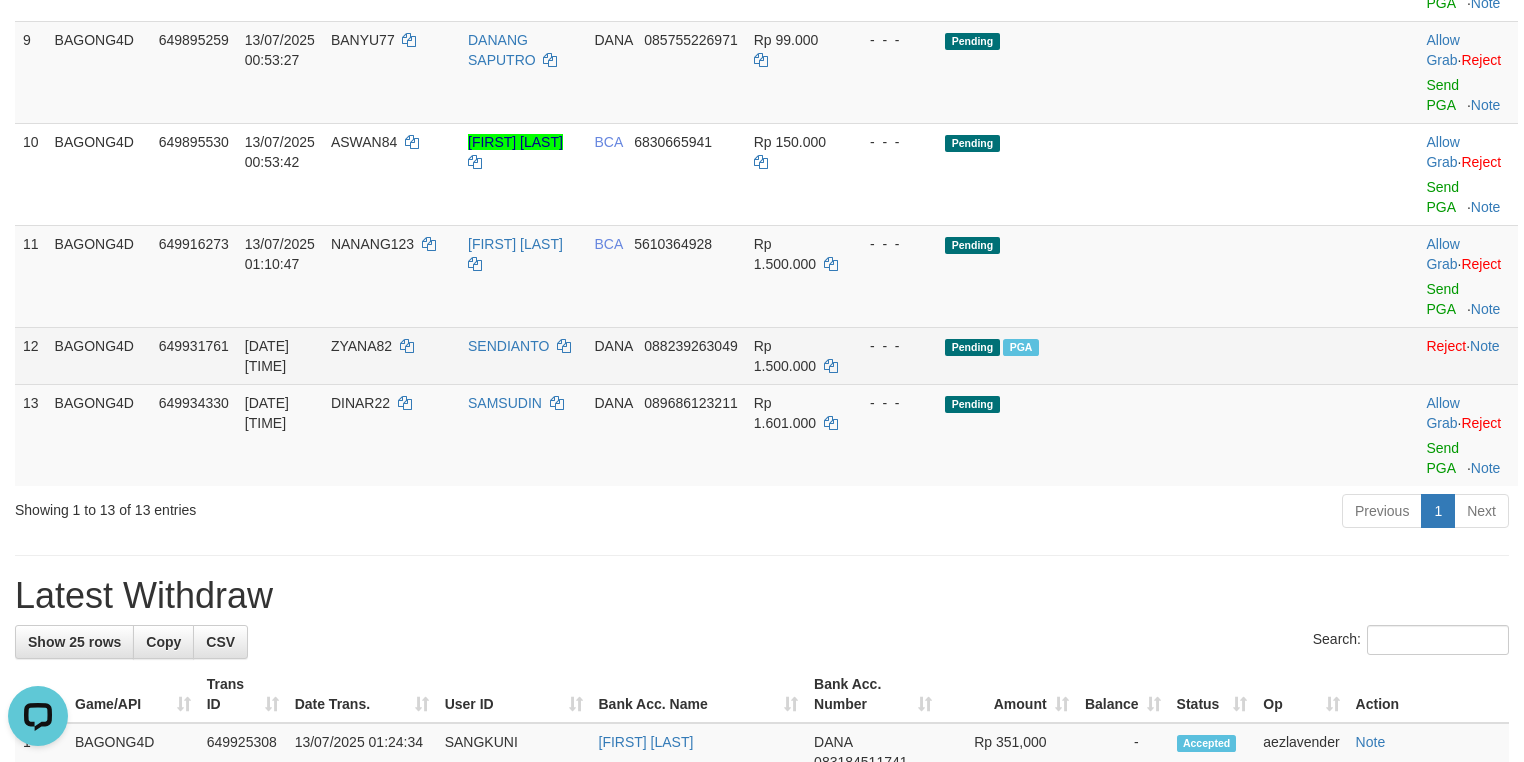 click on "DANA     088239263049" at bounding box center [665, 355] 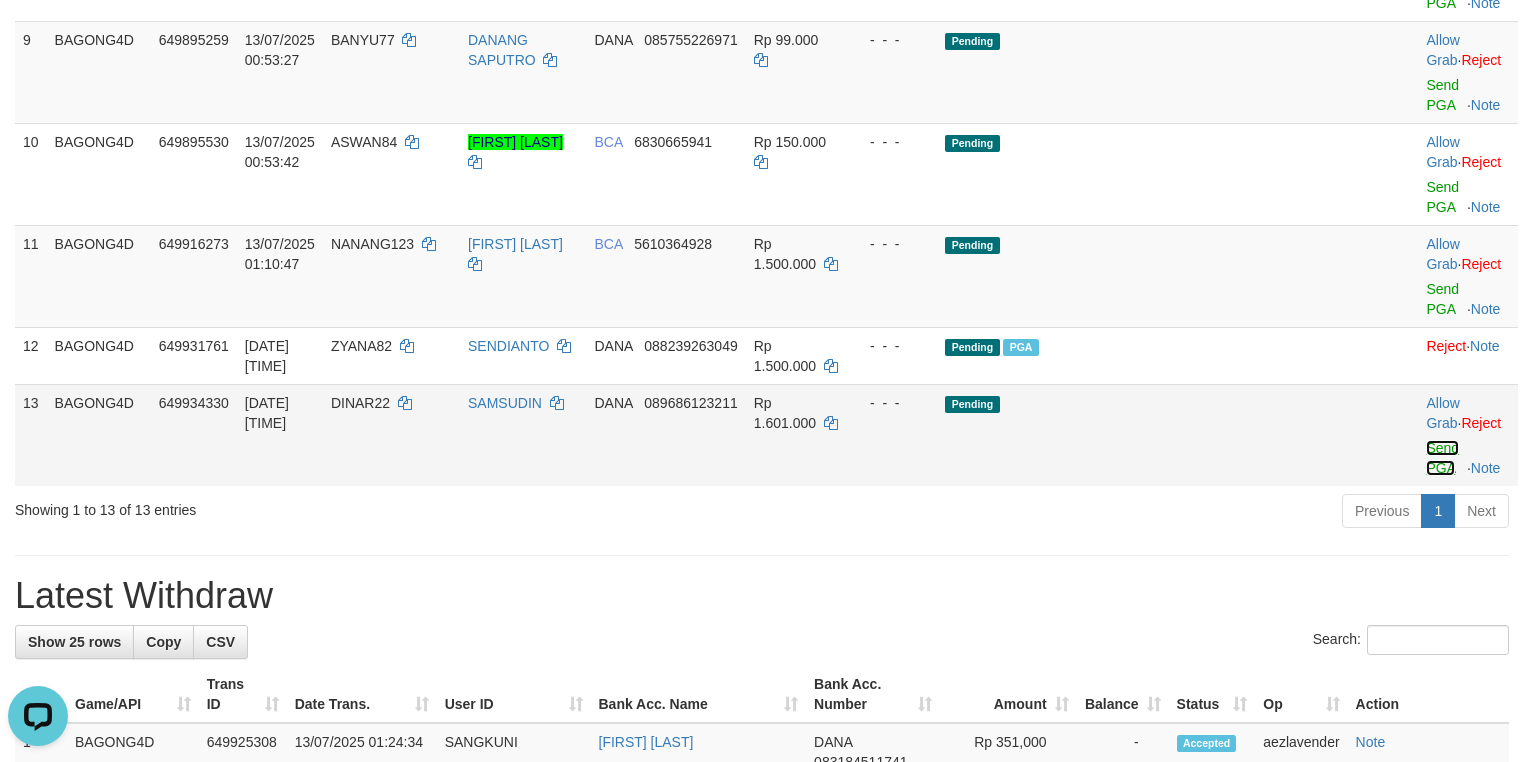 click on "Send PGA" at bounding box center [1442, 458] 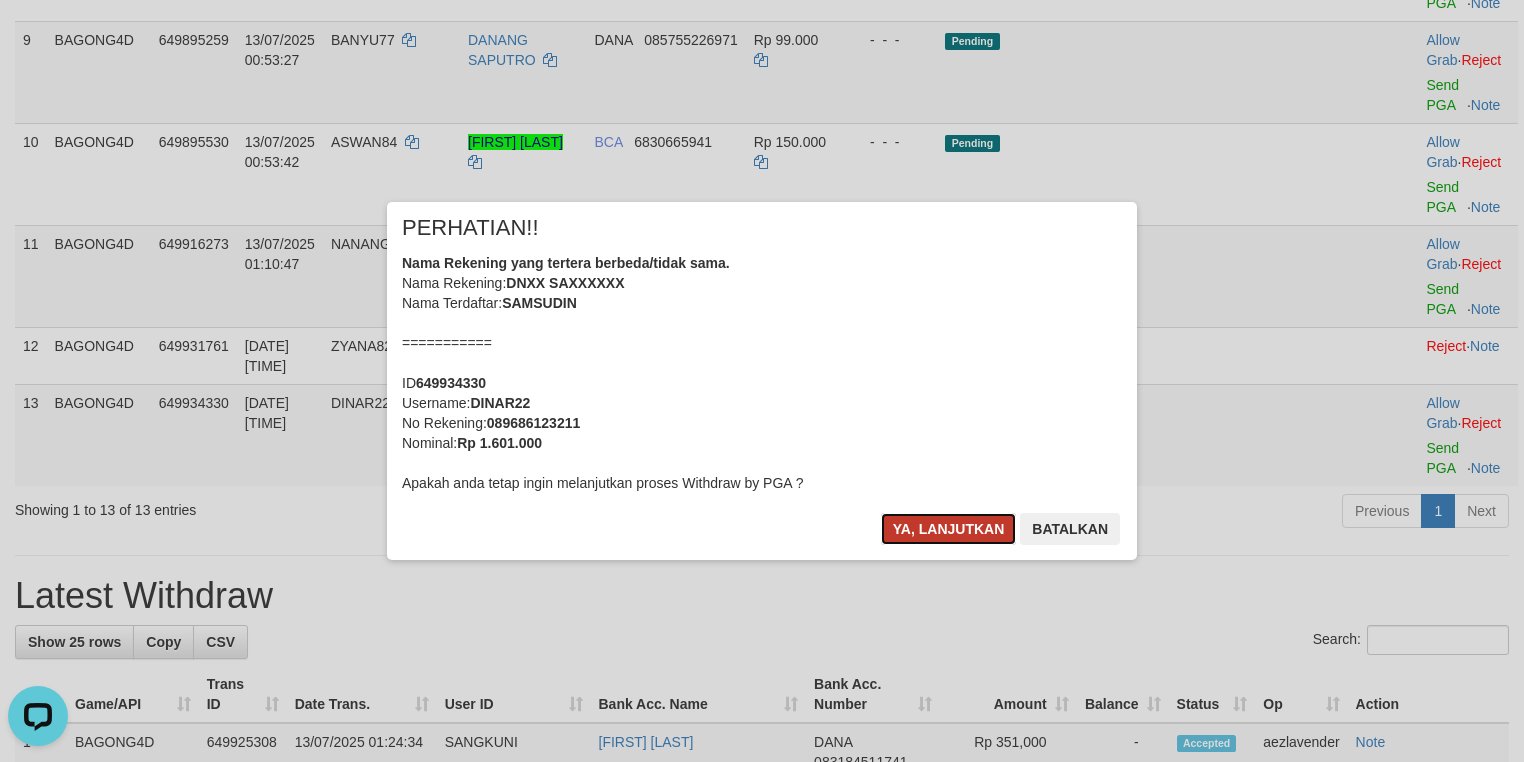click on "Ya, lanjutkan" at bounding box center [949, 529] 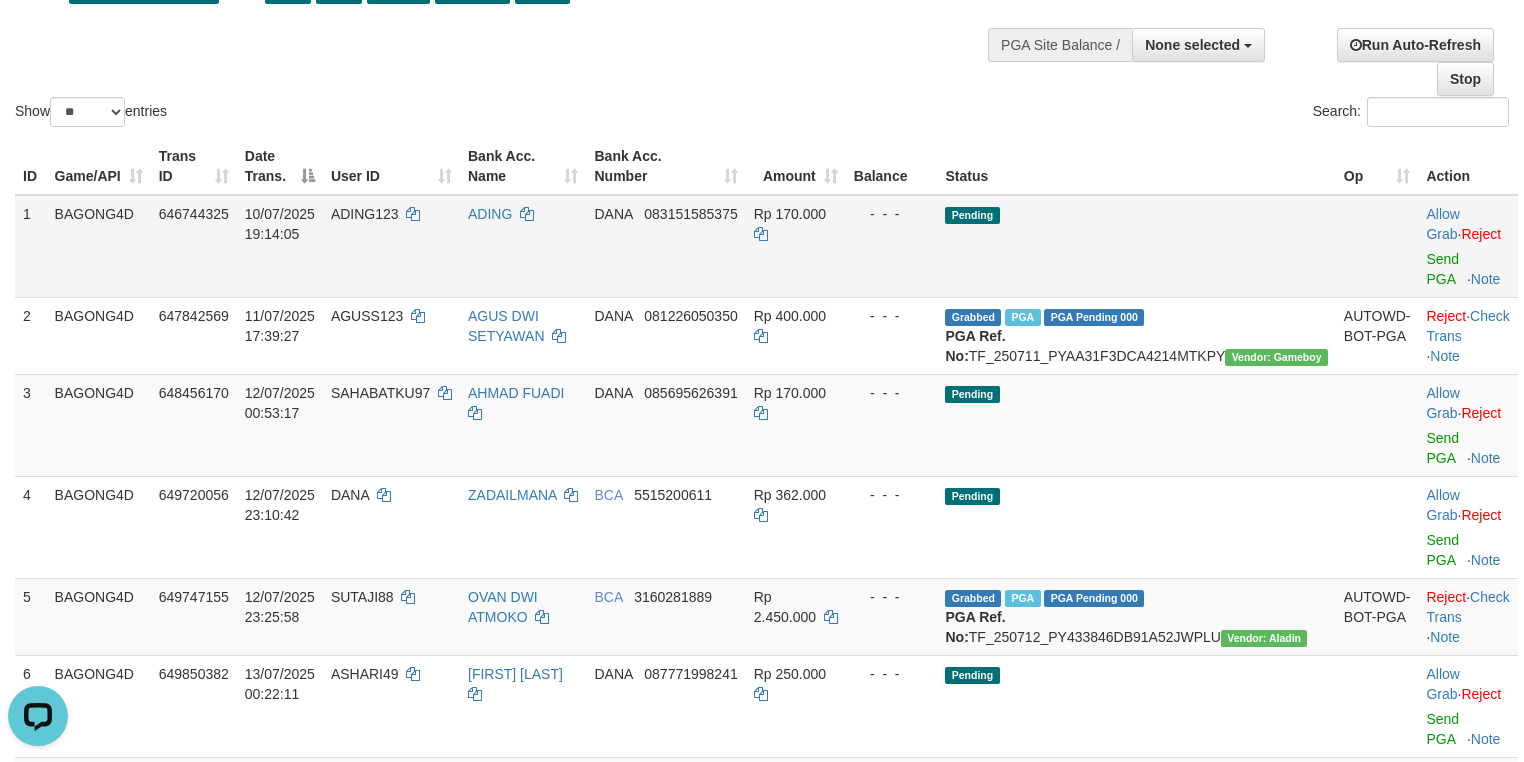scroll, scrollTop: 0, scrollLeft: 0, axis: both 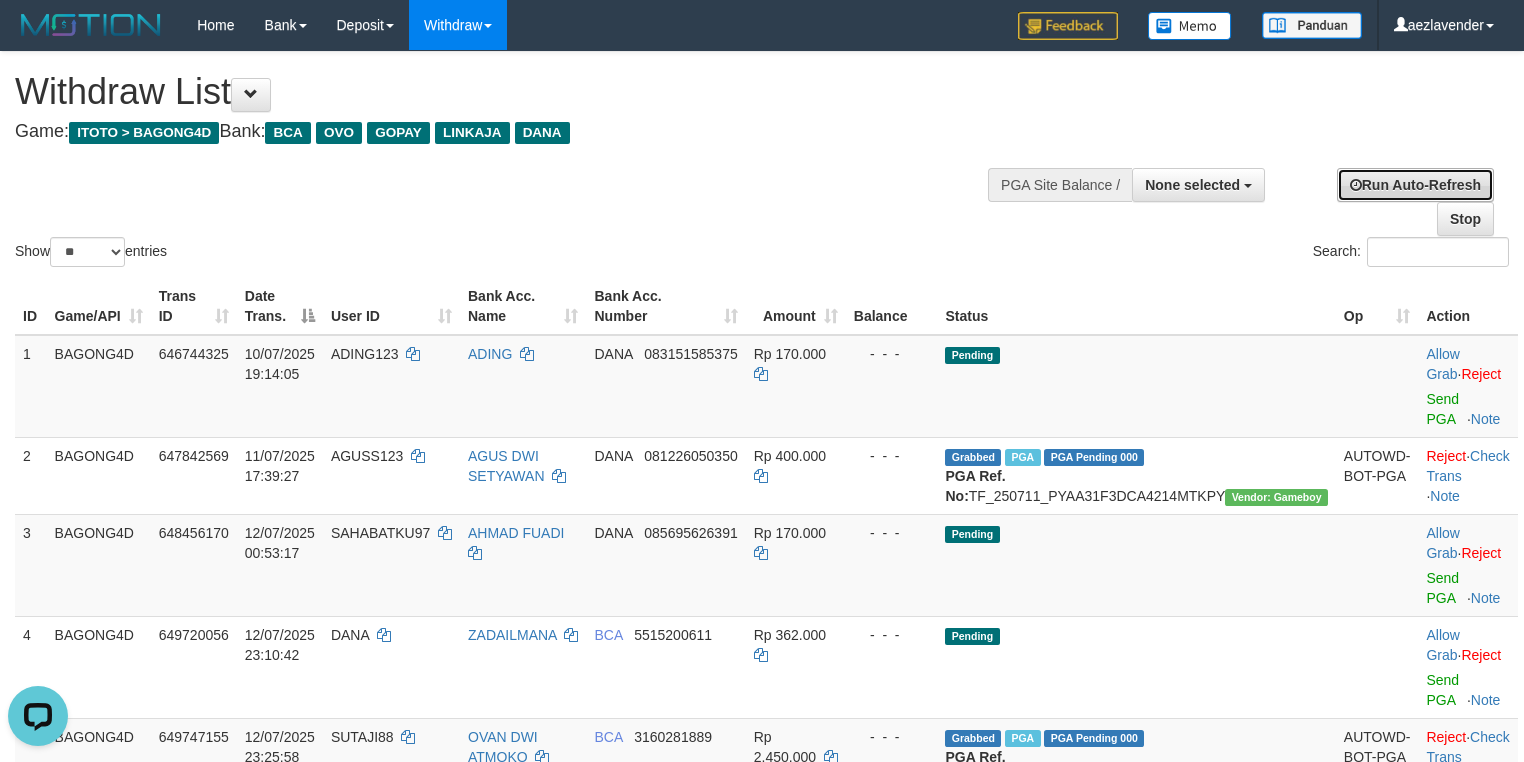 click on "Run Auto-Refresh" at bounding box center (1415, 185) 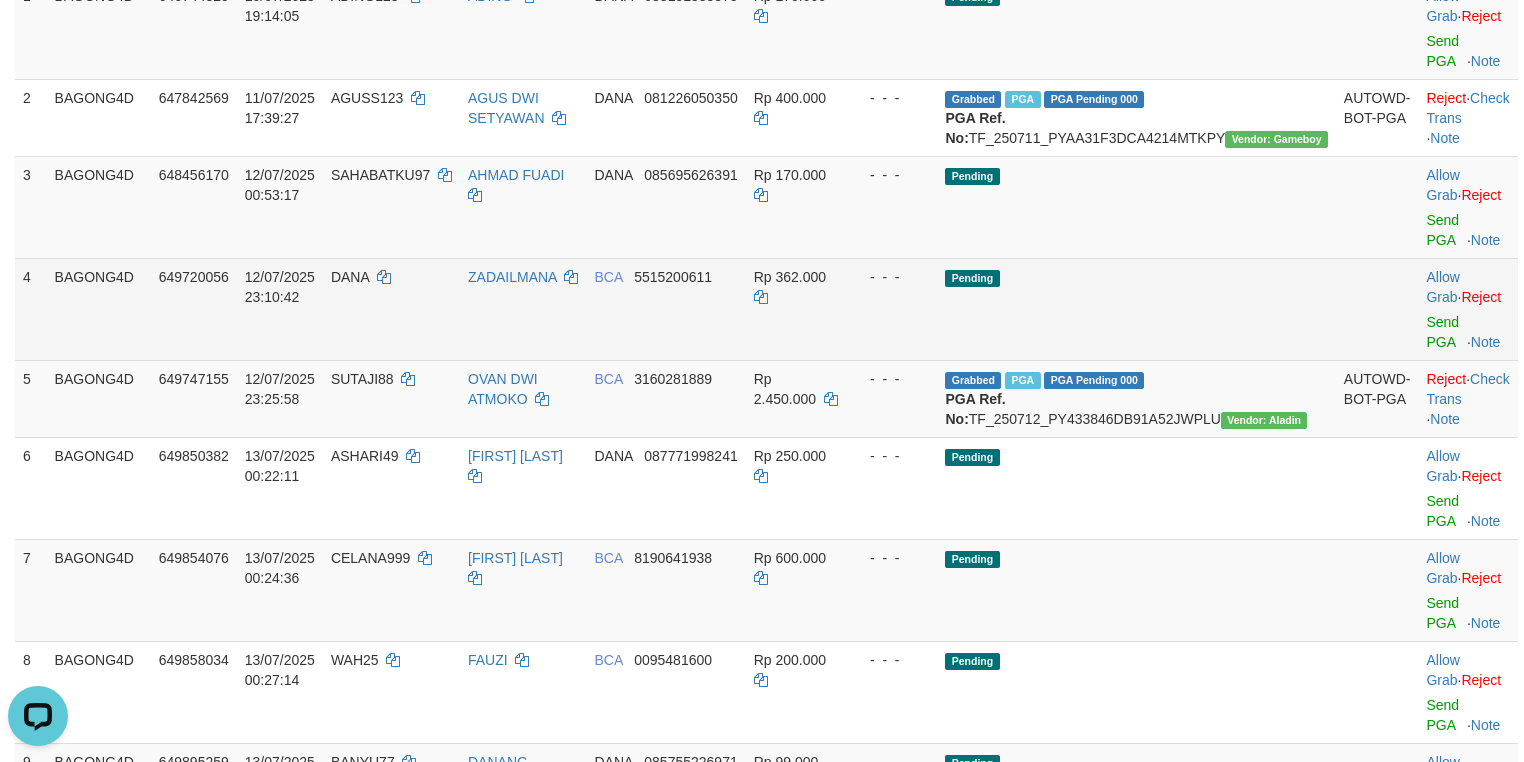 scroll, scrollTop: 400, scrollLeft: 0, axis: vertical 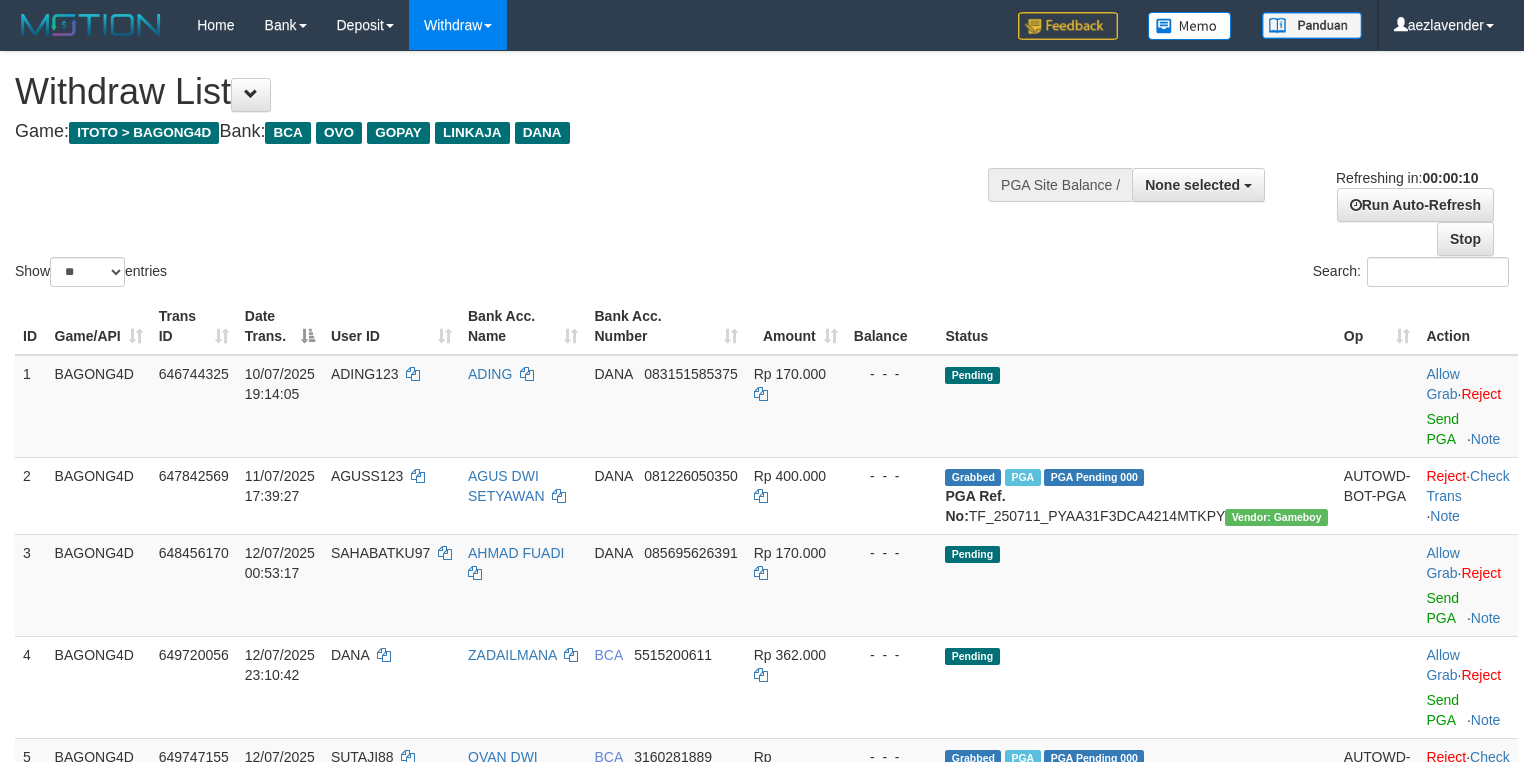 select 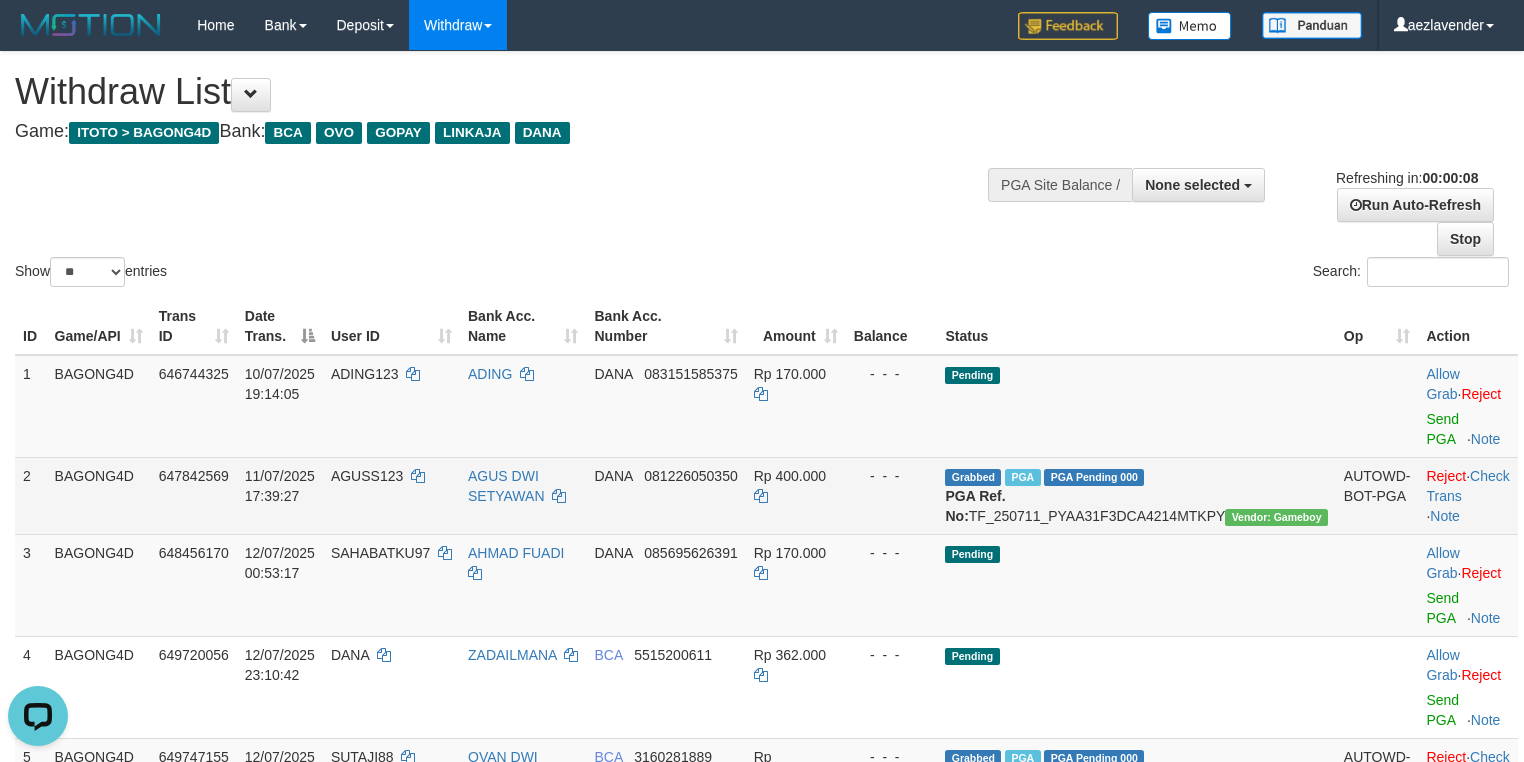 scroll, scrollTop: 0, scrollLeft: 0, axis: both 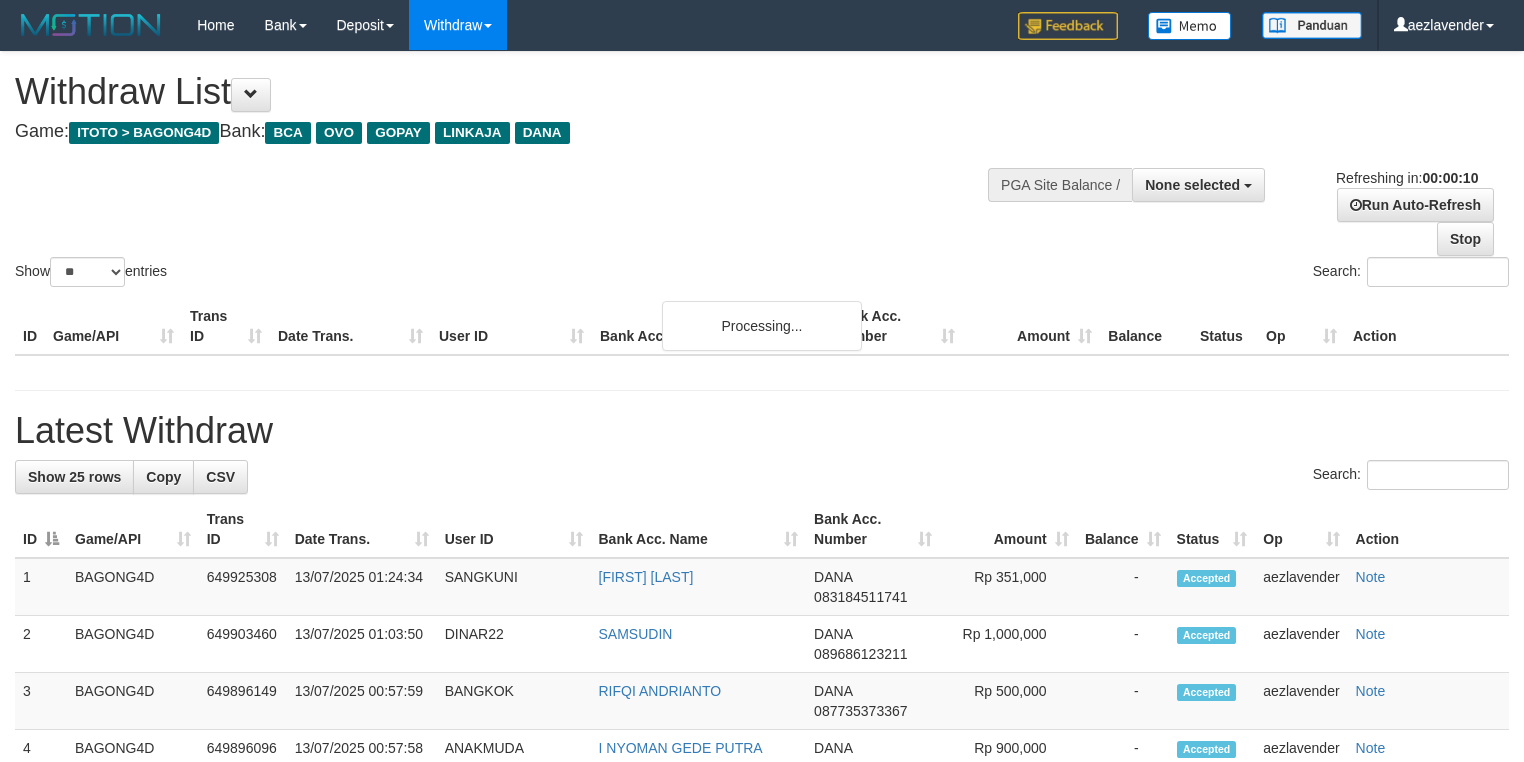 select 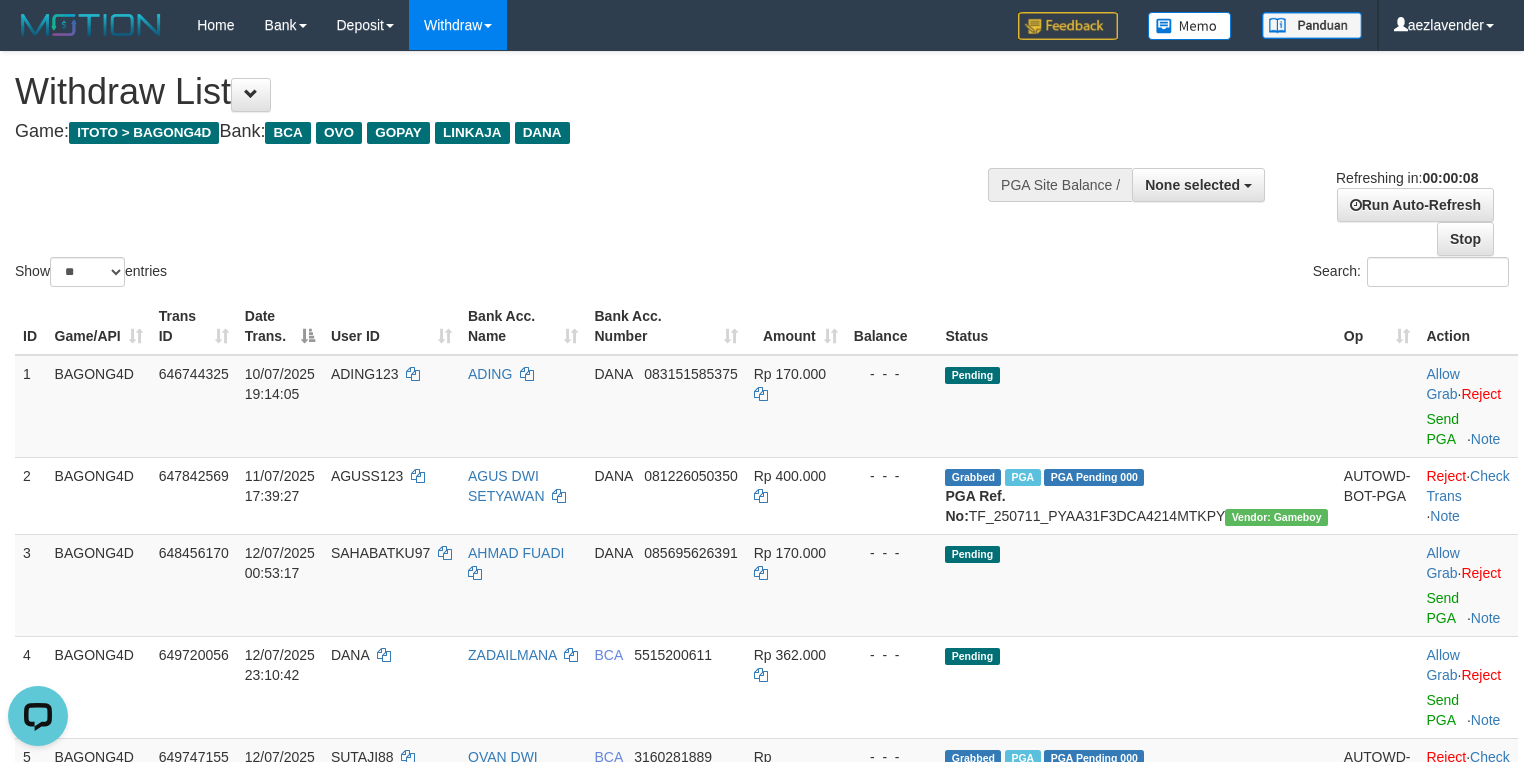 scroll, scrollTop: 0, scrollLeft: 0, axis: both 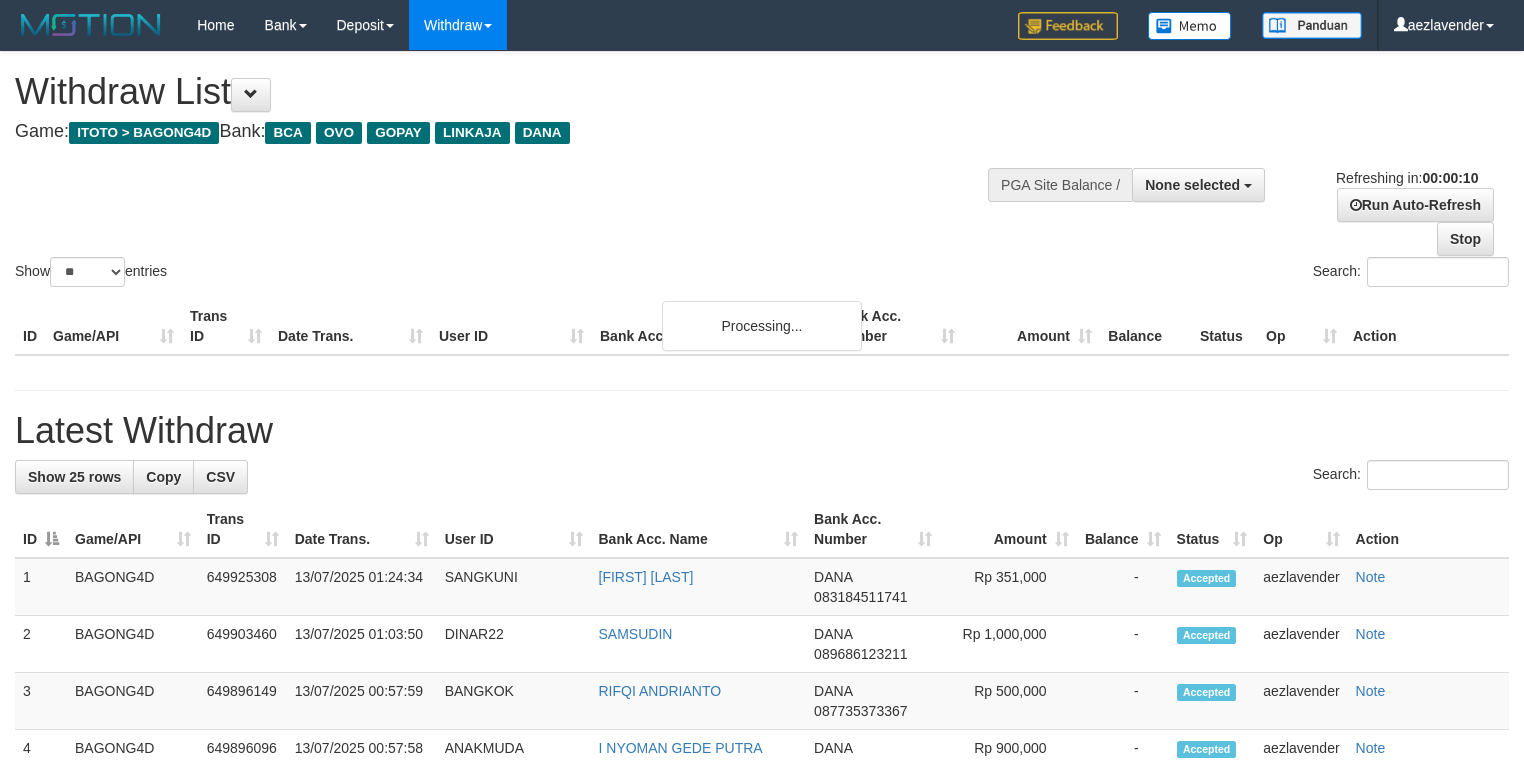 select 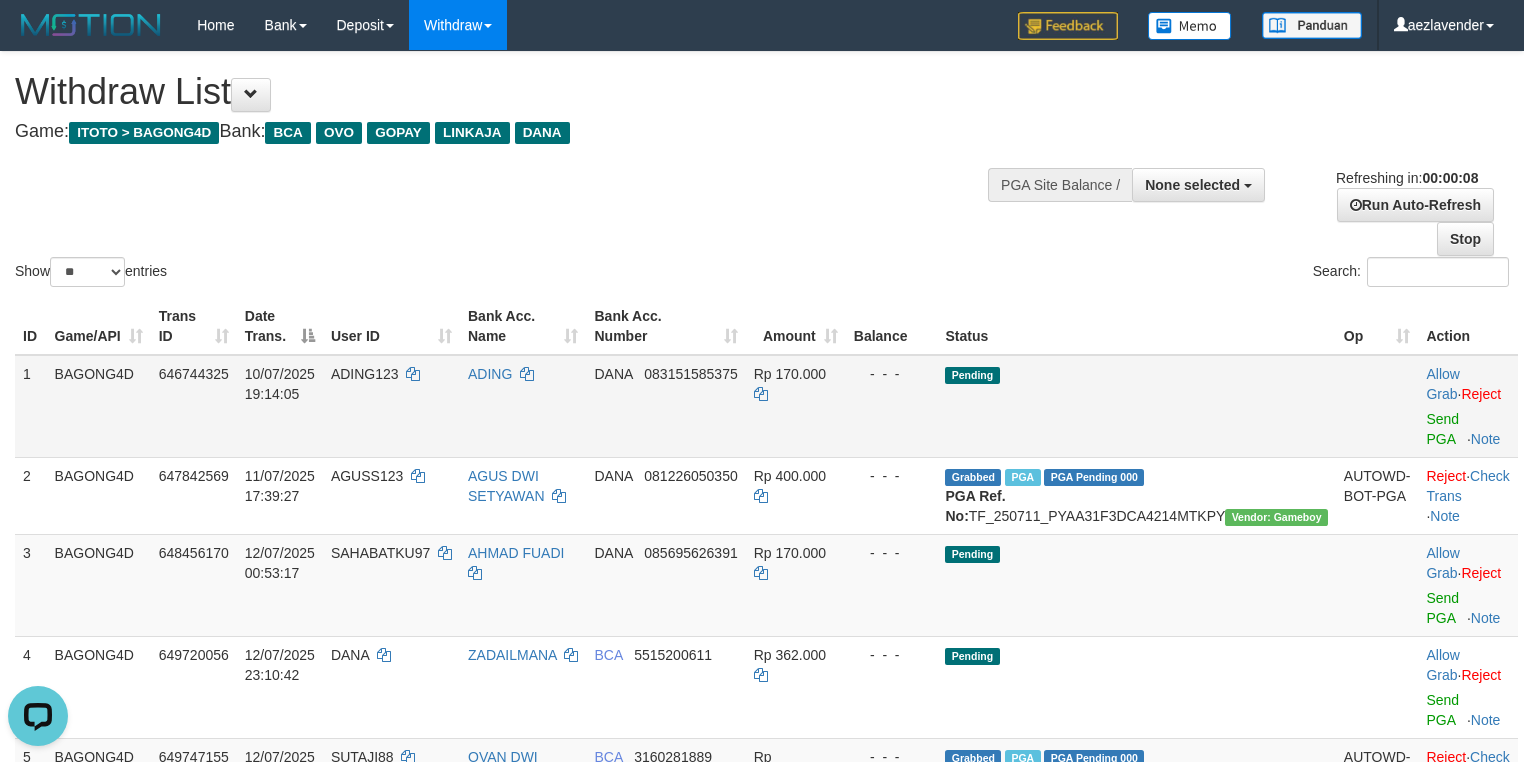 scroll, scrollTop: 0, scrollLeft: 0, axis: both 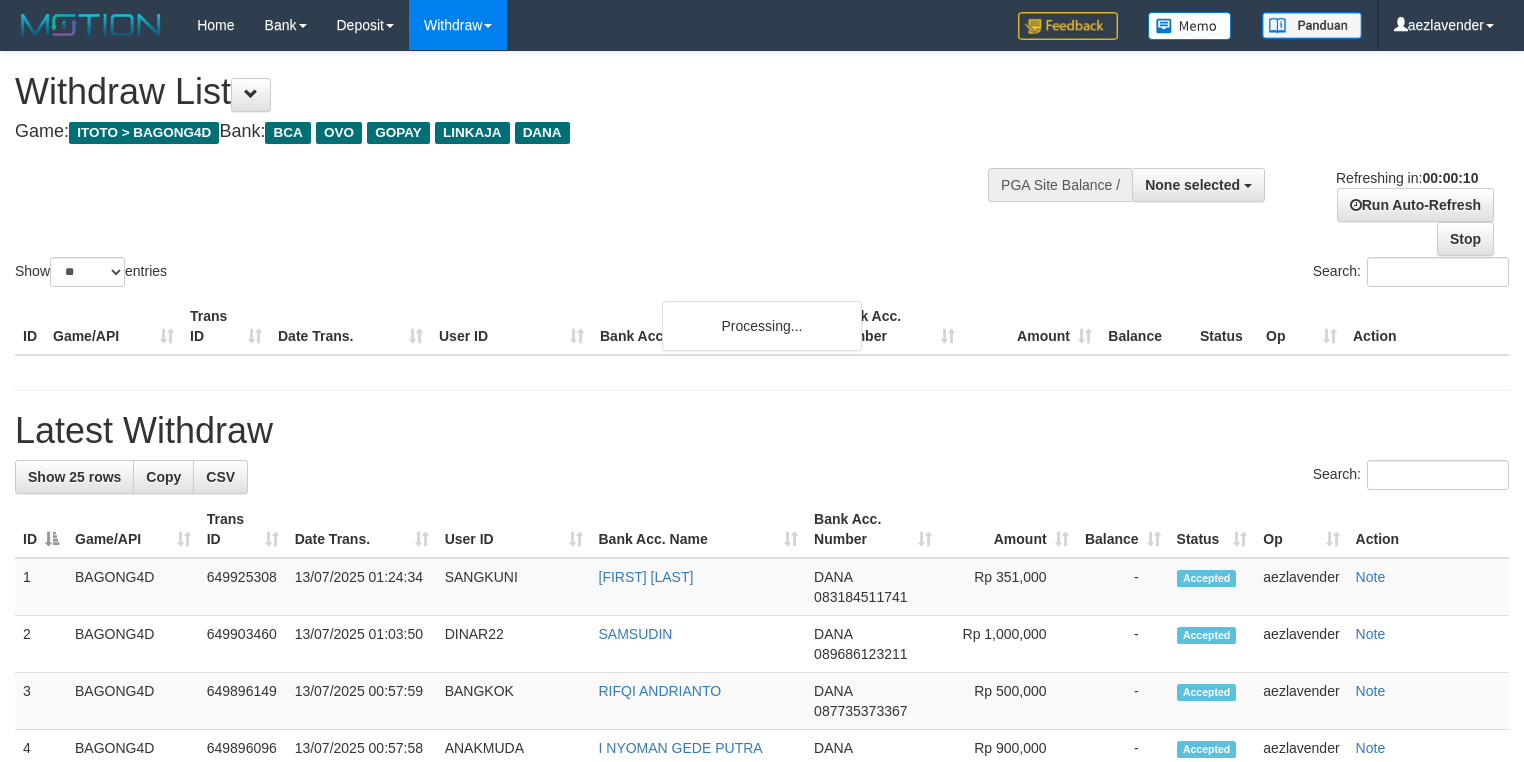 select 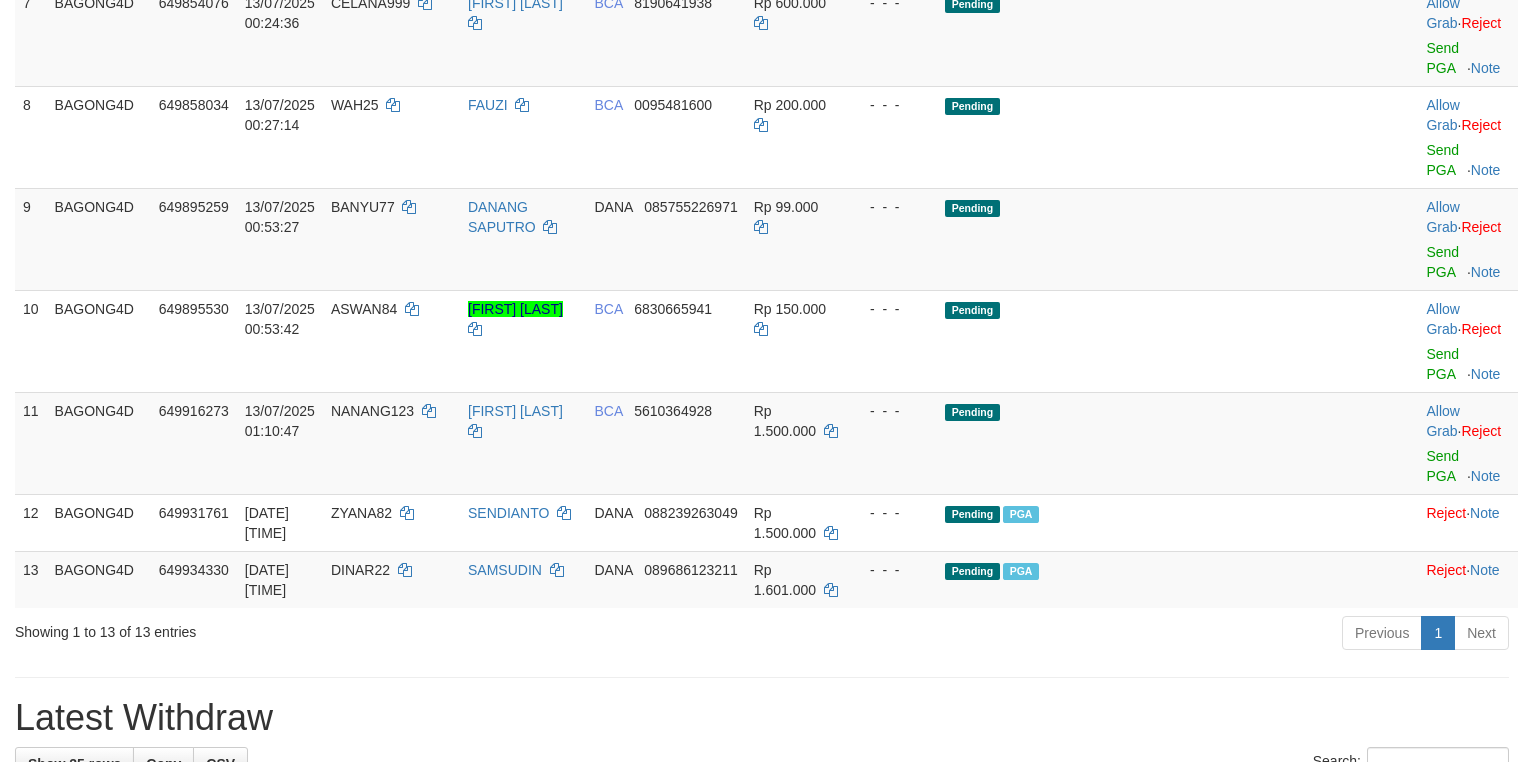 scroll, scrollTop: 1039, scrollLeft: 0, axis: vertical 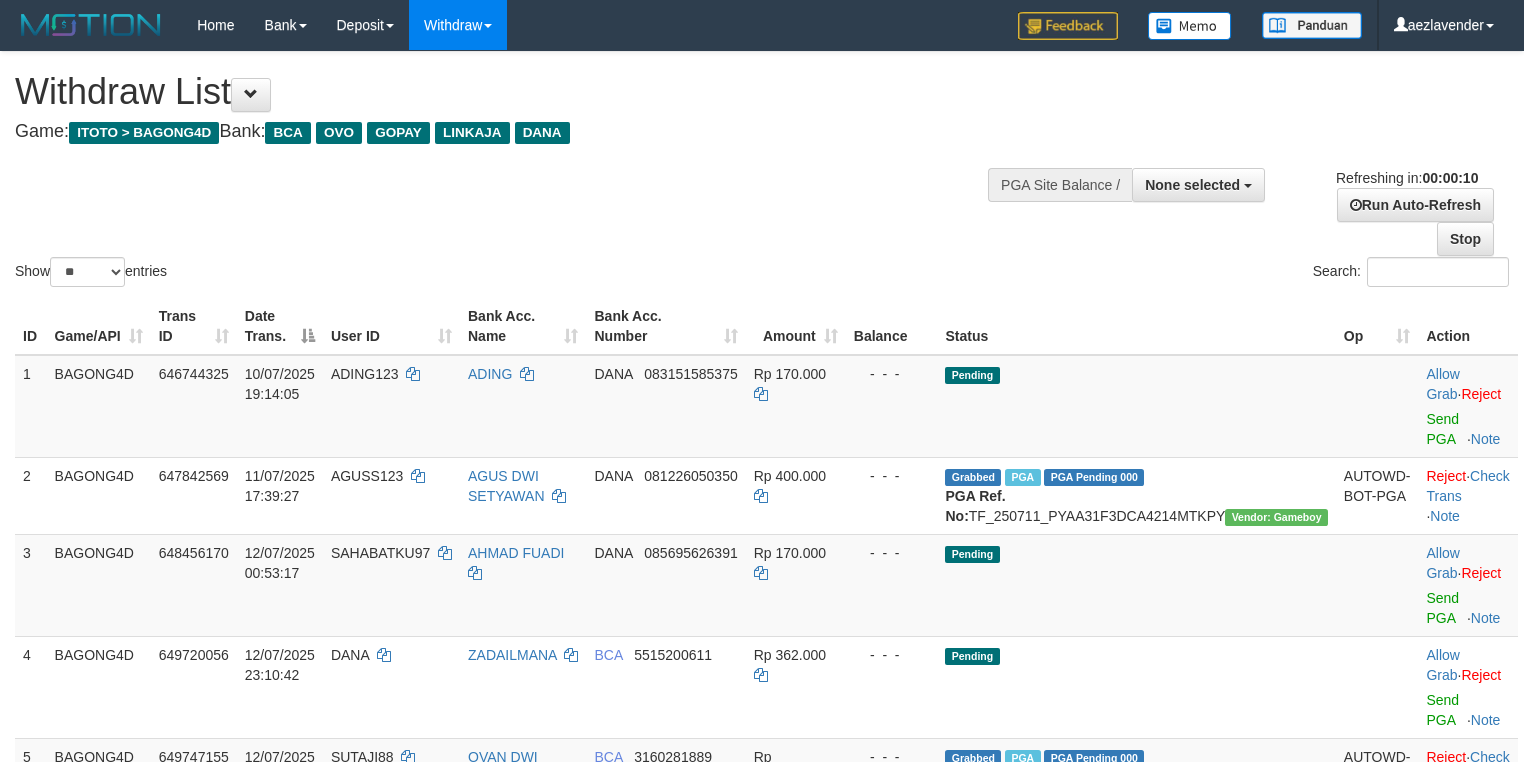 select 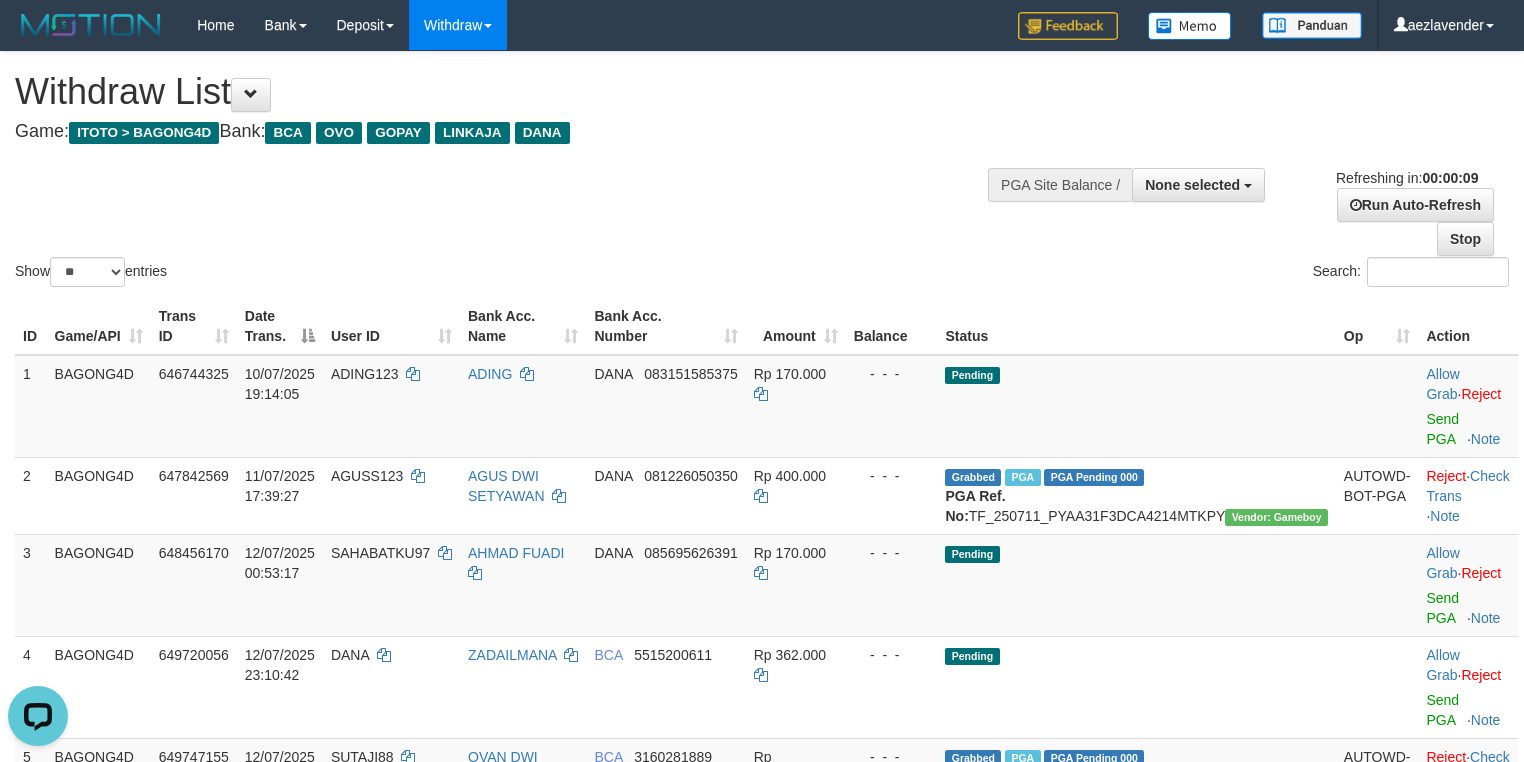 scroll, scrollTop: 0, scrollLeft: 0, axis: both 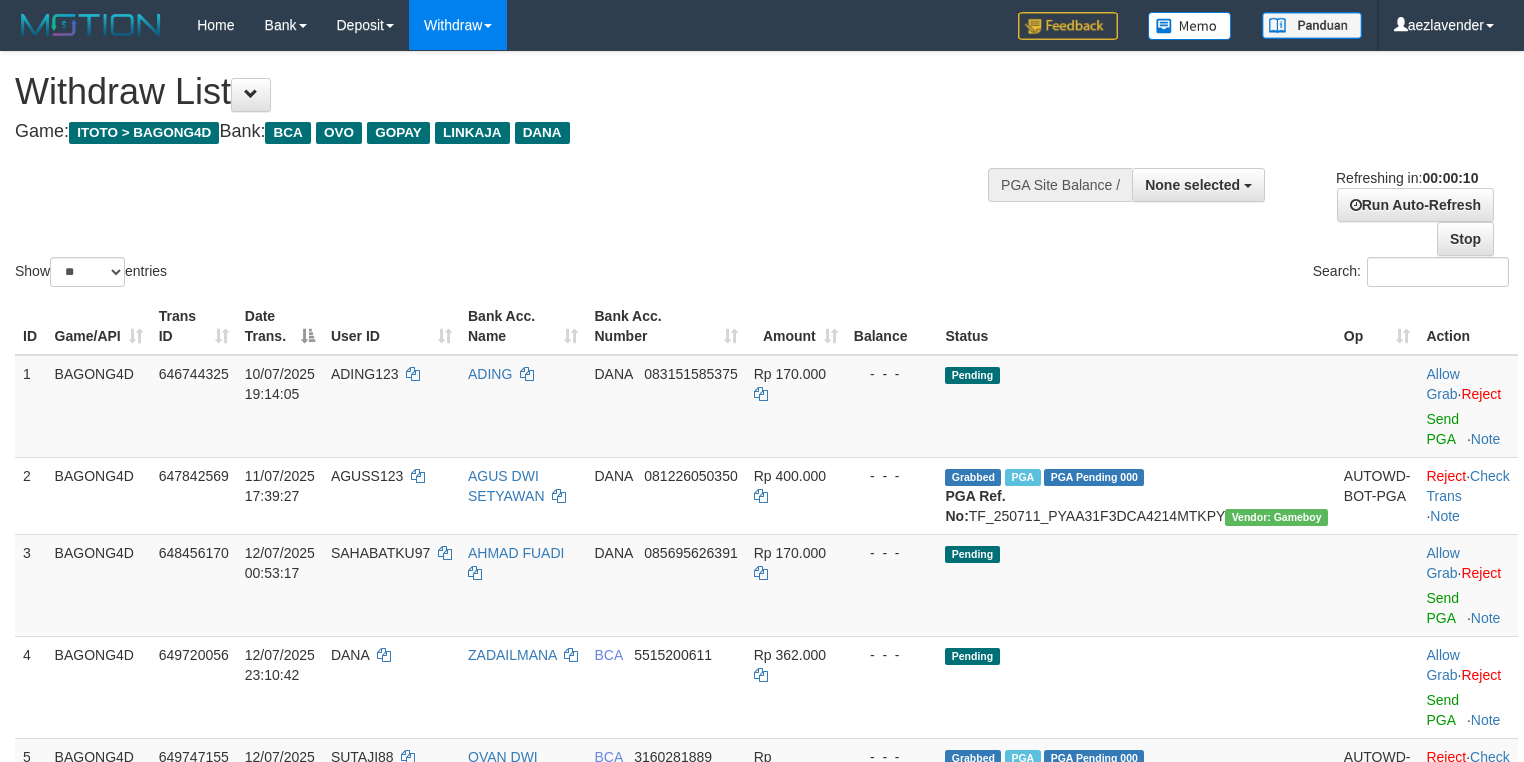 select 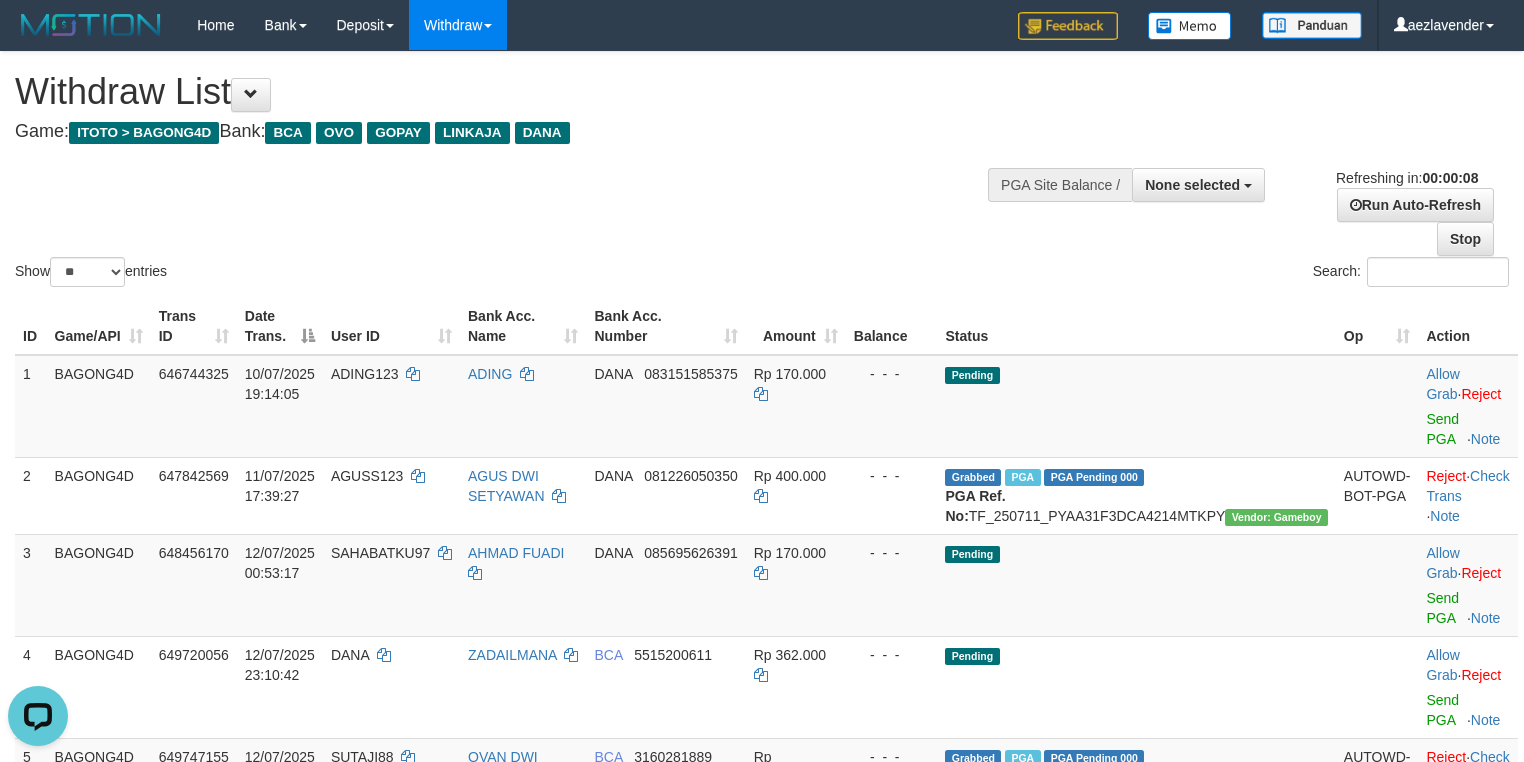 scroll, scrollTop: 0, scrollLeft: 0, axis: both 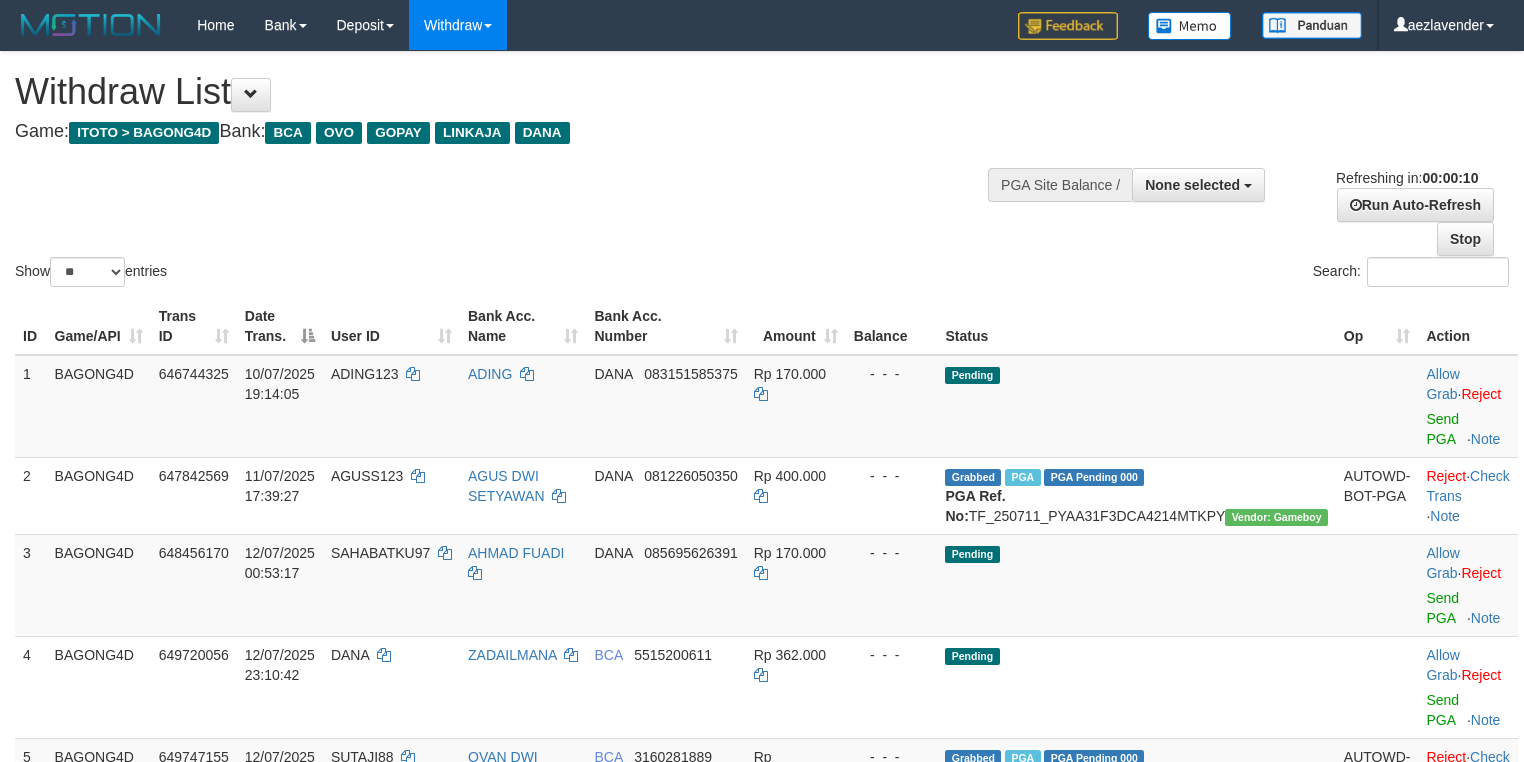 select 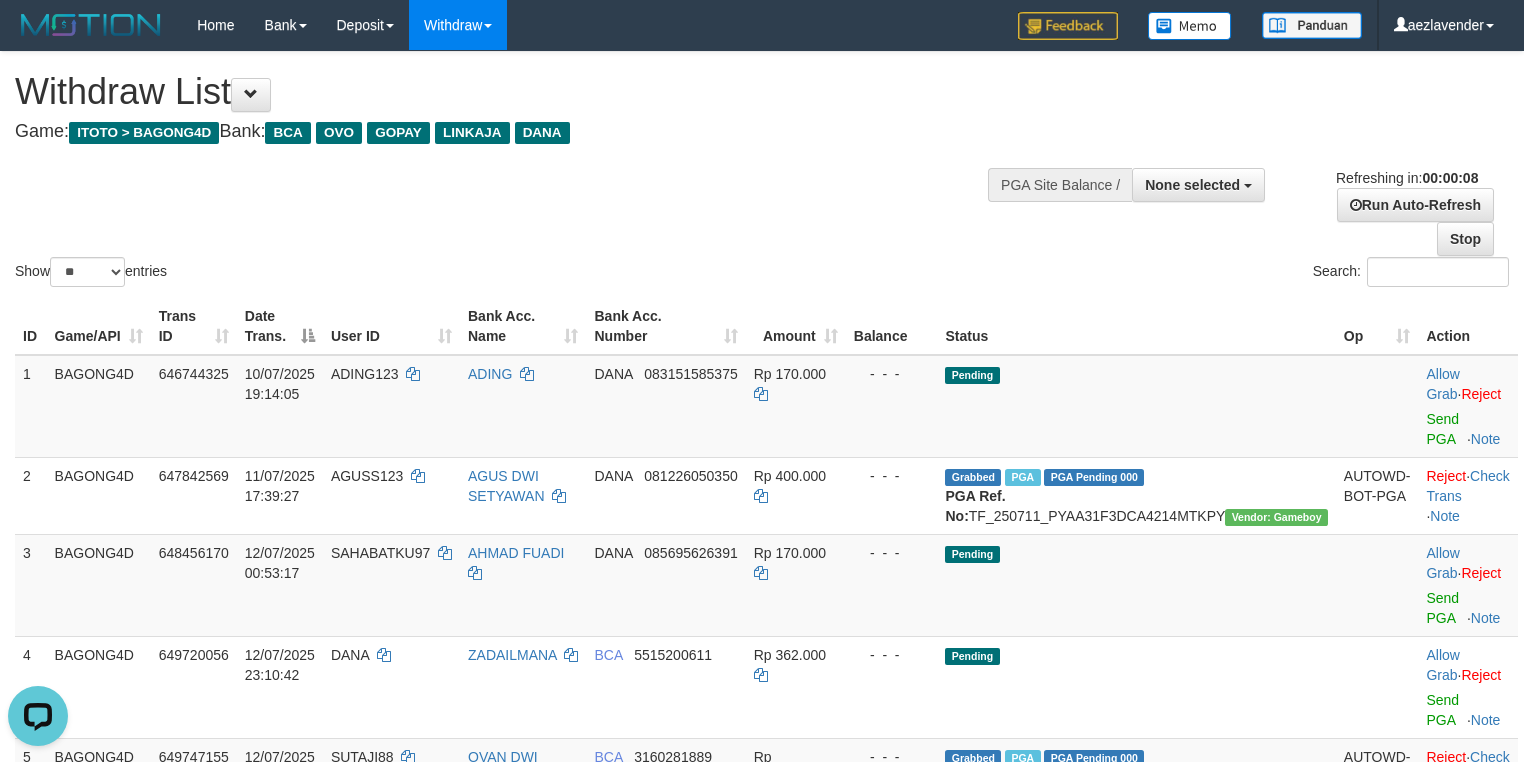 scroll, scrollTop: 0, scrollLeft: 0, axis: both 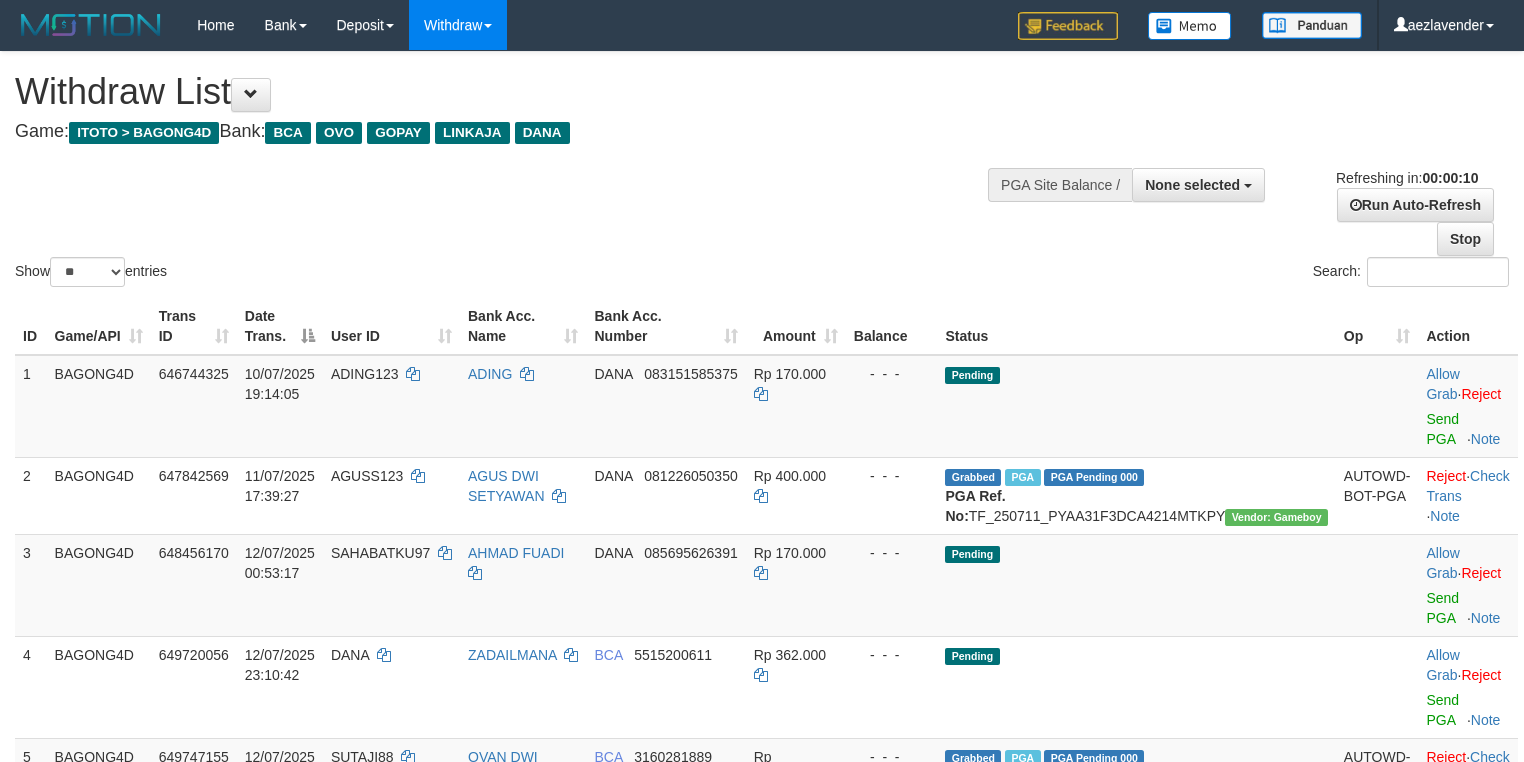 select 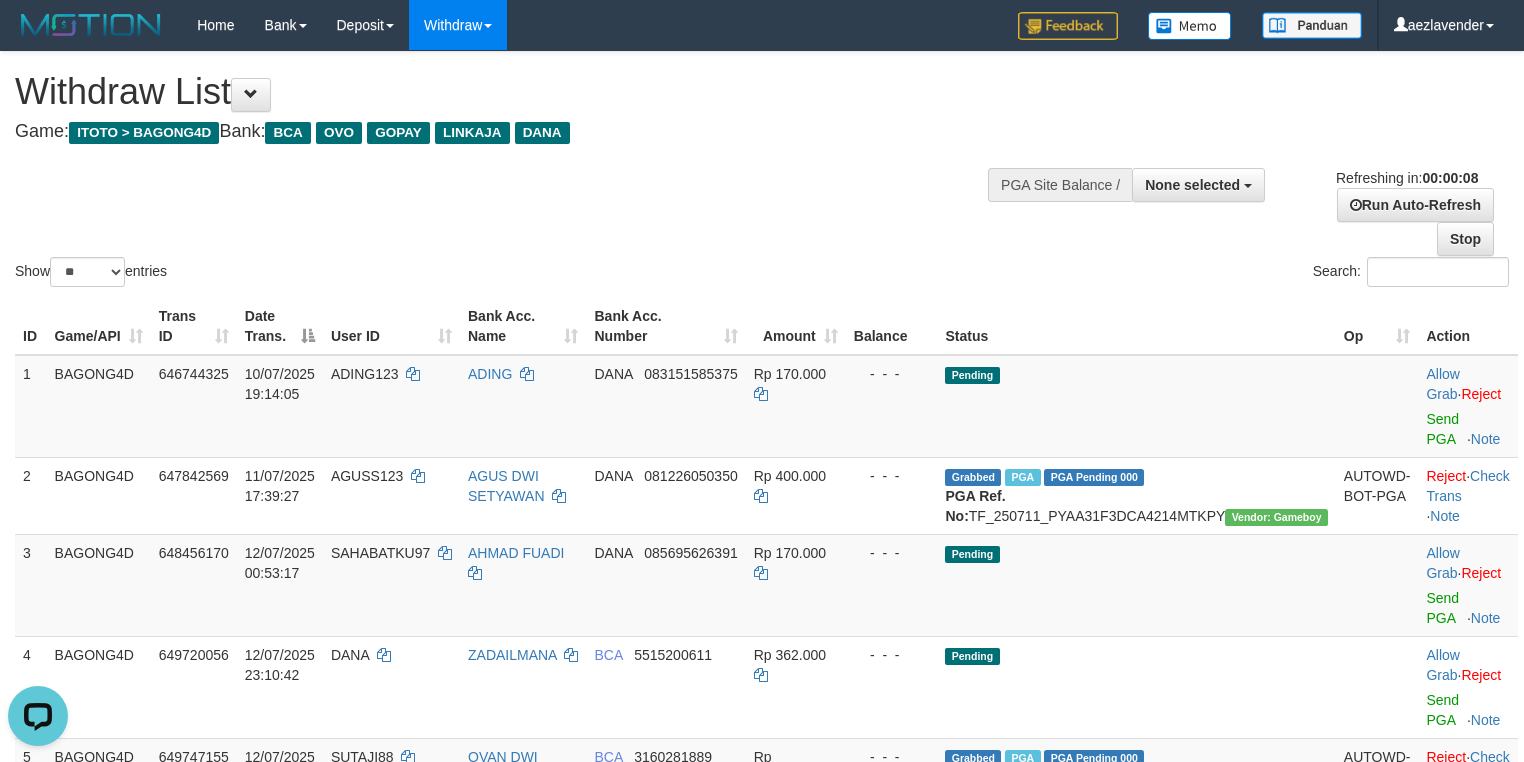 scroll, scrollTop: 0, scrollLeft: 0, axis: both 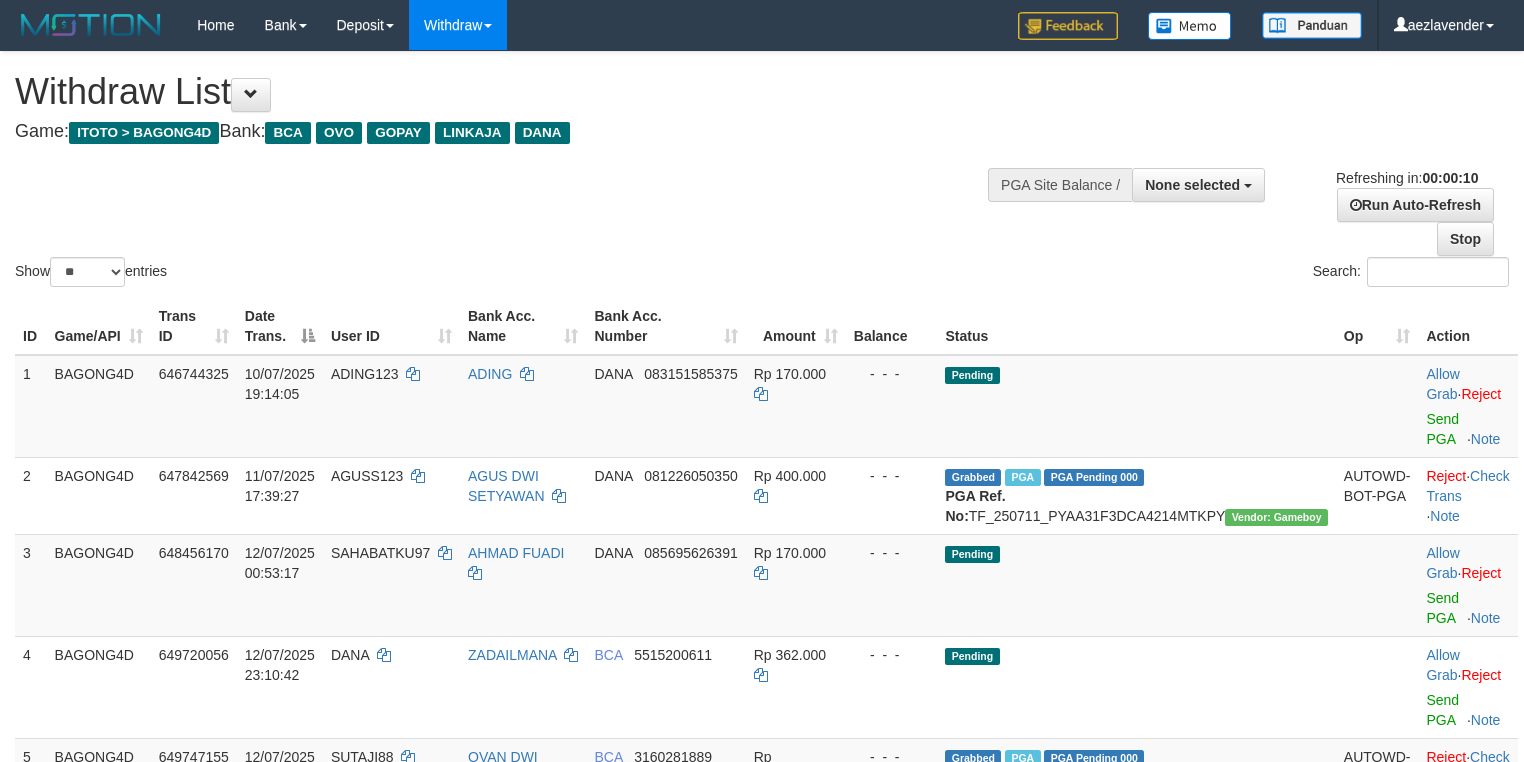 select 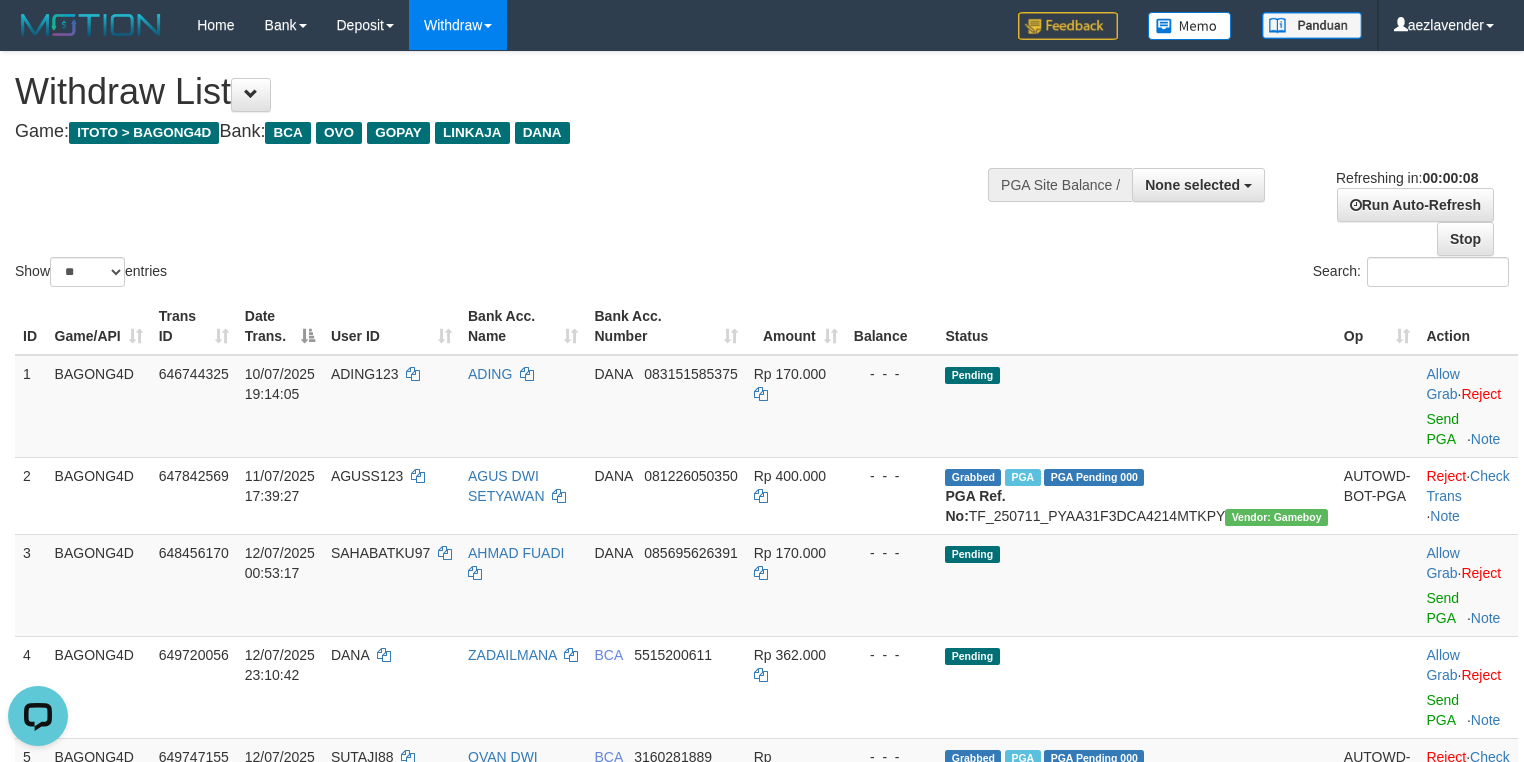 scroll, scrollTop: 0, scrollLeft: 0, axis: both 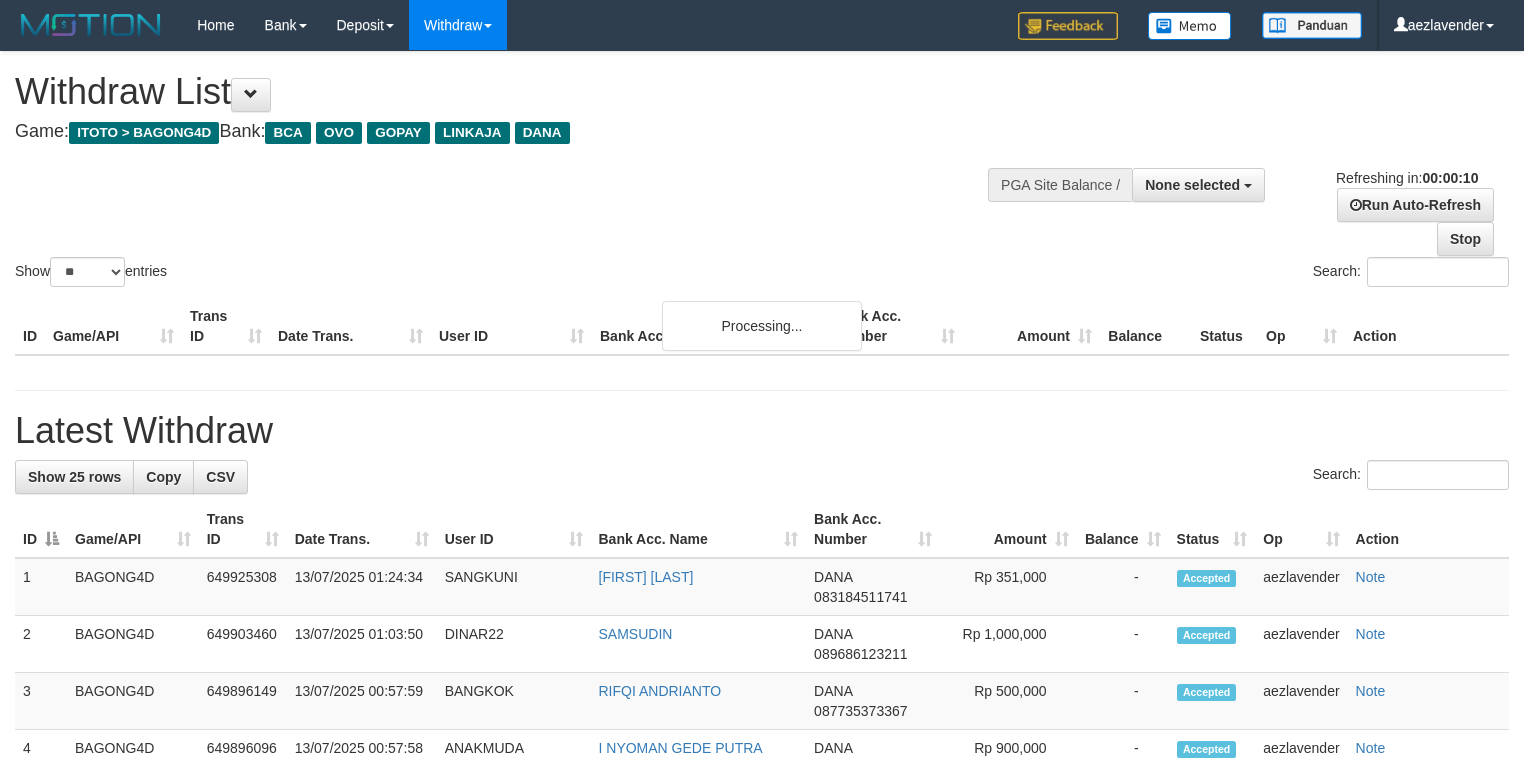 select 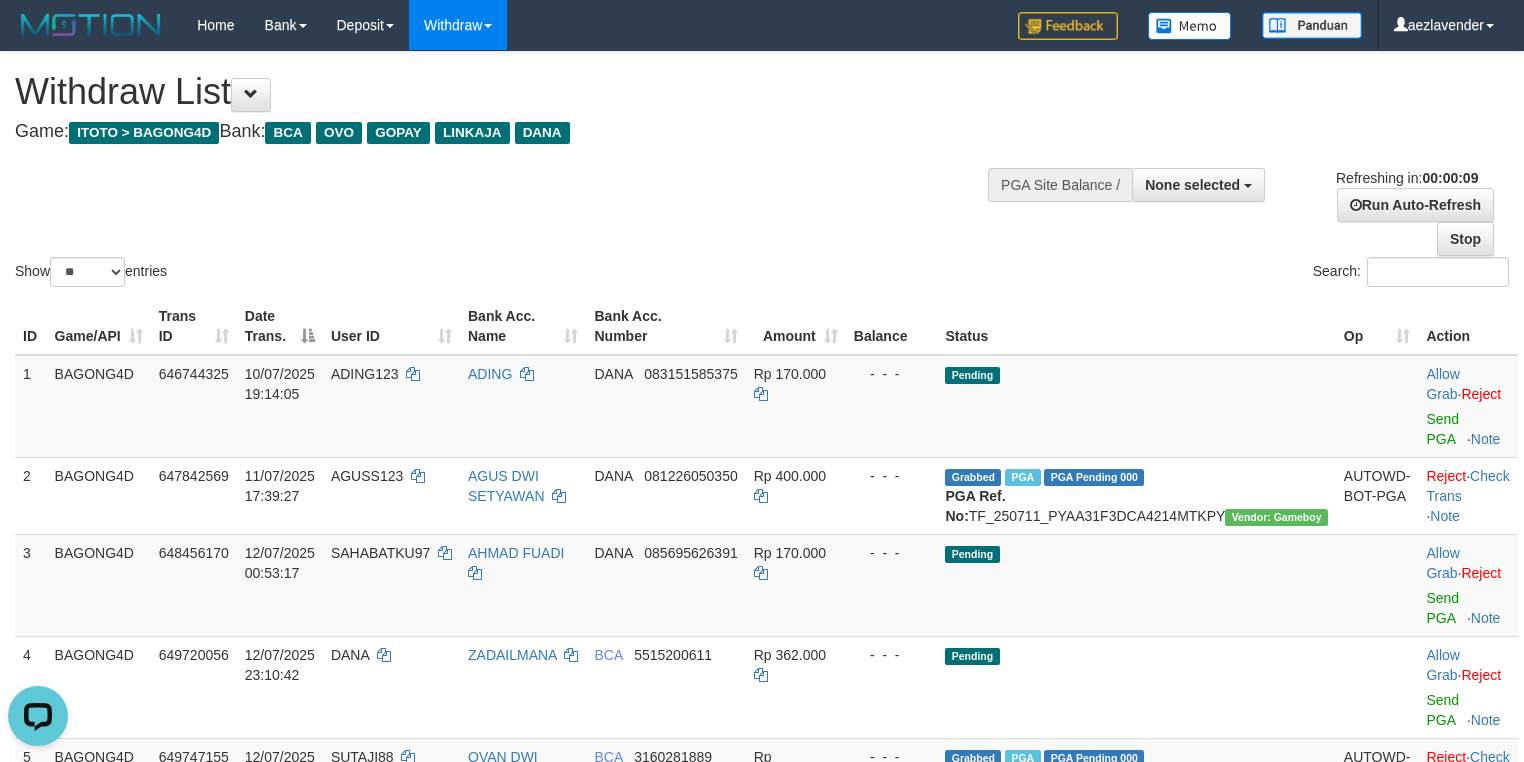 scroll, scrollTop: 0, scrollLeft: 0, axis: both 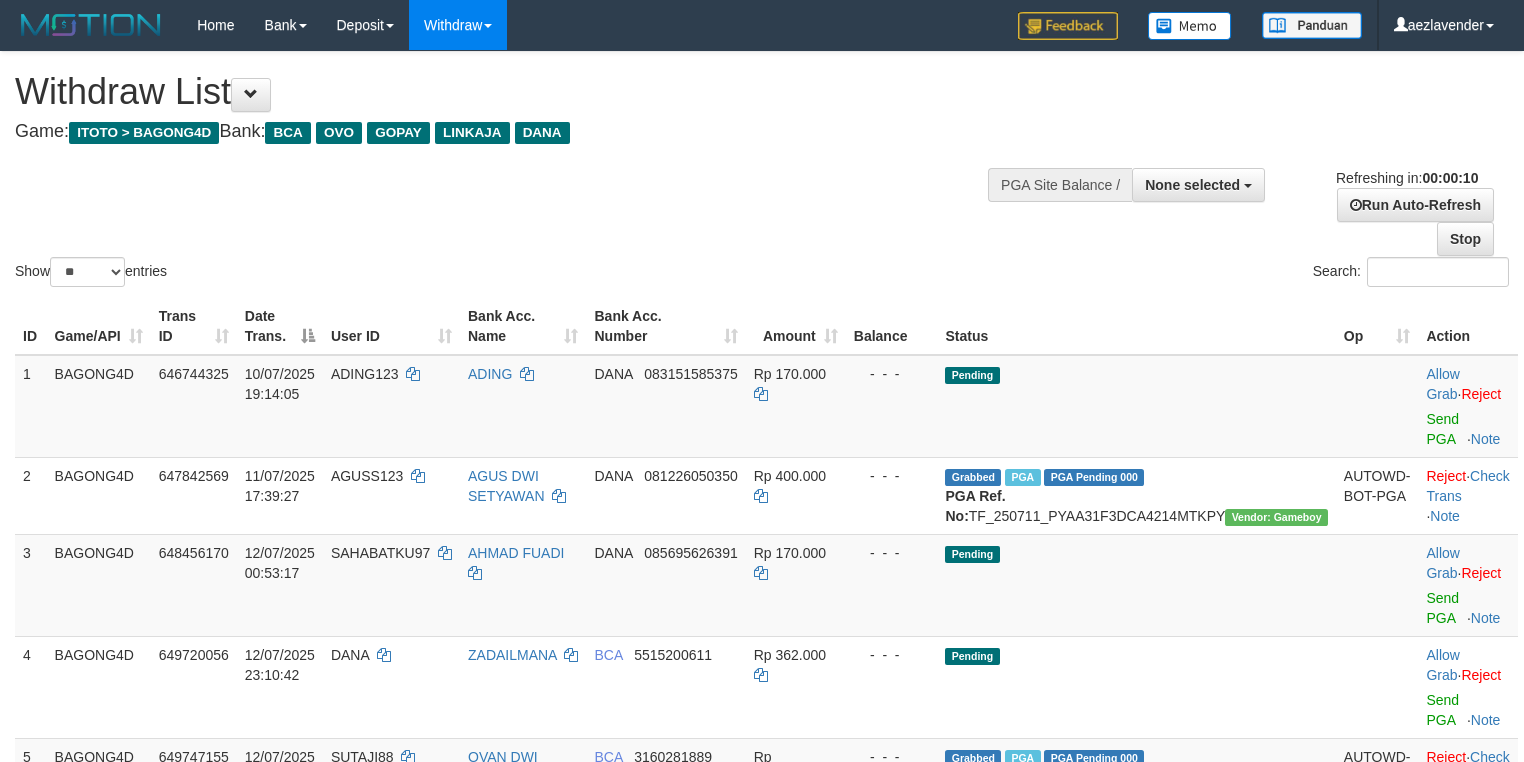select 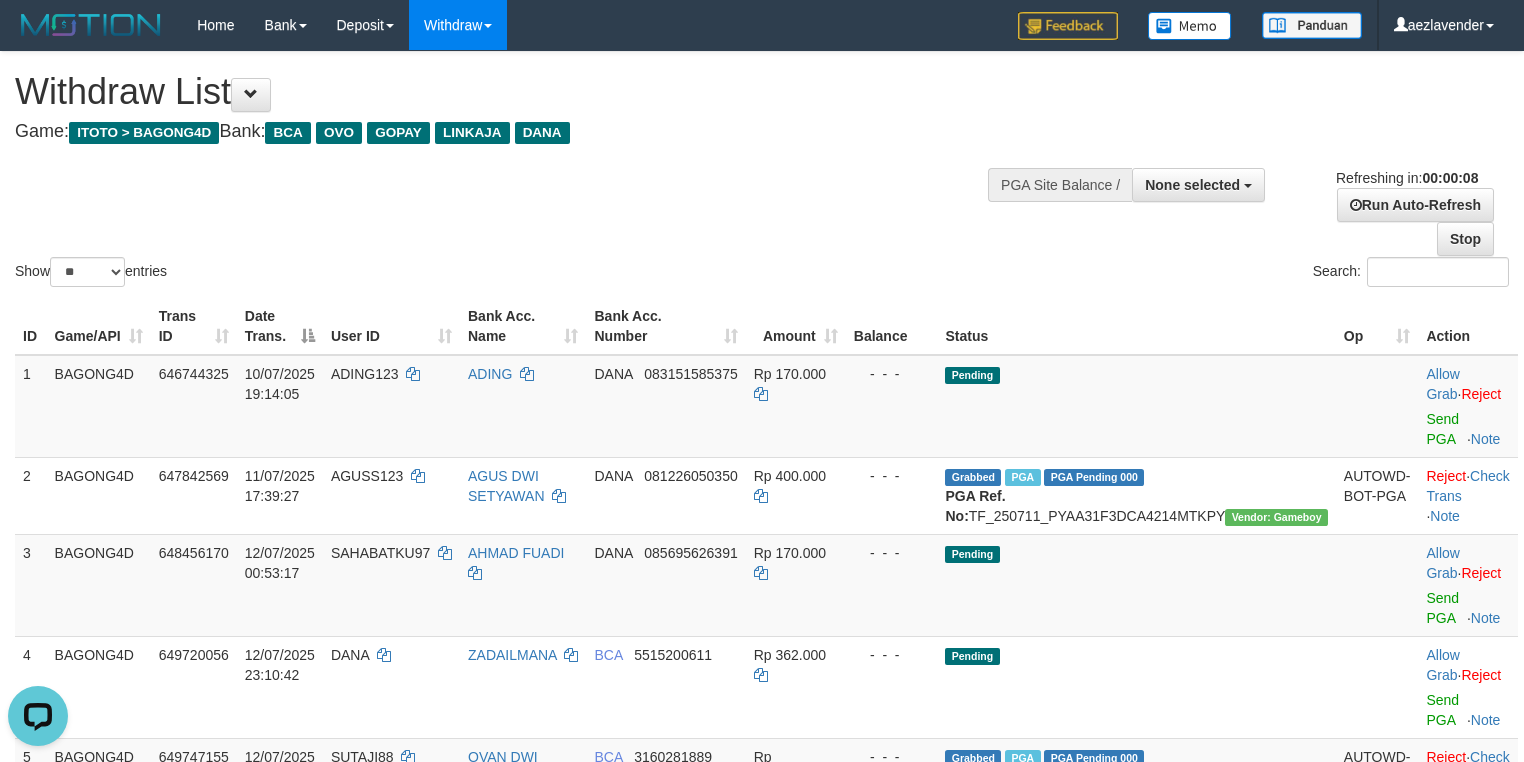scroll, scrollTop: 0, scrollLeft: 0, axis: both 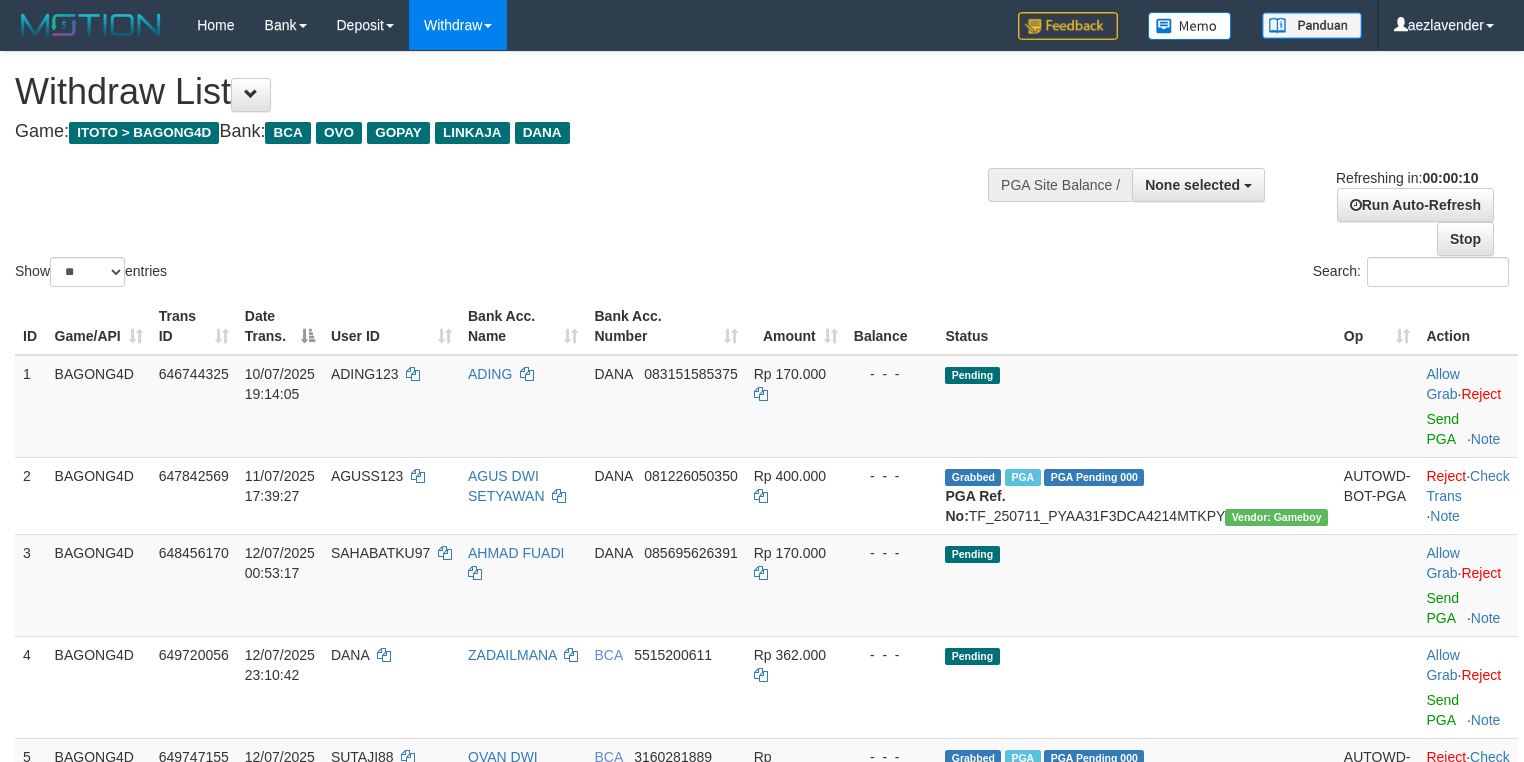 select 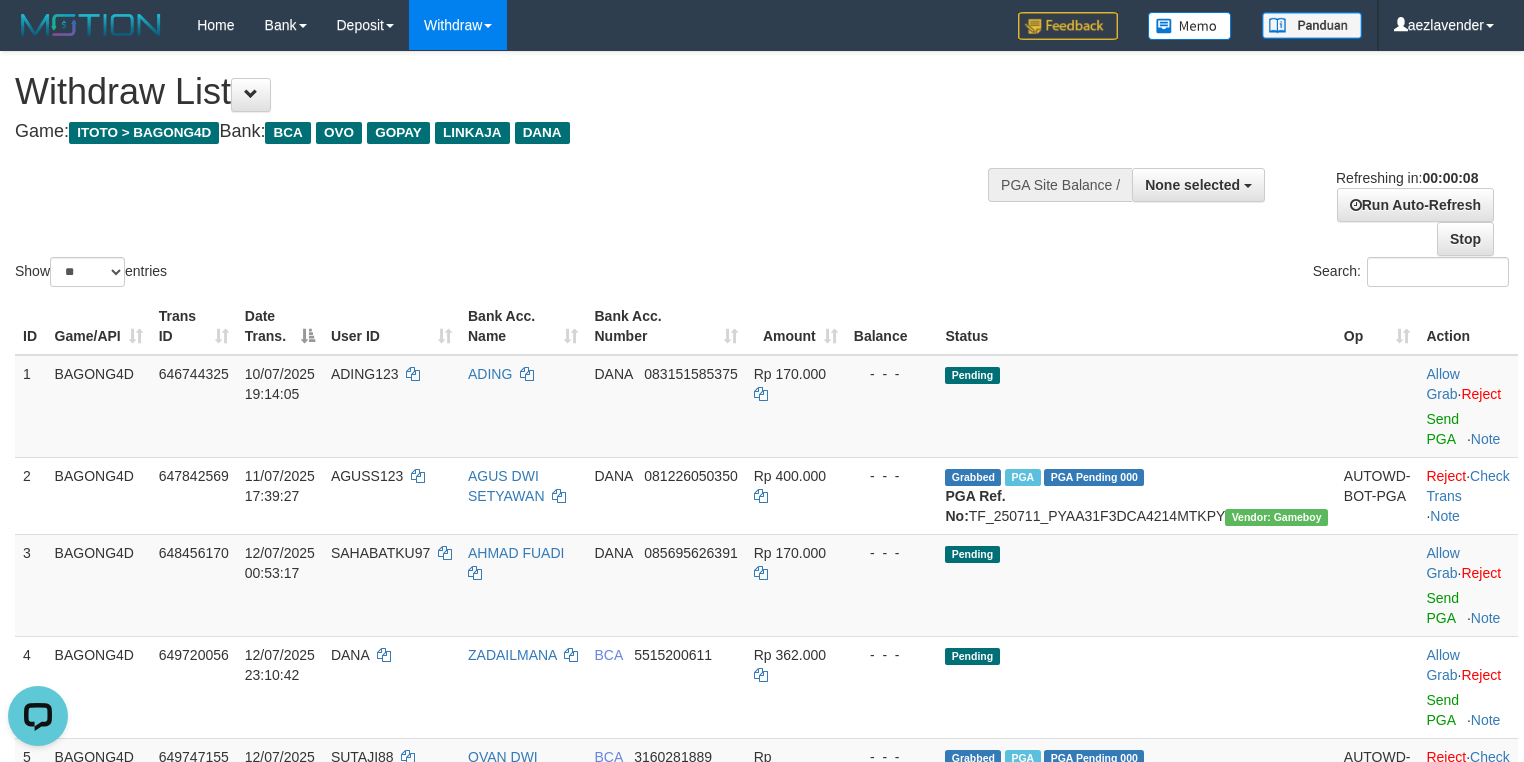 scroll, scrollTop: 0, scrollLeft: 0, axis: both 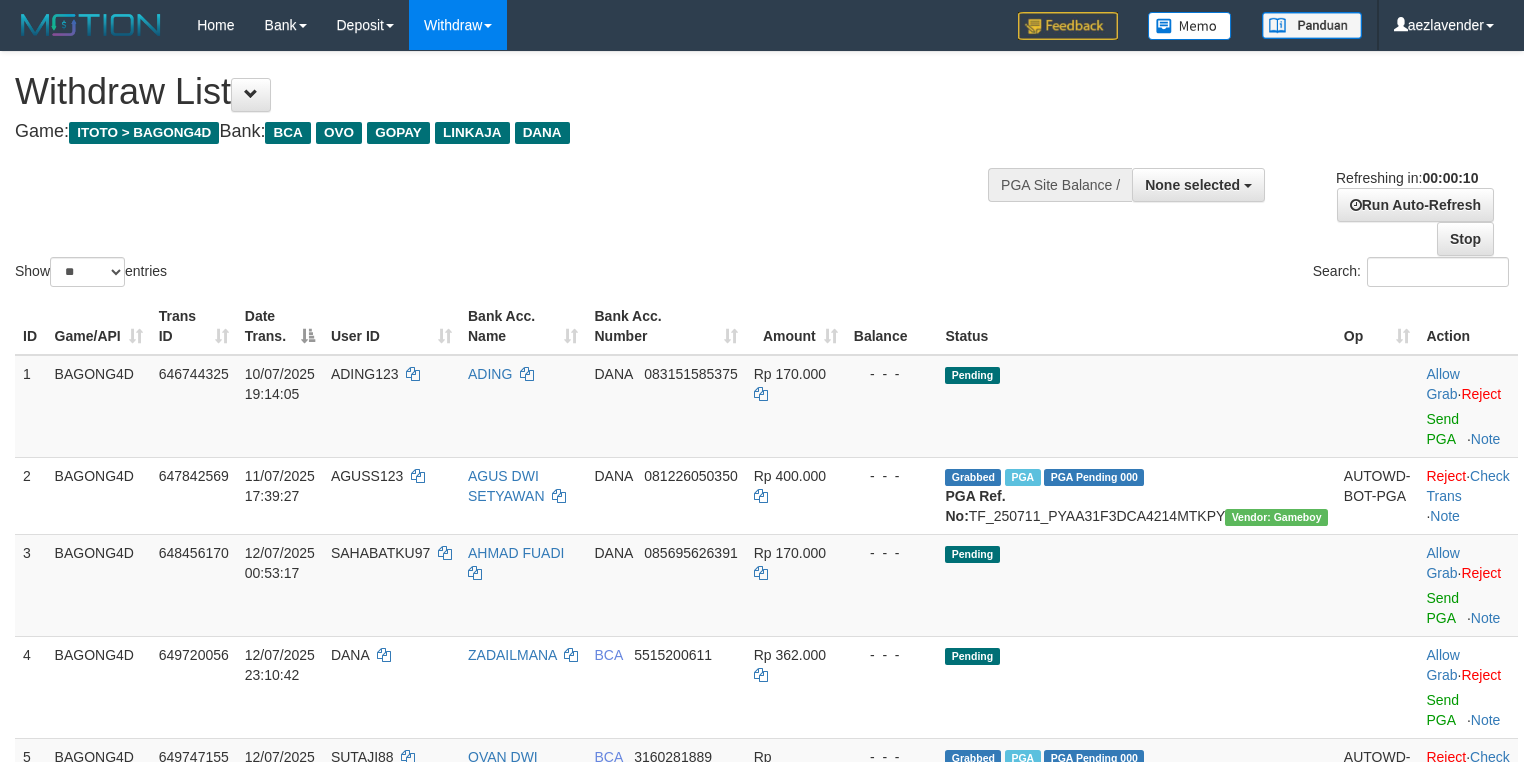 select 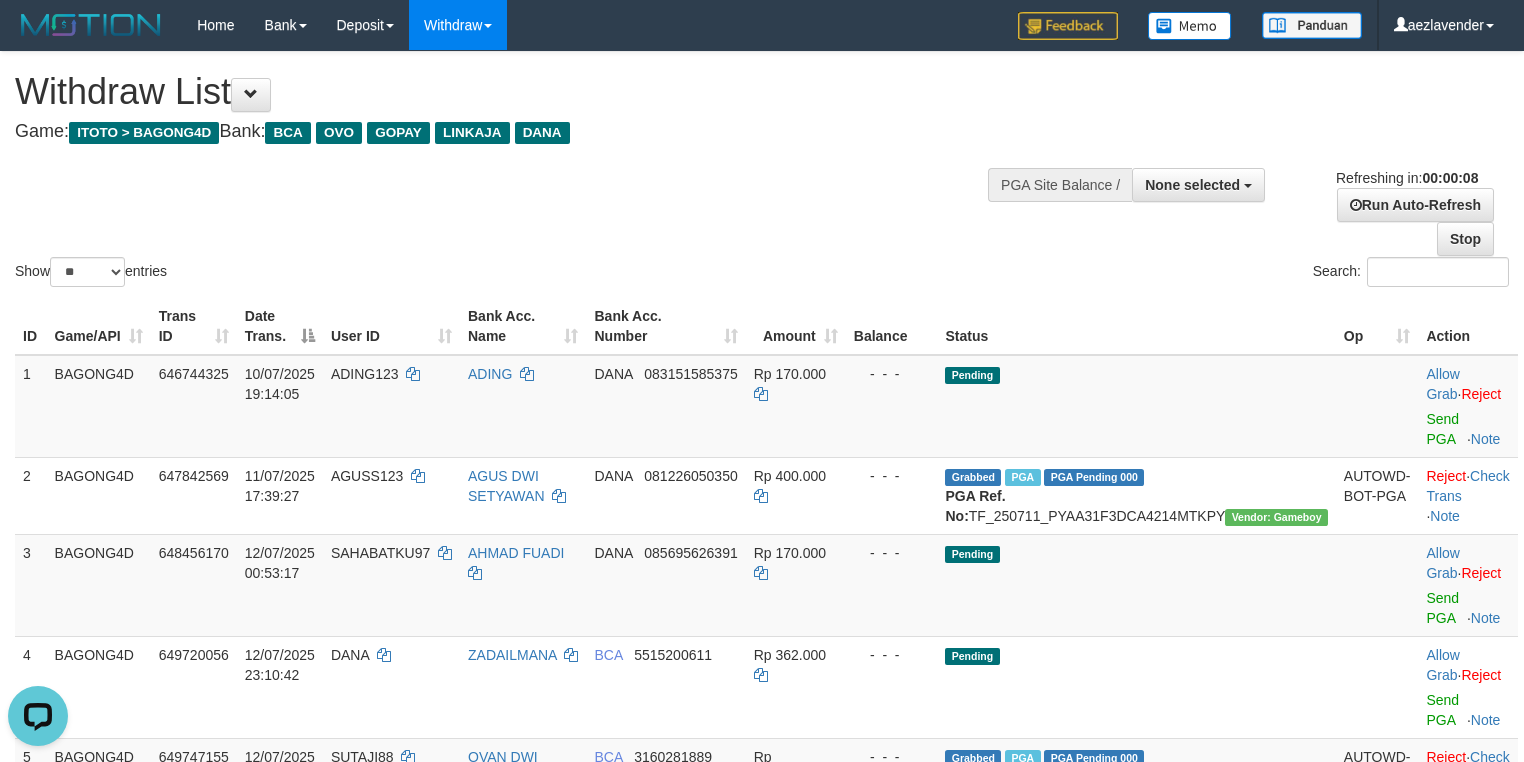 scroll, scrollTop: 0, scrollLeft: 0, axis: both 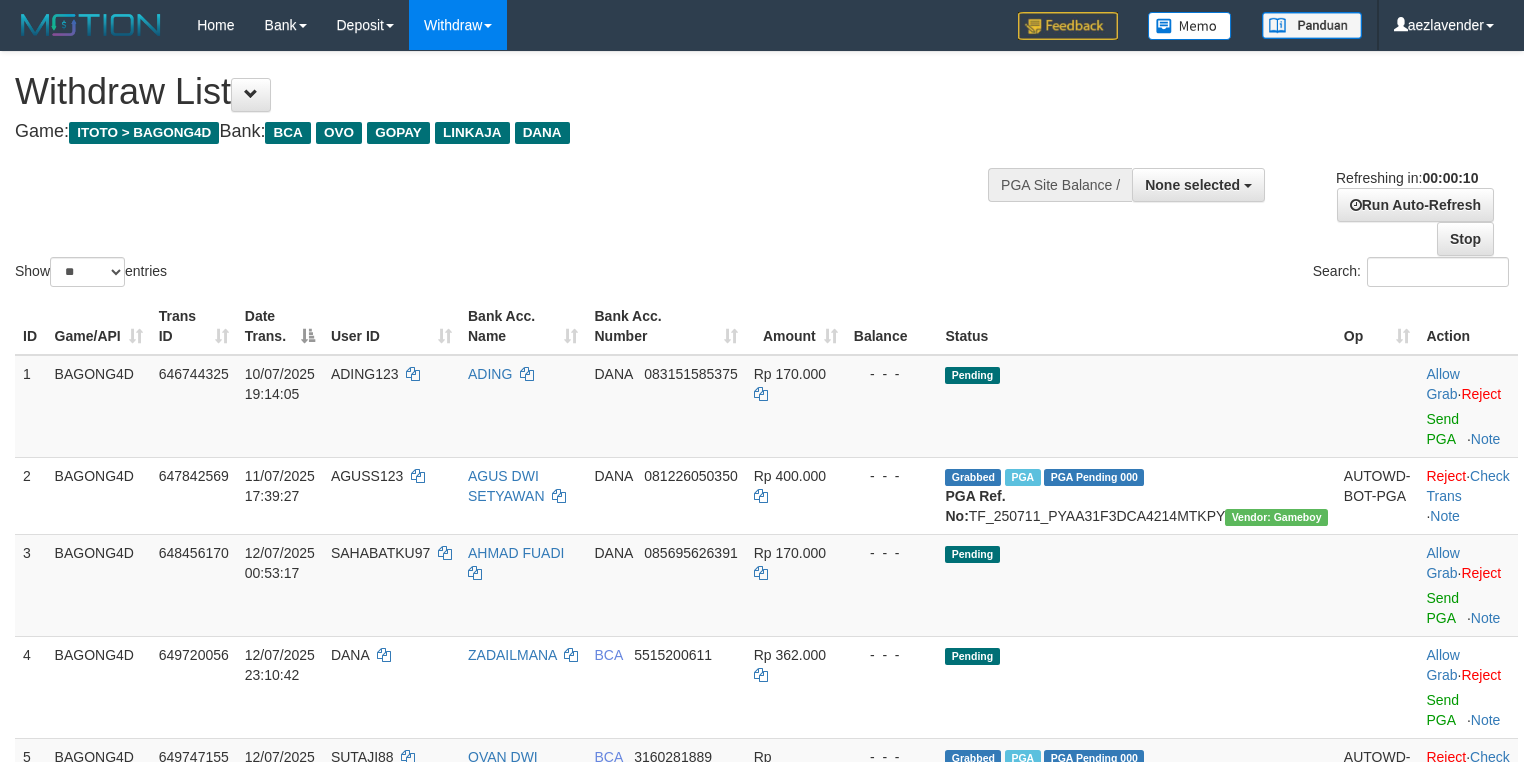 select 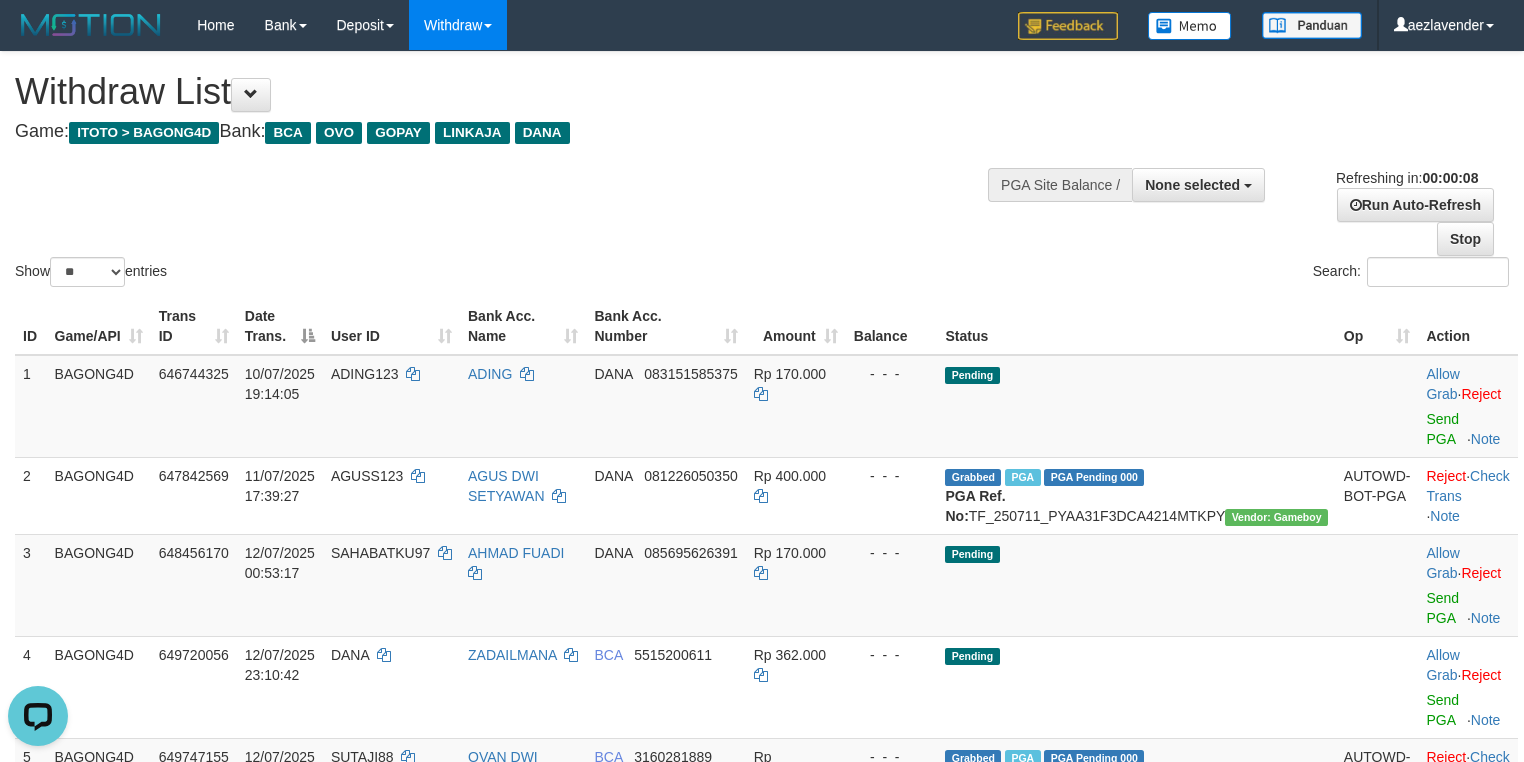 scroll, scrollTop: 0, scrollLeft: 0, axis: both 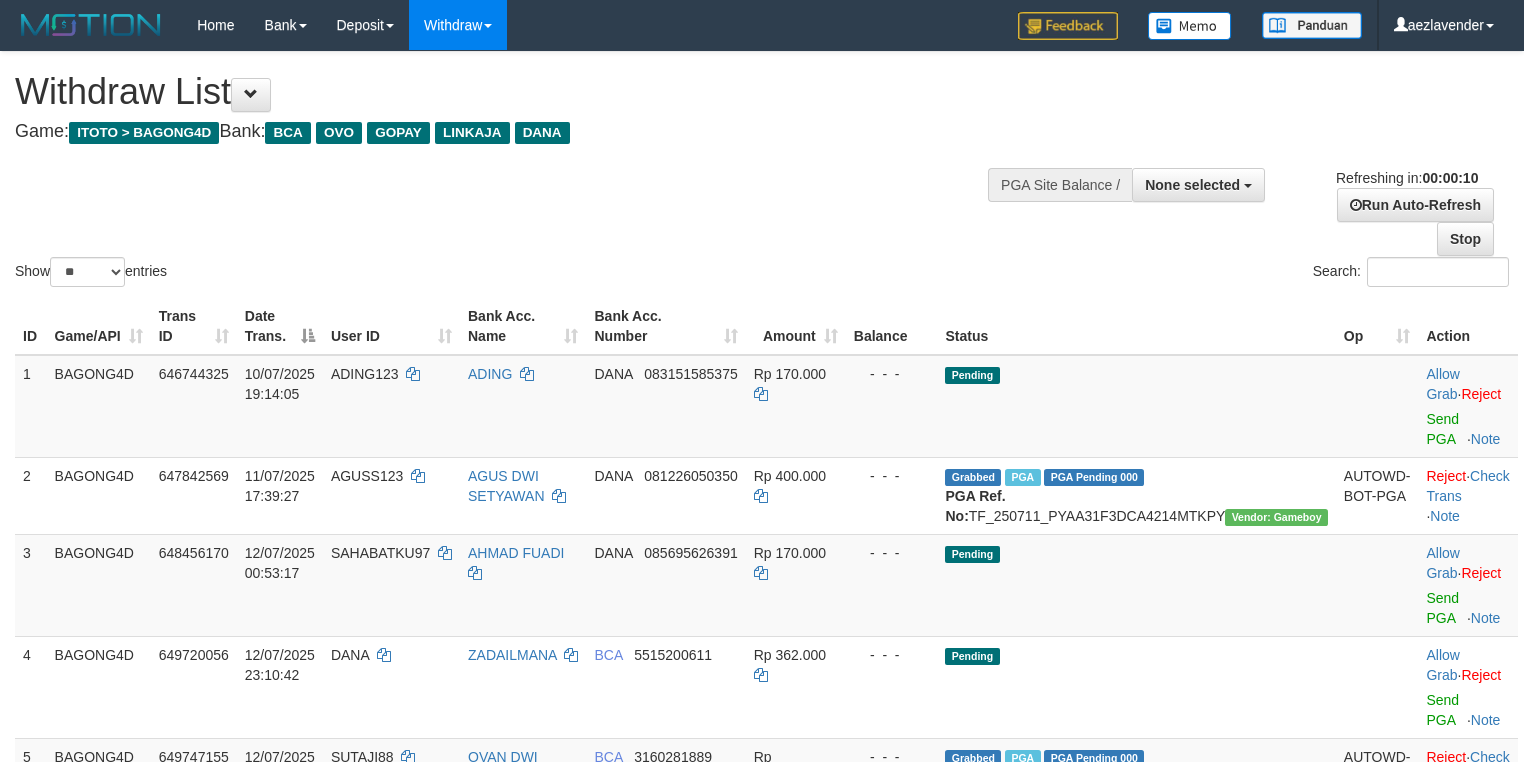 select 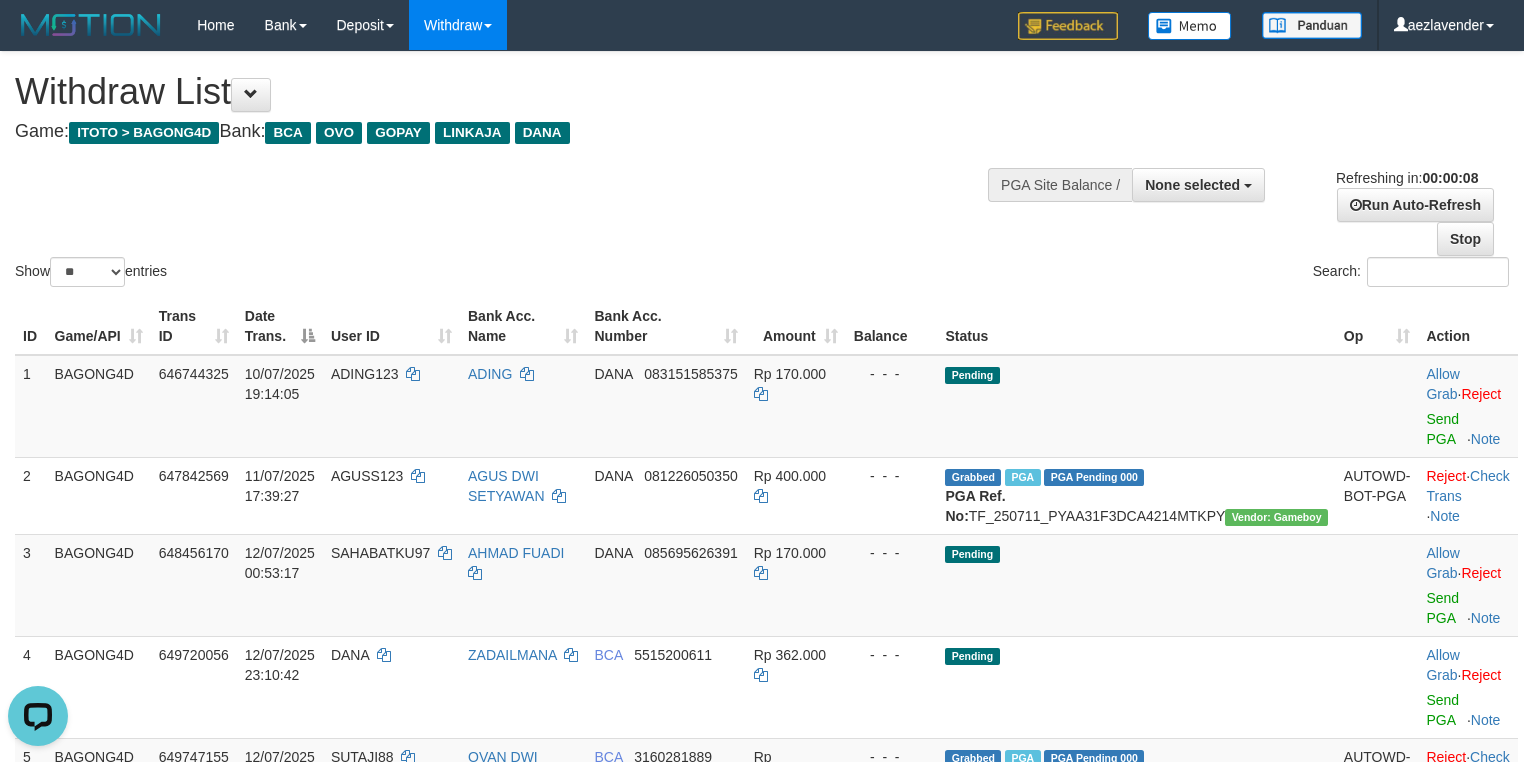 scroll, scrollTop: 0, scrollLeft: 0, axis: both 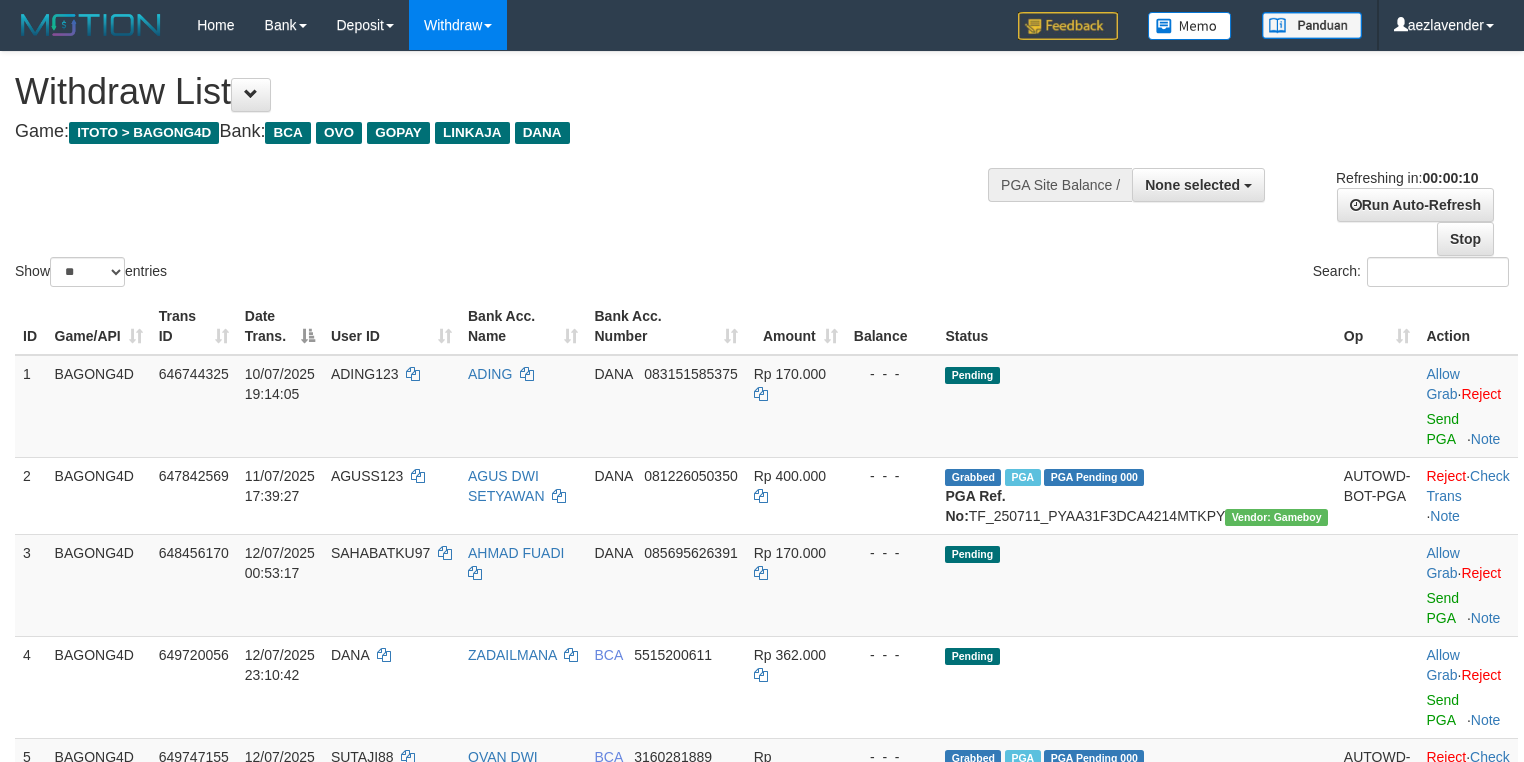 select 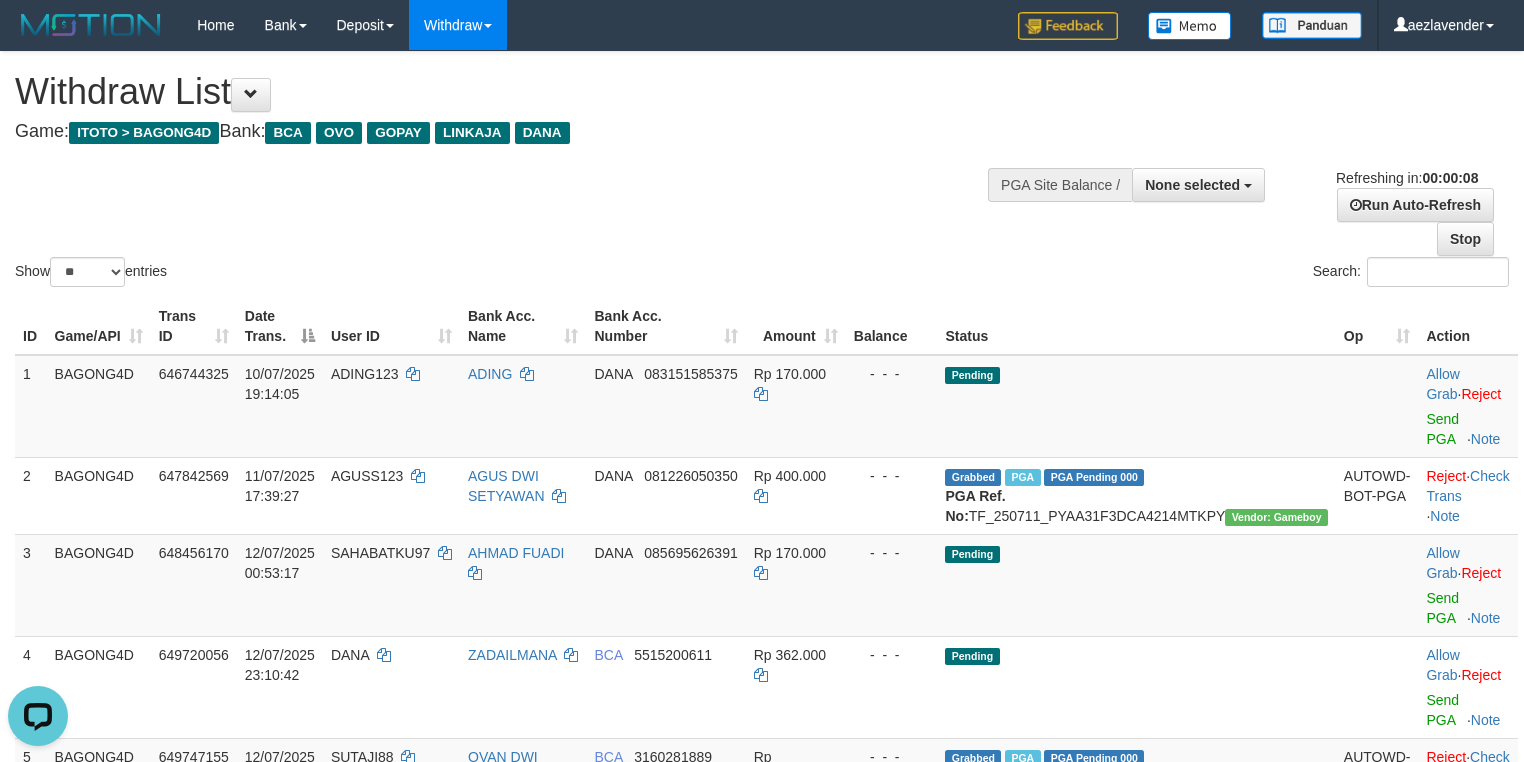 scroll, scrollTop: 0, scrollLeft: 0, axis: both 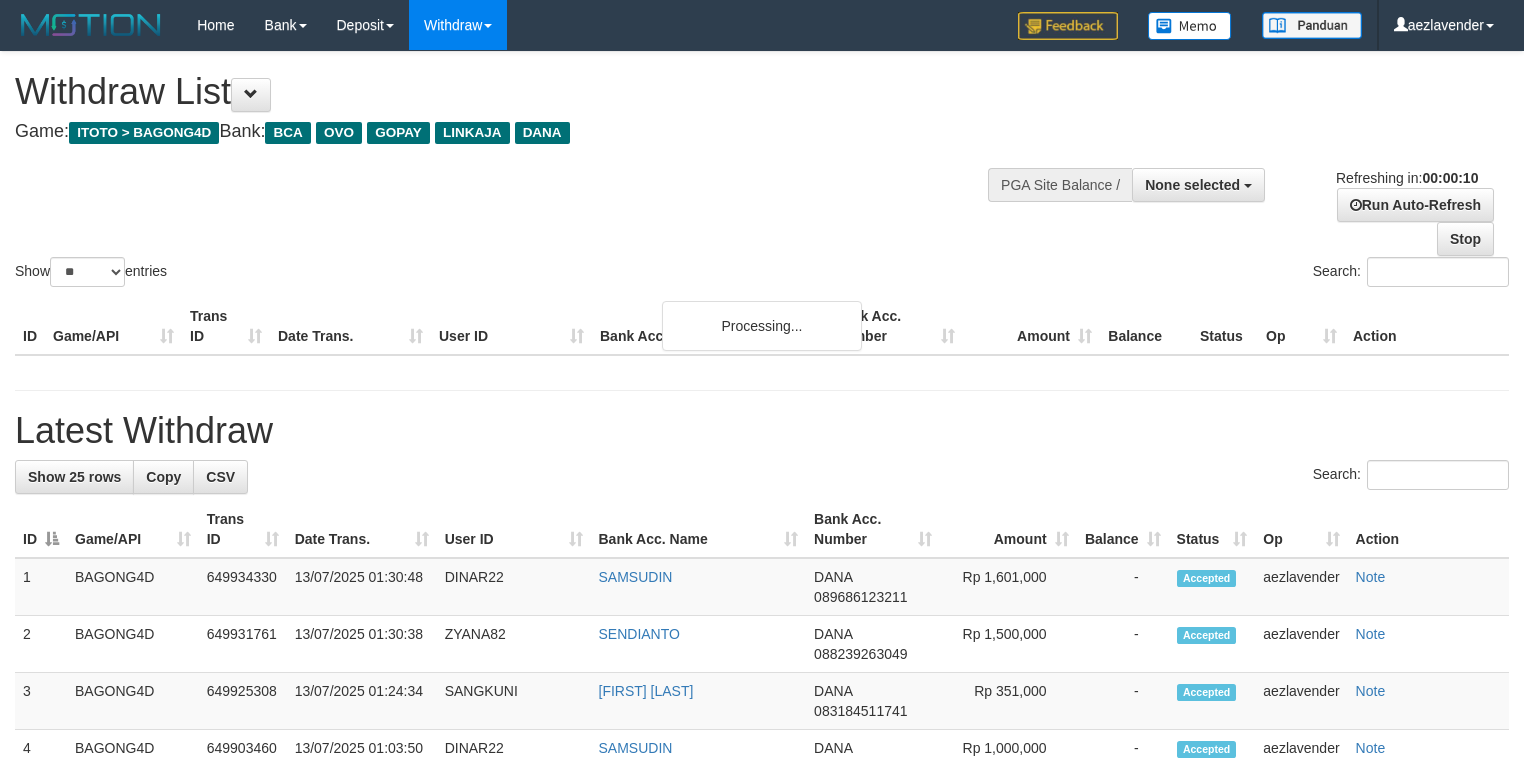 select 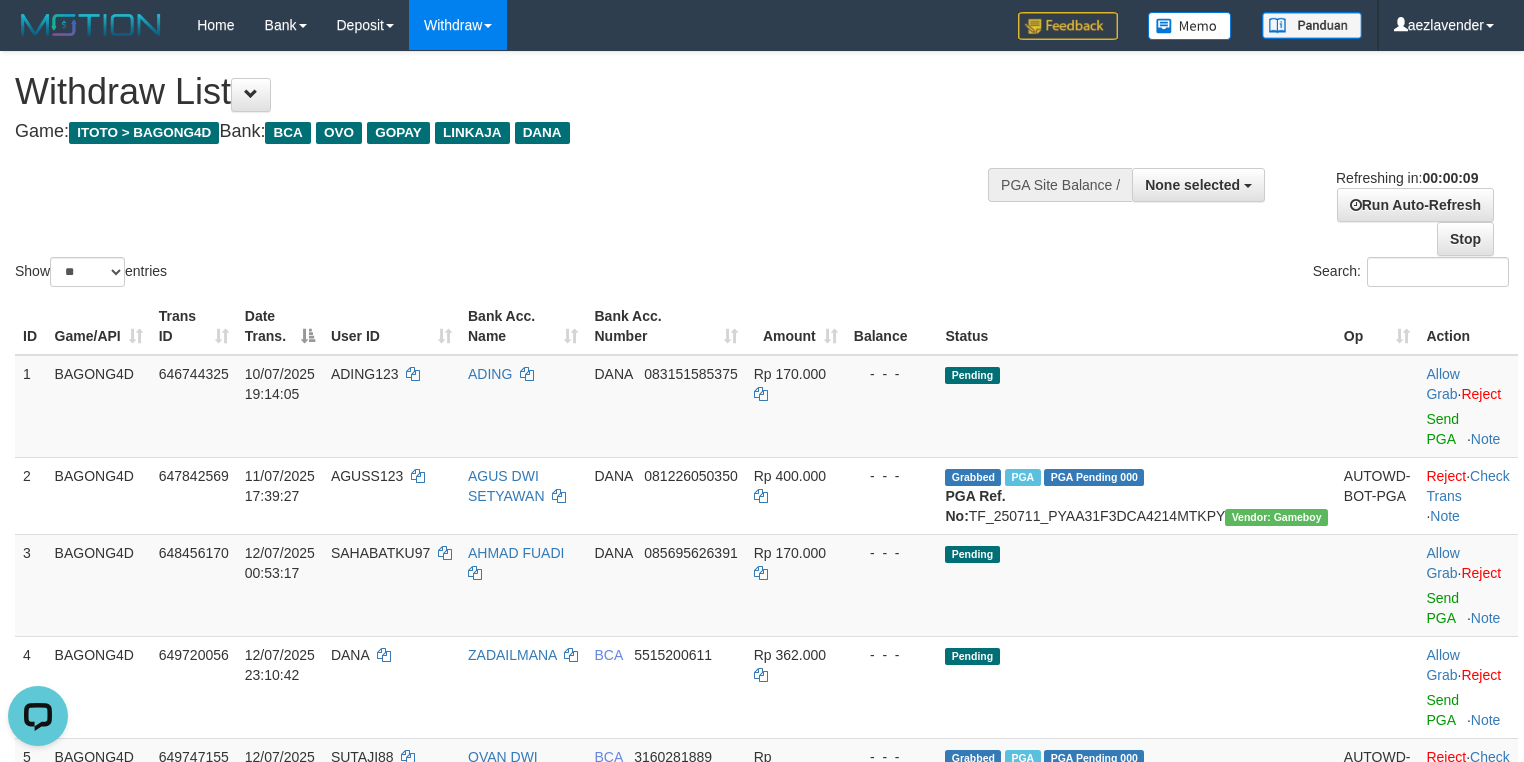 scroll, scrollTop: 0, scrollLeft: 0, axis: both 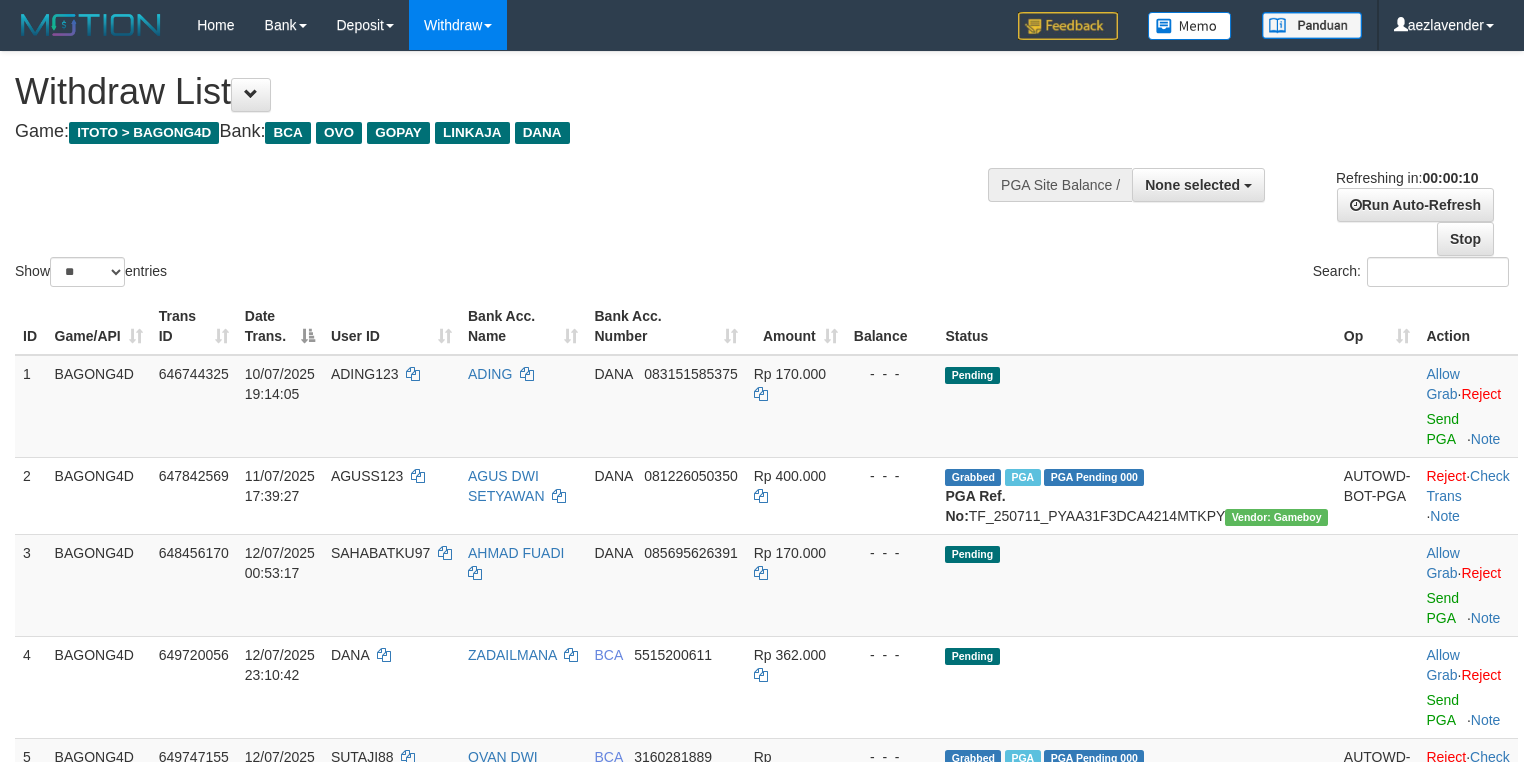 select 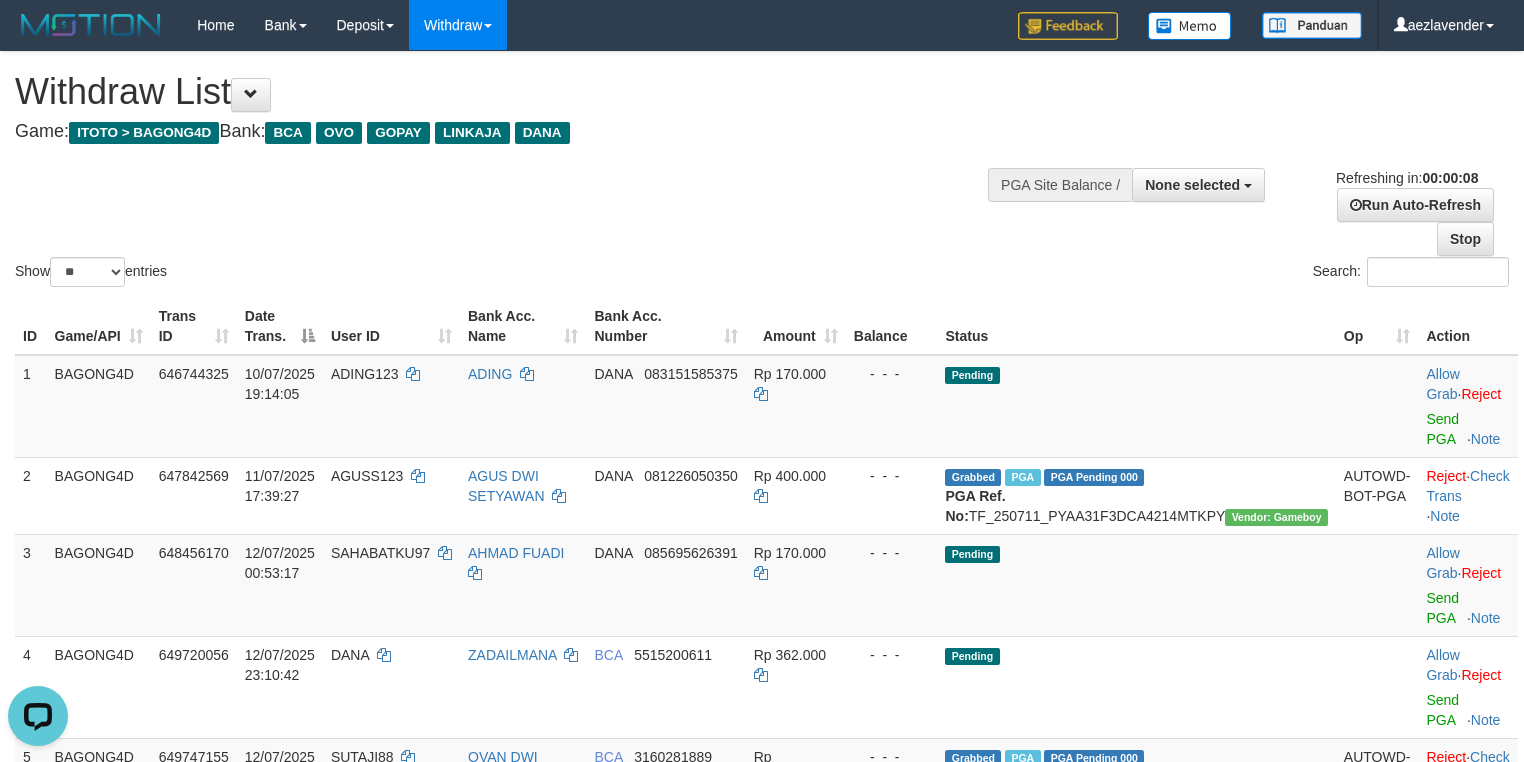 scroll, scrollTop: 0, scrollLeft: 0, axis: both 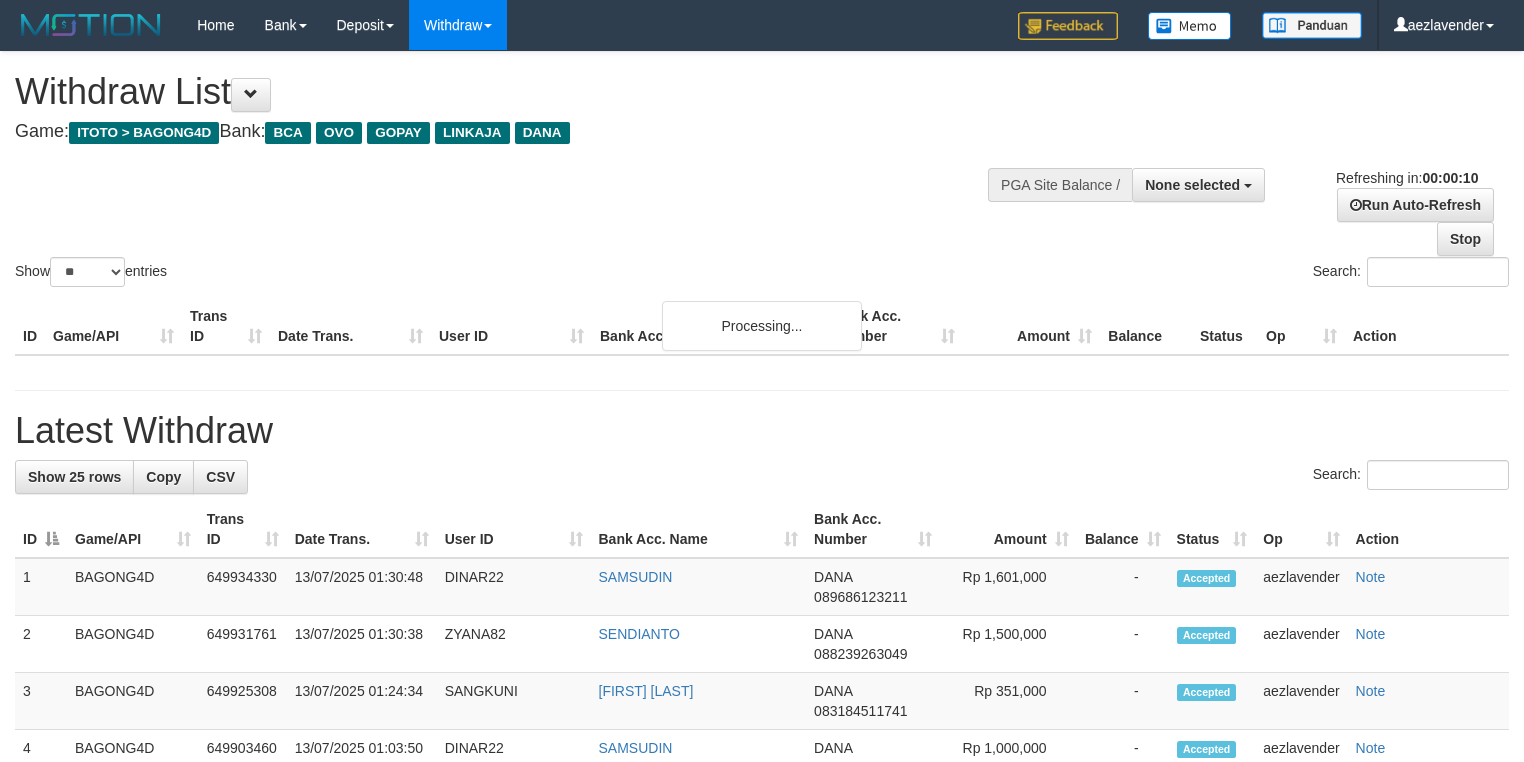 select 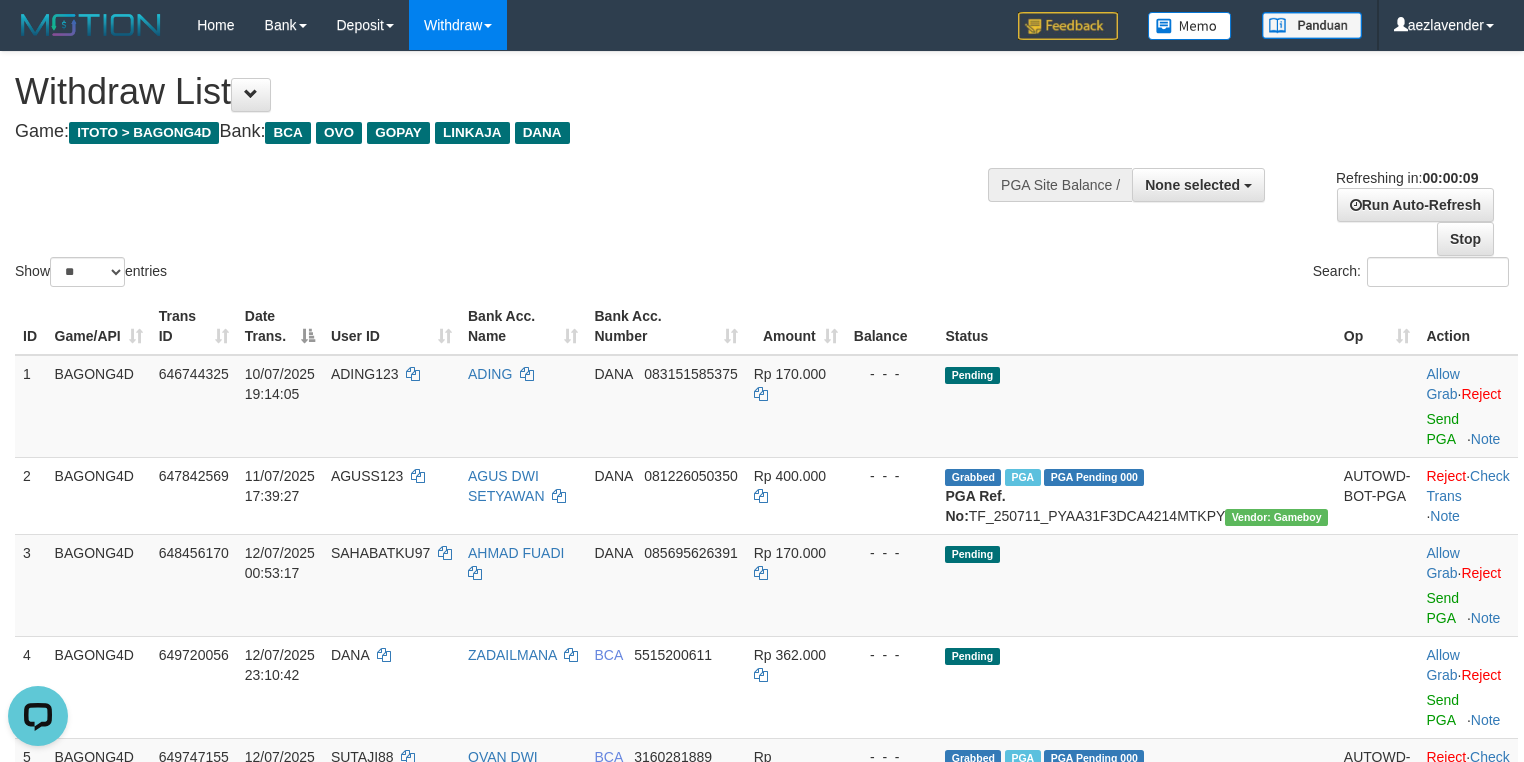 scroll, scrollTop: 0, scrollLeft: 0, axis: both 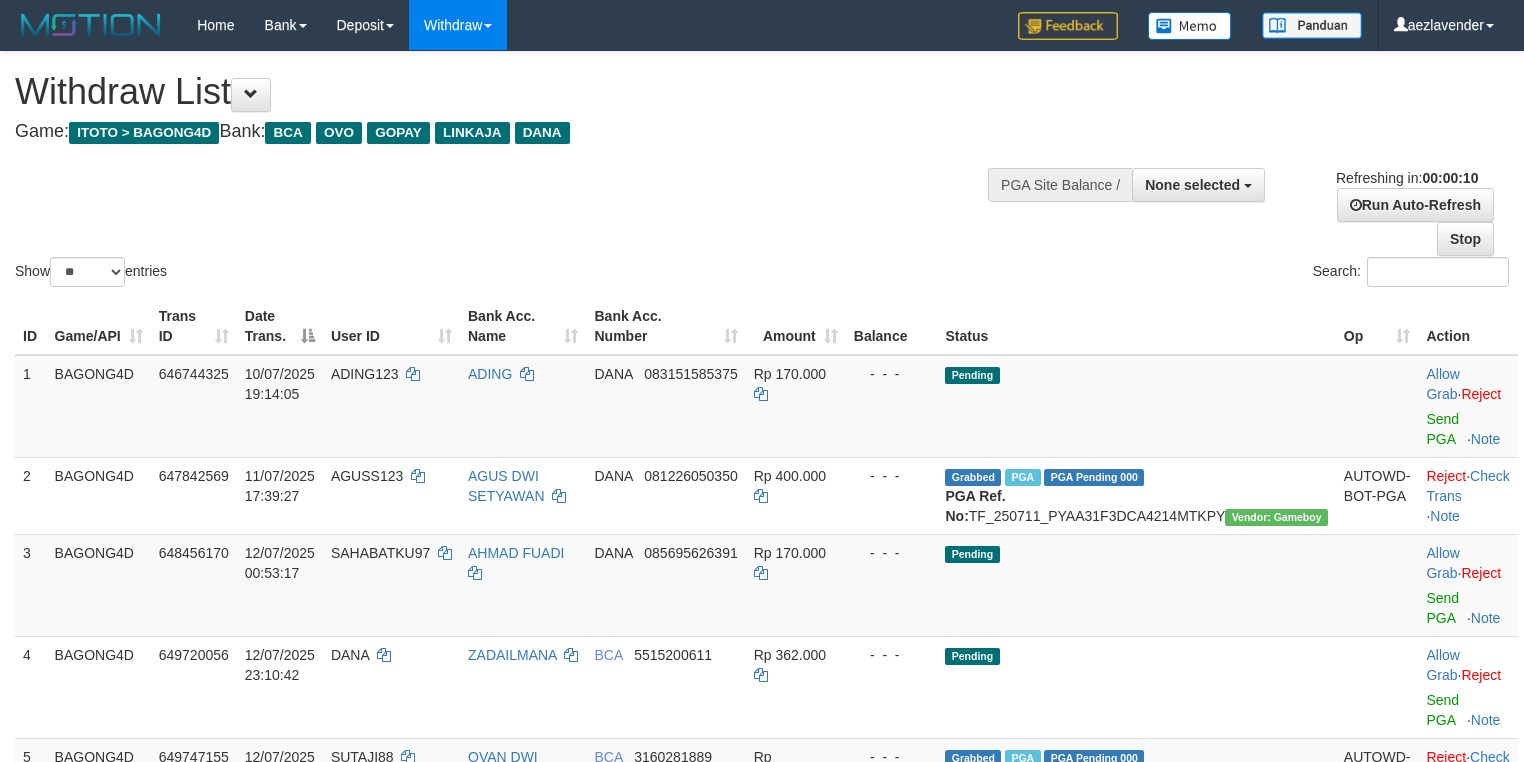 select 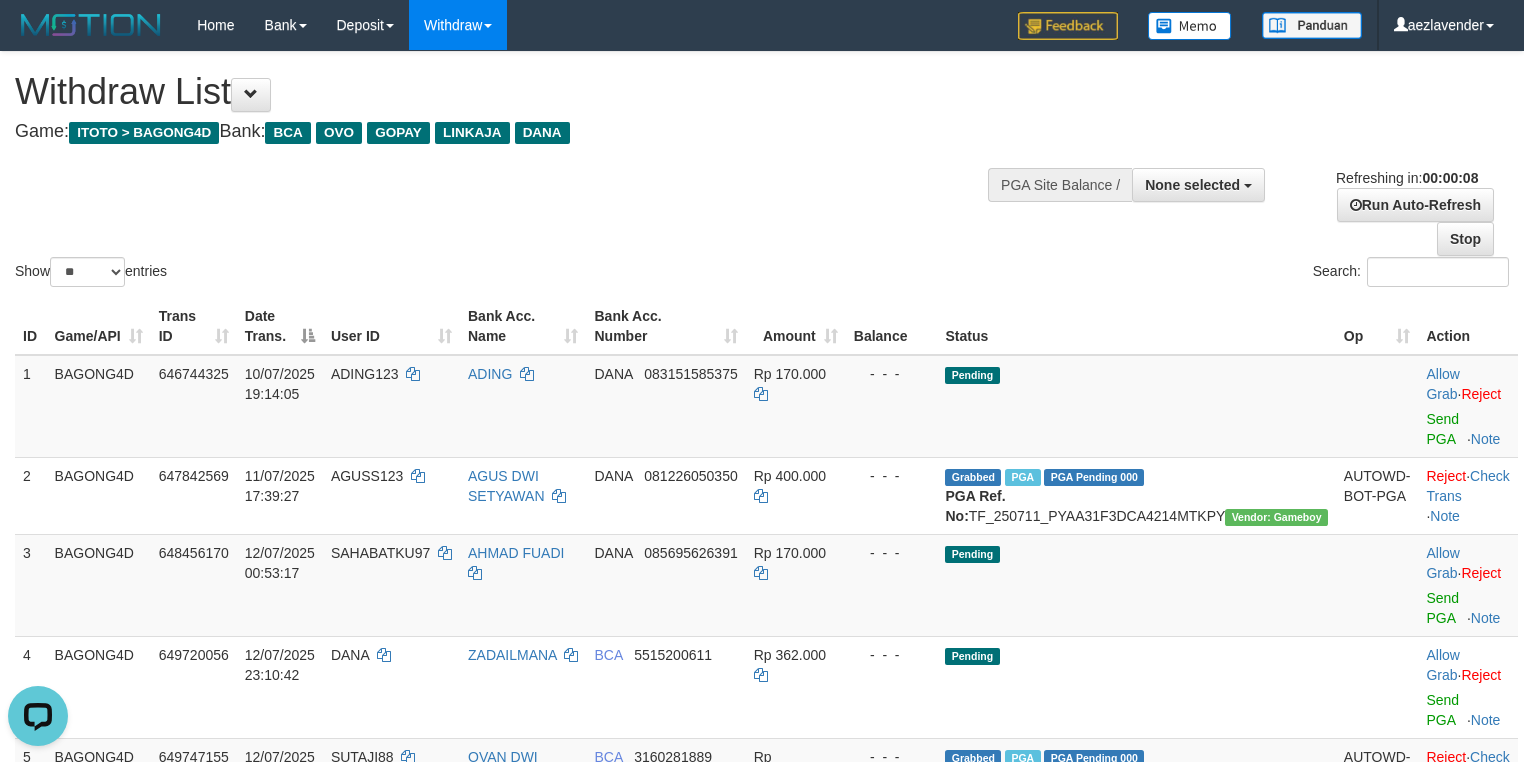 scroll, scrollTop: 0, scrollLeft: 0, axis: both 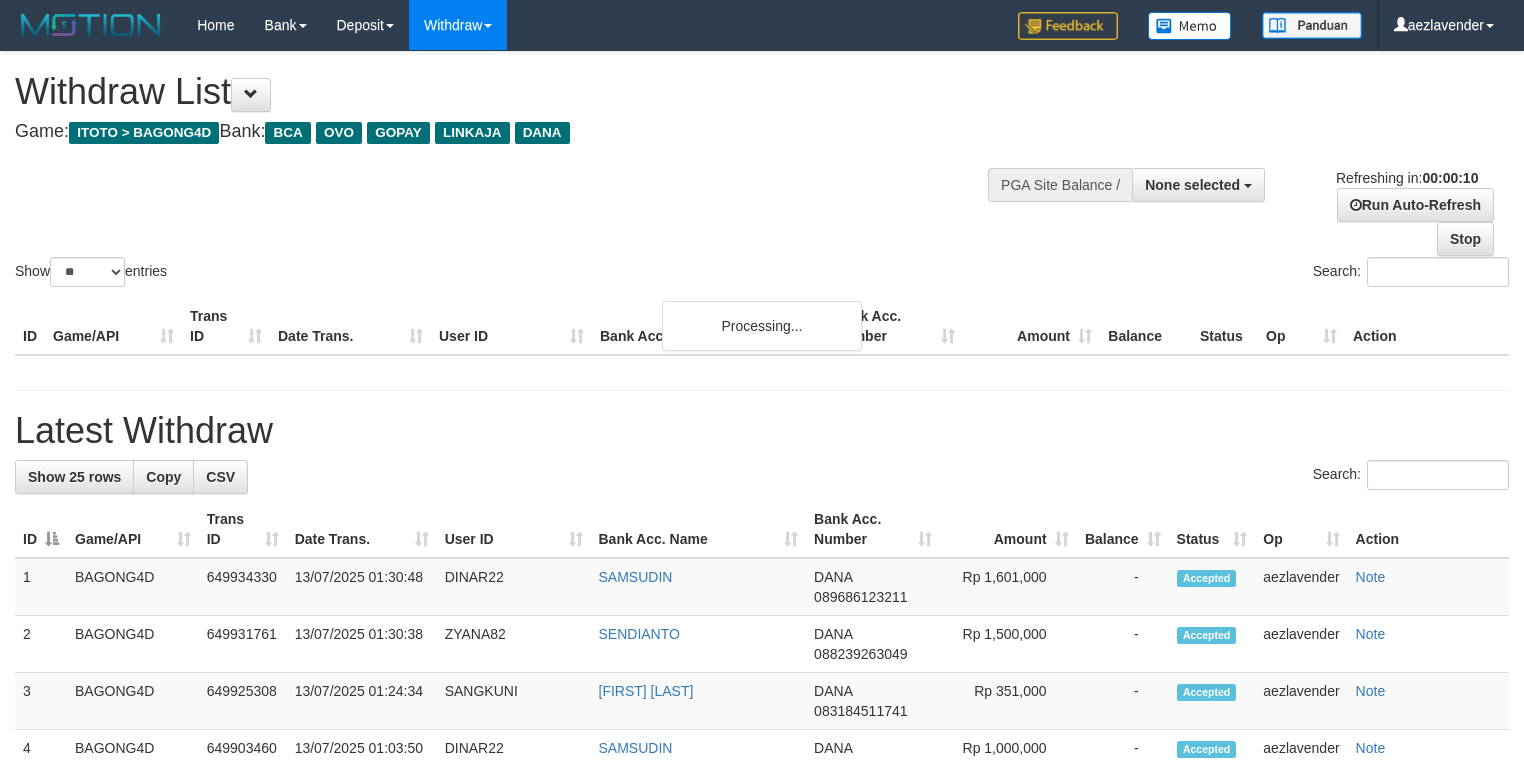 select 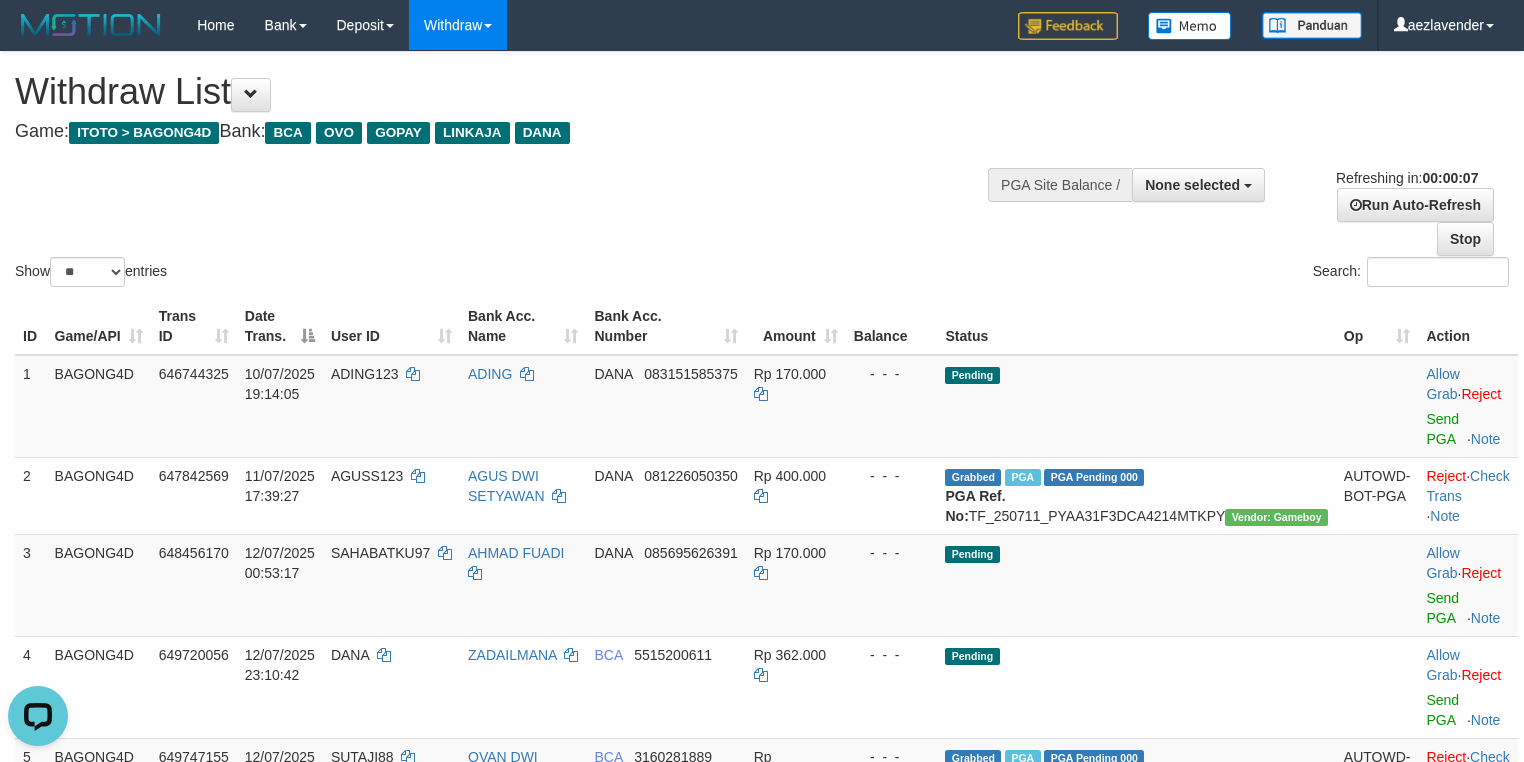 scroll, scrollTop: 0, scrollLeft: 0, axis: both 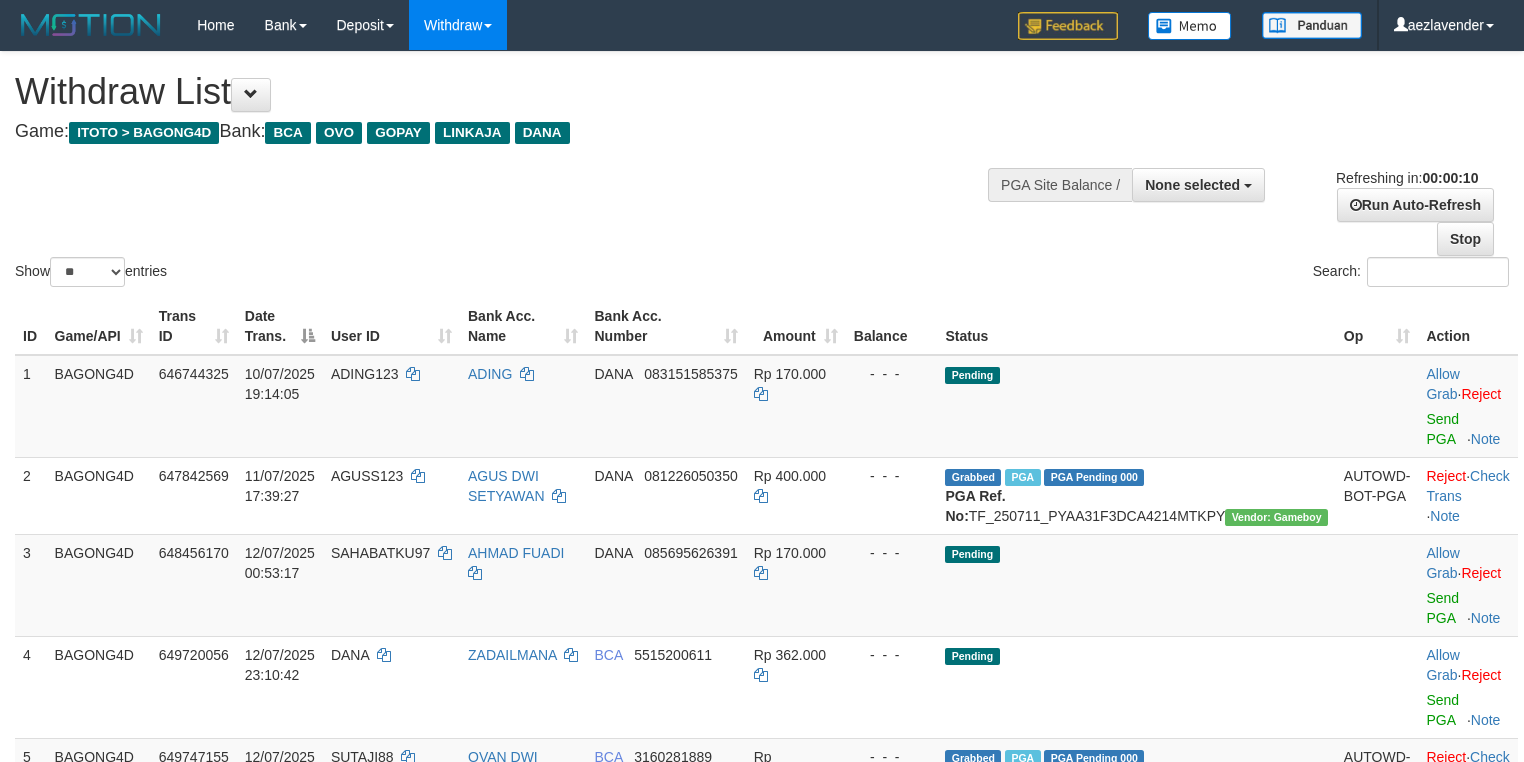 select 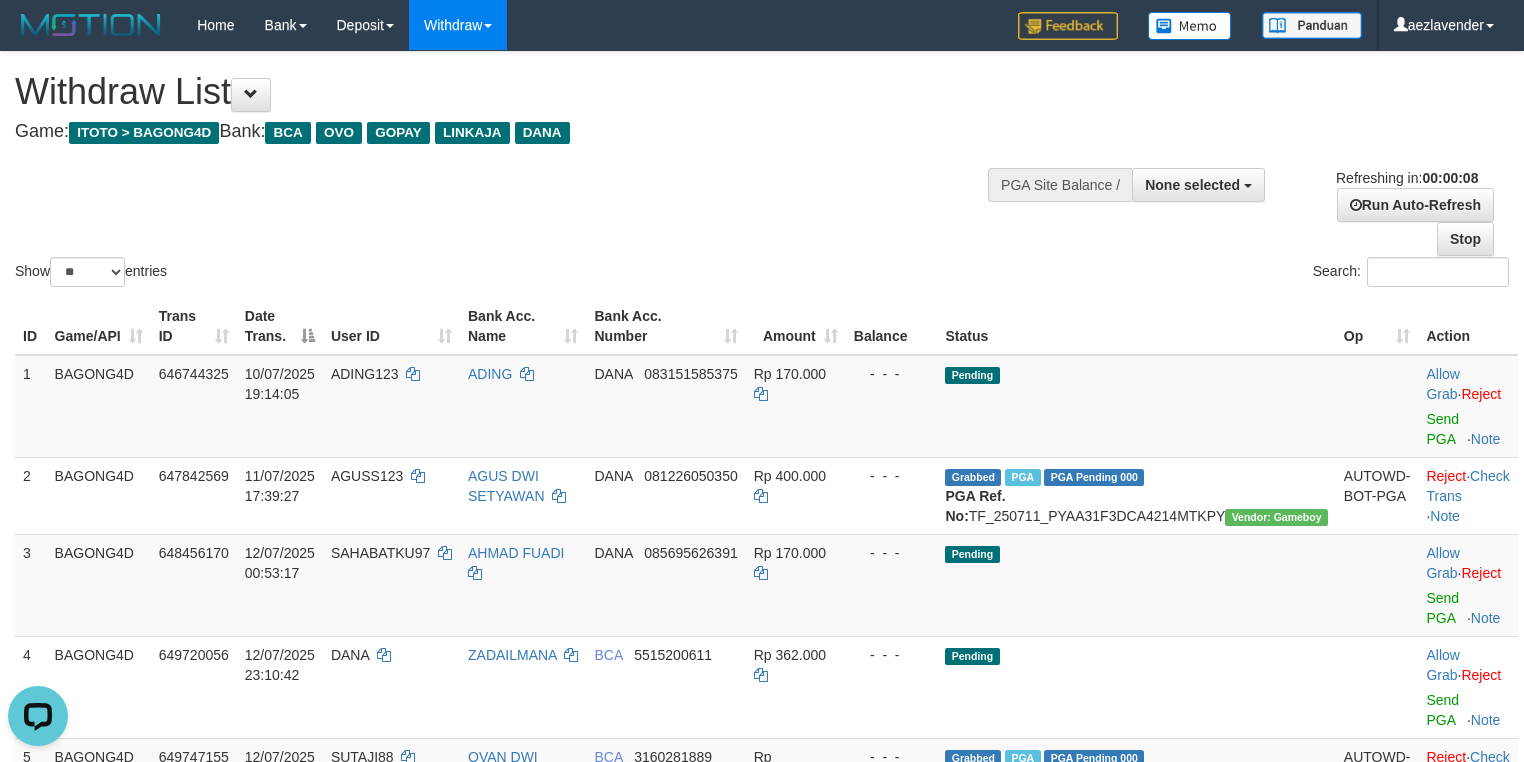scroll, scrollTop: 0, scrollLeft: 0, axis: both 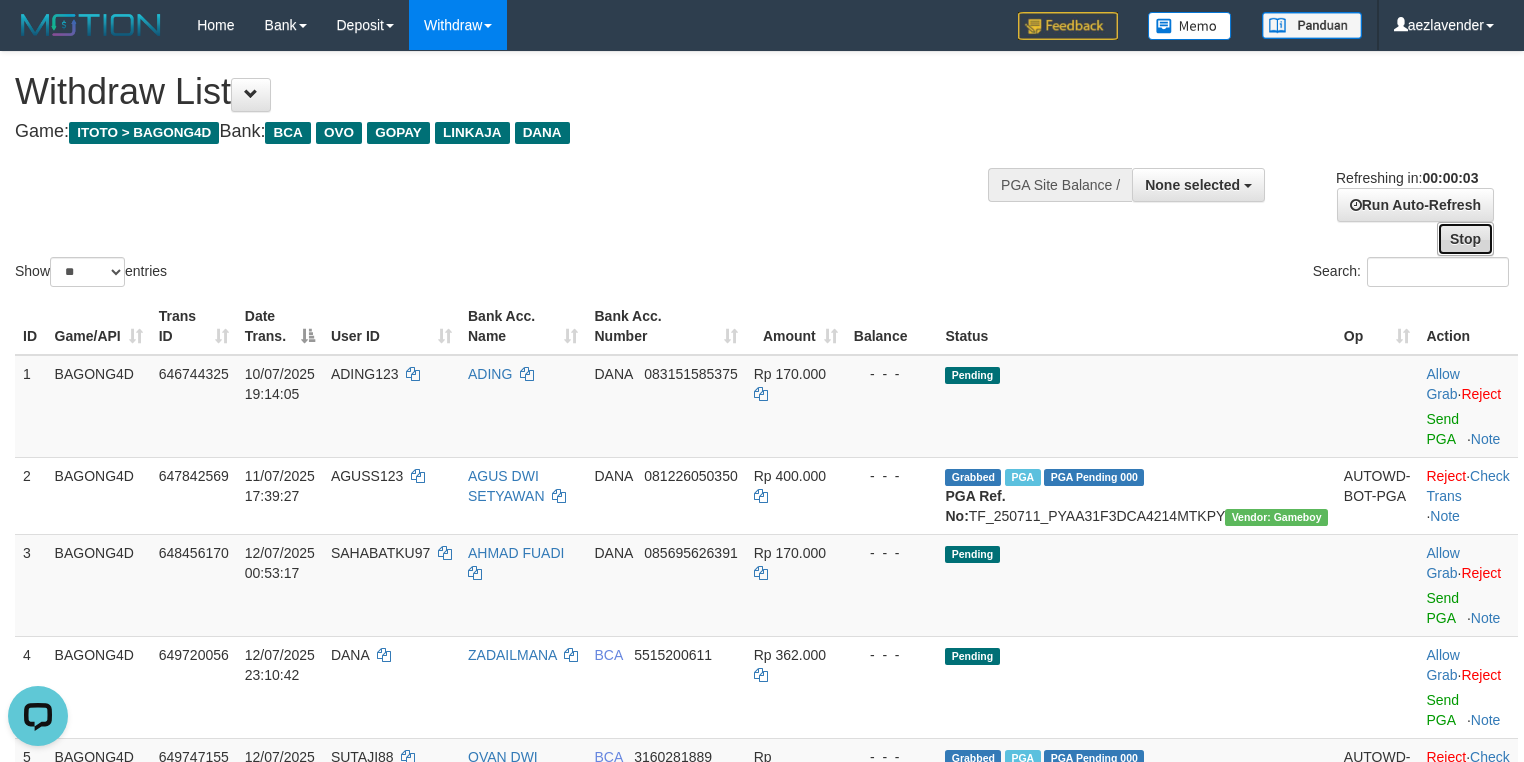 click on "Stop" at bounding box center (1465, 239) 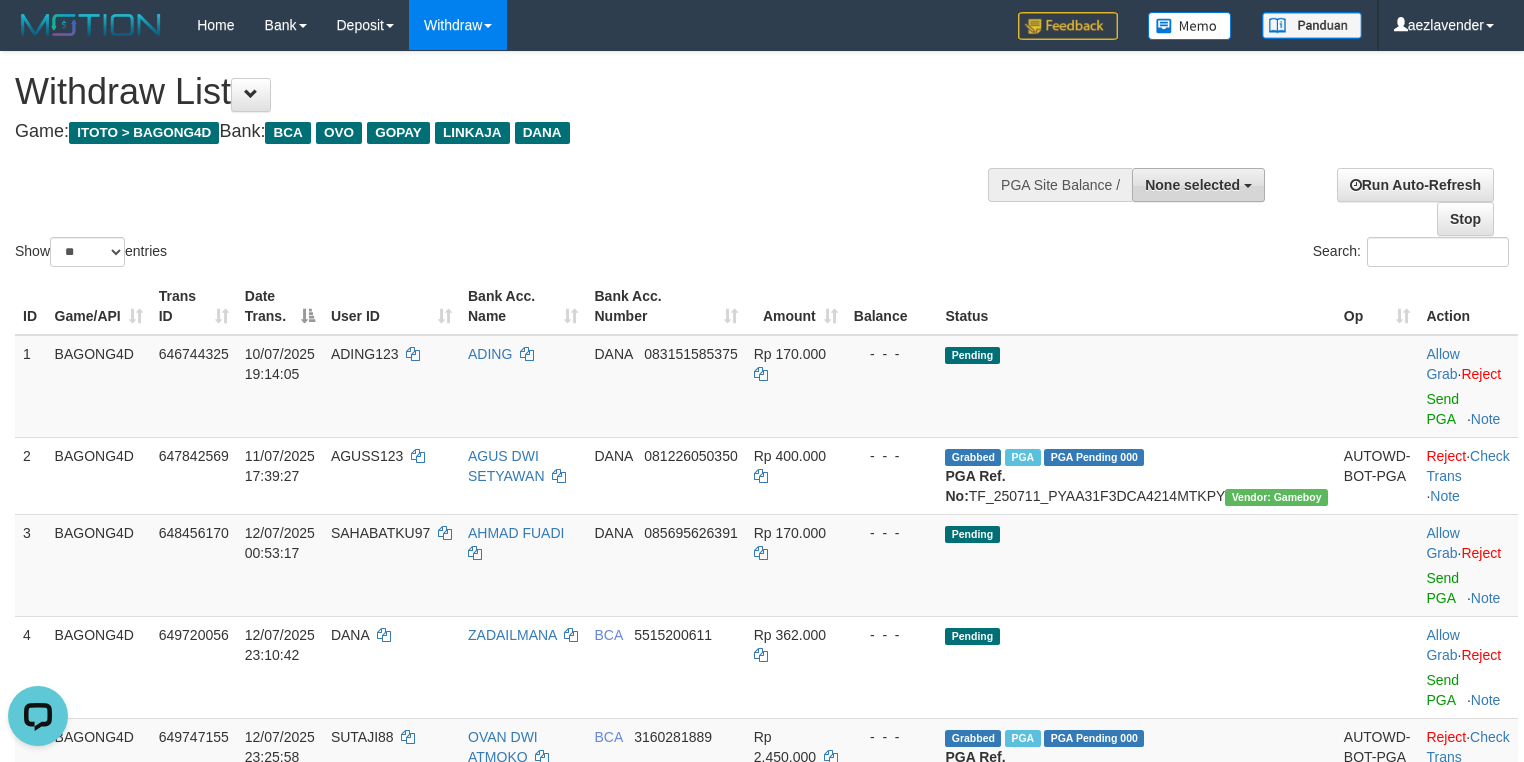 click on "None selected" at bounding box center [1192, 185] 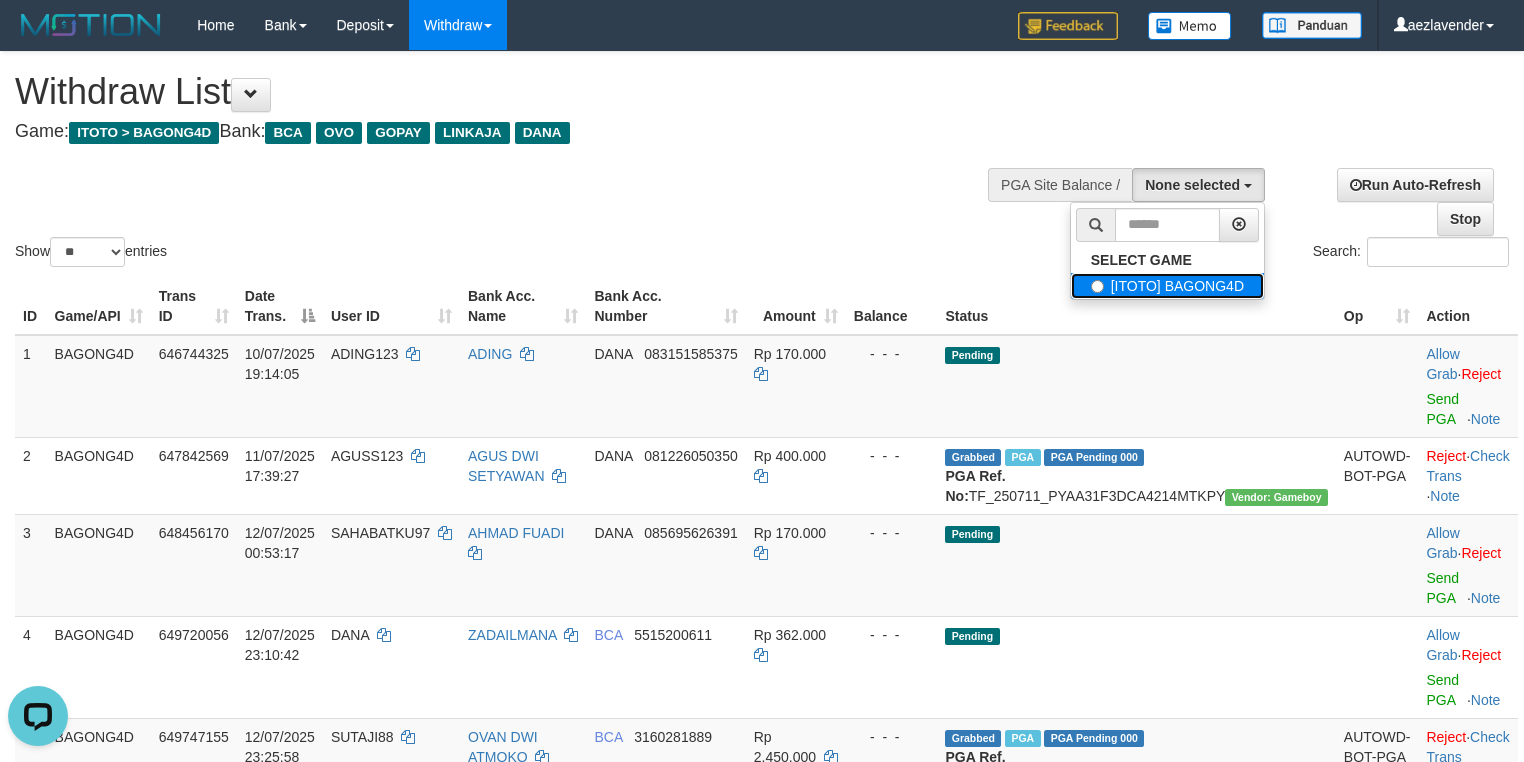 click on "[ITOTO] BAGONG4D" at bounding box center [1167, 286] 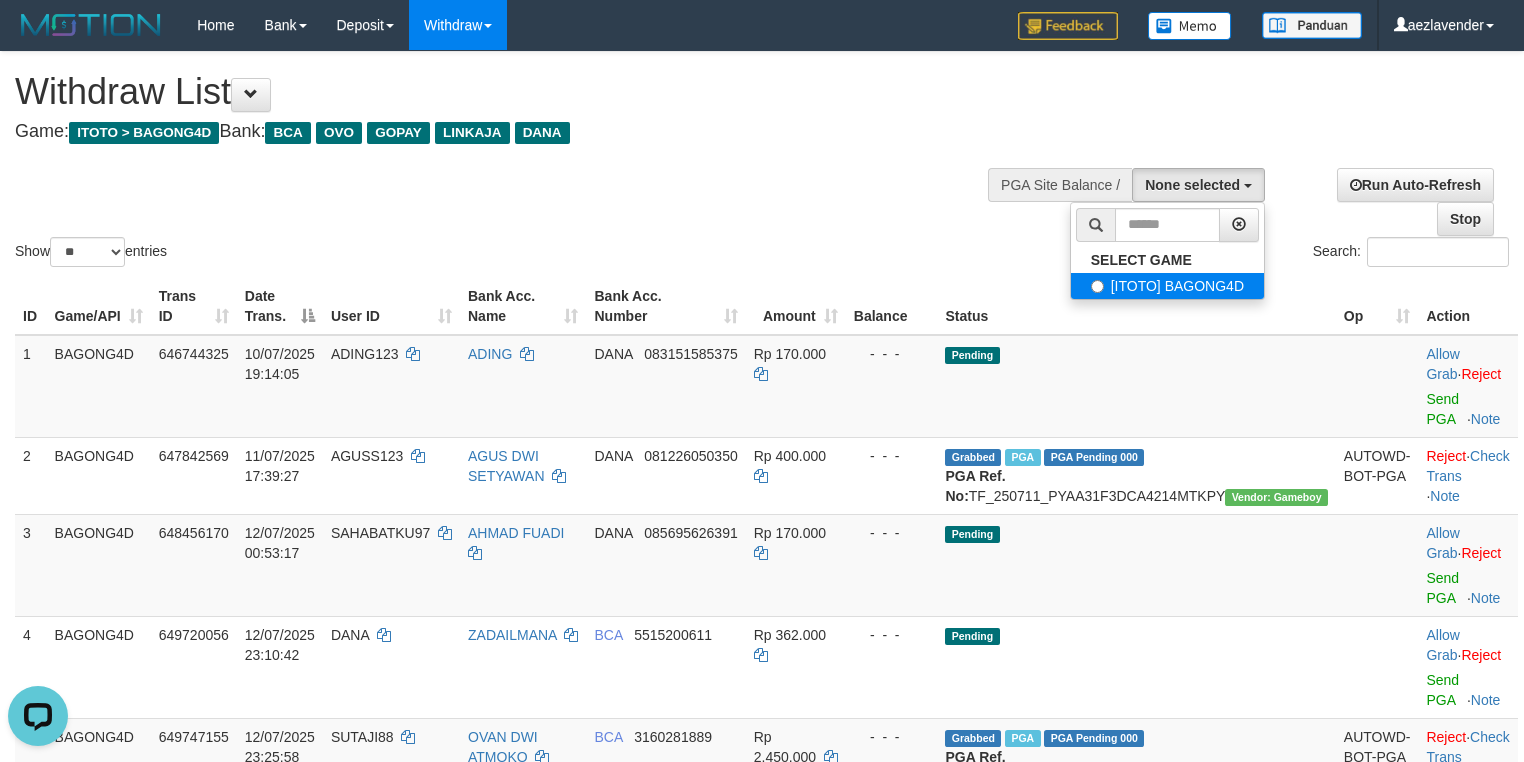 select on "***" 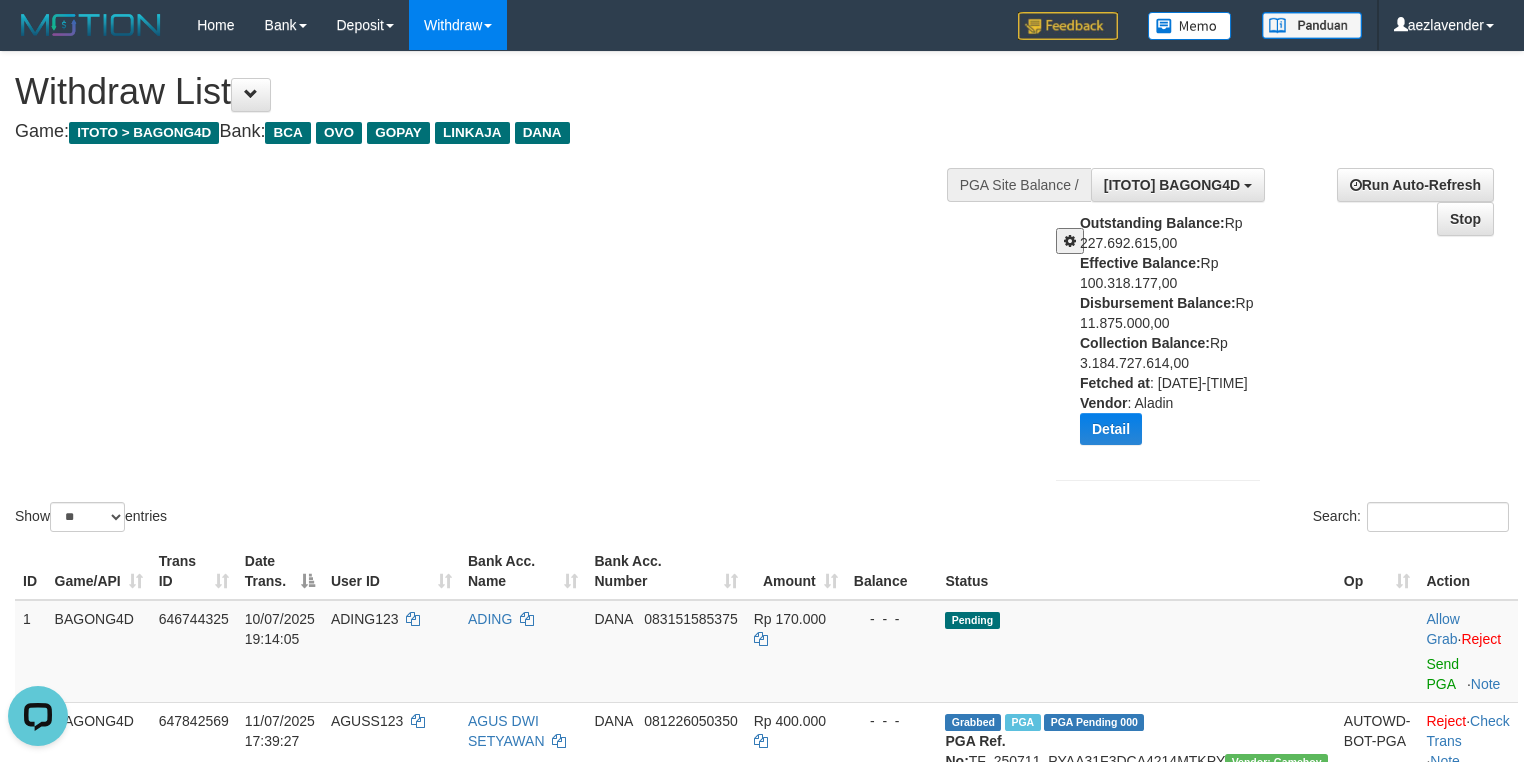 click on "Outstanding Balance:  Rp 227.692.615,00
Effective Balance:  Rp 100.318.177,00
Disbursement Balance:  Rp 11.875.000,00
Collection Balance:  Rp 3.184.727.614,00
Fetched at : 2025-07-13 01:32:22
Vendor : Aladin
Detail
Vendor Name
Outstanding Balance
Effective Balance
Disbursment Balance
Collection Balance
No data found
Fetched at:   2025-07-13 01:32:22
Vendor:   Aladin
Transfer to Available Vendor" at bounding box center [1177, 336] 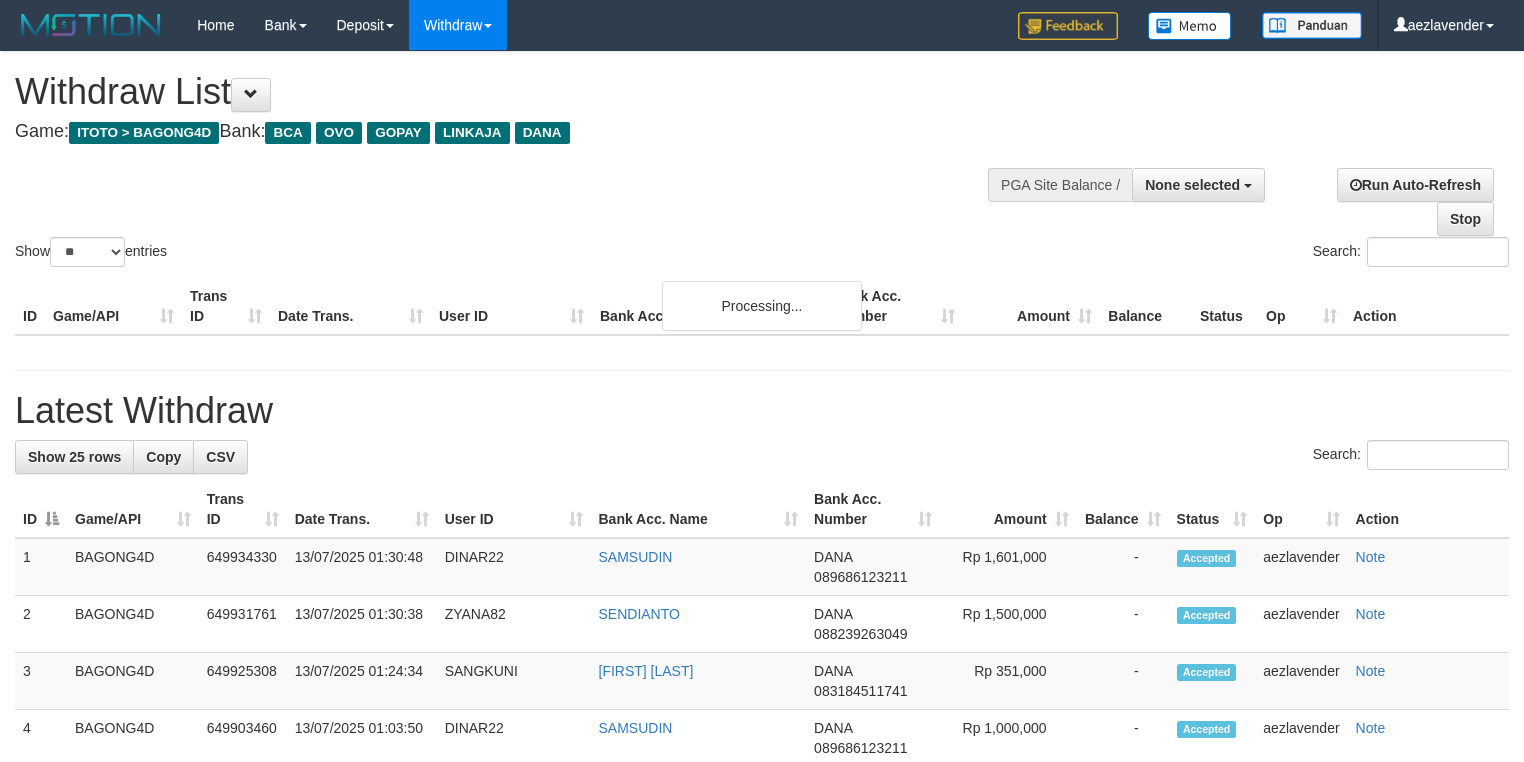 select 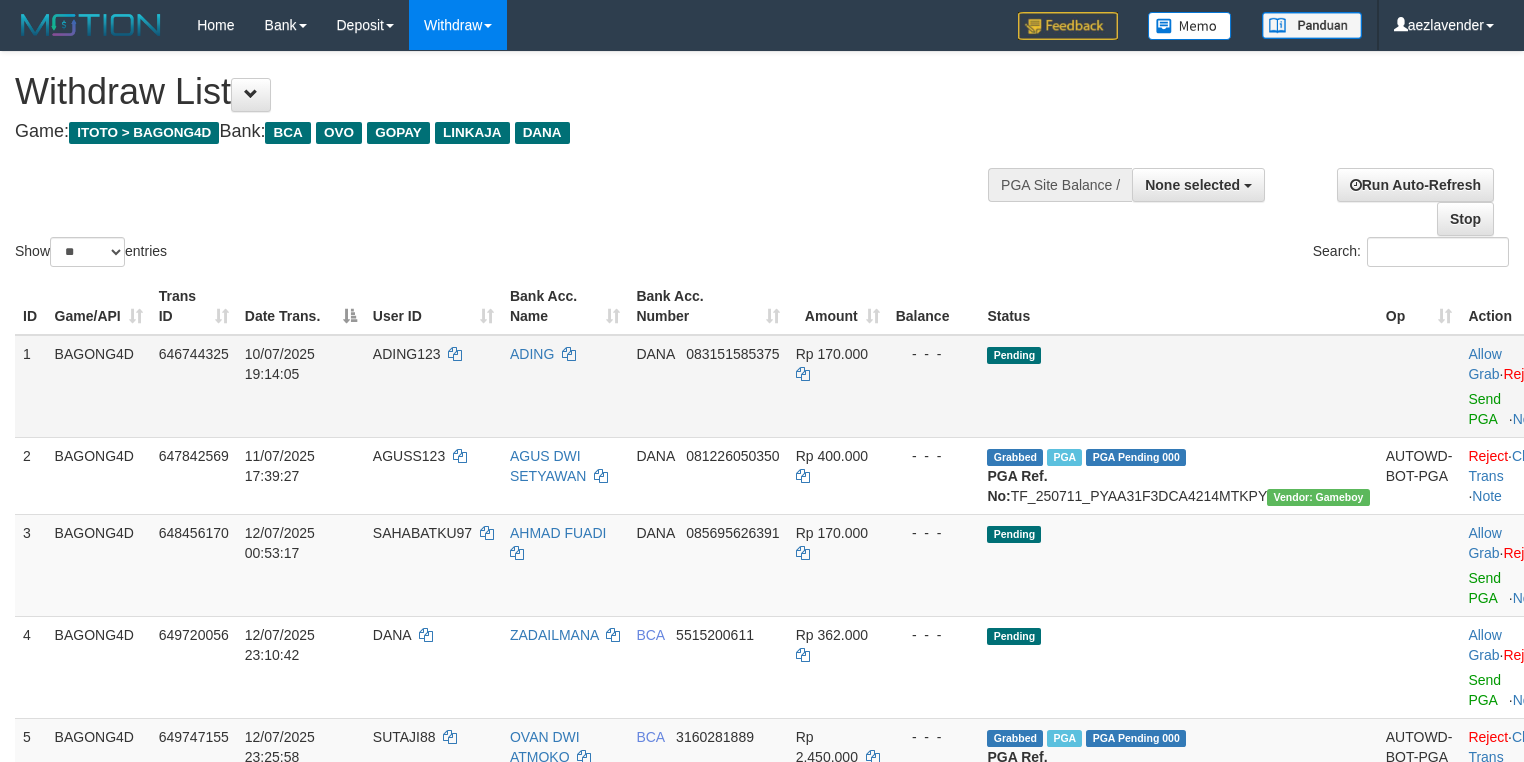 click on "ADING" at bounding box center (565, 386) 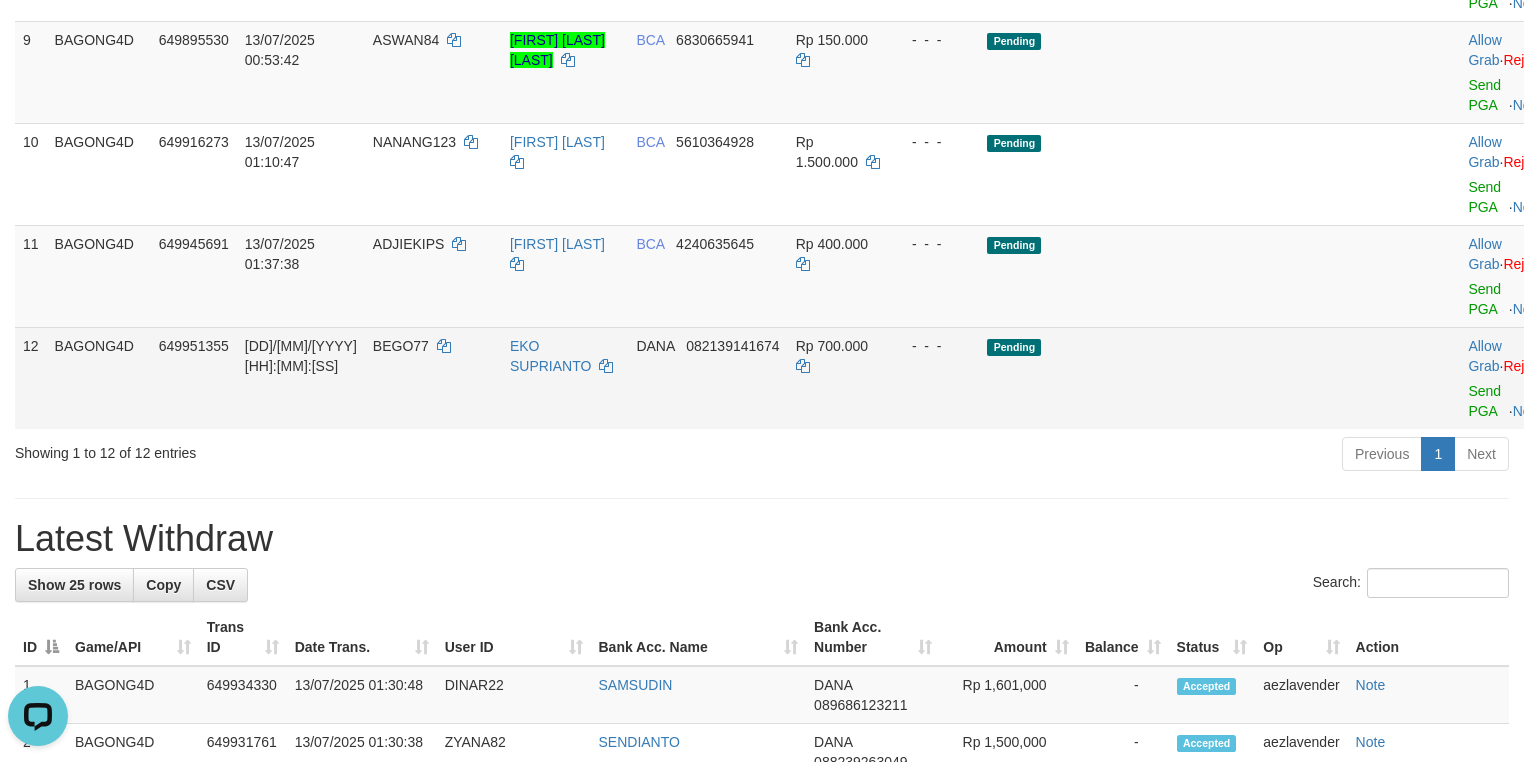 scroll, scrollTop: 0, scrollLeft: 0, axis: both 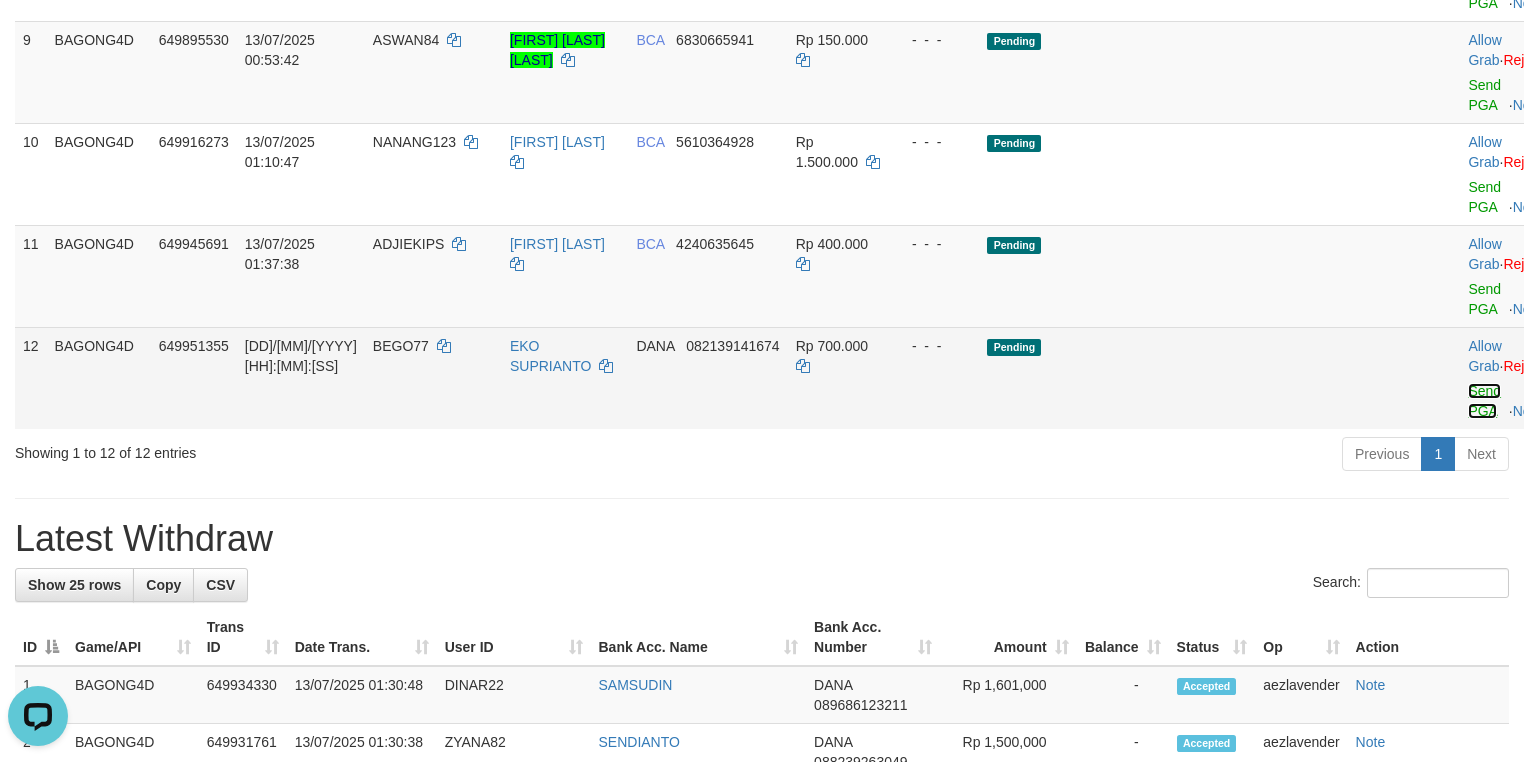 click on "Send PGA" at bounding box center (1484, 401) 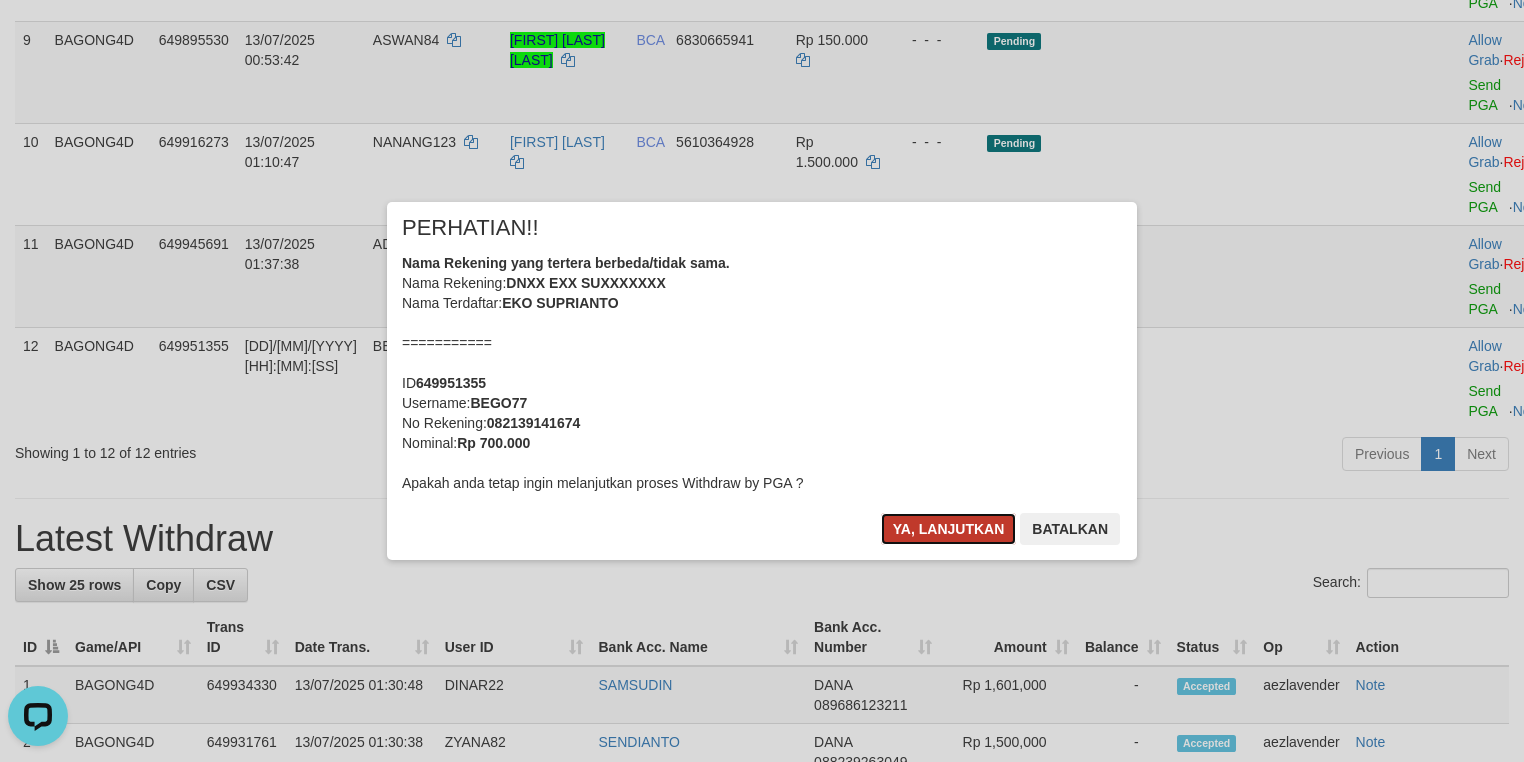 click on "Ya, lanjutkan" at bounding box center (949, 529) 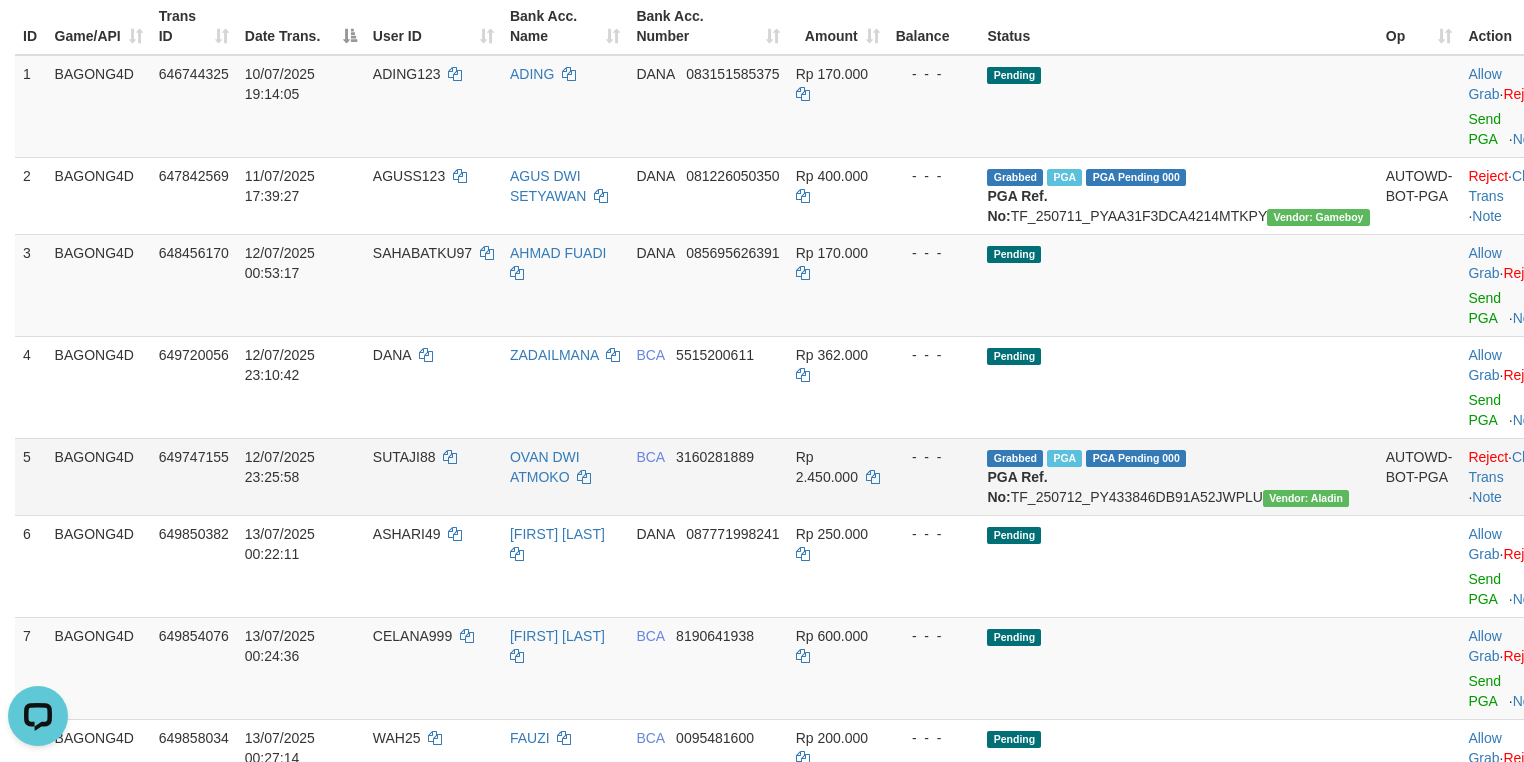scroll, scrollTop: 0, scrollLeft: 0, axis: both 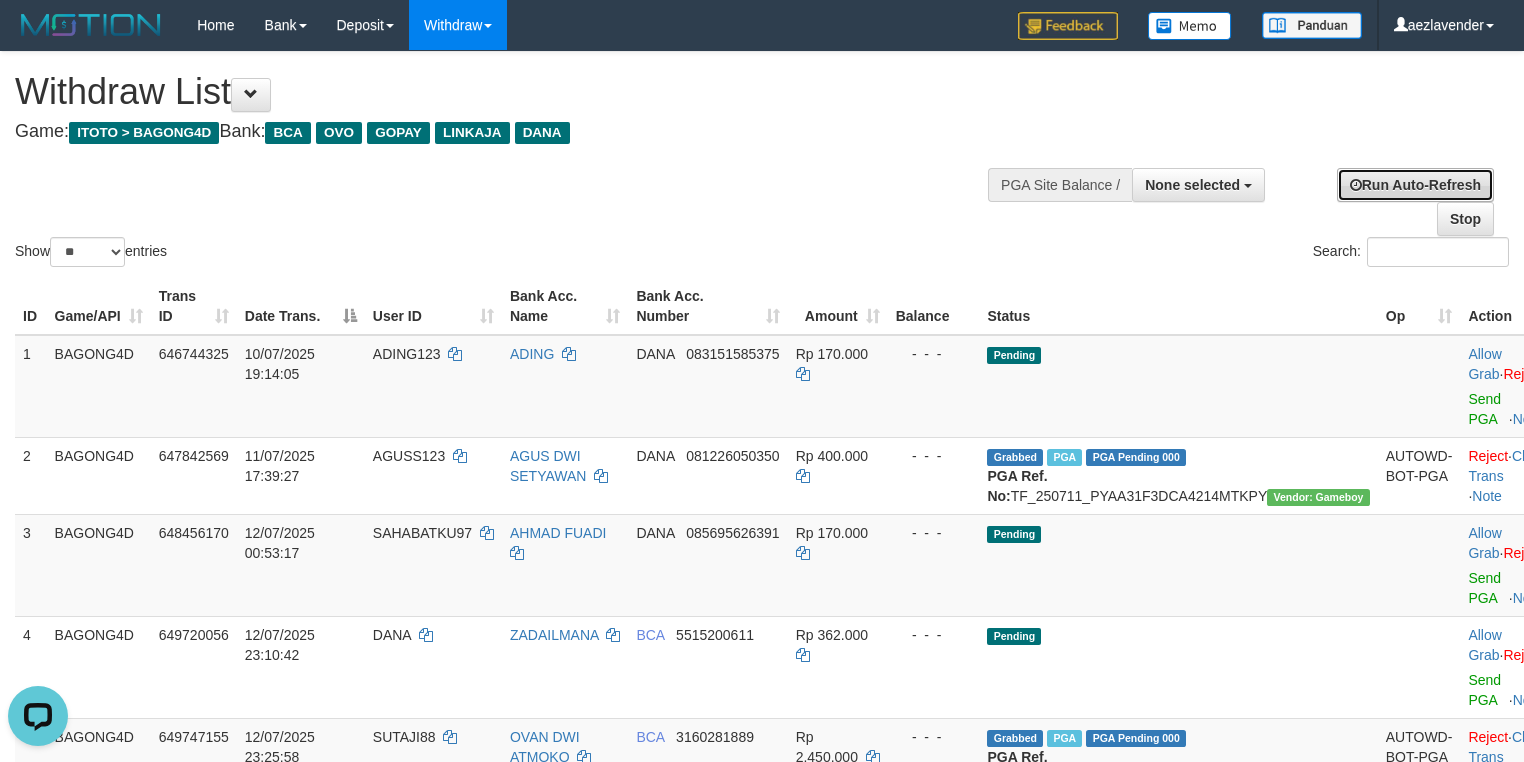 click on "Run Auto-Refresh" at bounding box center (1415, 185) 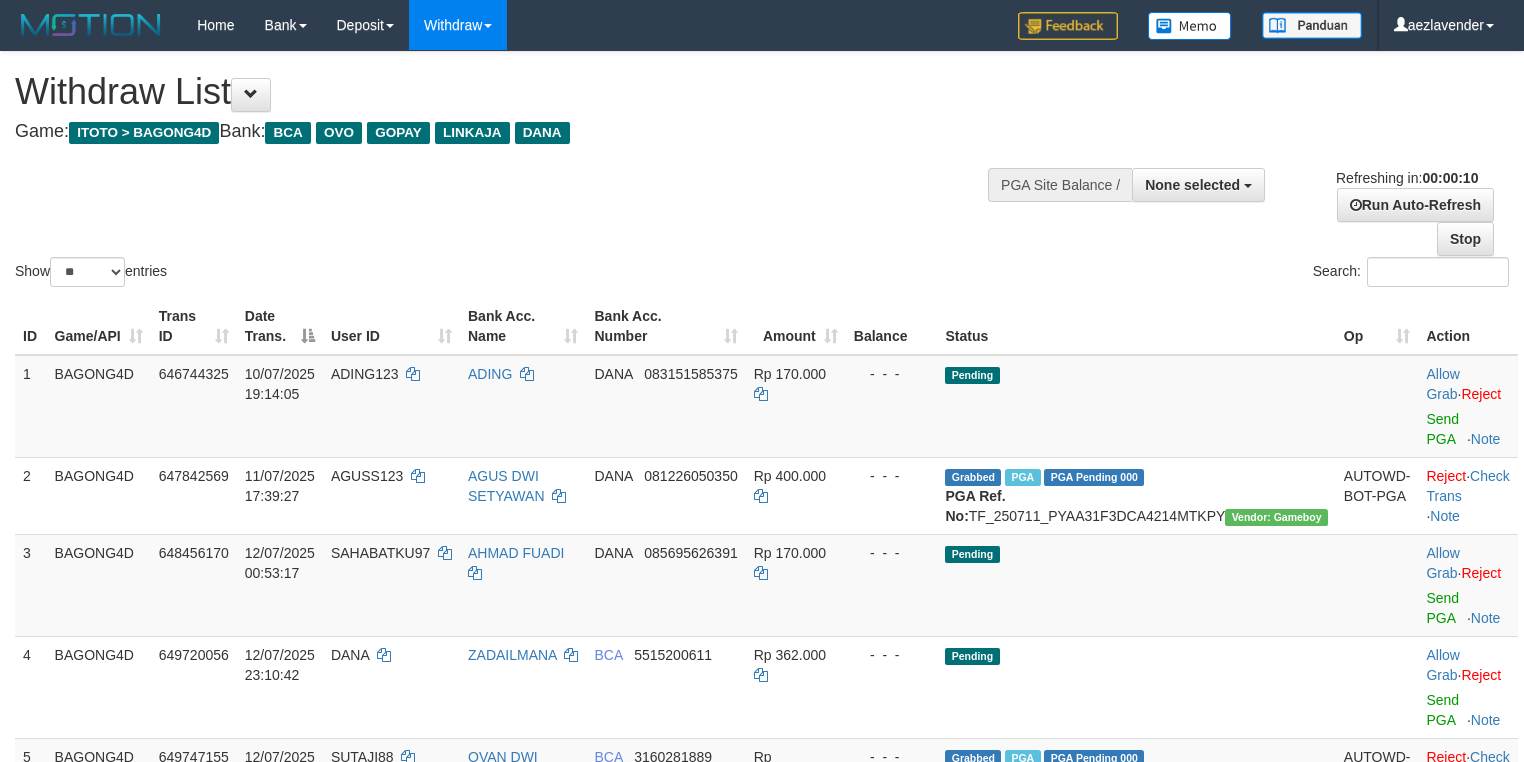 select 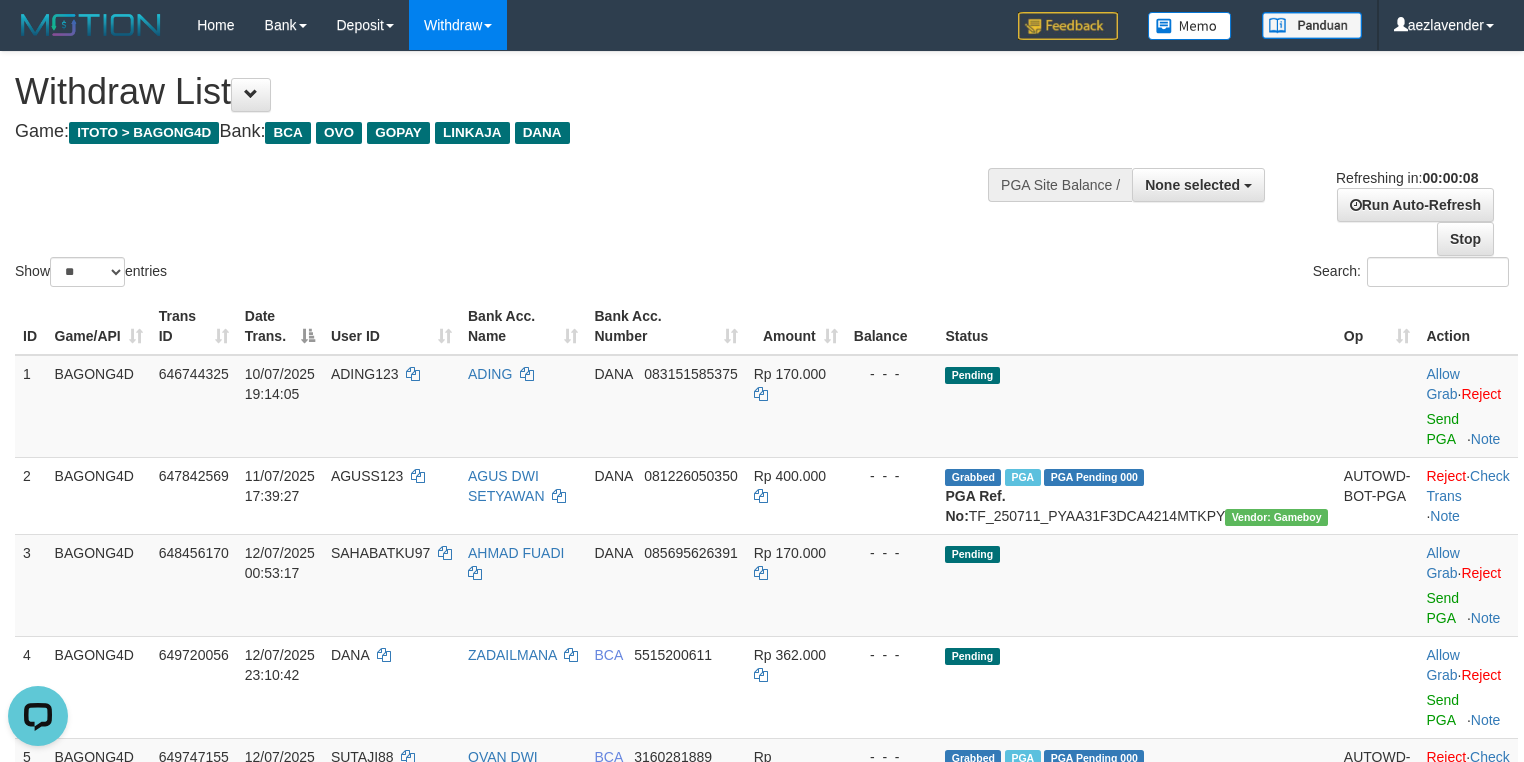 scroll, scrollTop: 0, scrollLeft: 0, axis: both 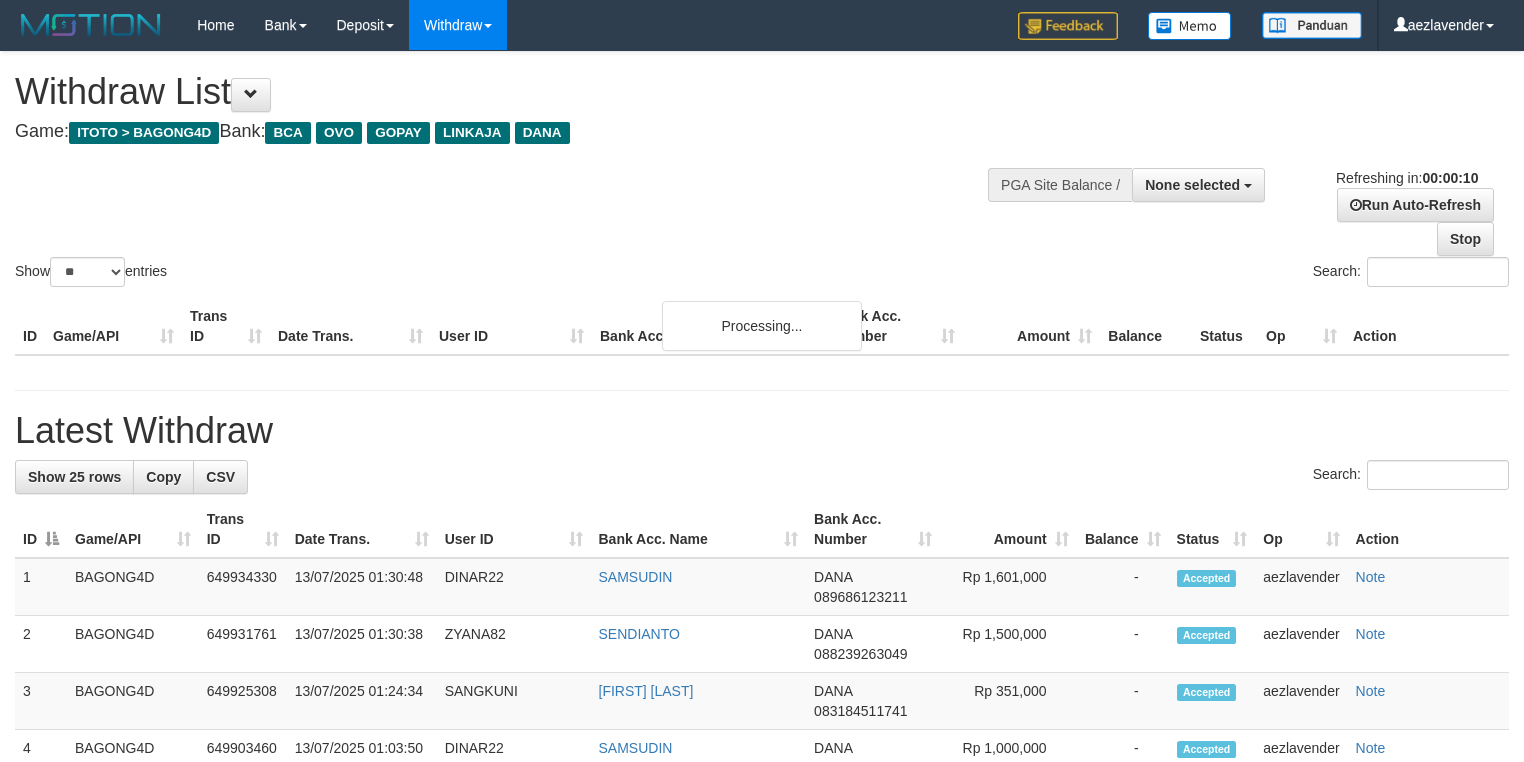 select 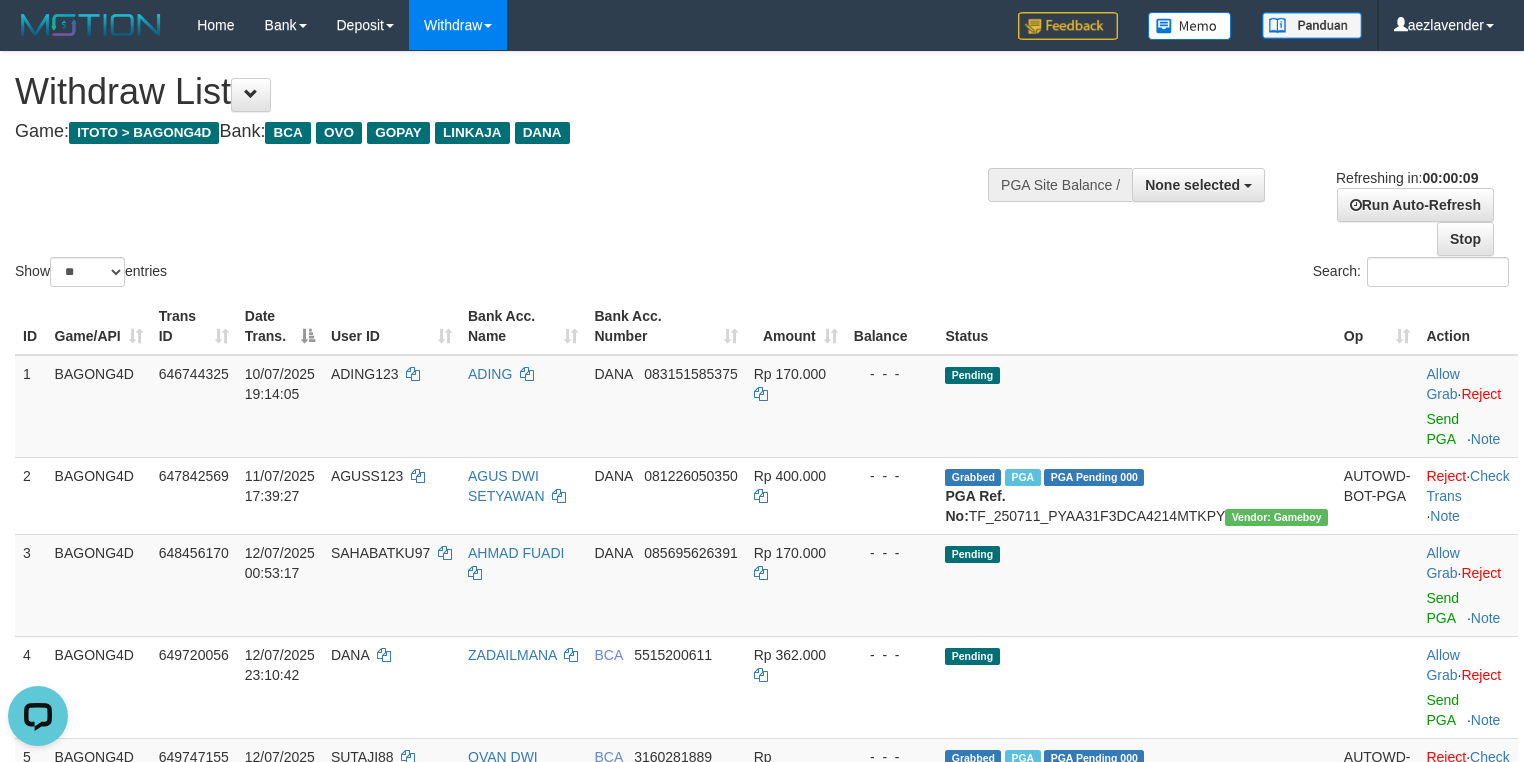 scroll, scrollTop: 0, scrollLeft: 0, axis: both 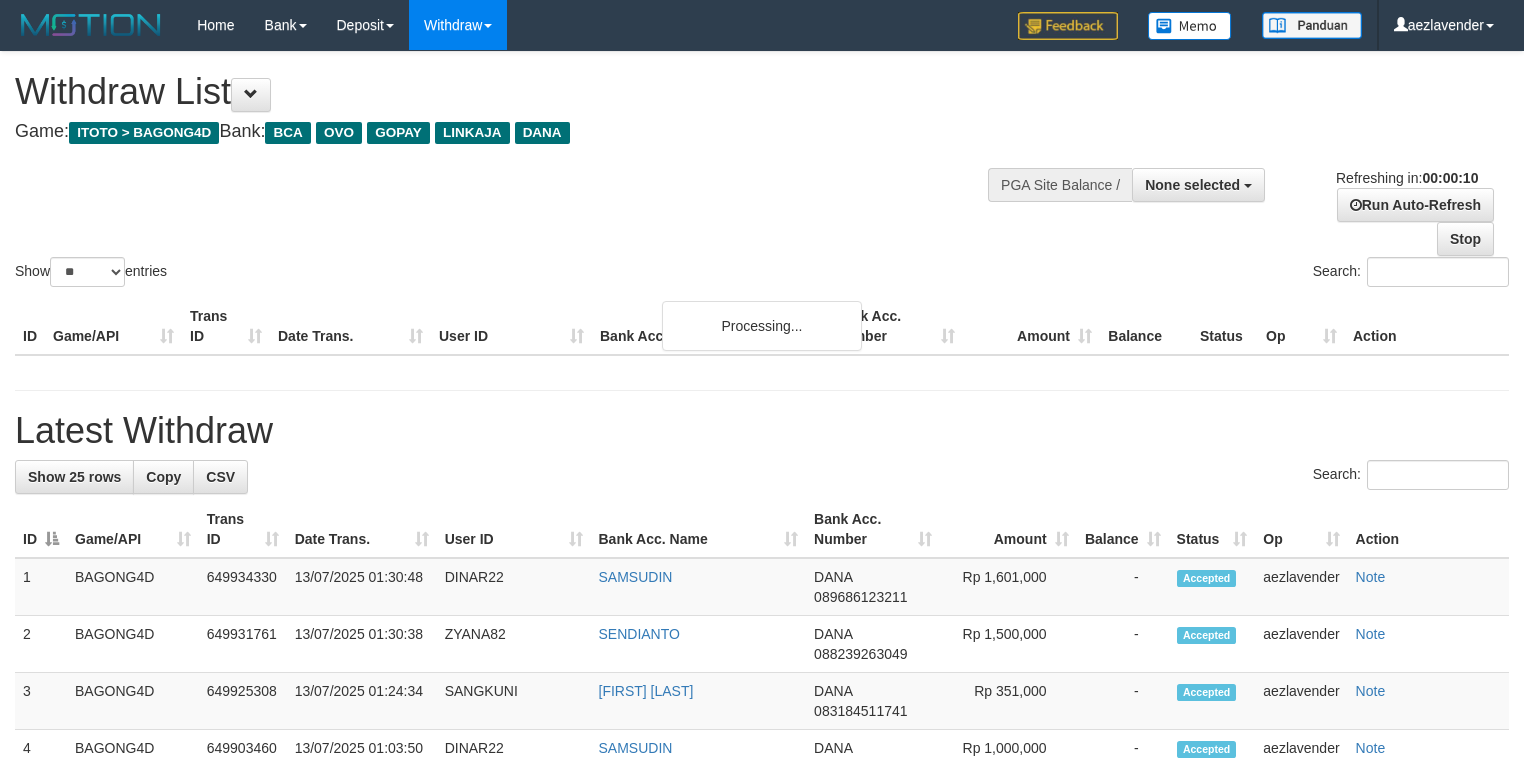 select 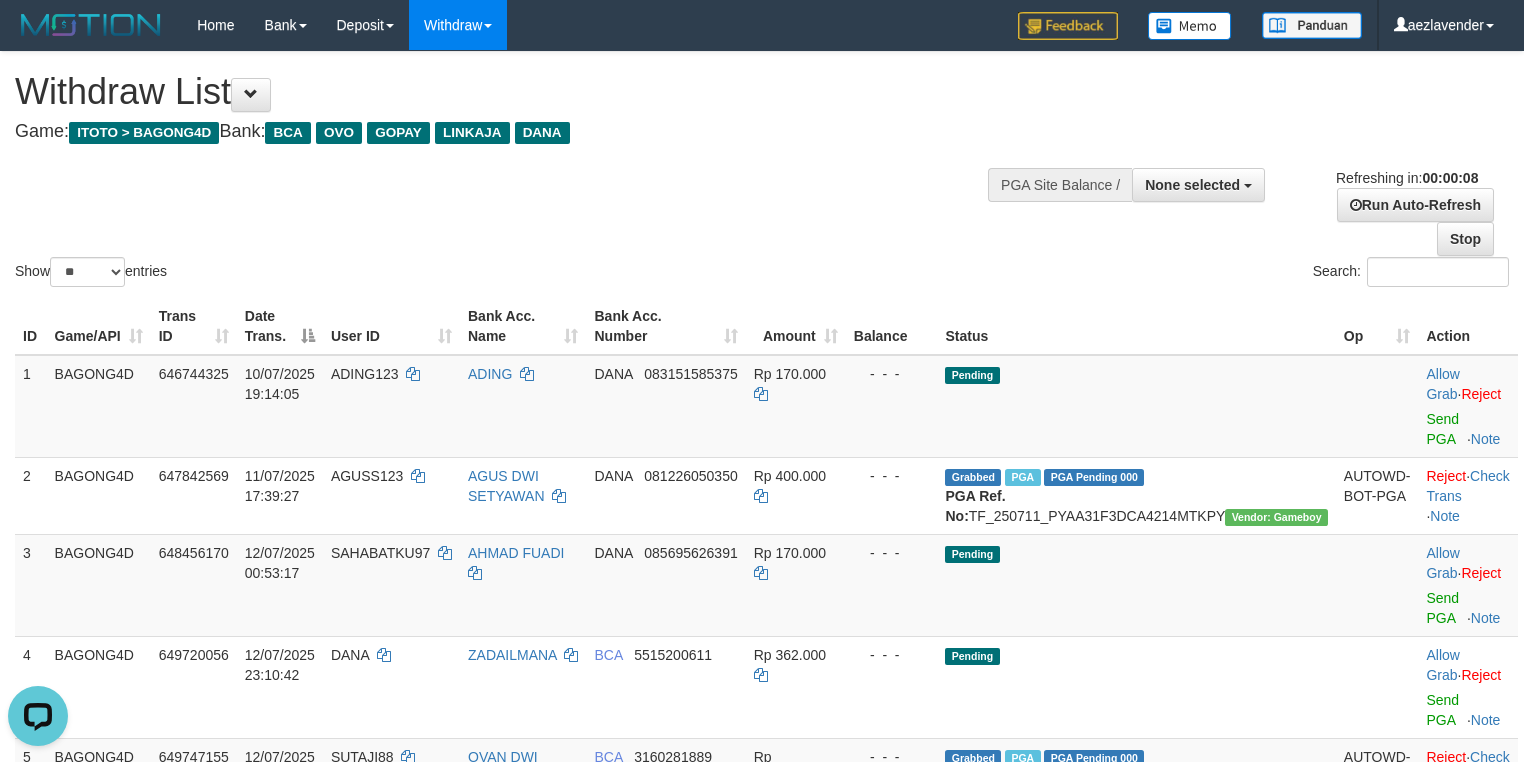 scroll, scrollTop: 0, scrollLeft: 0, axis: both 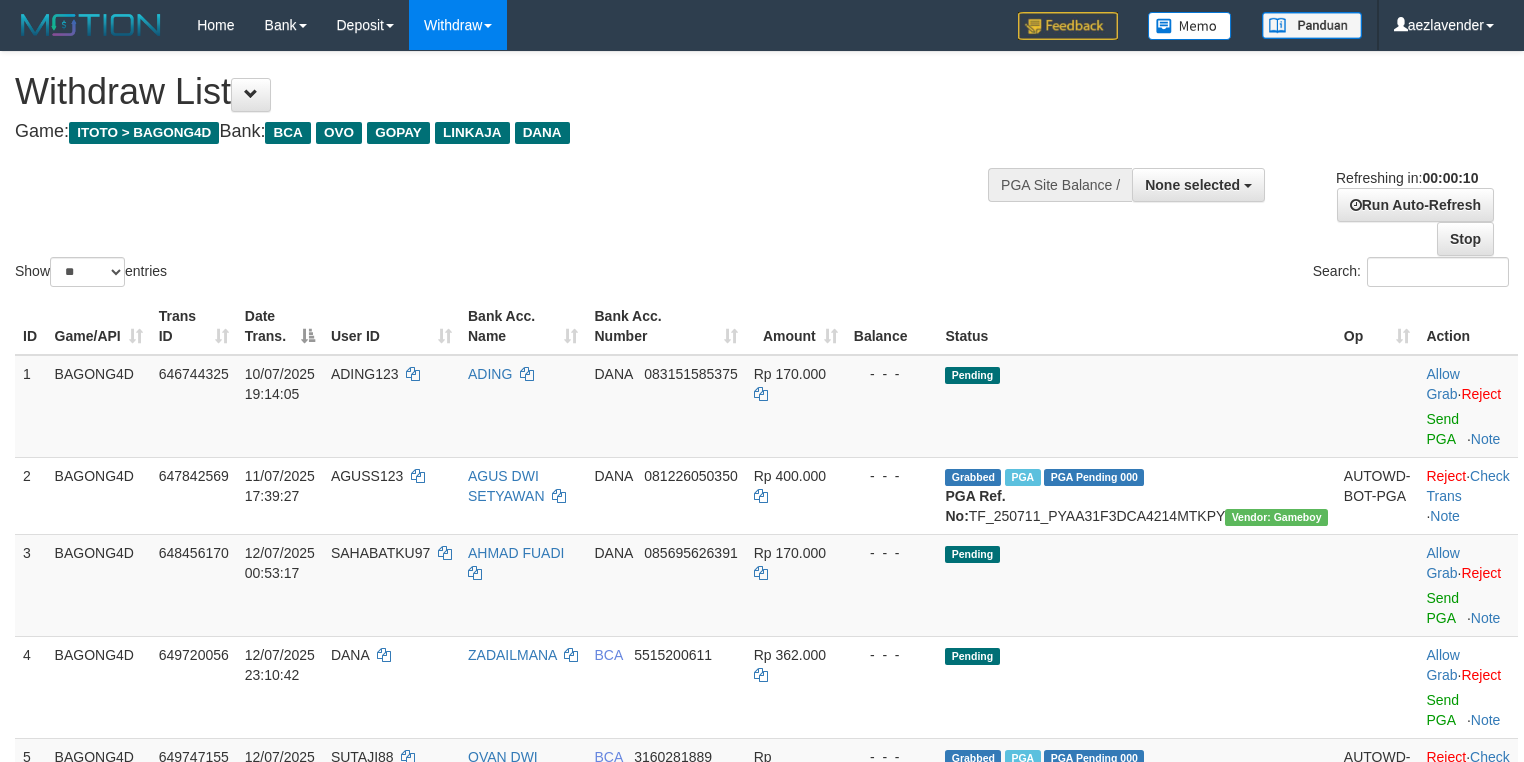 select 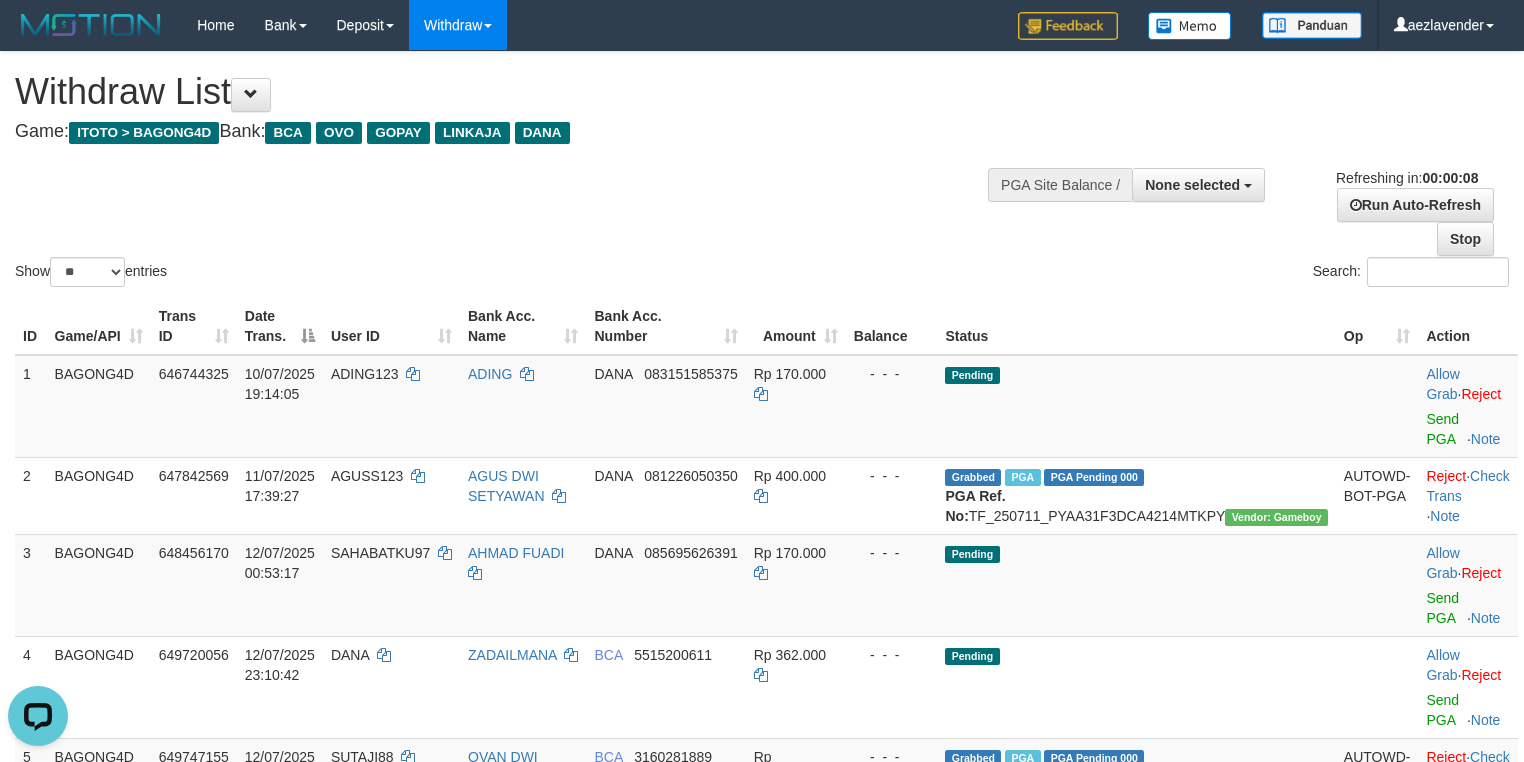 scroll, scrollTop: 0, scrollLeft: 0, axis: both 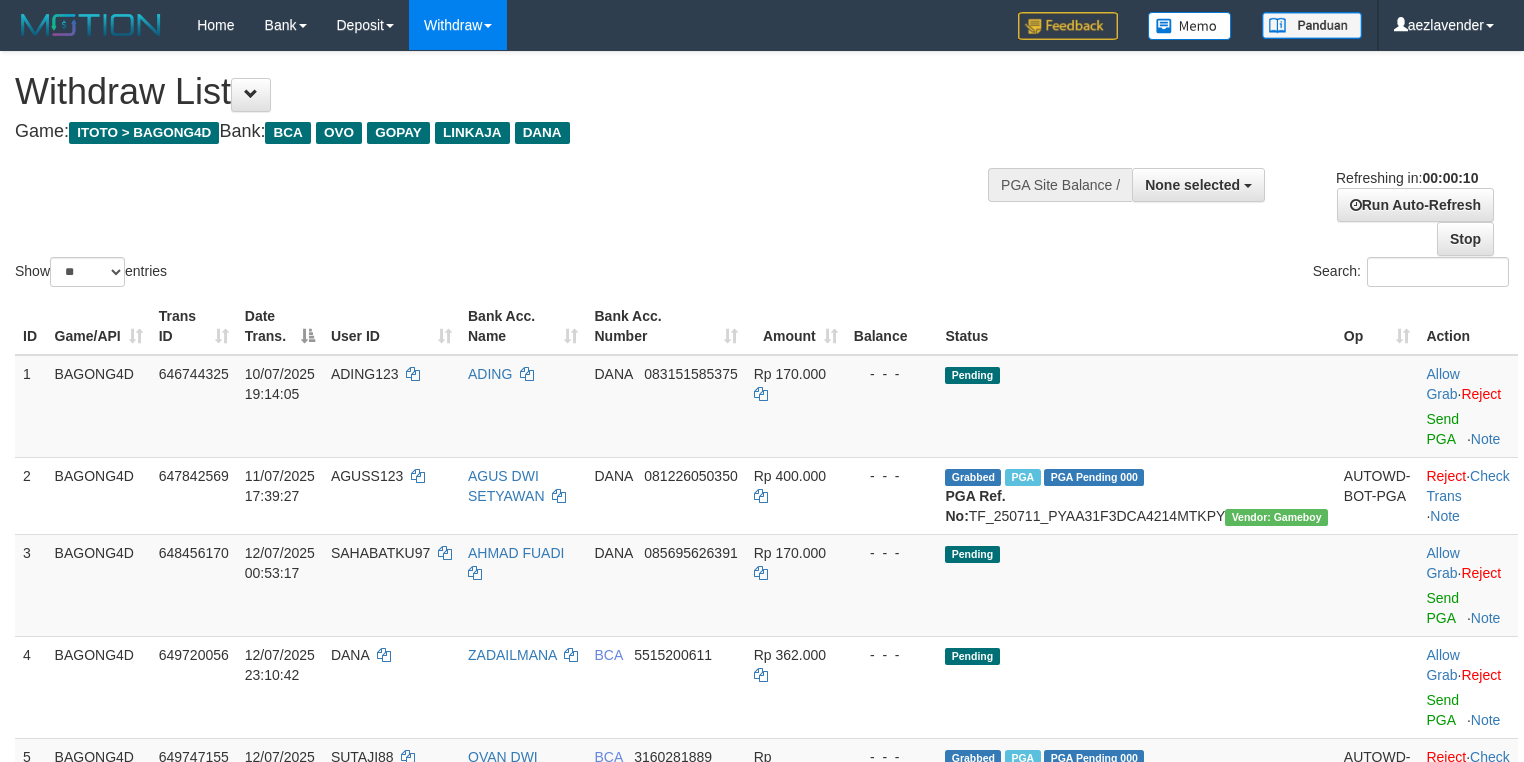 select 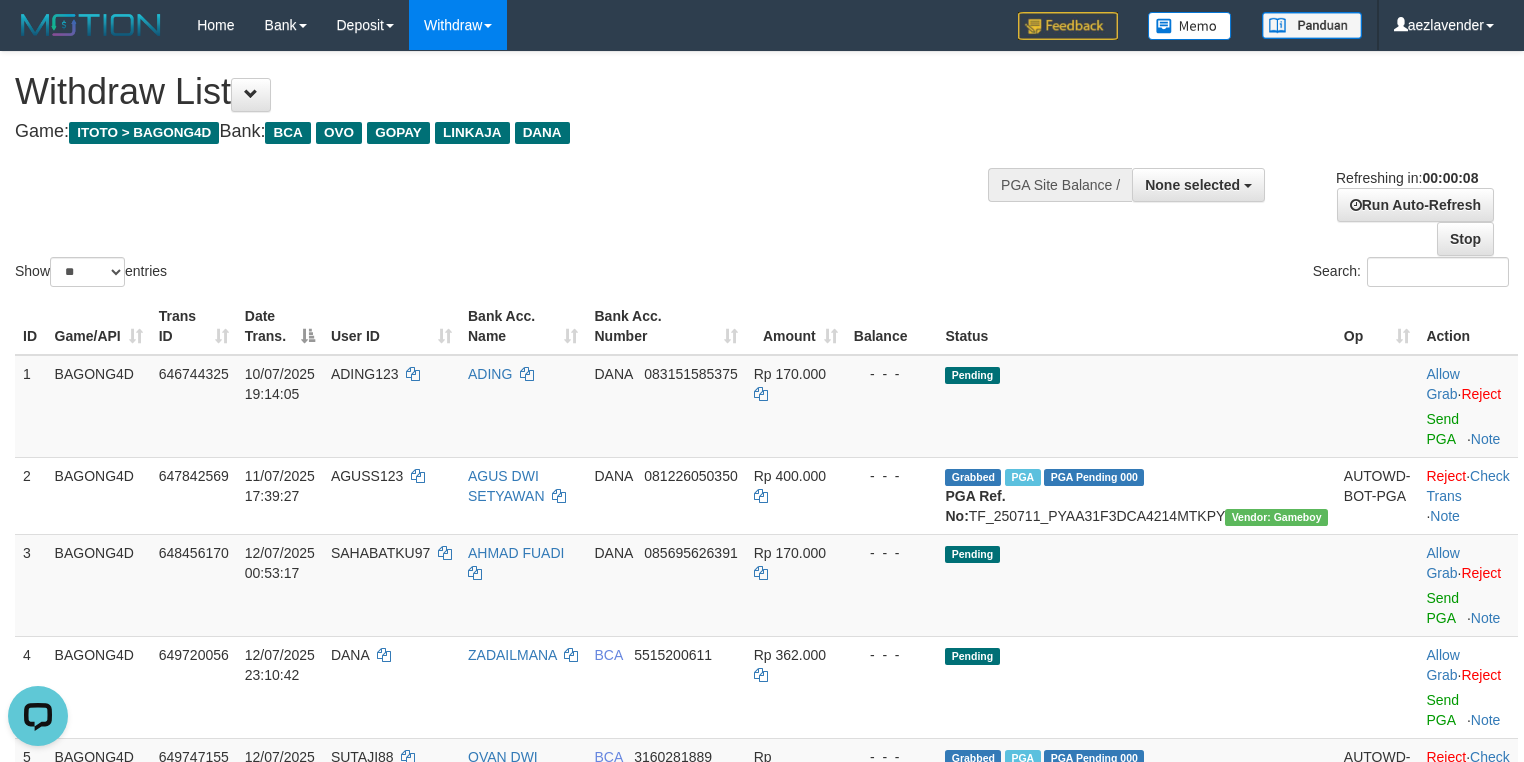 scroll, scrollTop: 0, scrollLeft: 0, axis: both 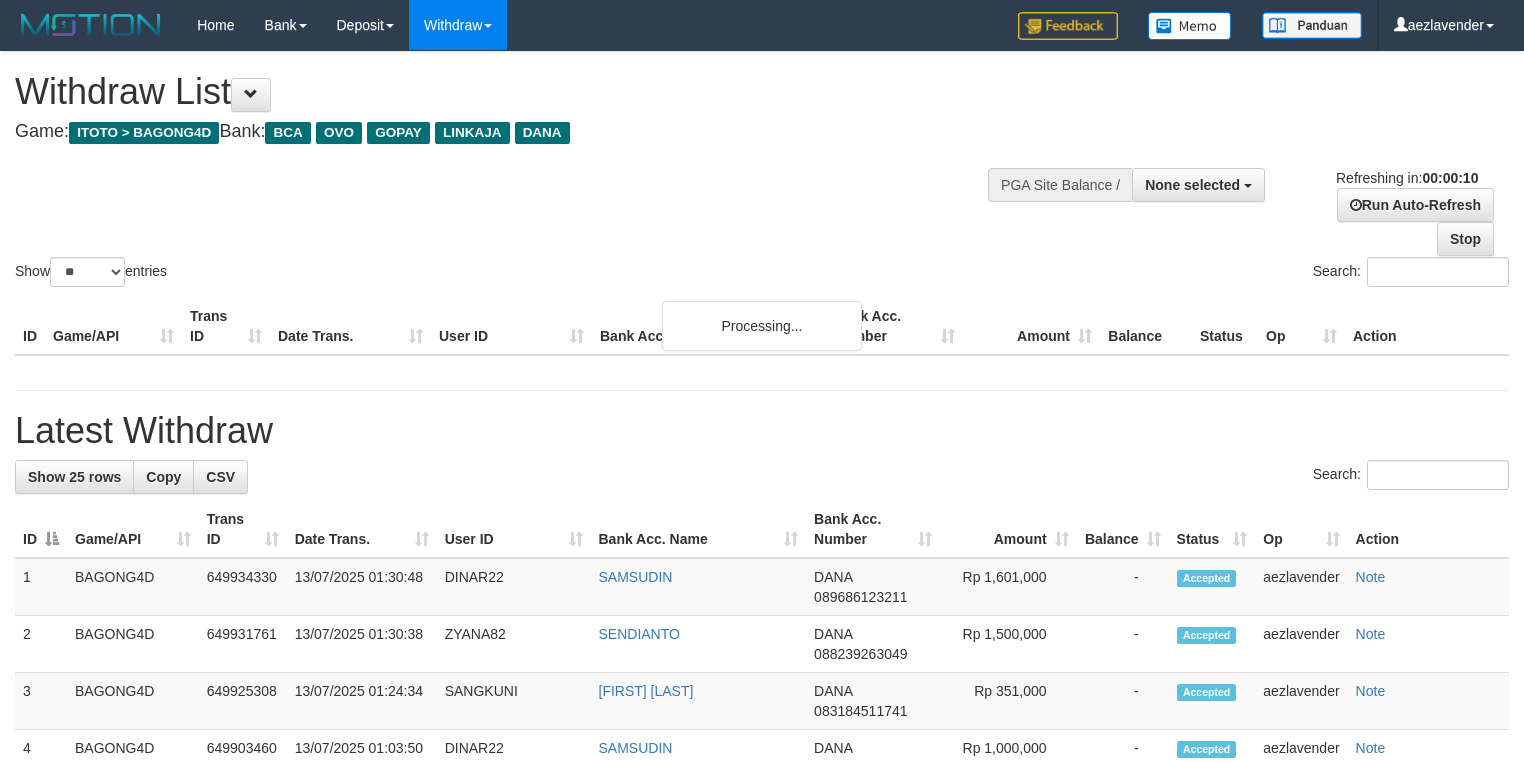 select 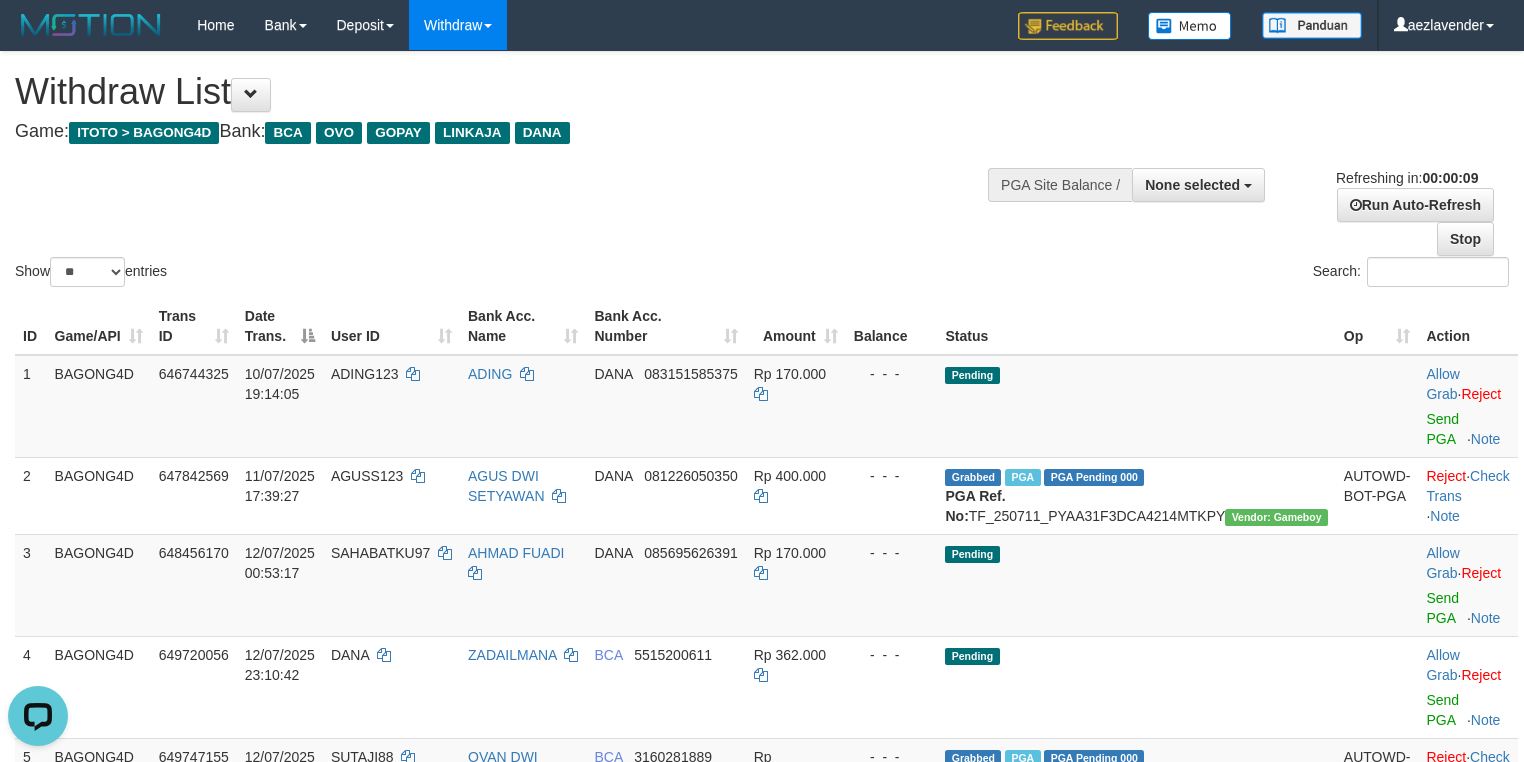 scroll, scrollTop: 0, scrollLeft: 0, axis: both 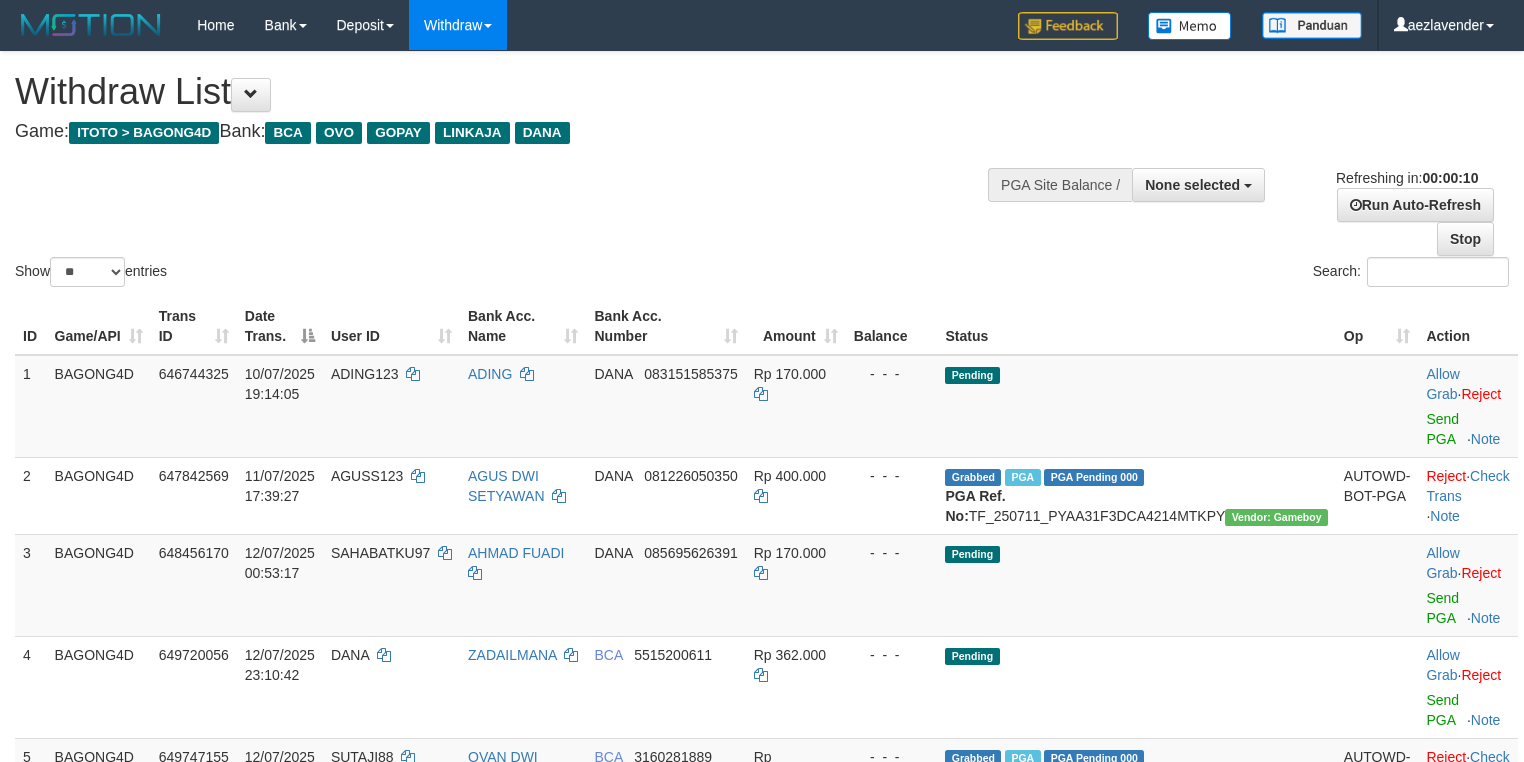select 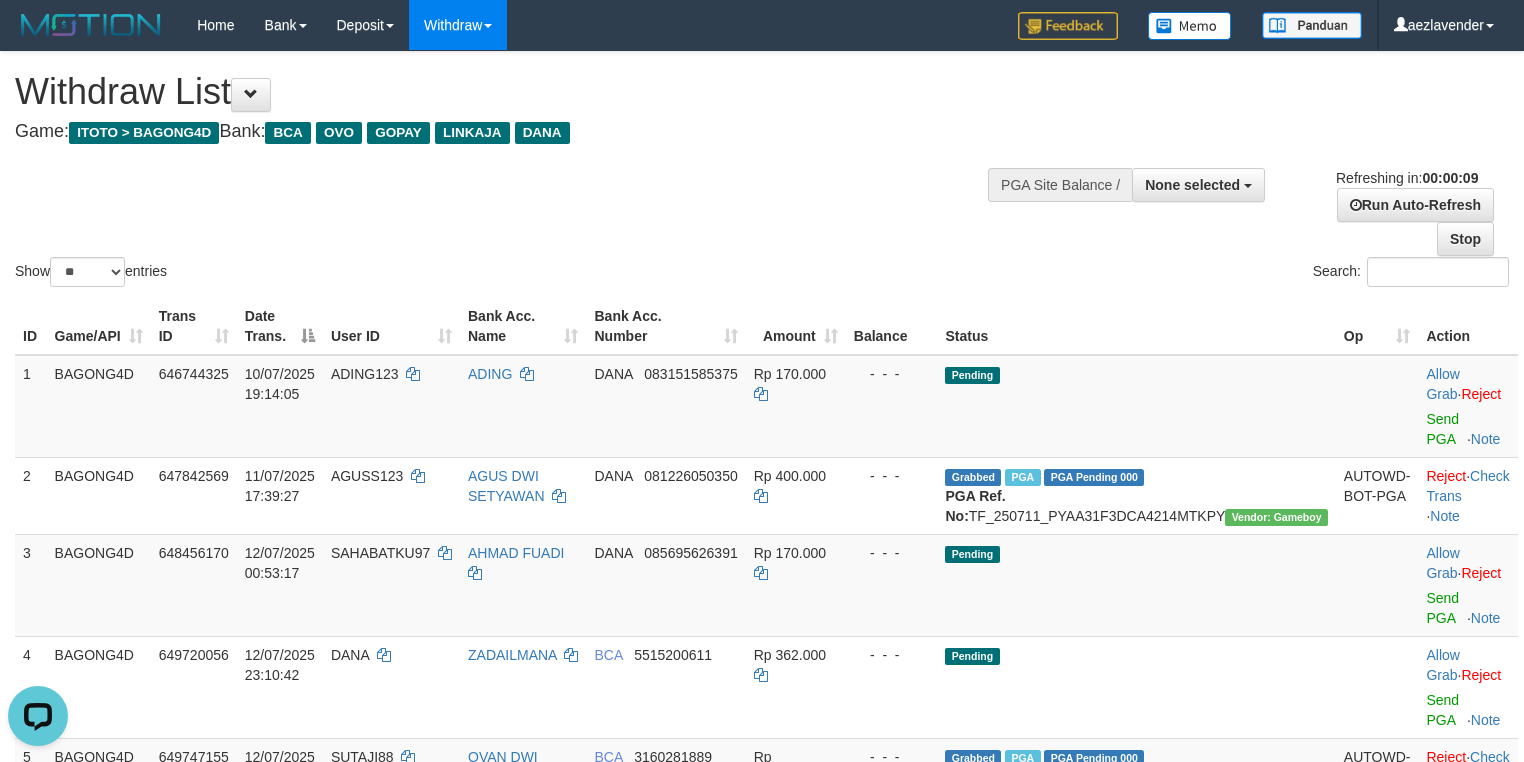 scroll, scrollTop: 0, scrollLeft: 0, axis: both 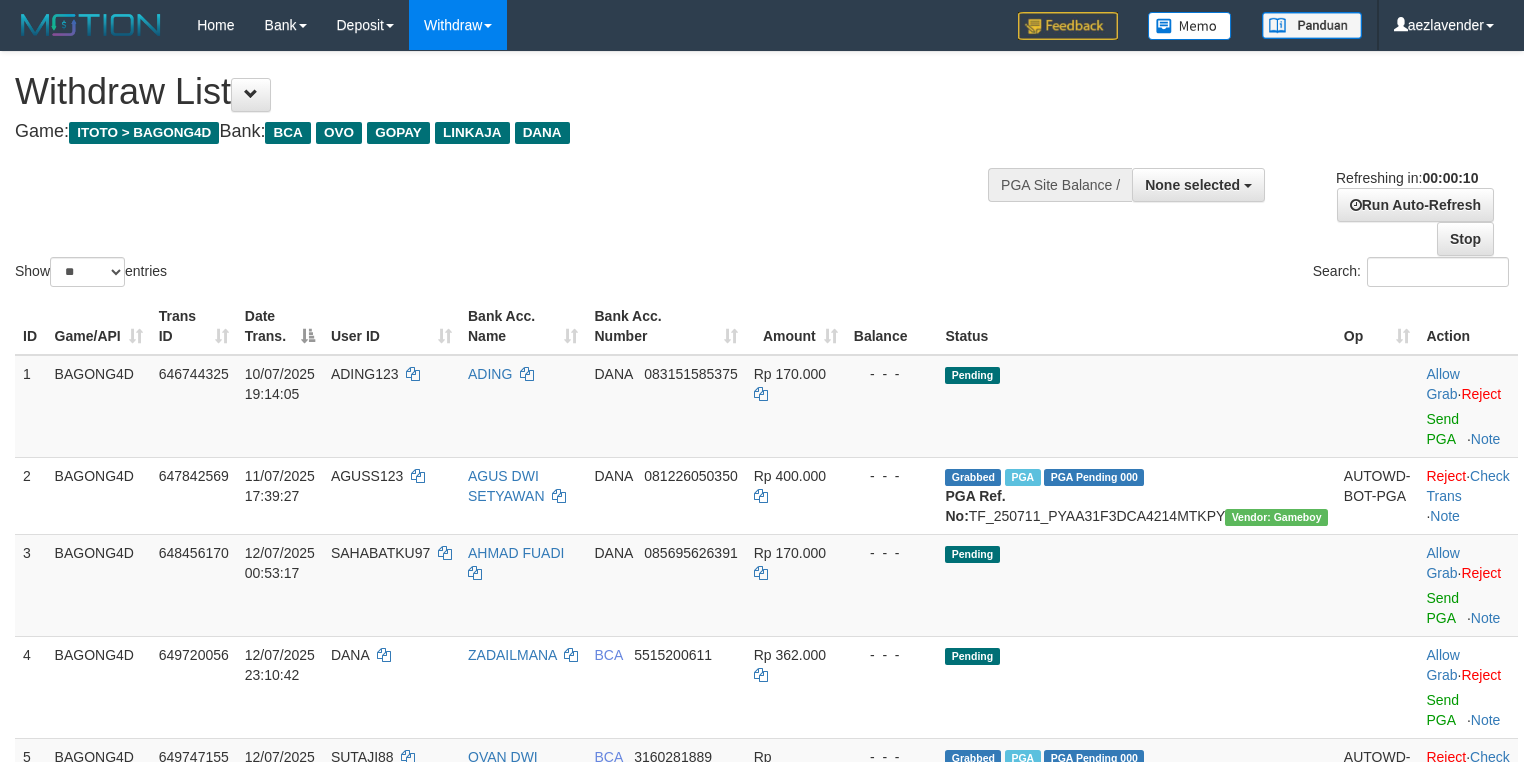 select 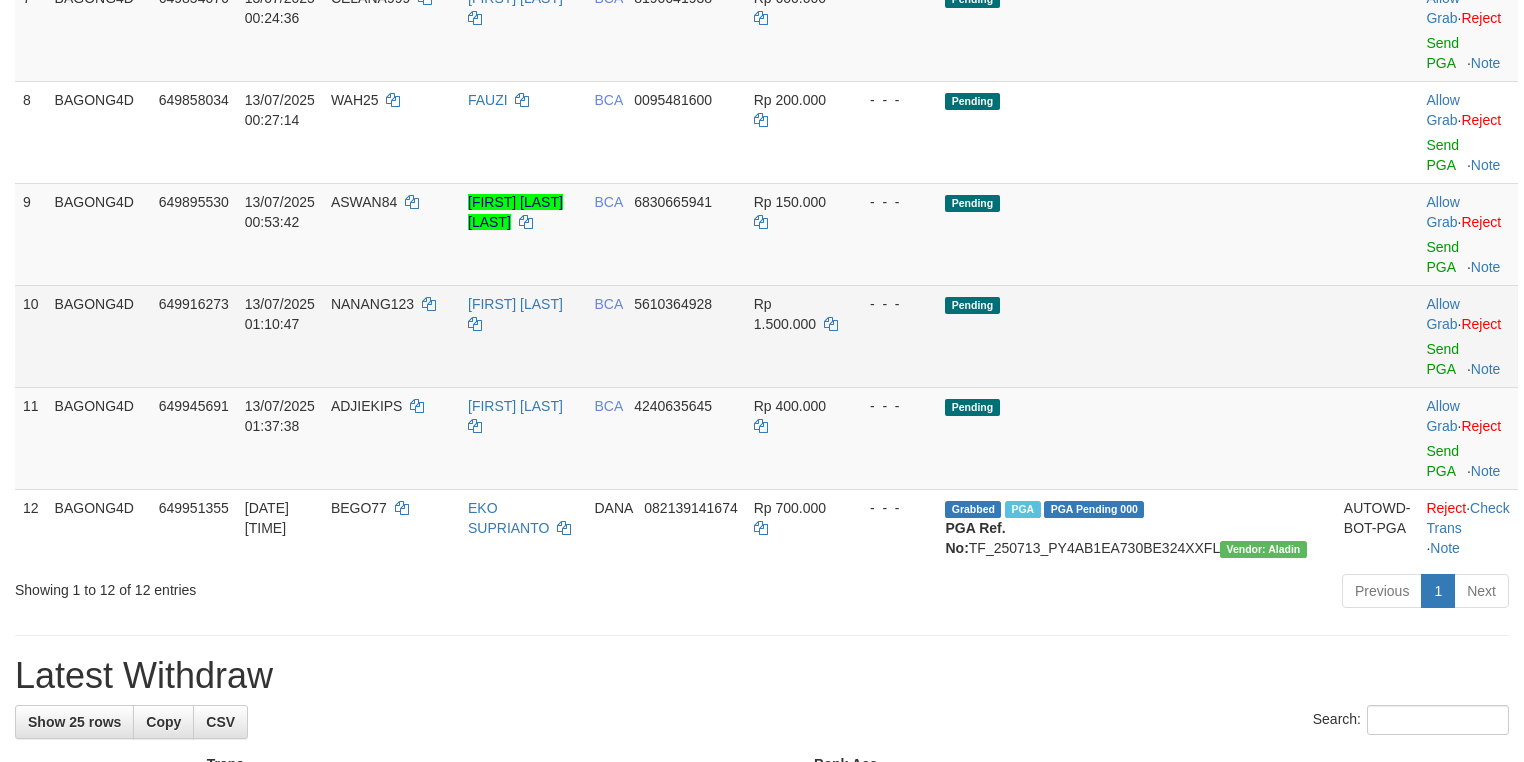 scroll, scrollTop: 1084, scrollLeft: 0, axis: vertical 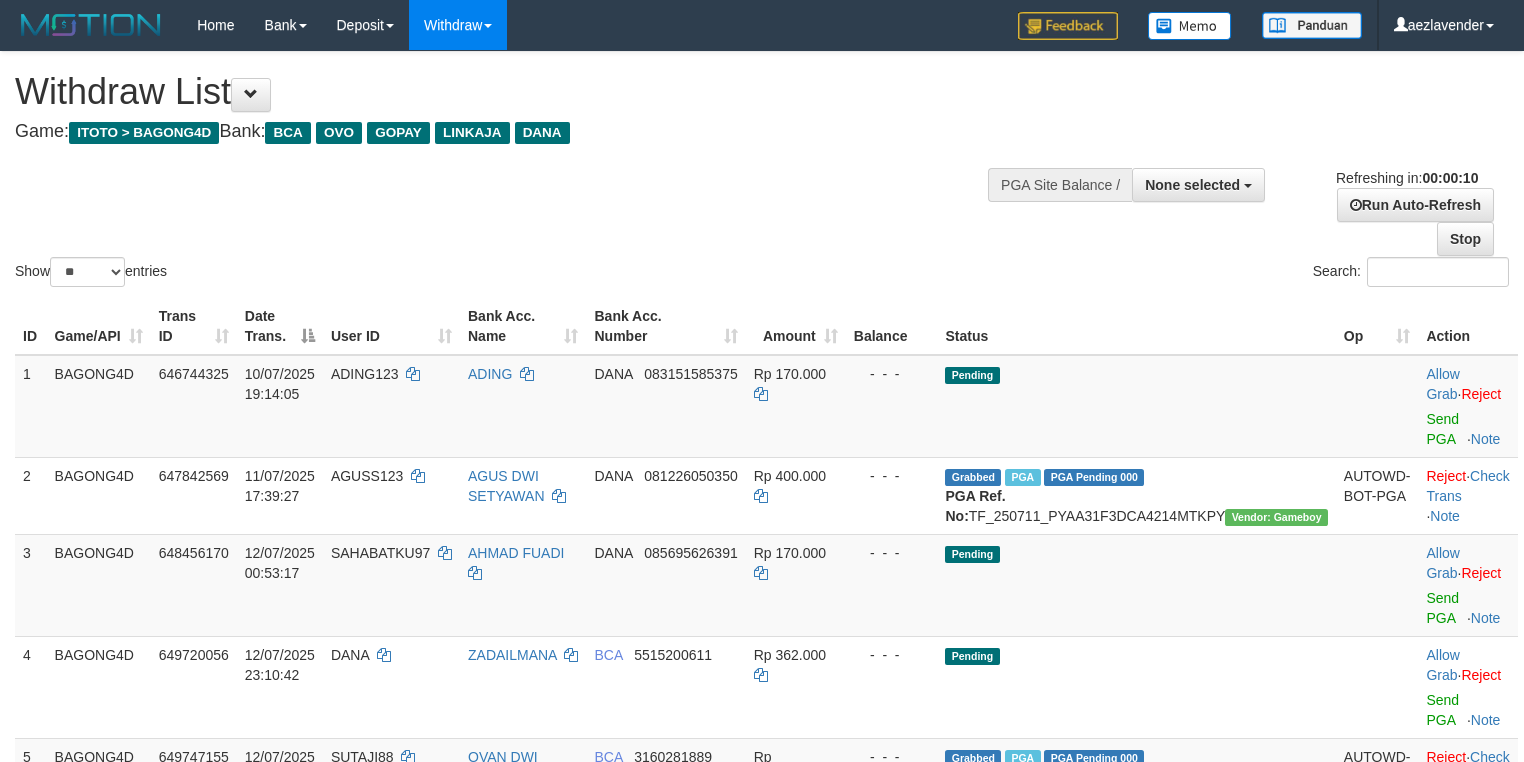 select 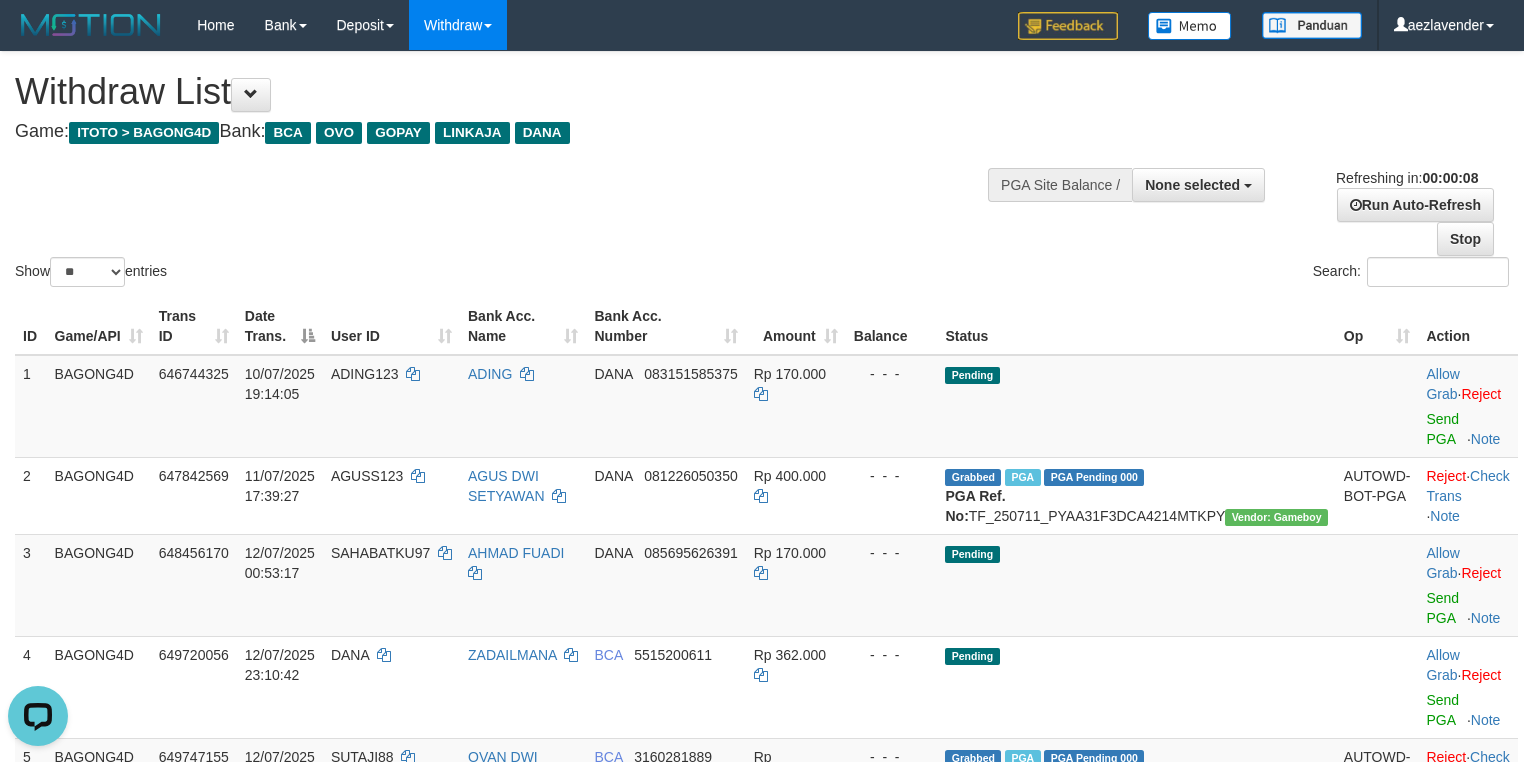 scroll, scrollTop: 0, scrollLeft: 0, axis: both 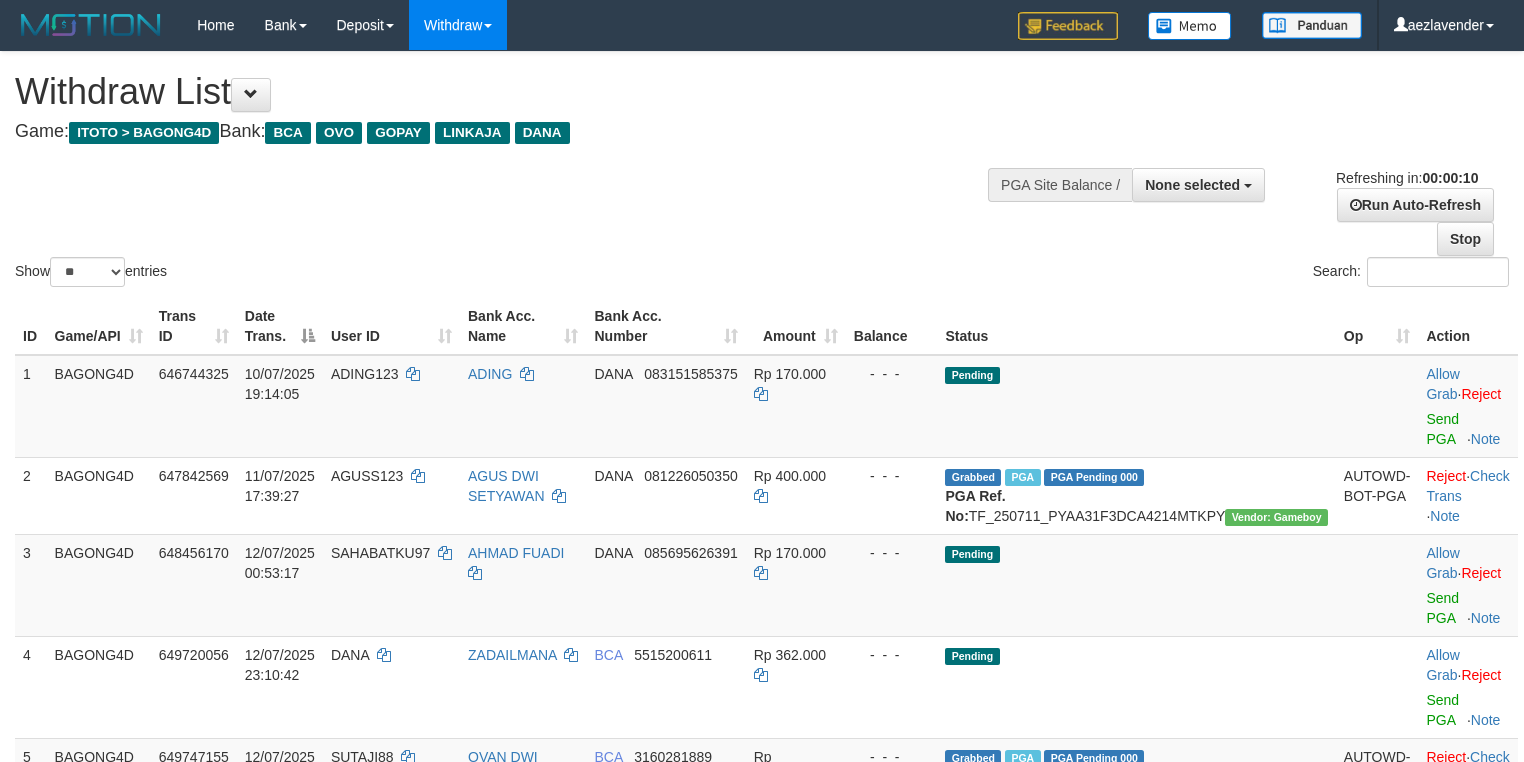 select 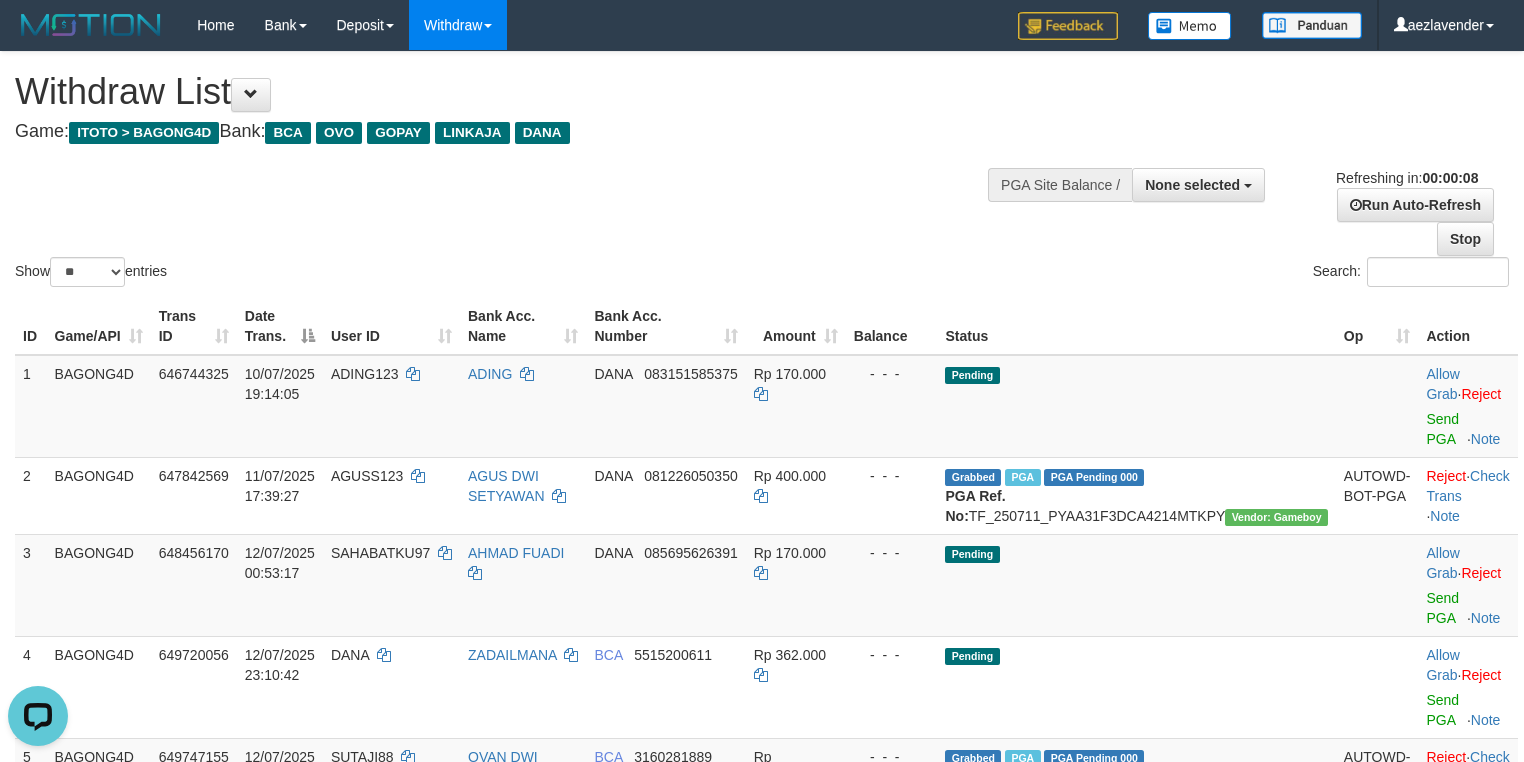 scroll, scrollTop: 0, scrollLeft: 0, axis: both 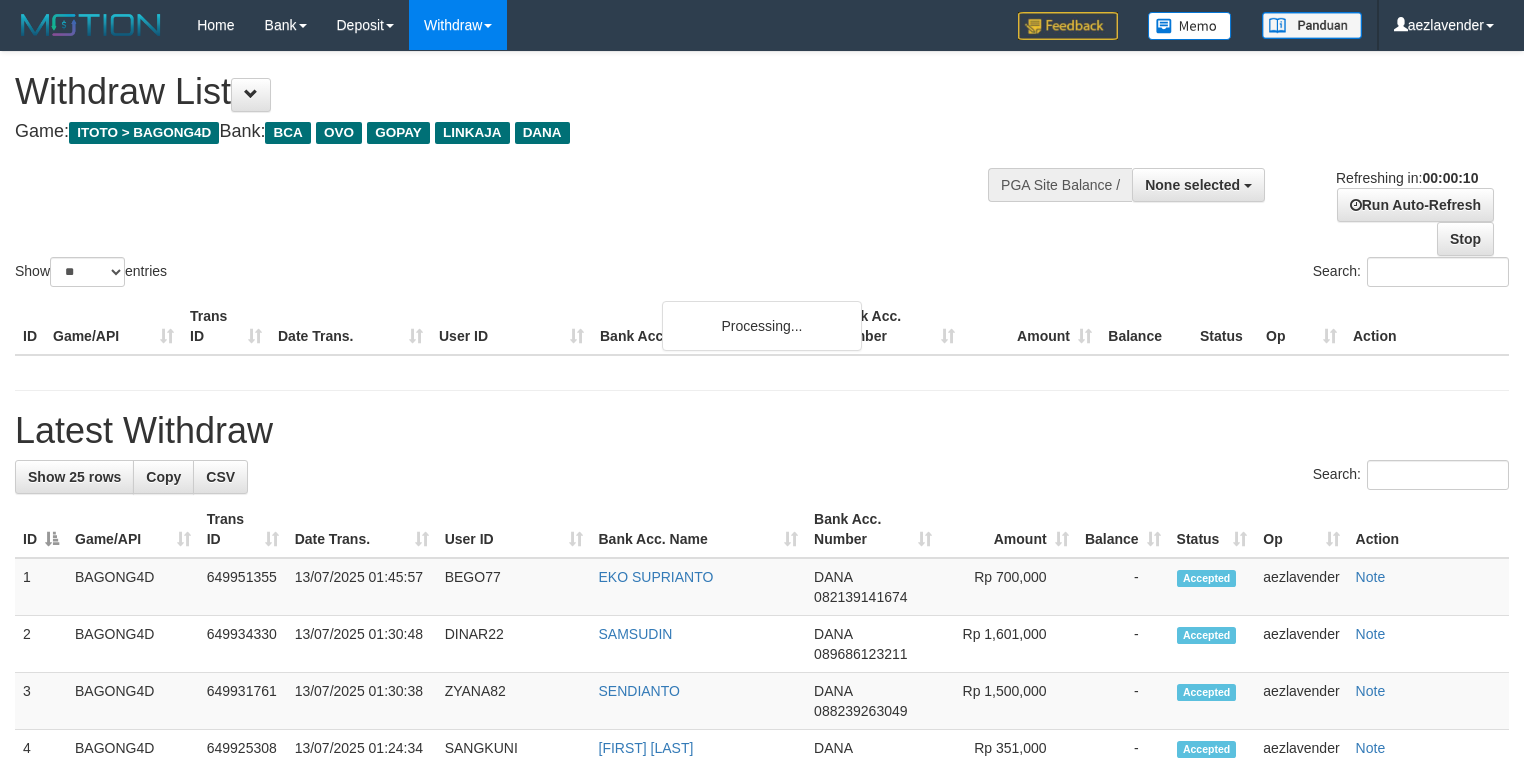 select 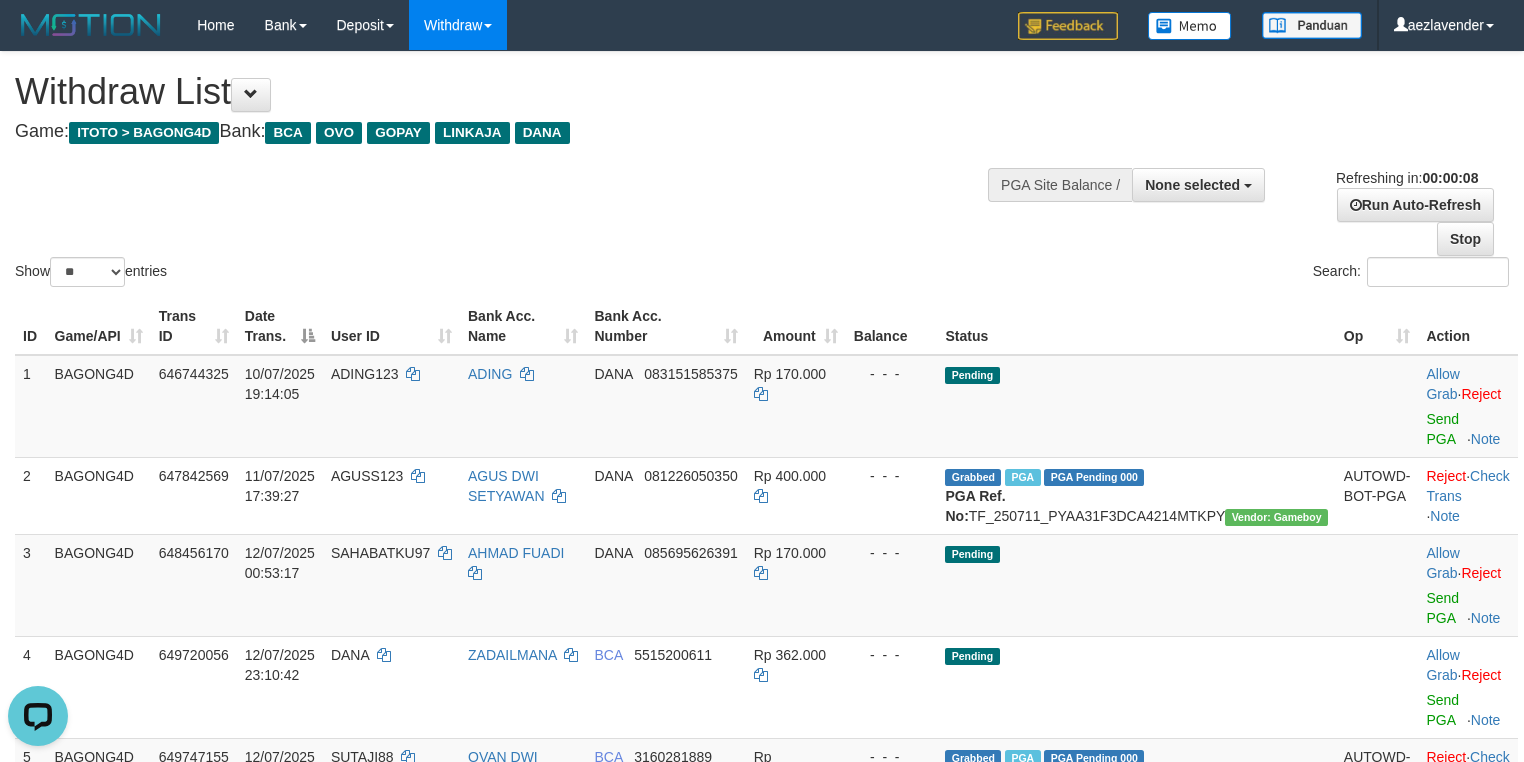 scroll, scrollTop: 0, scrollLeft: 0, axis: both 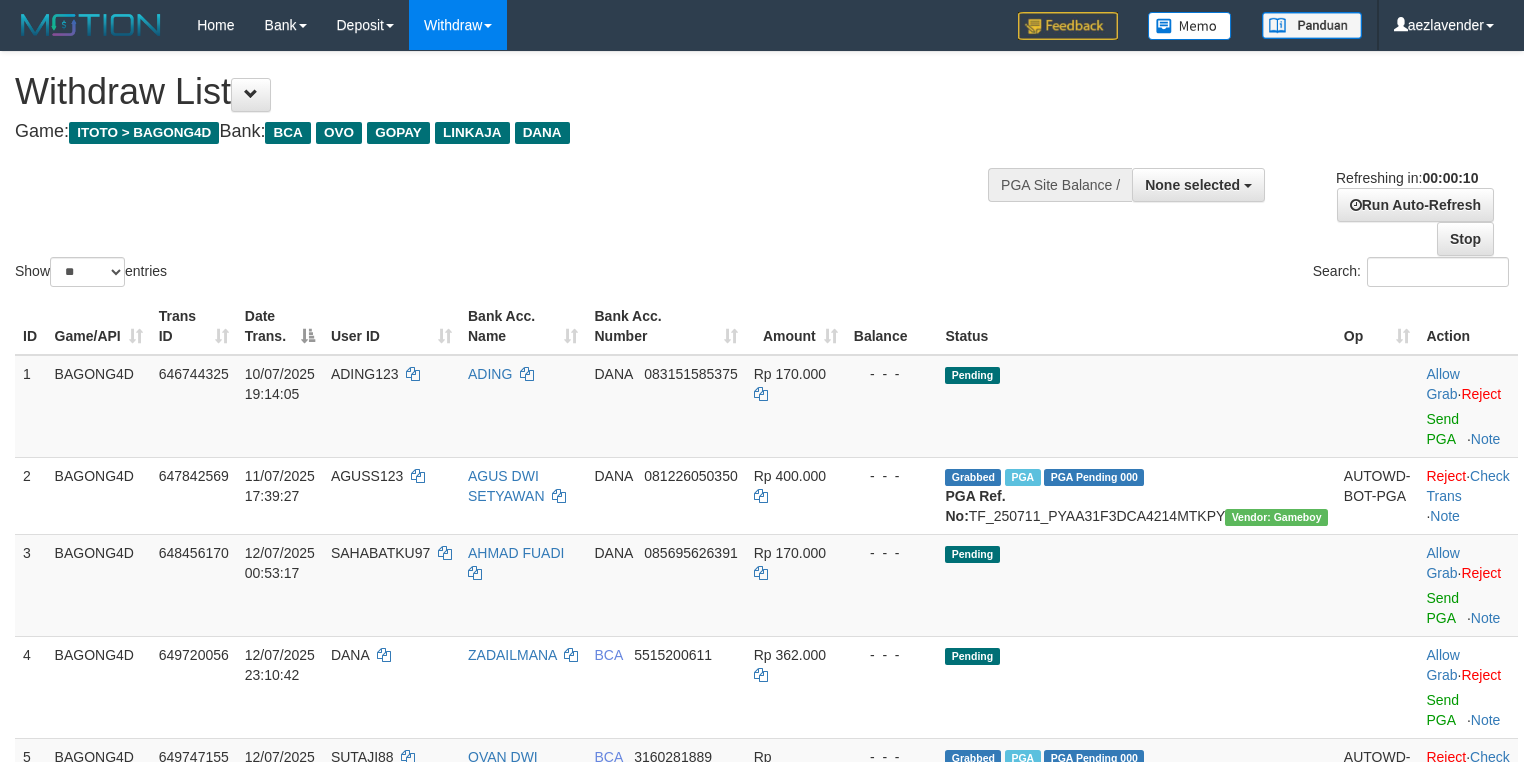 select 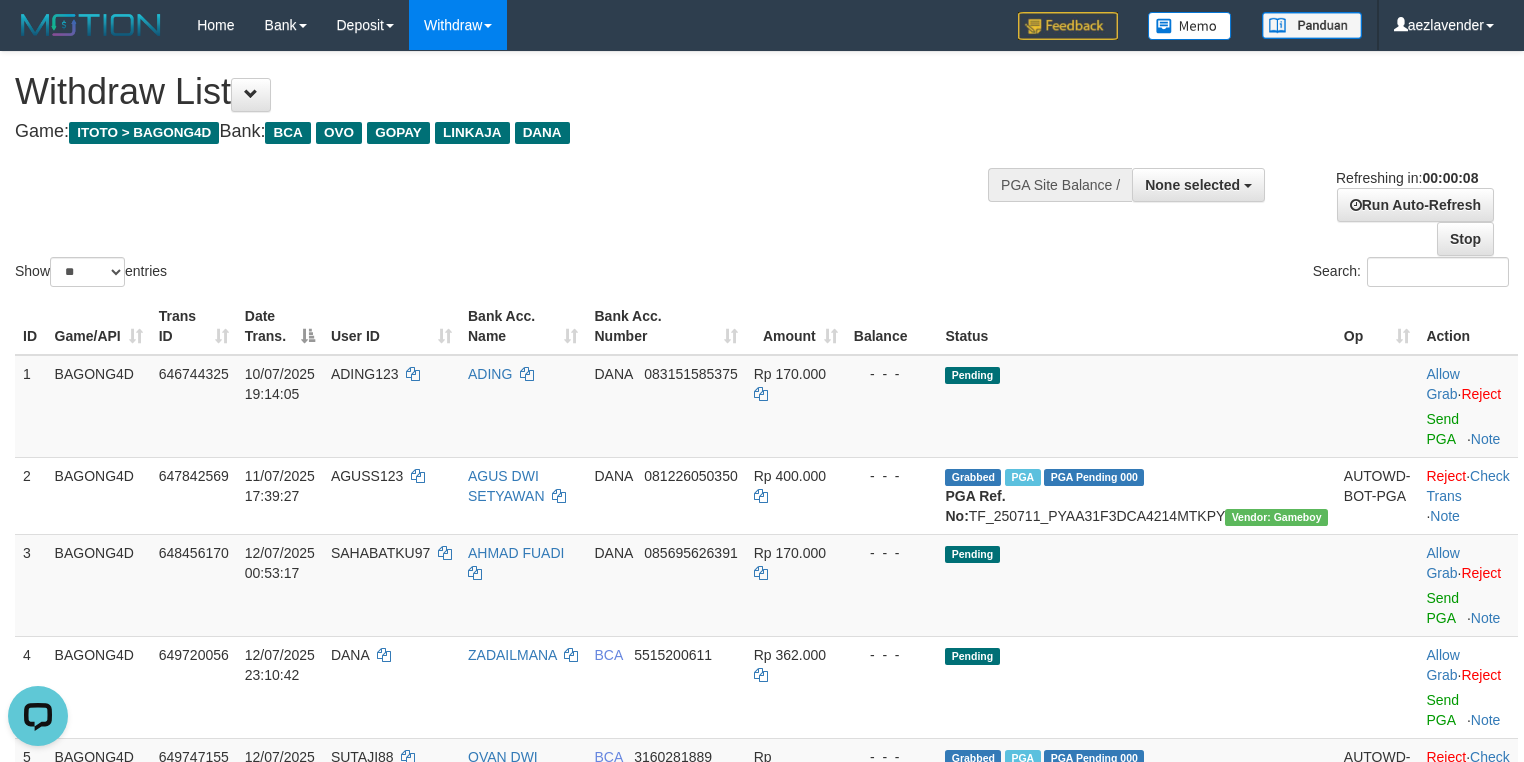 scroll, scrollTop: 0, scrollLeft: 0, axis: both 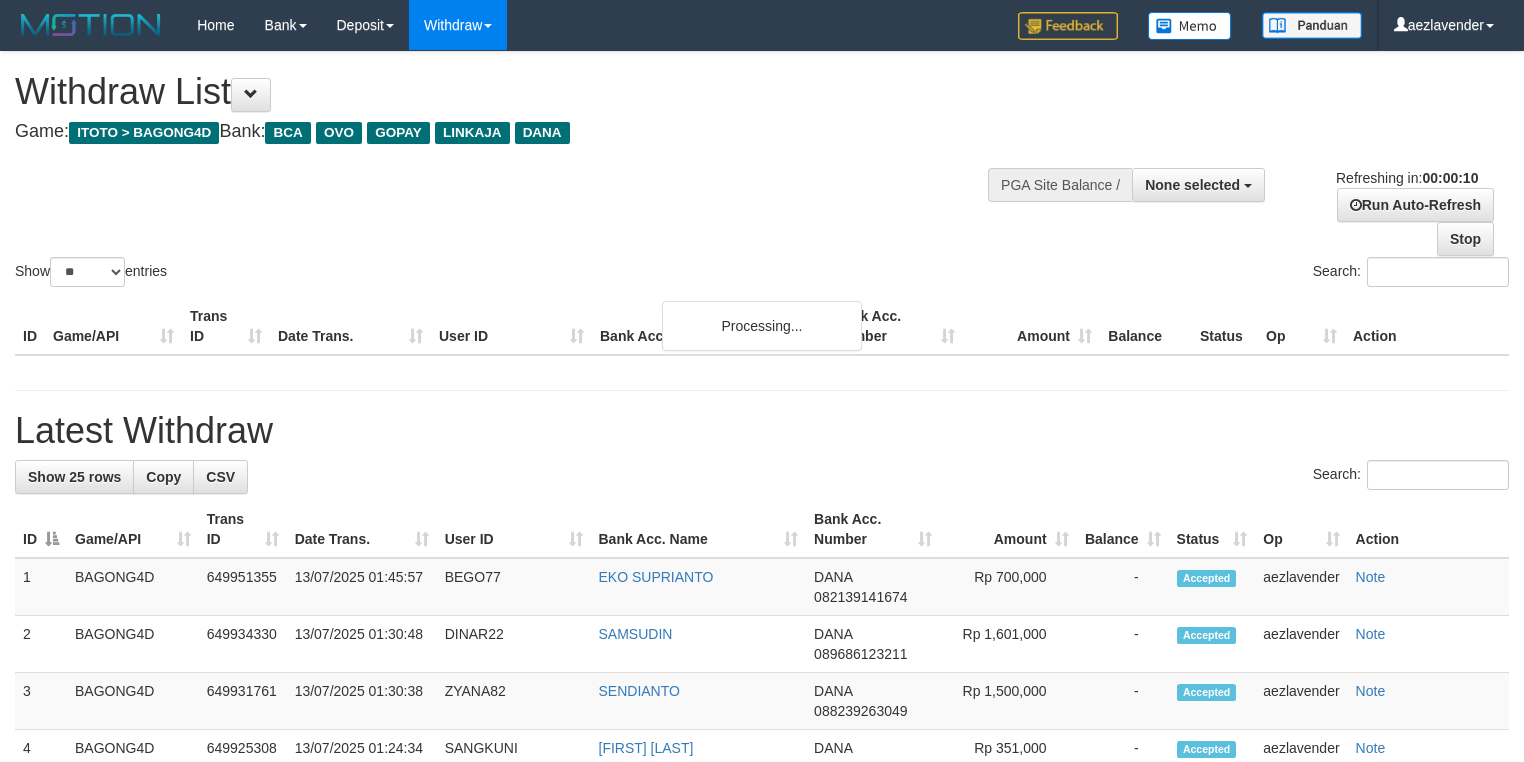 select 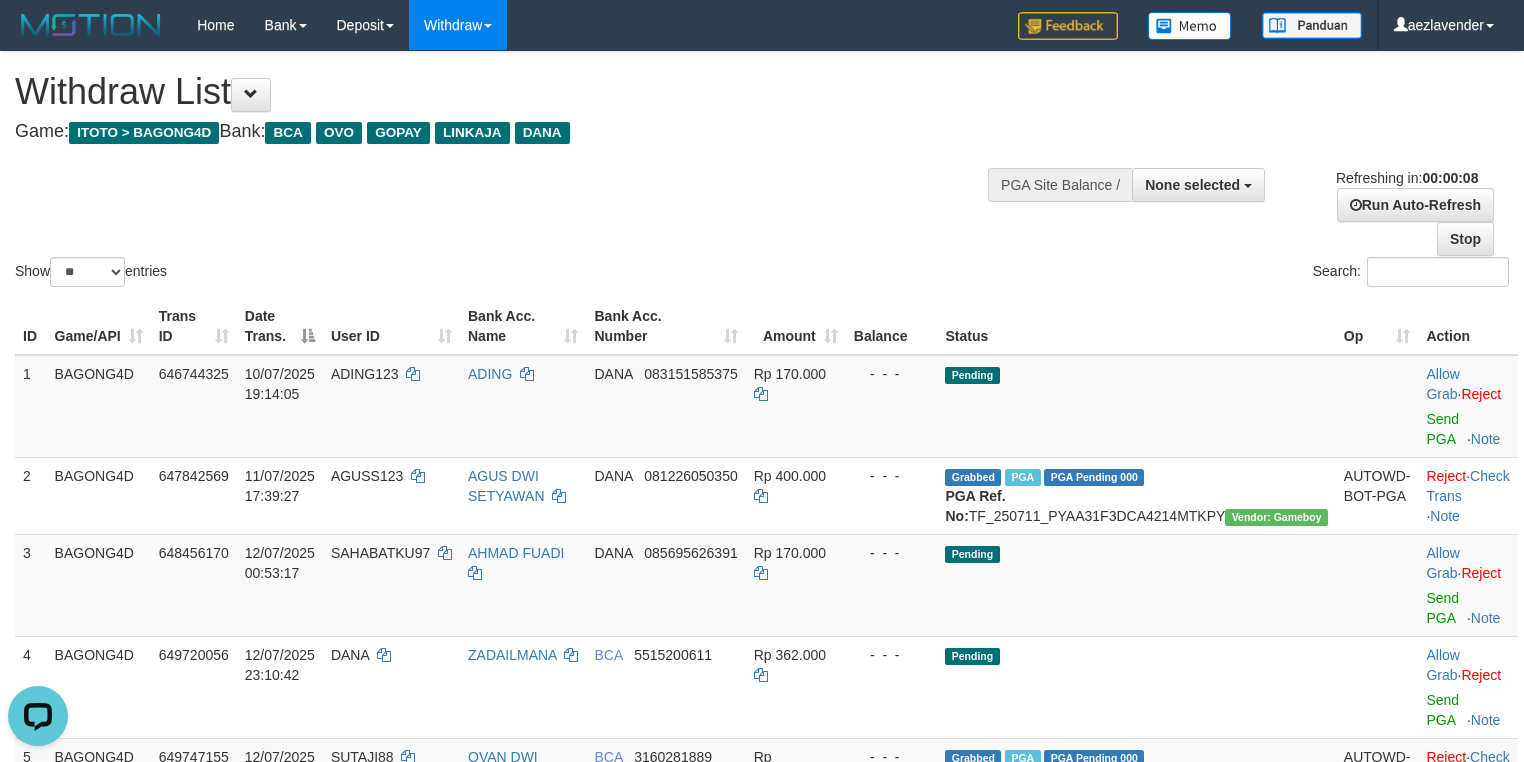 scroll, scrollTop: 0, scrollLeft: 0, axis: both 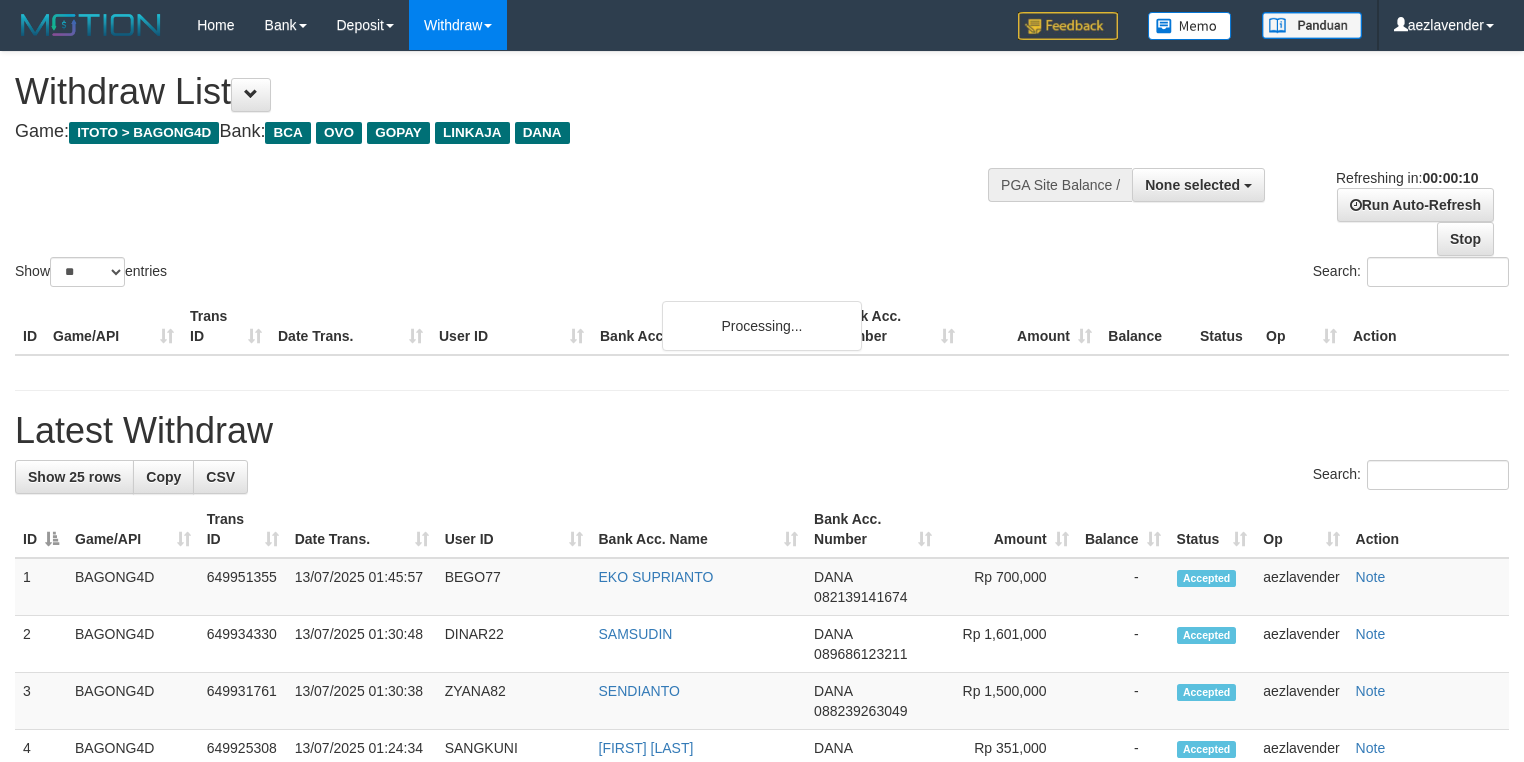 select 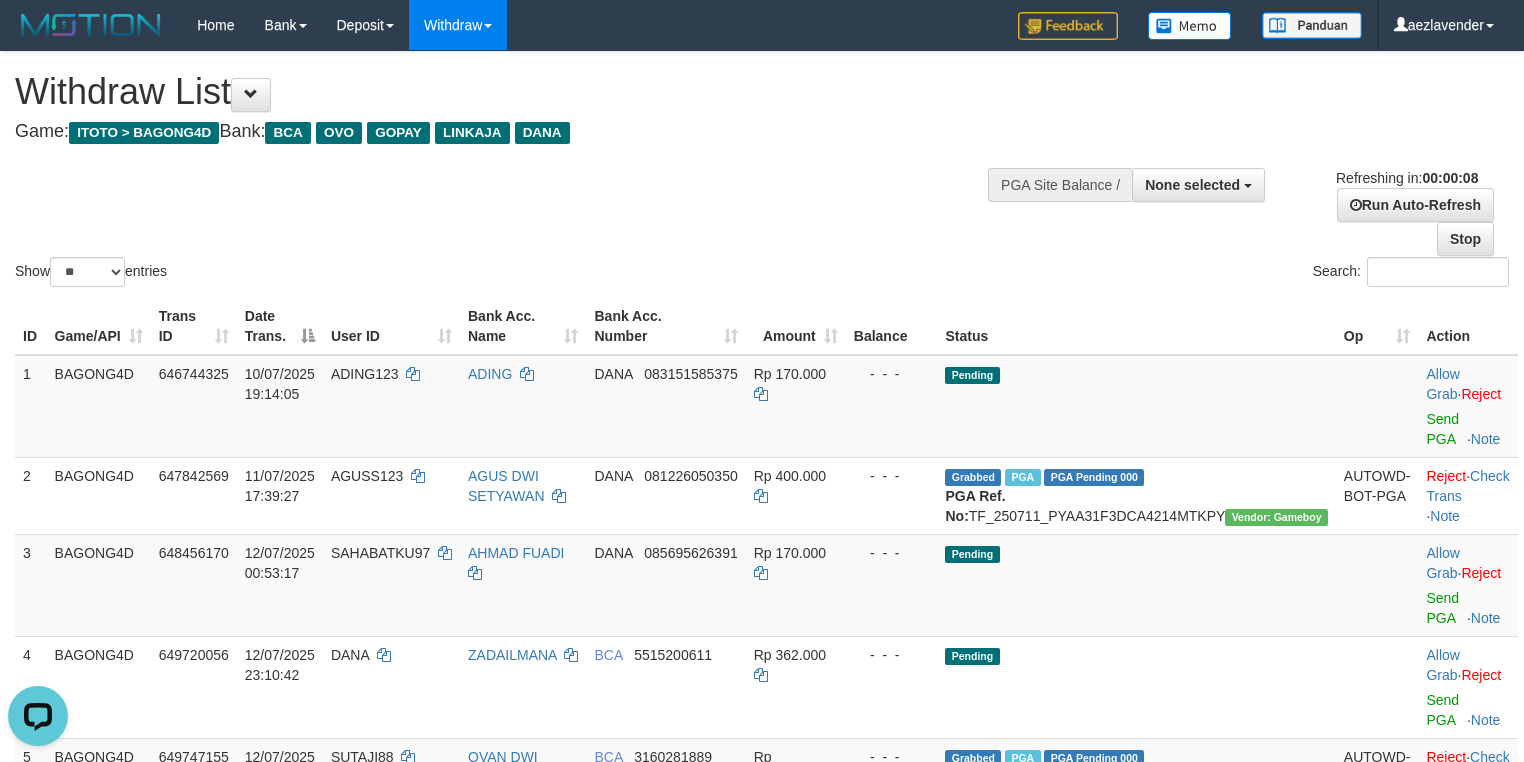 scroll, scrollTop: 0, scrollLeft: 0, axis: both 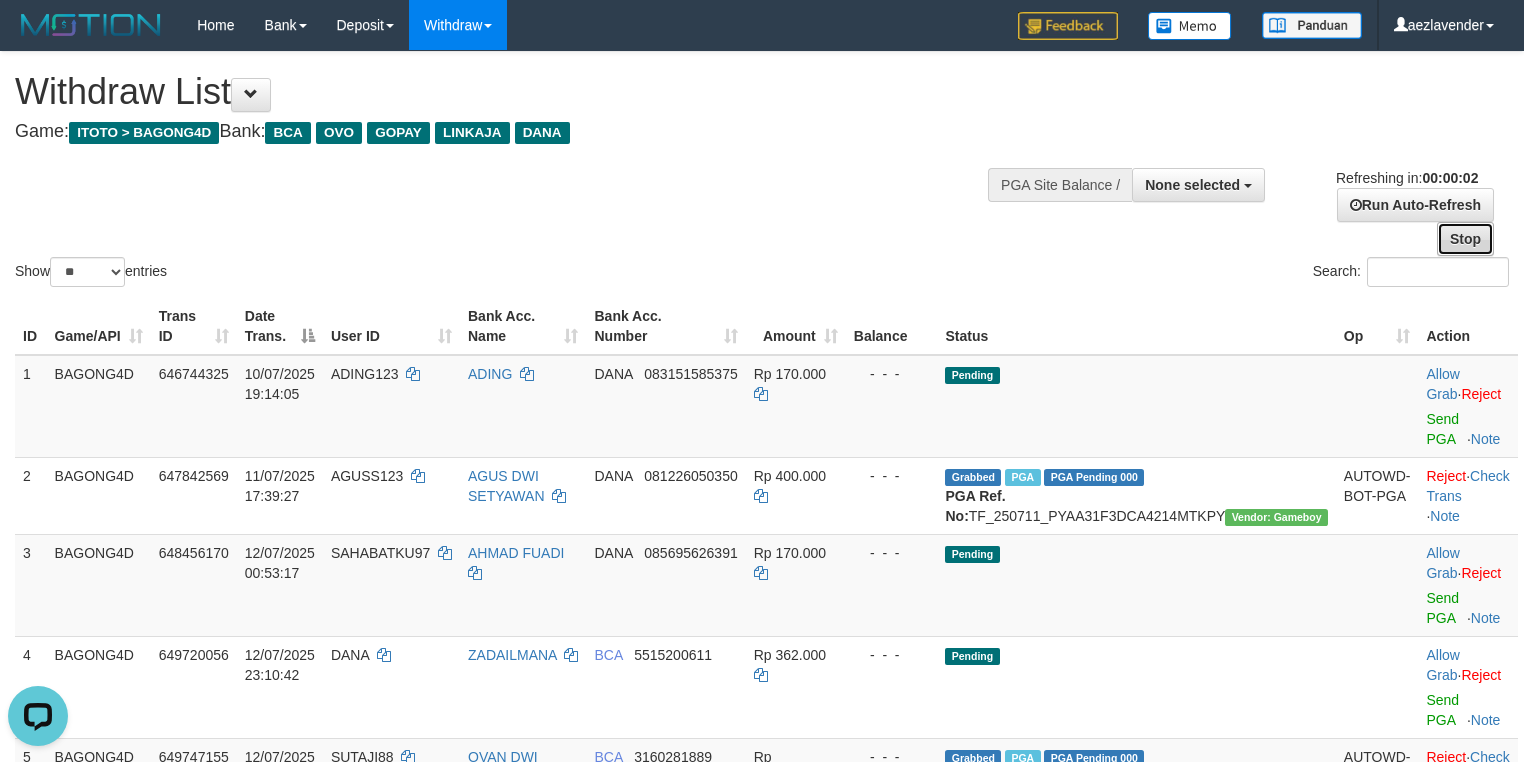 click on "Stop" at bounding box center (1465, 239) 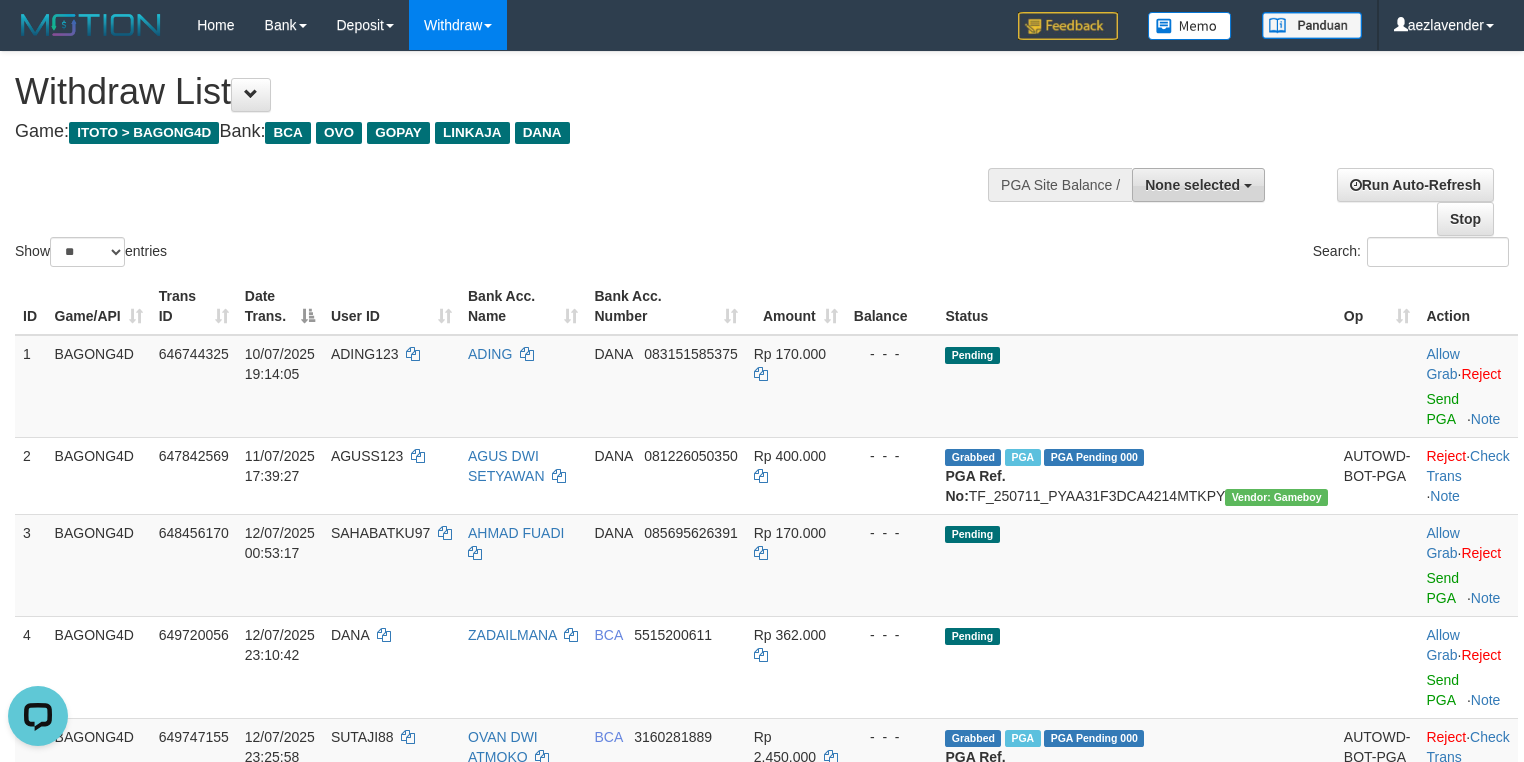 click on "None selected" at bounding box center [1198, 185] 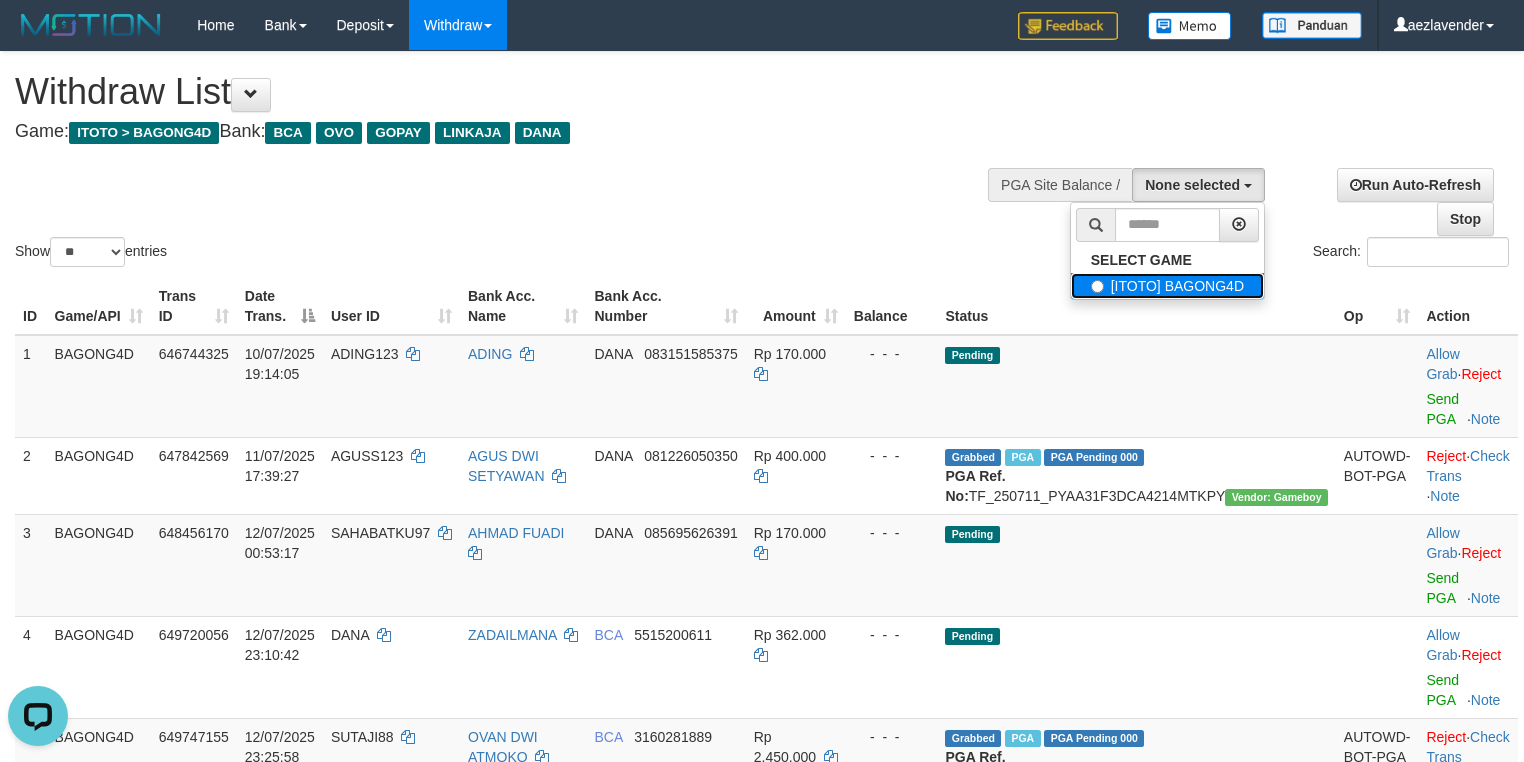 click on "[ITOTO] BAGONG4D" at bounding box center (1167, 286) 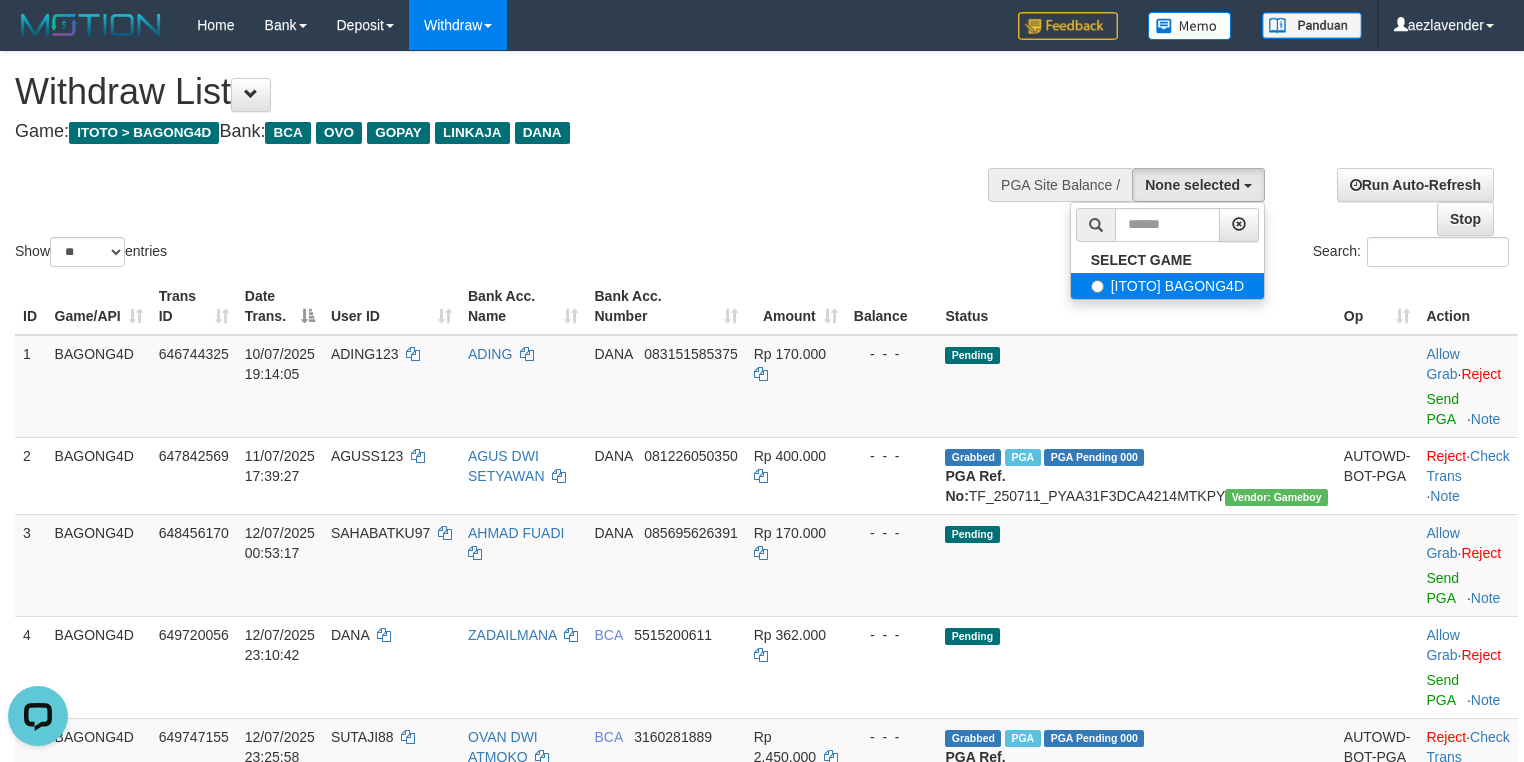 select on "***" 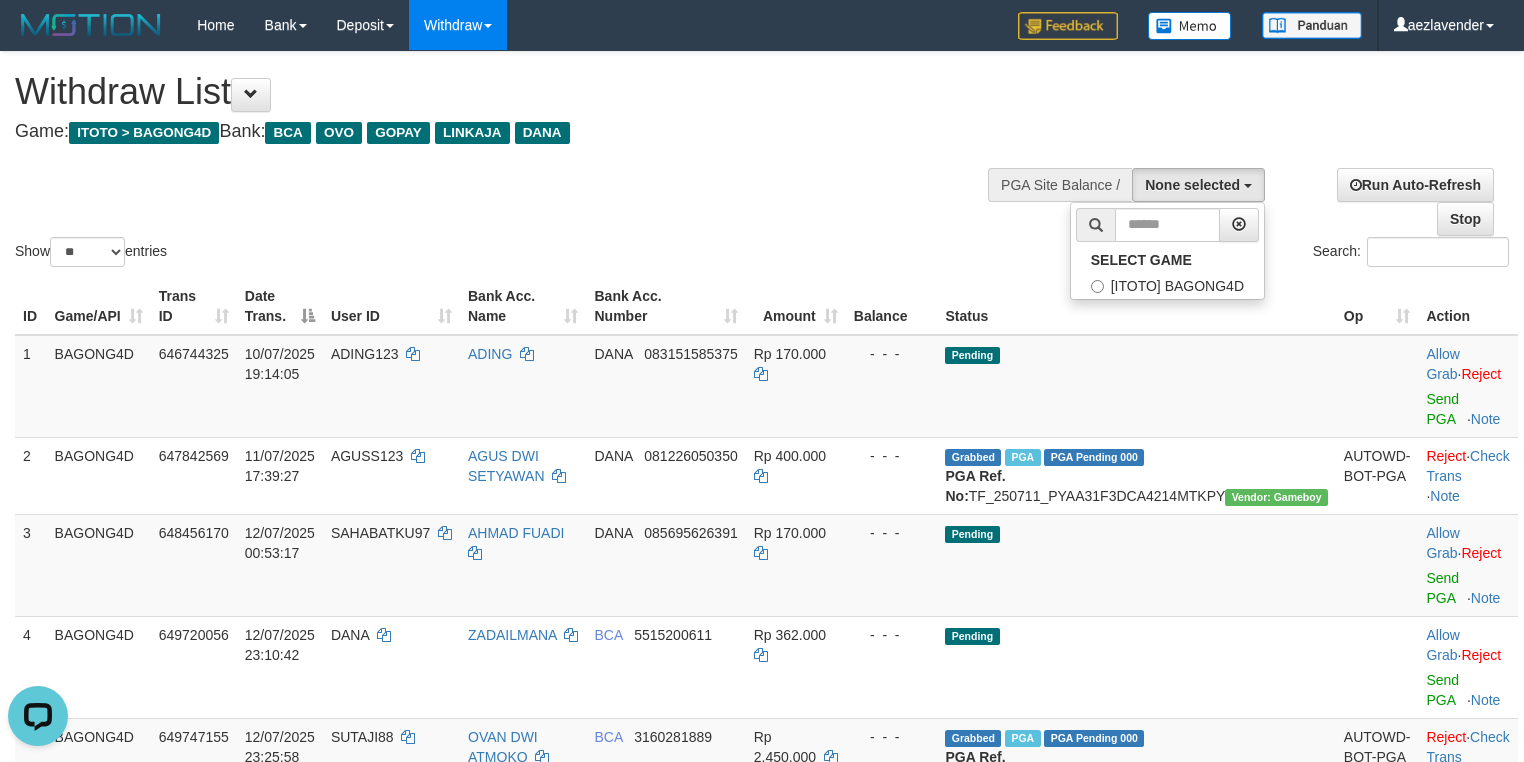 scroll, scrollTop: 17, scrollLeft: 0, axis: vertical 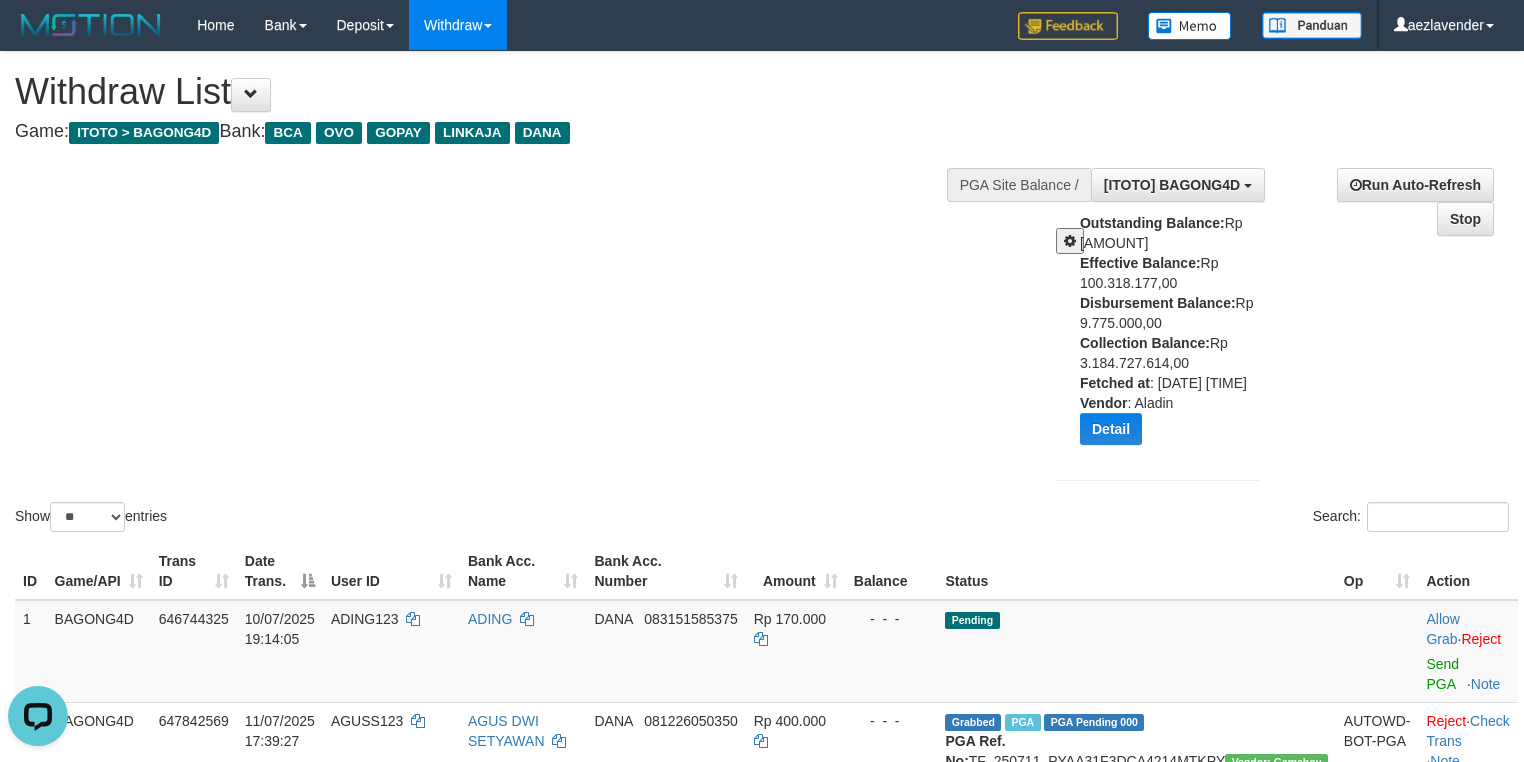 click on "Outstanding Balance:  Rp 228.791.276,00
Effective Balance:  Rp 100.318.177,00
Disbursement Balance:  Rp 9.775.000,00
Collection Balance:  Rp 3.184.727.614,00
Fetched at : 2025-07-13 01:46:50
Vendor : Aladin
Detail
Vendor Name
Outstanding Balance
Effective Balance
Disbursment Balance
Collection Balance
No data found
Fetched at:   2025-07-13 01:46:50
Vendor:   Aladin
Transfer to Available Vendor" at bounding box center [1177, 336] 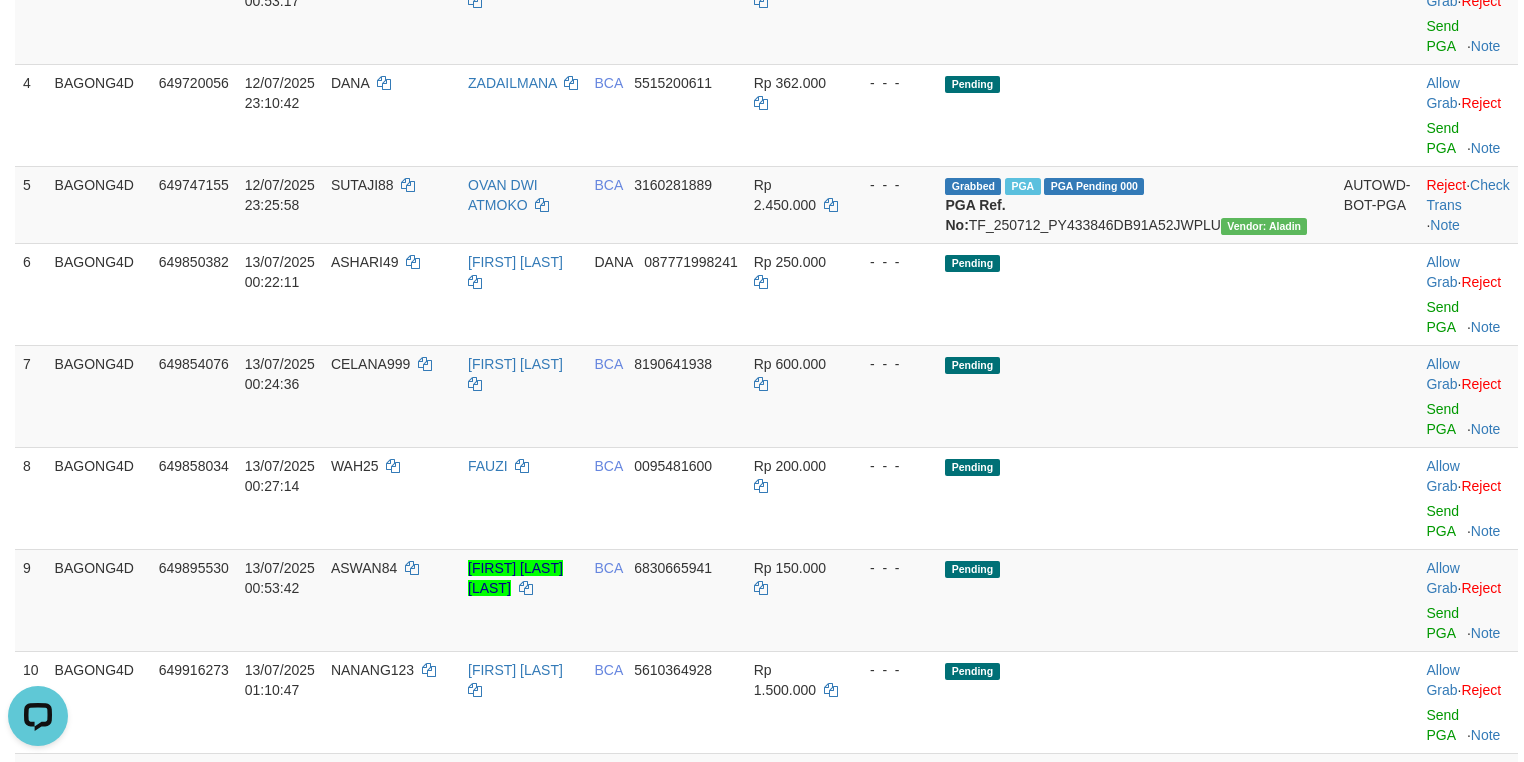 scroll, scrollTop: 533, scrollLeft: 0, axis: vertical 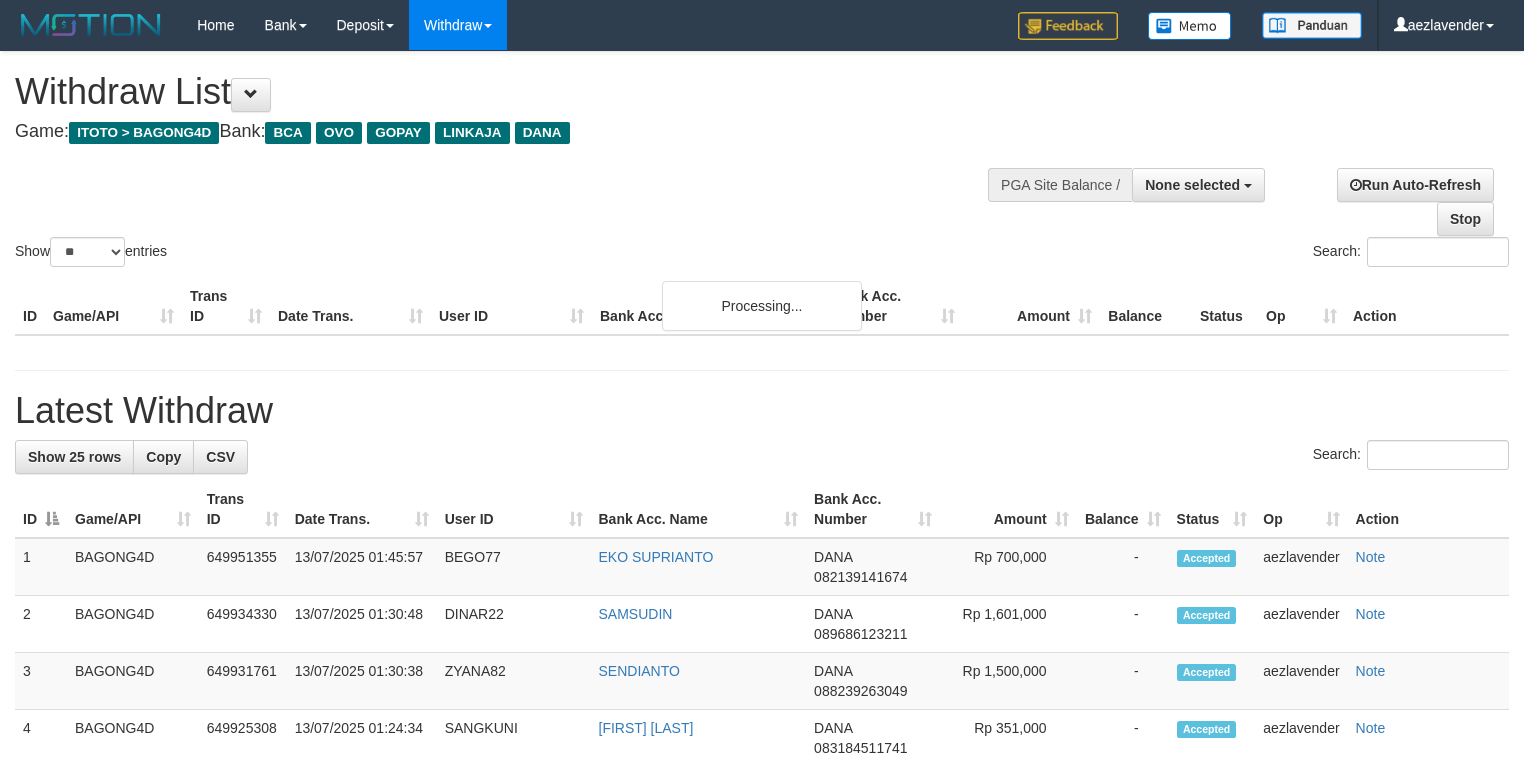 select 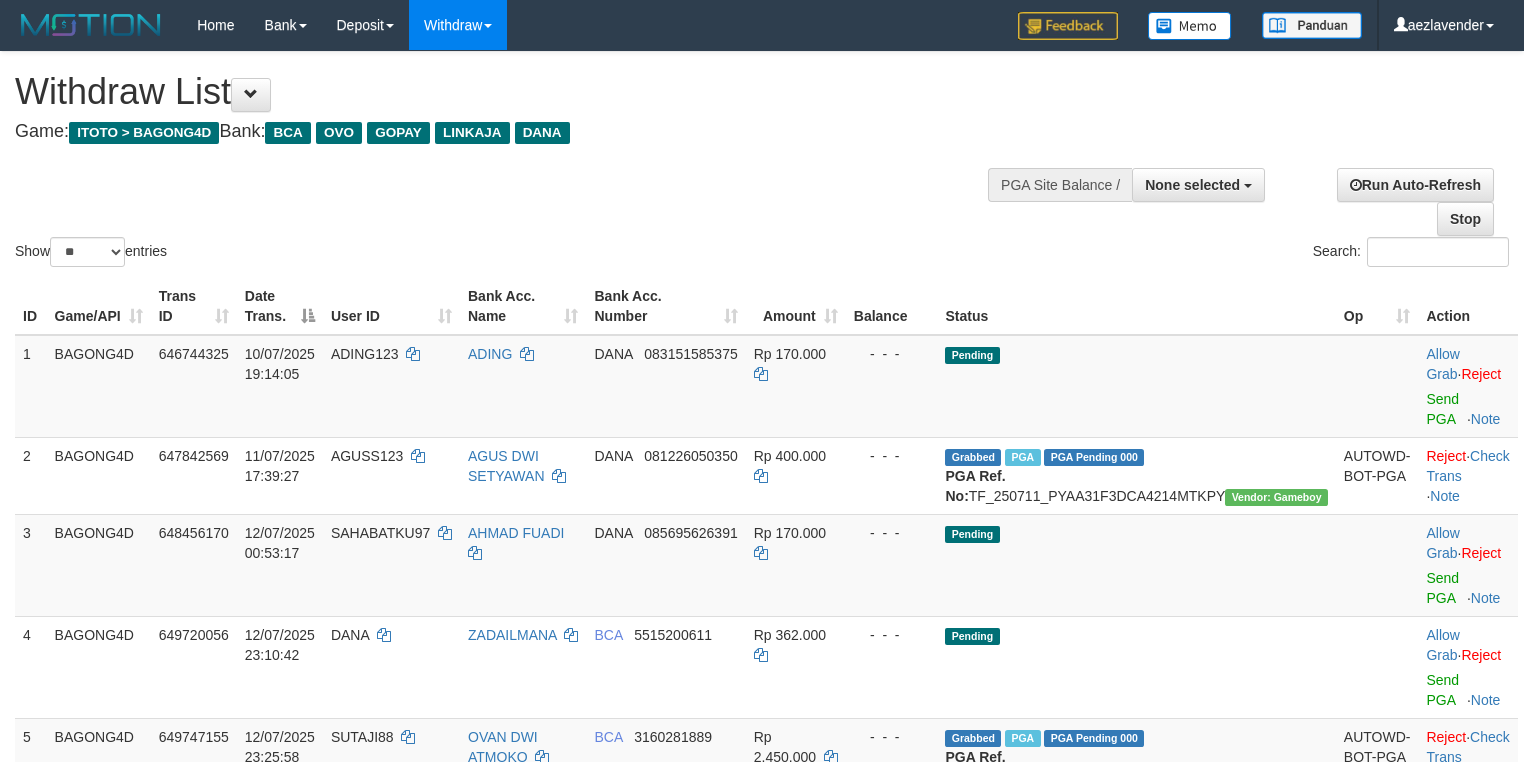 click on "DANA     083151585375" at bounding box center [665, 386] 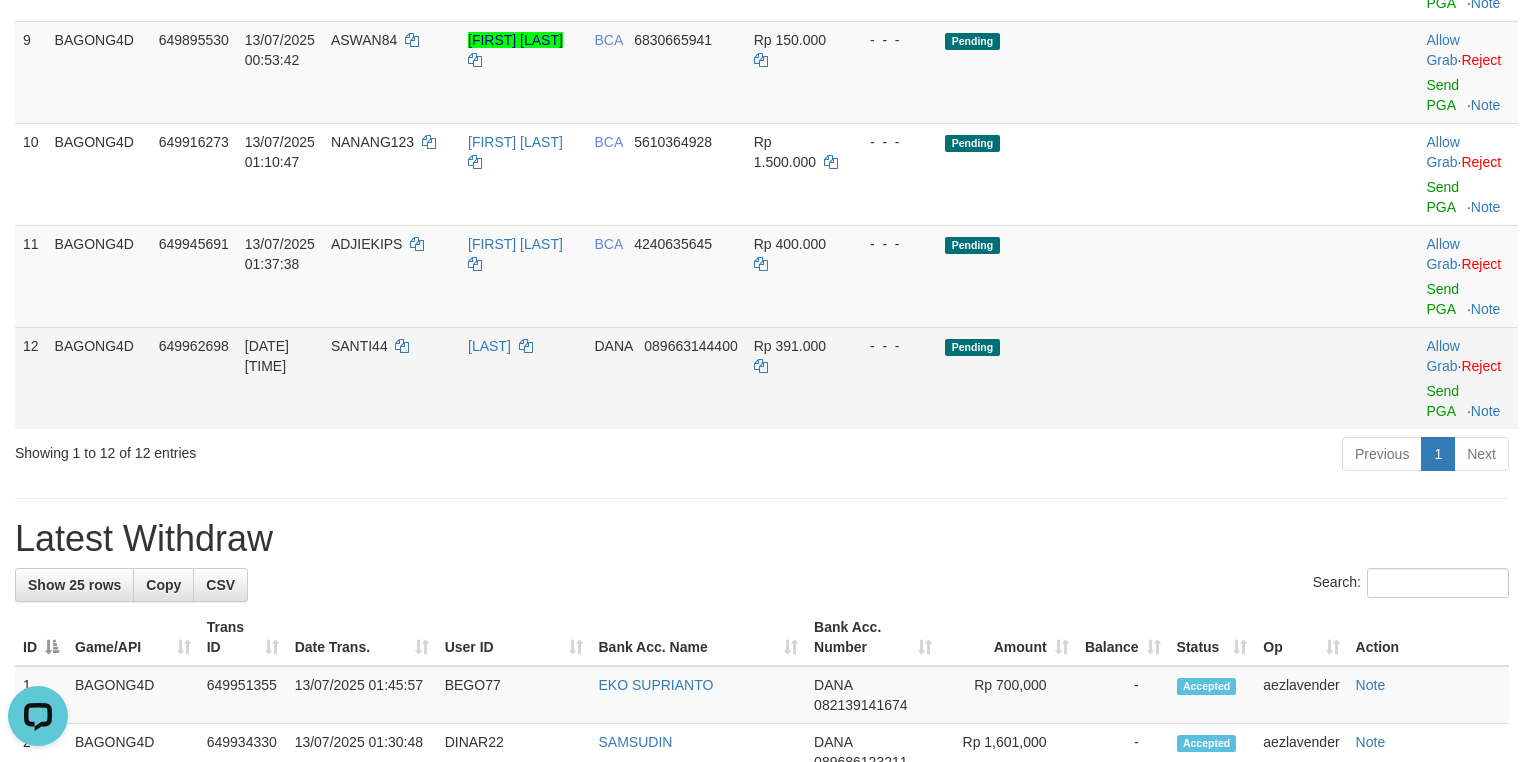 scroll, scrollTop: 0, scrollLeft: 0, axis: both 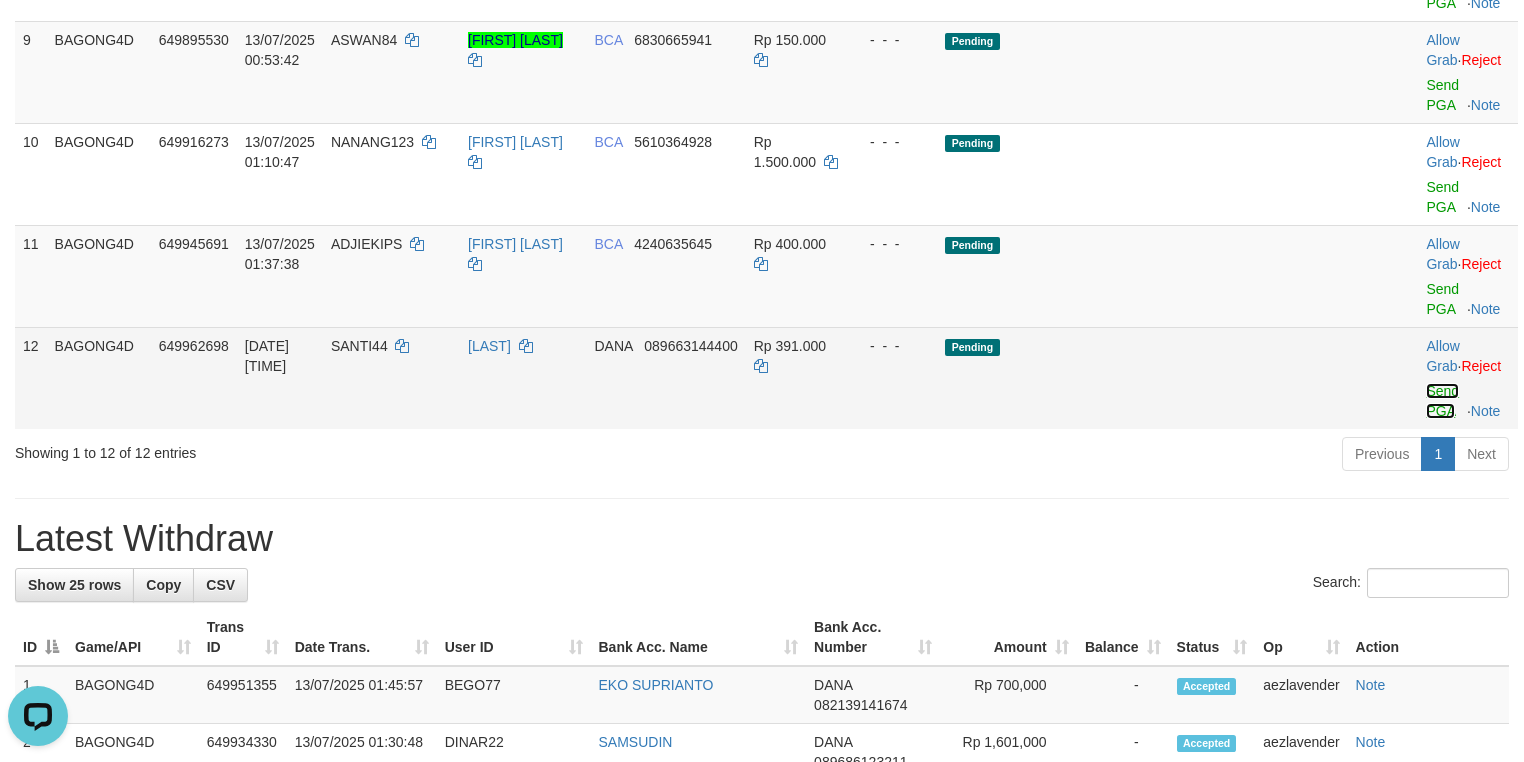 click on "Send PGA" at bounding box center [1442, 401] 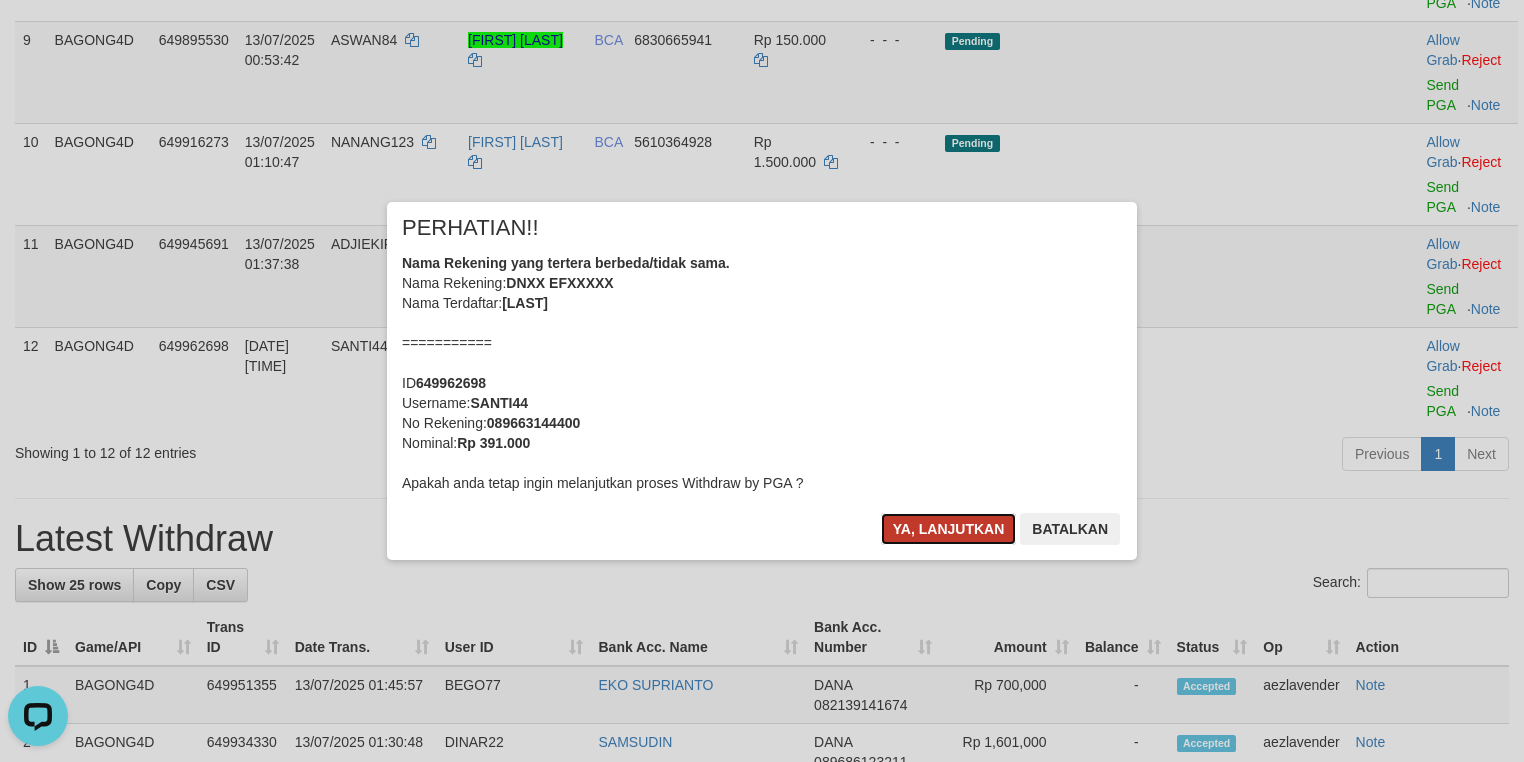 click on "Ya, lanjutkan" at bounding box center (949, 529) 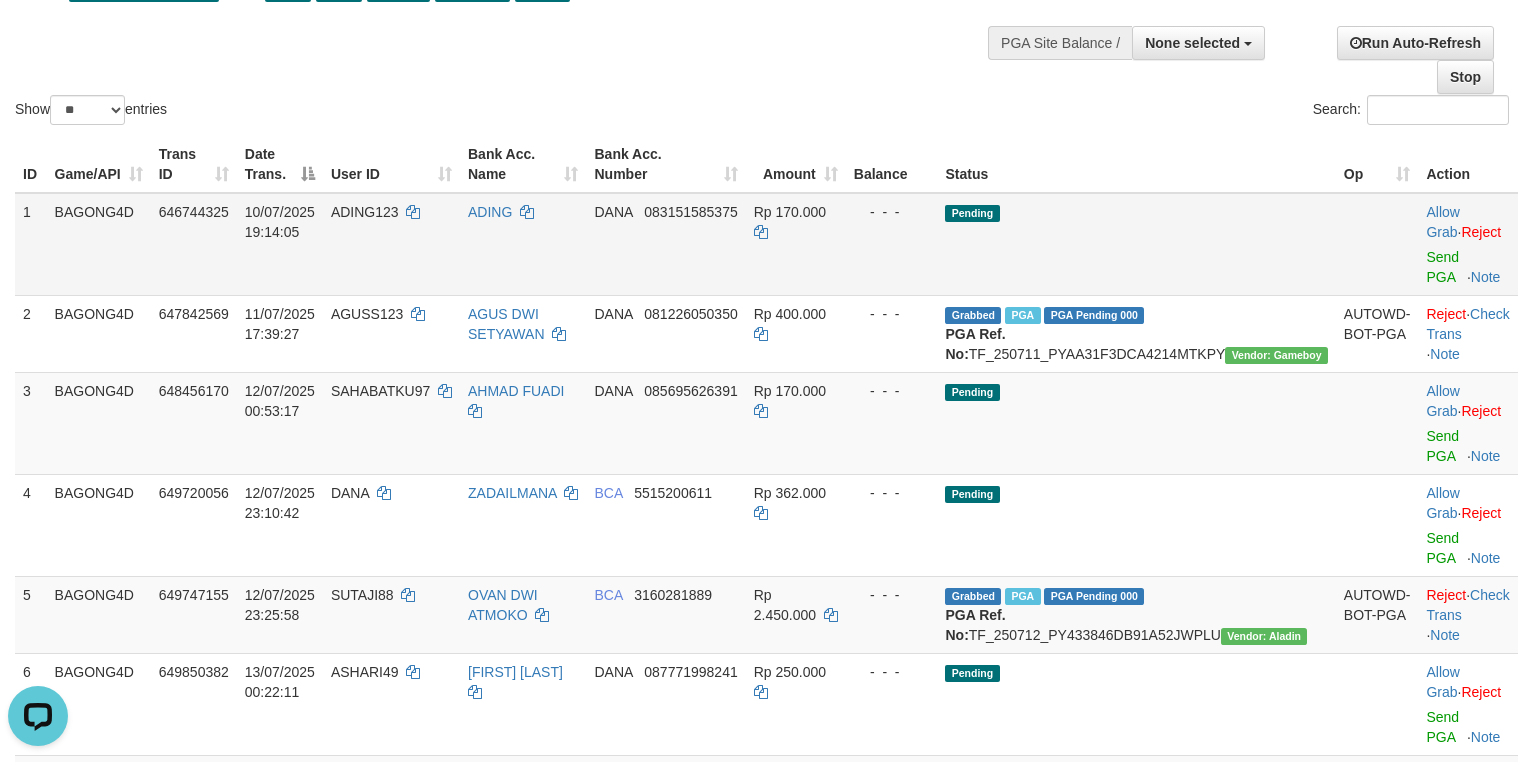 scroll, scrollTop: 0, scrollLeft: 0, axis: both 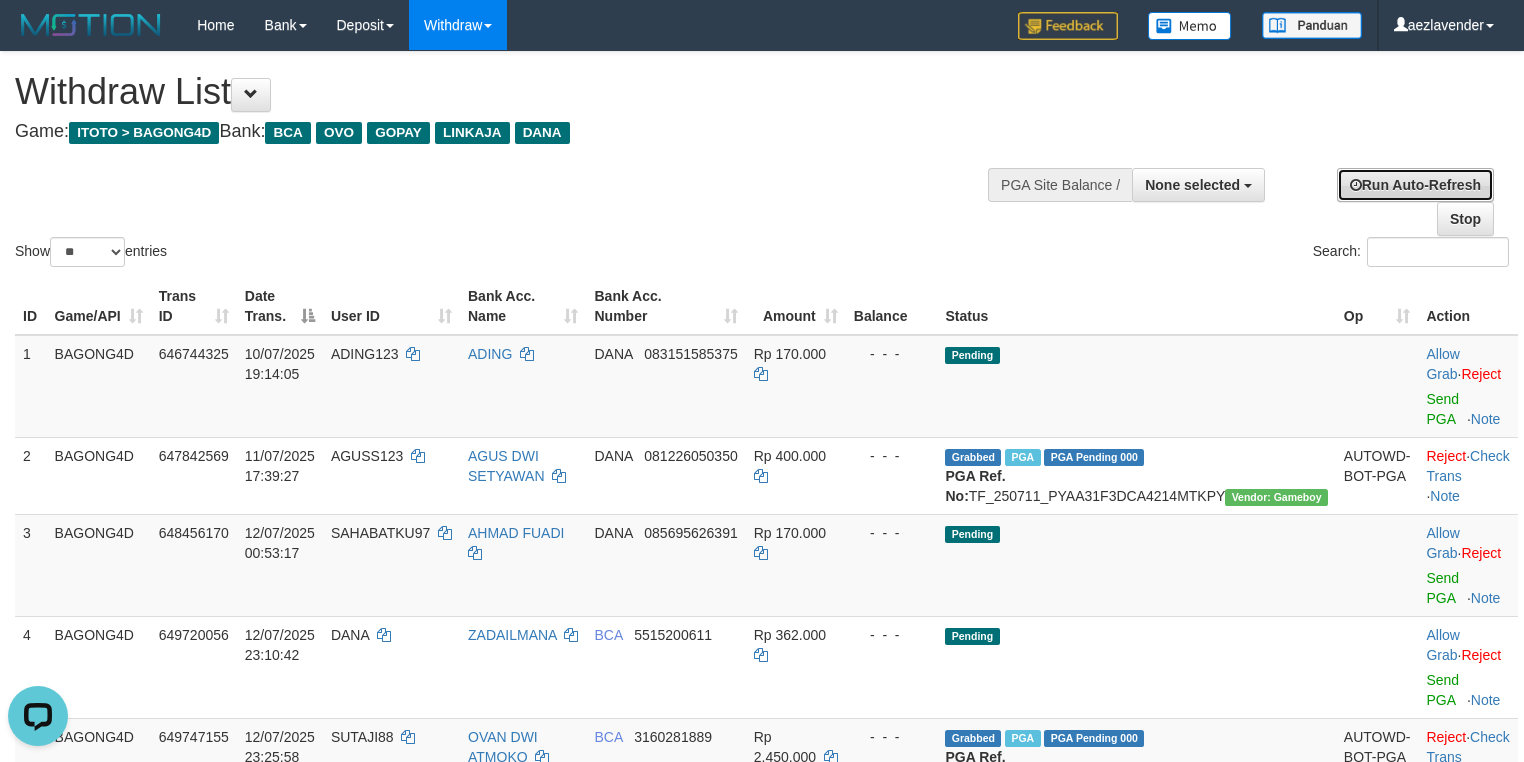 click on "Run Auto-Refresh" at bounding box center [1415, 185] 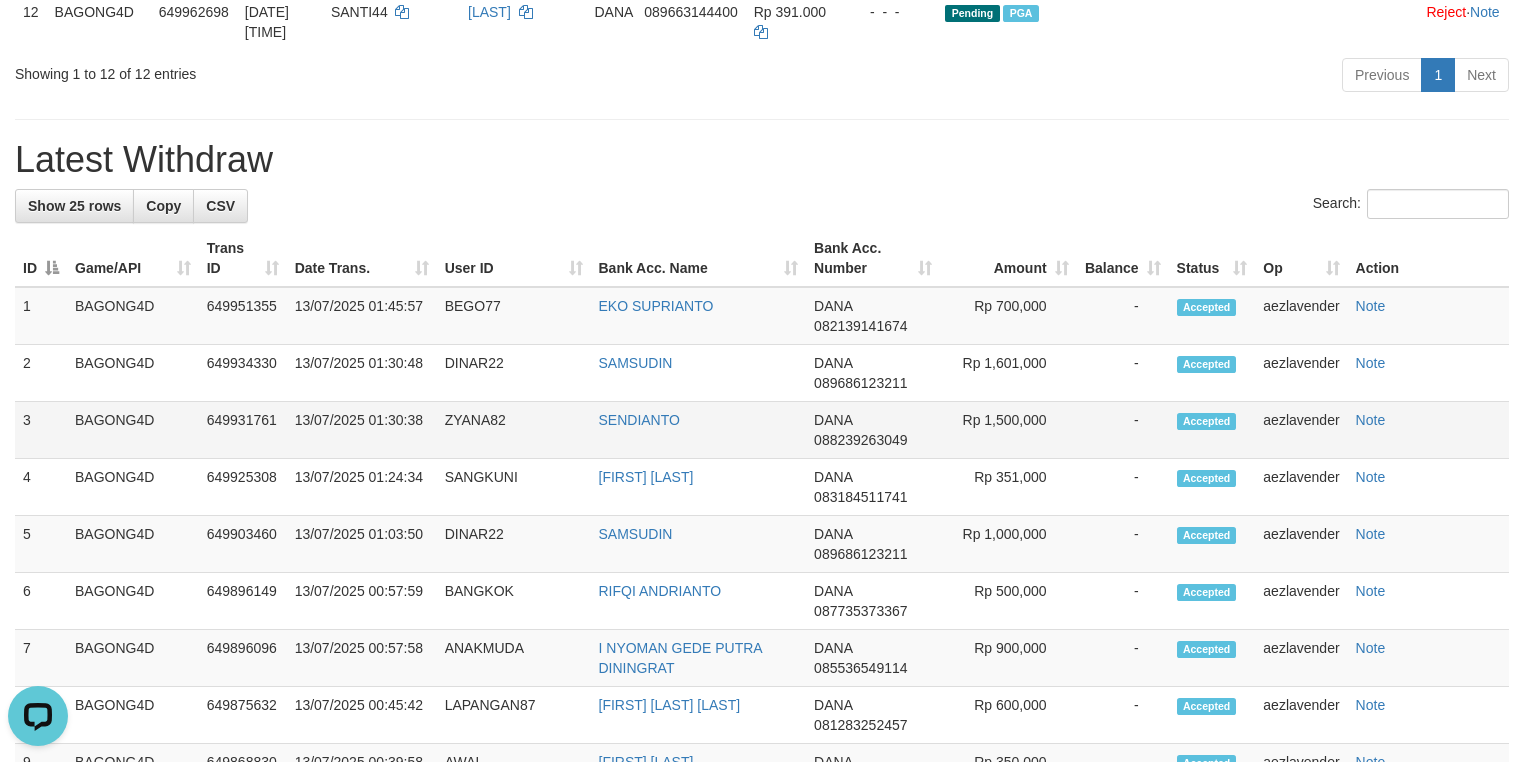 scroll, scrollTop: 1200, scrollLeft: 0, axis: vertical 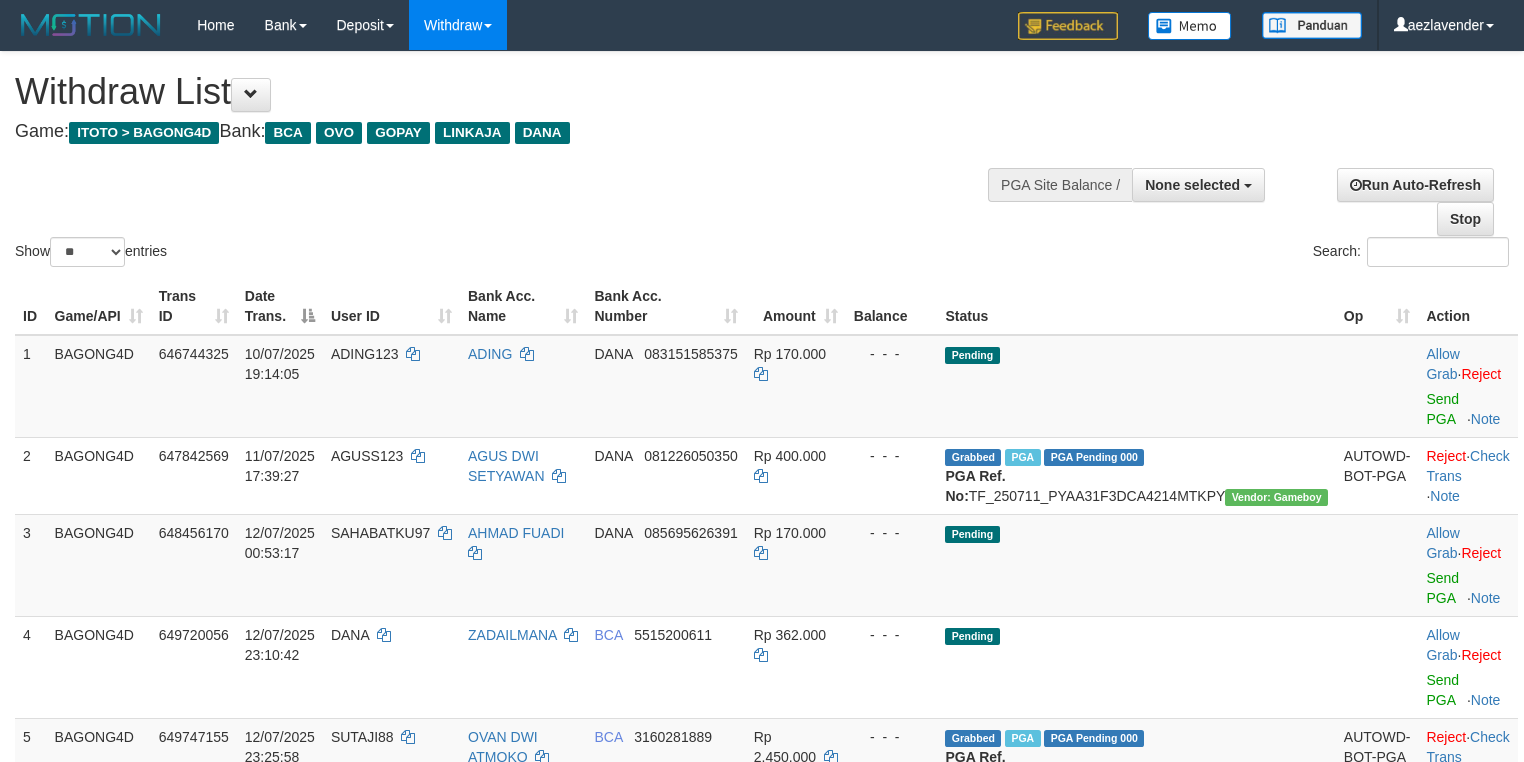 select 